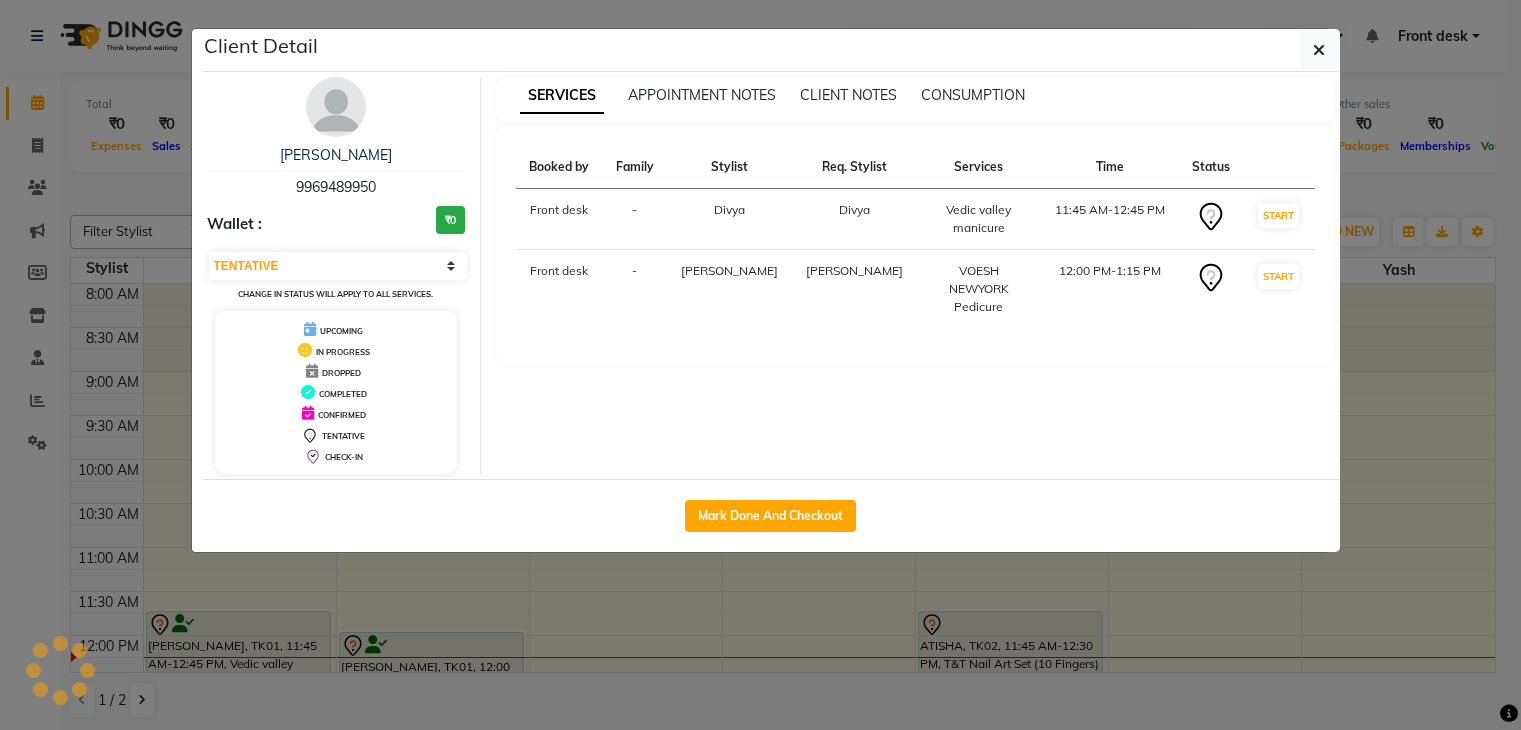 select on "7" 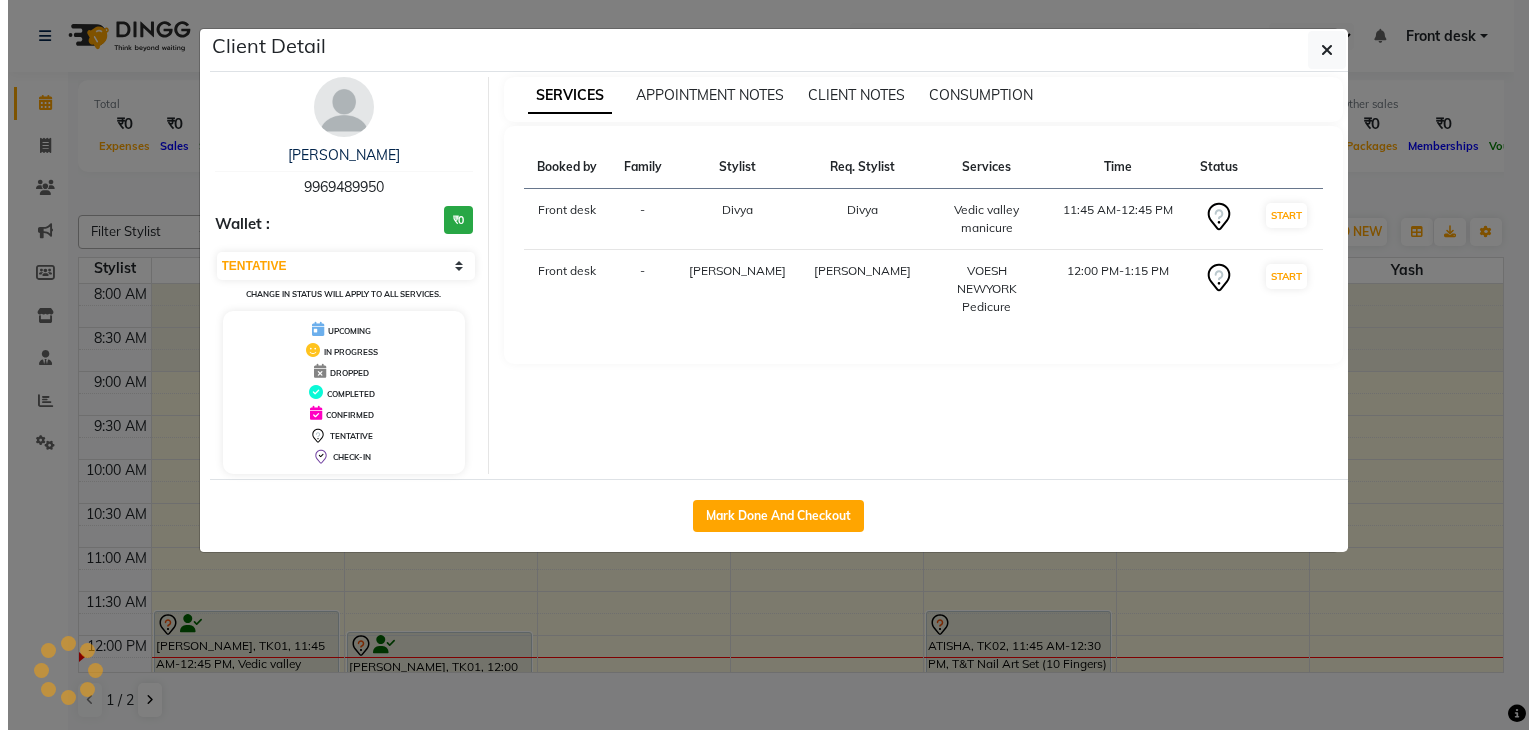 scroll, scrollTop: 1, scrollLeft: 0, axis: vertical 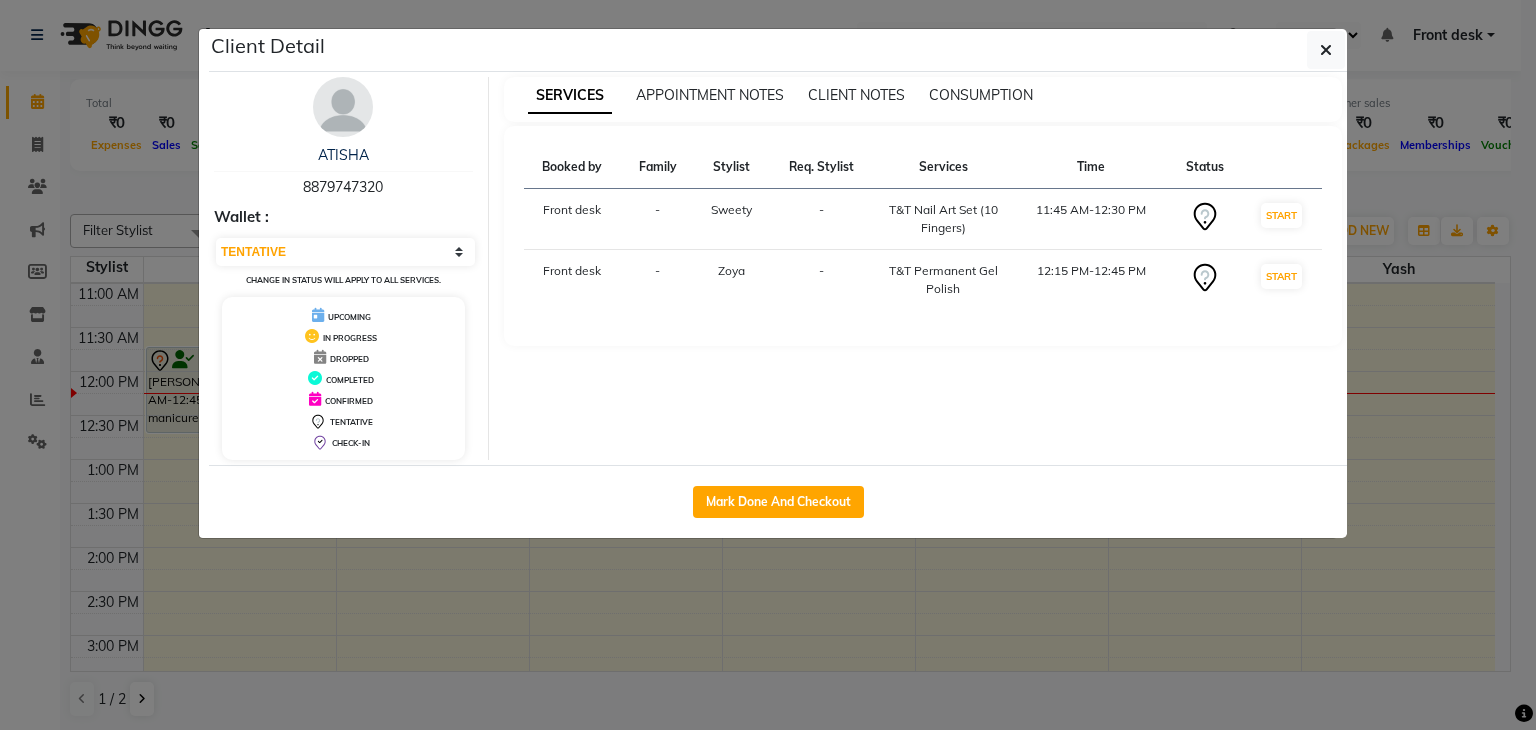 click on "8879747320" at bounding box center [343, 187] 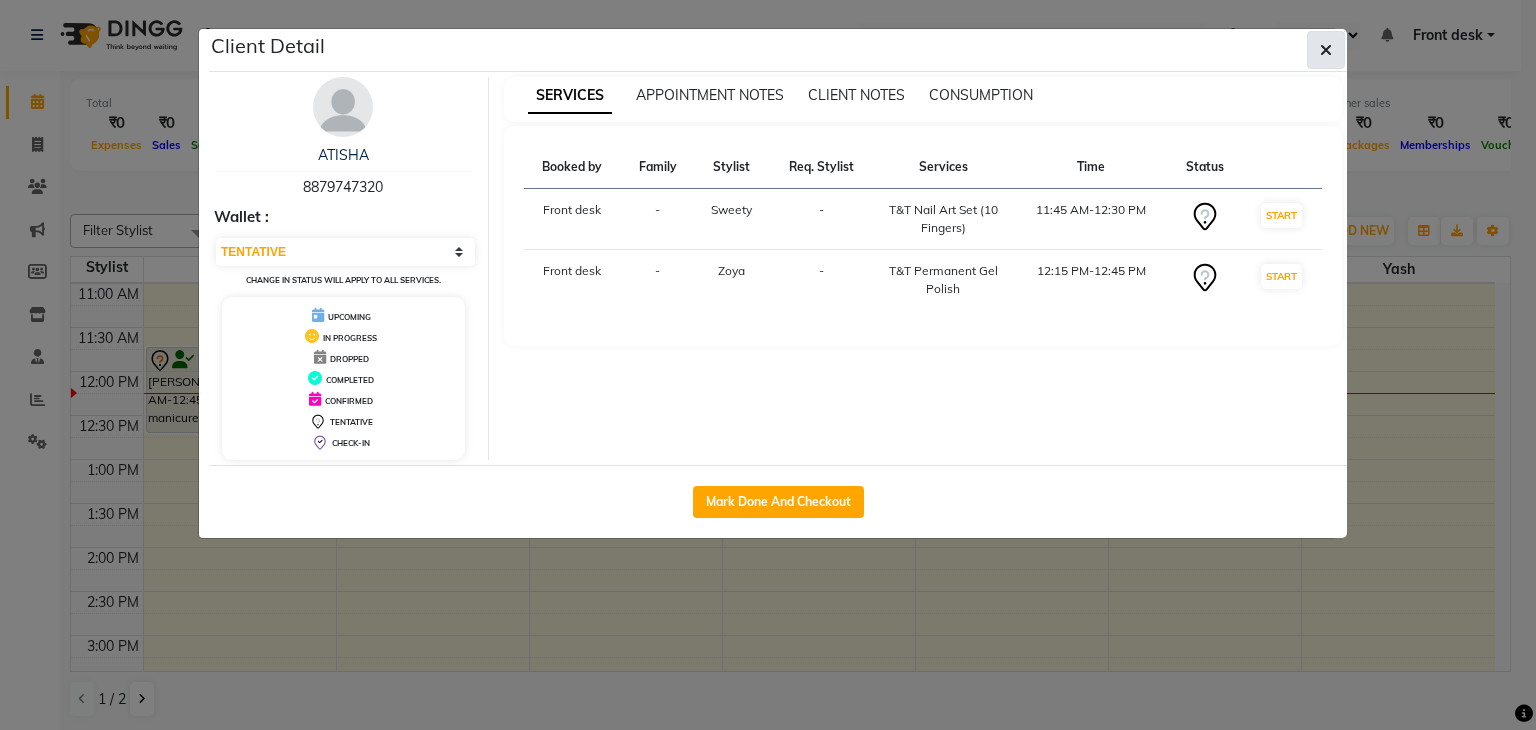 click 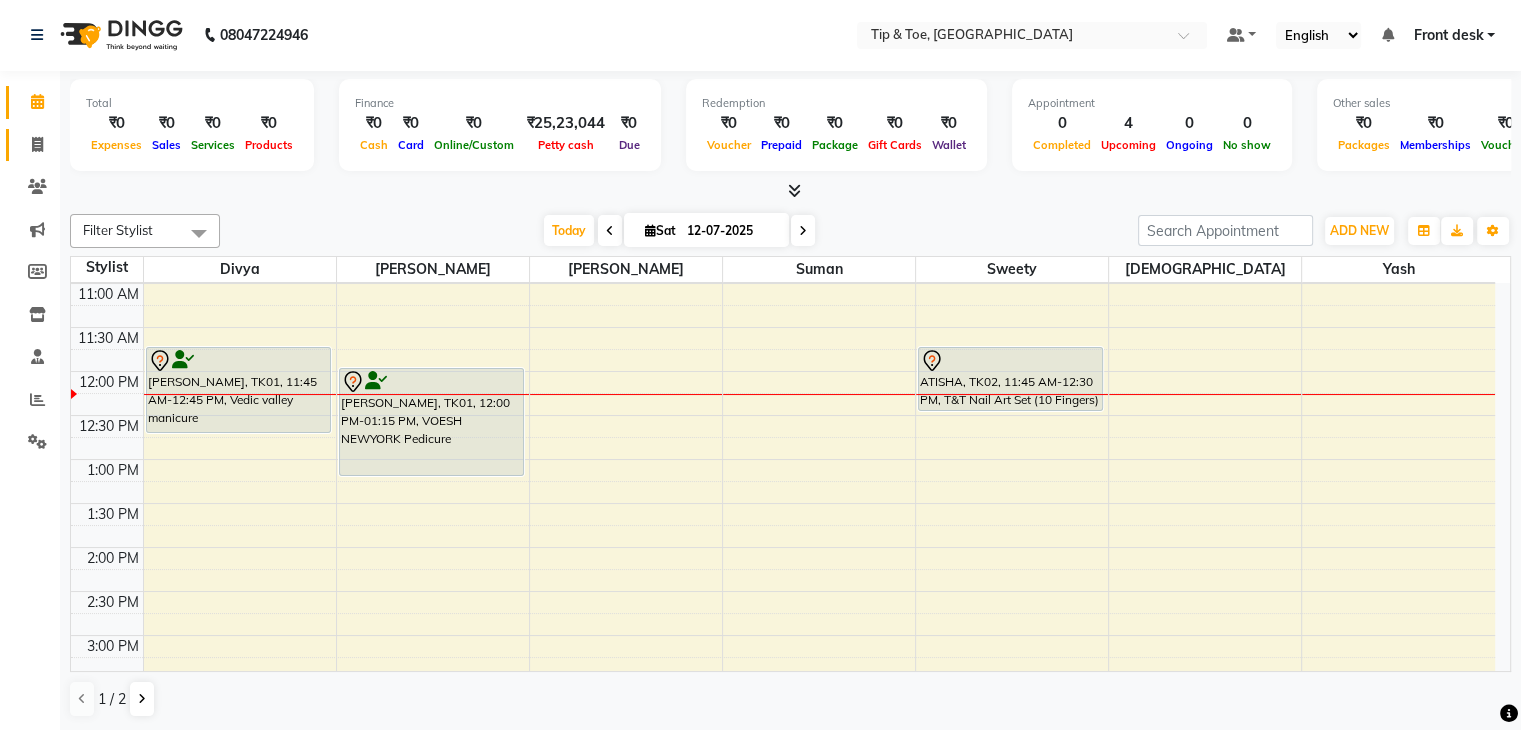 click on "Invoice" 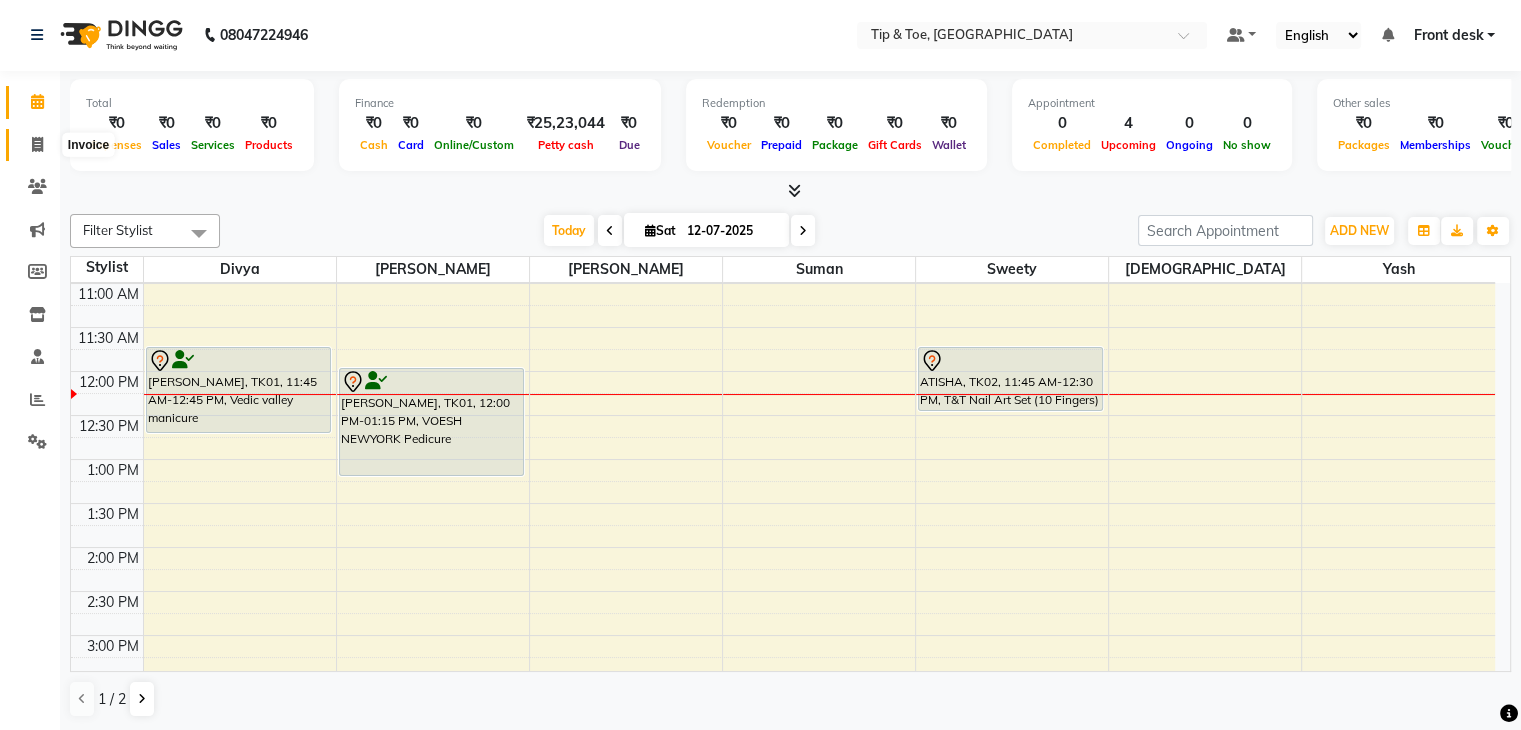 click 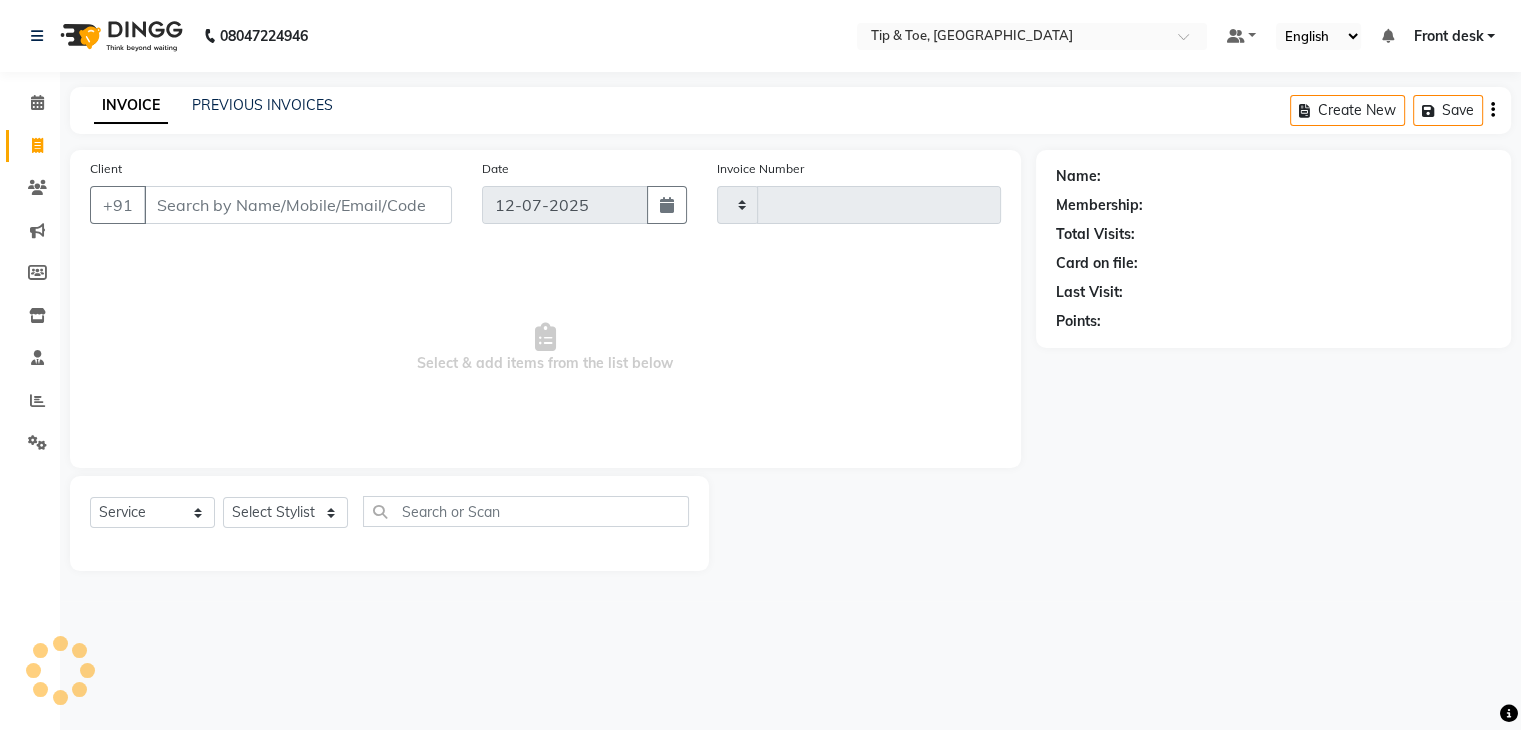 type on "0733" 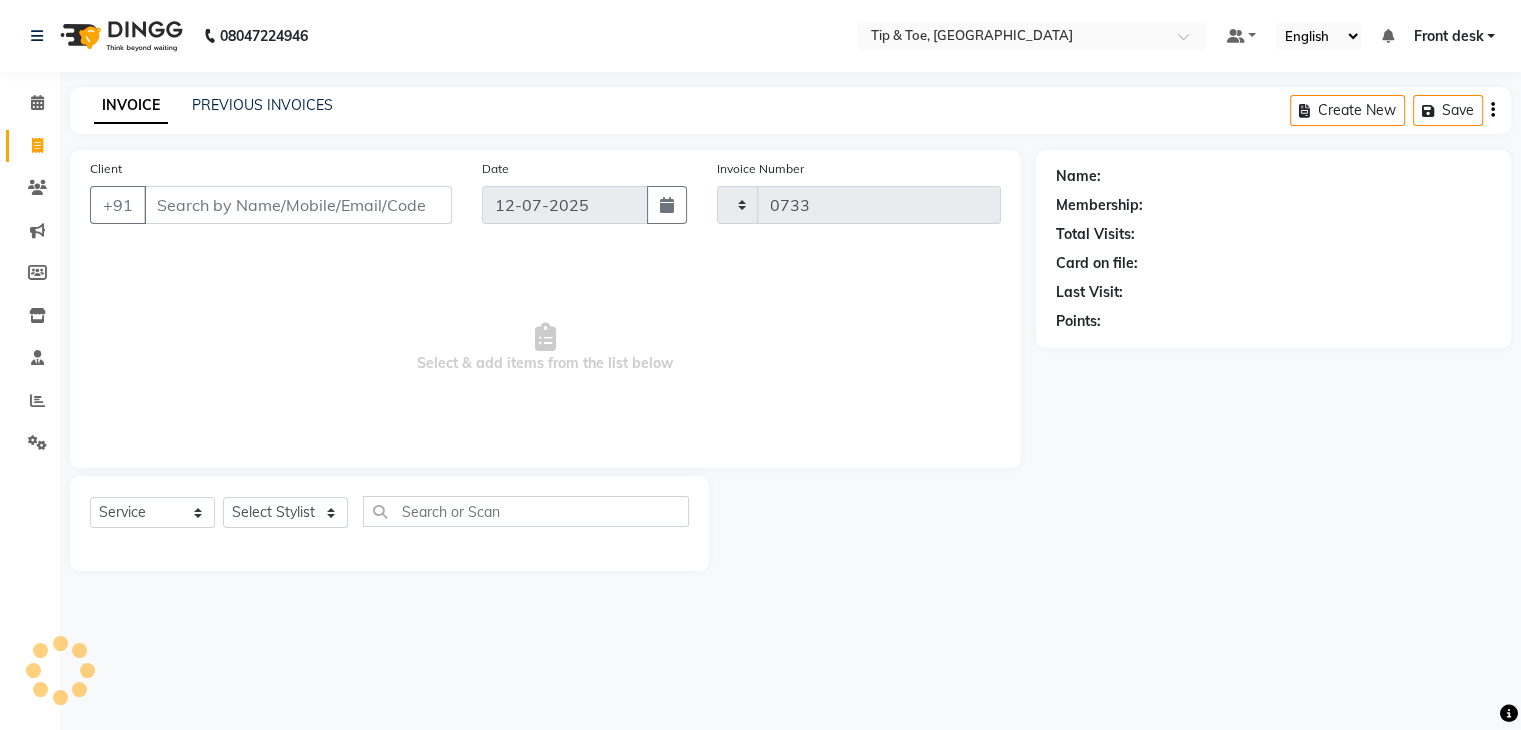 scroll, scrollTop: 0, scrollLeft: 0, axis: both 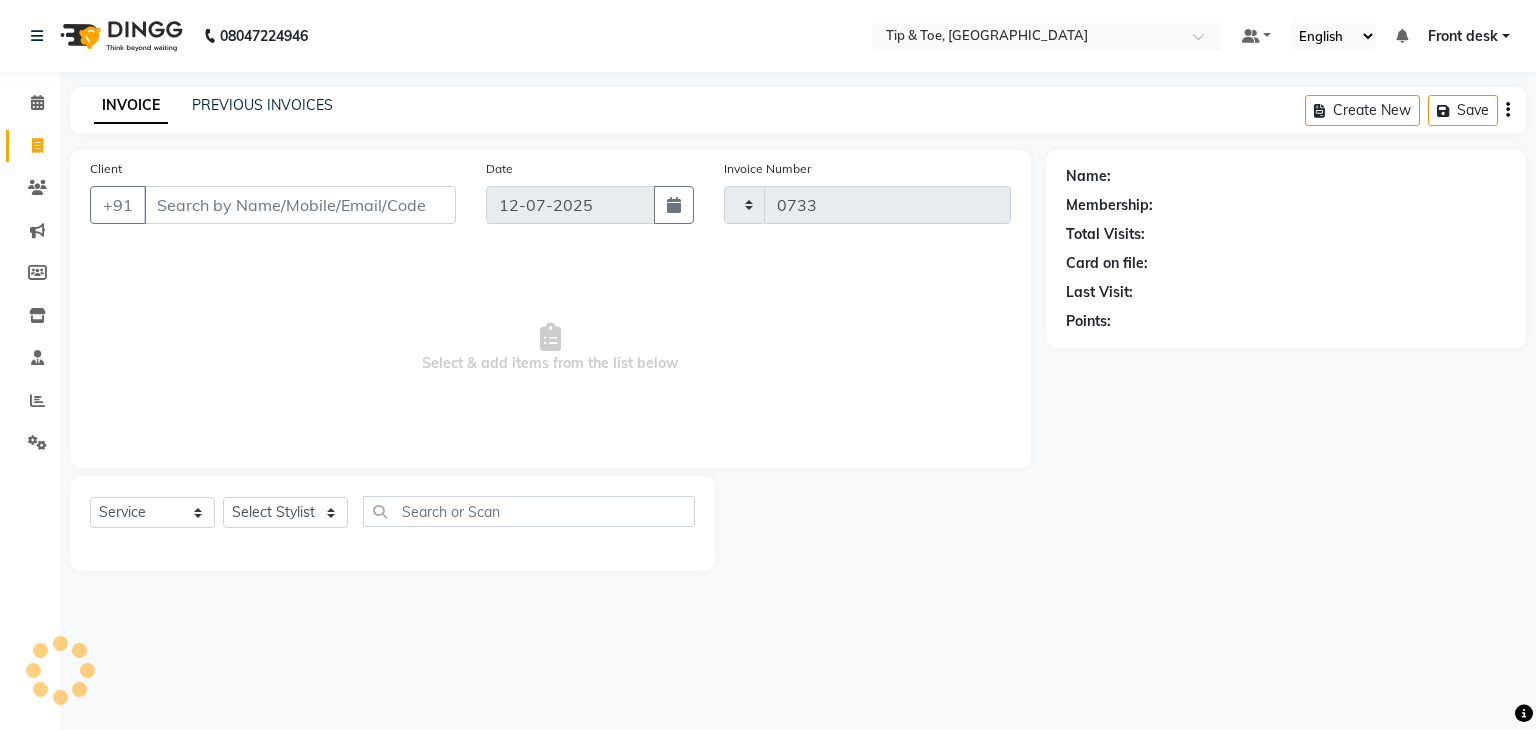 select on "5942" 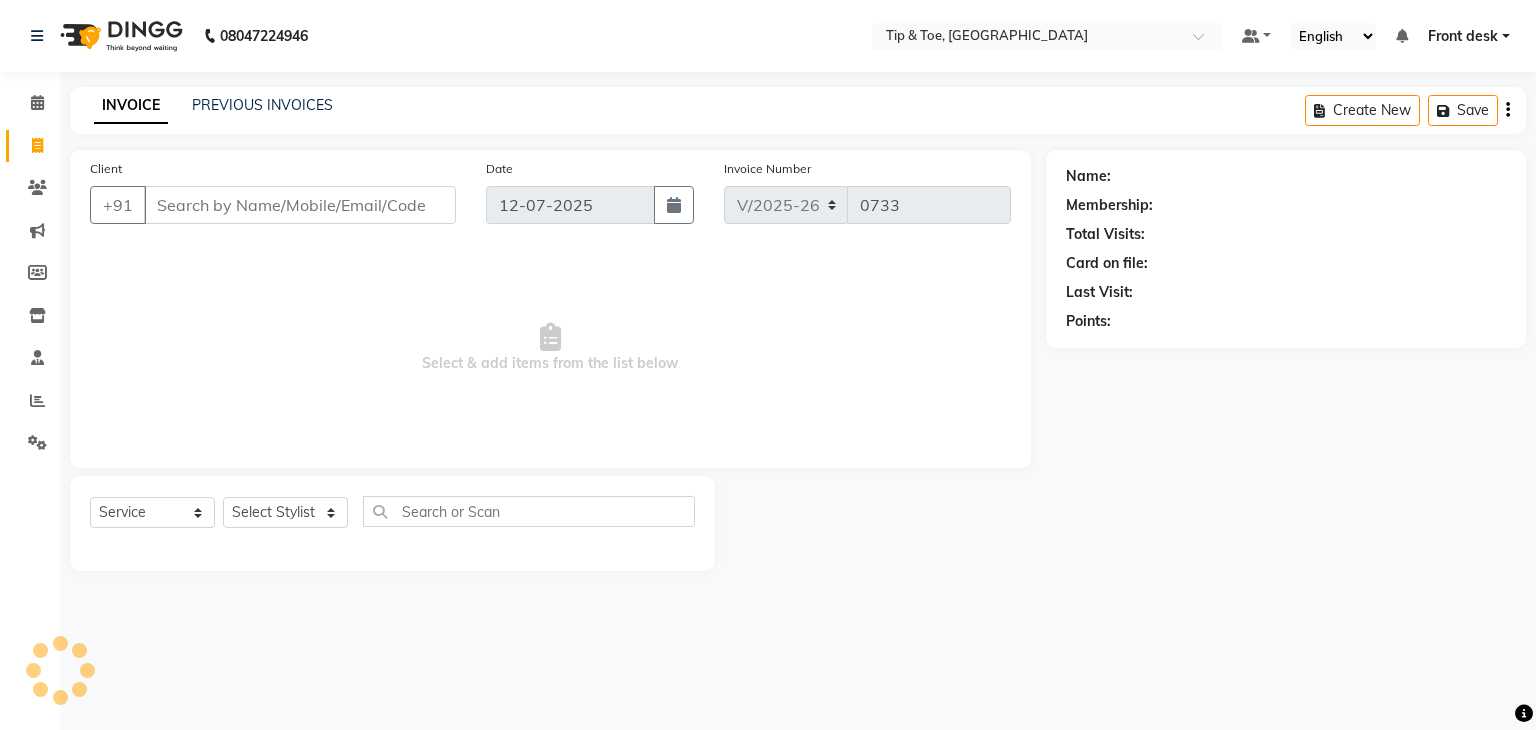 click on "PREVIOUS INVOICES" 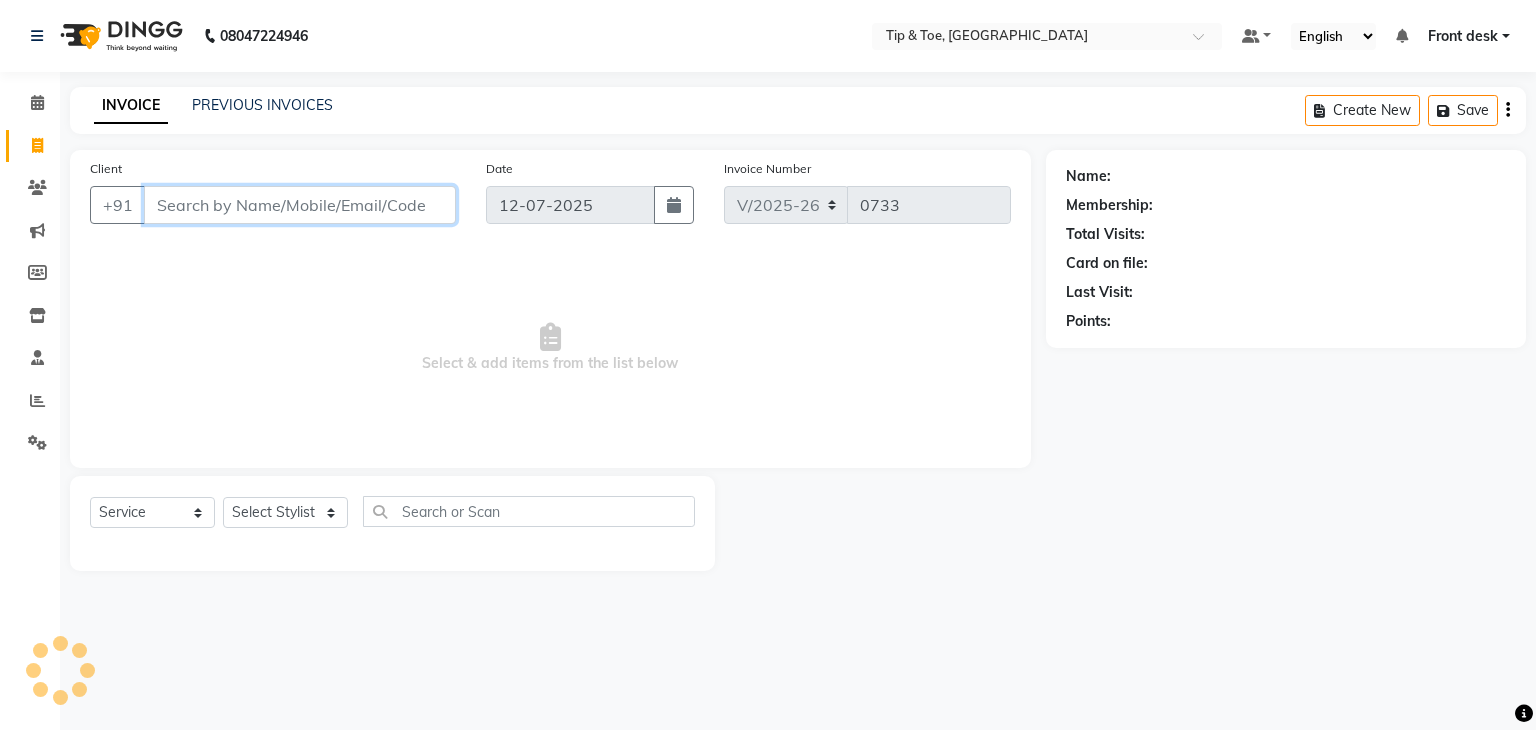 click on "Client" at bounding box center [300, 205] 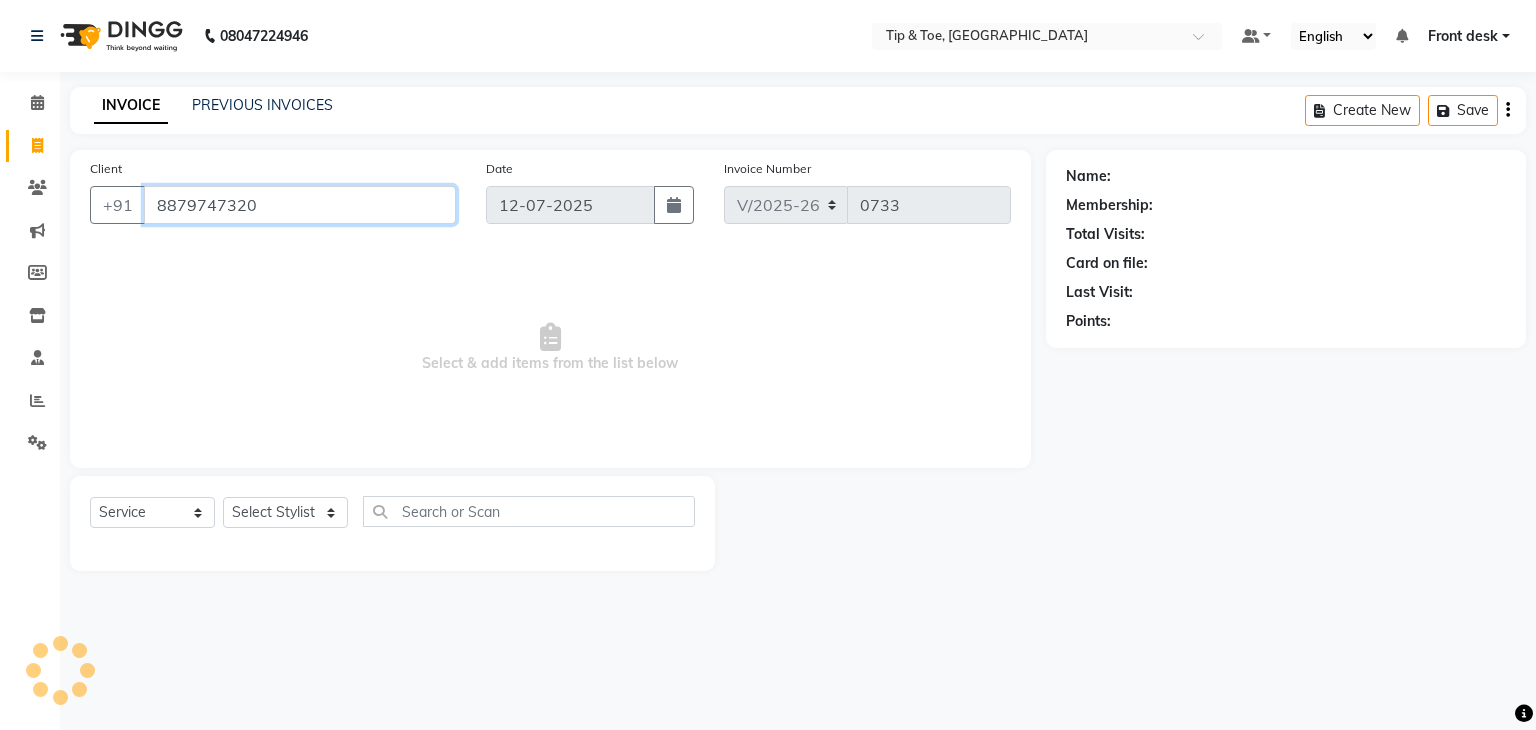 type on "8879747320" 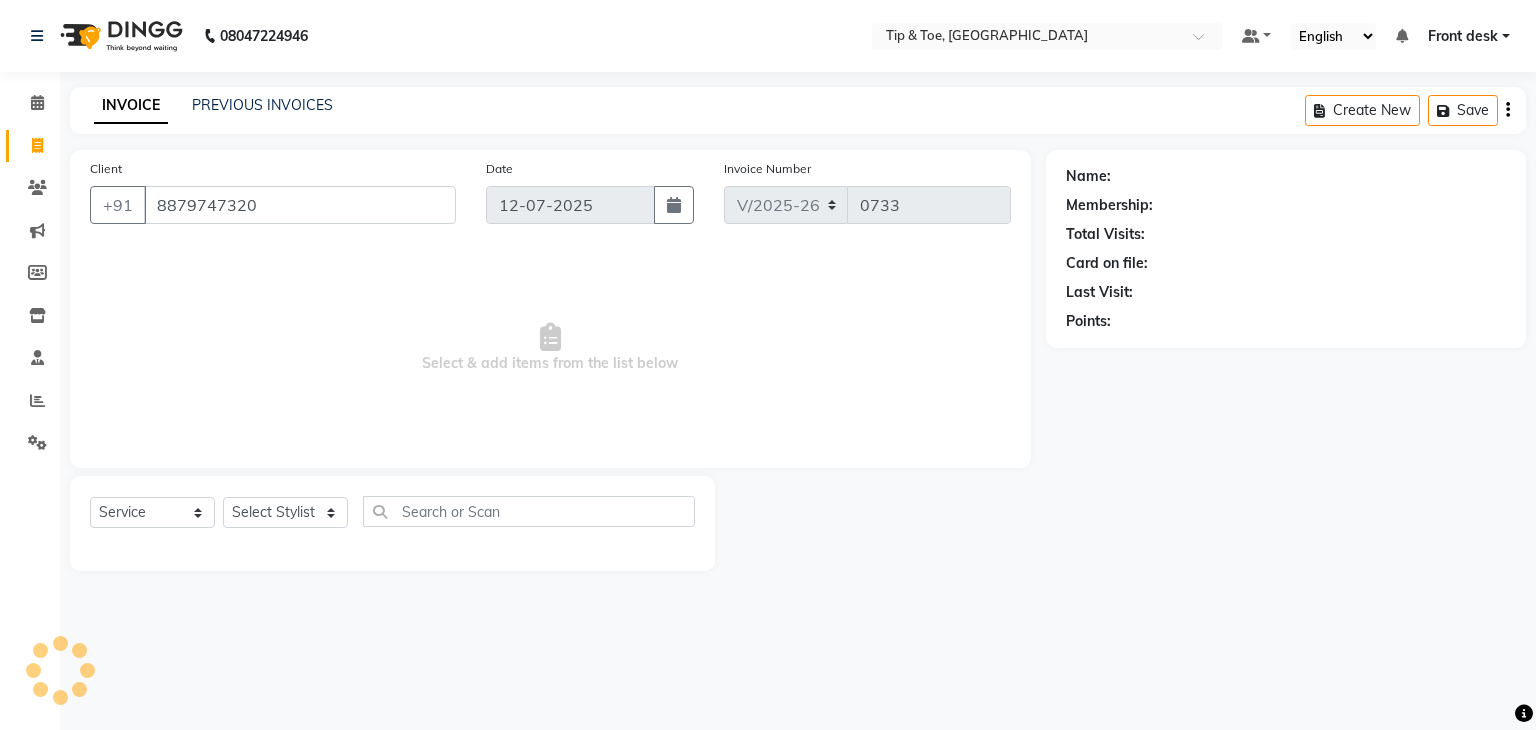select on "1: Object" 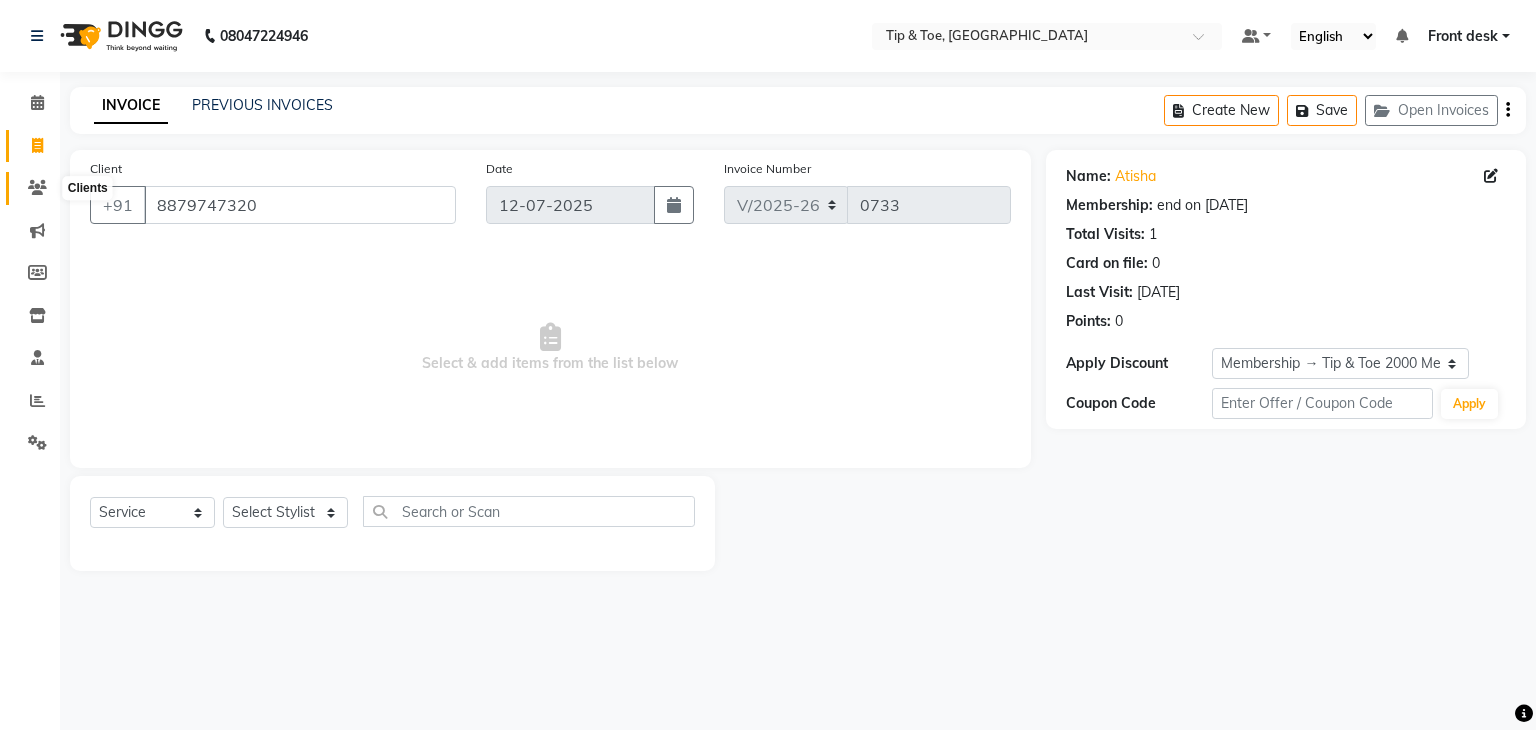 click 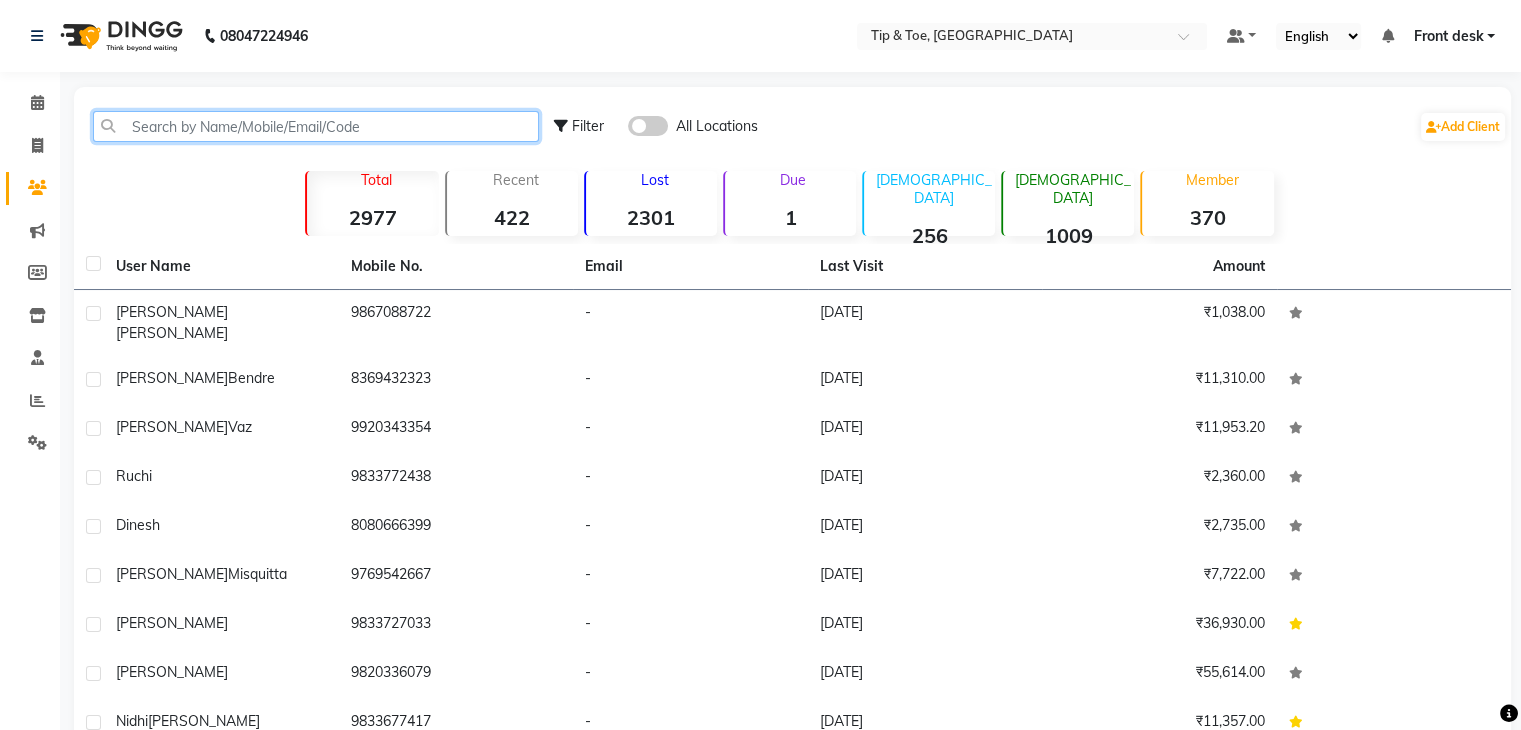 click 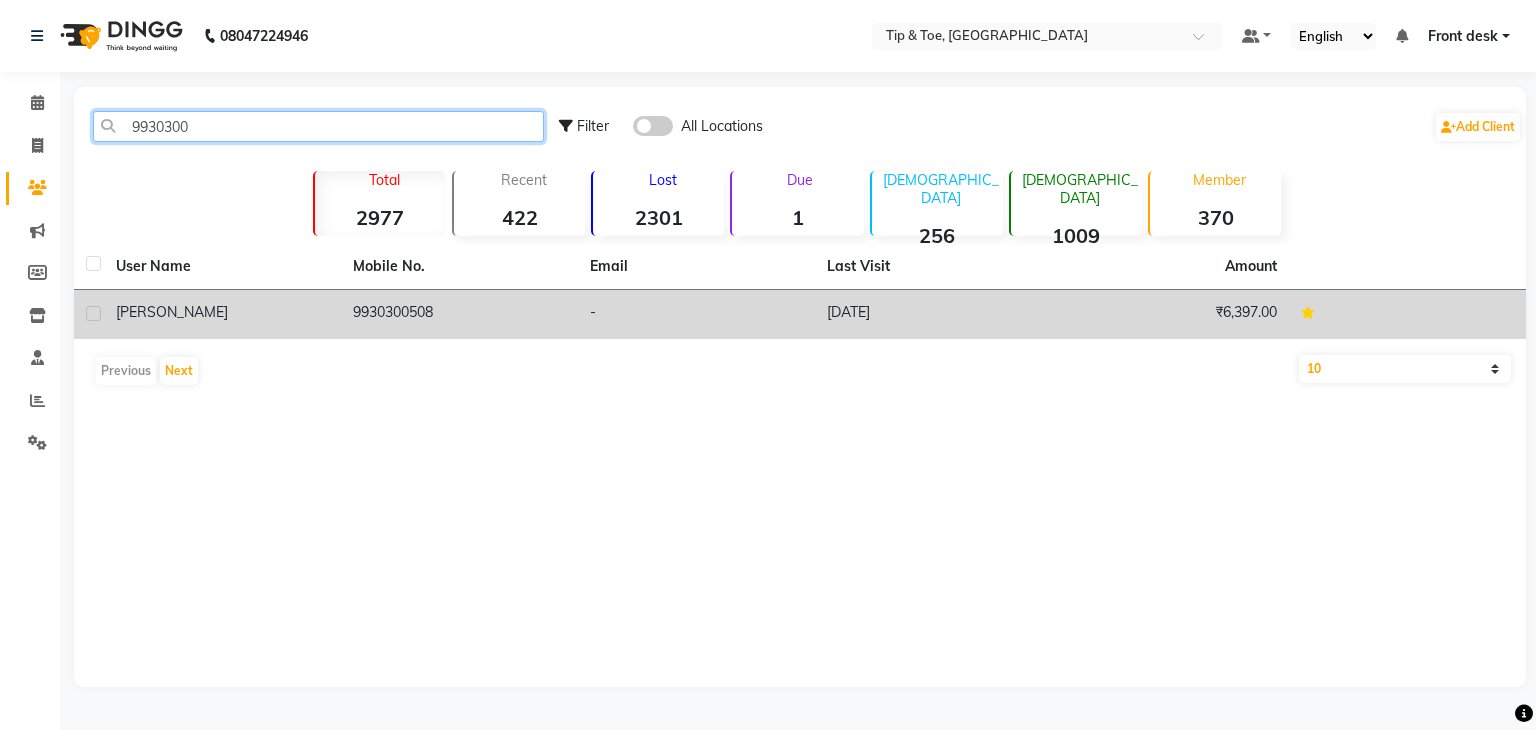type on "9930300" 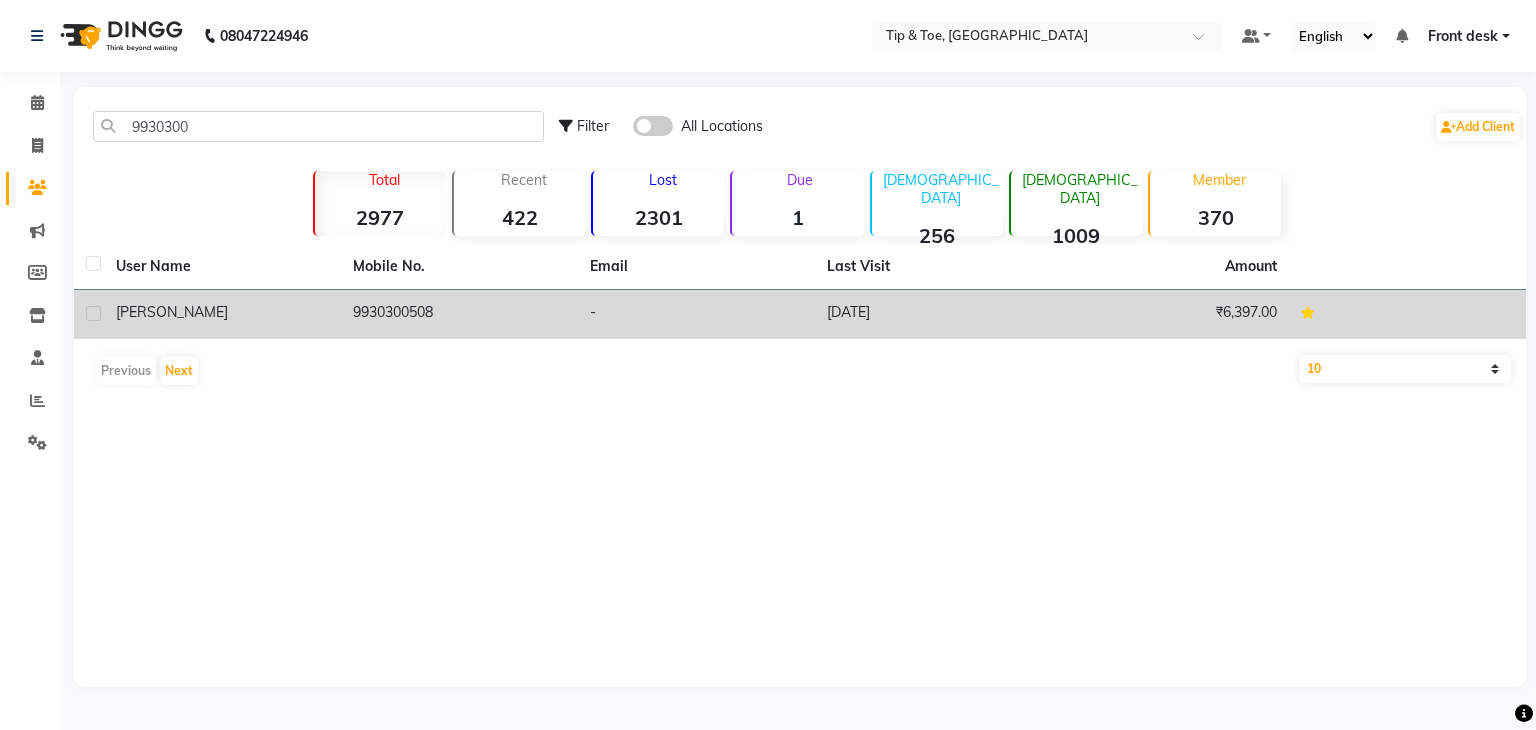 click on "[PERSON_NAME]" 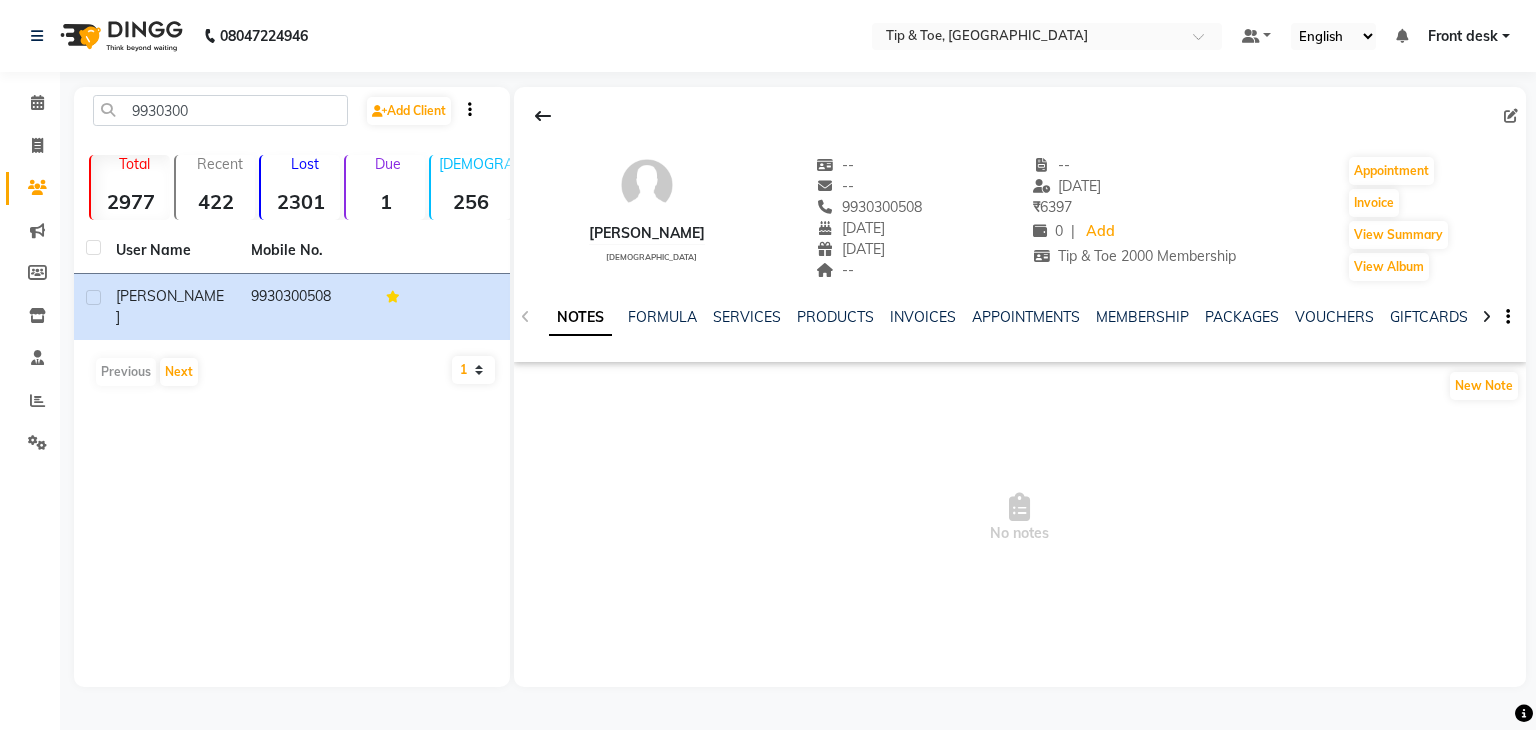 click on "NOTES FORMULA SERVICES PRODUCTS INVOICES APPOINTMENTS MEMBERSHIP PACKAGES VOUCHERS GIFTCARDS POINTS FORMS FAMILY CARDS WALLET" 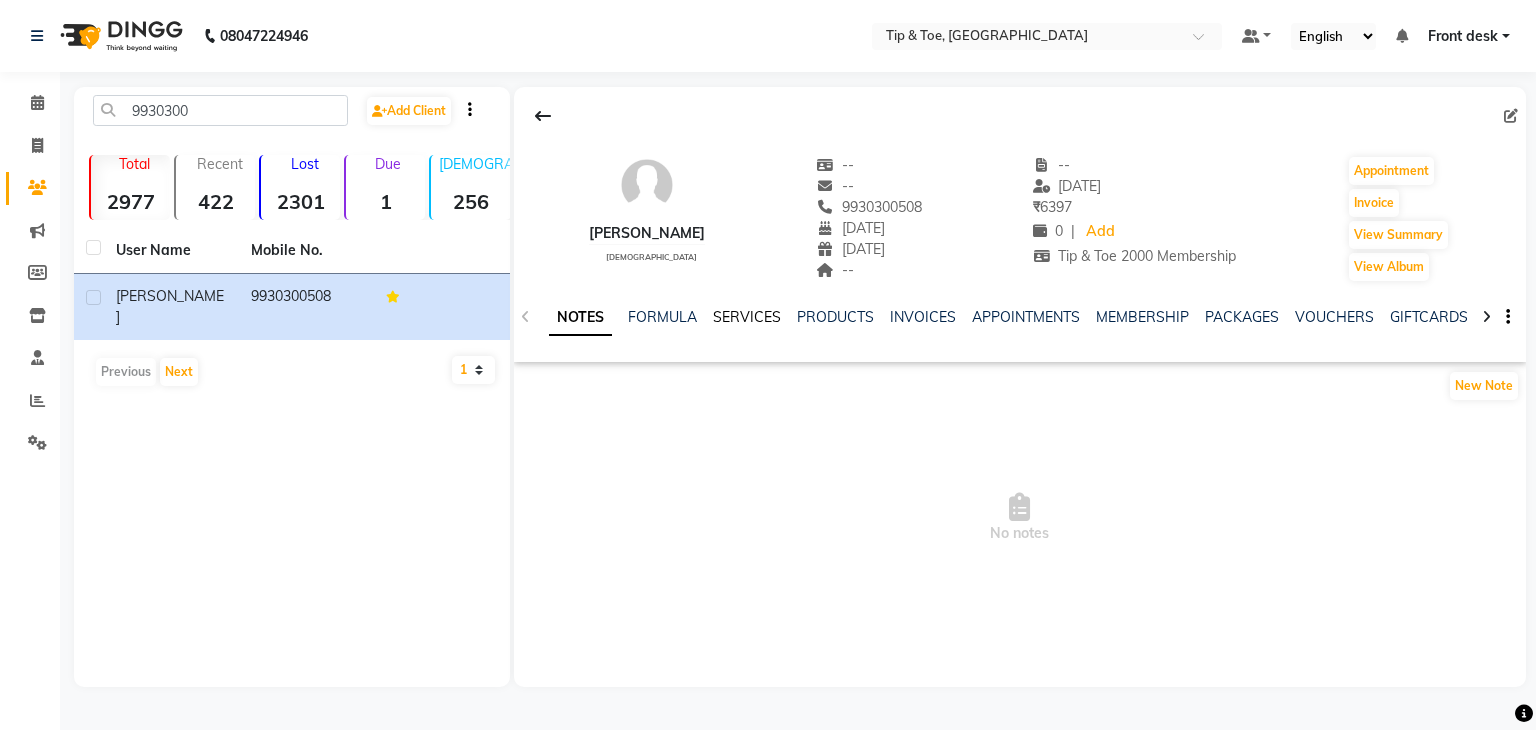 click on "SERVICES" 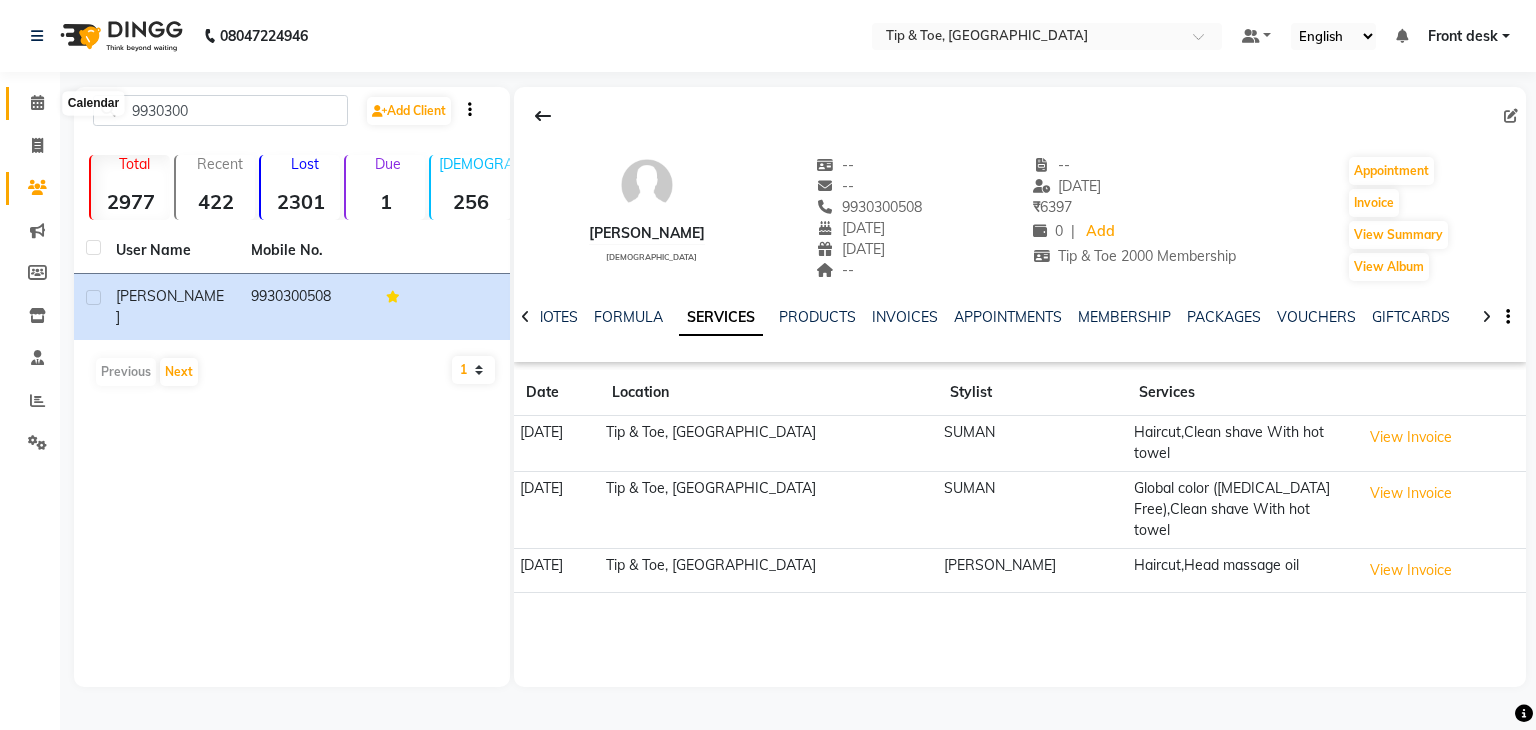 click 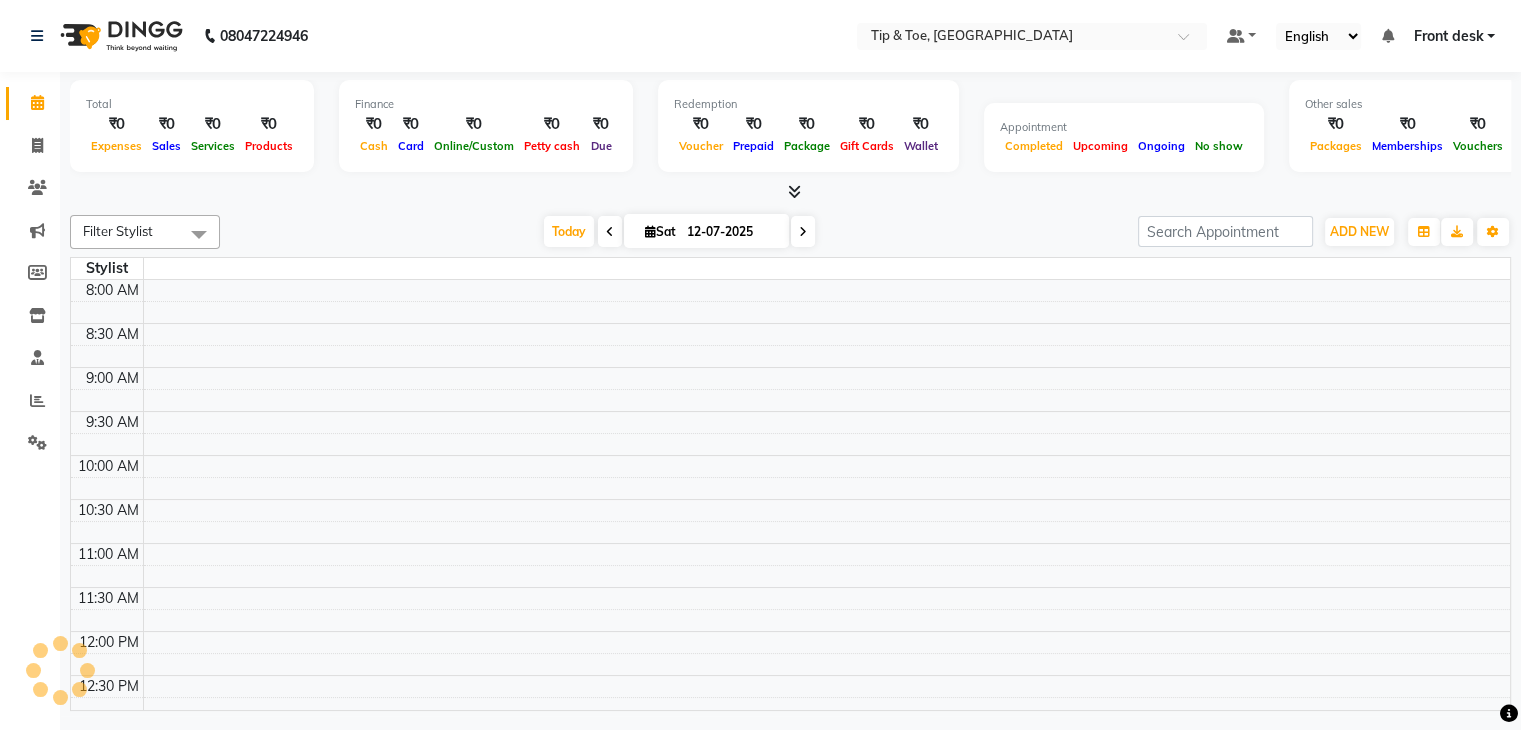 scroll, scrollTop: 436, scrollLeft: 0, axis: vertical 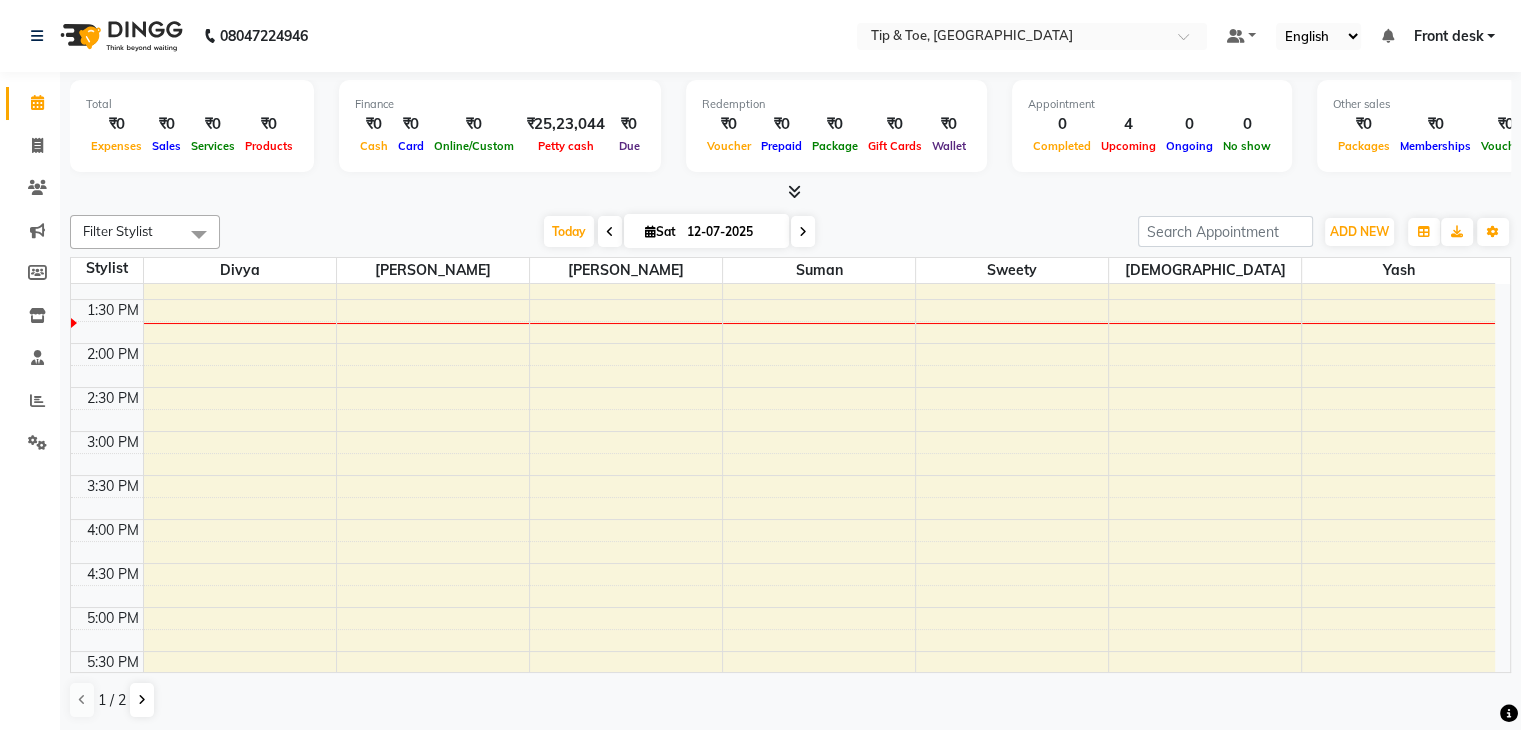 click on "8:00 AM 8:30 AM 9:00 AM 9:30 AM 10:00 AM 10:30 AM 11:00 AM 11:30 AM 12:00 PM 12:30 PM 1:00 PM 1:30 PM 2:00 PM 2:30 PM 3:00 PM 3:30 PM 4:00 PM 4:30 PM 5:00 PM 5:30 PM 6:00 PM 6:30 PM 7:00 PM 7:30 PM 8:00 PM 8:30 PM             Shivani Parab, TK01, 11:45 AM-12:45 PM, Vedic valley manicure             Shivani Parab, TK01, 12:00 PM-01:15 PM, VOESH NEWYORK Pedicure             ATISHA, TK02, 11:45 AM-12:30 PM, T&T Nail Art Set (10 Fingers)" at bounding box center [783, 387] 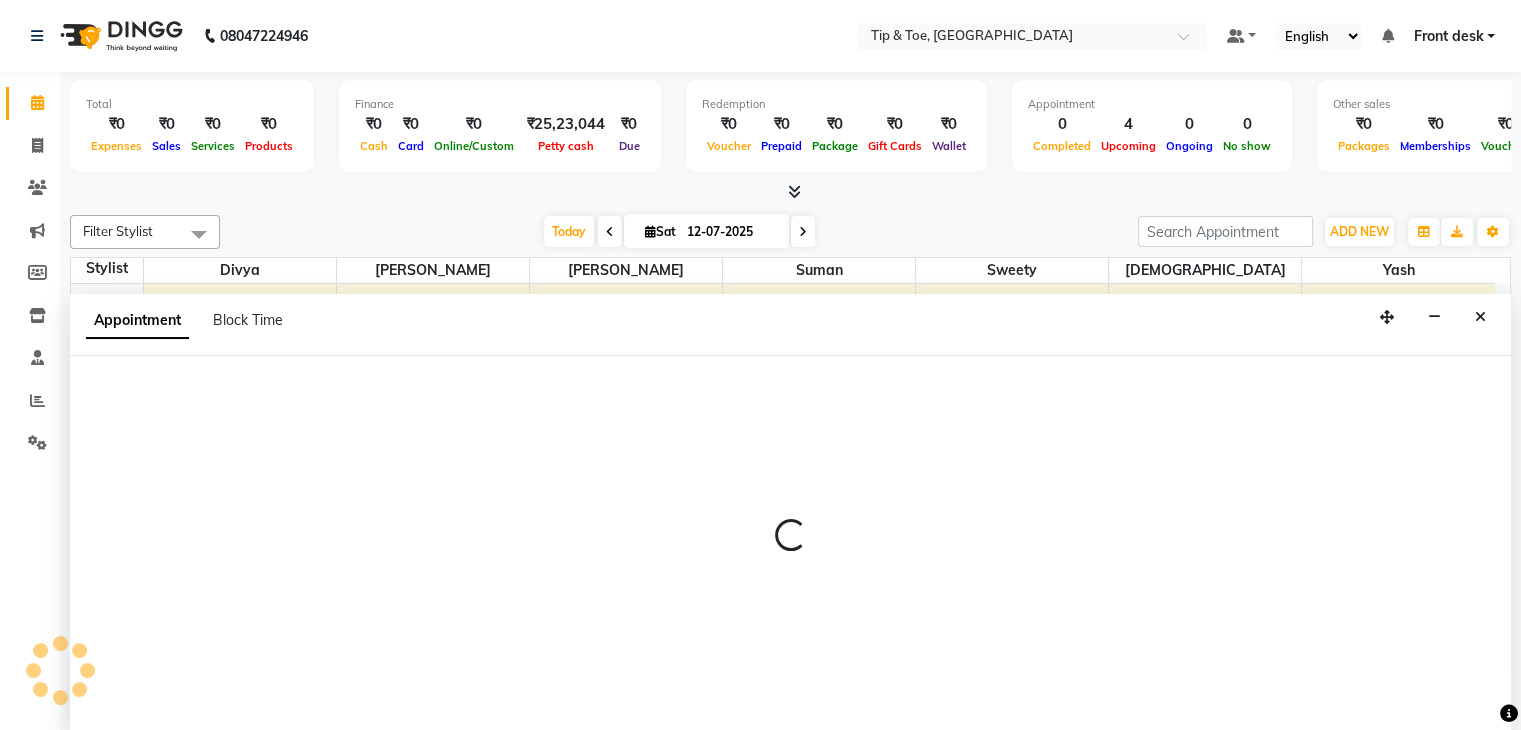scroll, scrollTop: 1, scrollLeft: 0, axis: vertical 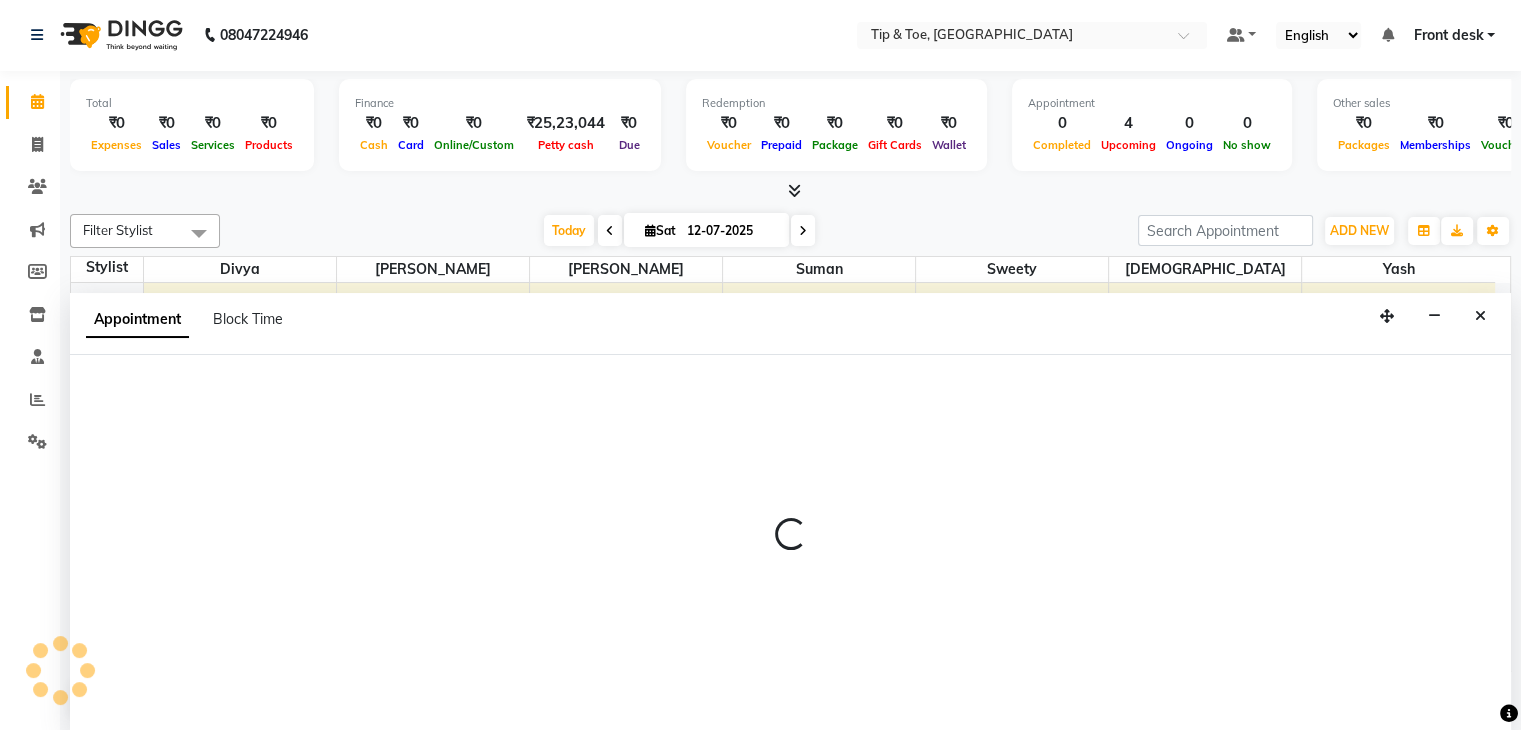 select on "63785" 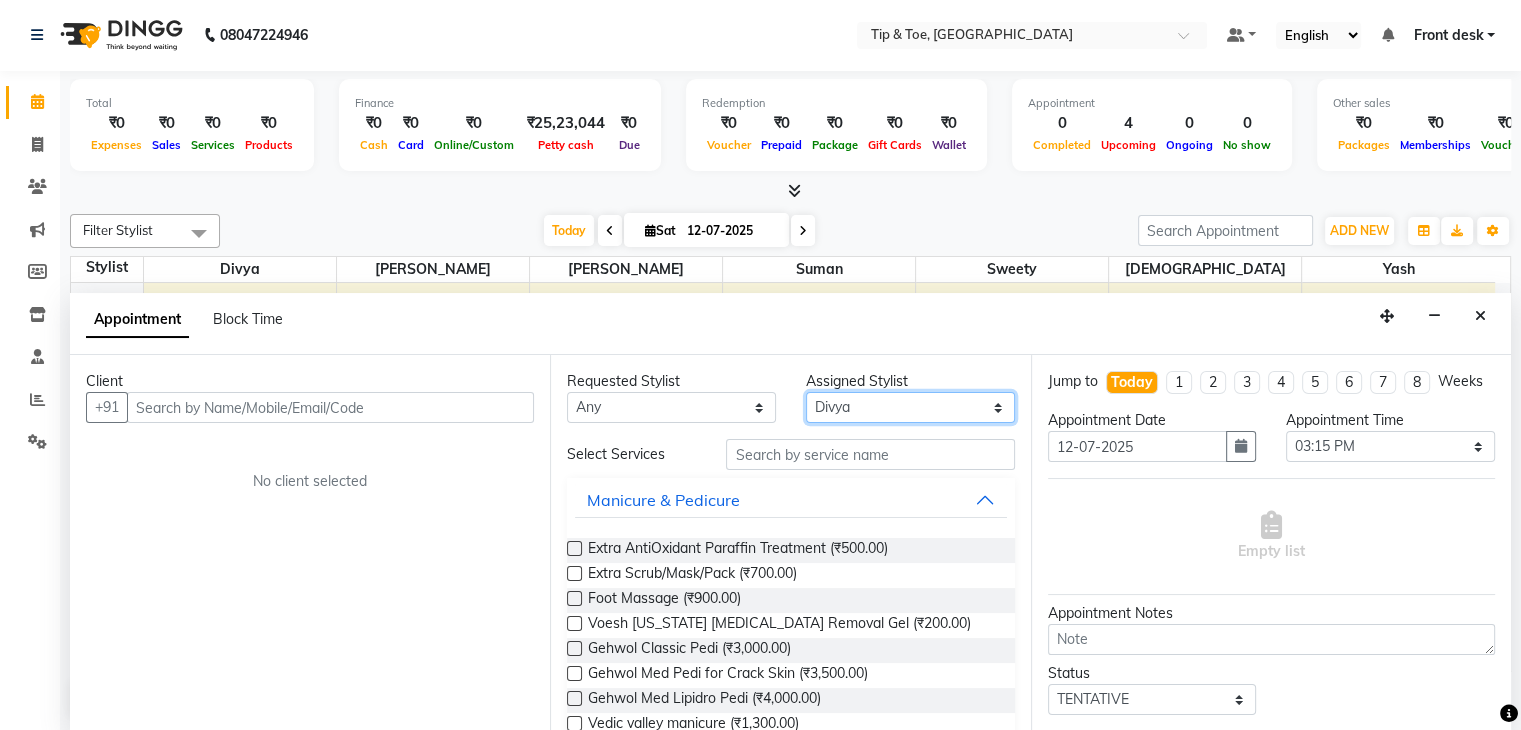 click on "Select Divya Eshan Regan Suman Sweety Vikarm Yash Zoya" at bounding box center [910, 407] 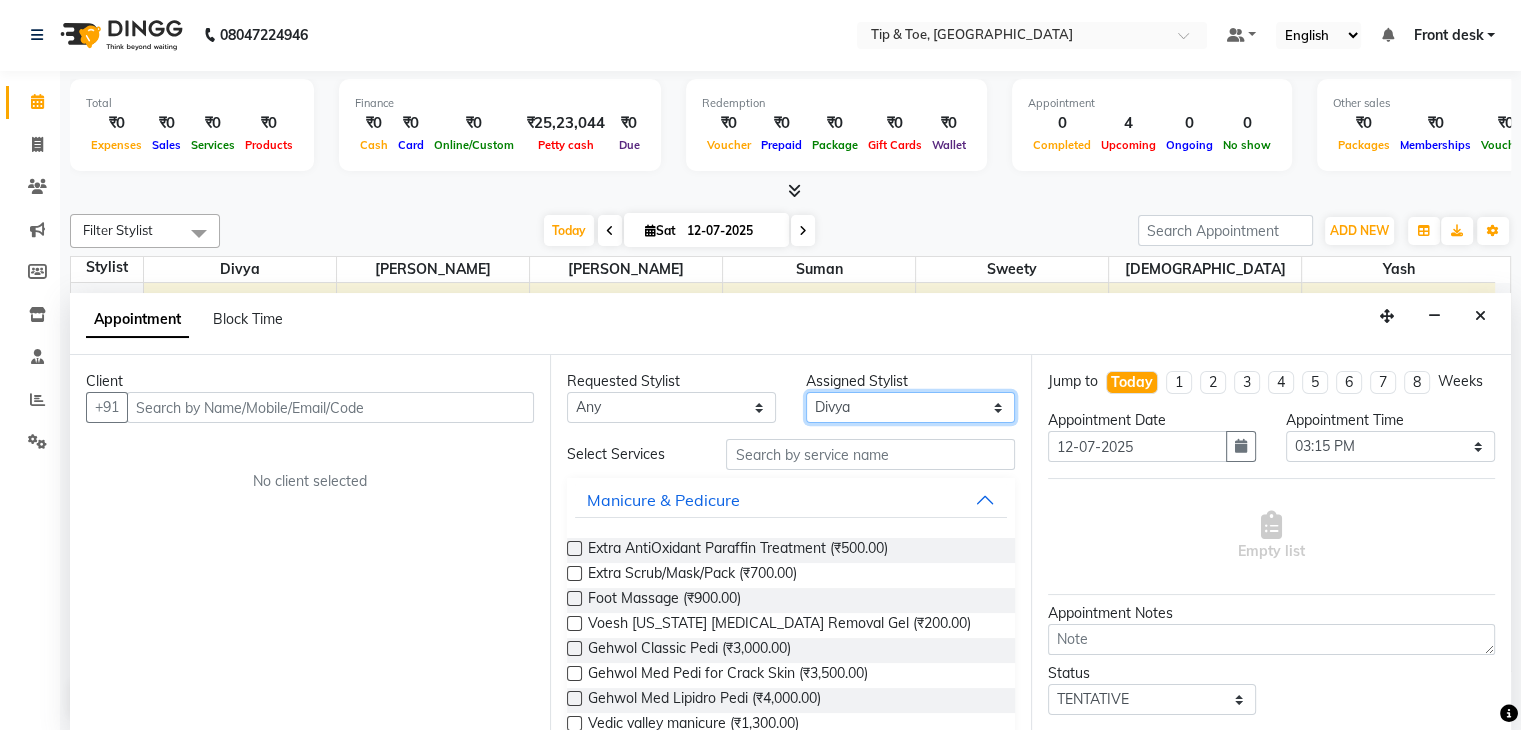 select on "67779" 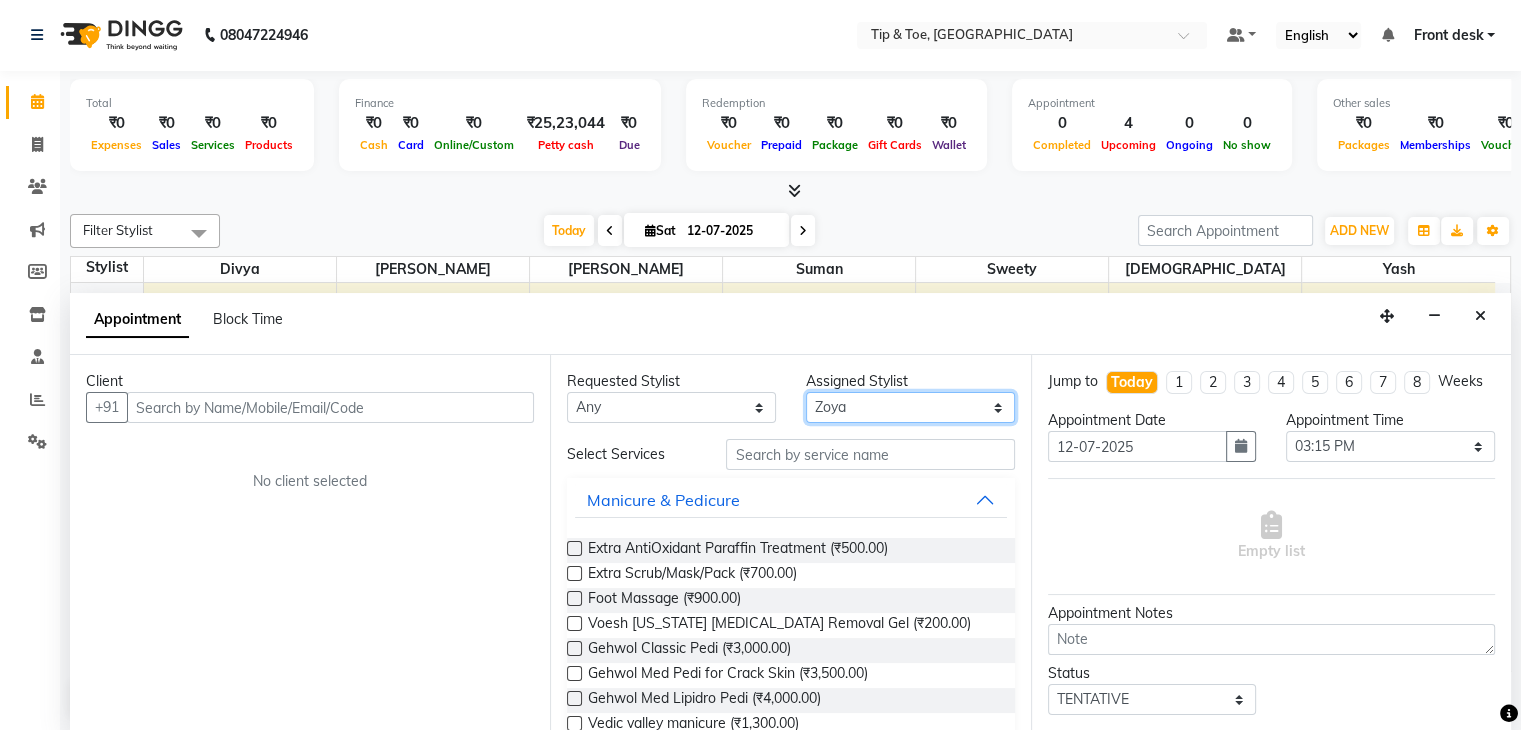 click on "Select Divya Eshan Regan Suman Sweety Vikarm Yash Zoya" at bounding box center (910, 407) 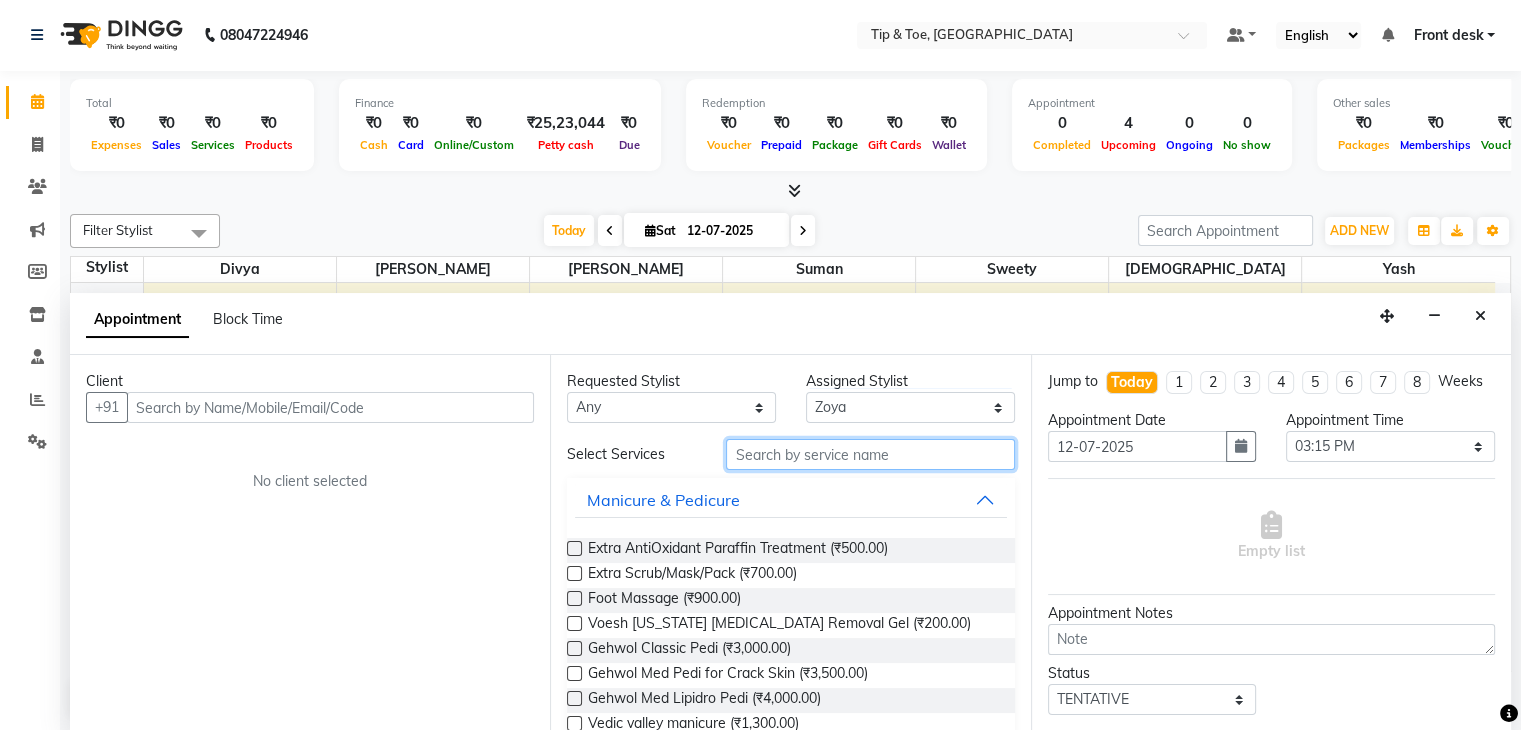 drag, startPoint x: 800, startPoint y: 452, endPoint x: 813, endPoint y: 430, distance: 25.553865 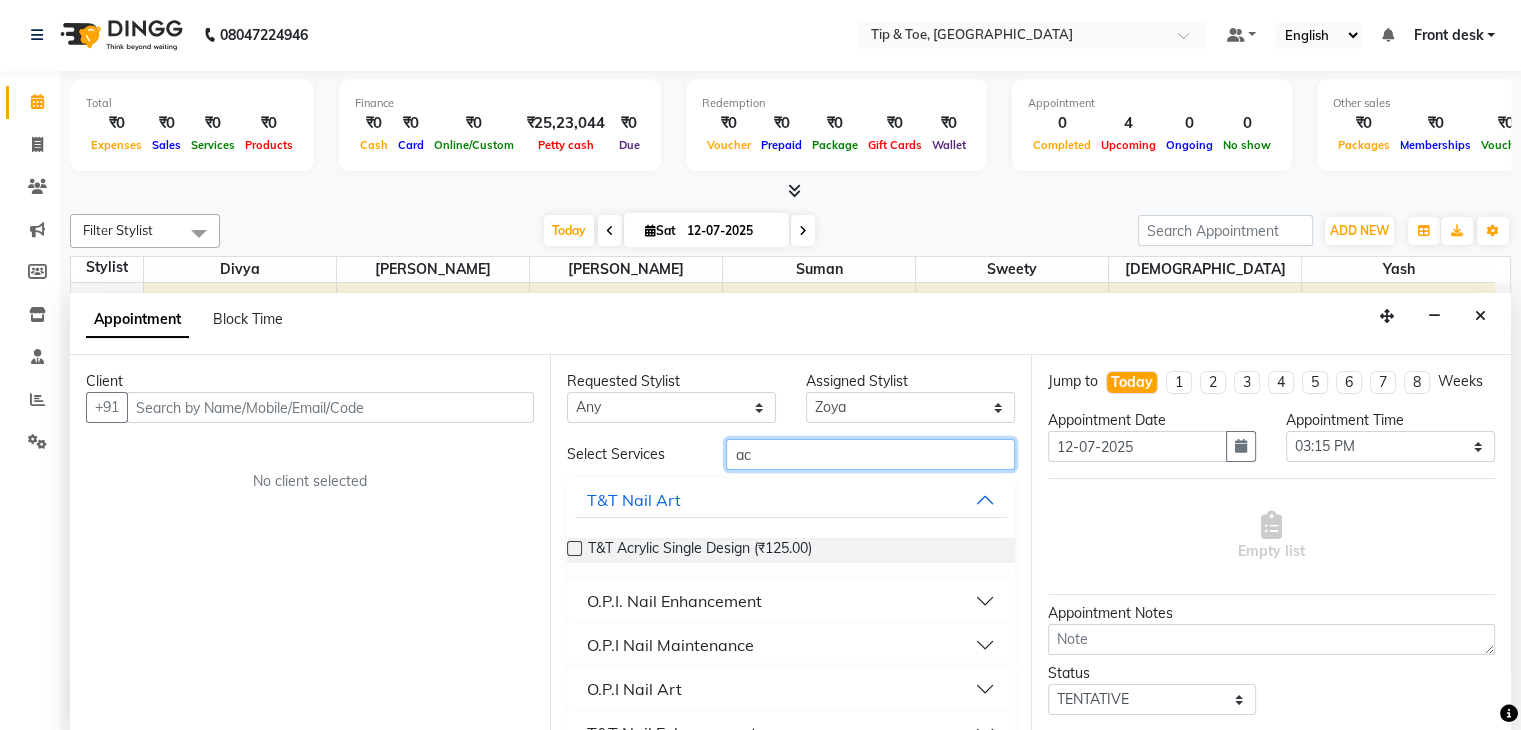 type on "a" 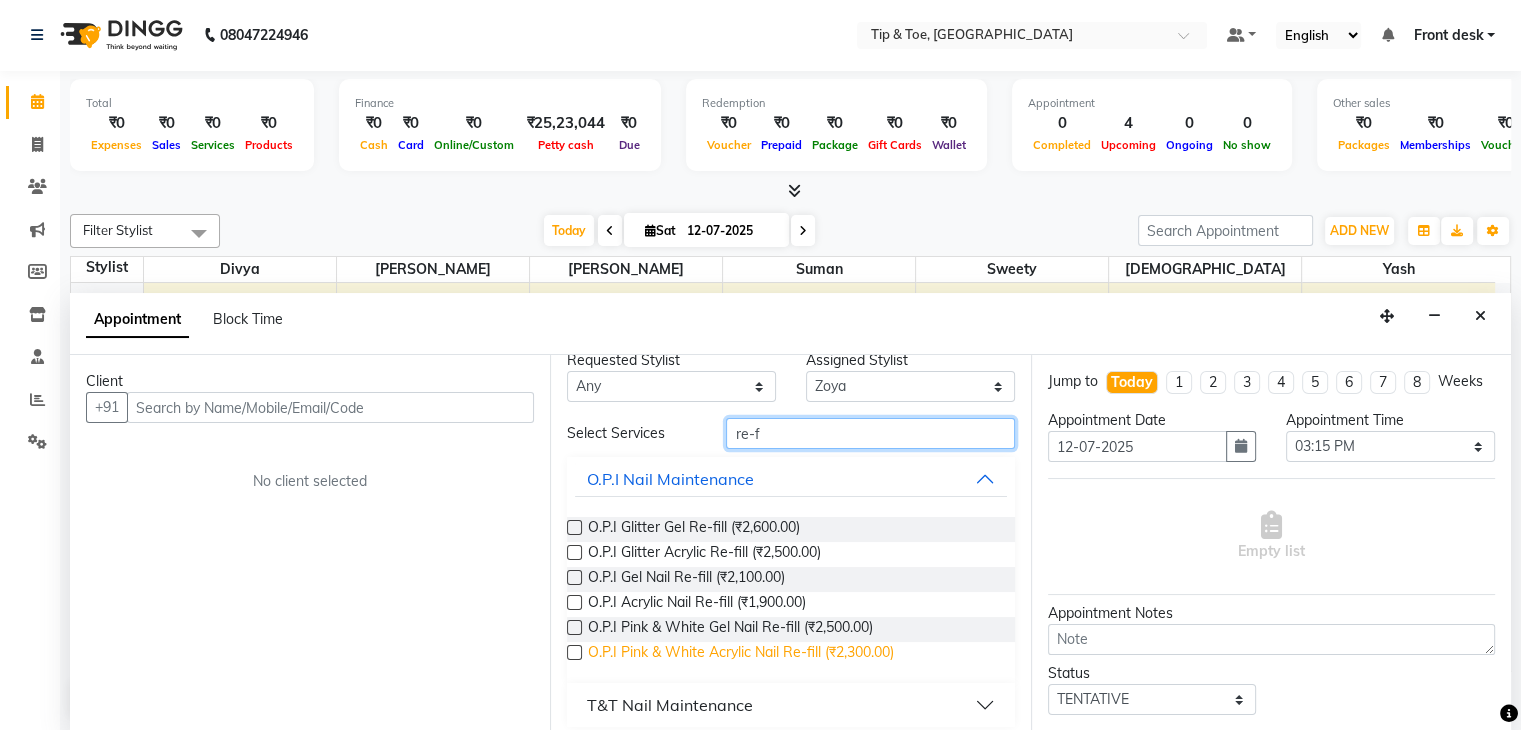 scroll, scrollTop: 32, scrollLeft: 0, axis: vertical 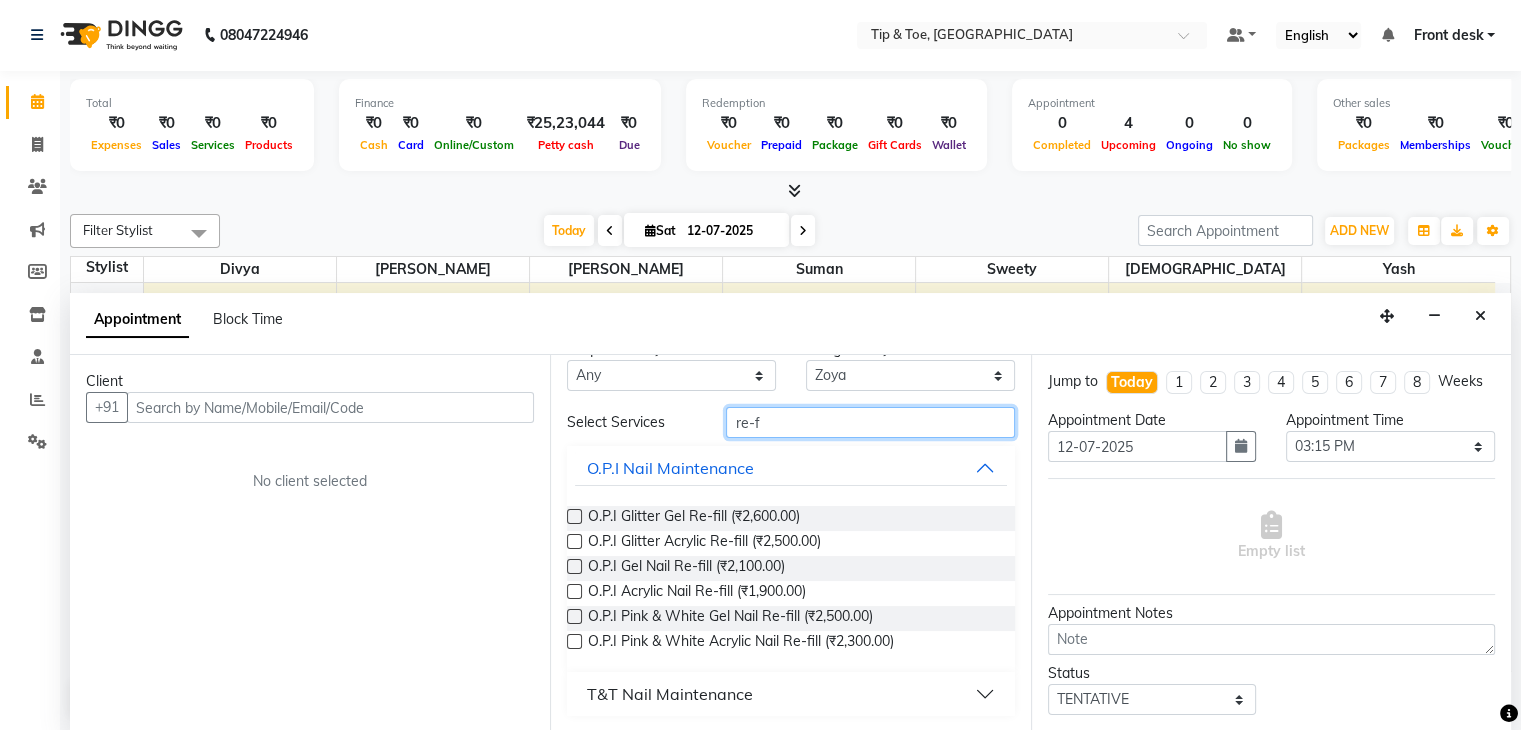 type on "re-f" 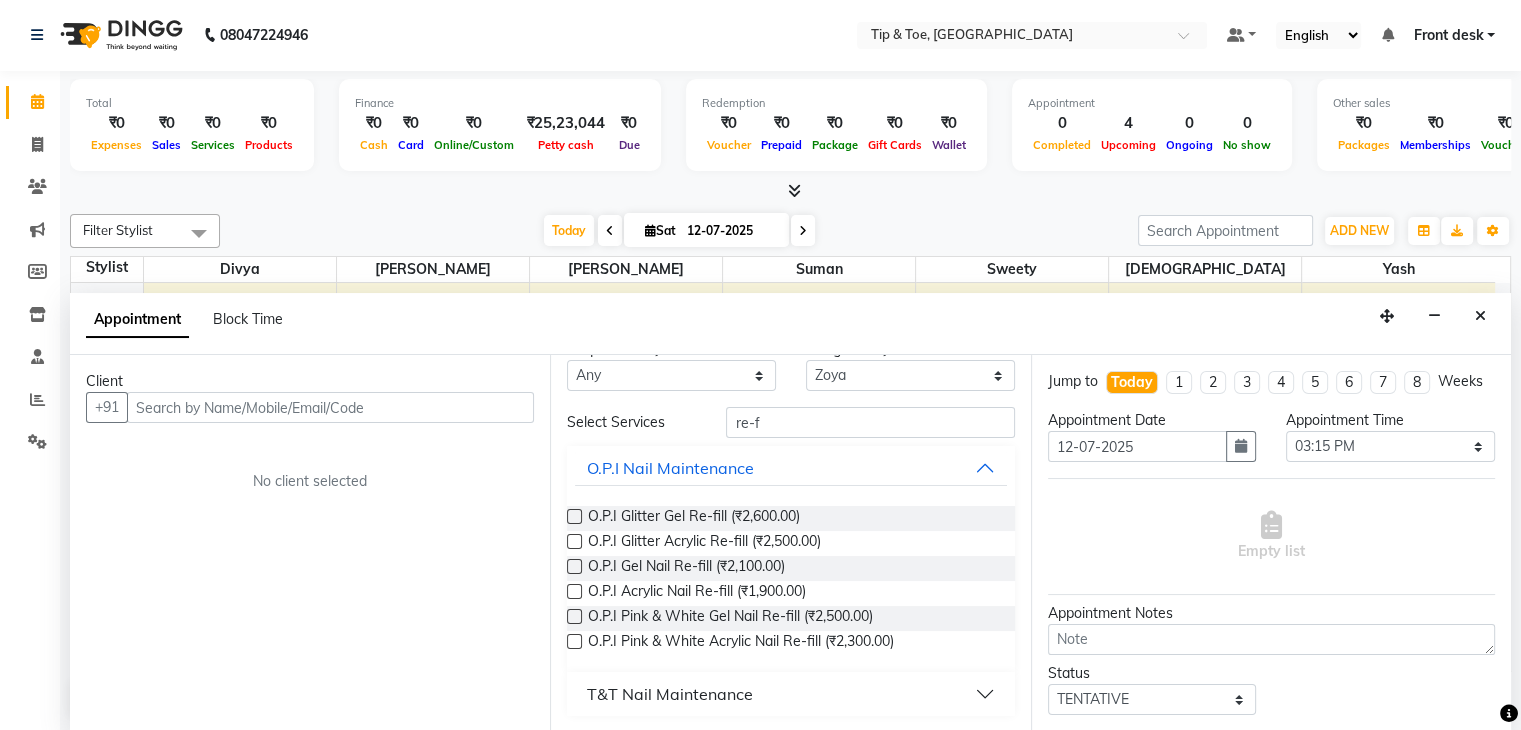 click on "T&T Nail Maintenance" at bounding box center [670, 694] 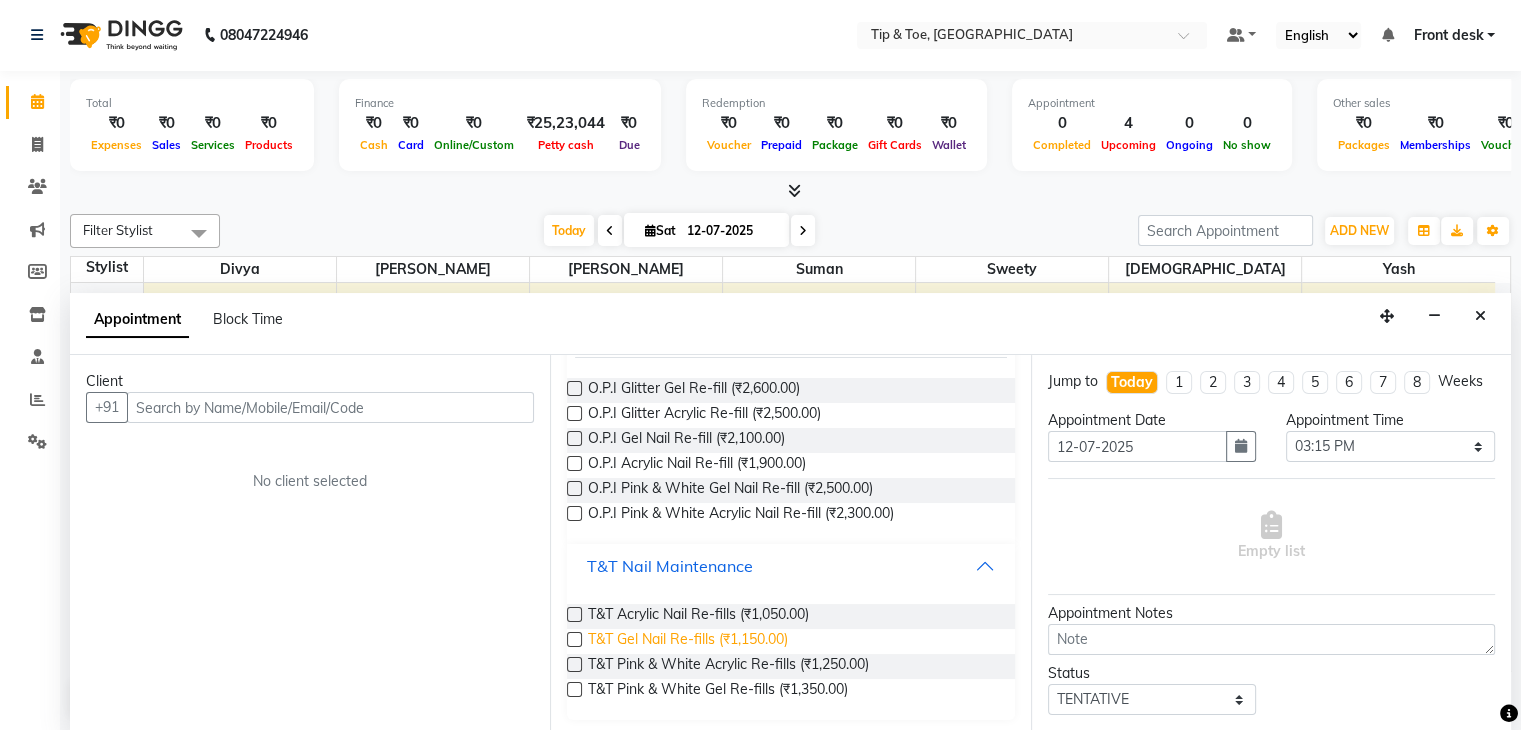 scroll, scrollTop: 164, scrollLeft: 0, axis: vertical 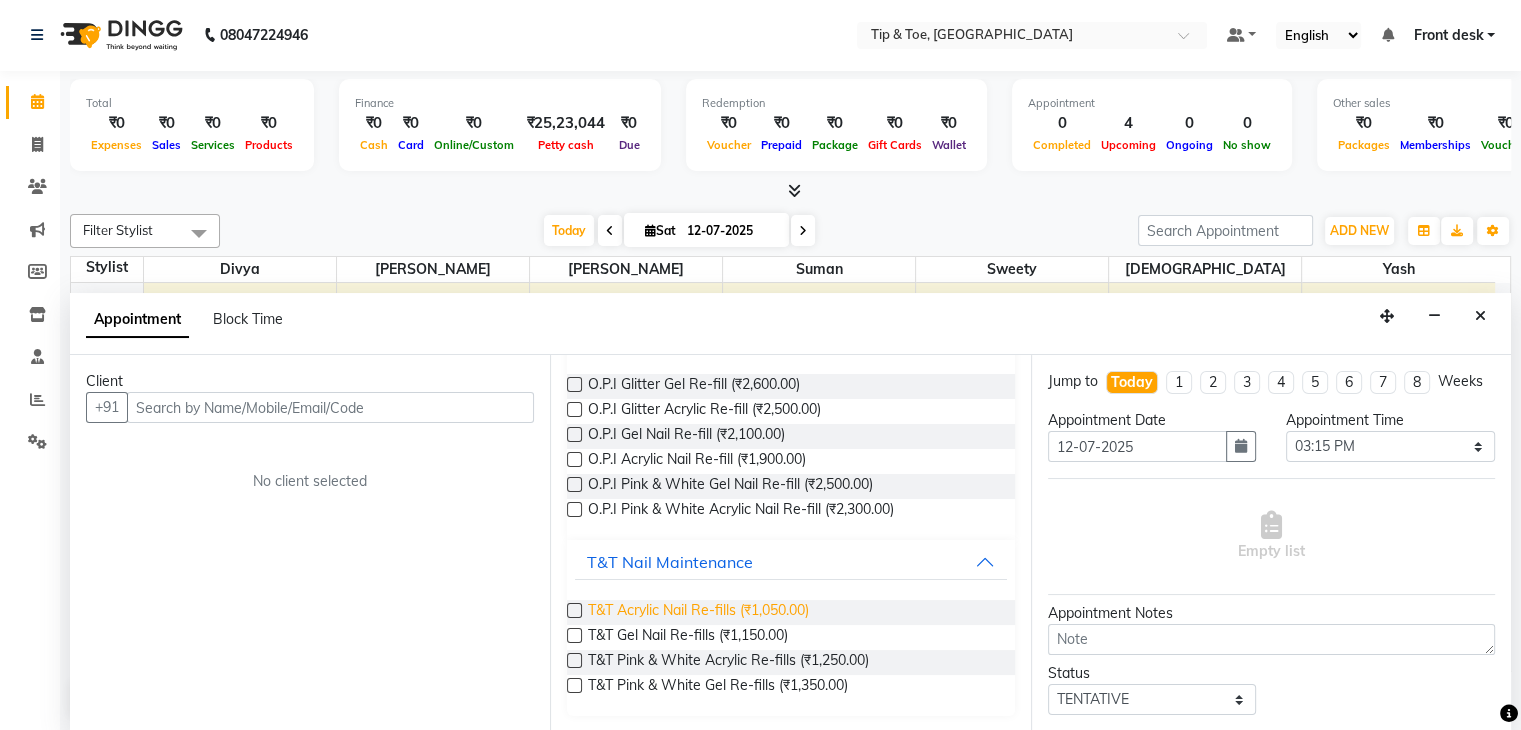 click on "T&T Acrylic Nail Re-fills (₹1,050.00)" at bounding box center [698, 612] 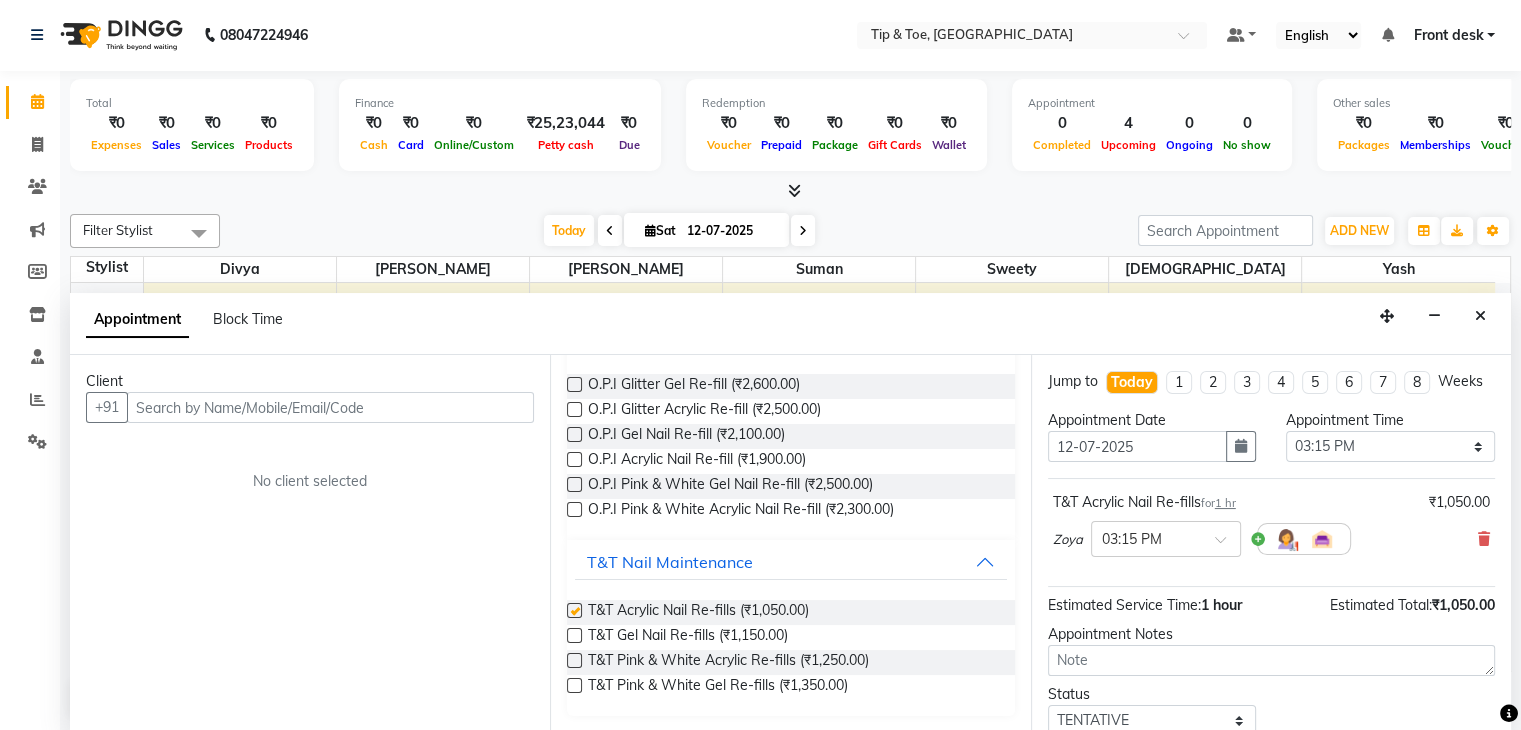 checkbox on "false" 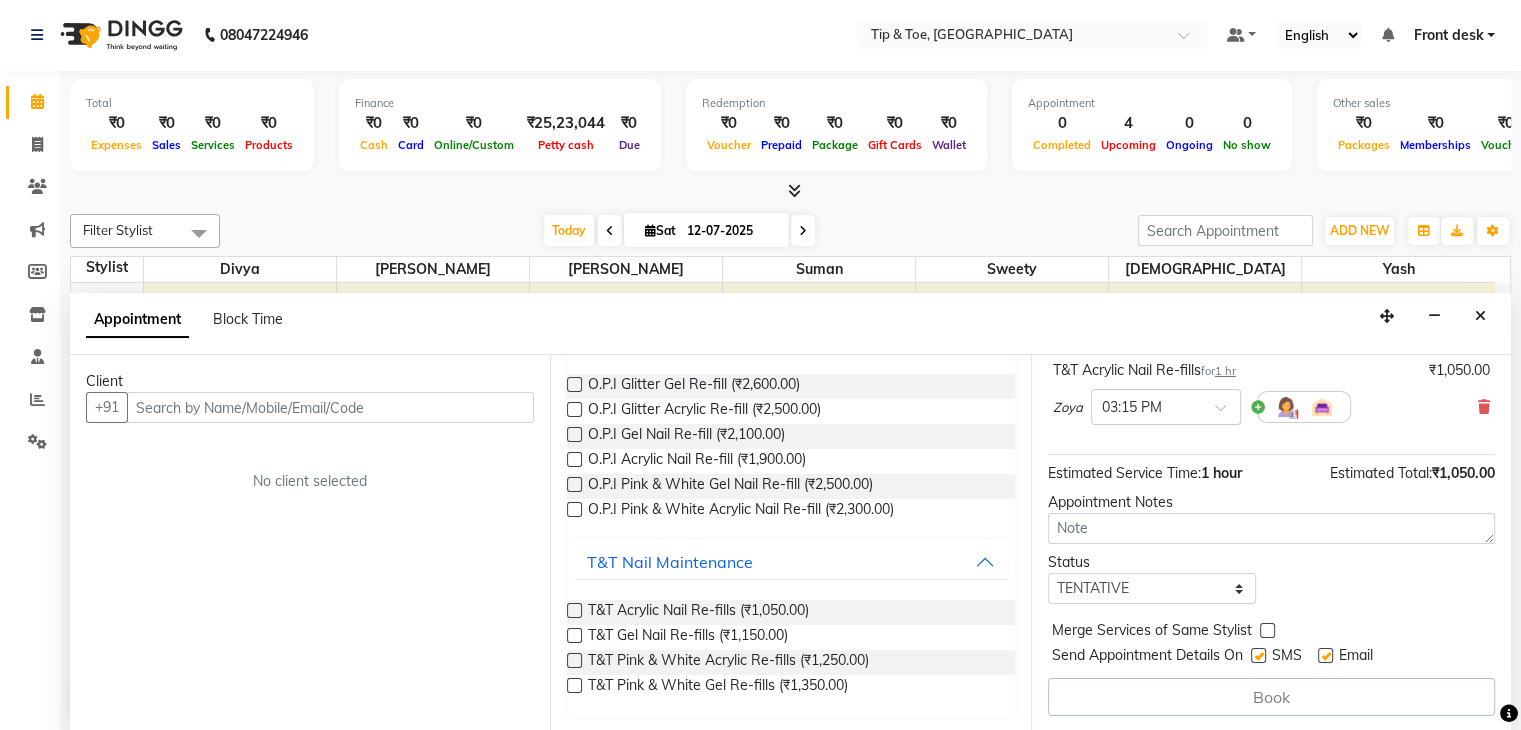 scroll, scrollTop: 151, scrollLeft: 0, axis: vertical 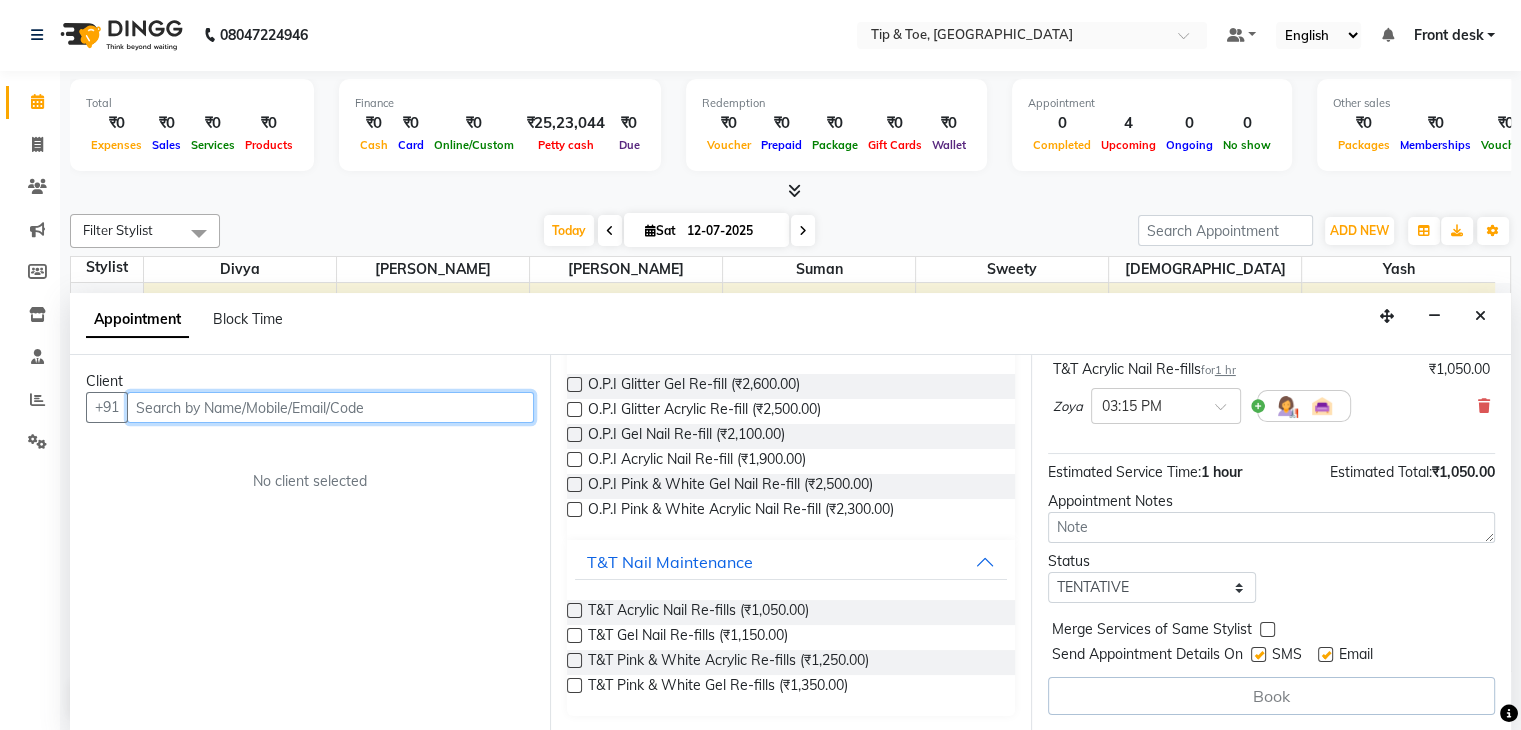 click at bounding box center [330, 407] 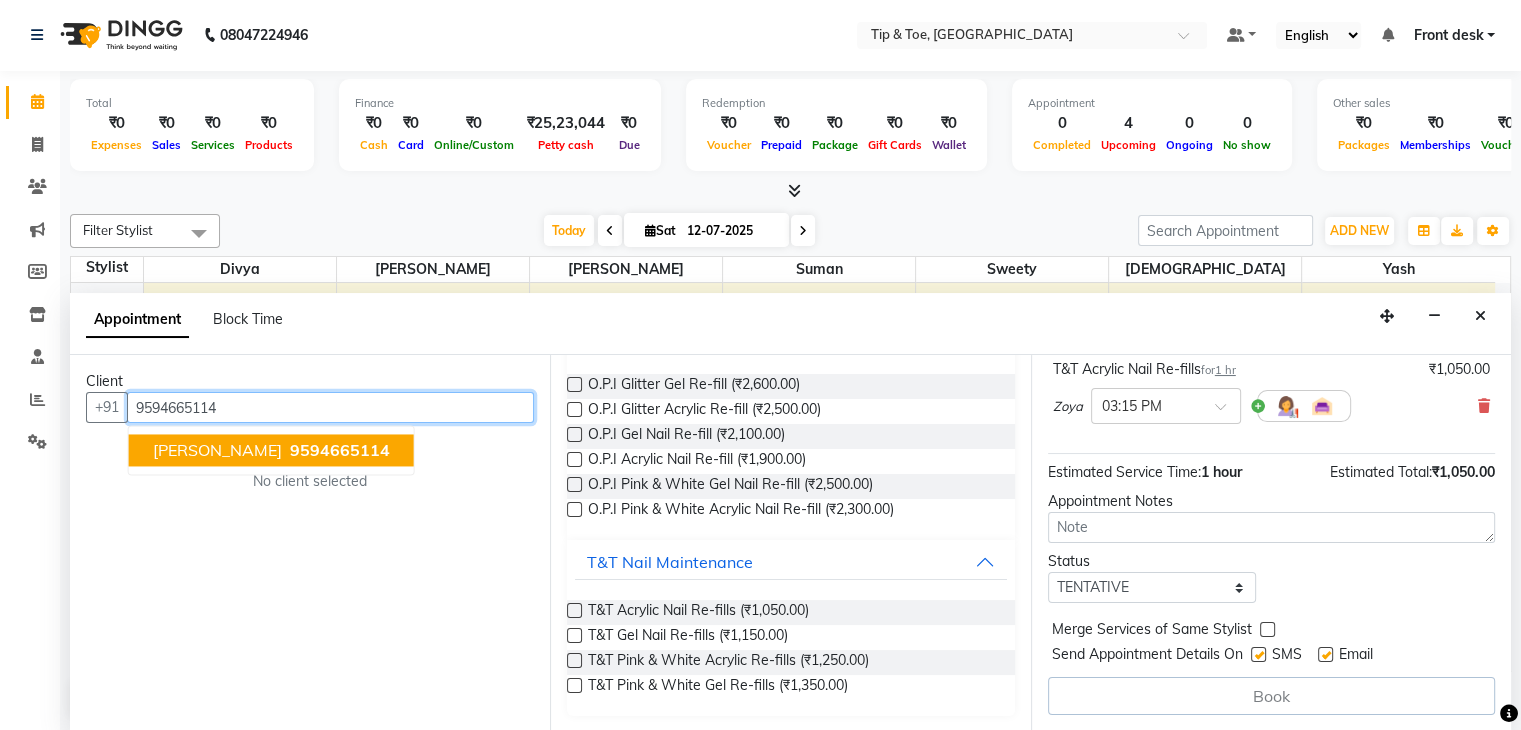 scroll, scrollTop: 149, scrollLeft: 0, axis: vertical 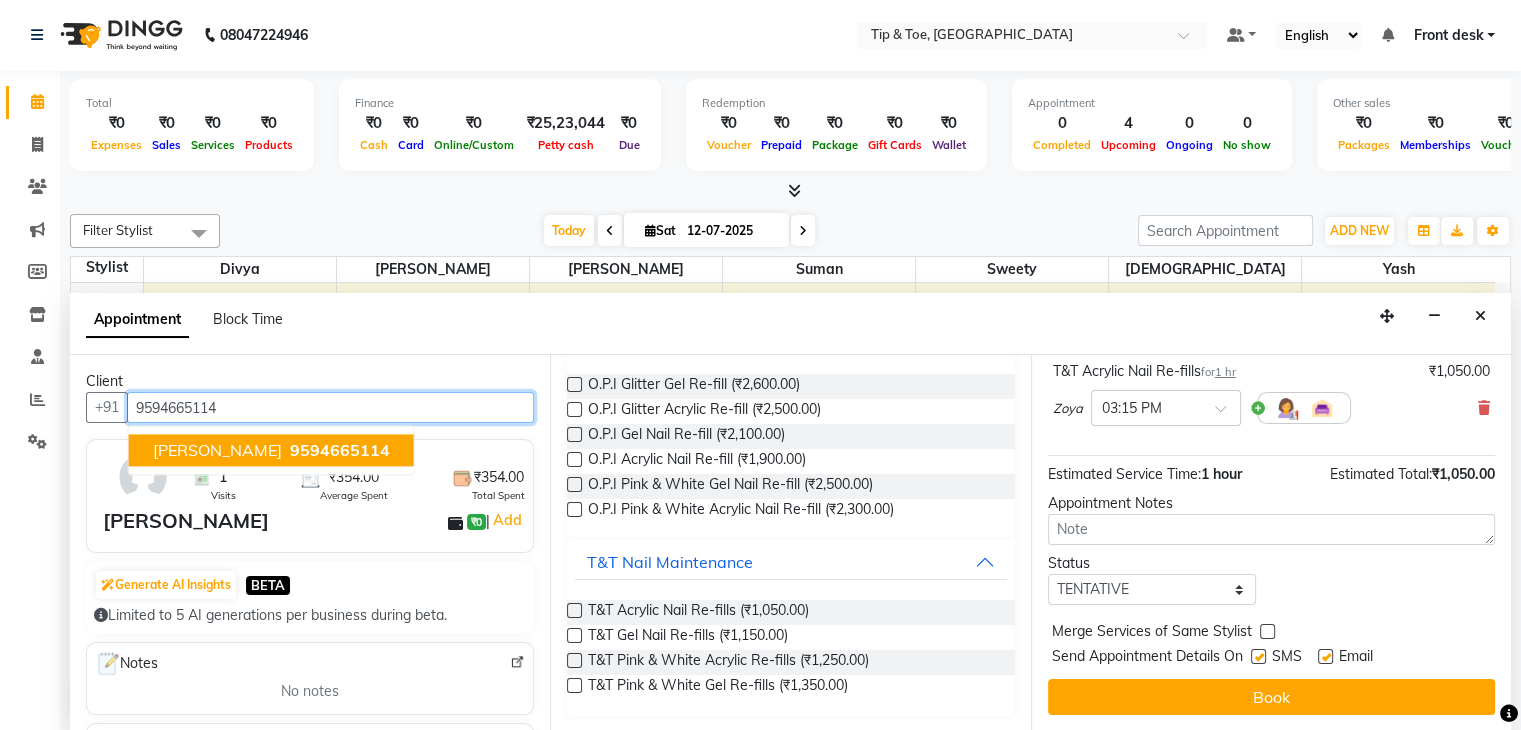 click on "POORVA   9594665114" at bounding box center [271, 451] 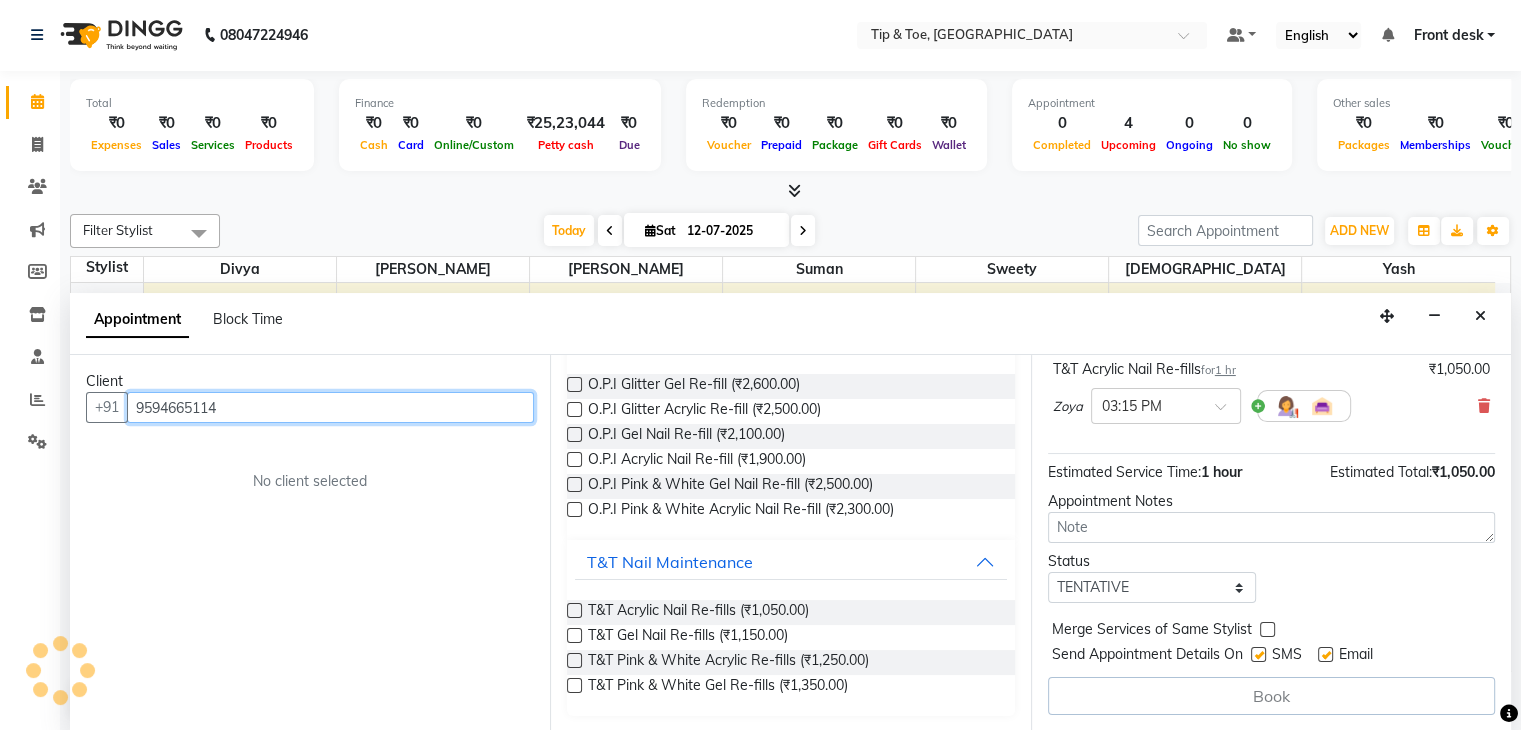 scroll, scrollTop: 149, scrollLeft: 0, axis: vertical 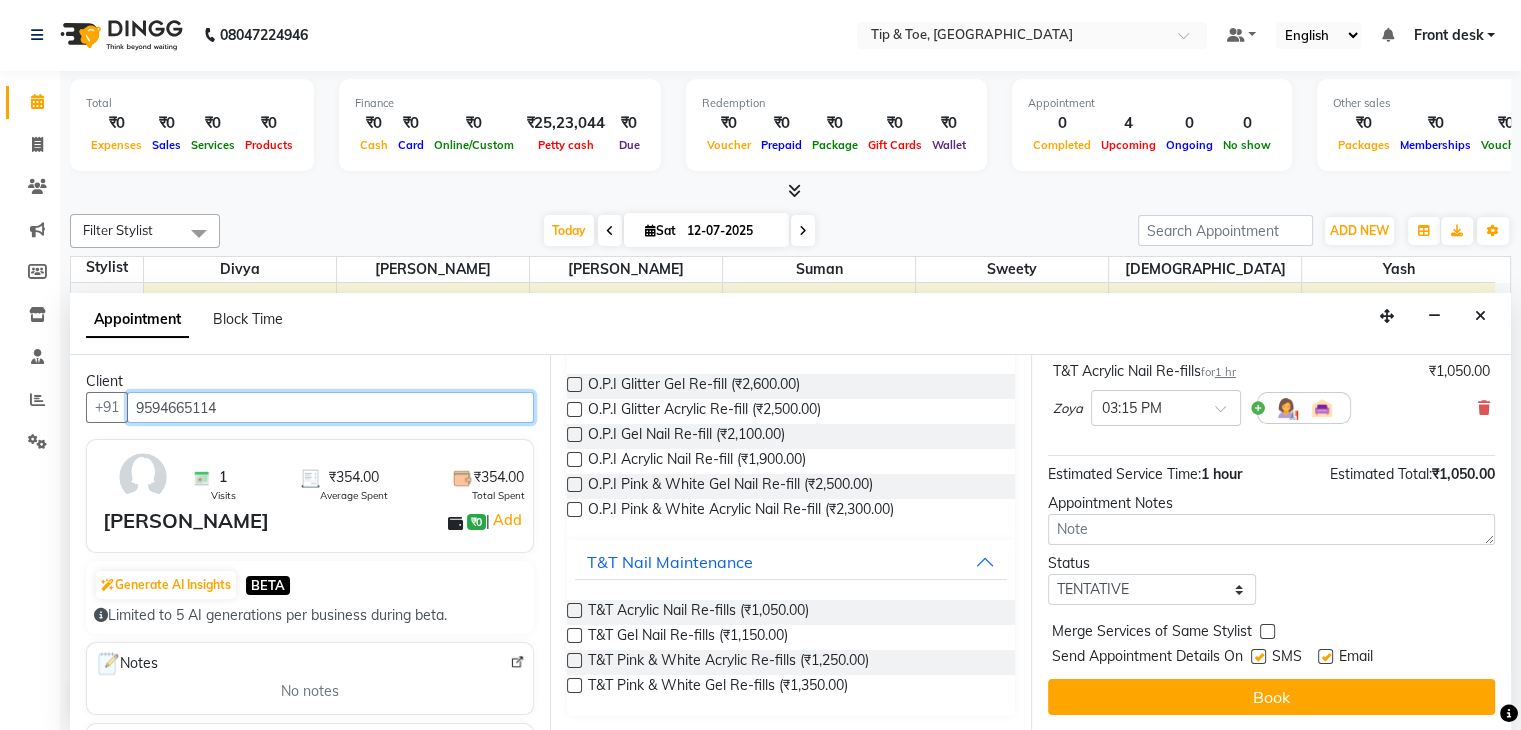 click on "9594665114" at bounding box center [330, 407] 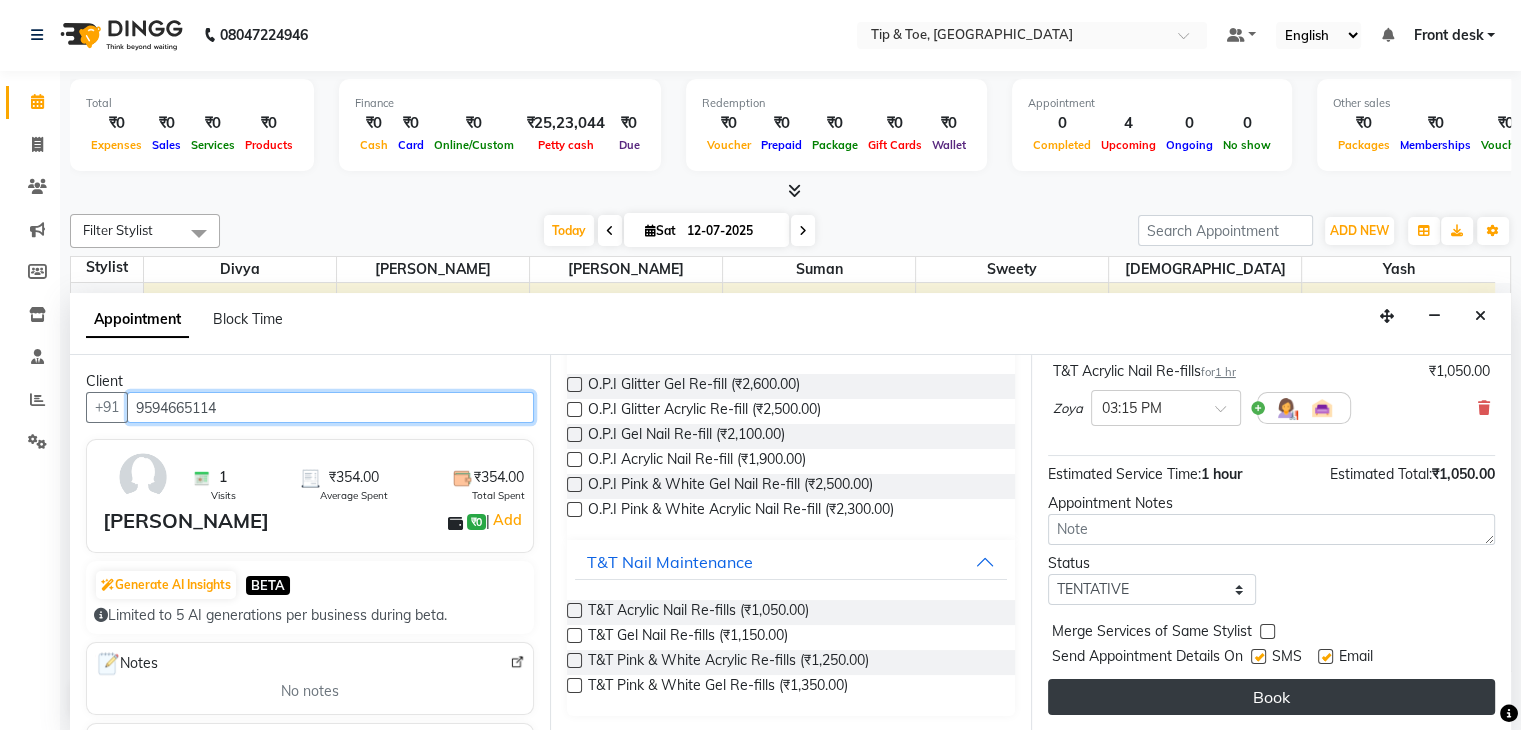 type on "9594665114" 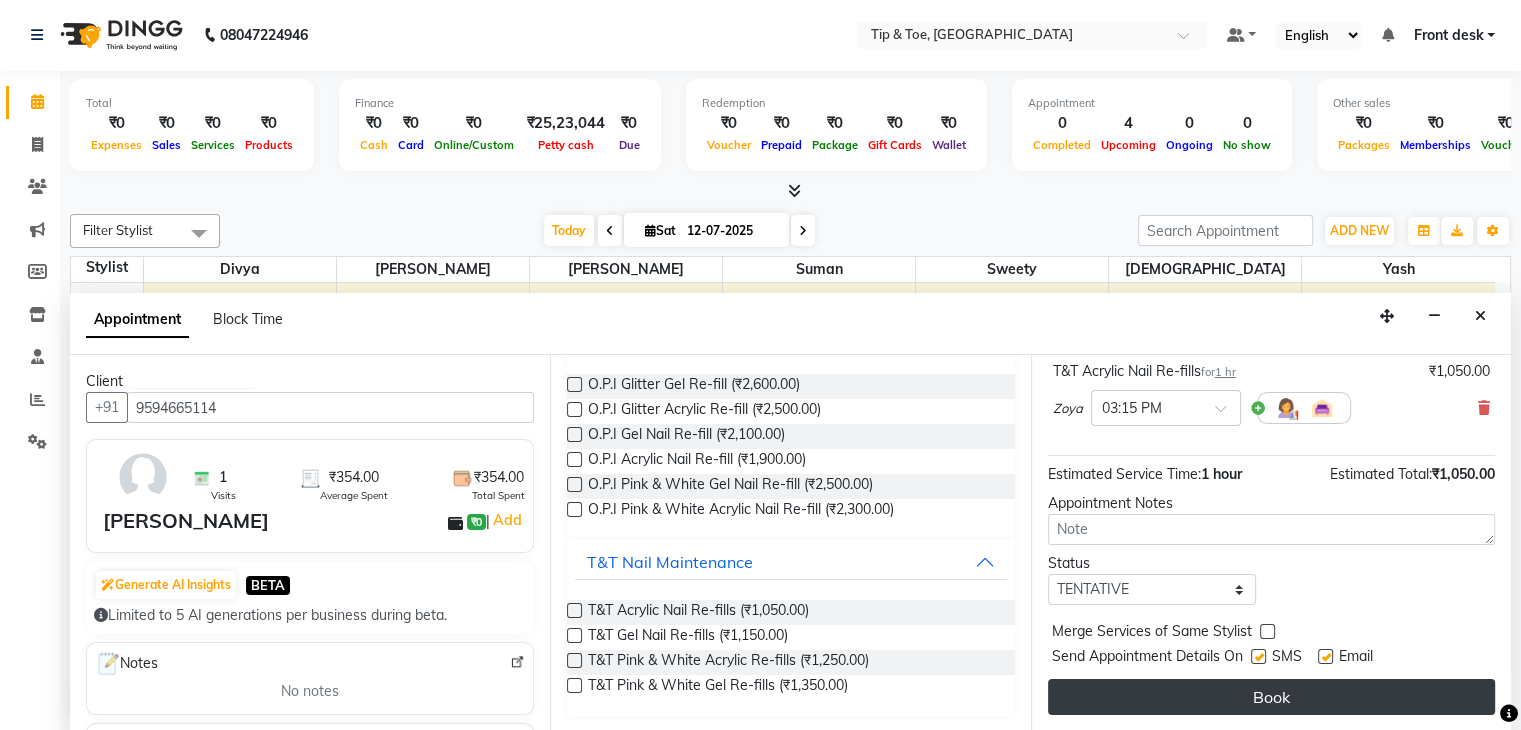 click on "Book" at bounding box center [1271, 697] 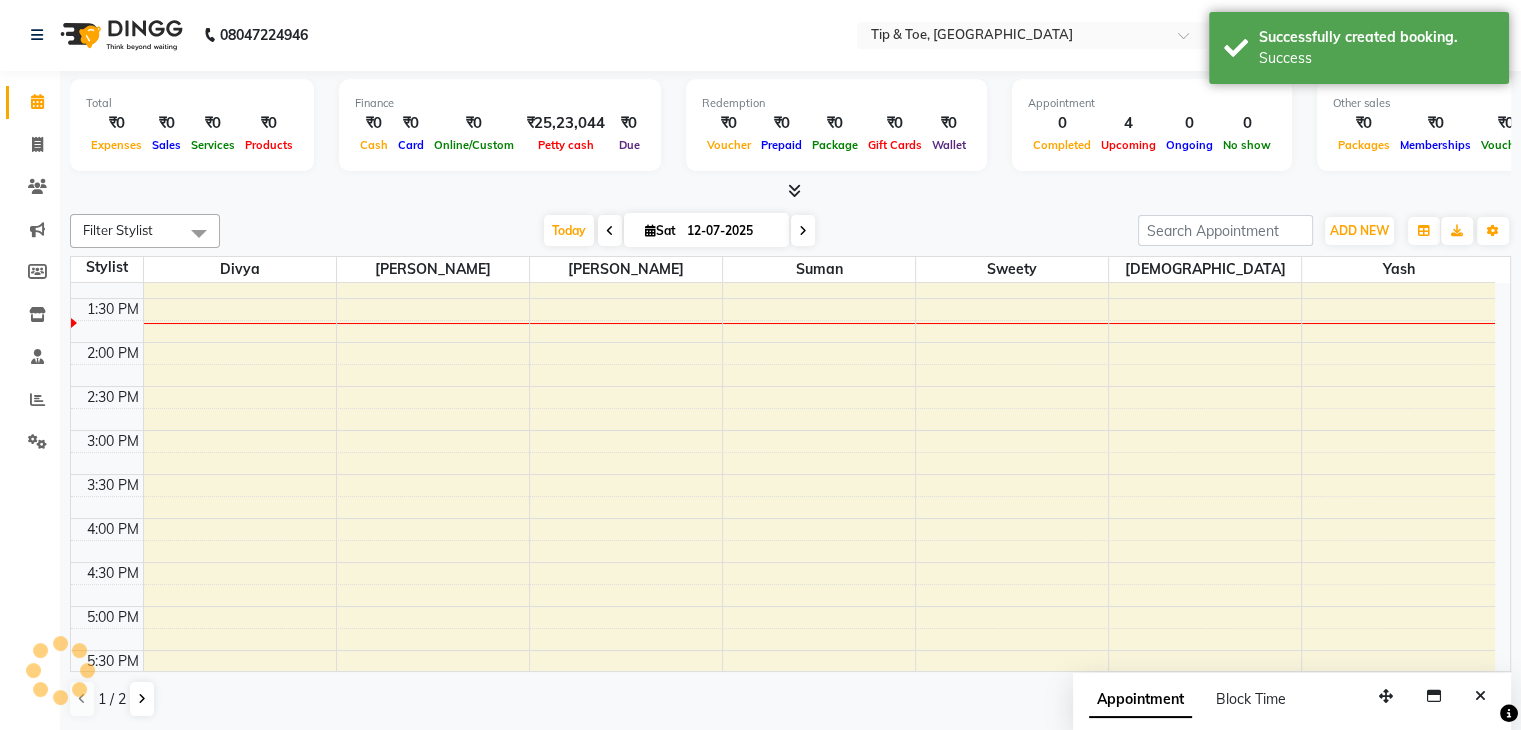 scroll, scrollTop: 0, scrollLeft: 0, axis: both 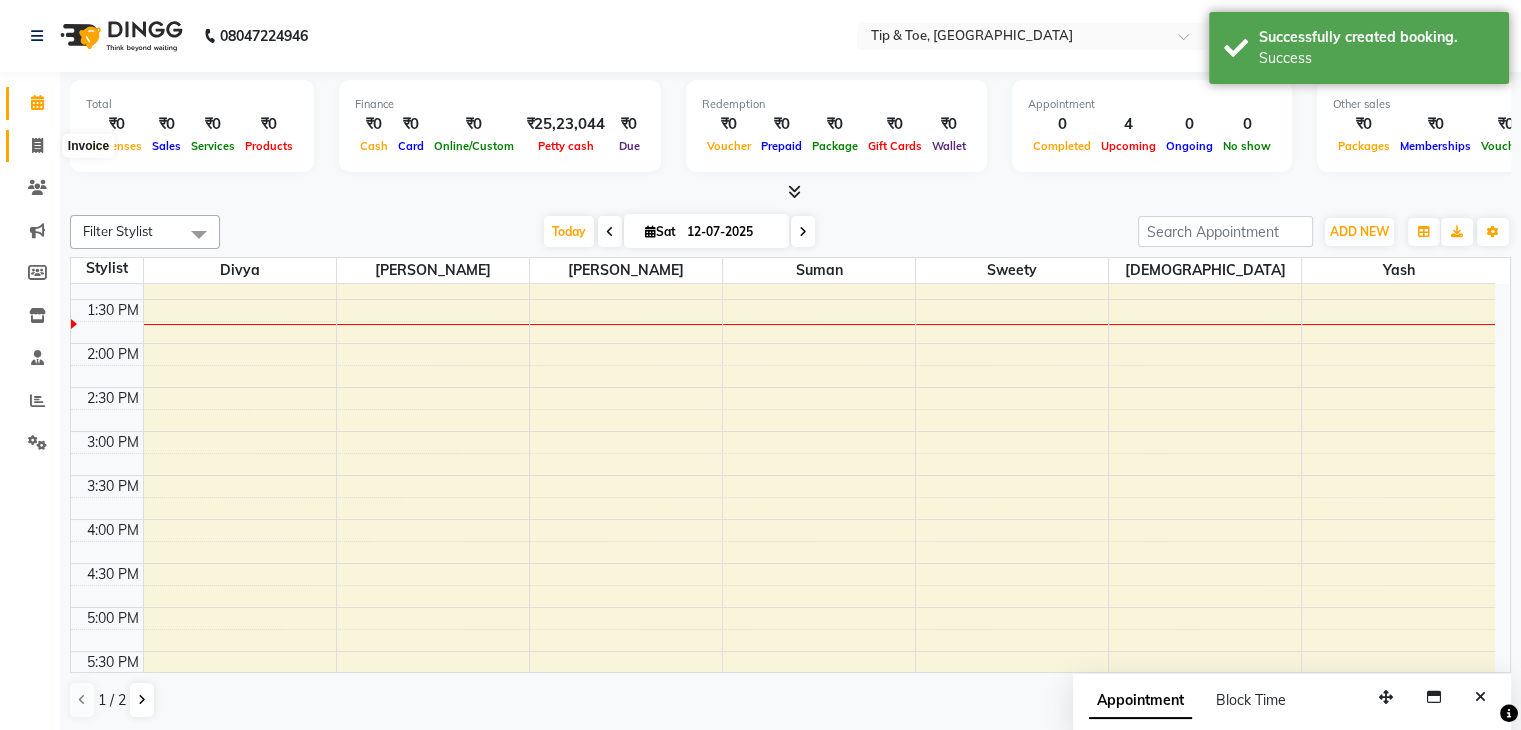 click 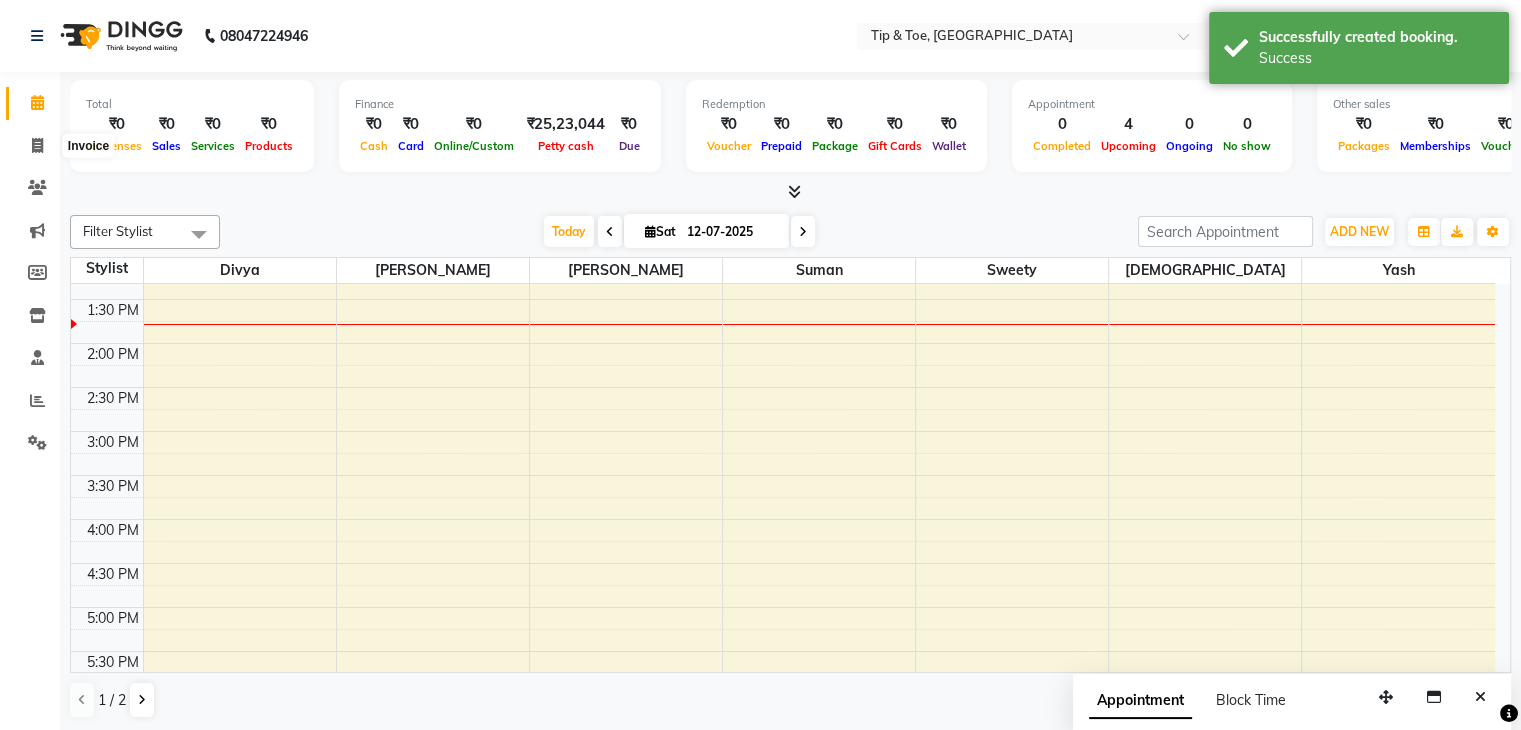 select on "5942" 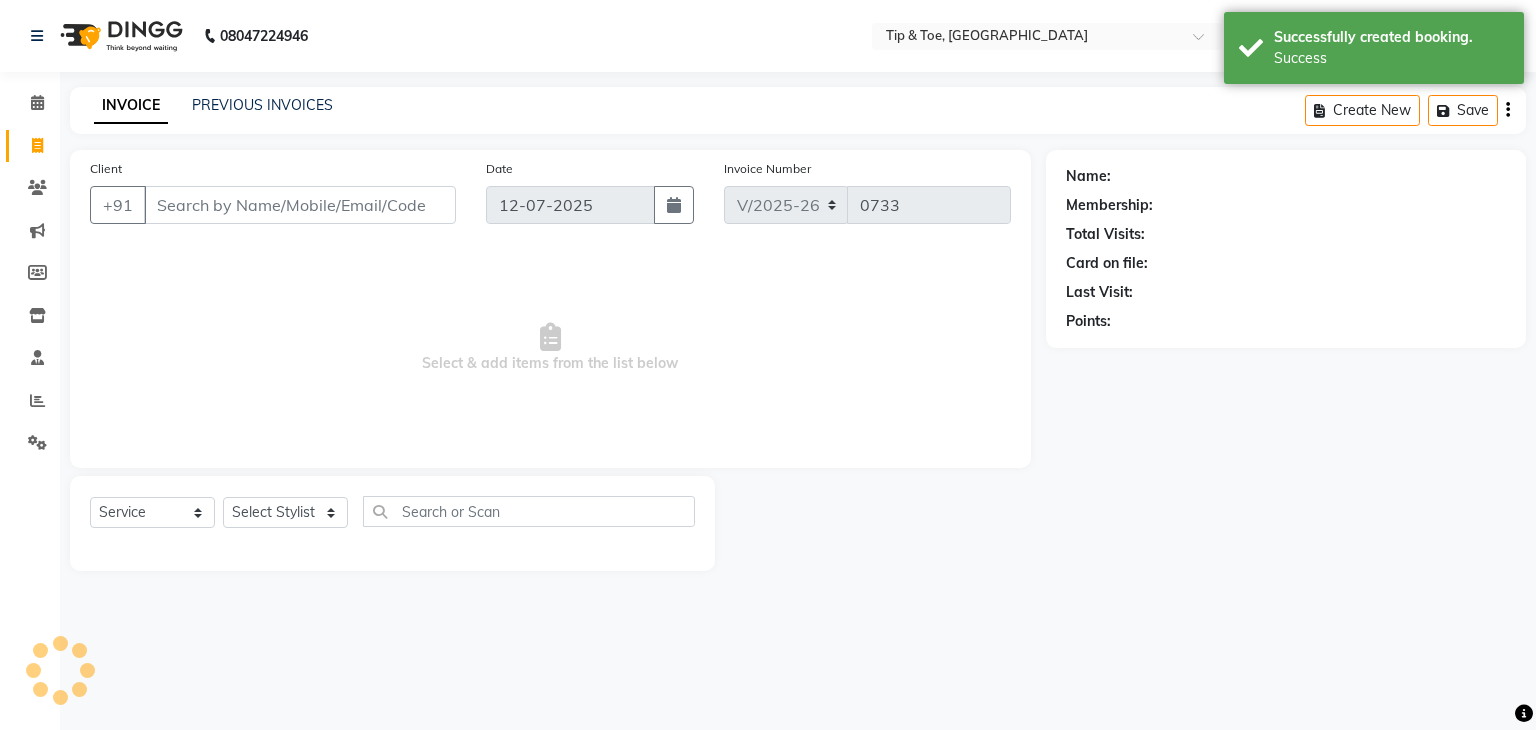 click on "Client" at bounding box center (300, 205) 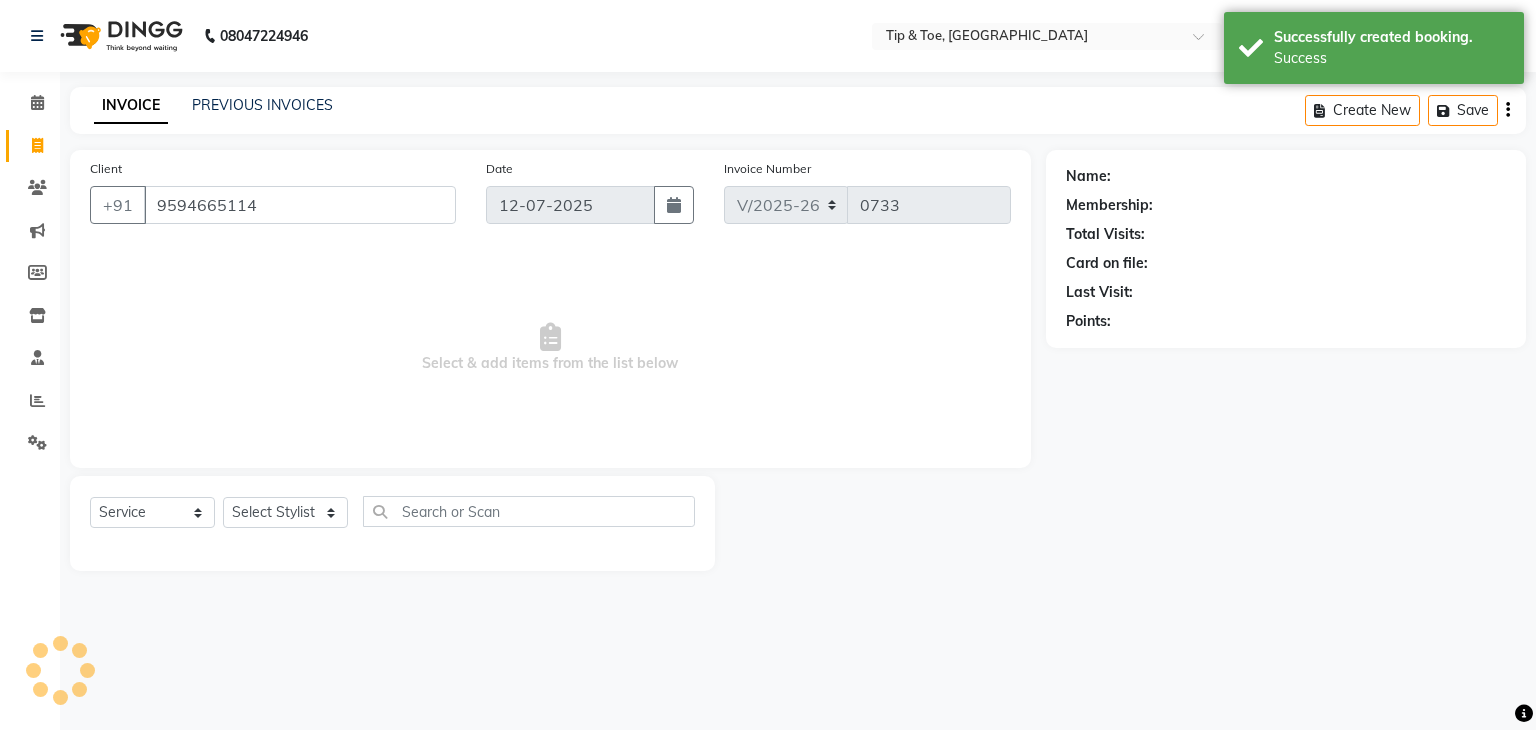 type on "9594665114" 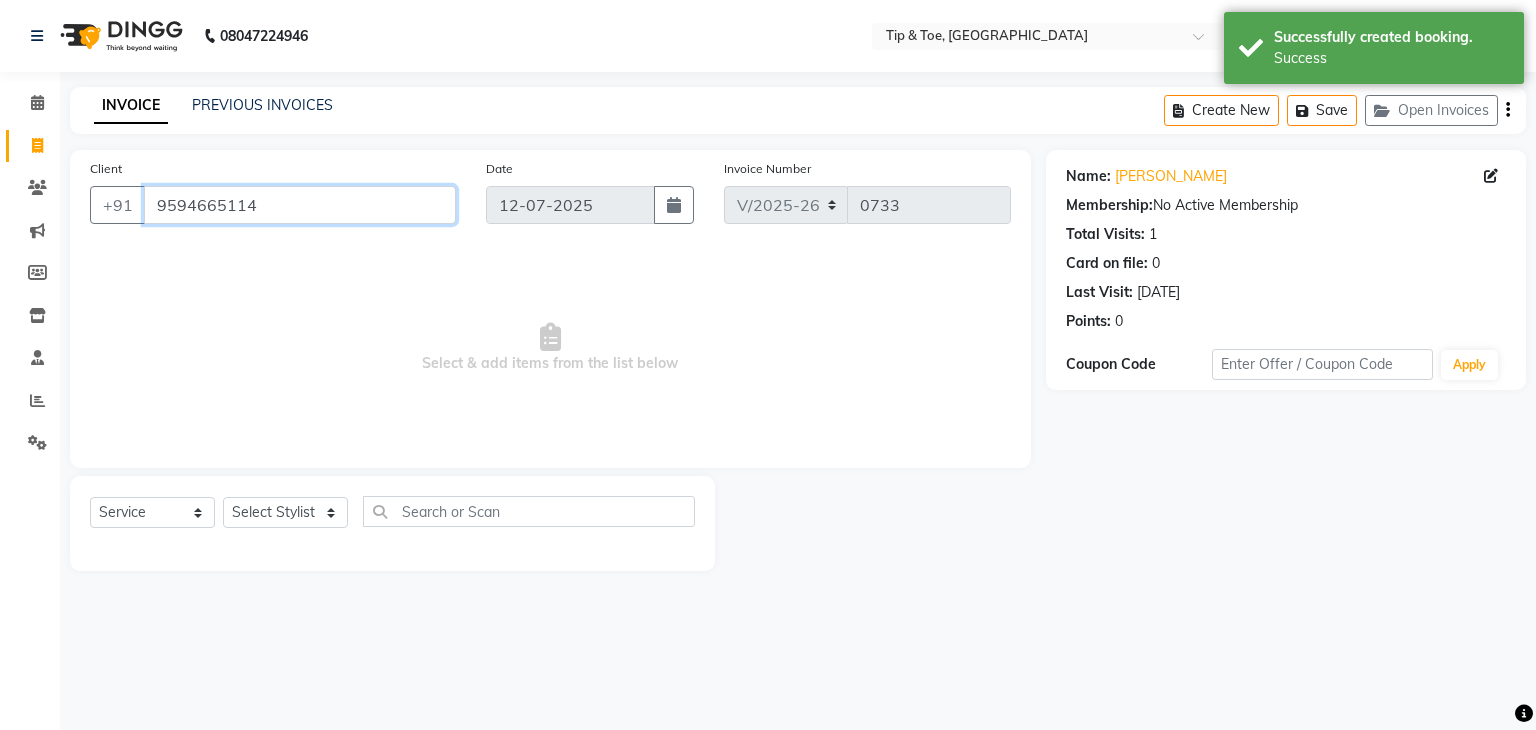 drag, startPoint x: 294, startPoint y: 189, endPoint x: 0, endPoint y: 310, distance: 317.9261 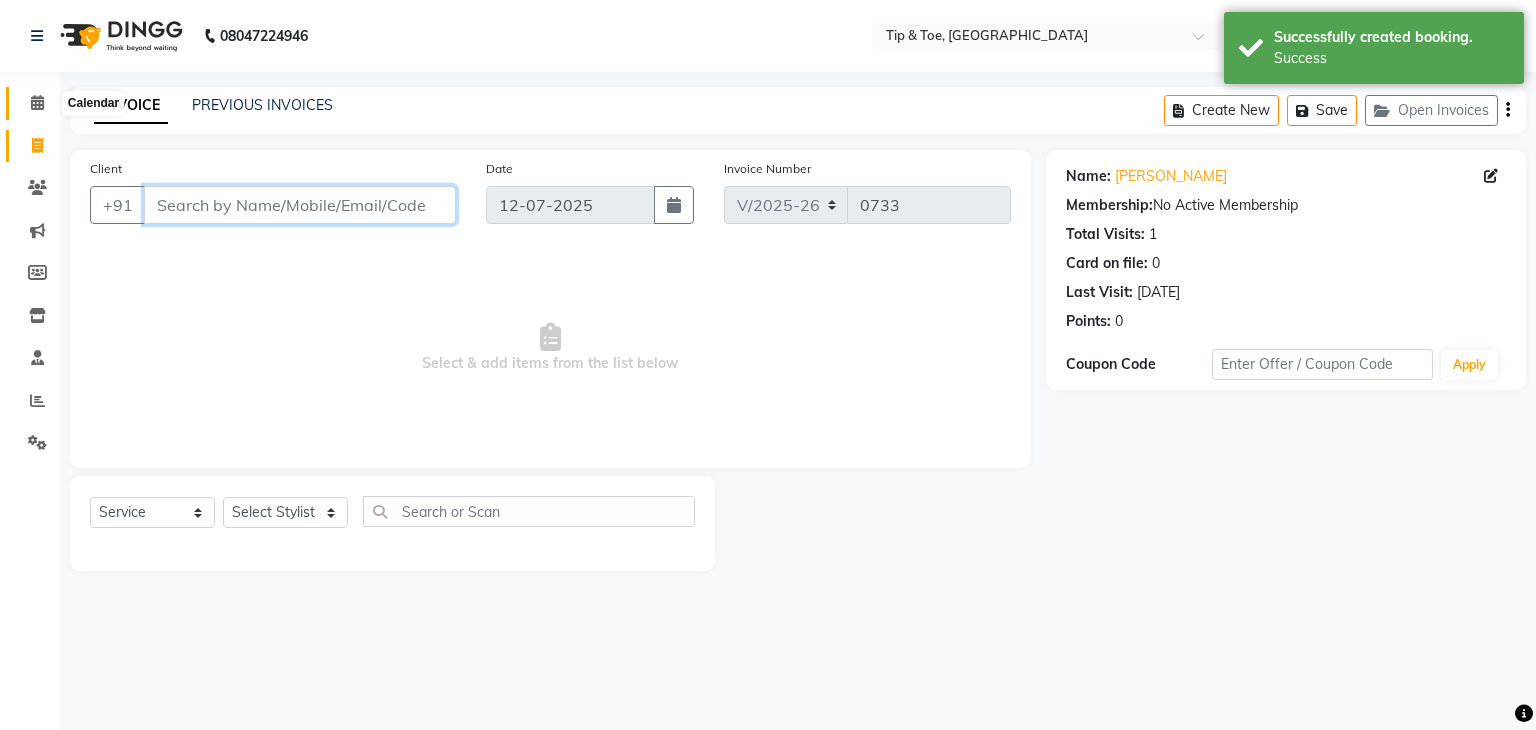 type 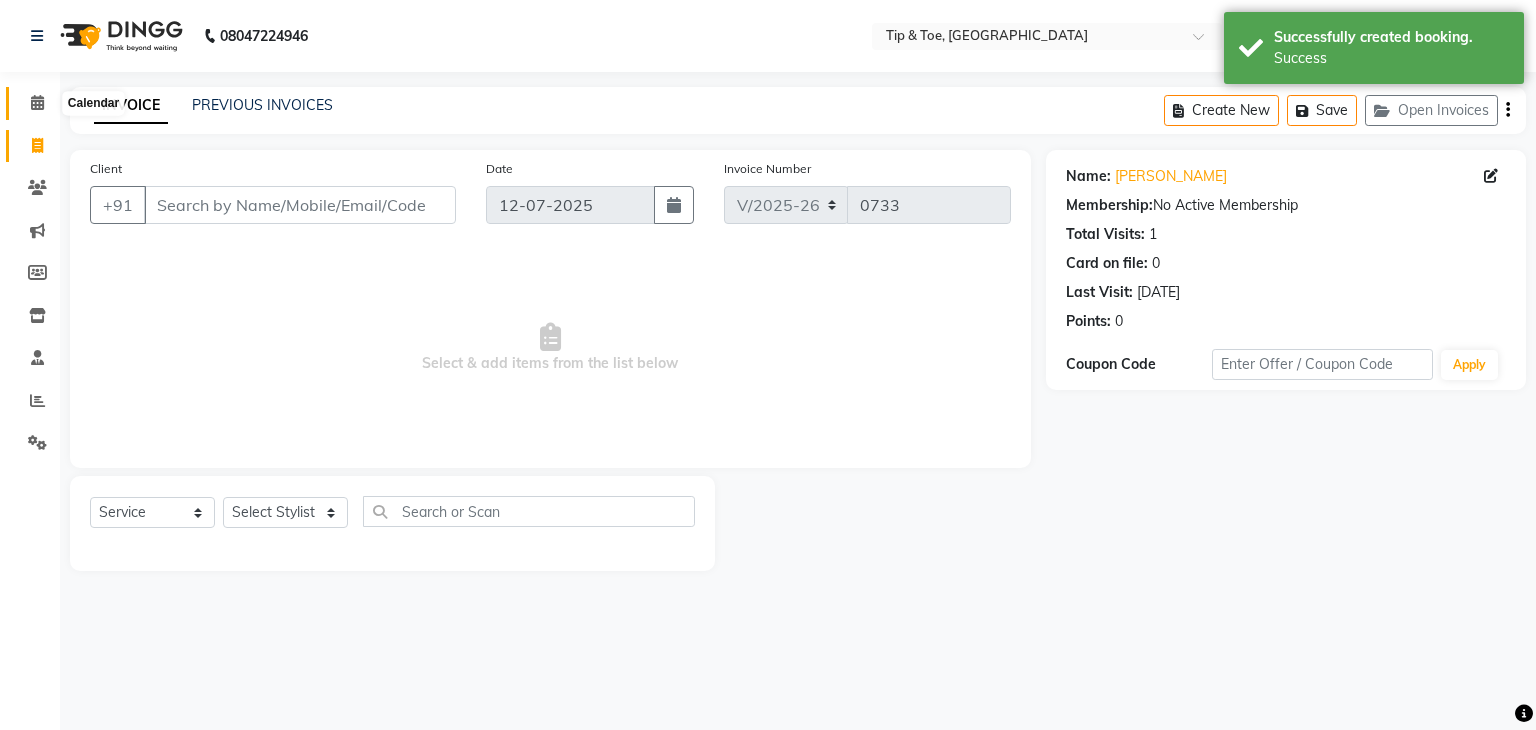 click 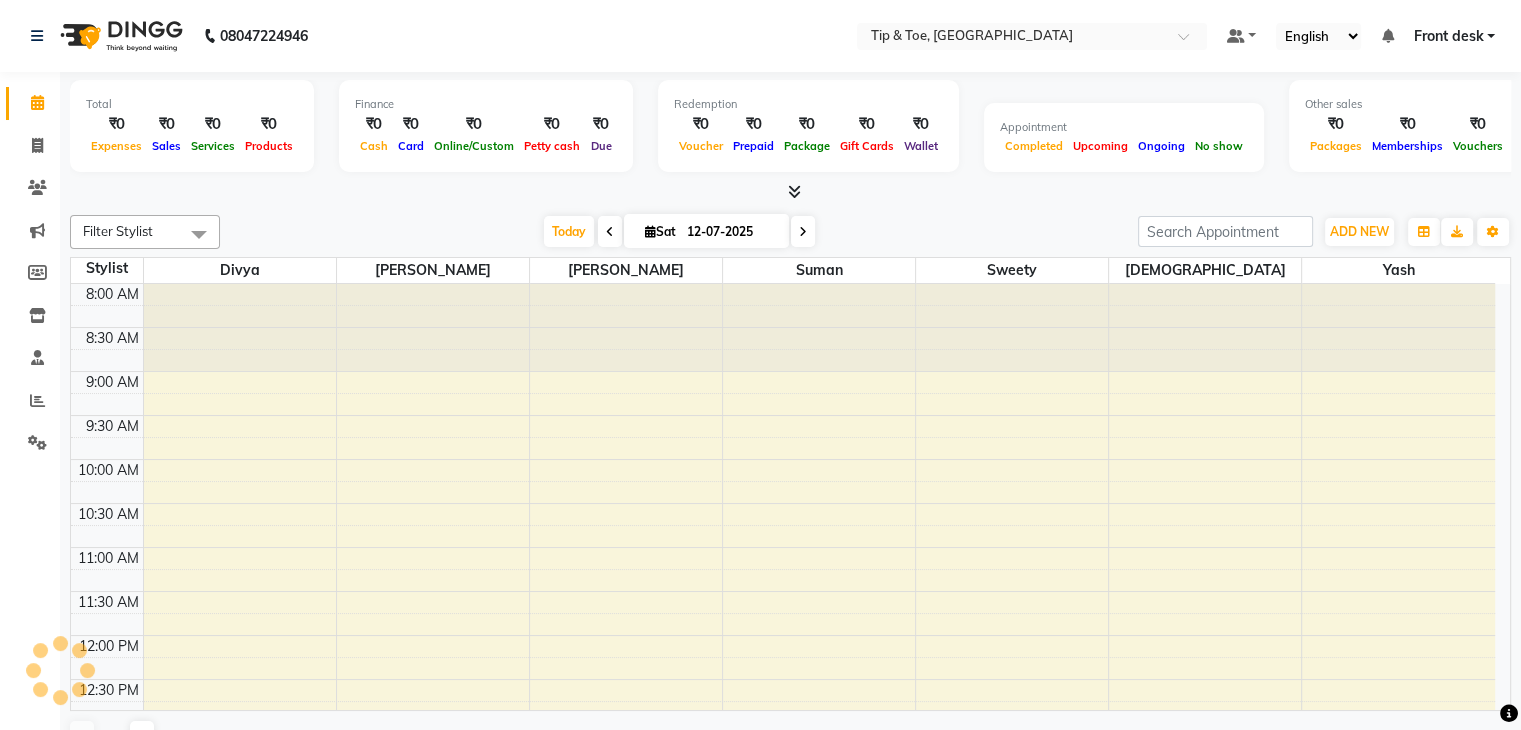 scroll, scrollTop: 436, scrollLeft: 0, axis: vertical 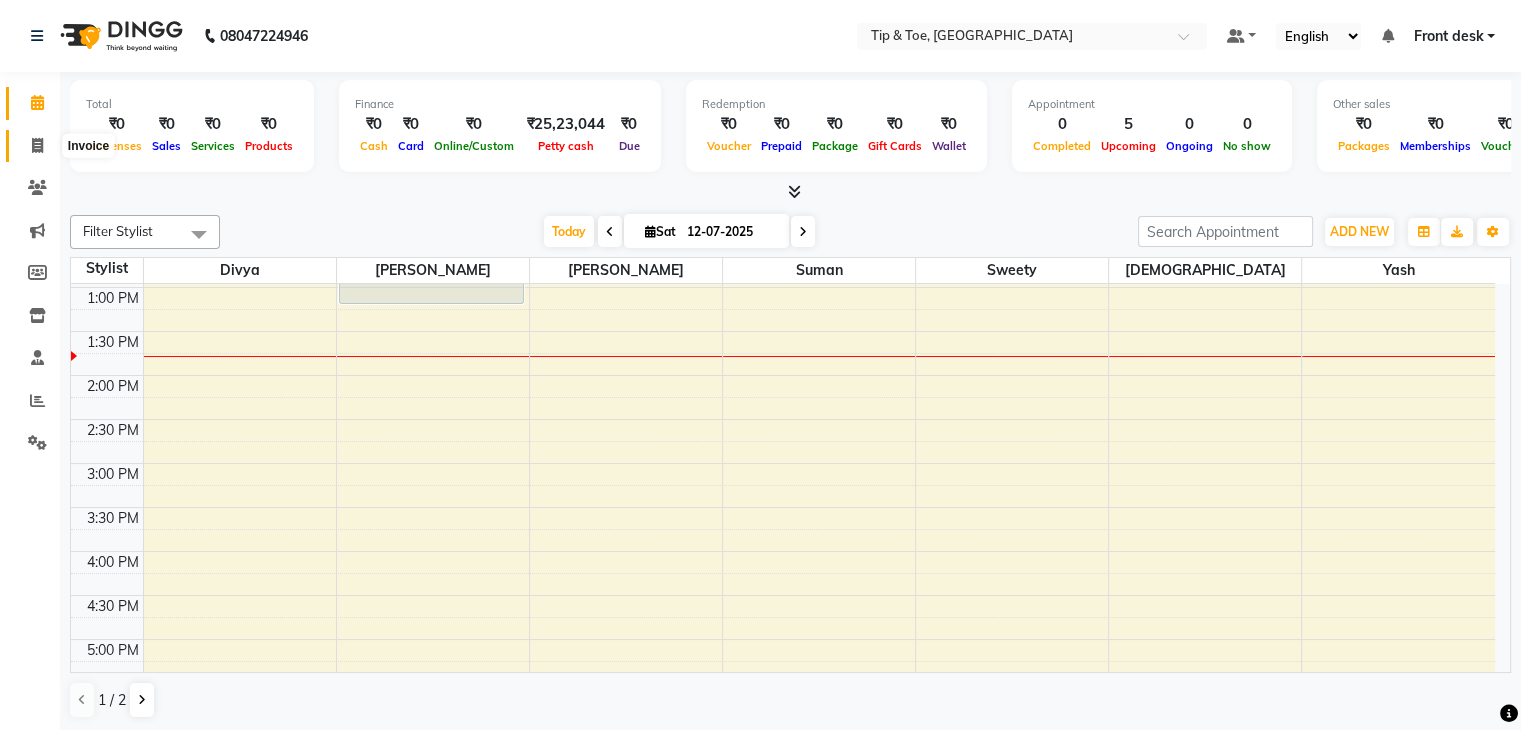 click 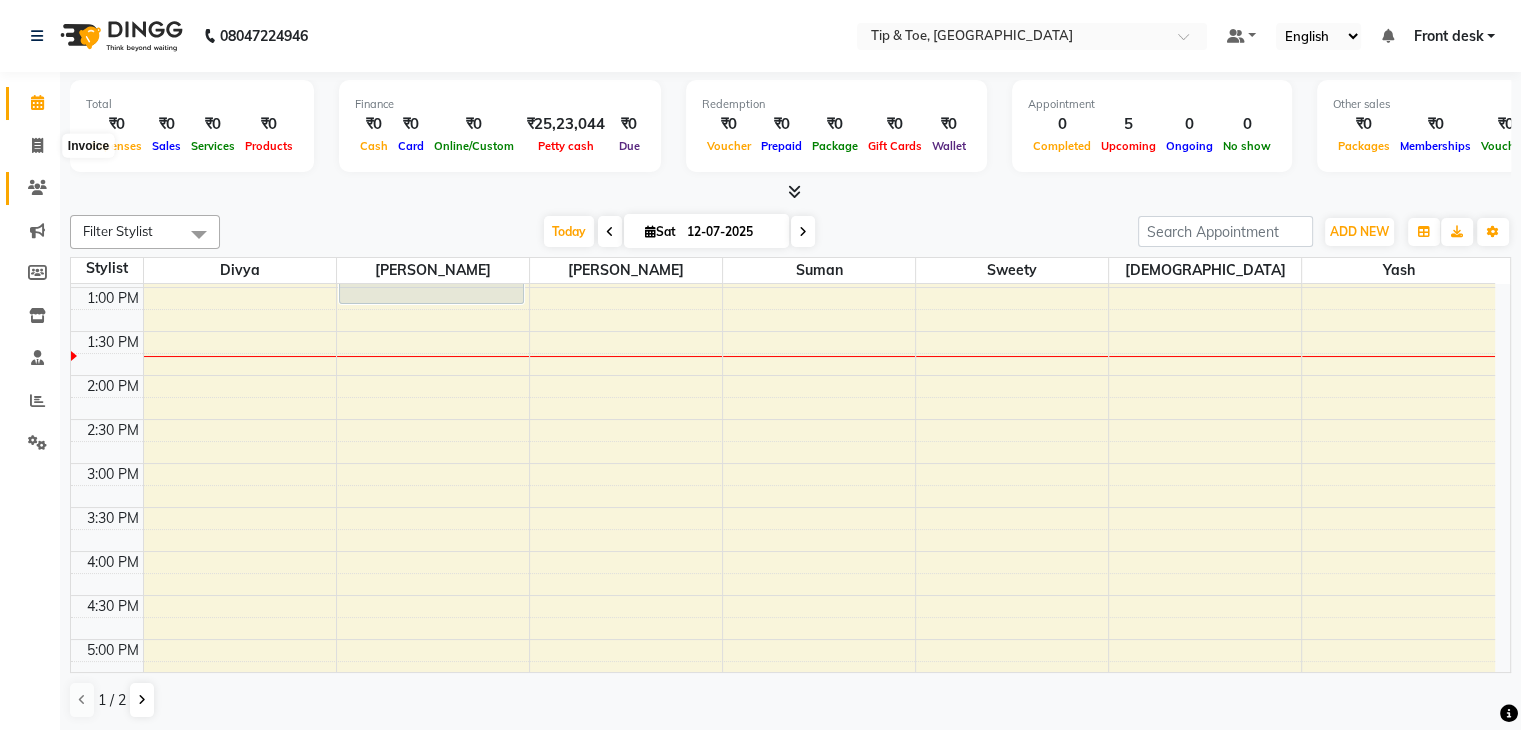 select on "service" 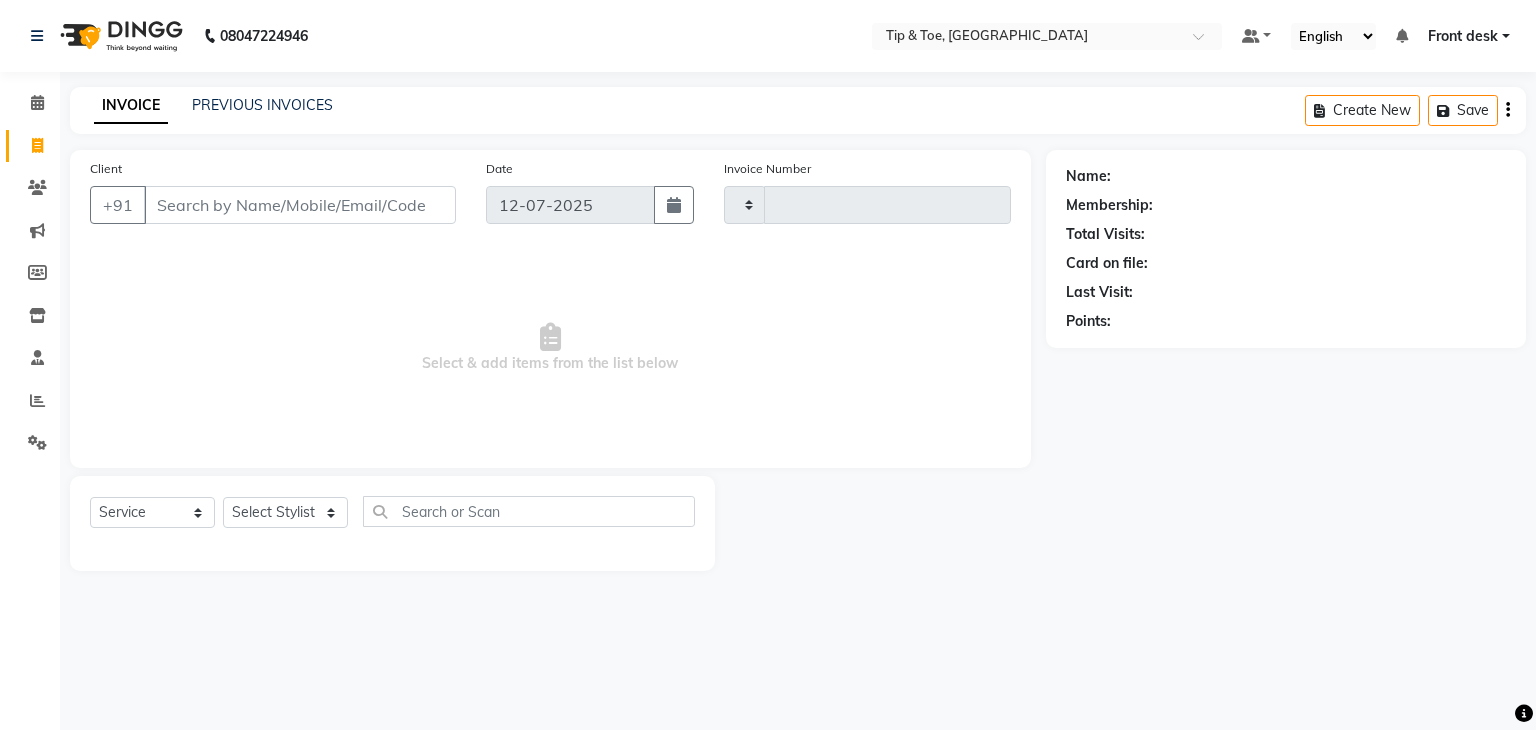 type on "0733" 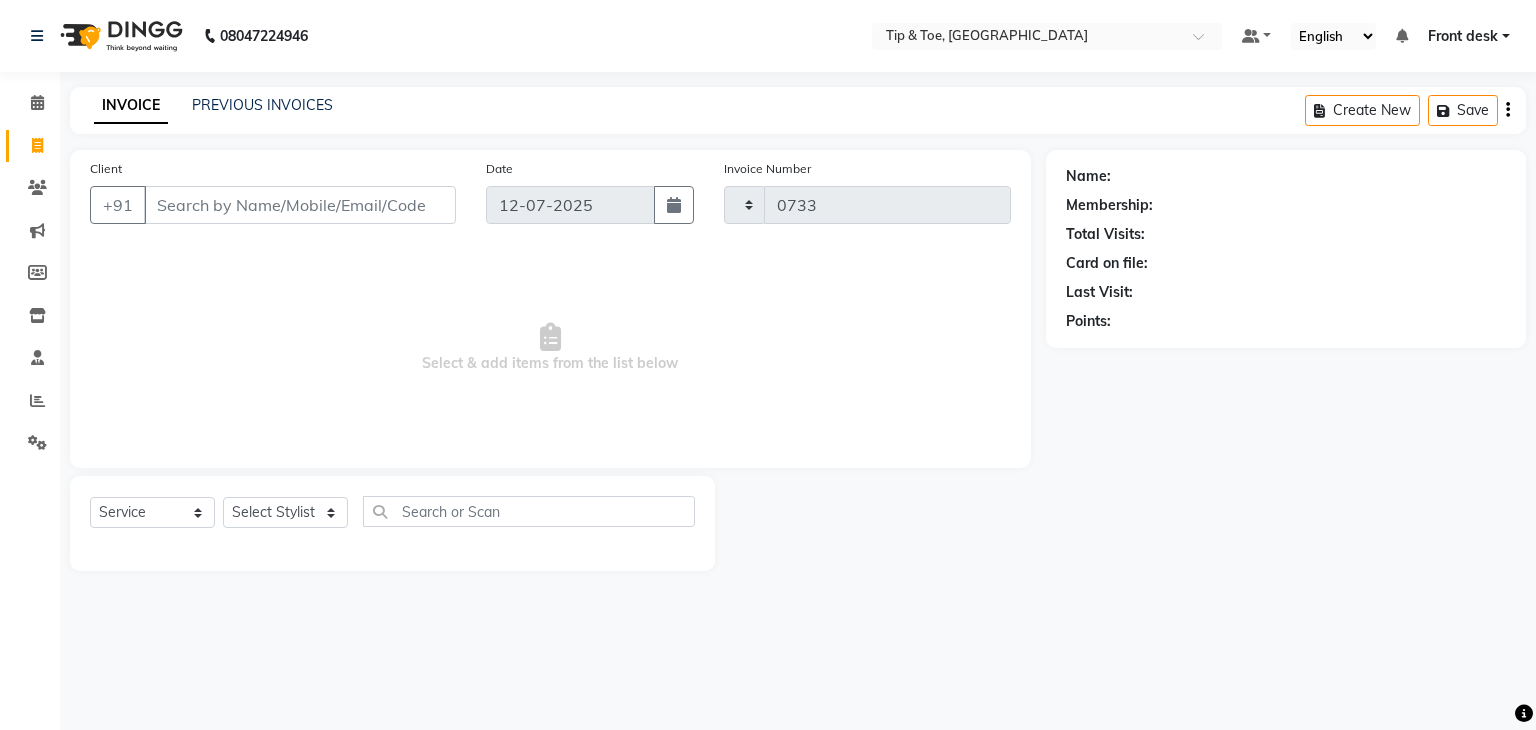 select on "5942" 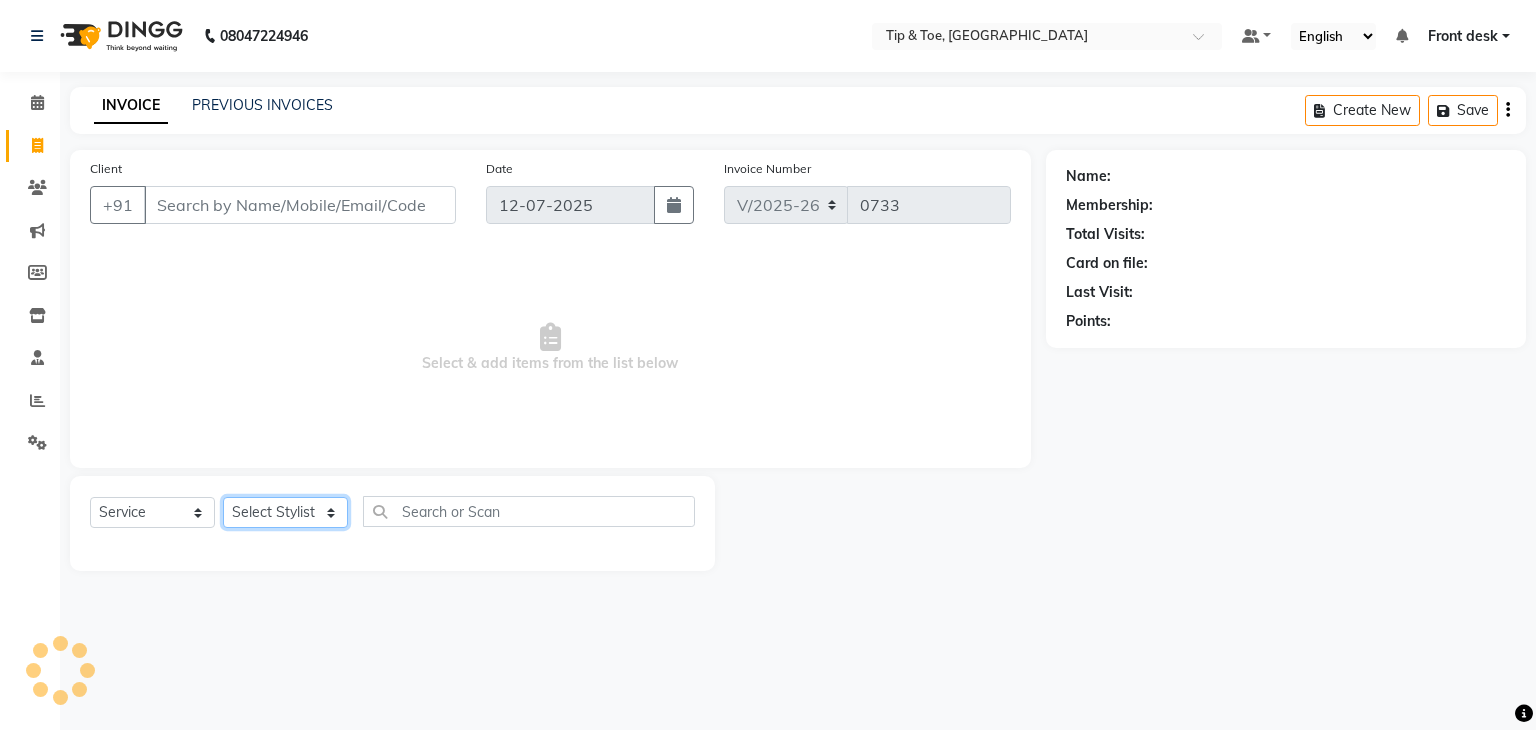 drag, startPoint x: 328, startPoint y: 529, endPoint x: 339, endPoint y: 525, distance: 11.7046995 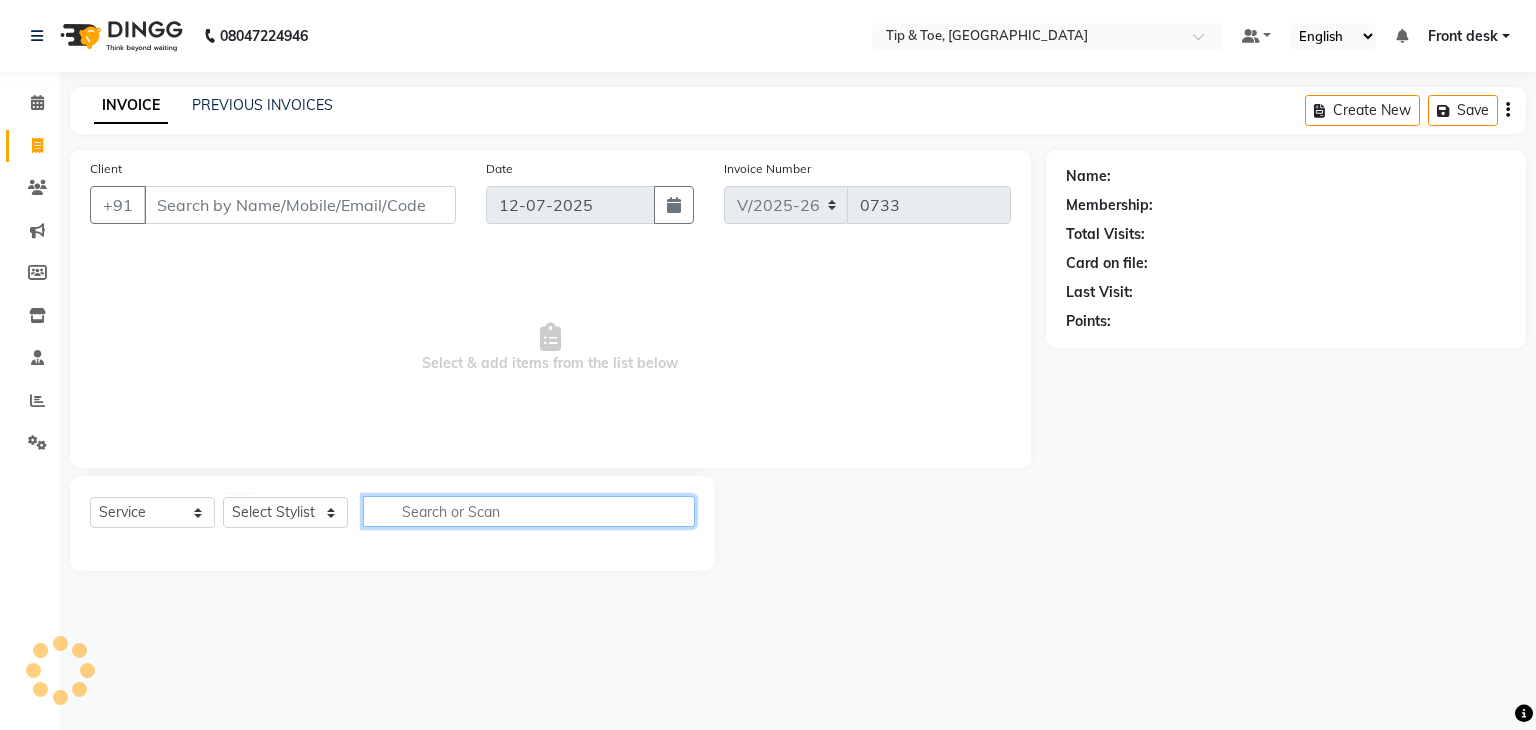 click 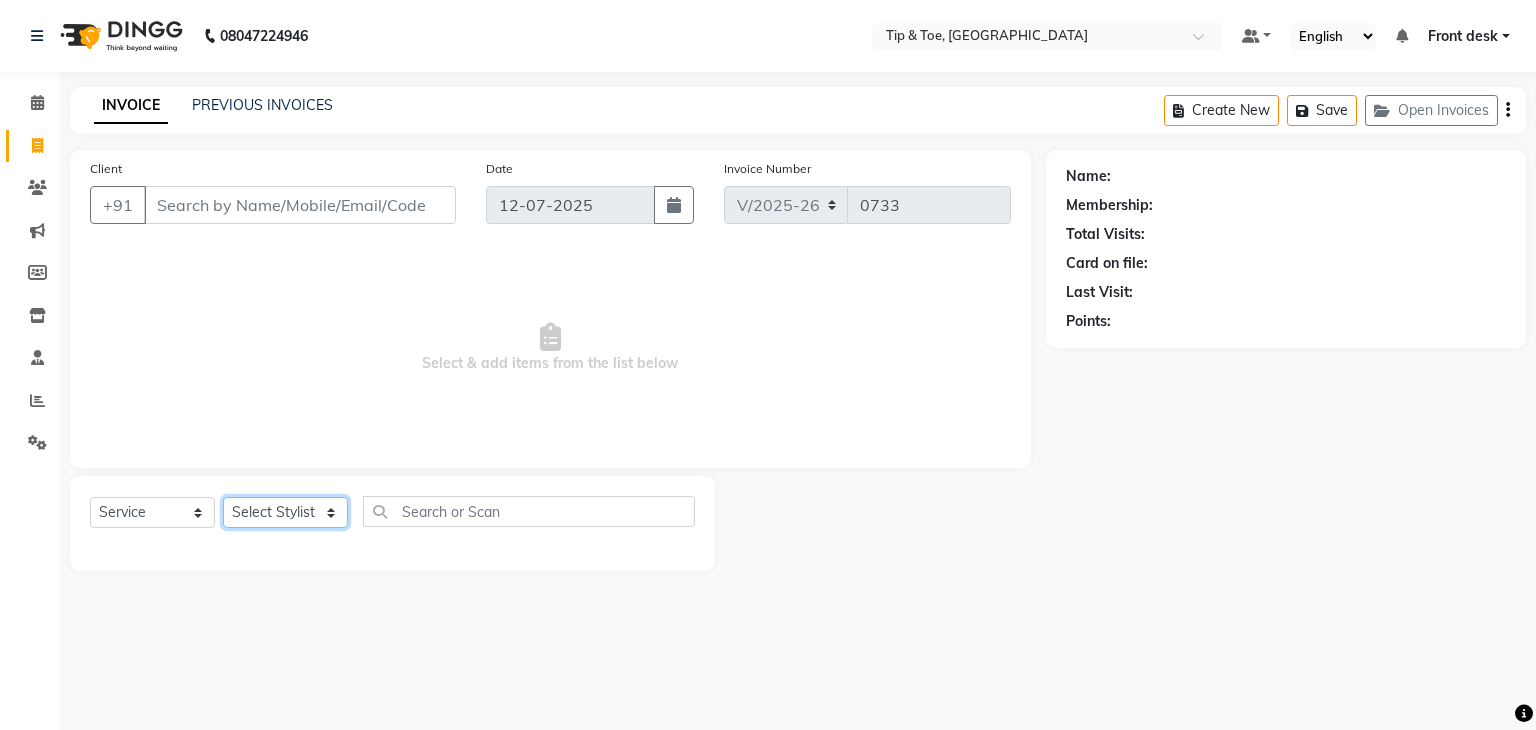 click on "Select Stylist Divya Eshan Front desk Madhura Regan Suman Supriya Sweety tasmiya  Ujair Vikarm Yash Zoya" 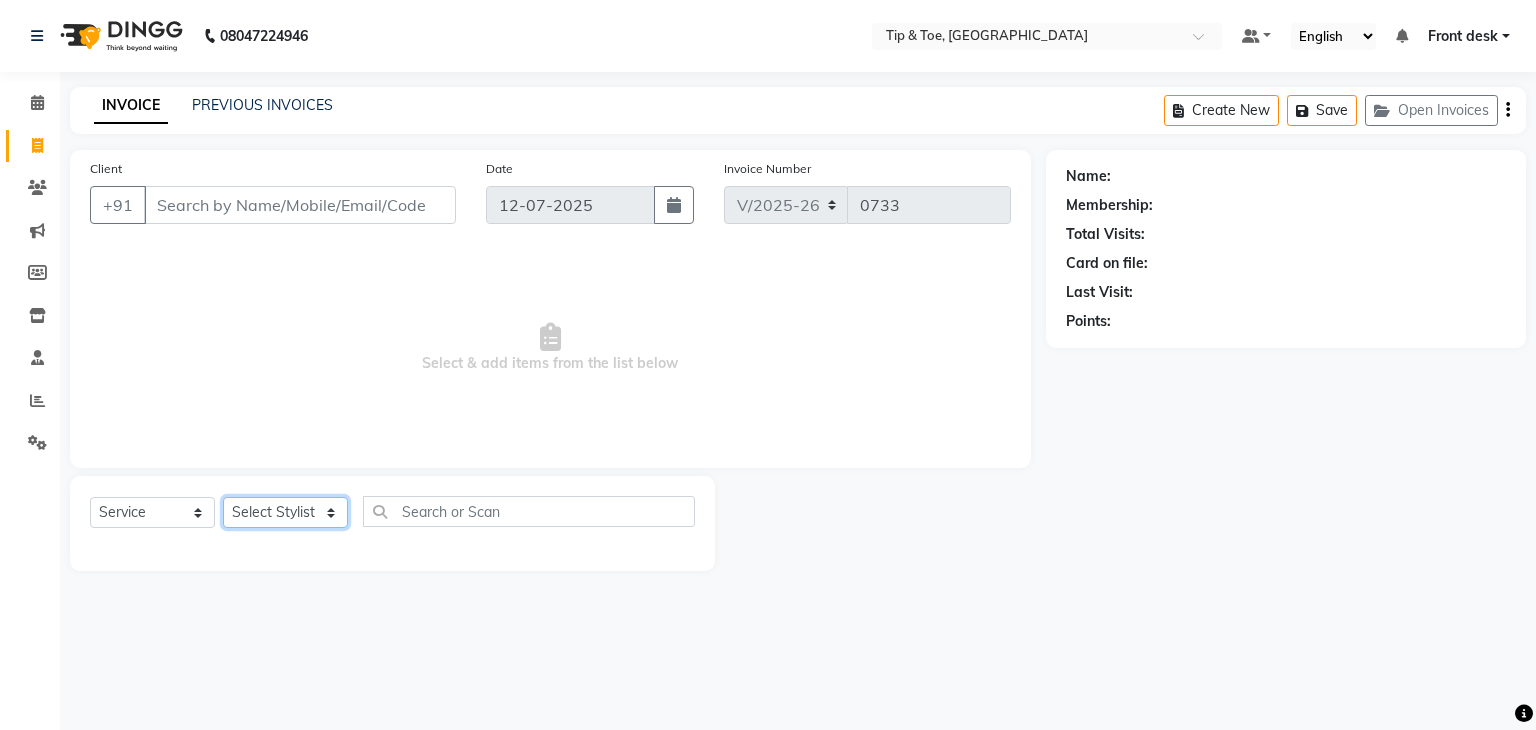 select on "63601" 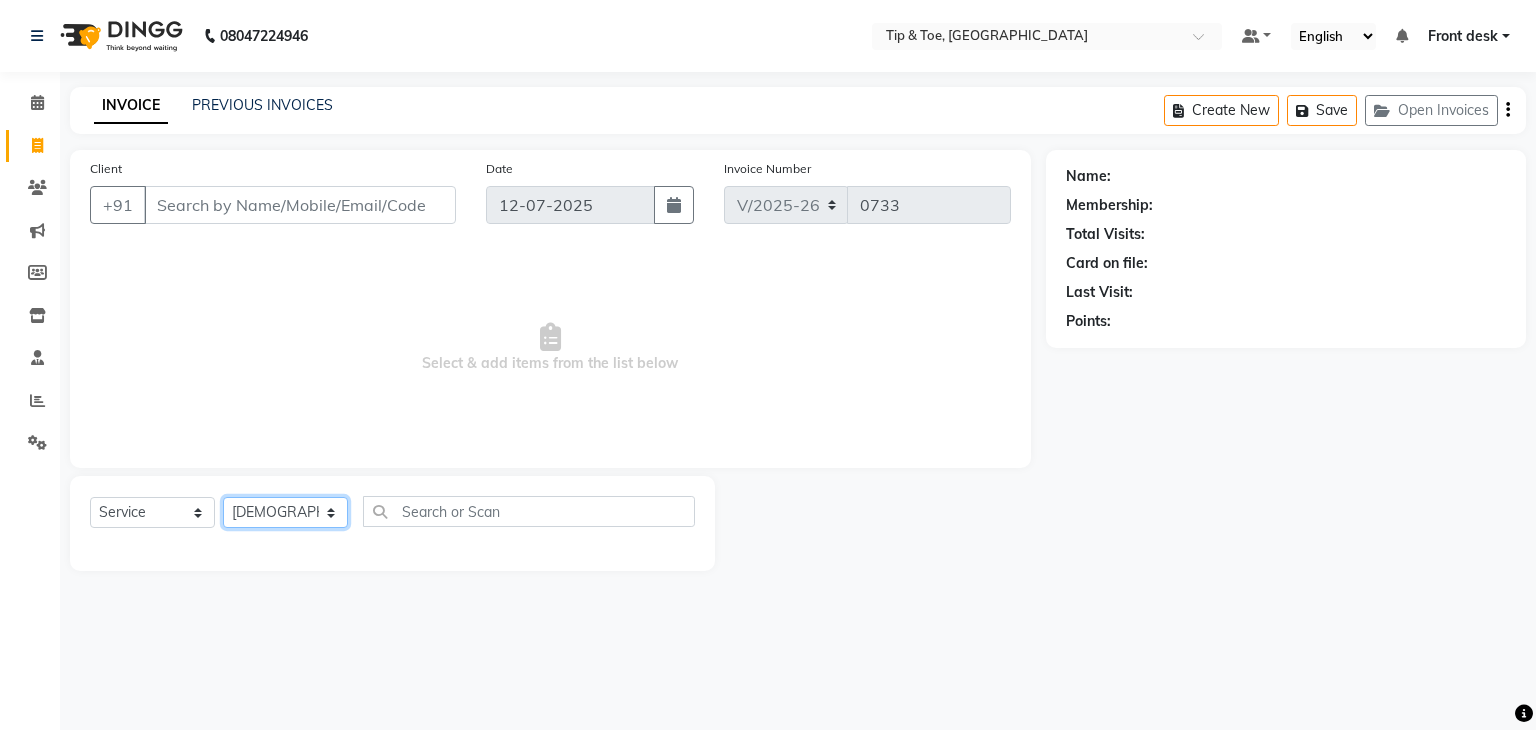 click on "Select Stylist Divya Eshan Front desk Madhura Regan Suman Supriya Sweety tasmiya  Ujair Vikarm Yash Zoya" 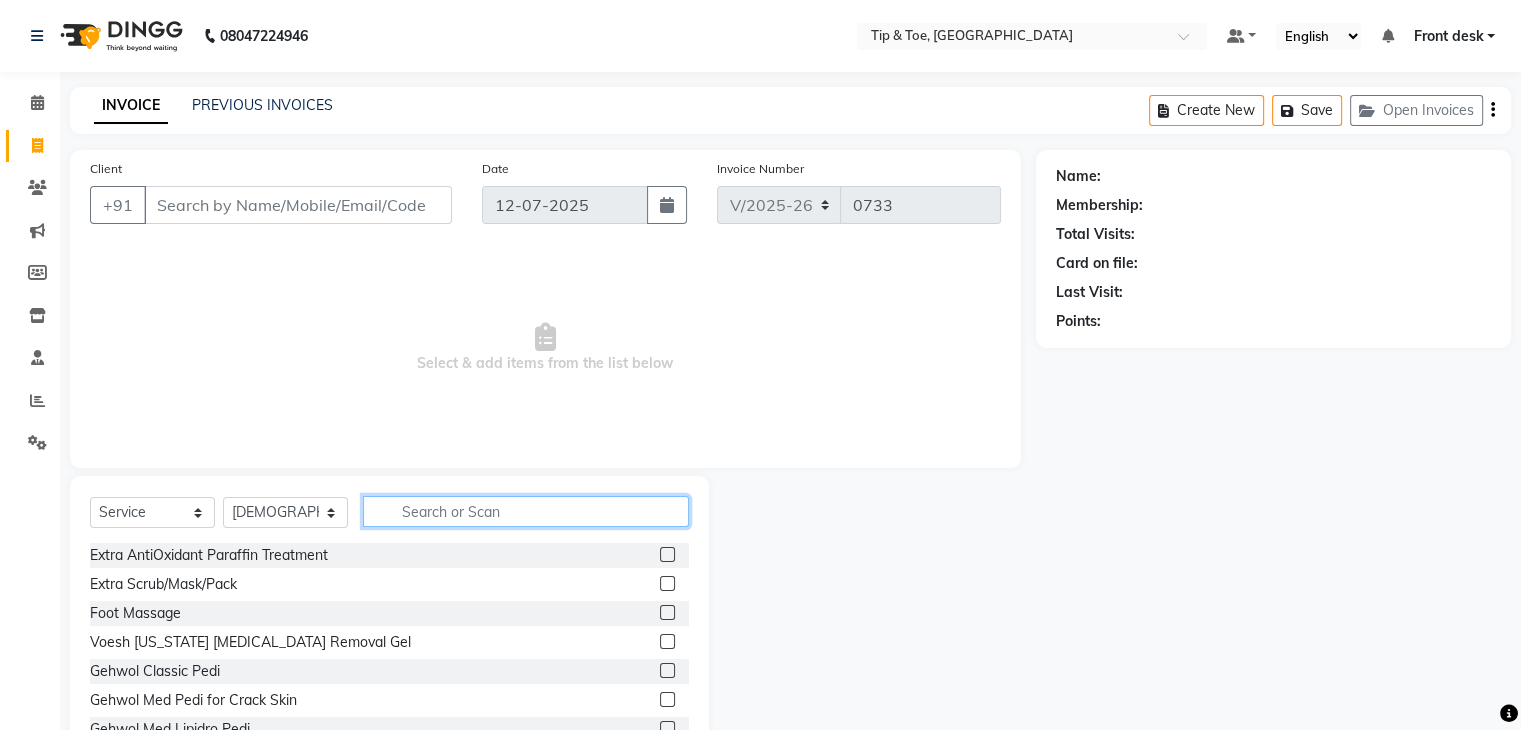 click 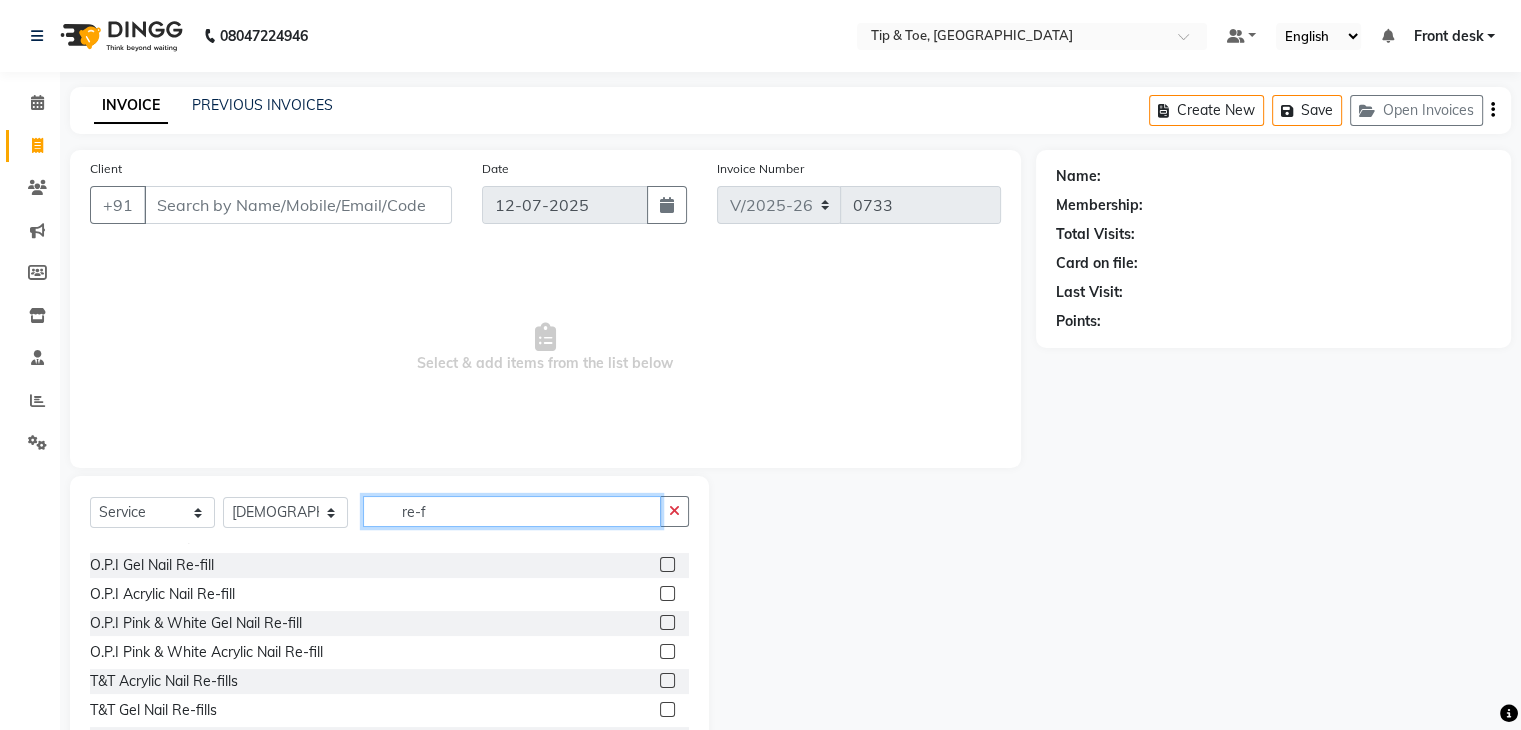scroll, scrollTop: 89, scrollLeft: 0, axis: vertical 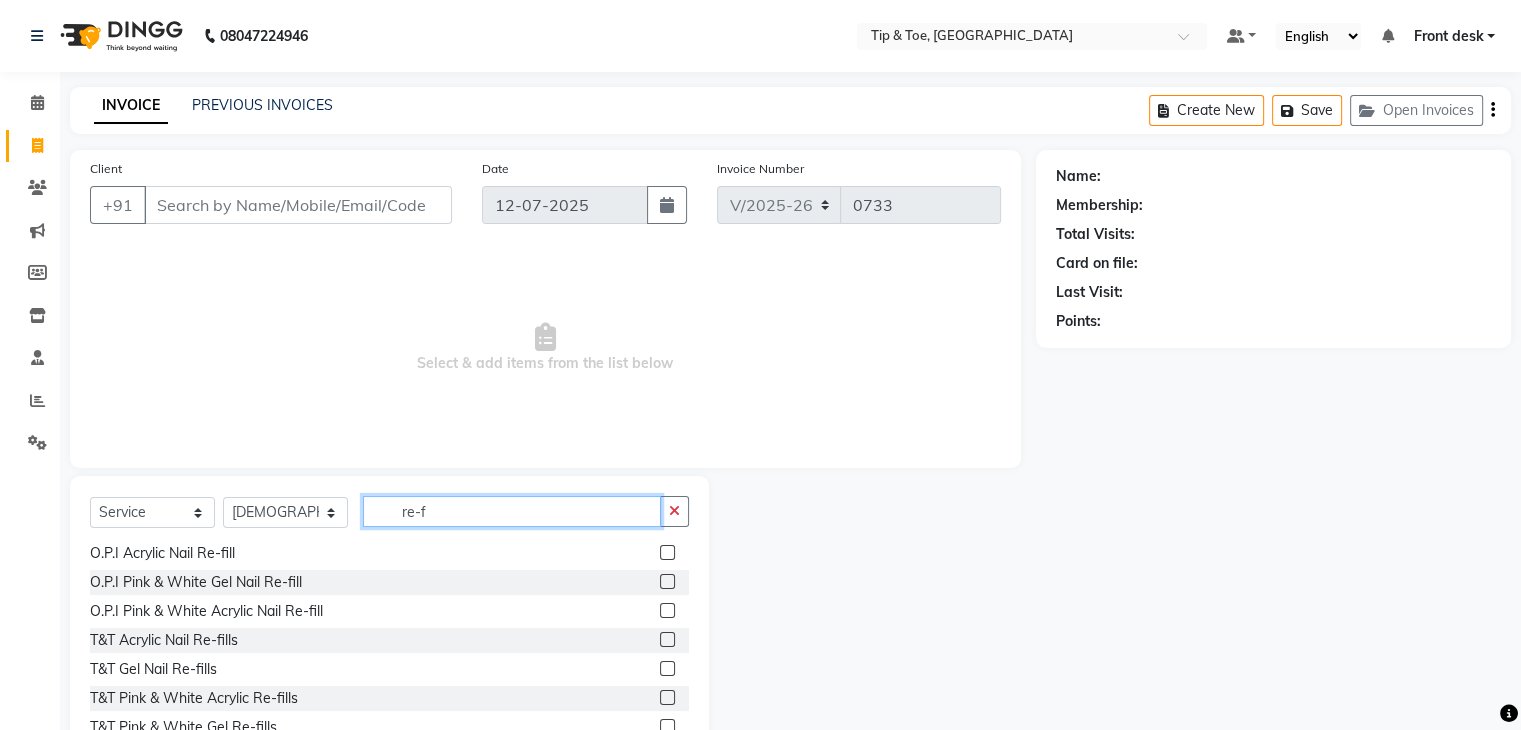 type on "re-f" 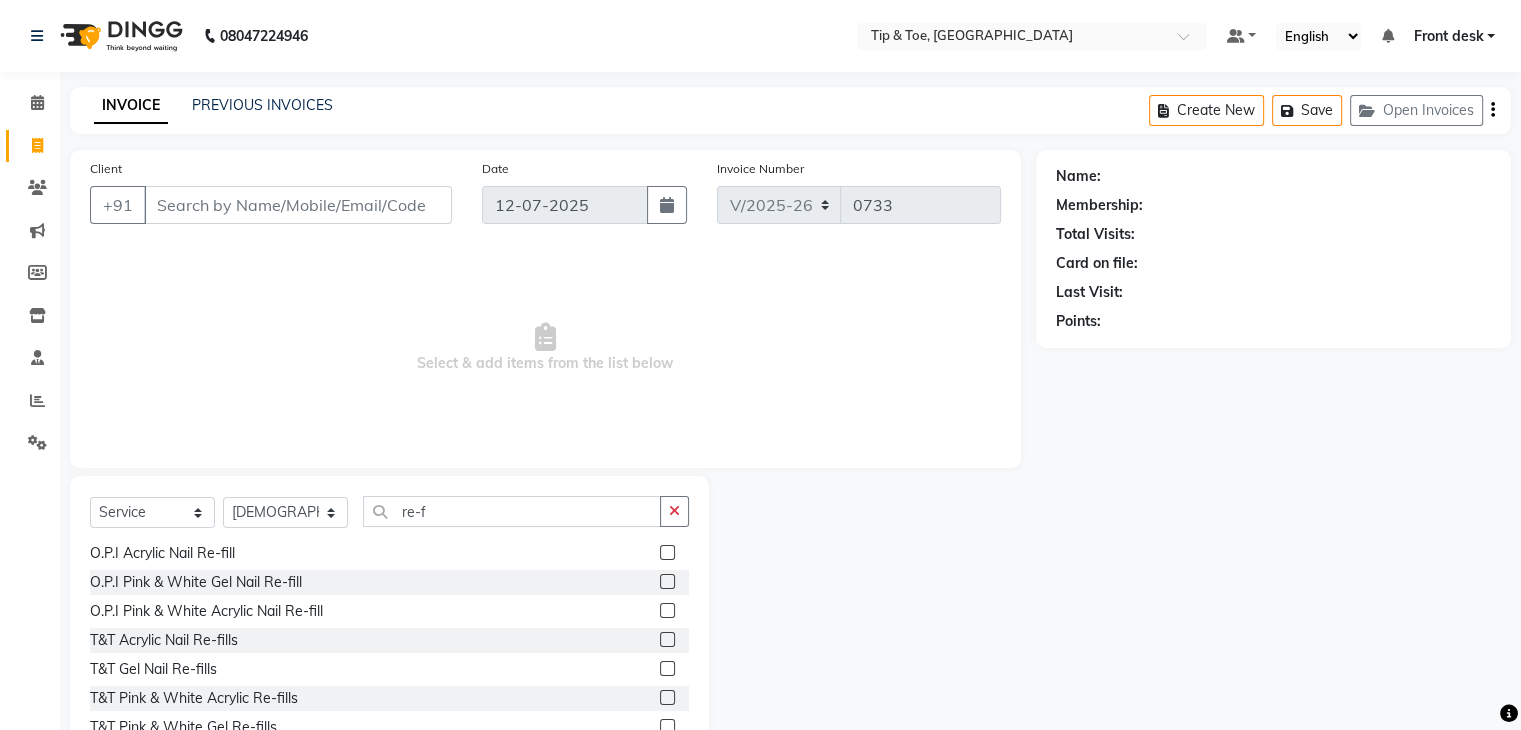 click 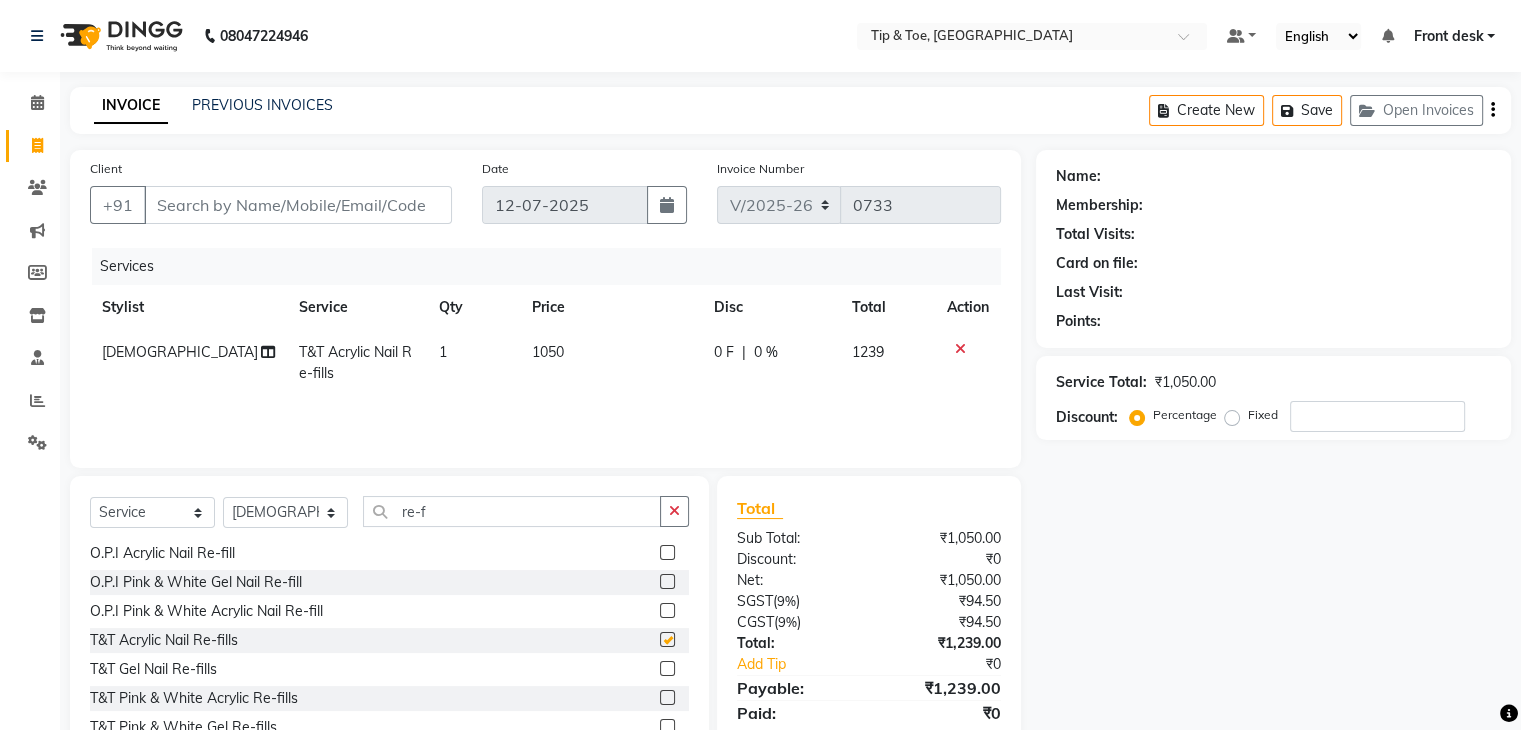 checkbox on "false" 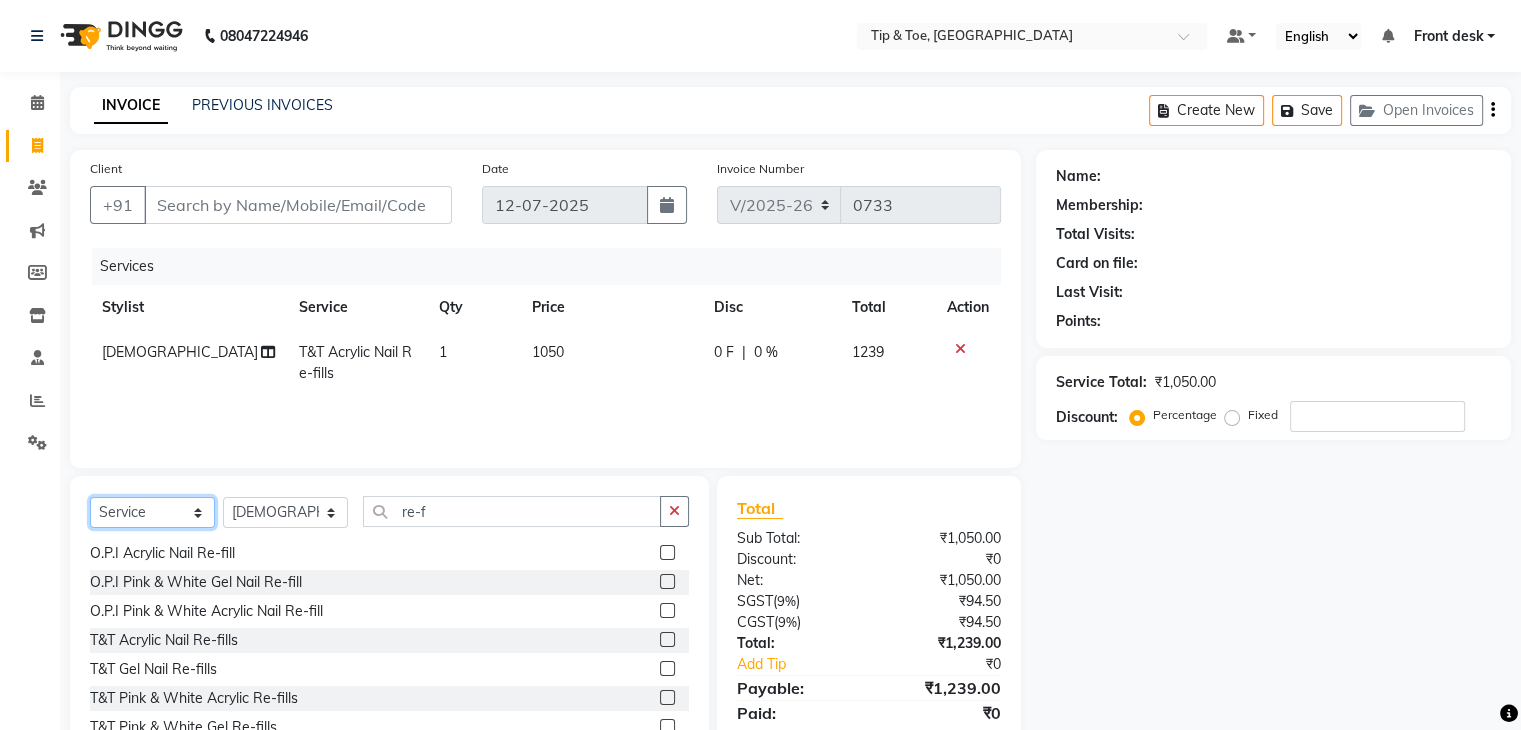 click on "Select  Service  Product  Membership  Package Voucher Prepaid Gift Card" 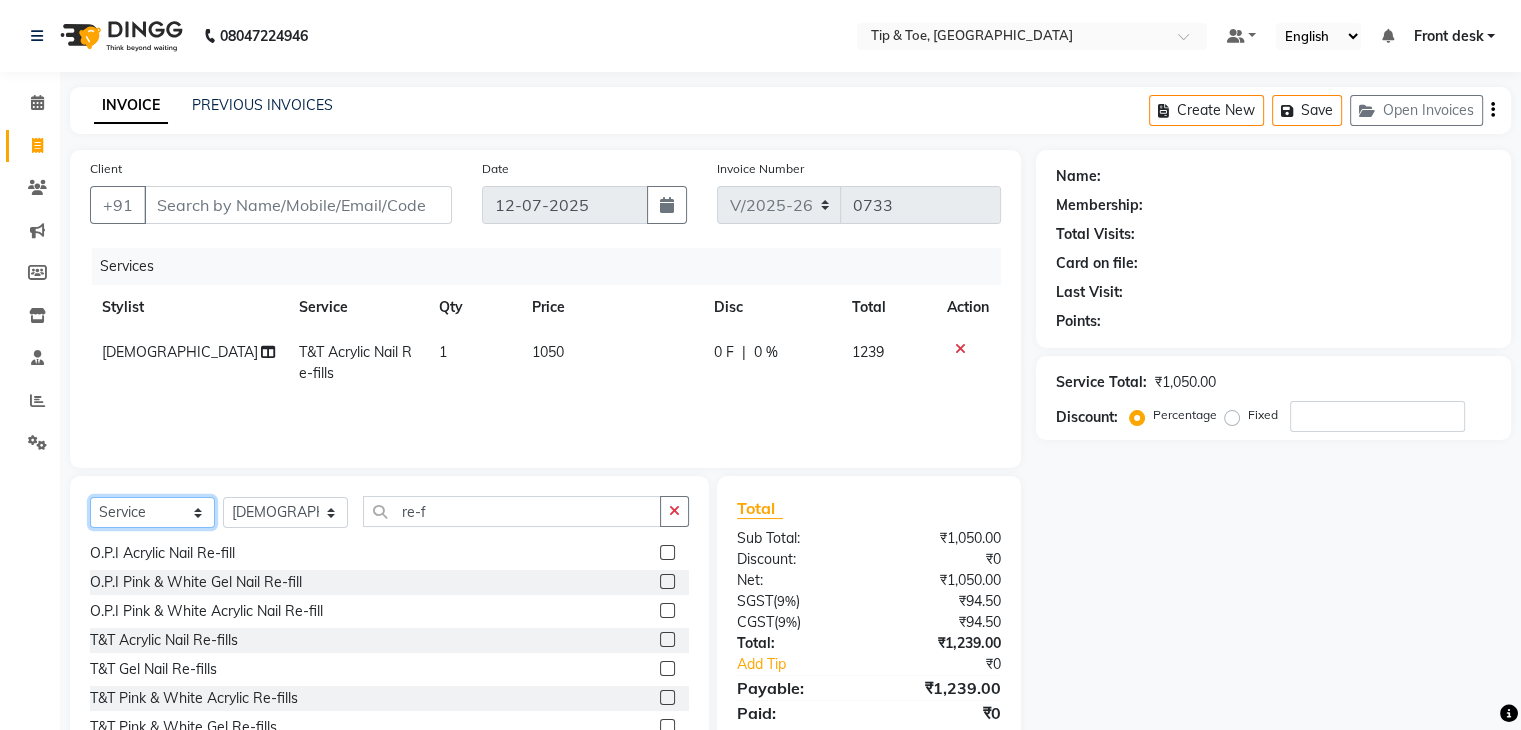 scroll, scrollTop: 72, scrollLeft: 0, axis: vertical 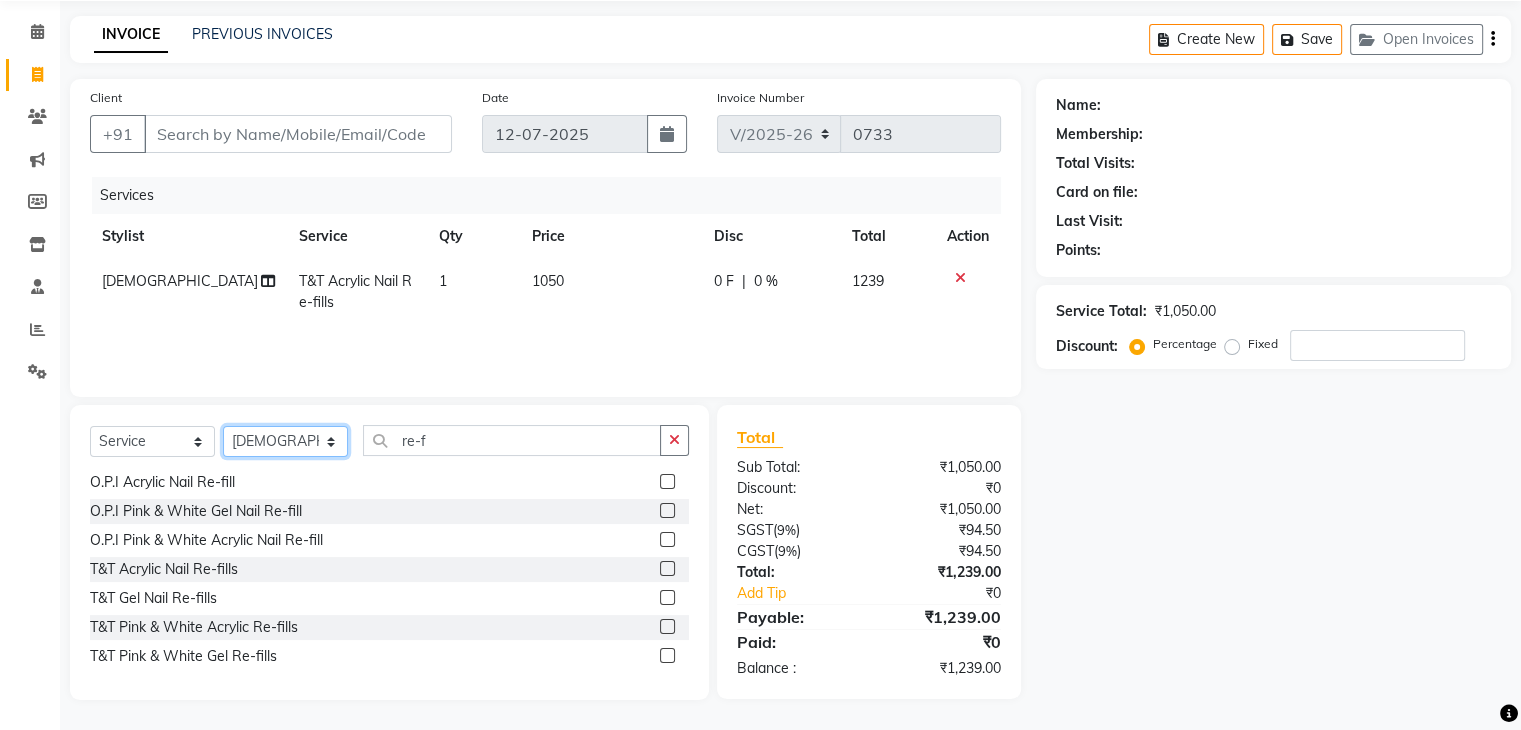 click on "Select Stylist Divya Eshan Front desk Madhura Regan Suman Supriya Sweety tasmiya  Ujair Vikarm Yash Zoya" 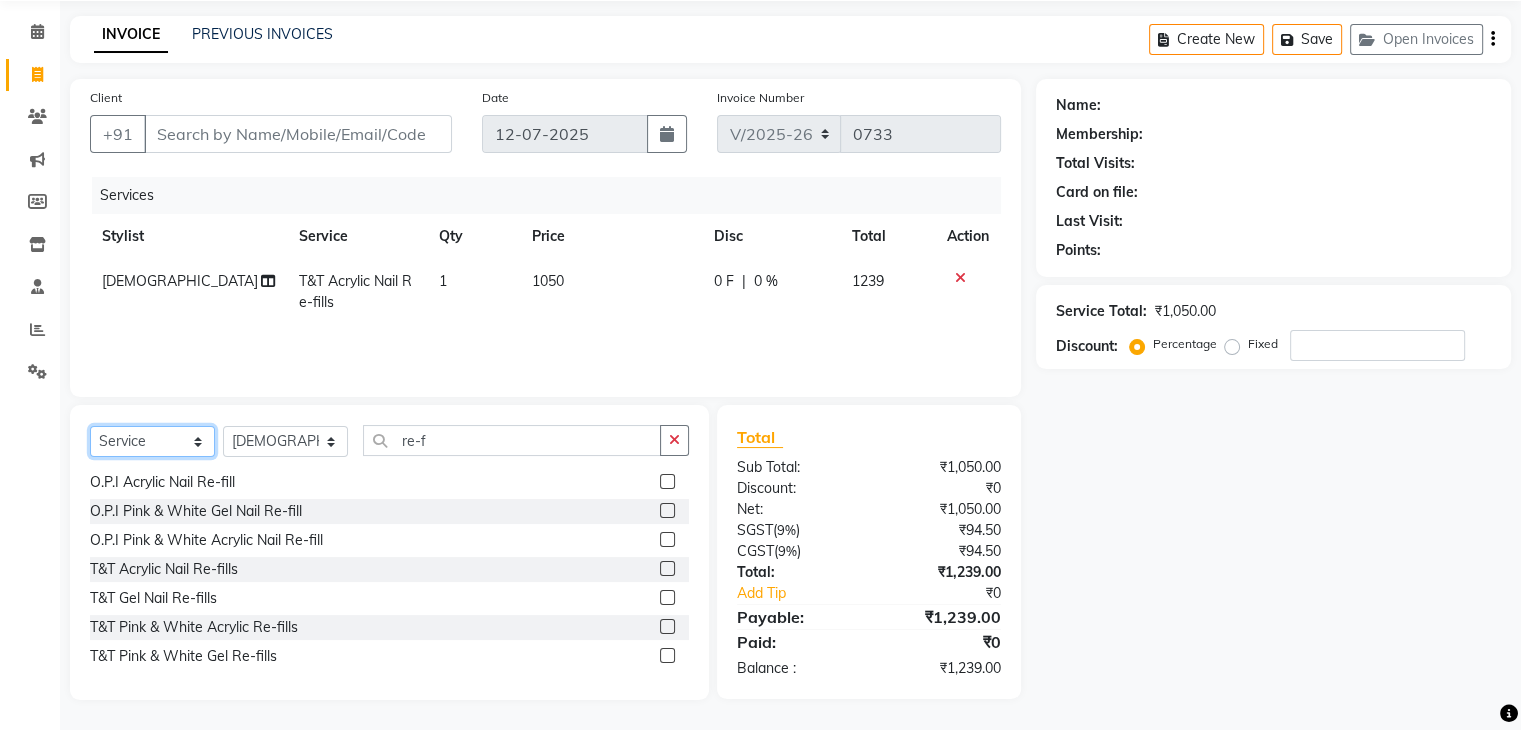 click on "Select  Service  Product  Membership  Package Voucher Prepaid Gift Card" 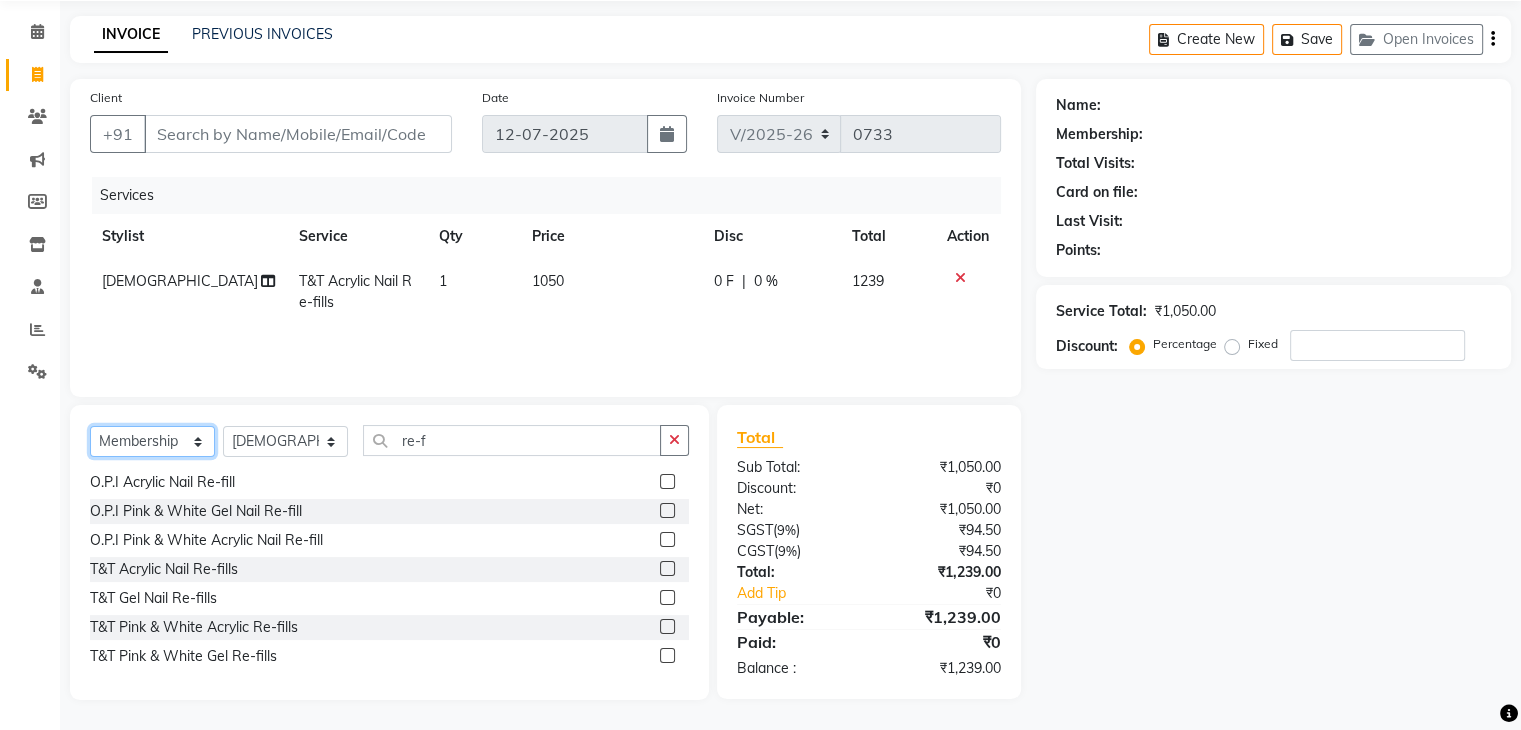 click on "Select  Service  Product  Membership  Package Voucher Prepaid Gift Card" 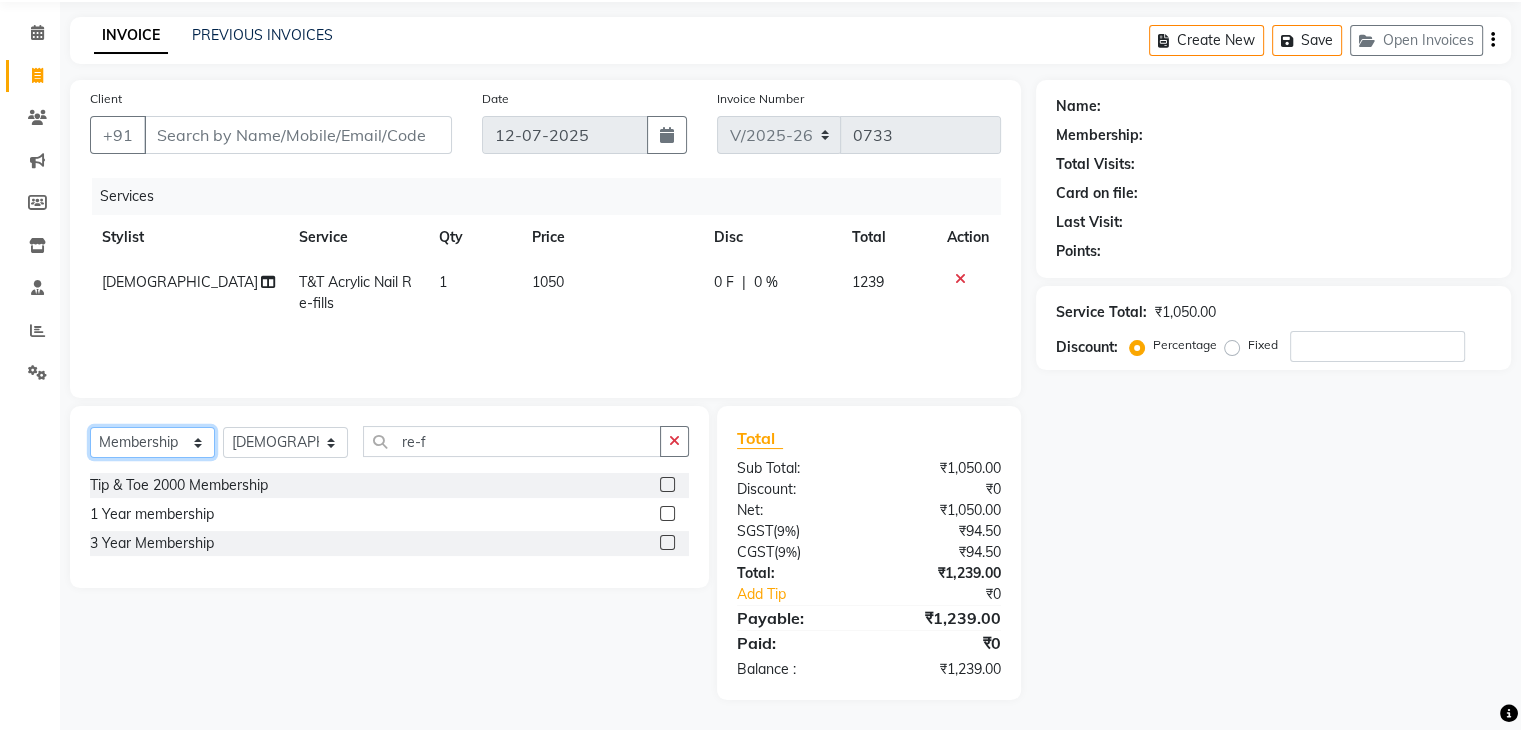 scroll, scrollTop: 0, scrollLeft: 0, axis: both 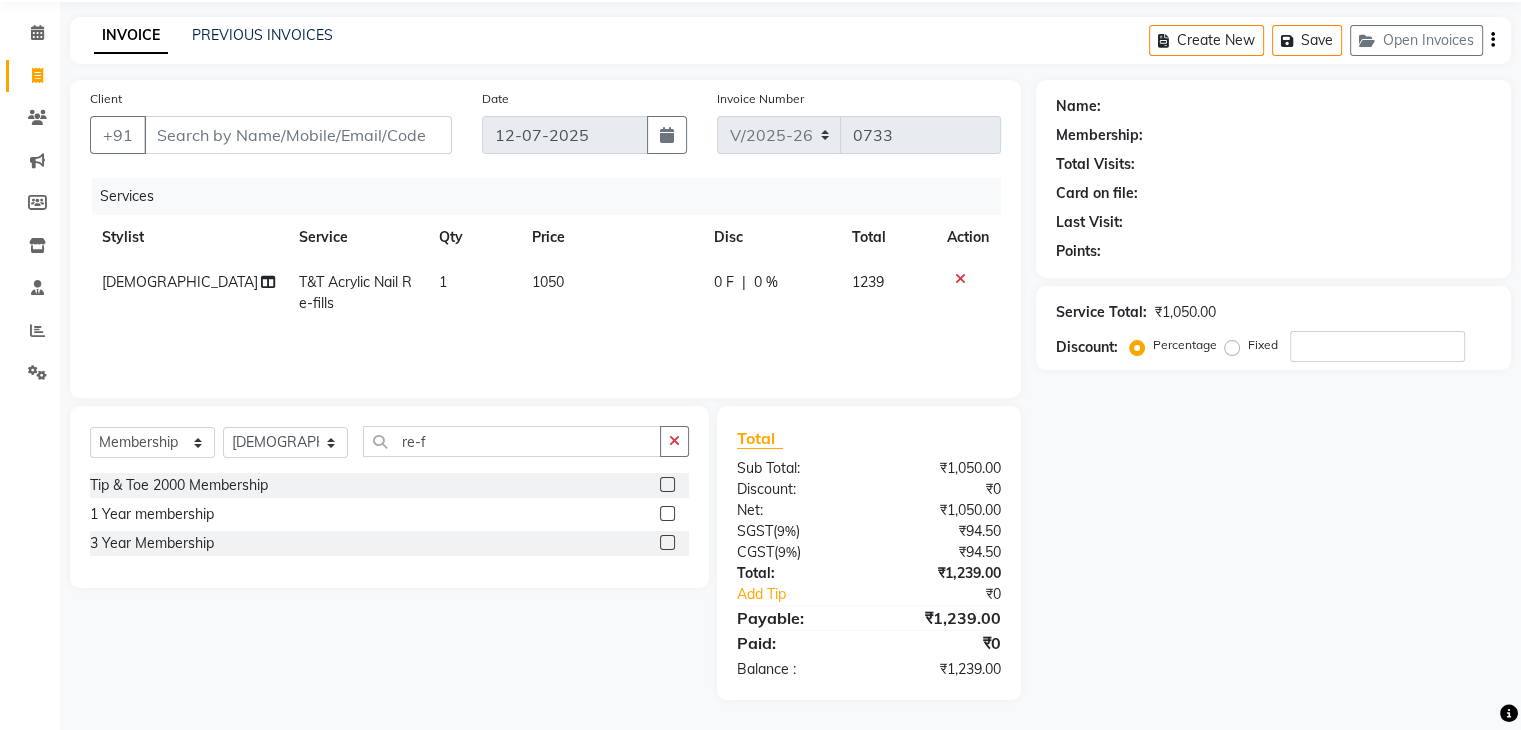 click 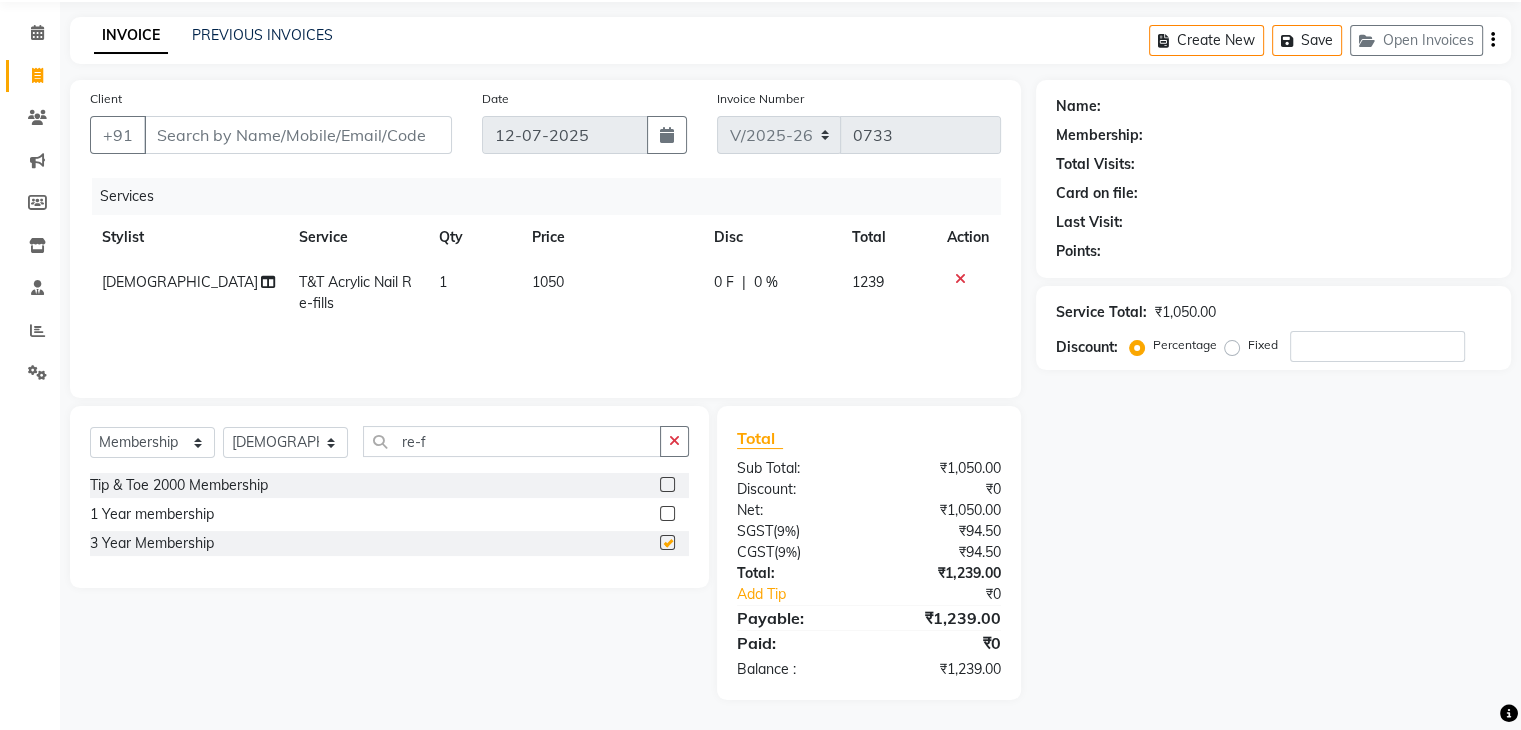 select on "select" 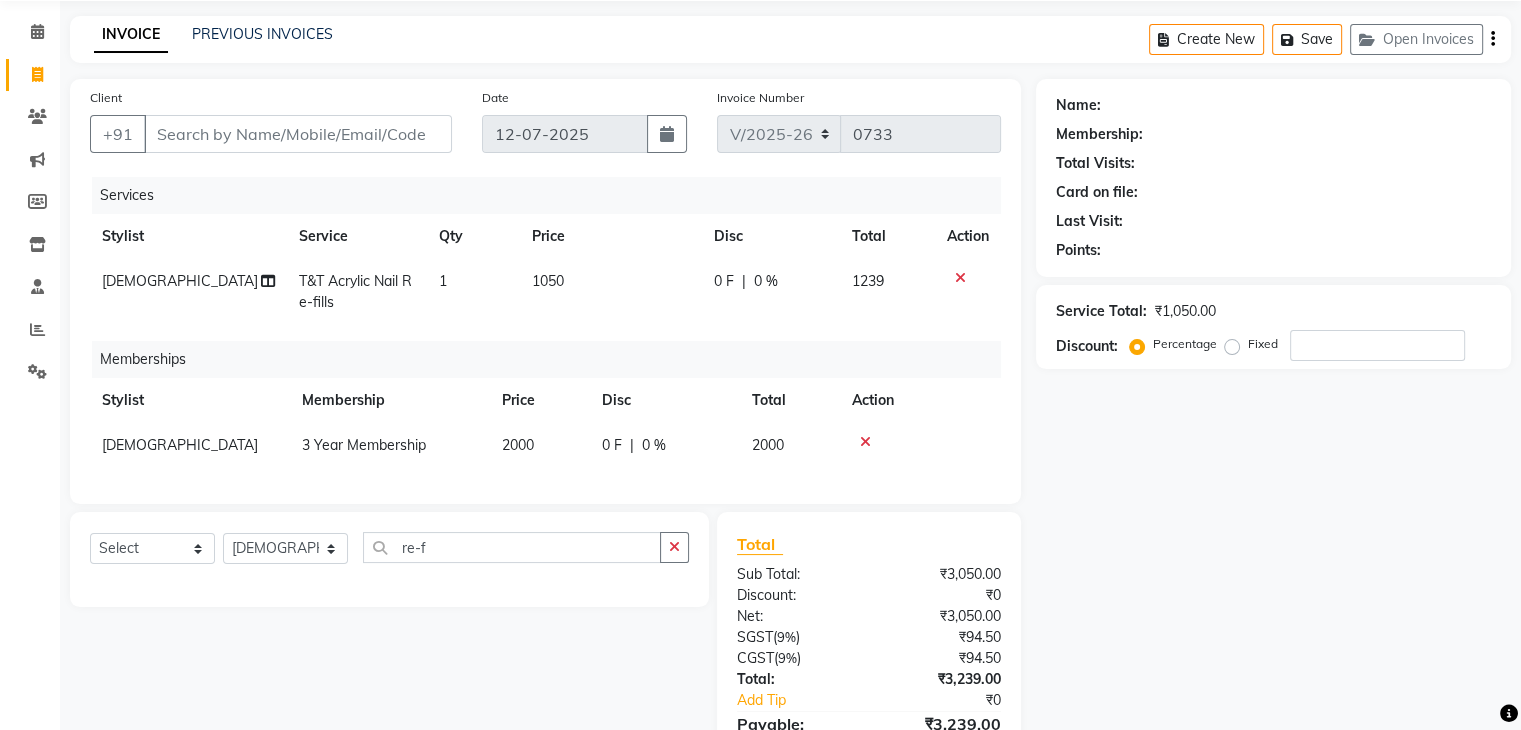 scroll, scrollTop: 193, scrollLeft: 0, axis: vertical 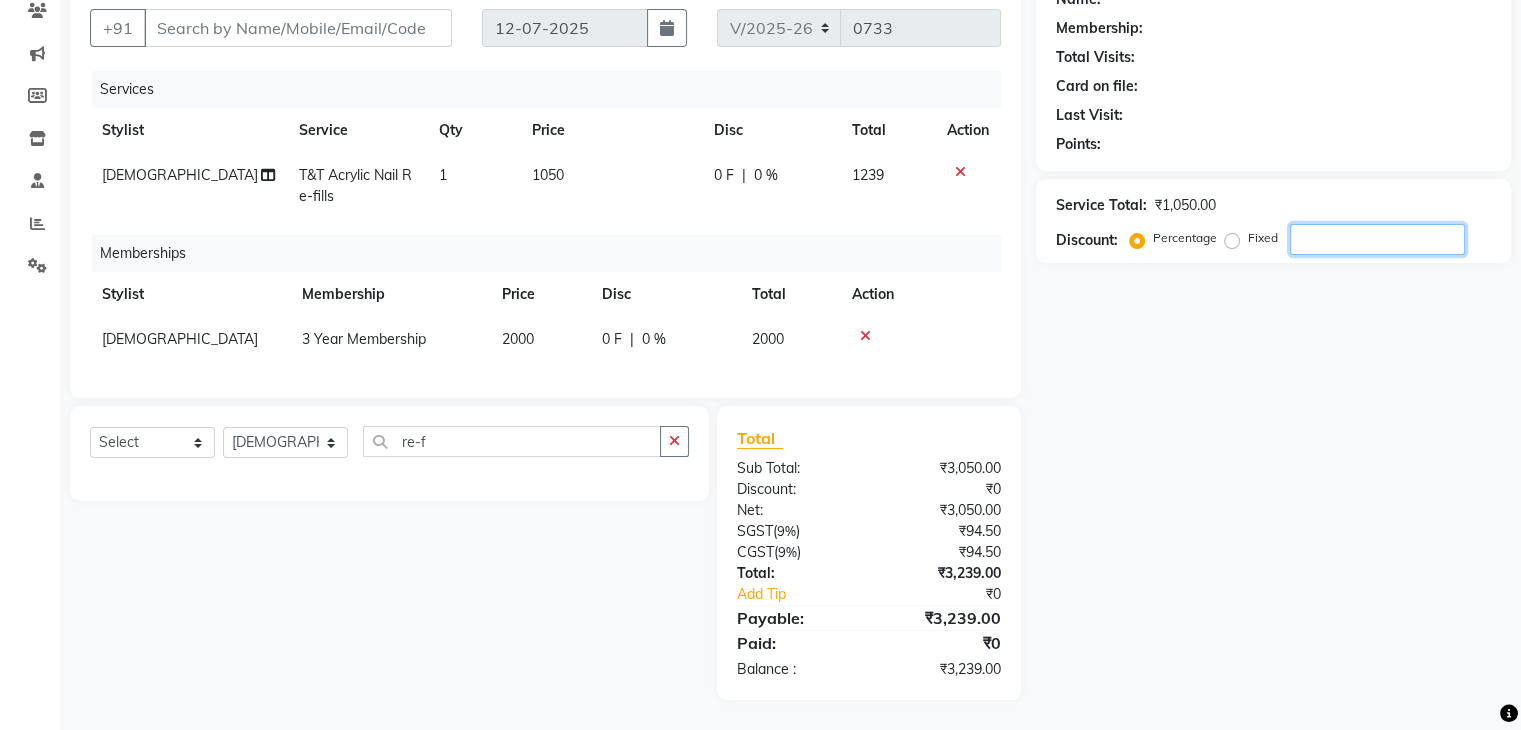 click 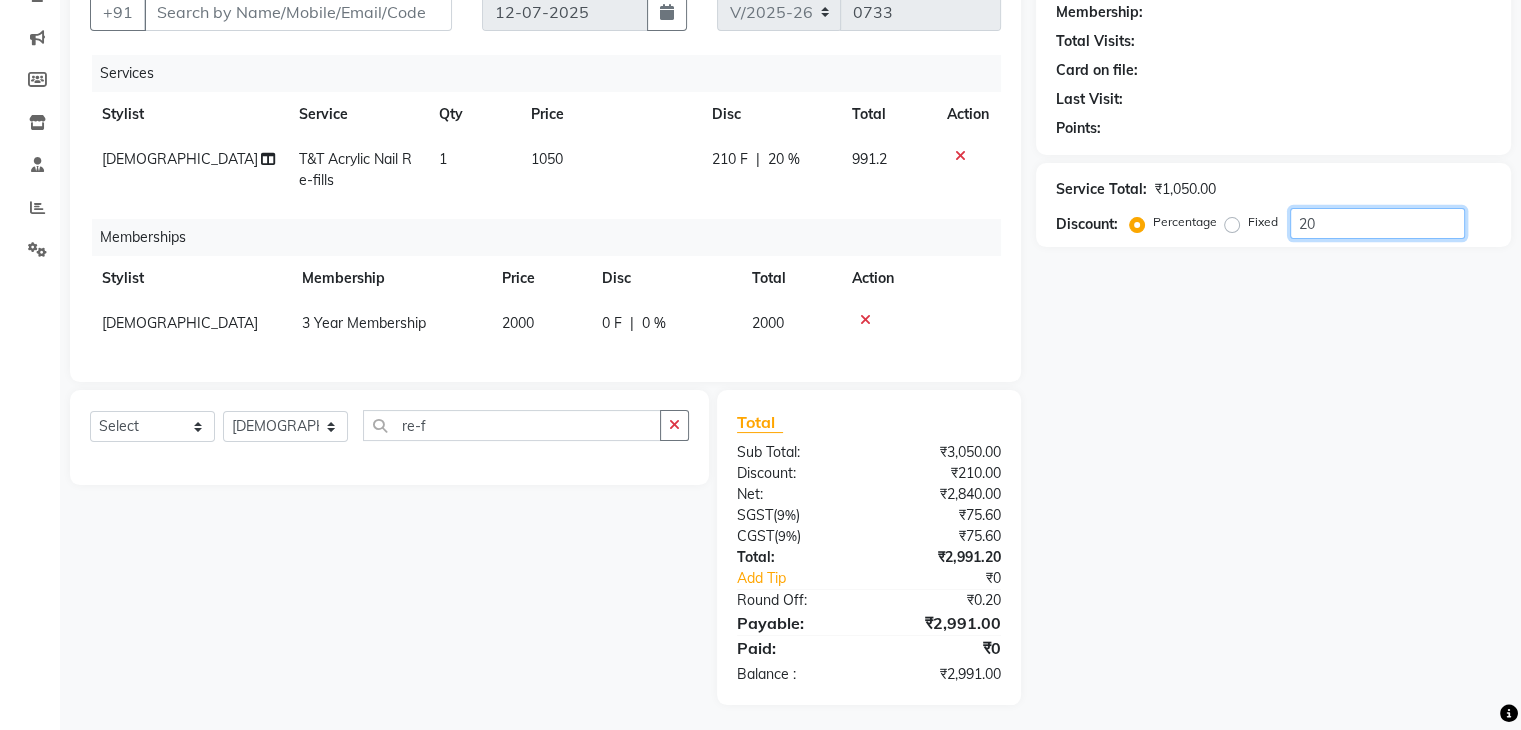 scroll, scrollTop: 0, scrollLeft: 0, axis: both 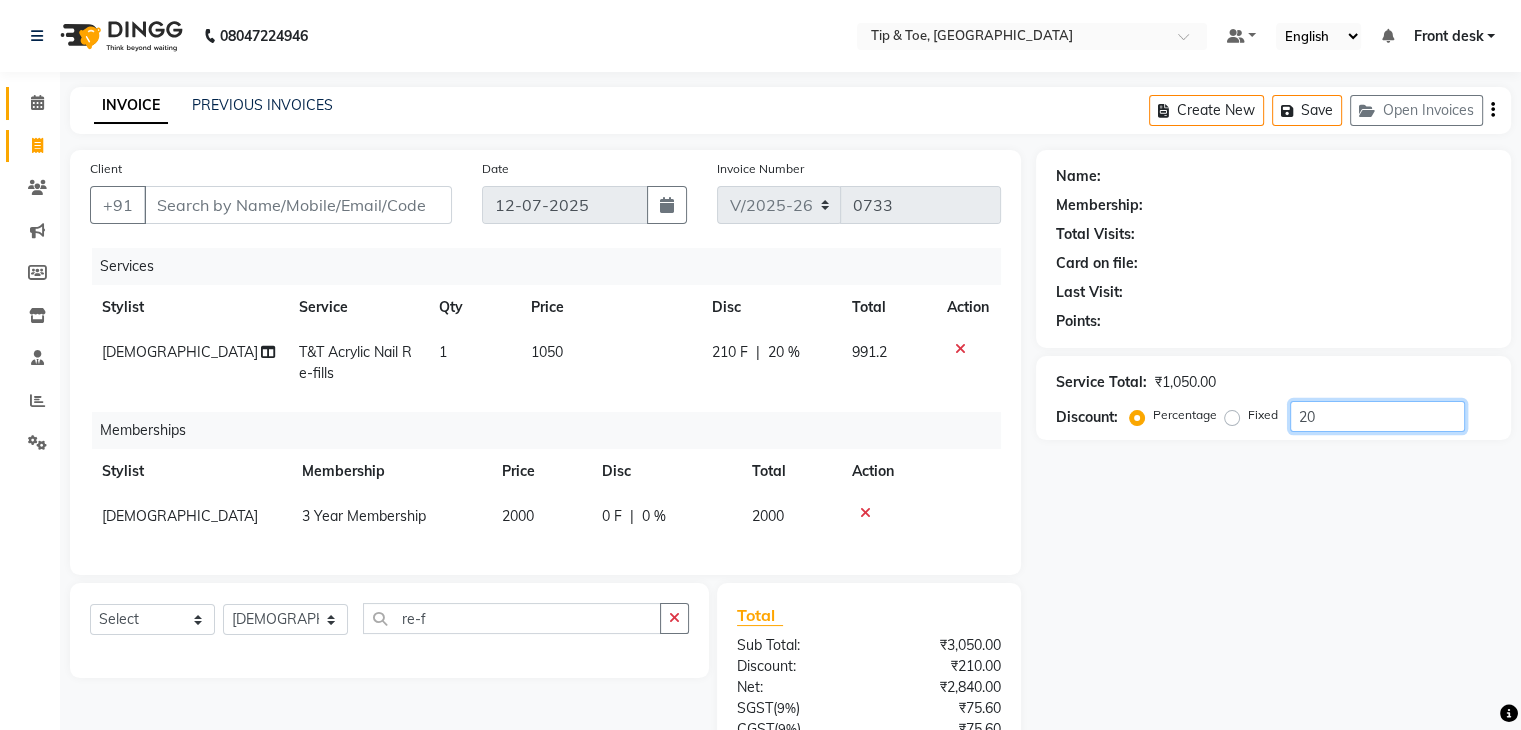 type on "20" 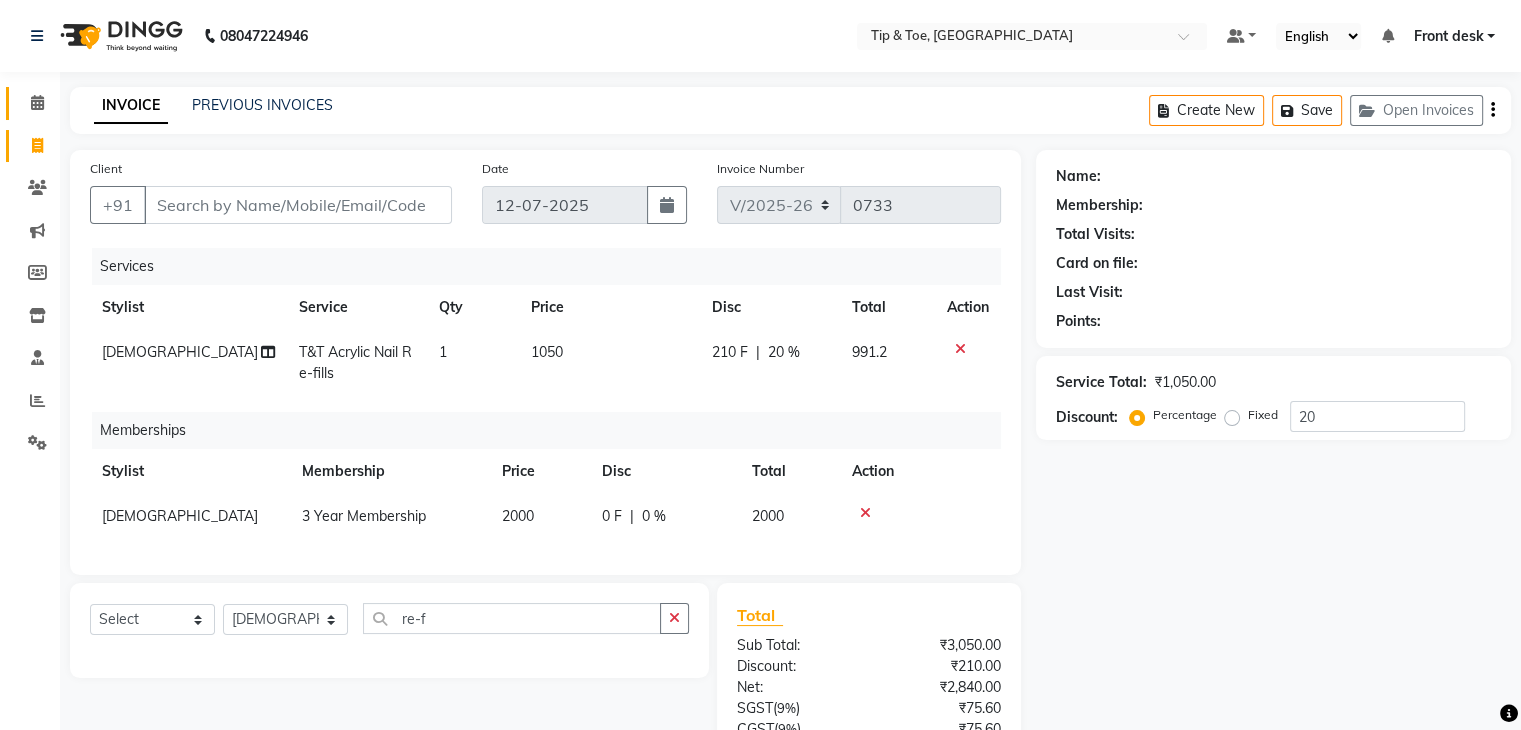 click on "Calendar" 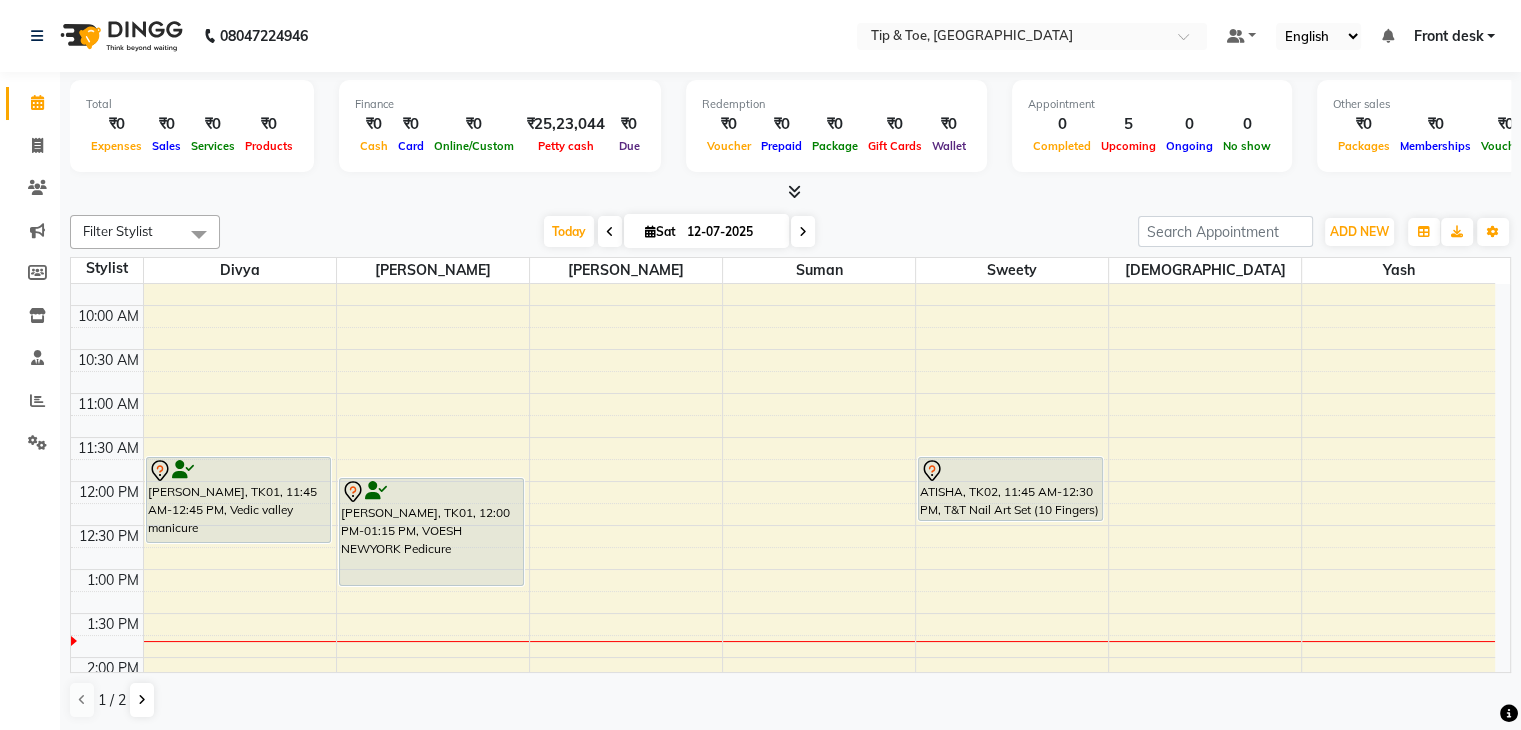 scroll, scrollTop: 200, scrollLeft: 0, axis: vertical 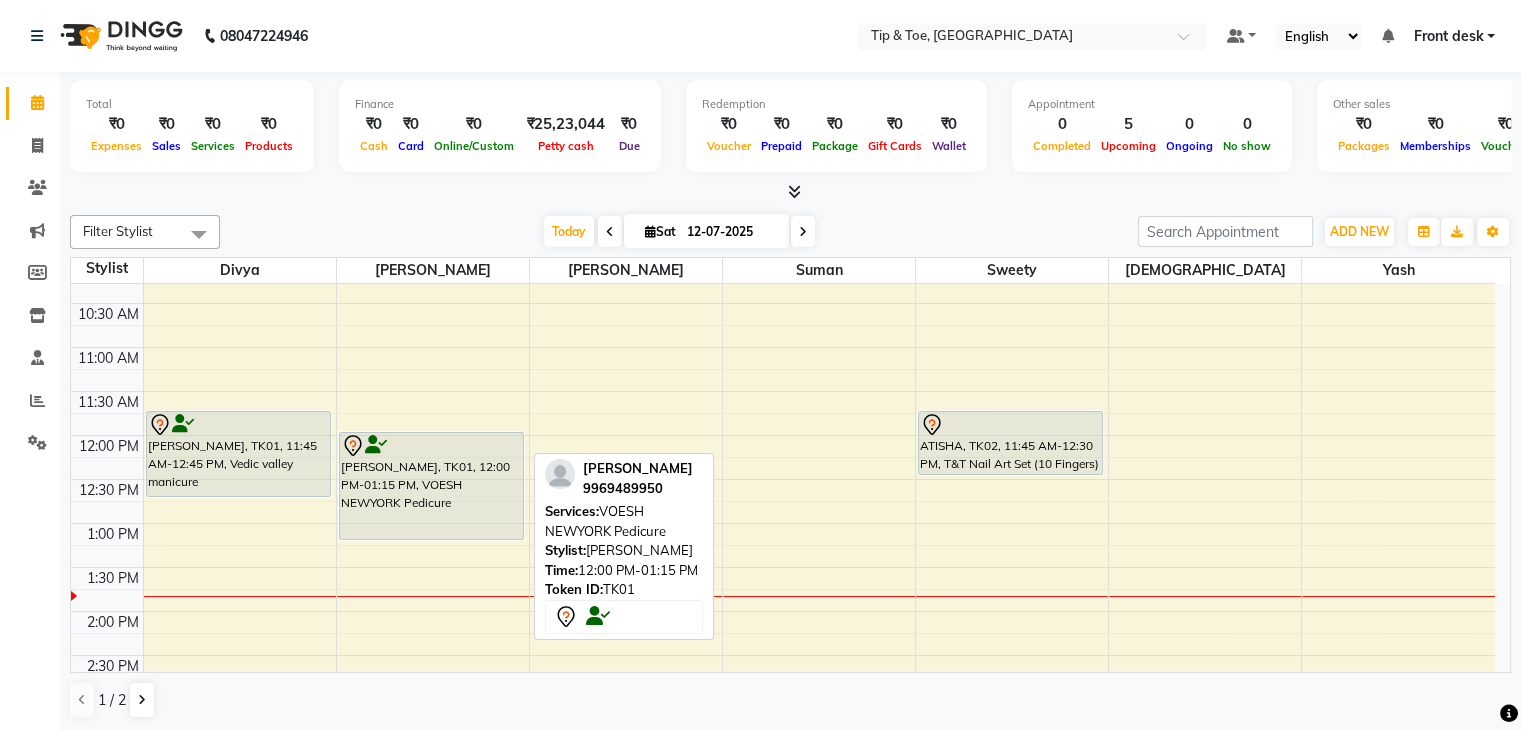 click on "Shivani Parab, TK01, 12:00 PM-01:15 PM, VOESH NEWYORK Pedicure" at bounding box center (431, 486) 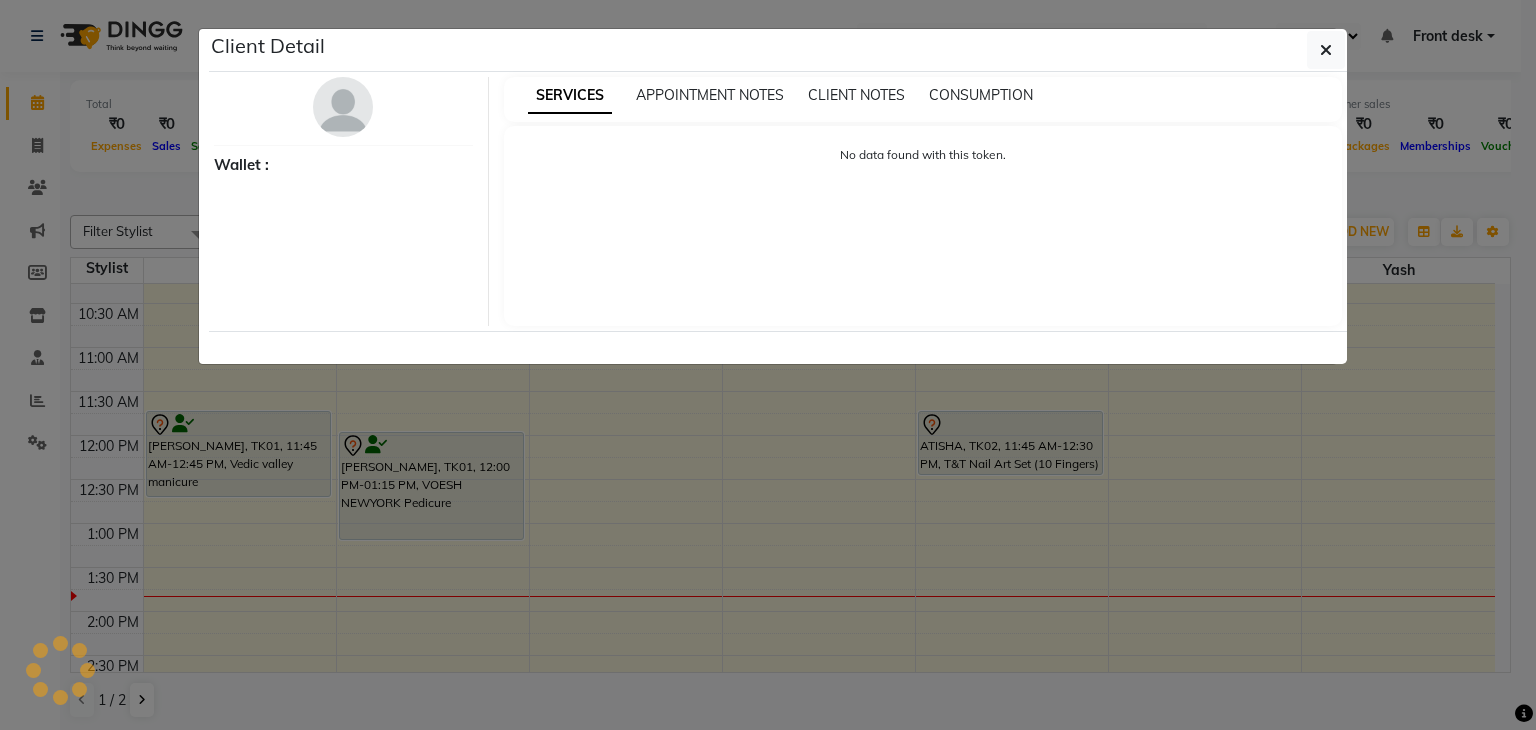 select on "7" 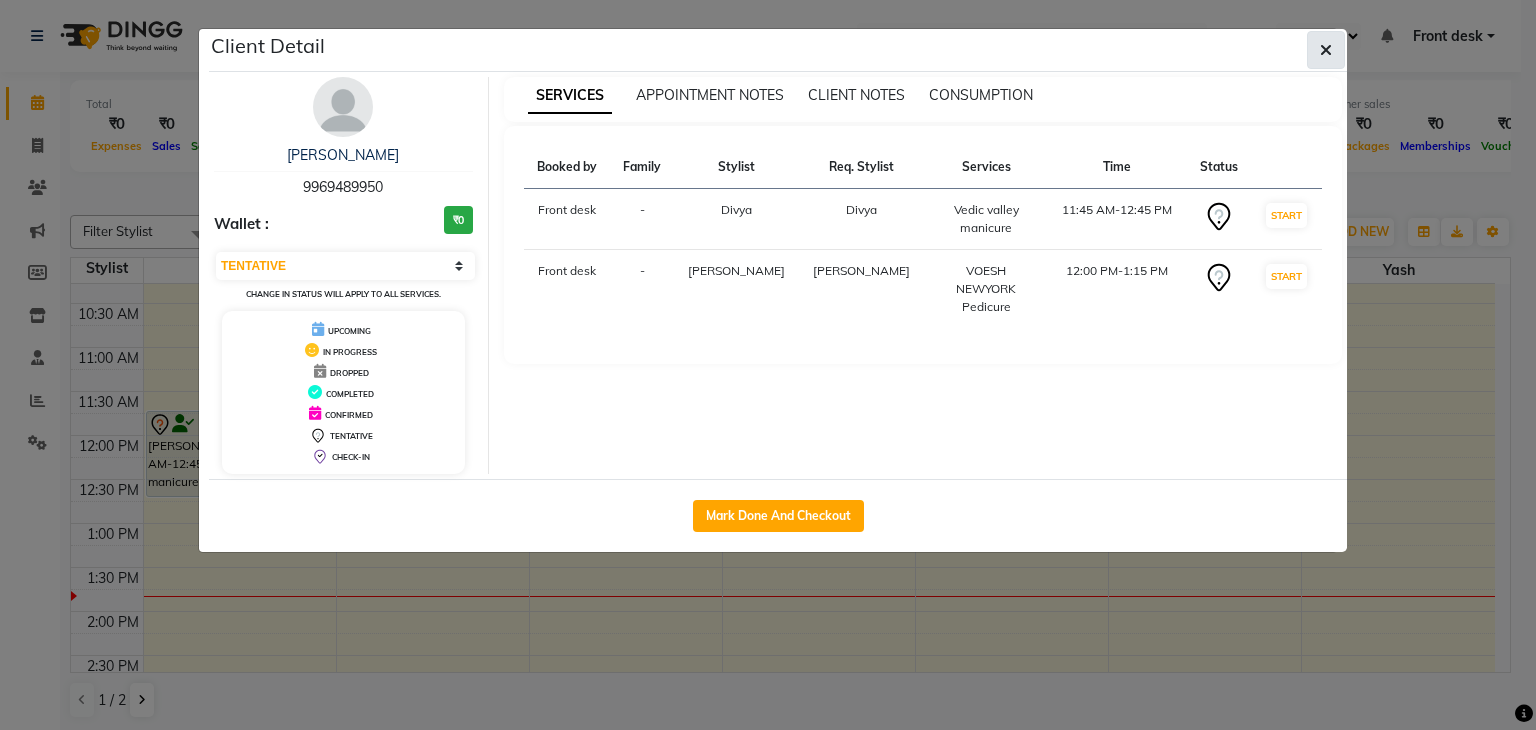click 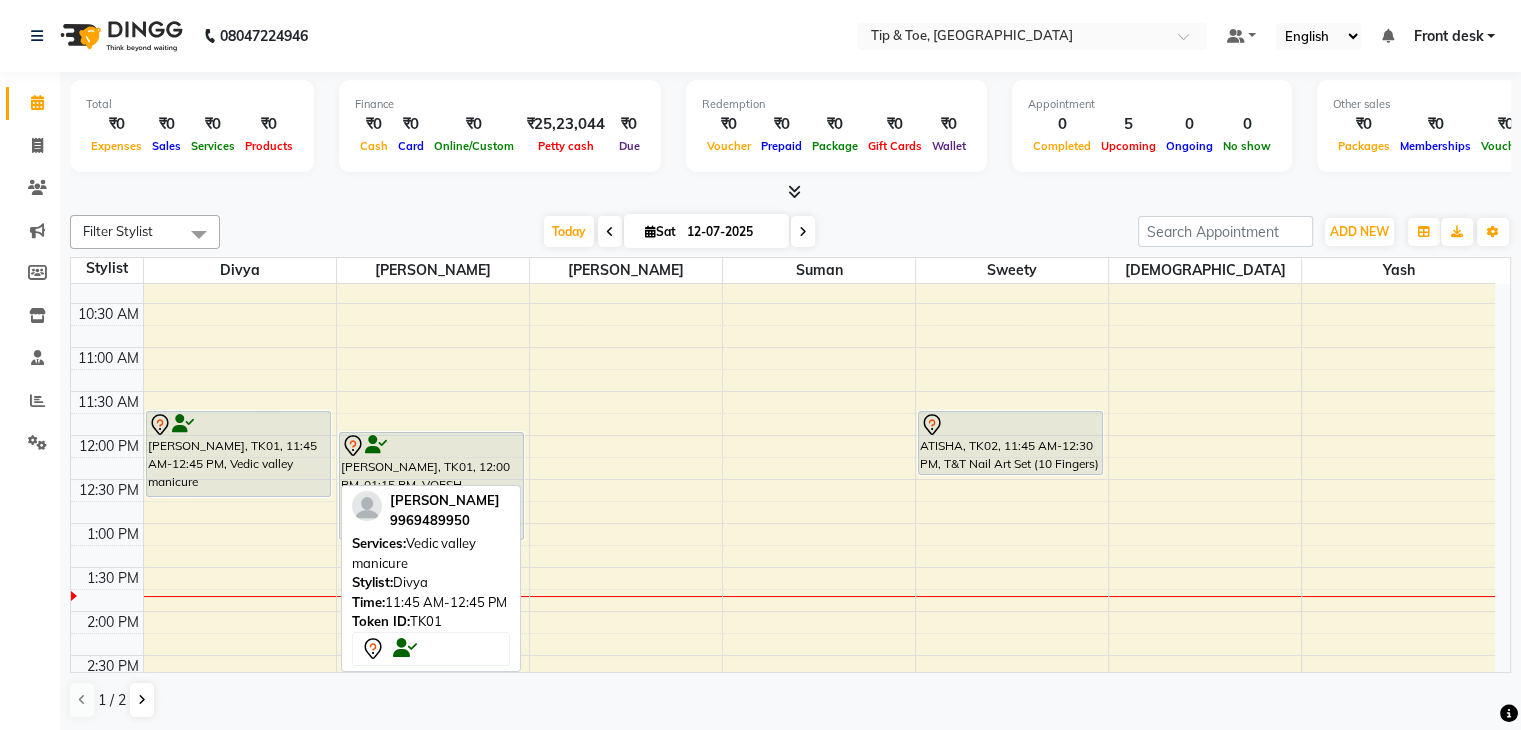 click on "Shivani Parab, TK01, 11:45 AM-12:45 PM, Vedic valley manicure" at bounding box center [238, 454] 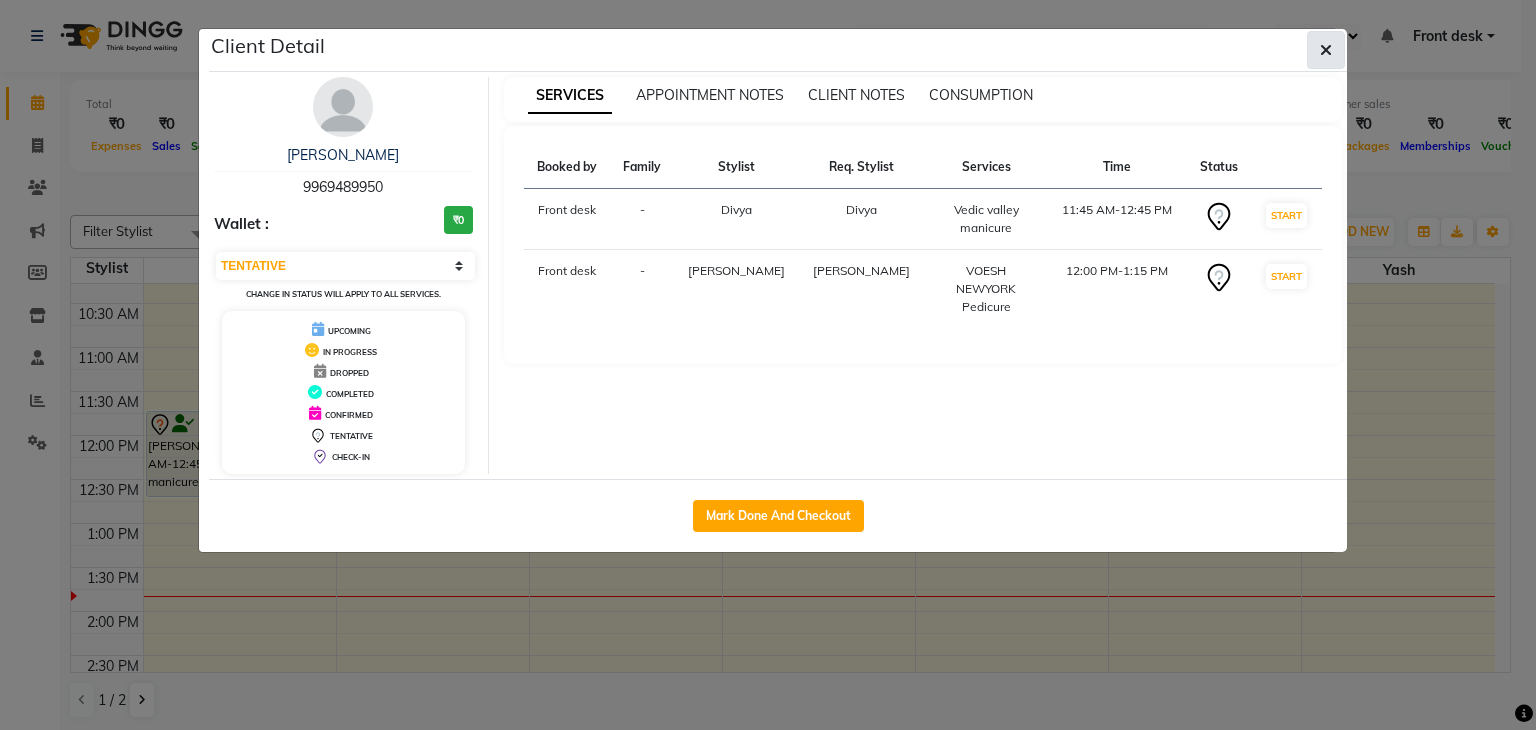 click 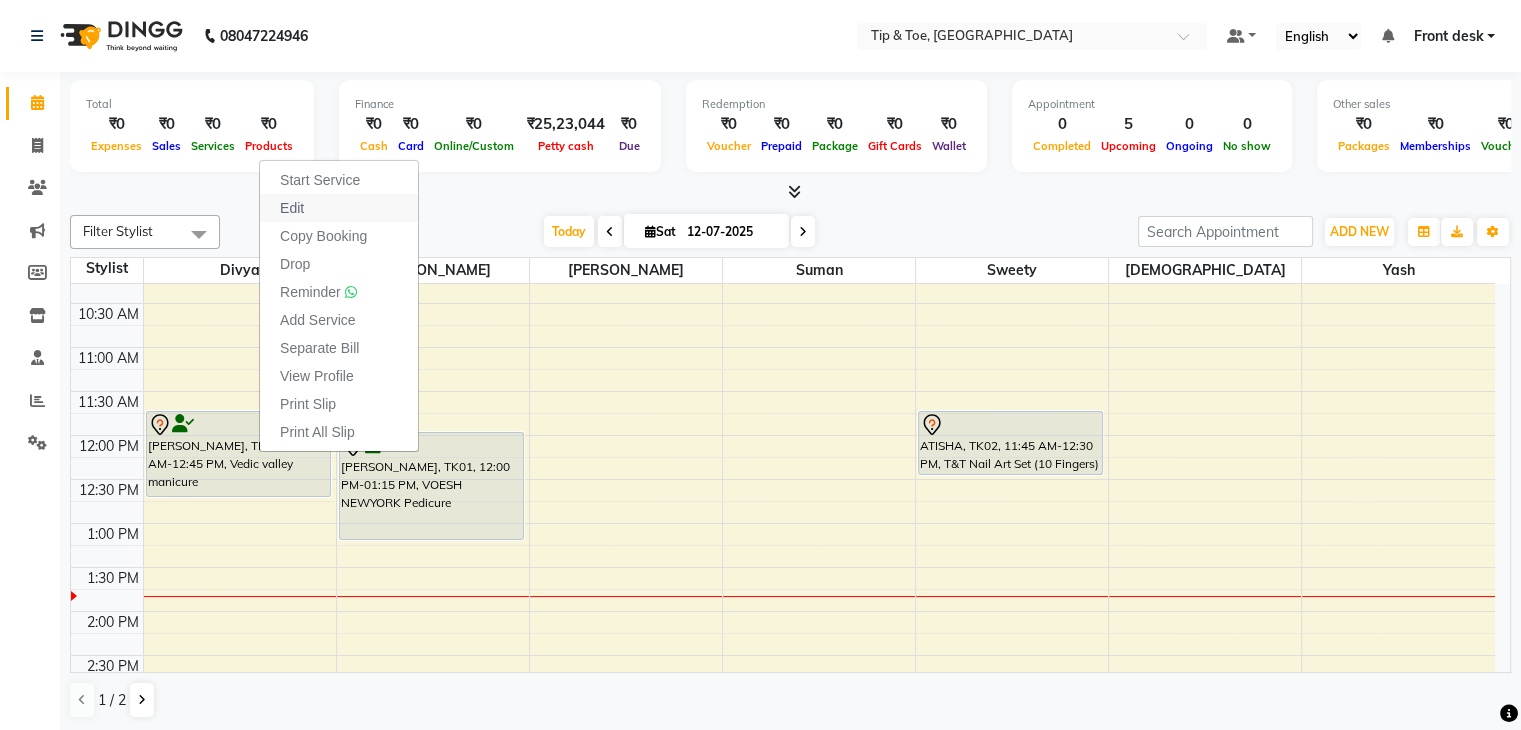 click on "Edit" at bounding box center [292, 208] 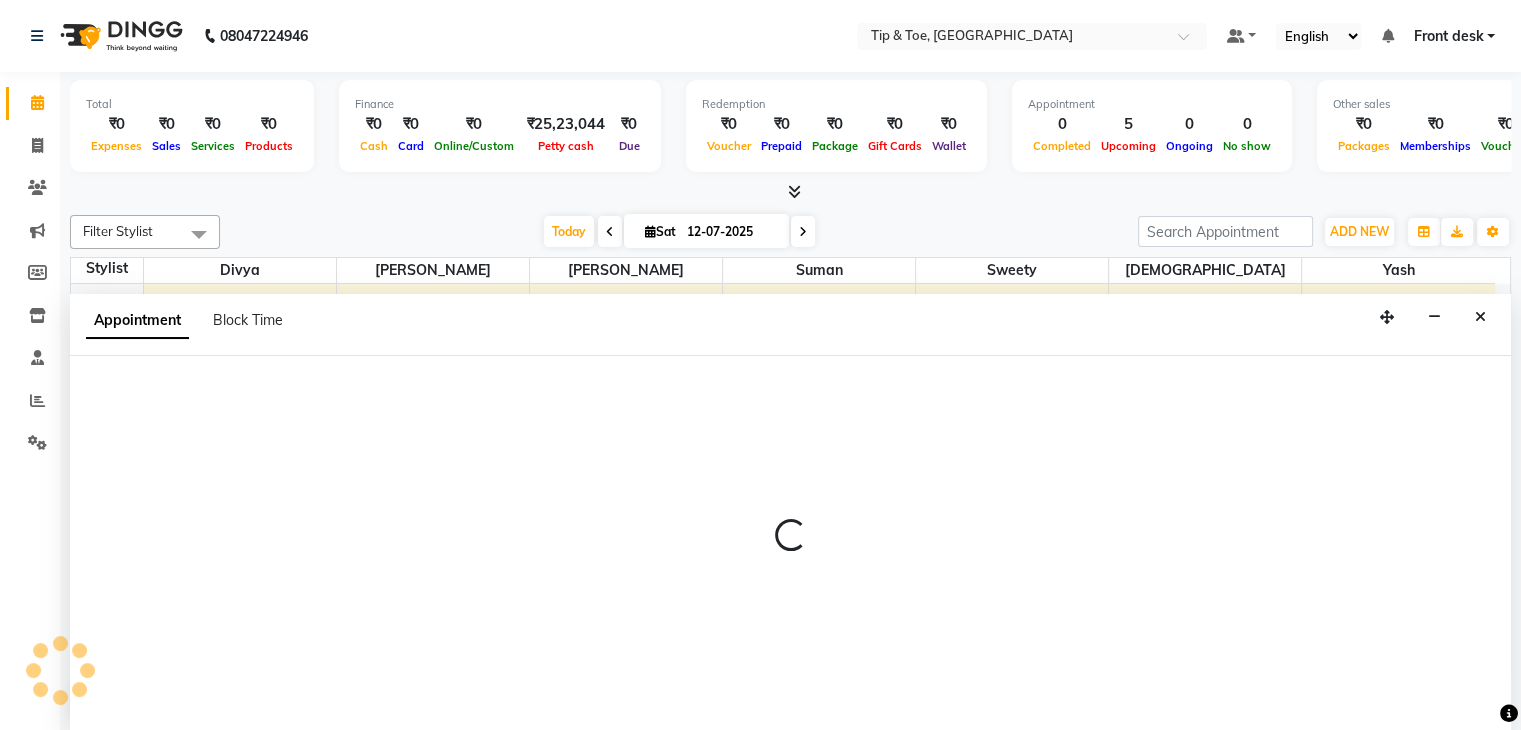scroll, scrollTop: 1, scrollLeft: 0, axis: vertical 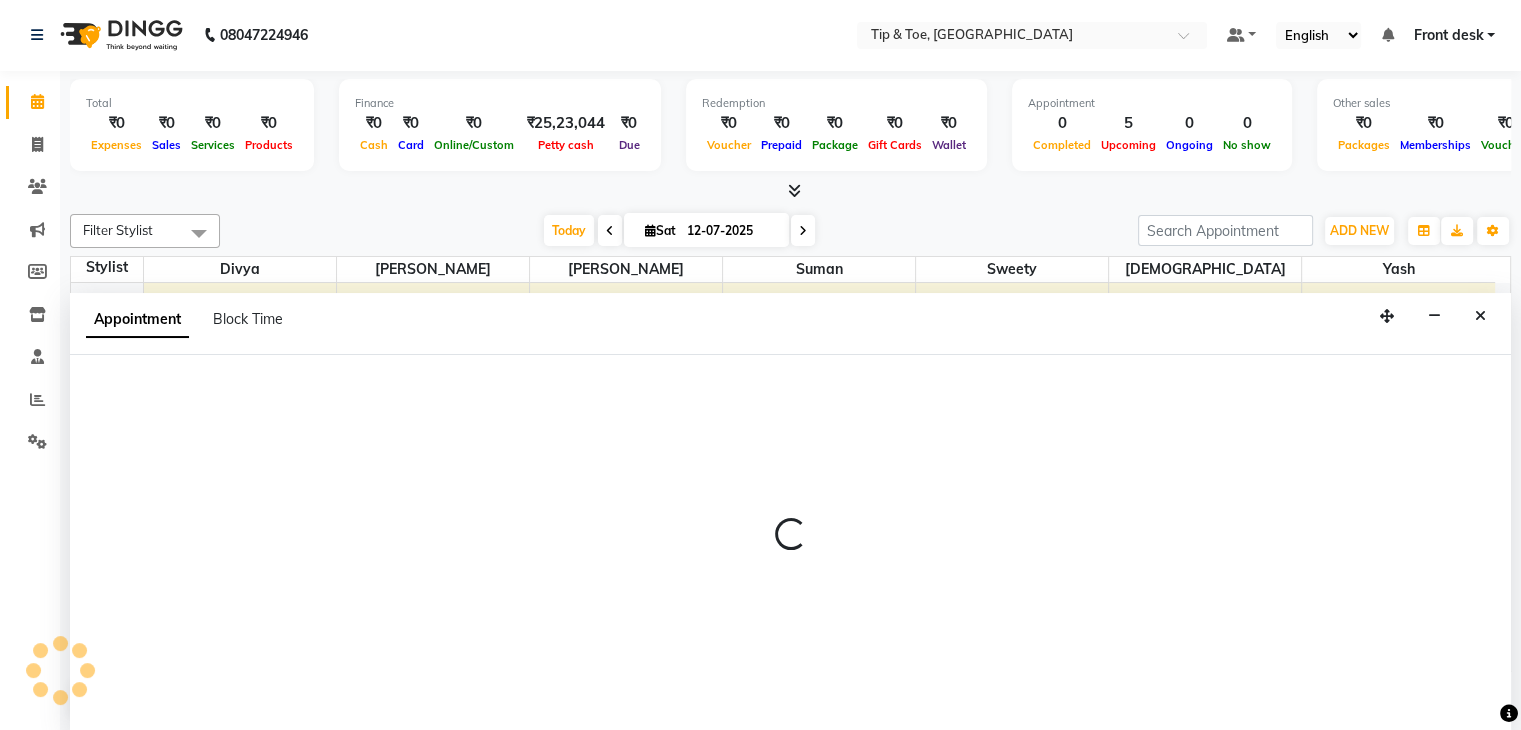 select on "tentative" 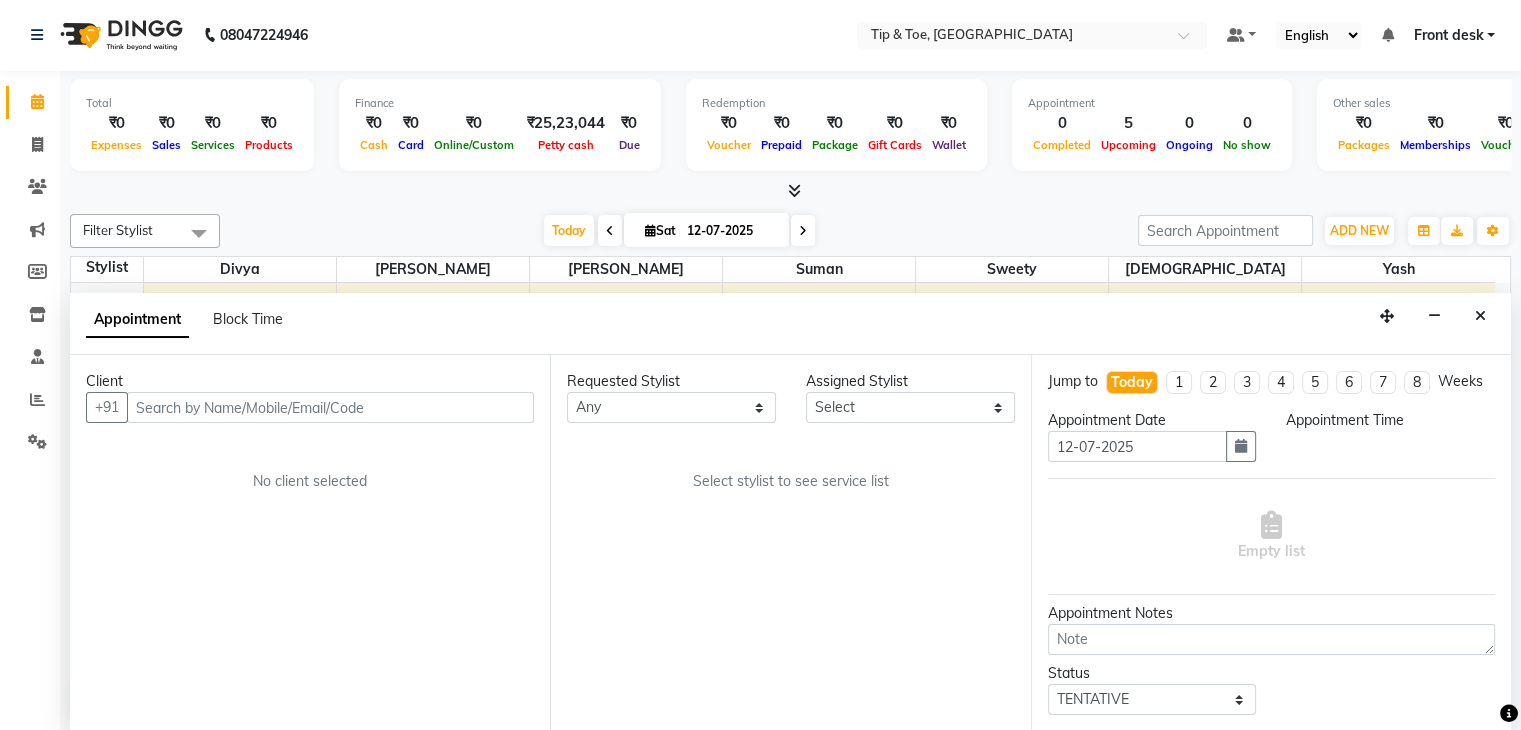scroll, scrollTop: 0, scrollLeft: 0, axis: both 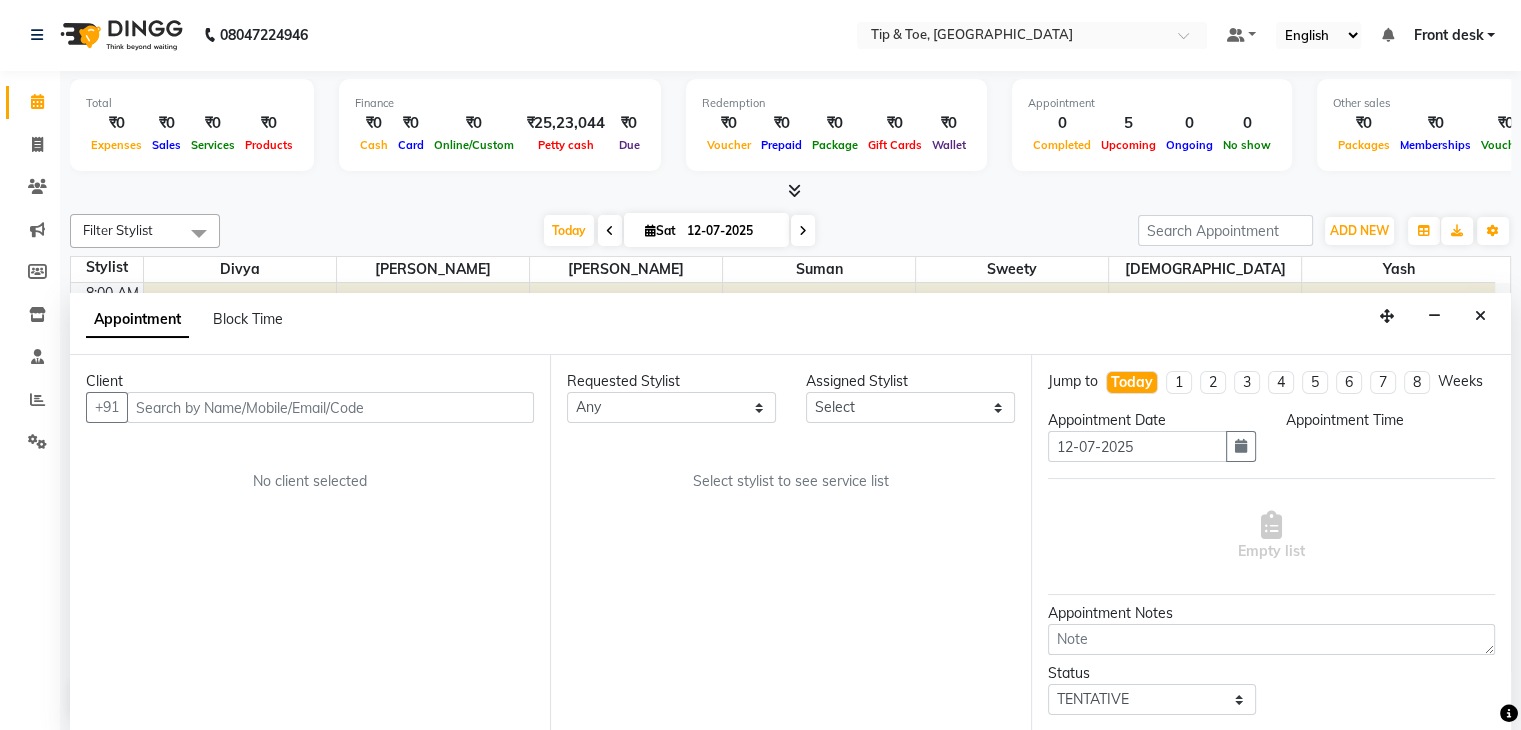 select on "42045" 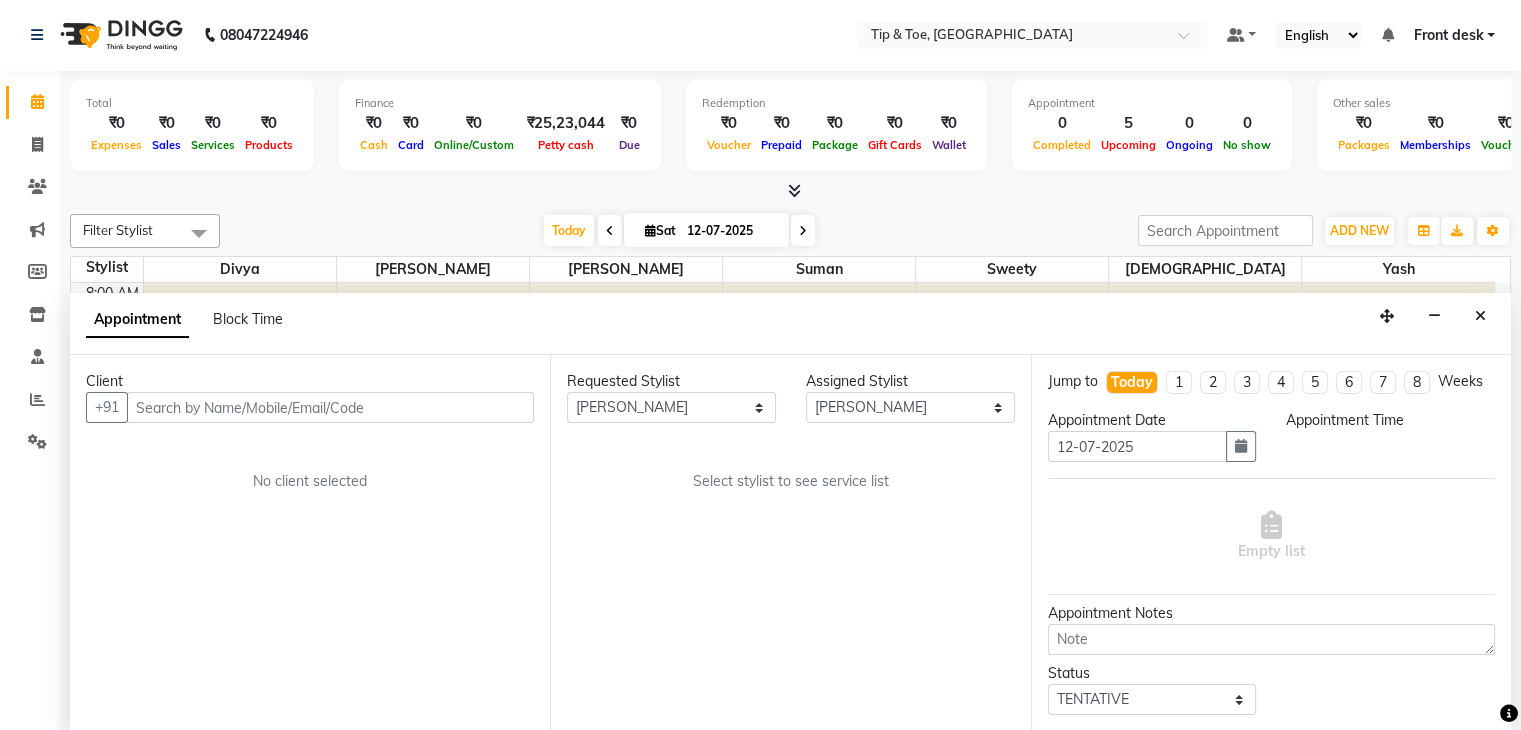 select on "705" 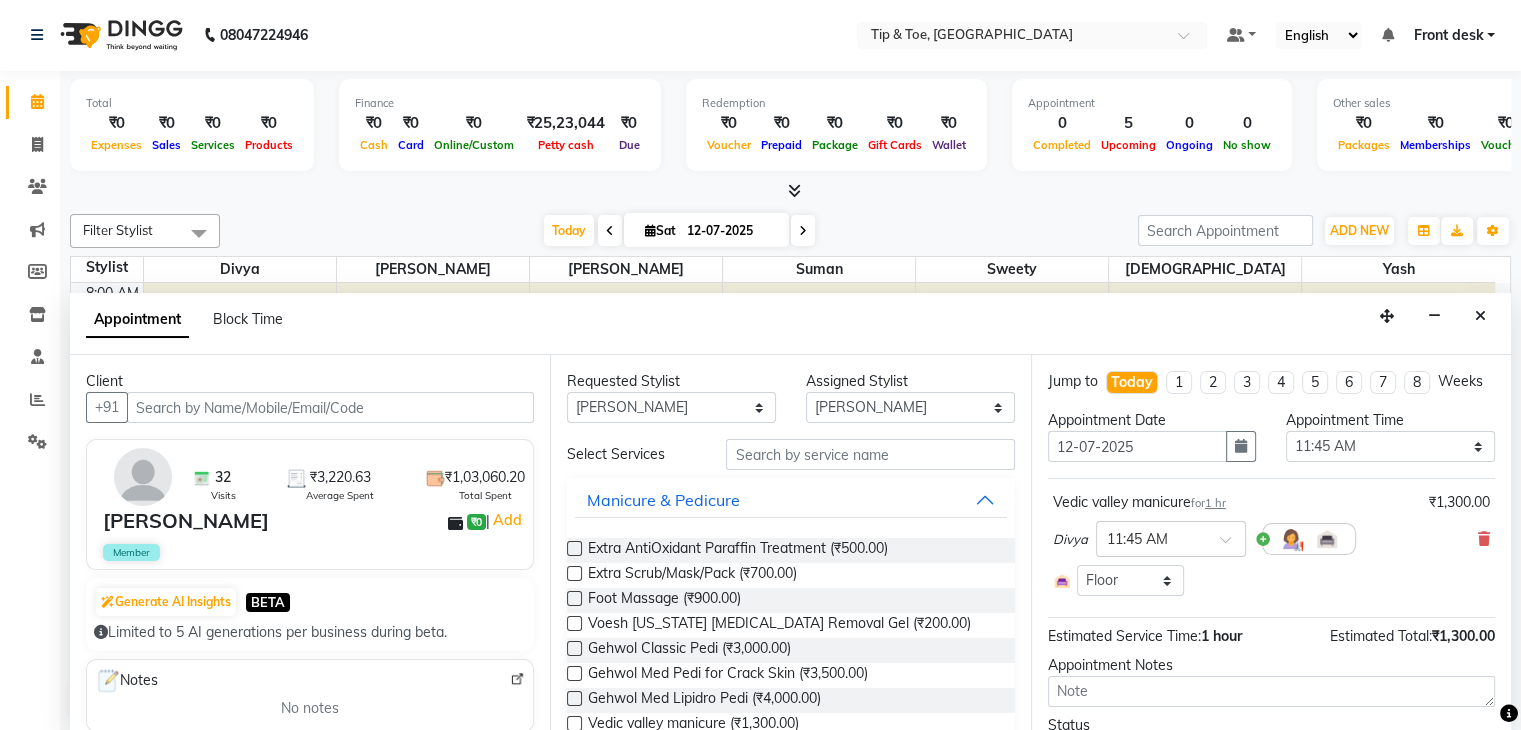 scroll, scrollTop: 436, scrollLeft: 0, axis: vertical 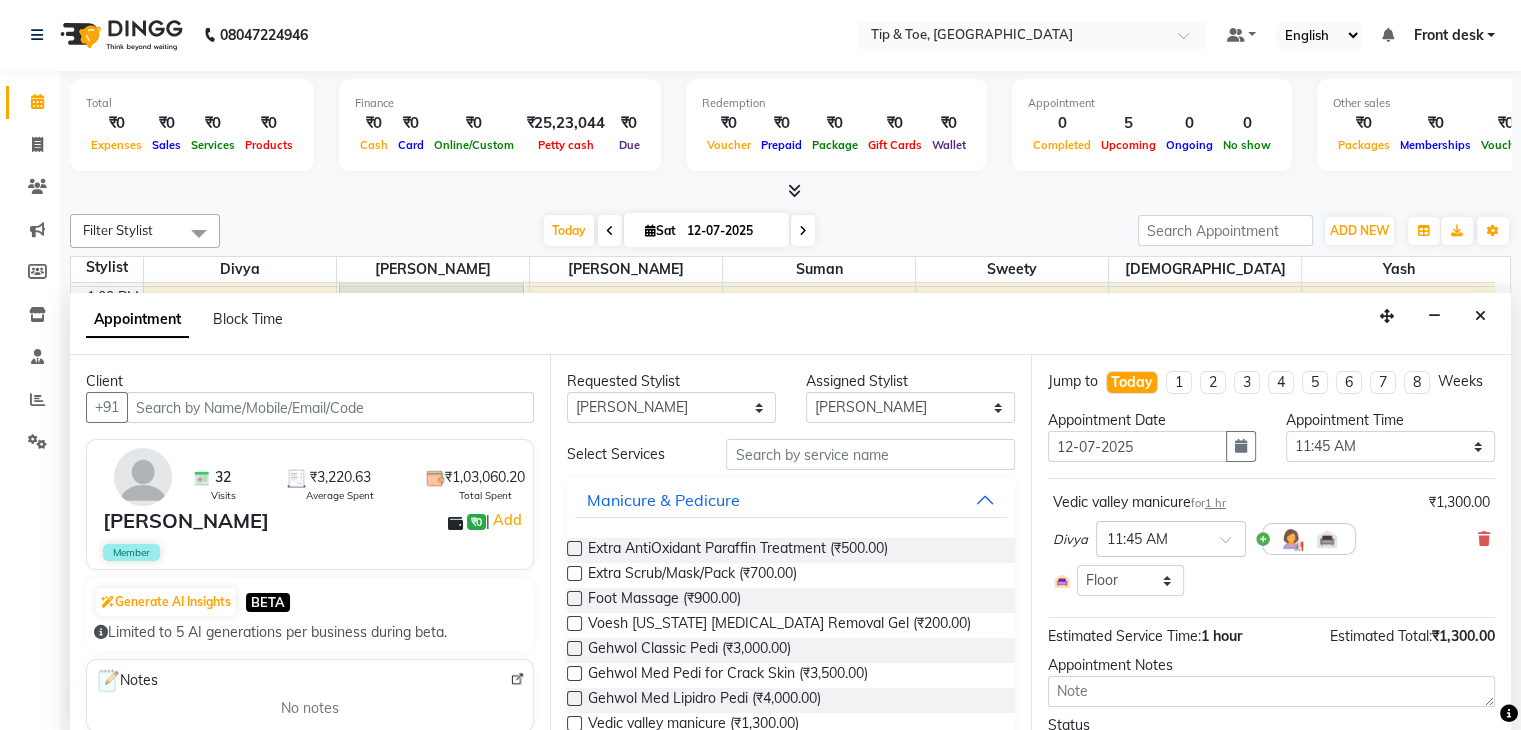 select on "2882" 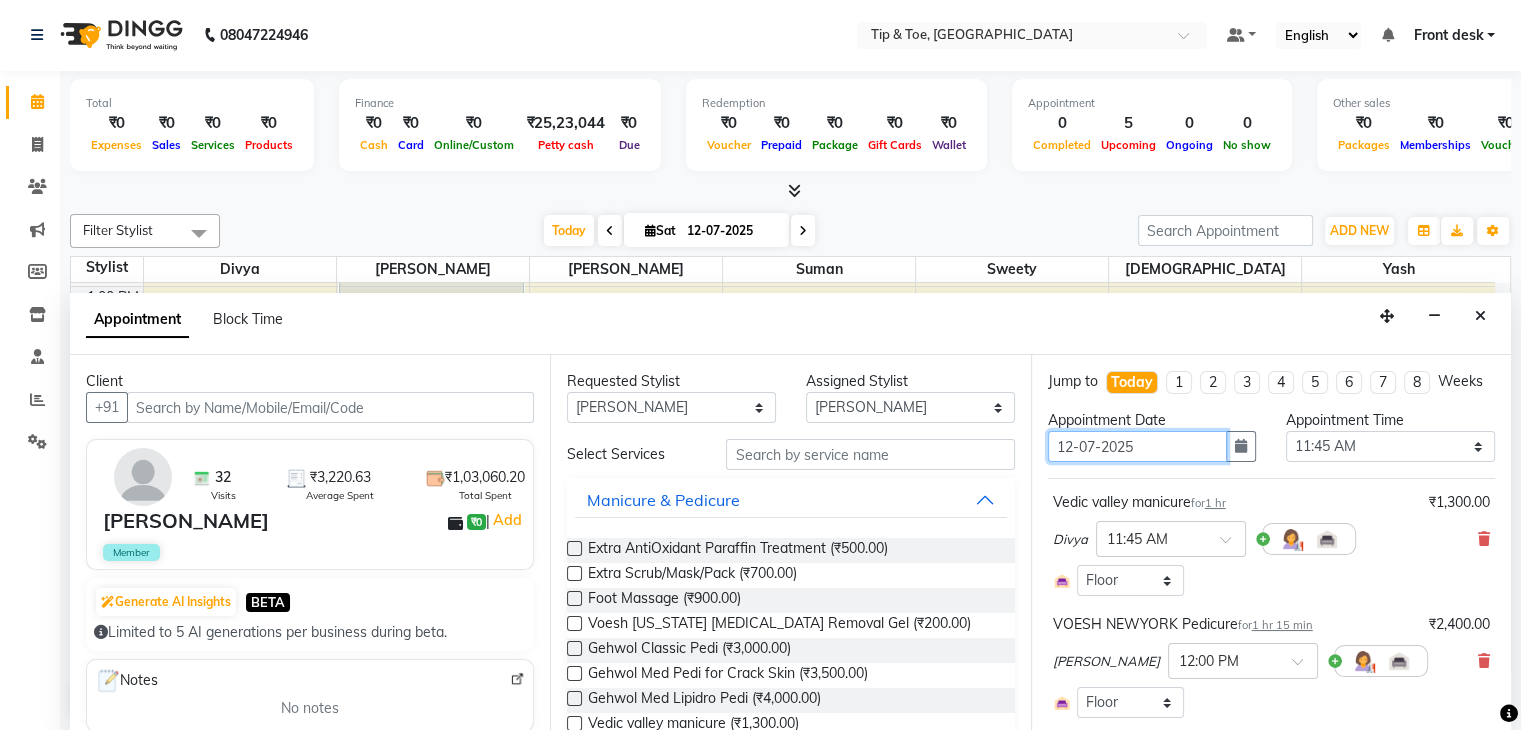 click on "12-07-2025" at bounding box center [1138, 446] 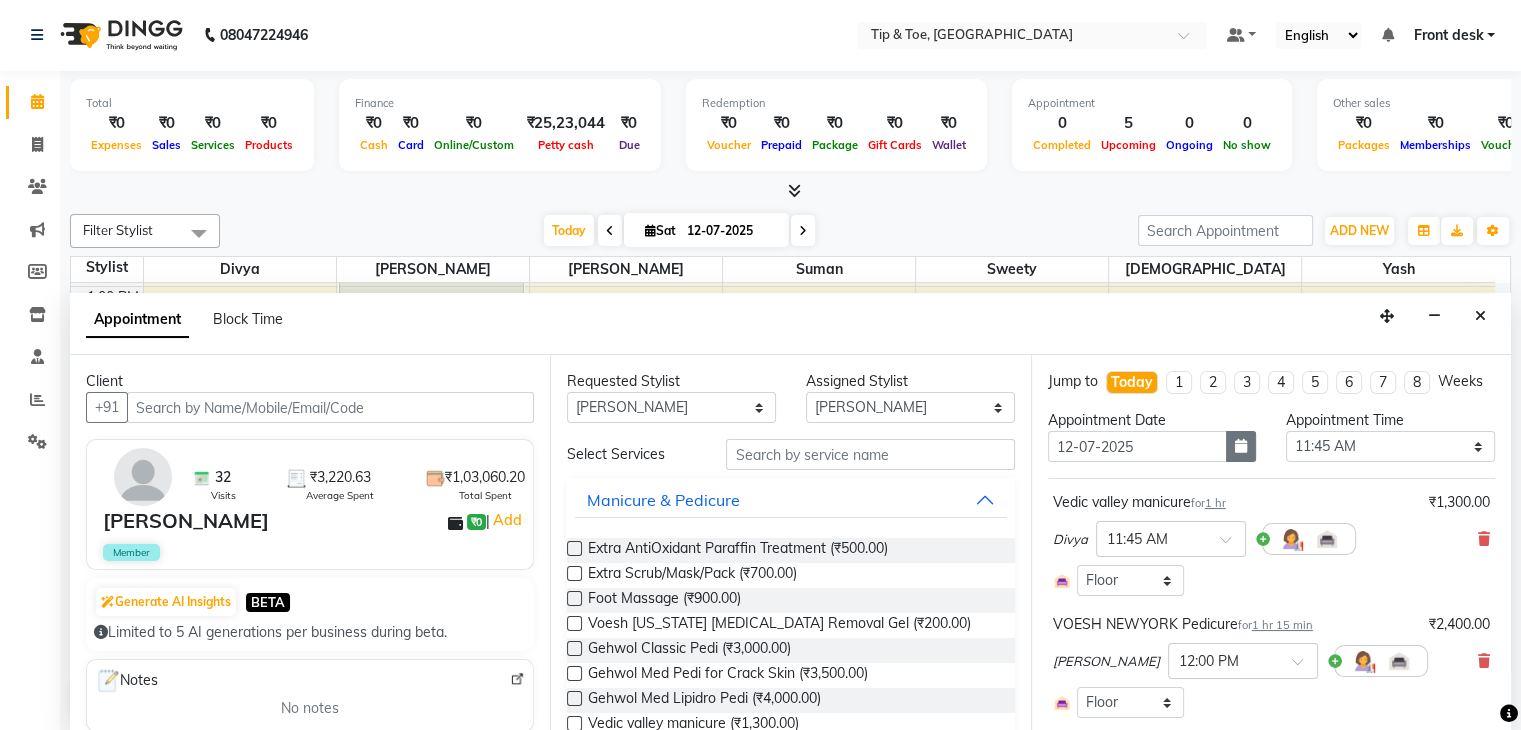 click at bounding box center (1241, 446) 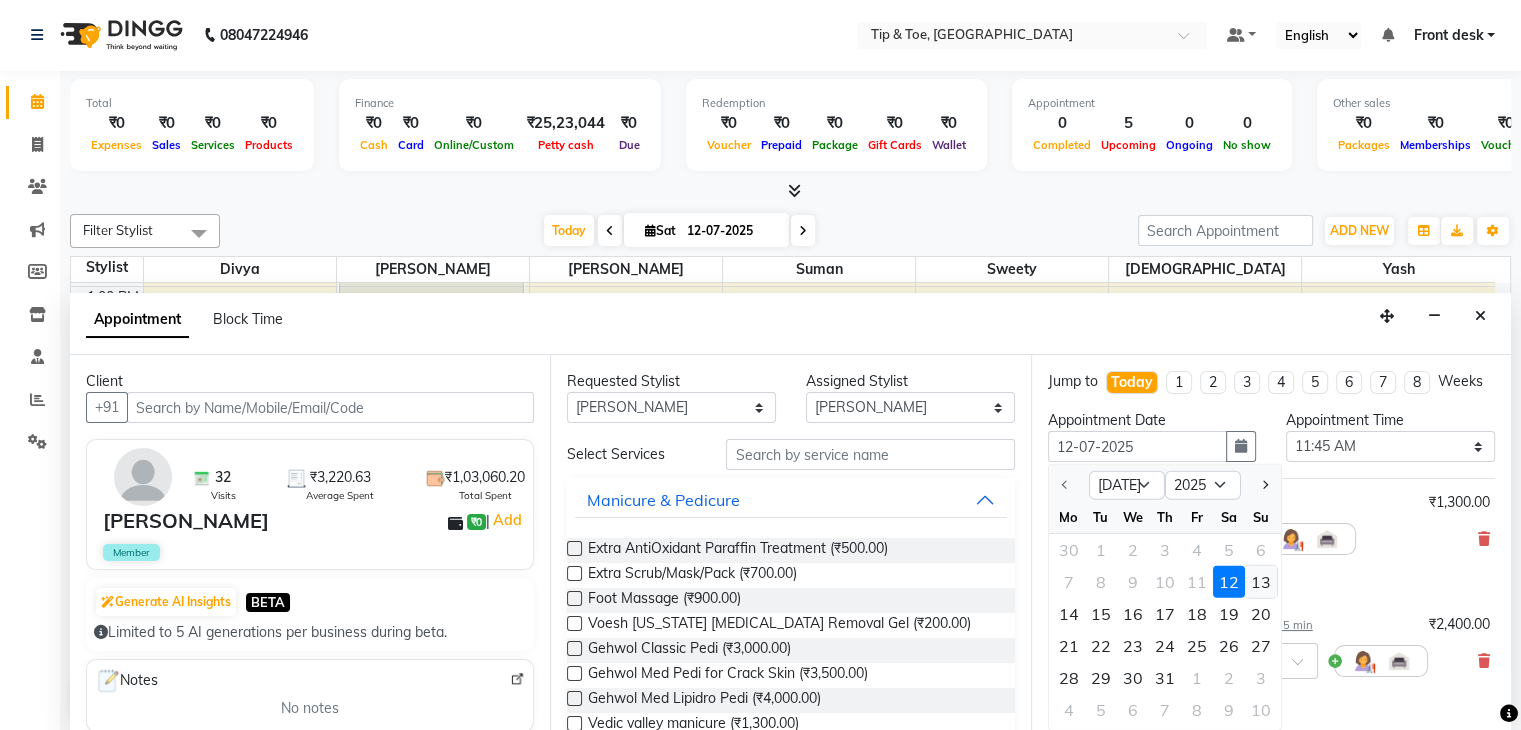click on "13" at bounding box center [1261, 582] 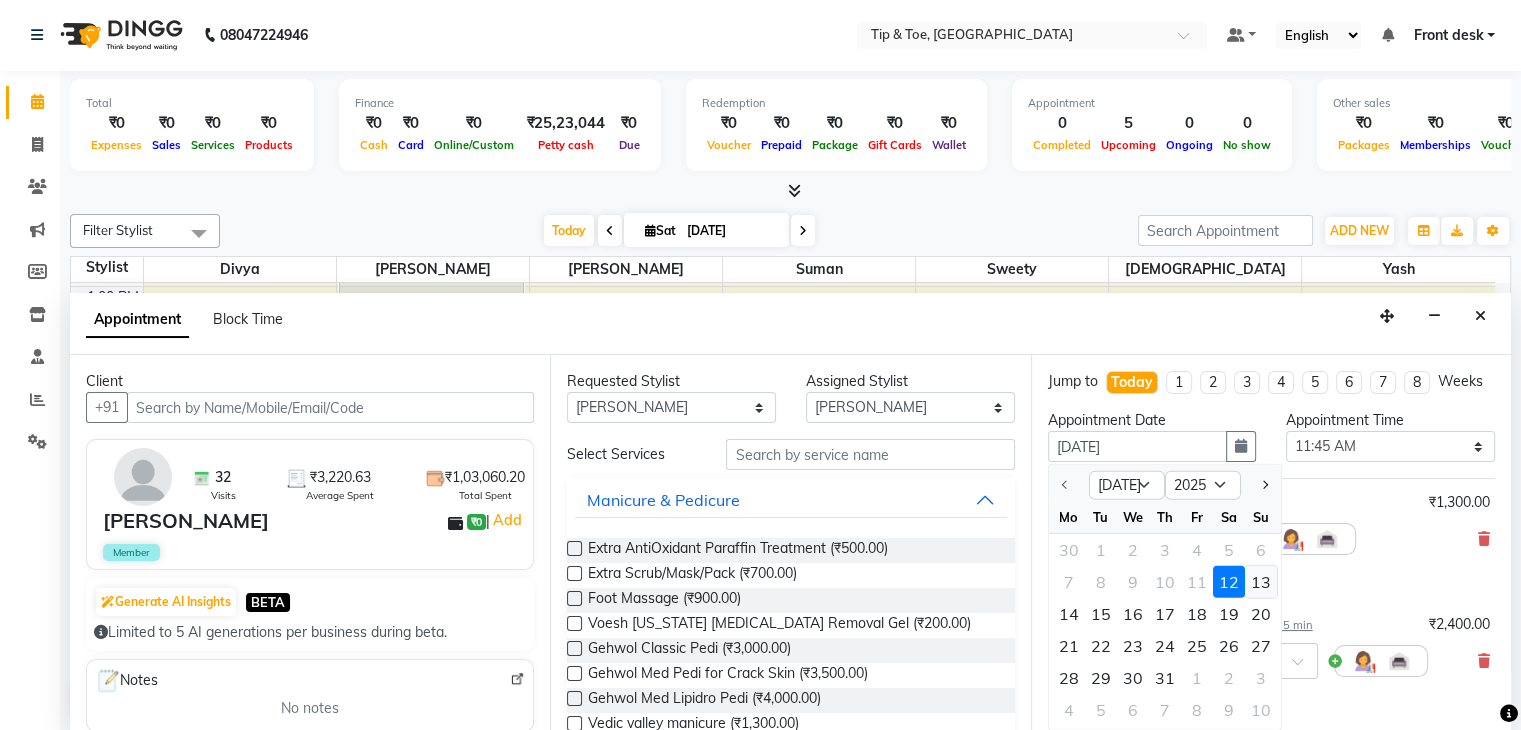 scroll, scrollTop: 0, scrollLeft: 0, axis: both 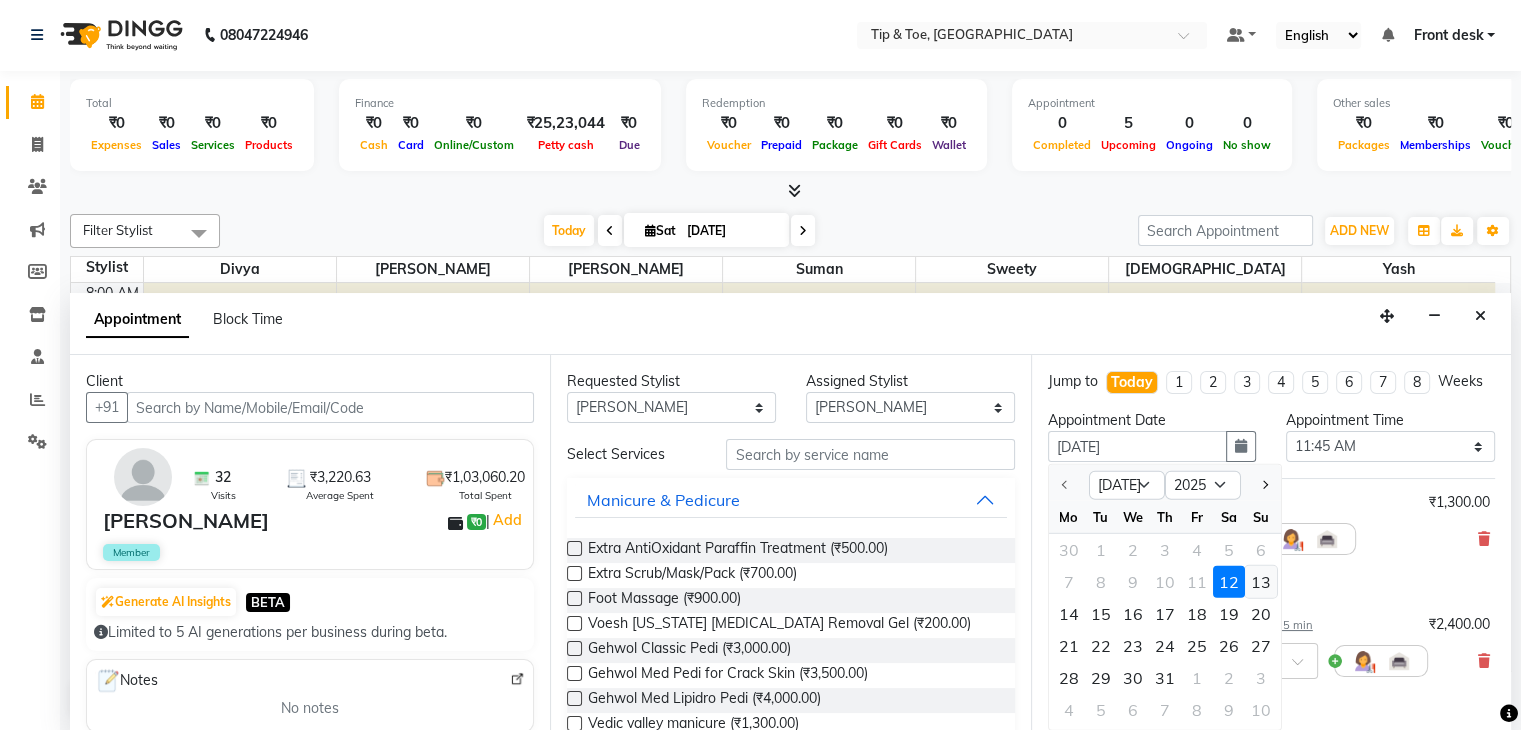 select on "705" 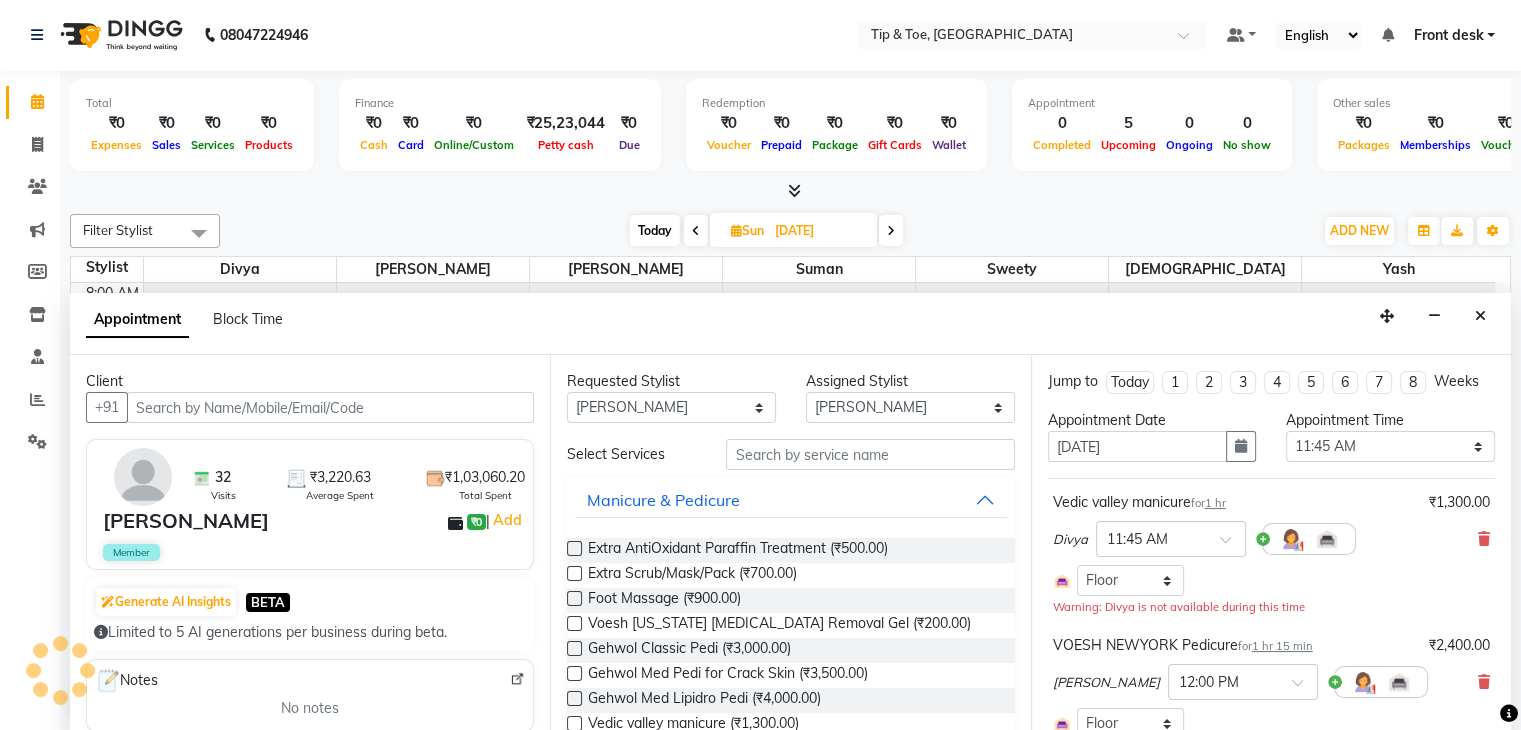 scroll, scrollTop: 436, scrollLeft: 0, axis: vertical 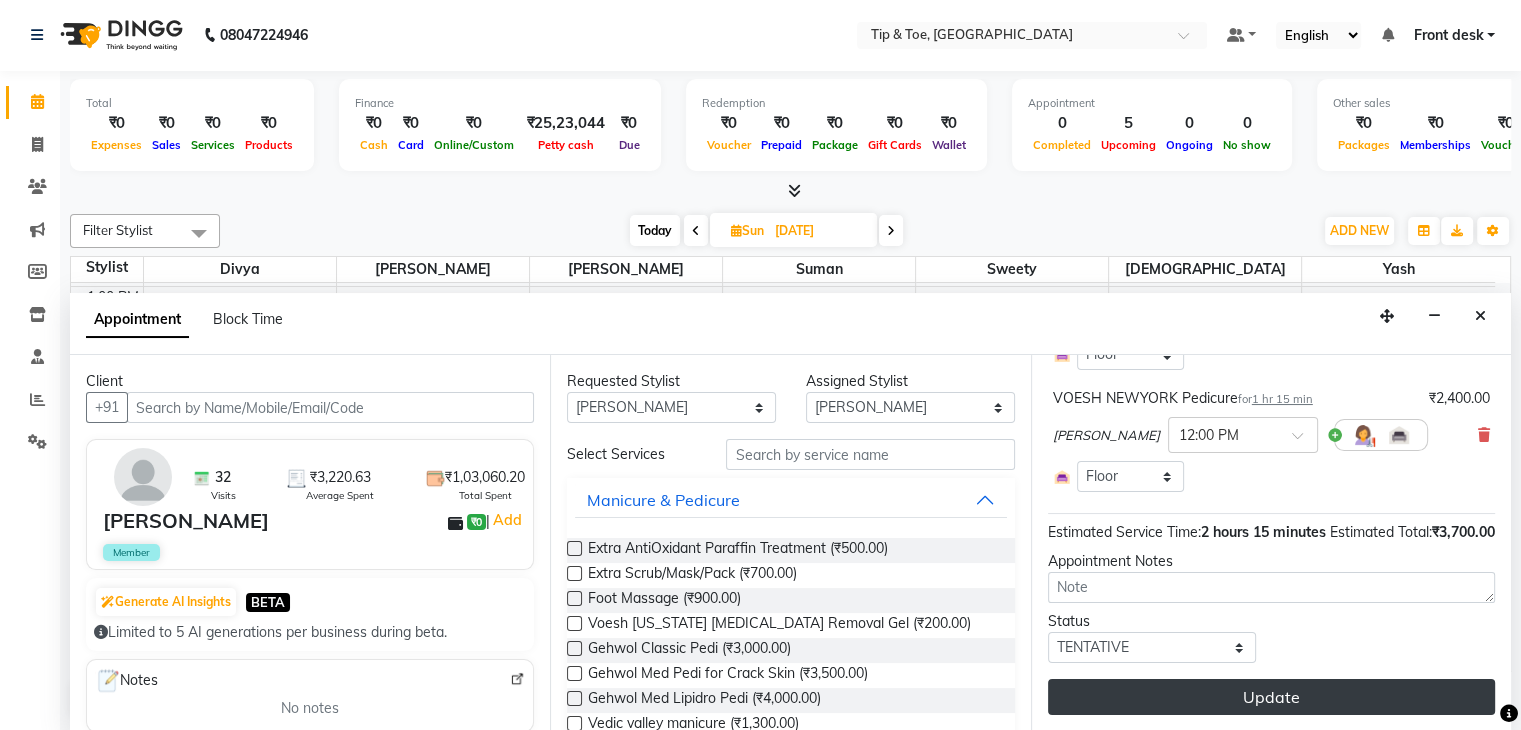 click on "Update" at bounding box center (1271, 697) 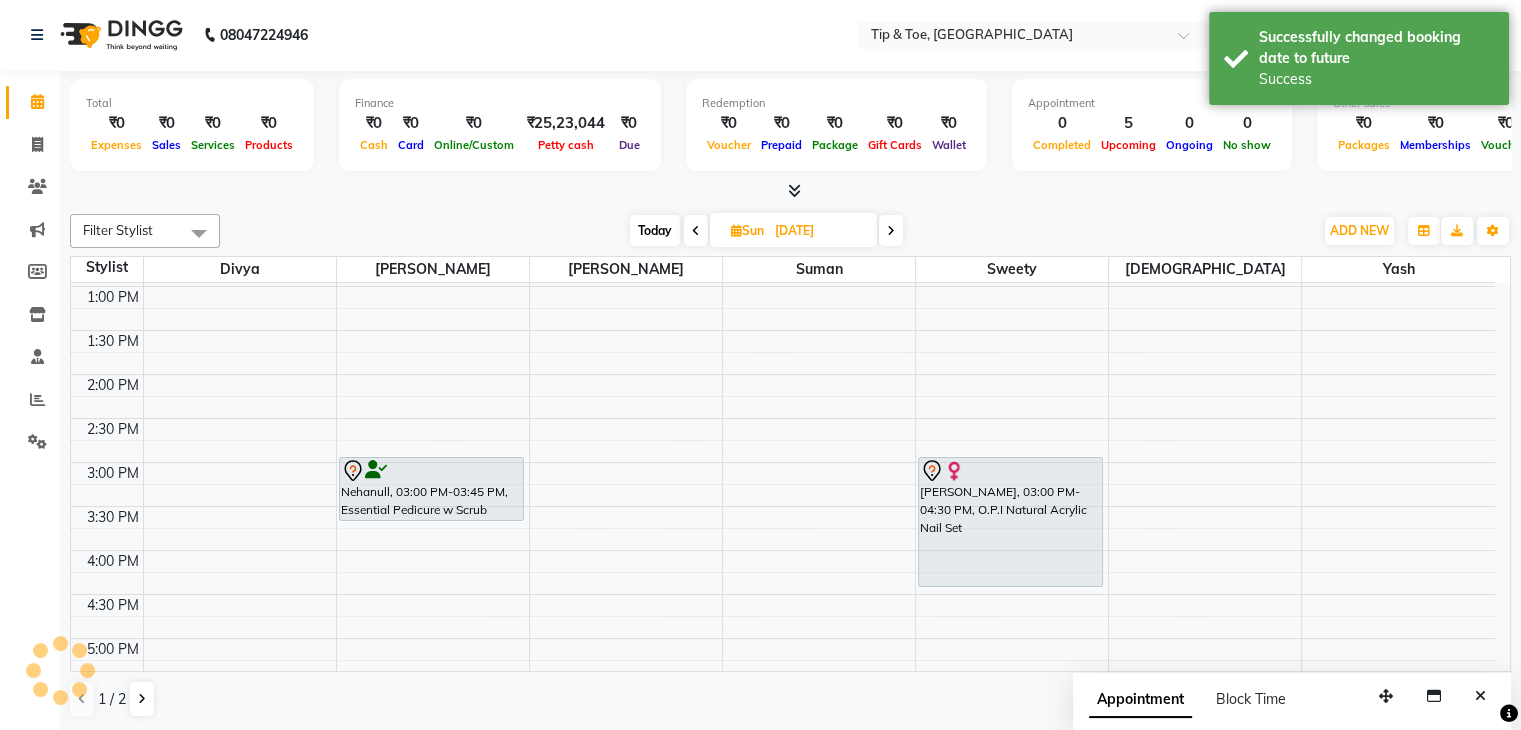 scroll, scrollTop: 0, scrollLeft: 0, axis: both 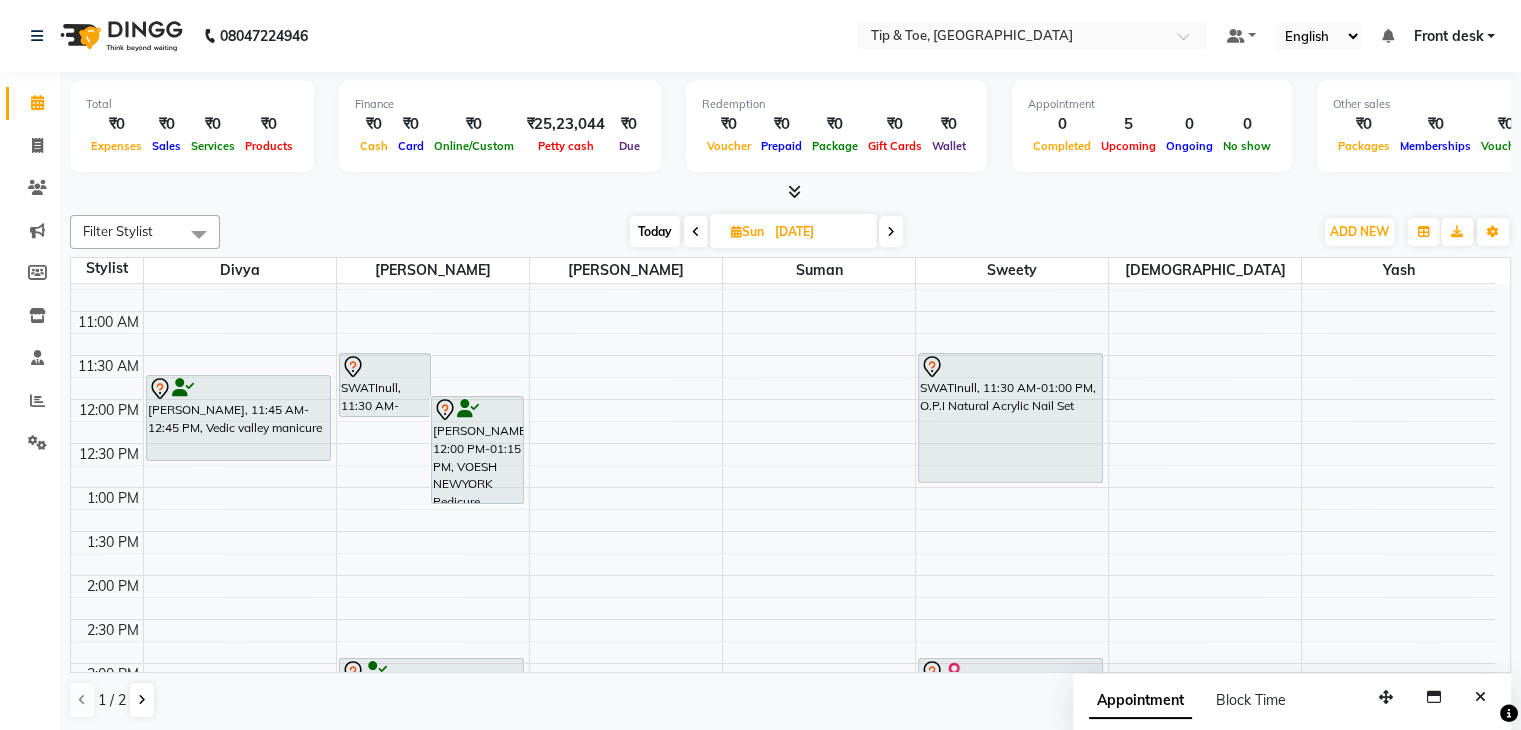 click at bounding box center [696, 231] 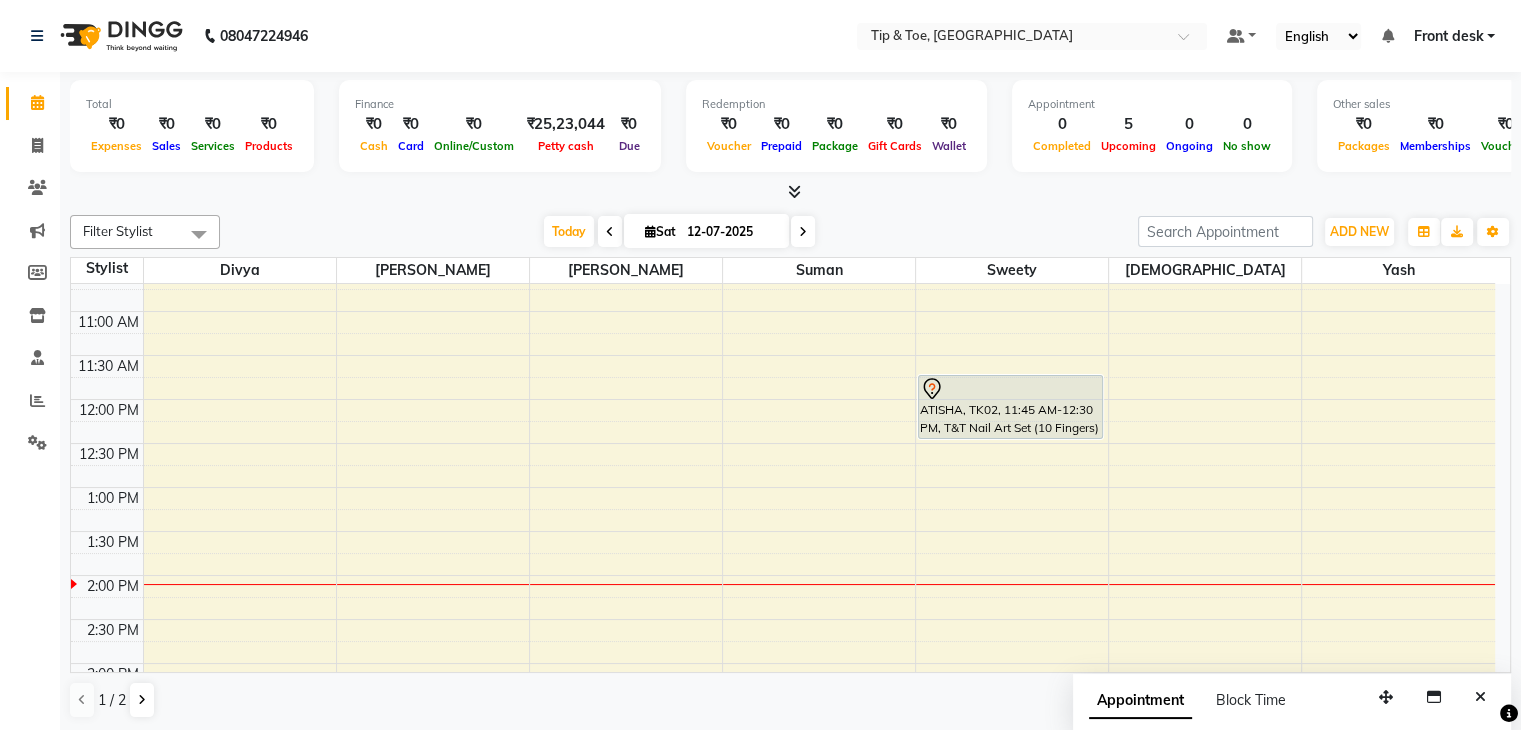scroll, scrollTop: 0, scrollLeft: 0, axis: both 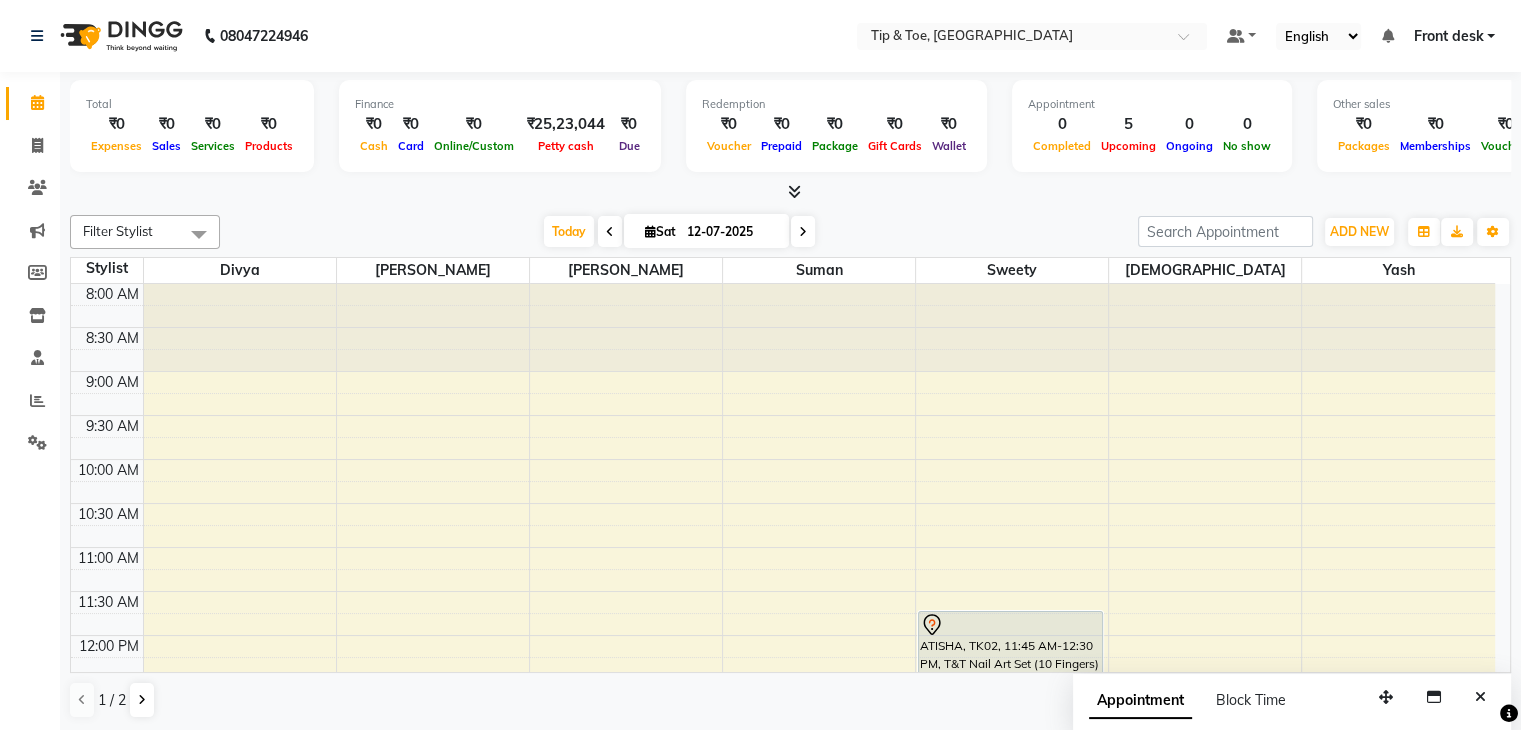 click at bounding box center [803, 232] 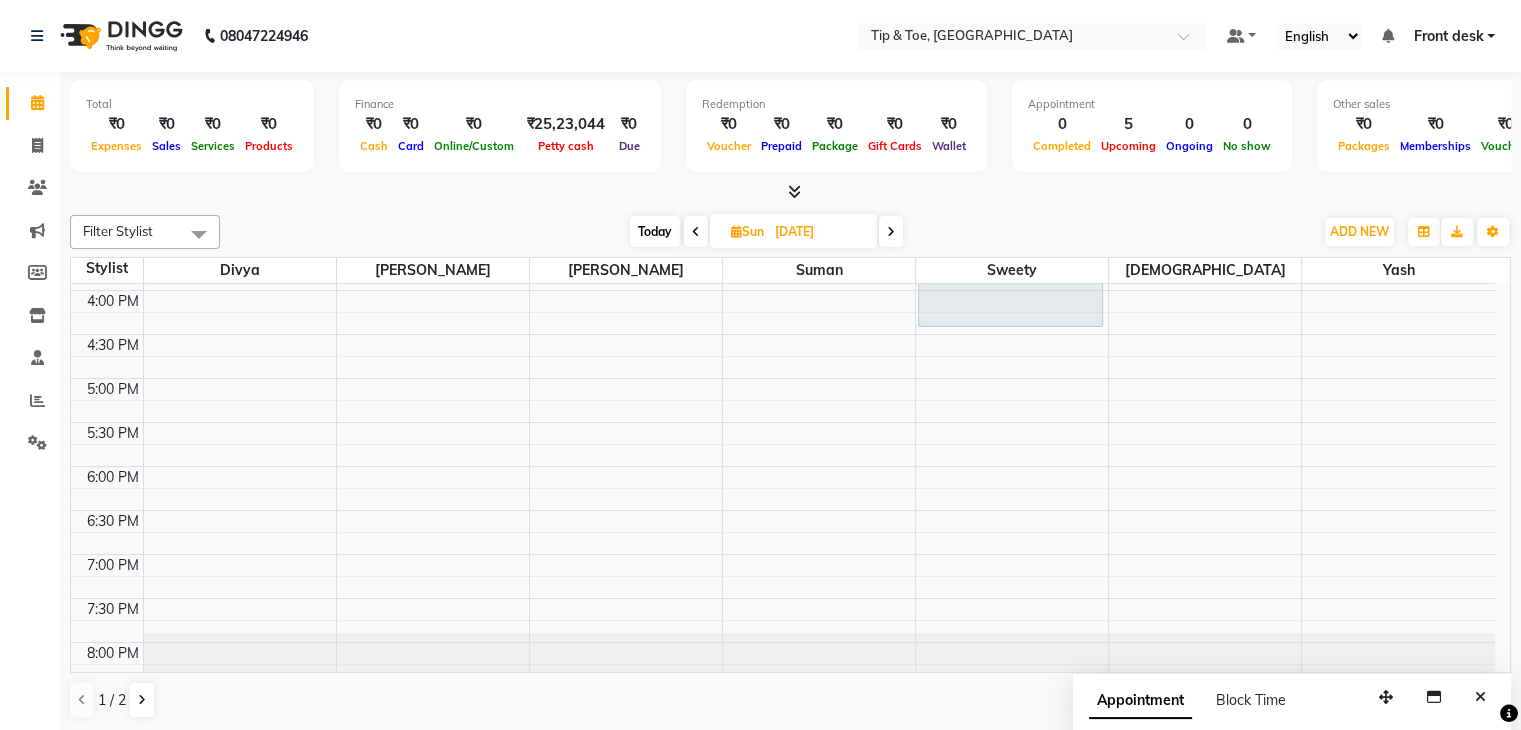 scroll, scrollTop: 700, scrollLeft: 0, axis: vertical 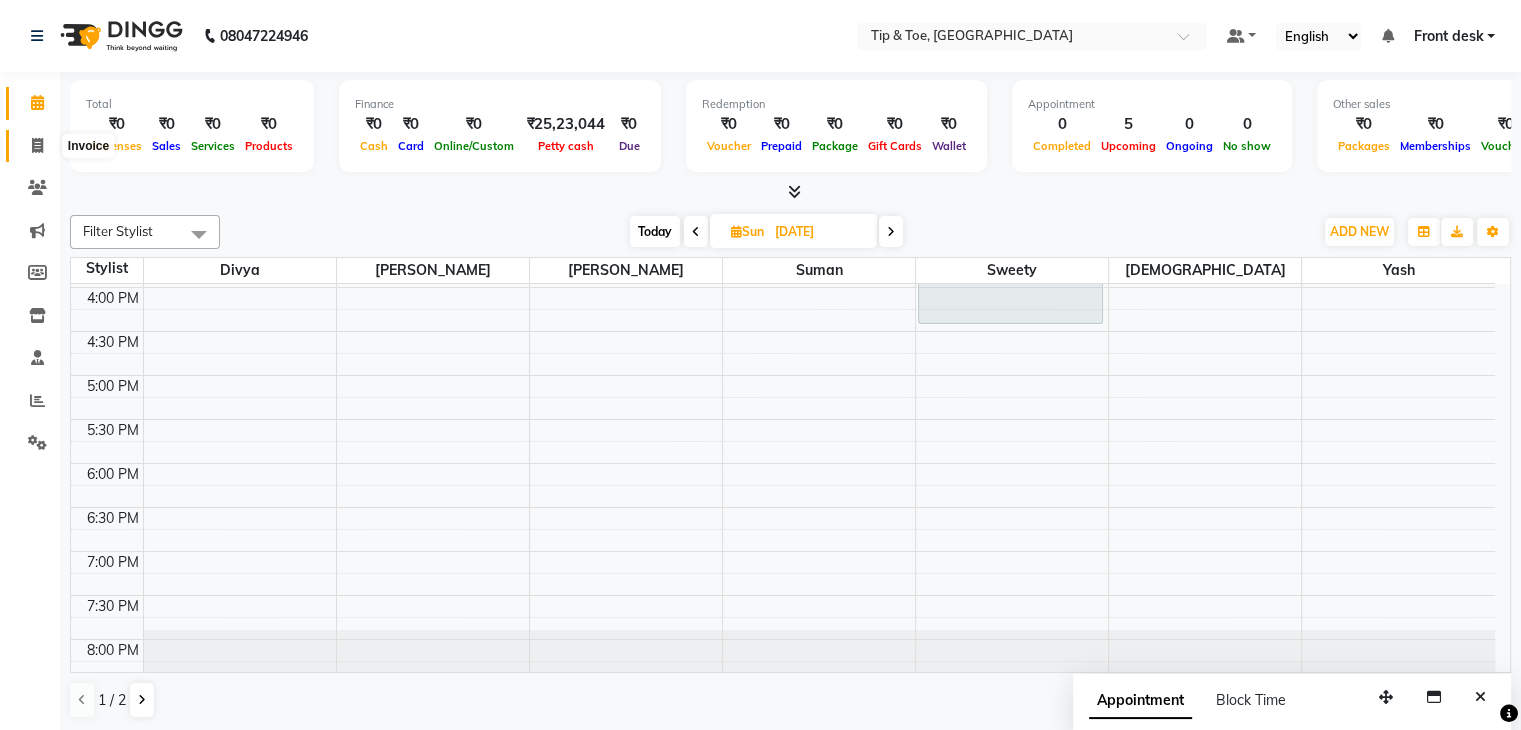 click 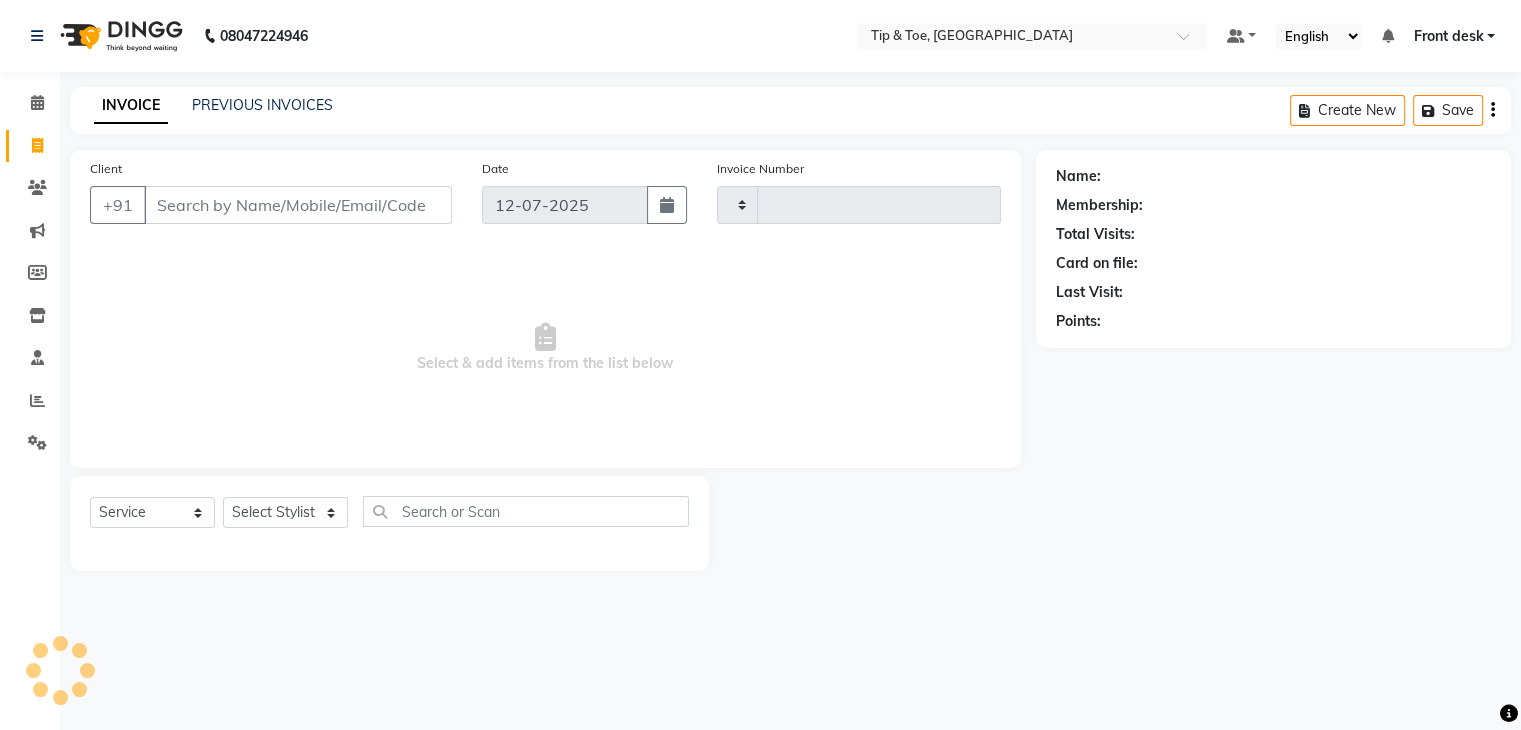 type on "0733" 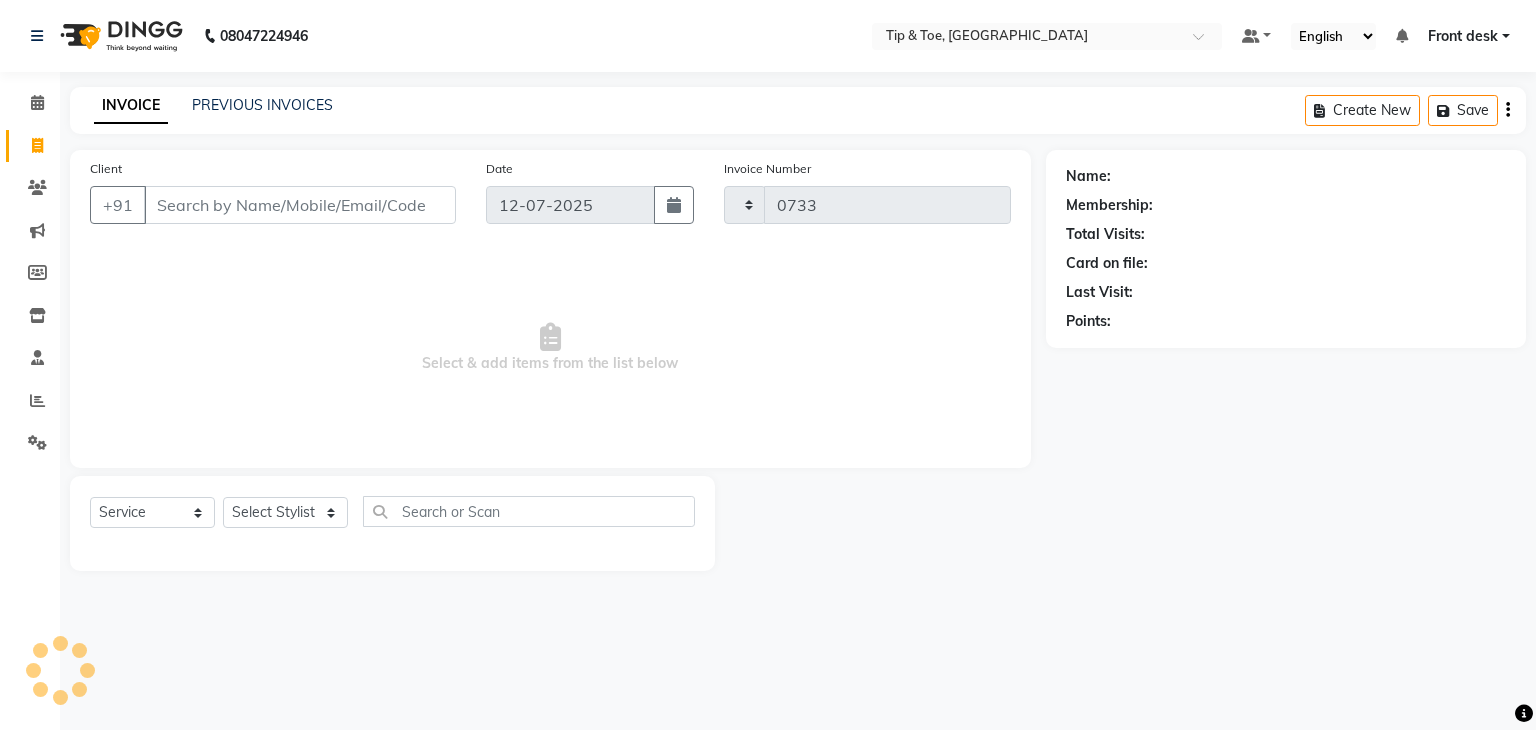 select on "5942" 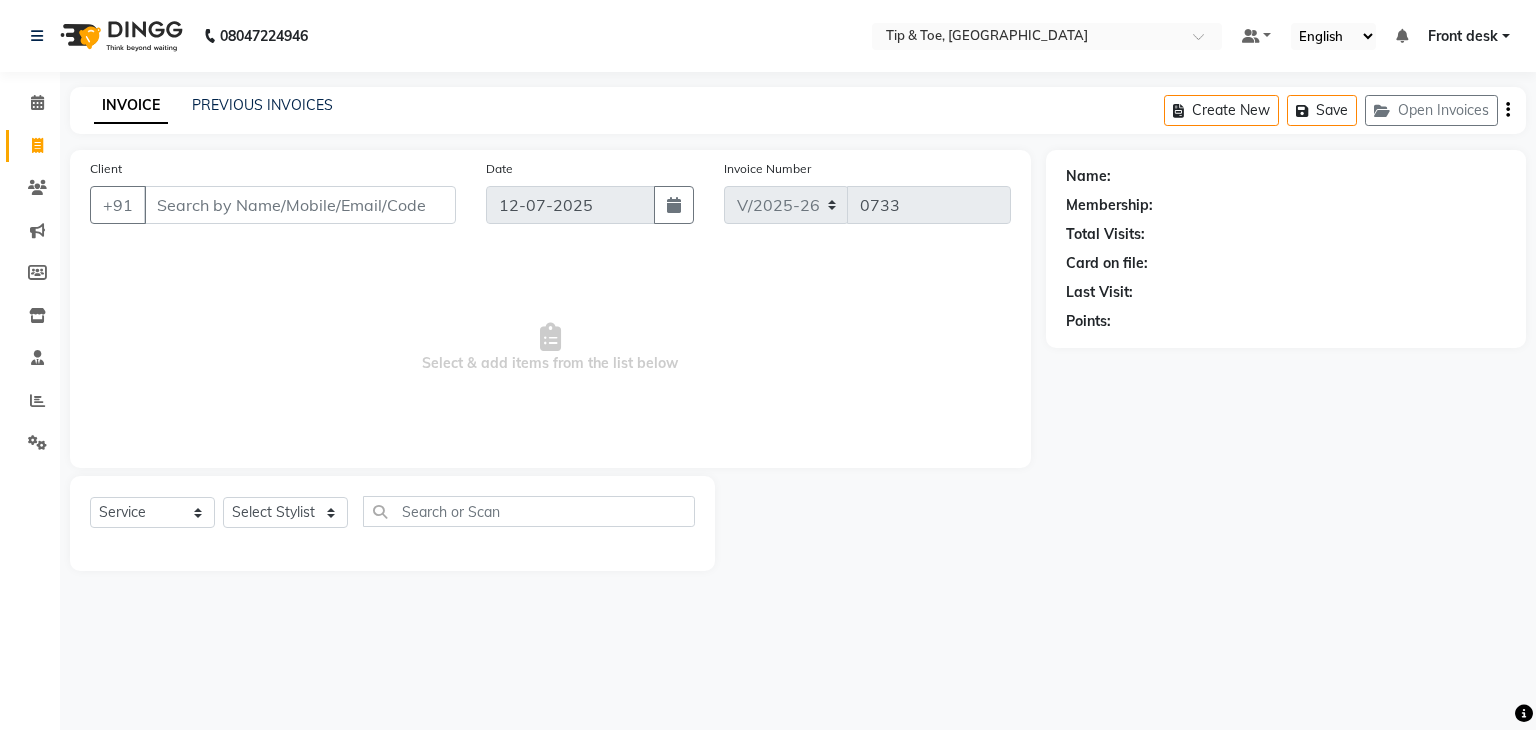 click on "Client" at bounding box center [300, 205] 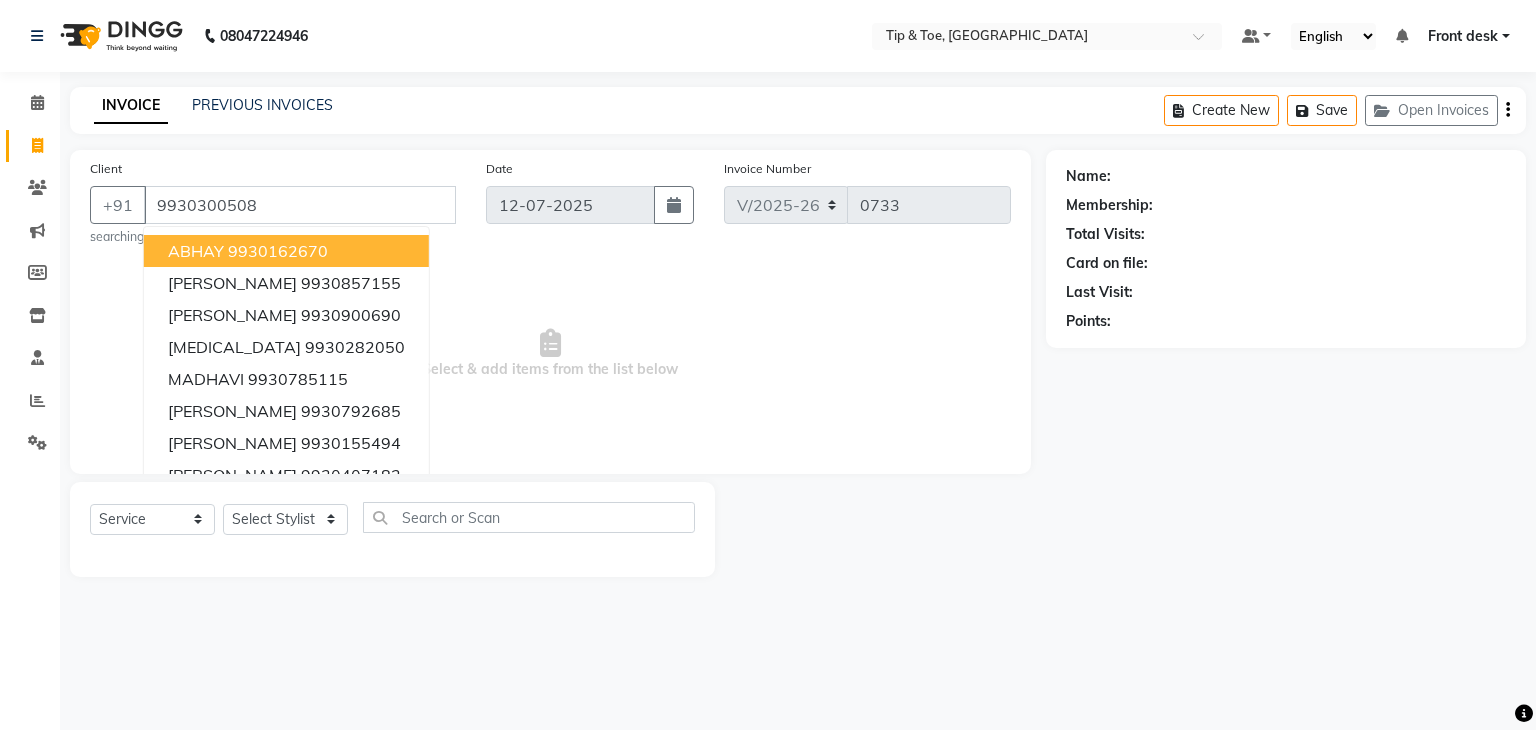 type on "9930300508" 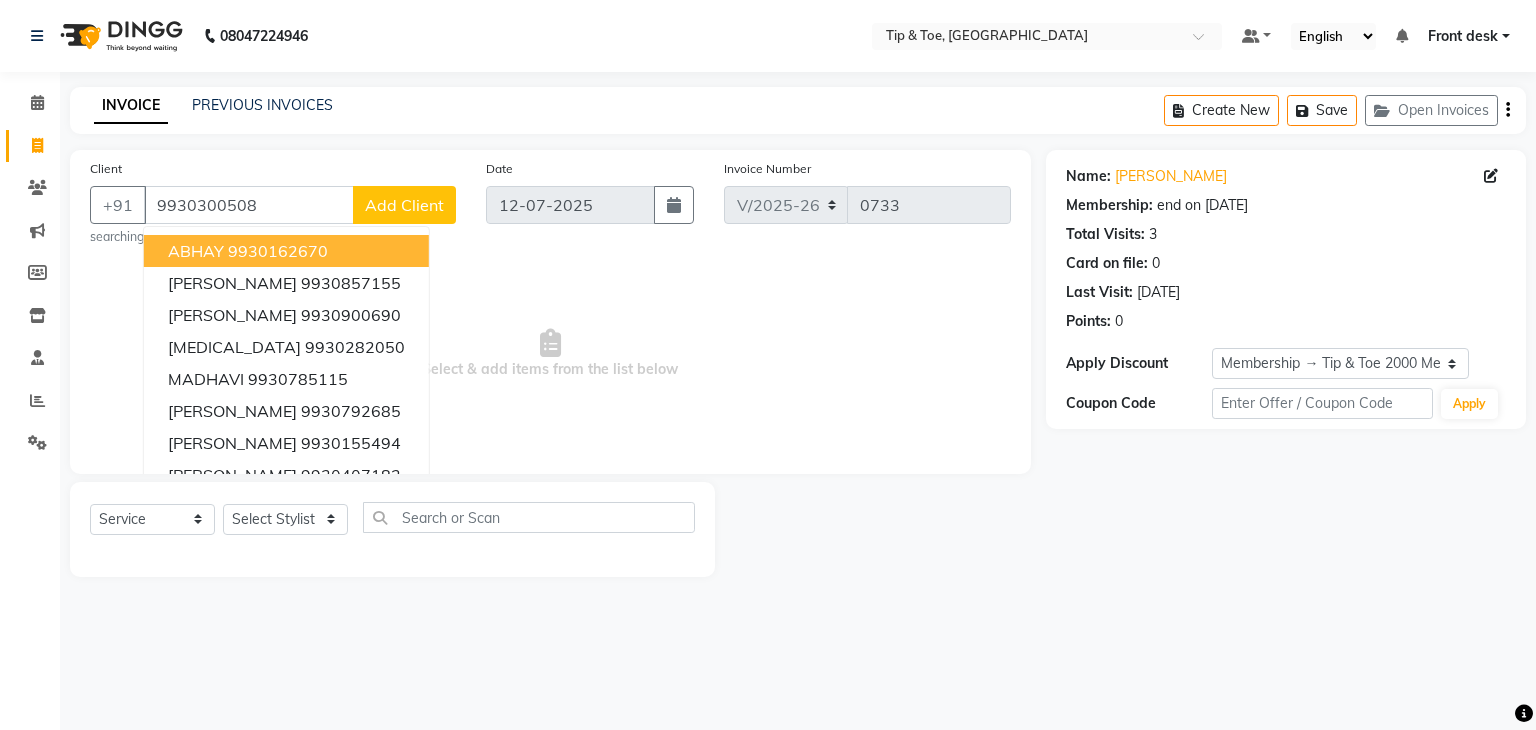 click on "Select & add items from the list below" at bounding box center [550, 354] 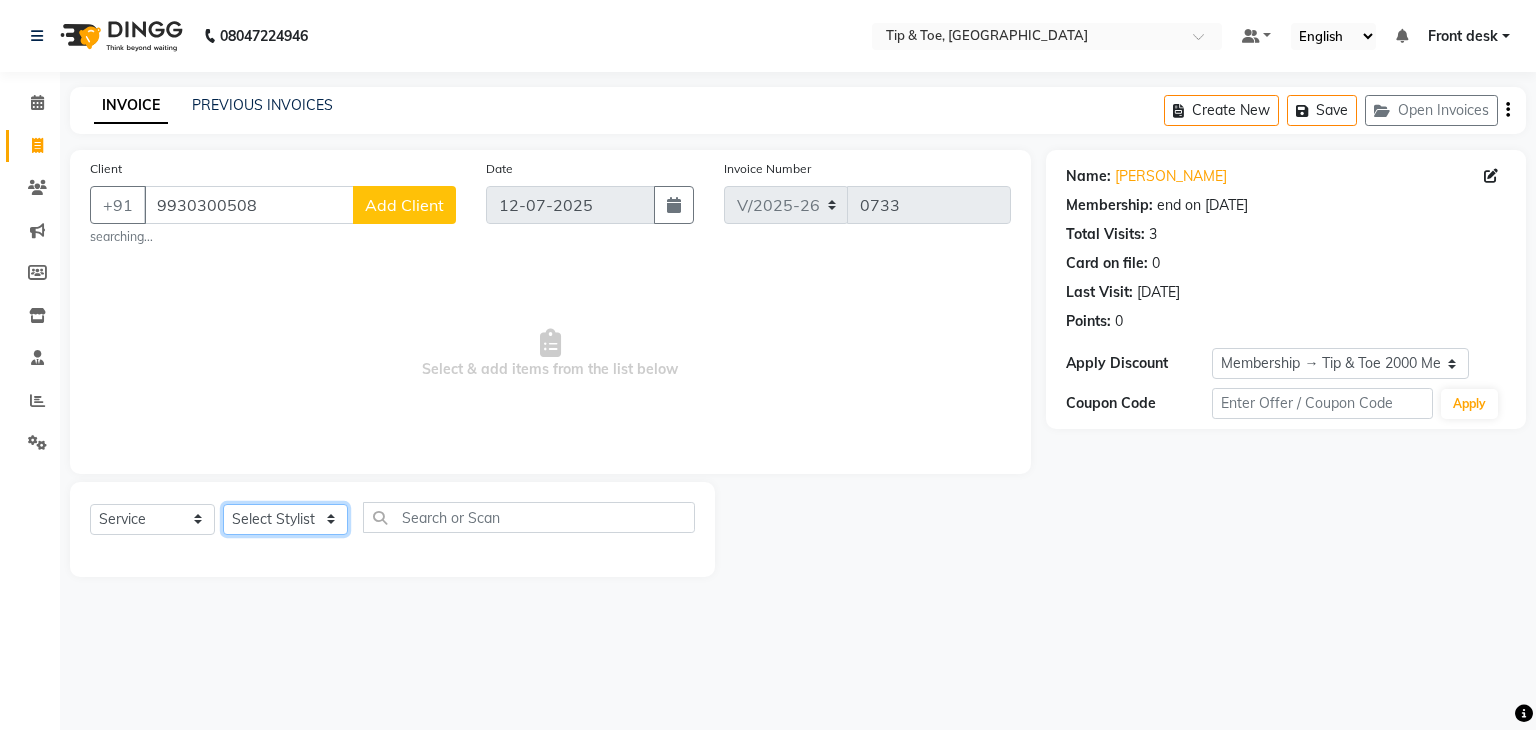 click on "Select Stylist Divya Eshan Front desk Madhura Regan Suman Supriya Sweety tasmiya  Ujair Vikarm Yash Zoya" 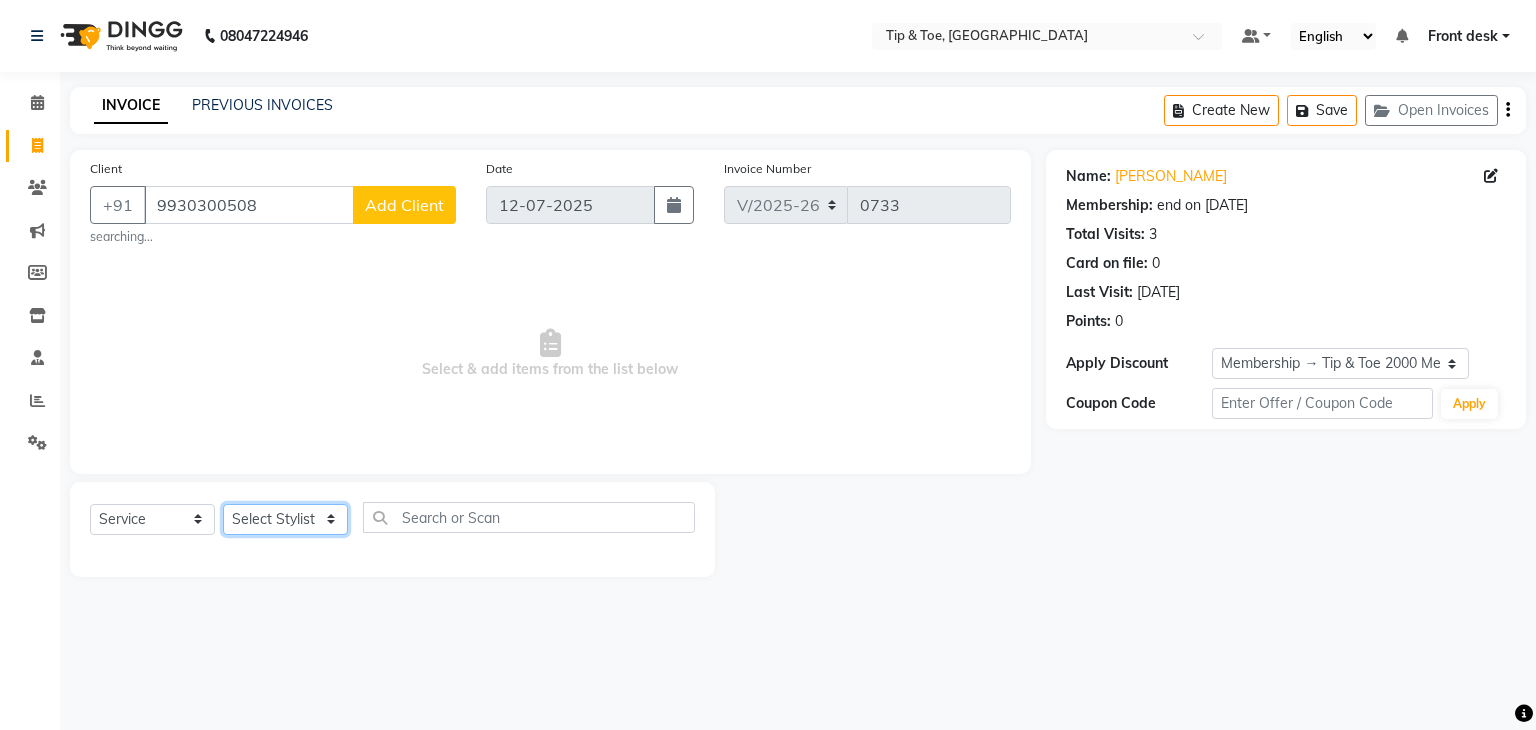 select on "83602" 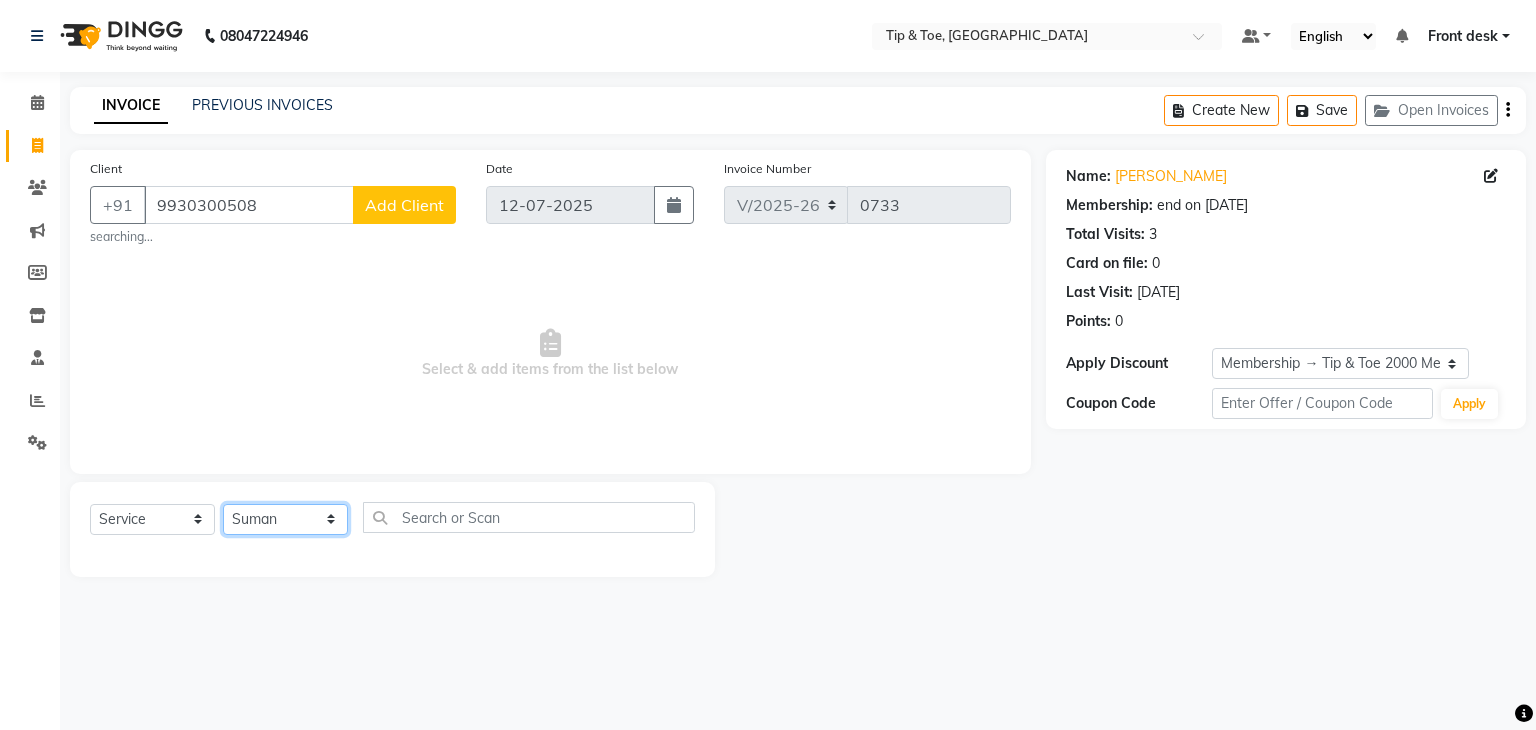 drag, startPoint x: 257, startPoint y: 532, endPoint x: 302, endPoint y: 529, distance: 45.099888 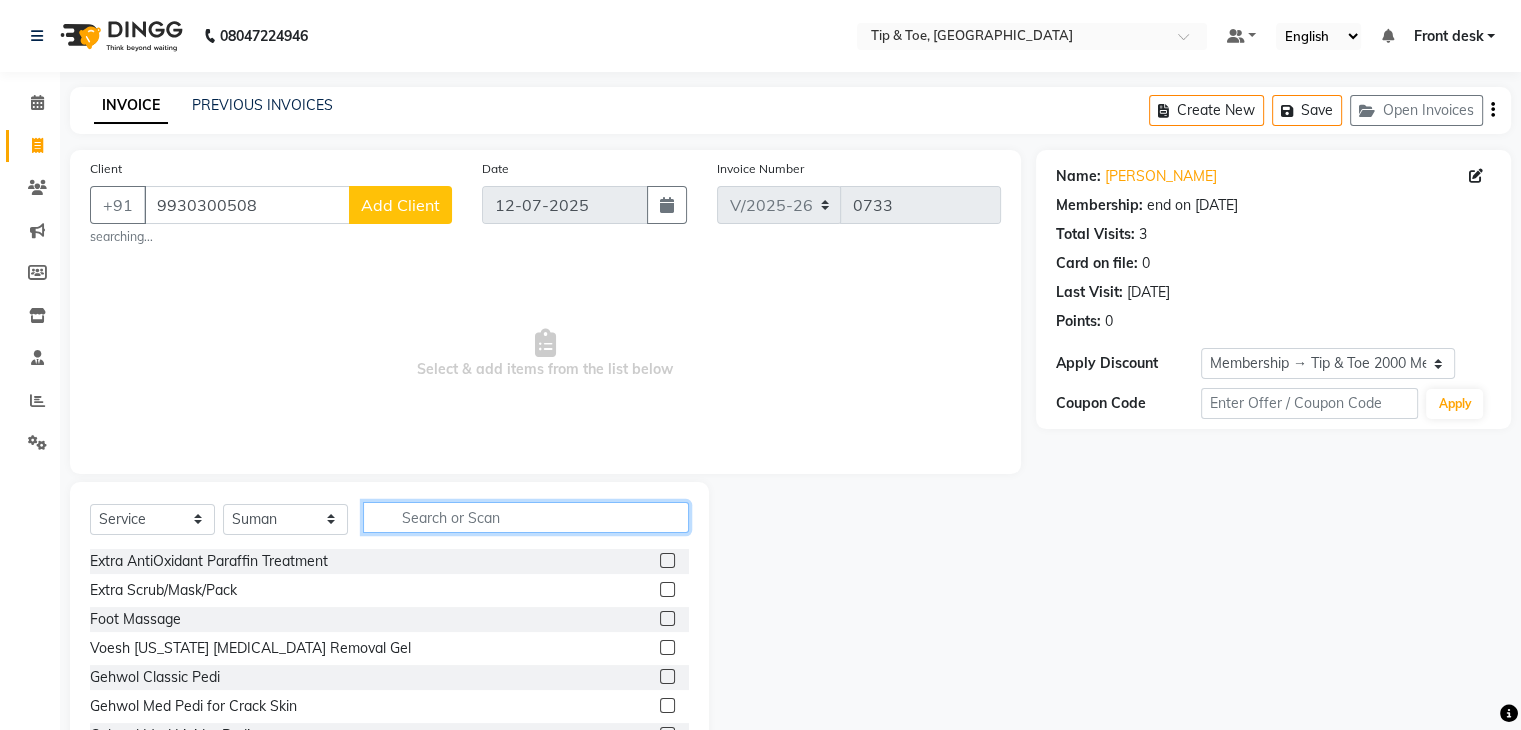 click 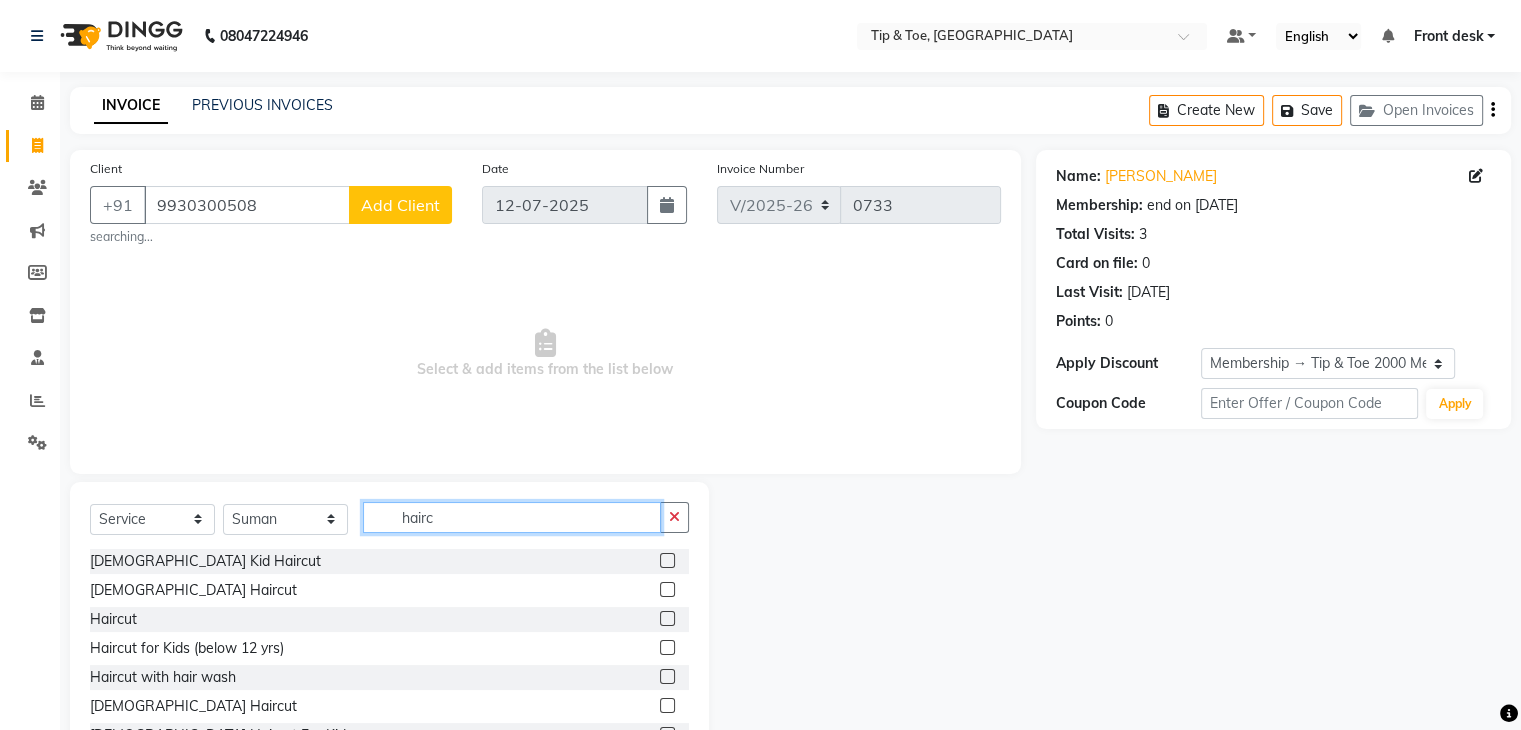 type on "hairc" 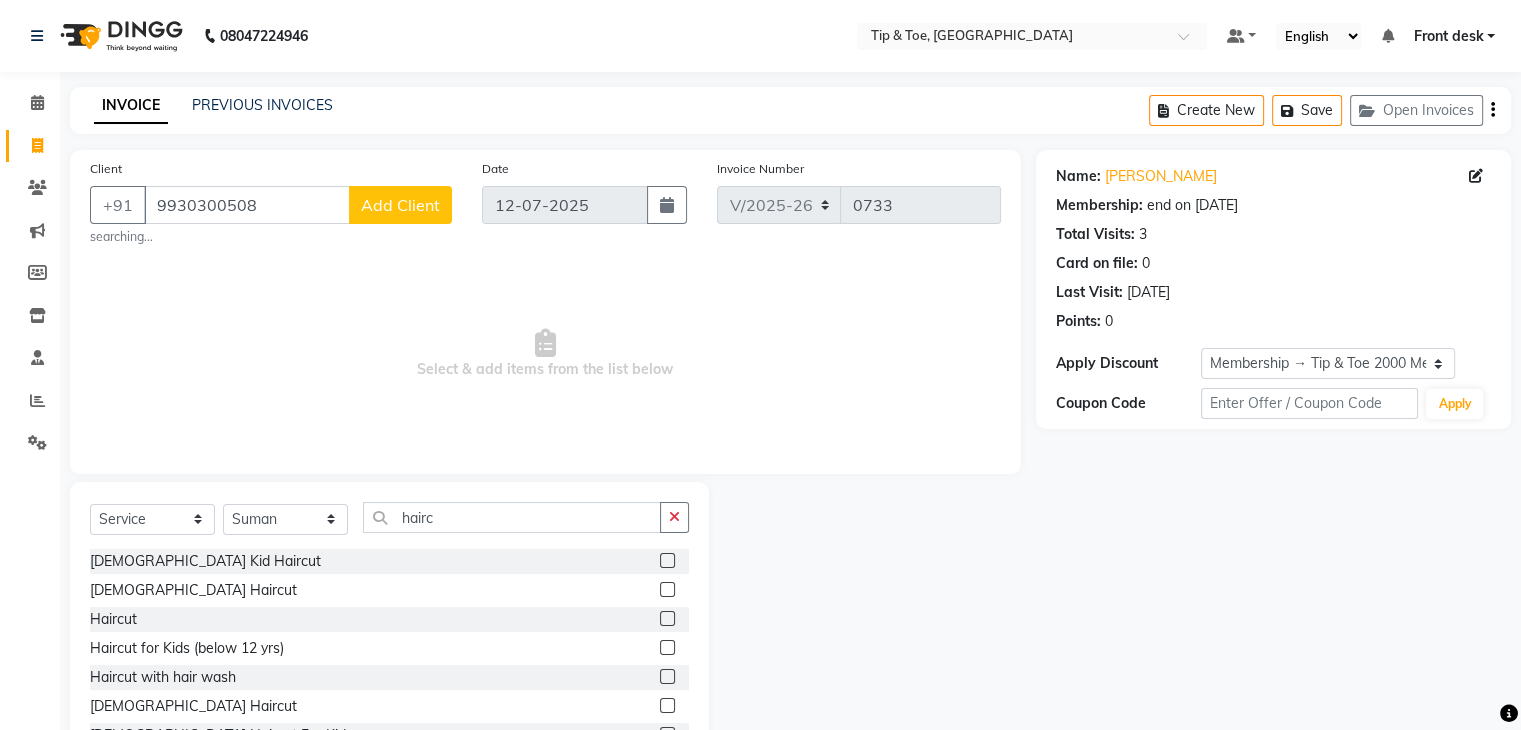 click 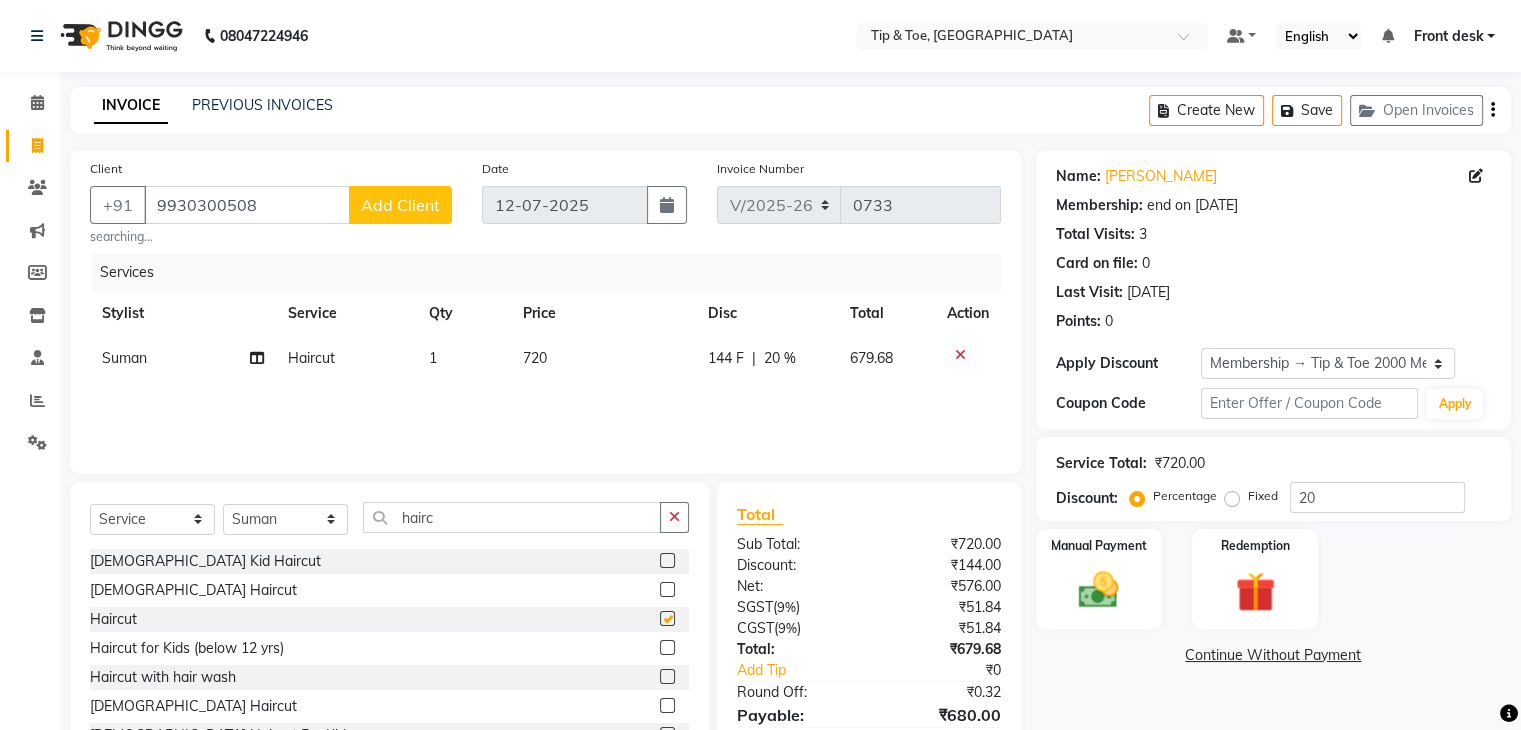 checkbox on "false" 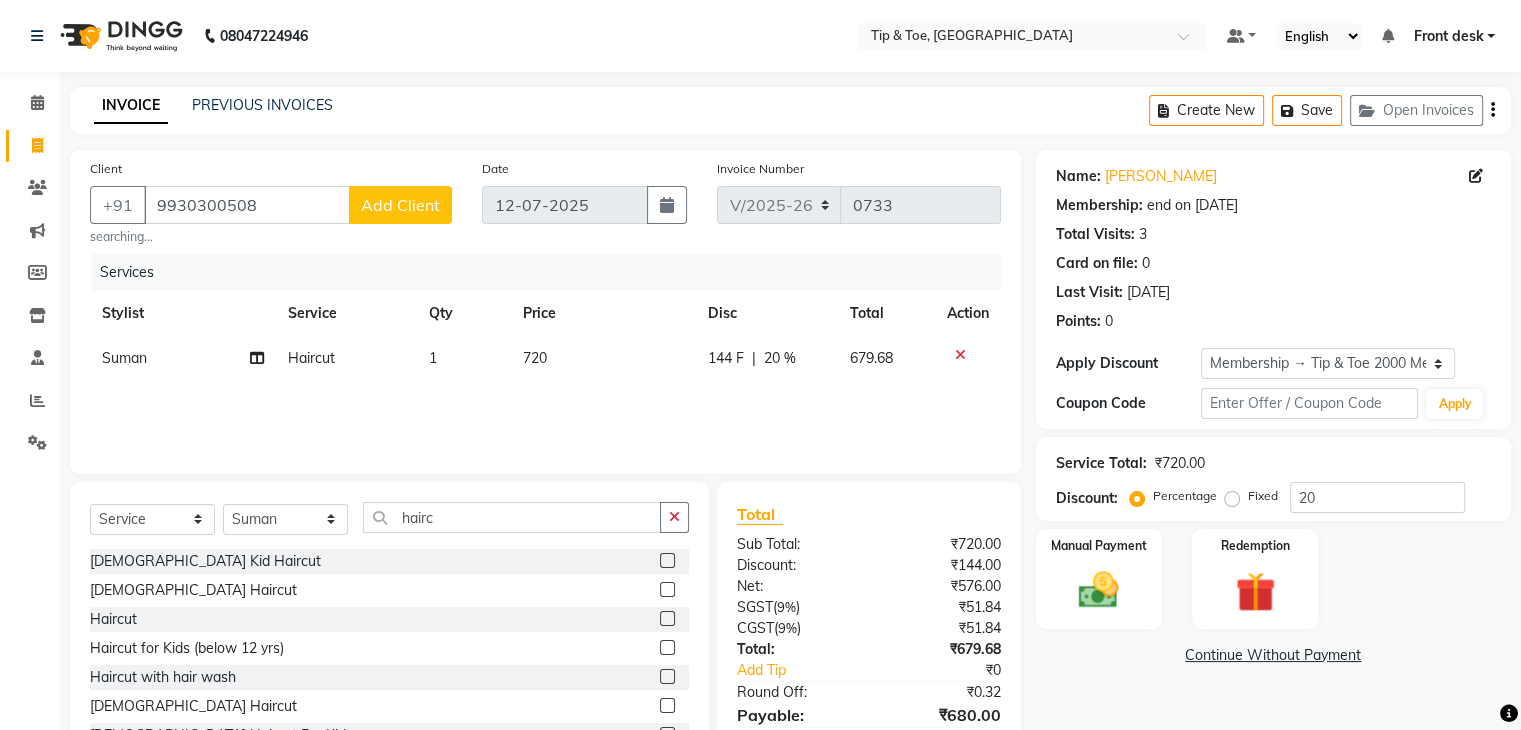 click on "720" 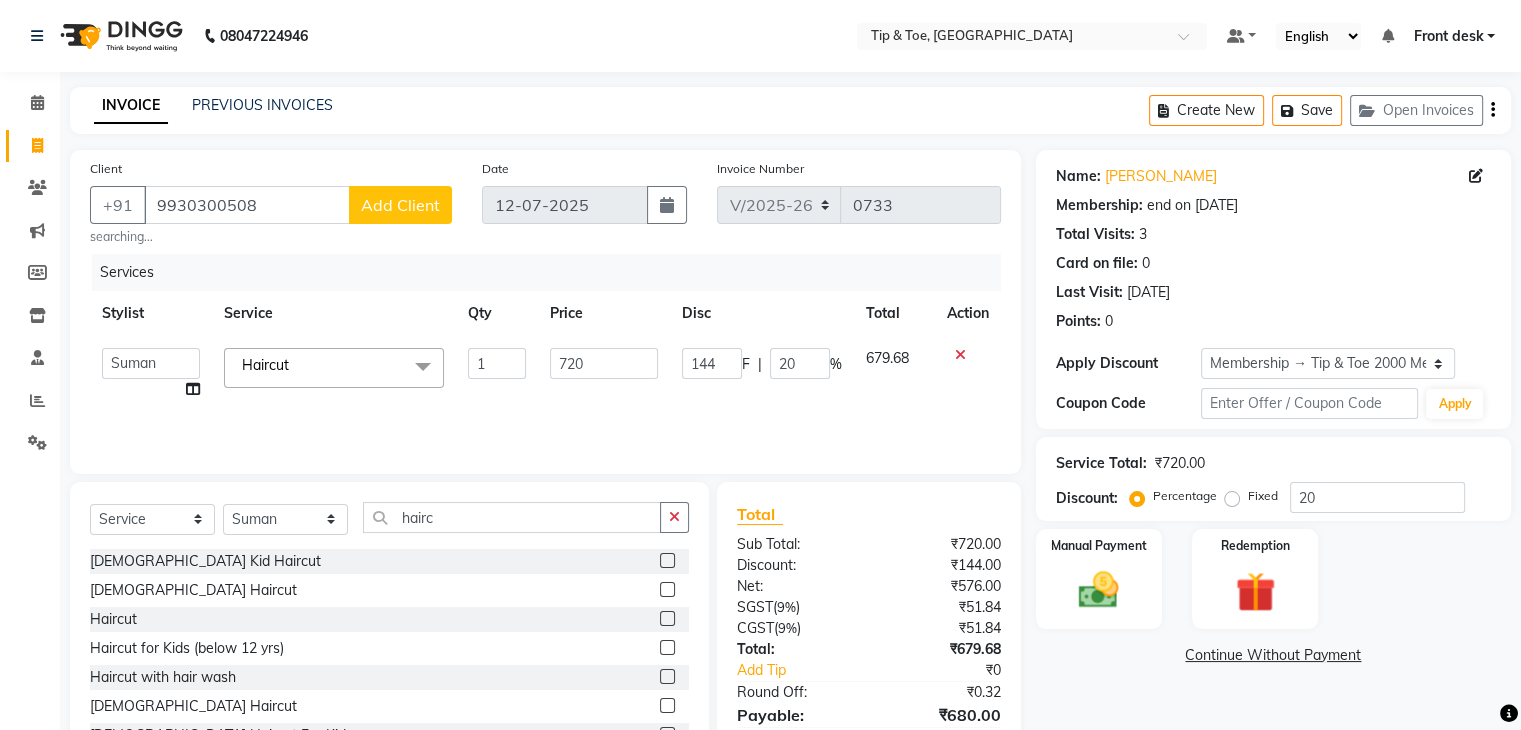 click on "1" 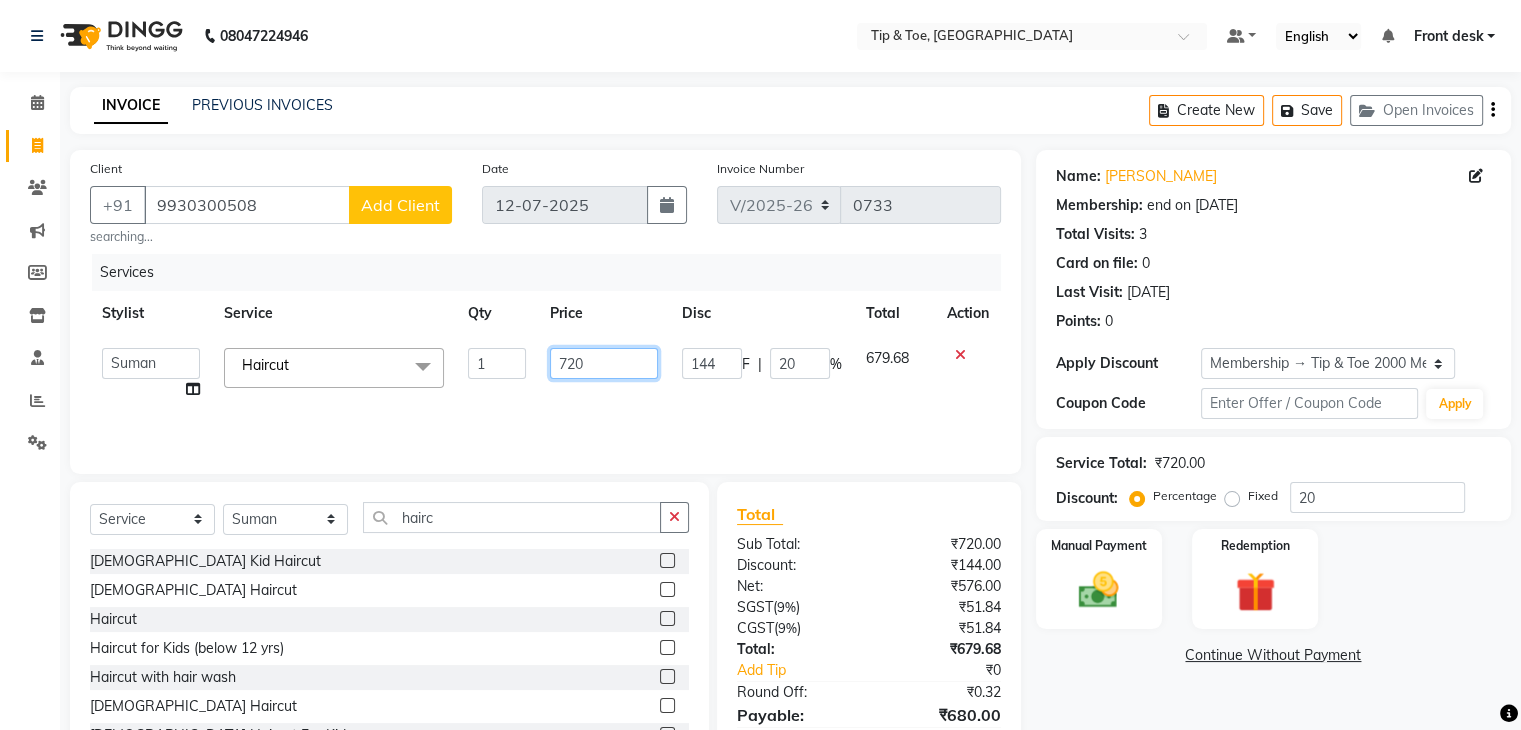 click on "720" 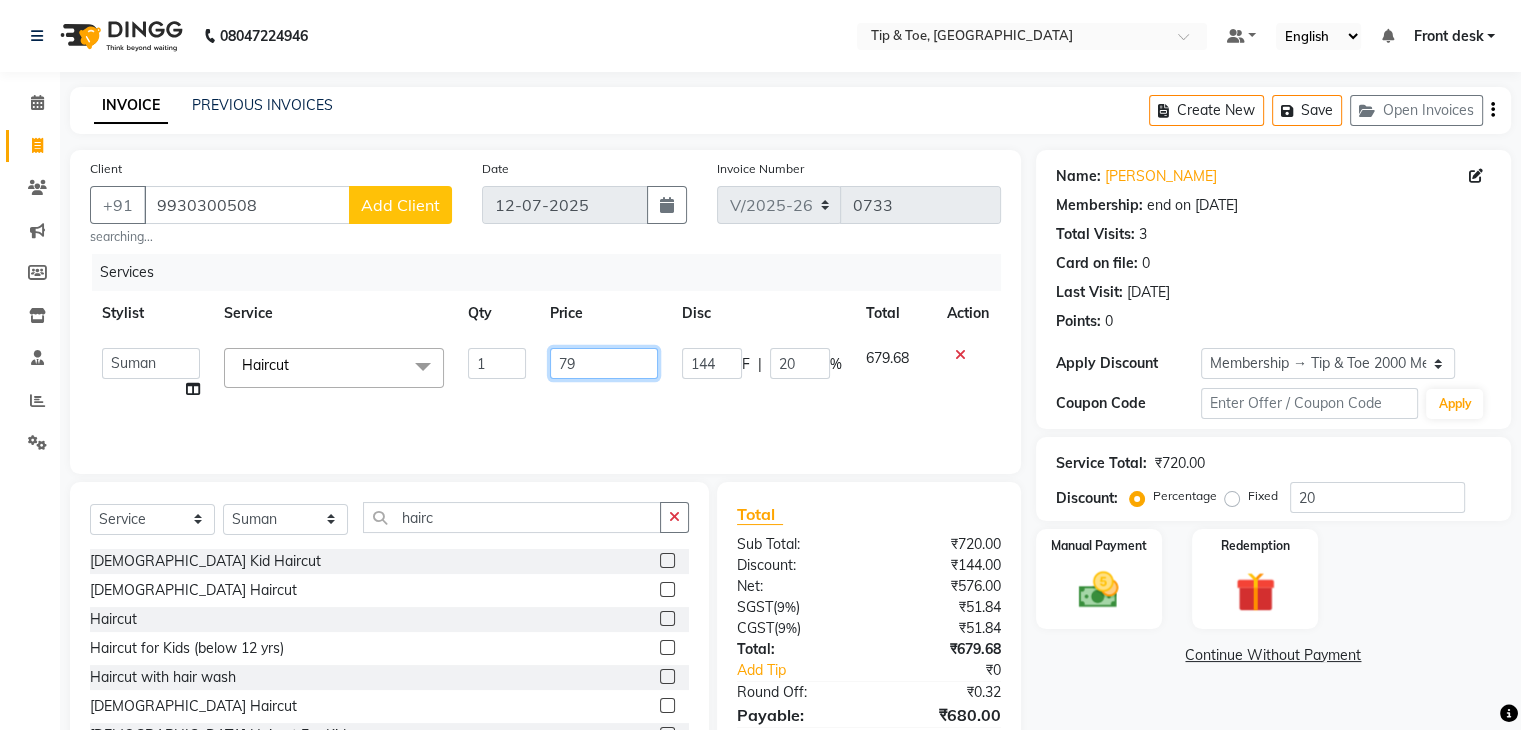 type on "799" 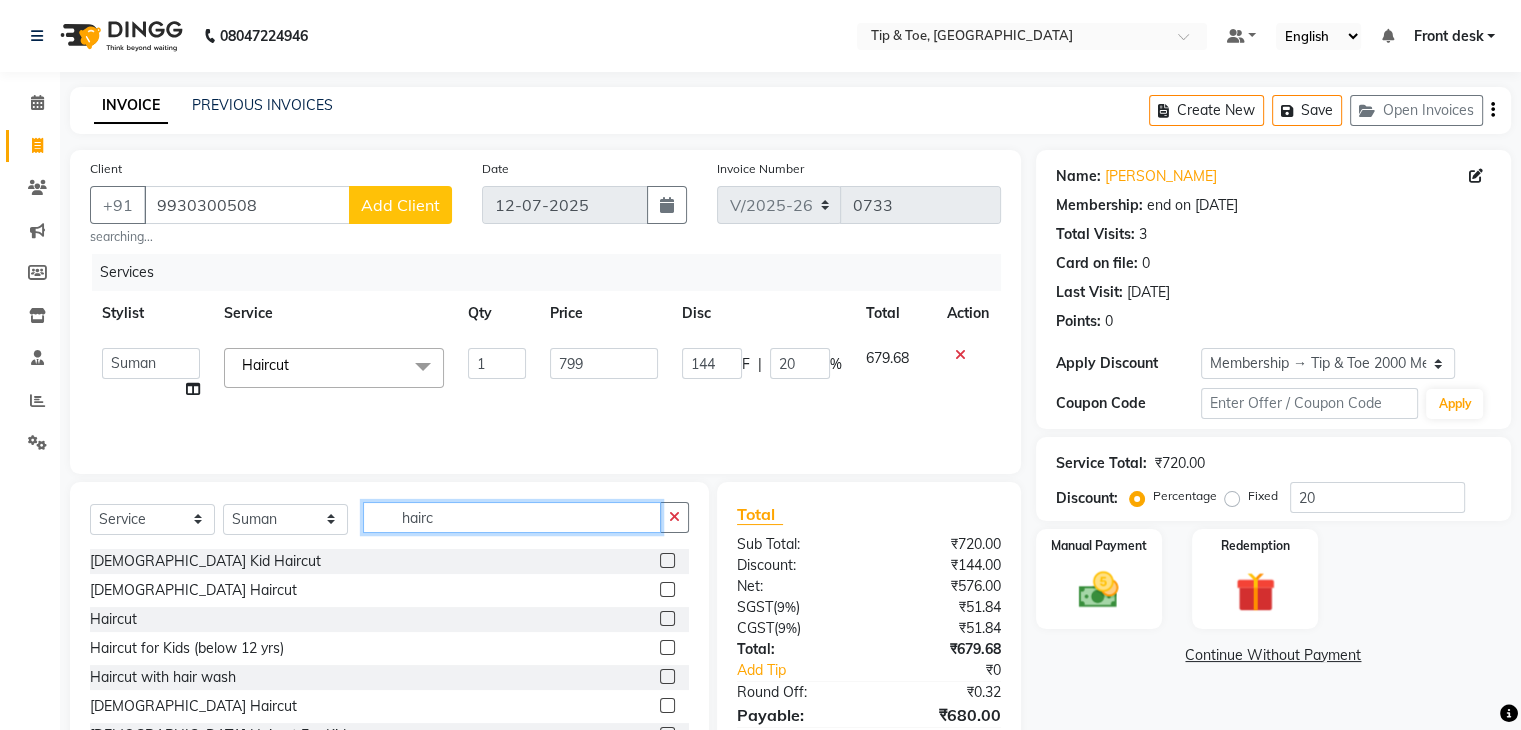 click on "hairc" 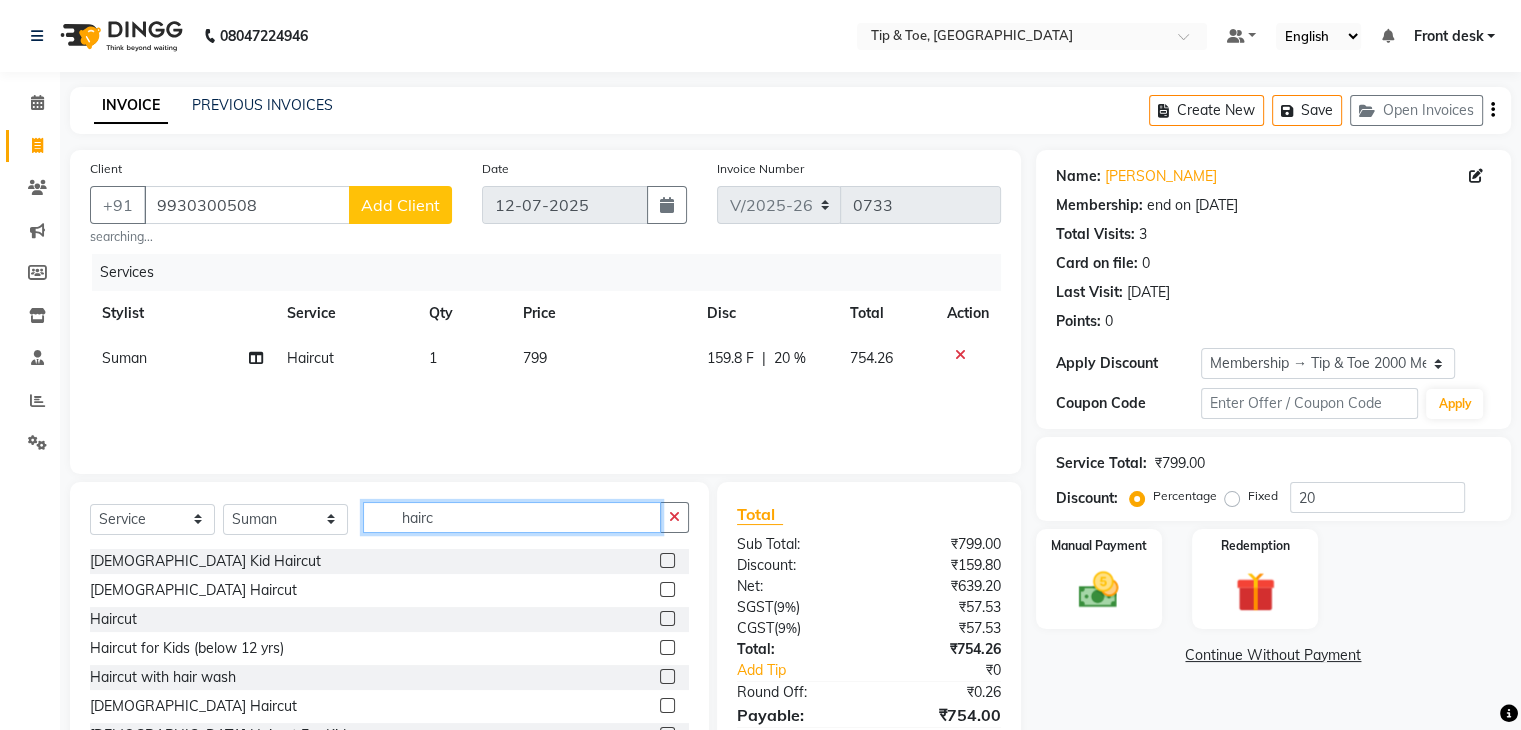 click on "hairc" 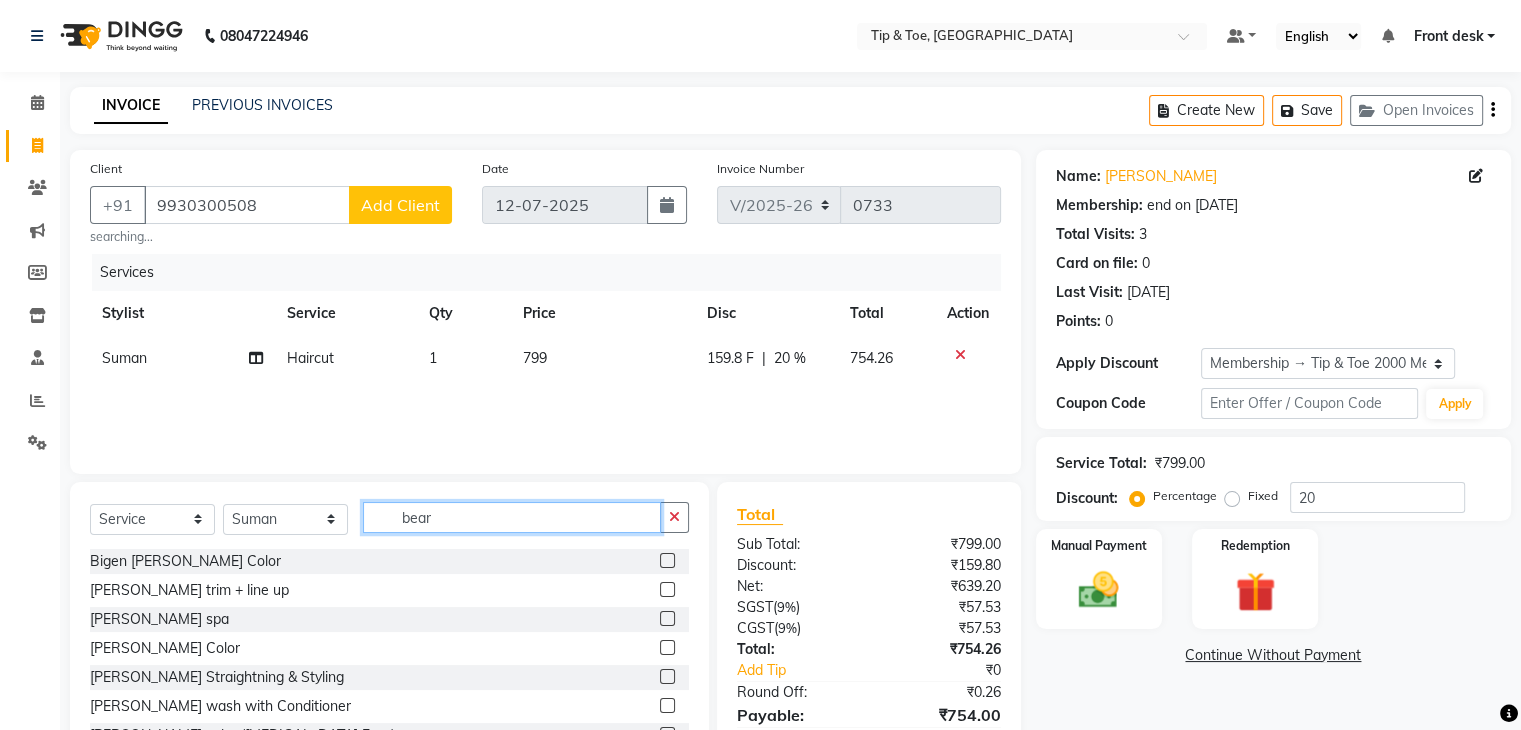 type on "bear" 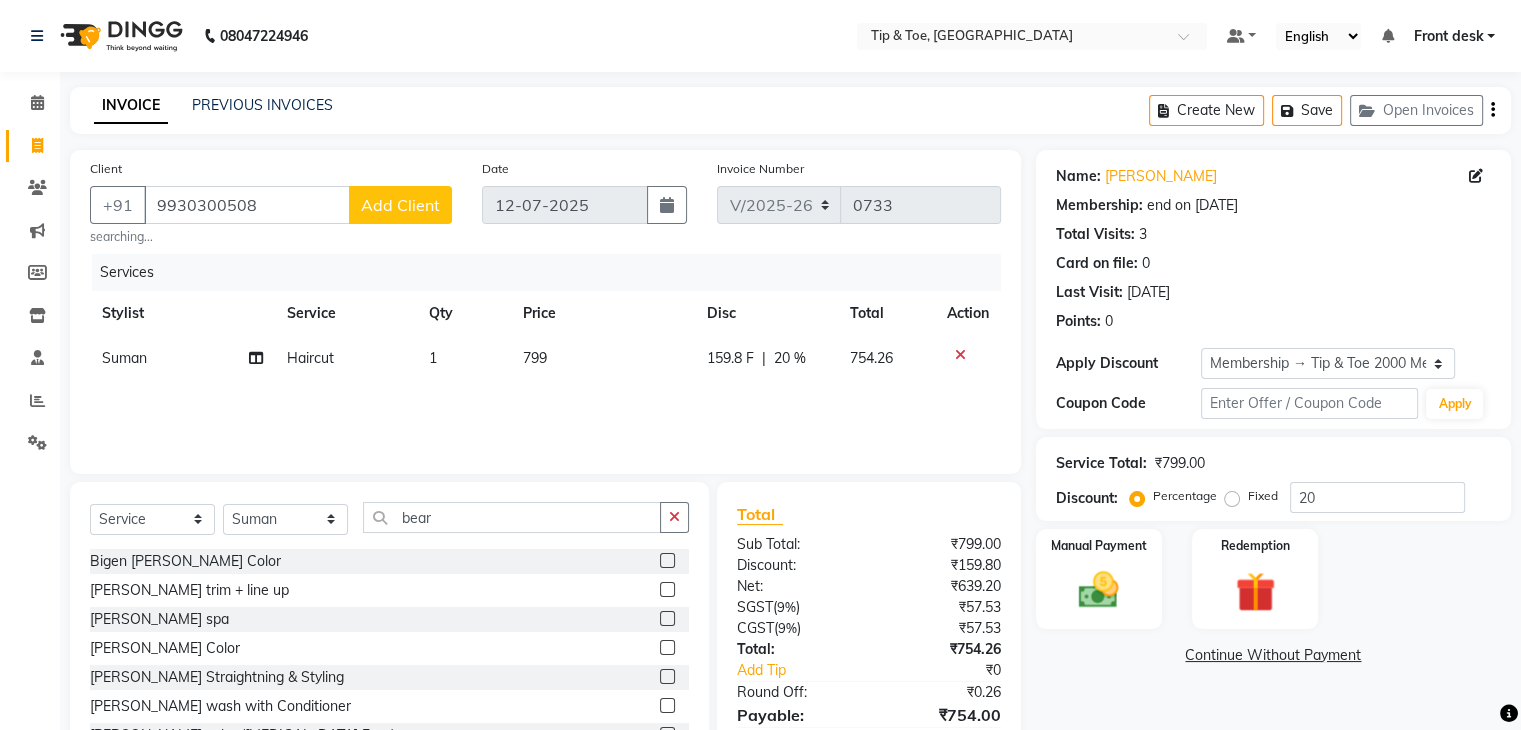 click 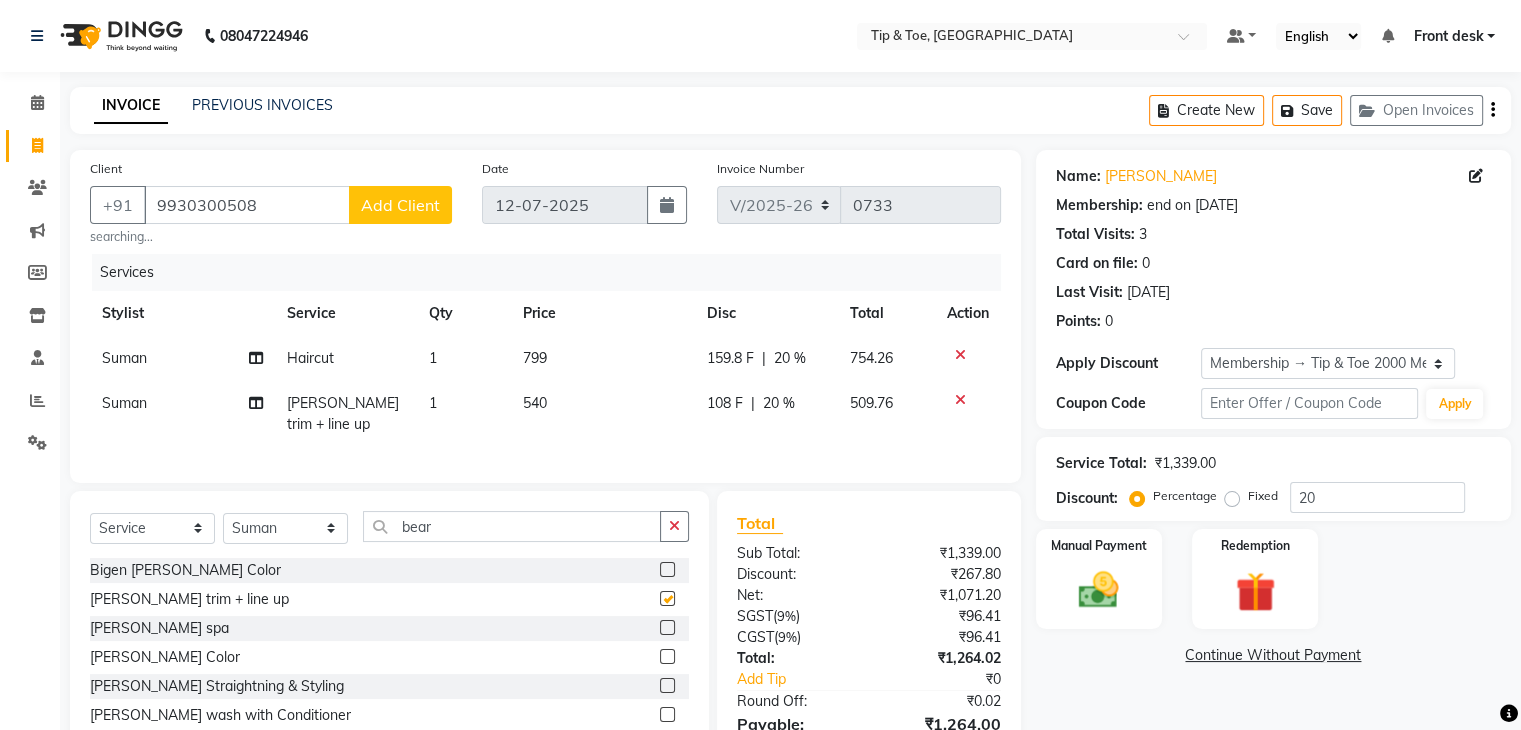 checkbox on "false" 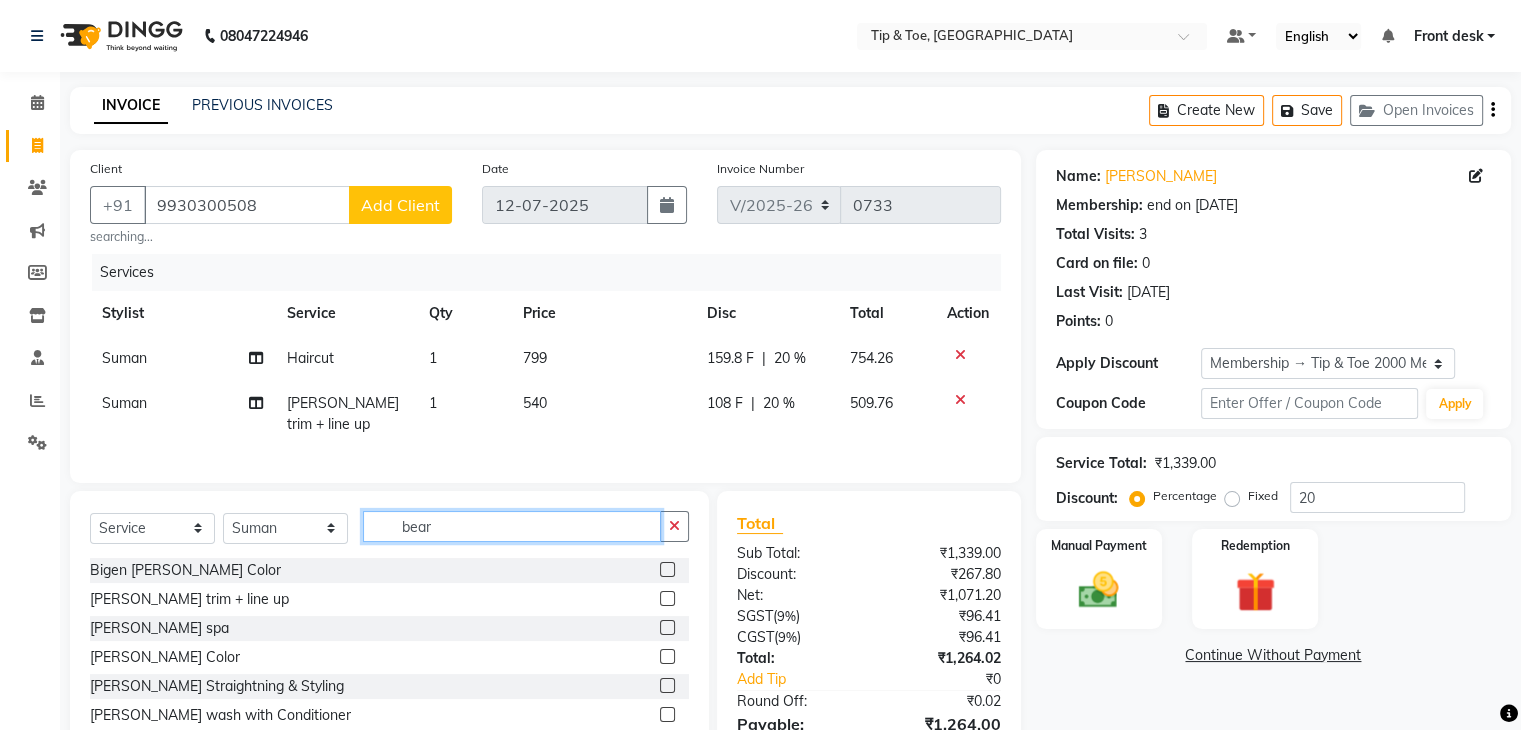 click on "bear" 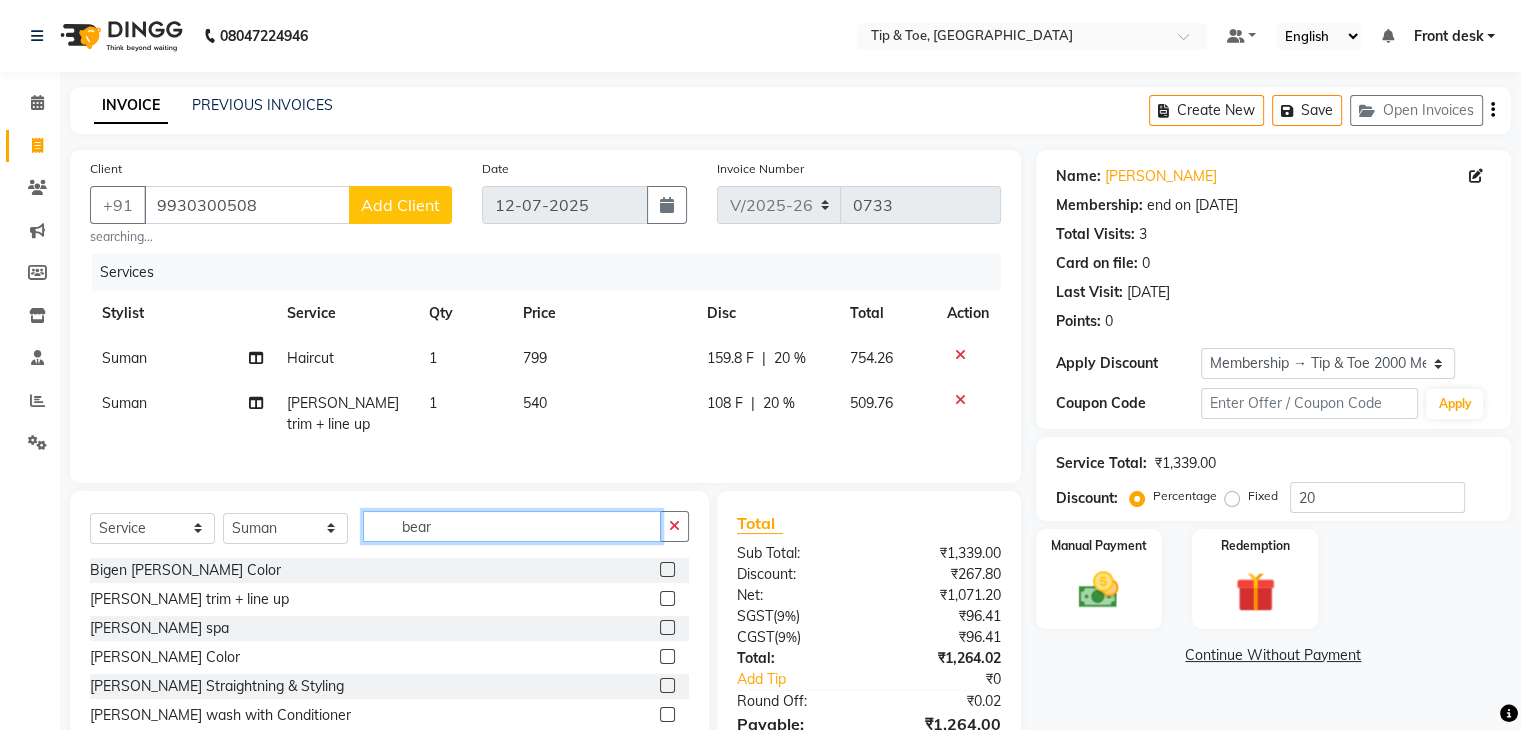click on "bear" 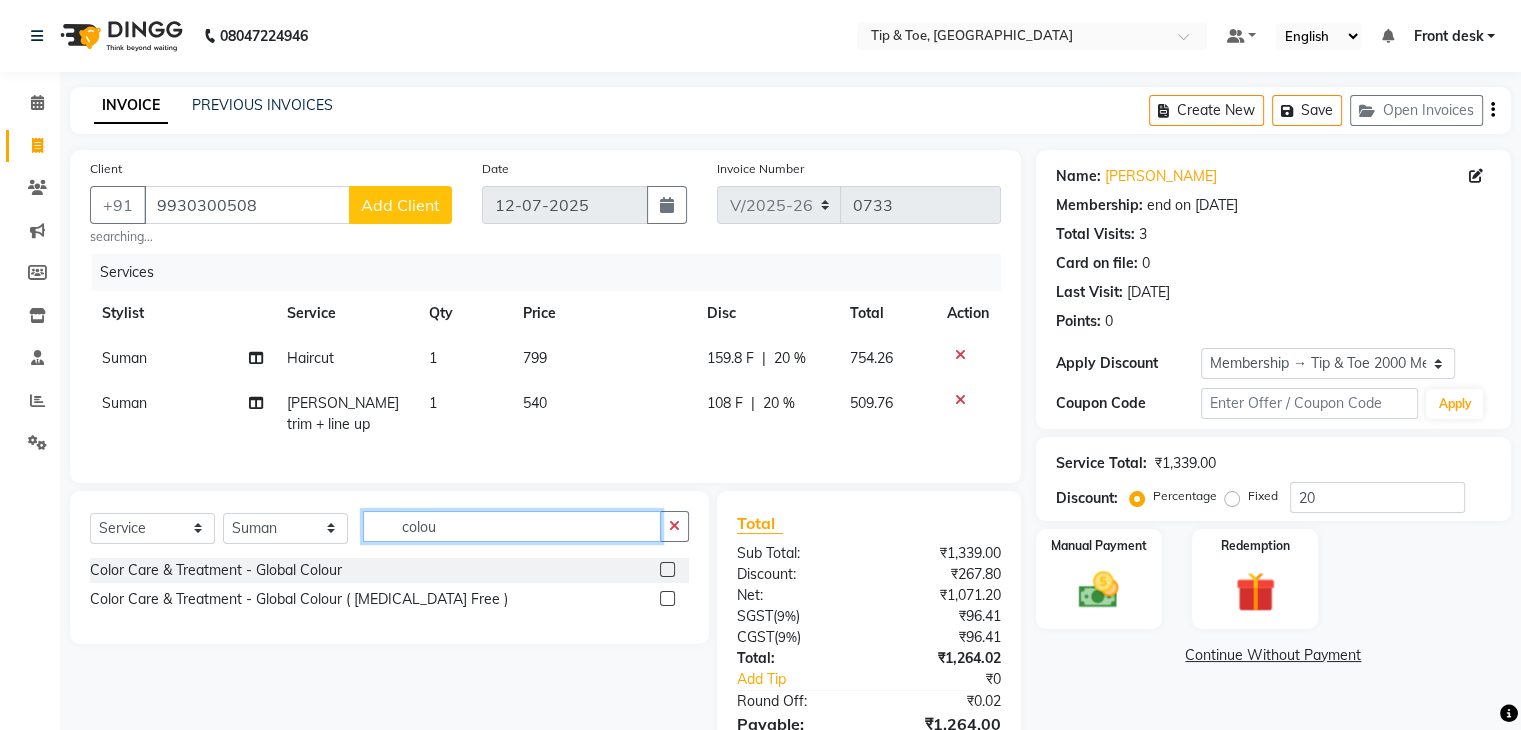 type on "colou" 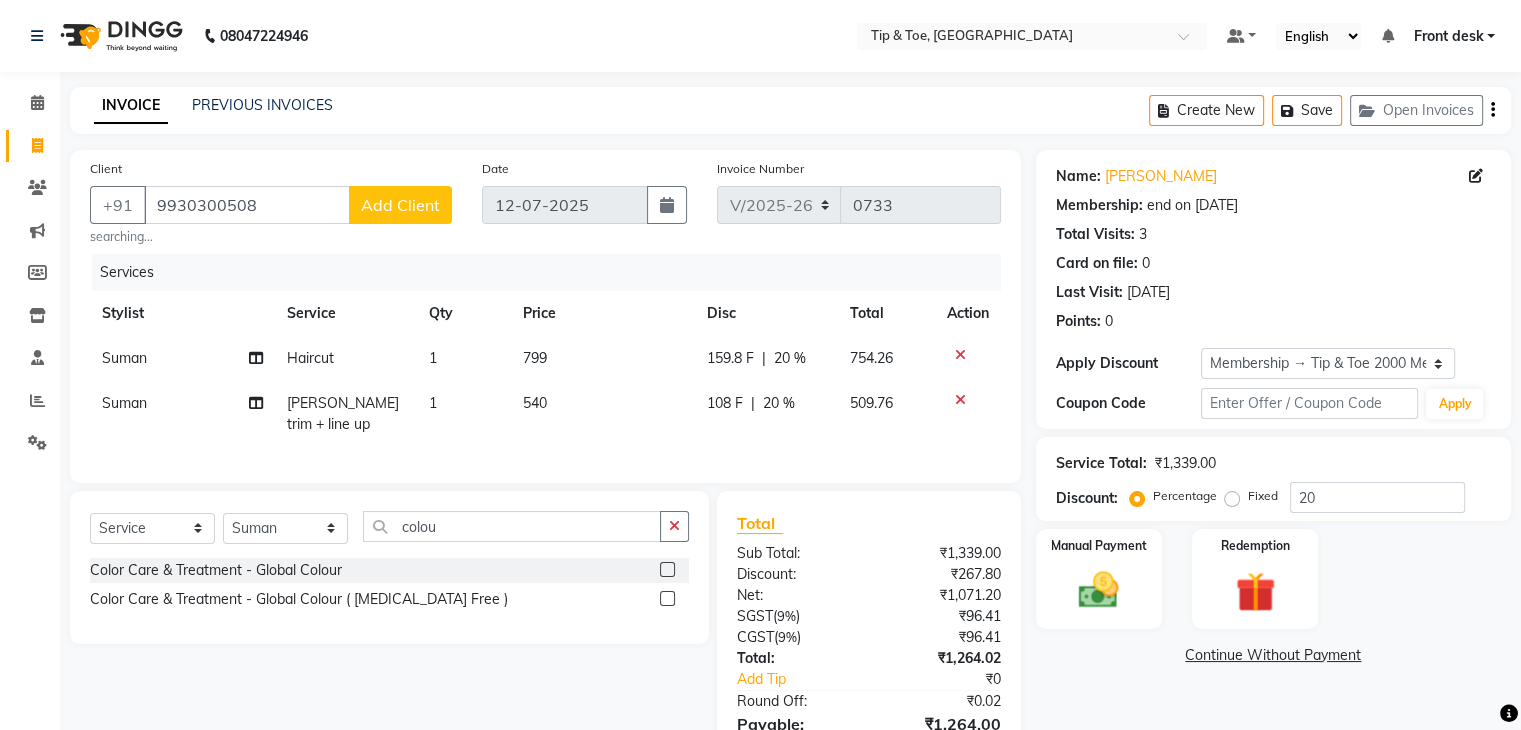 click 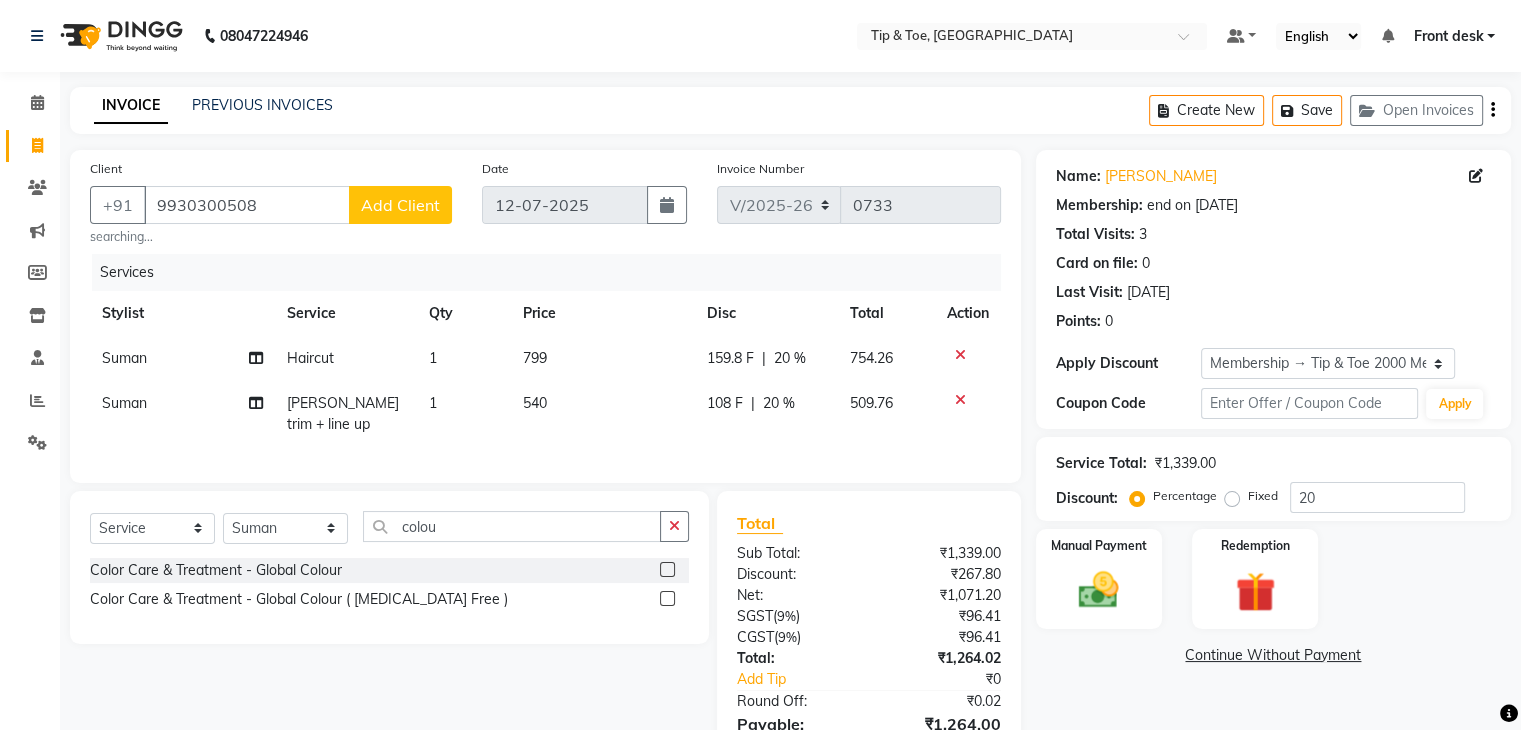 click at bounding box center [666, 570] 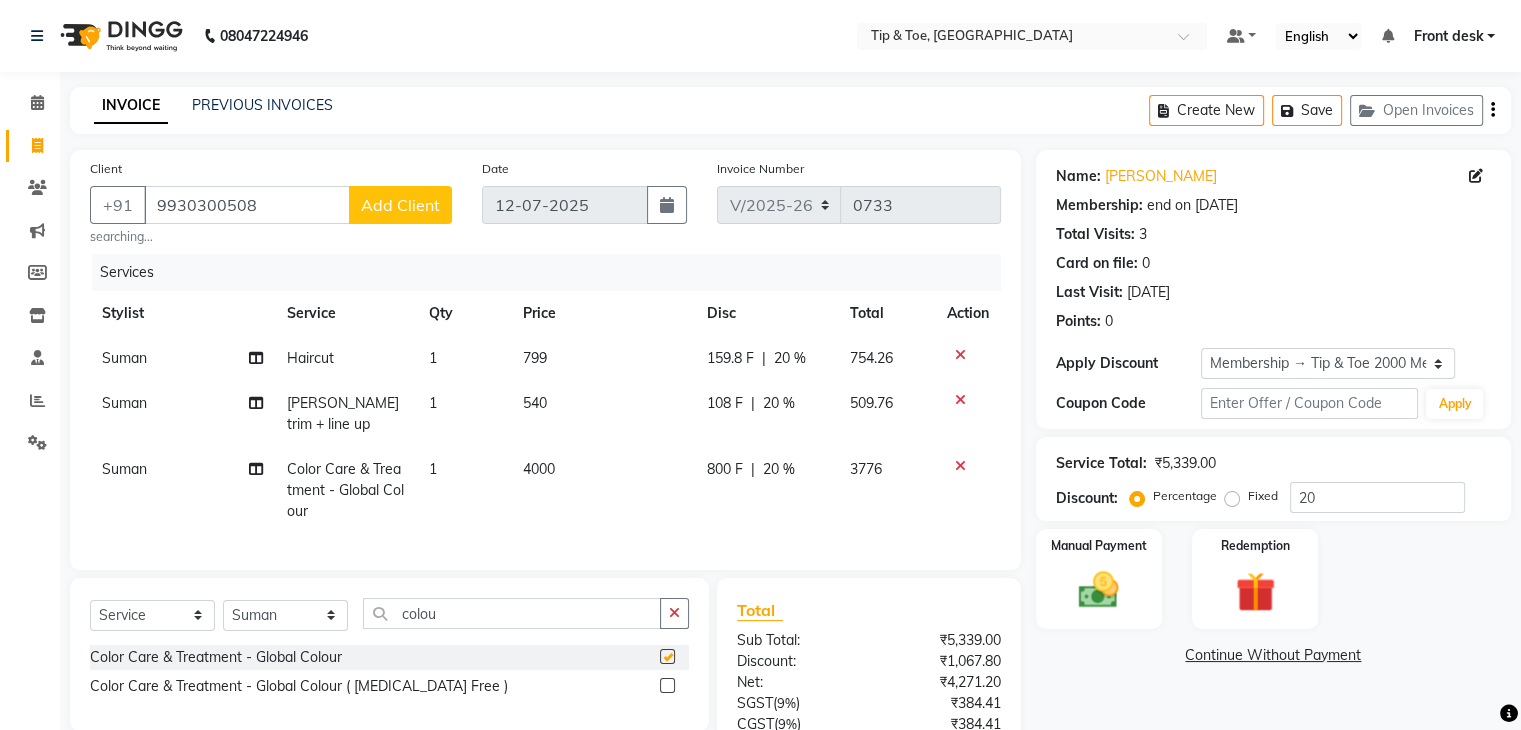 checkbox on "false" 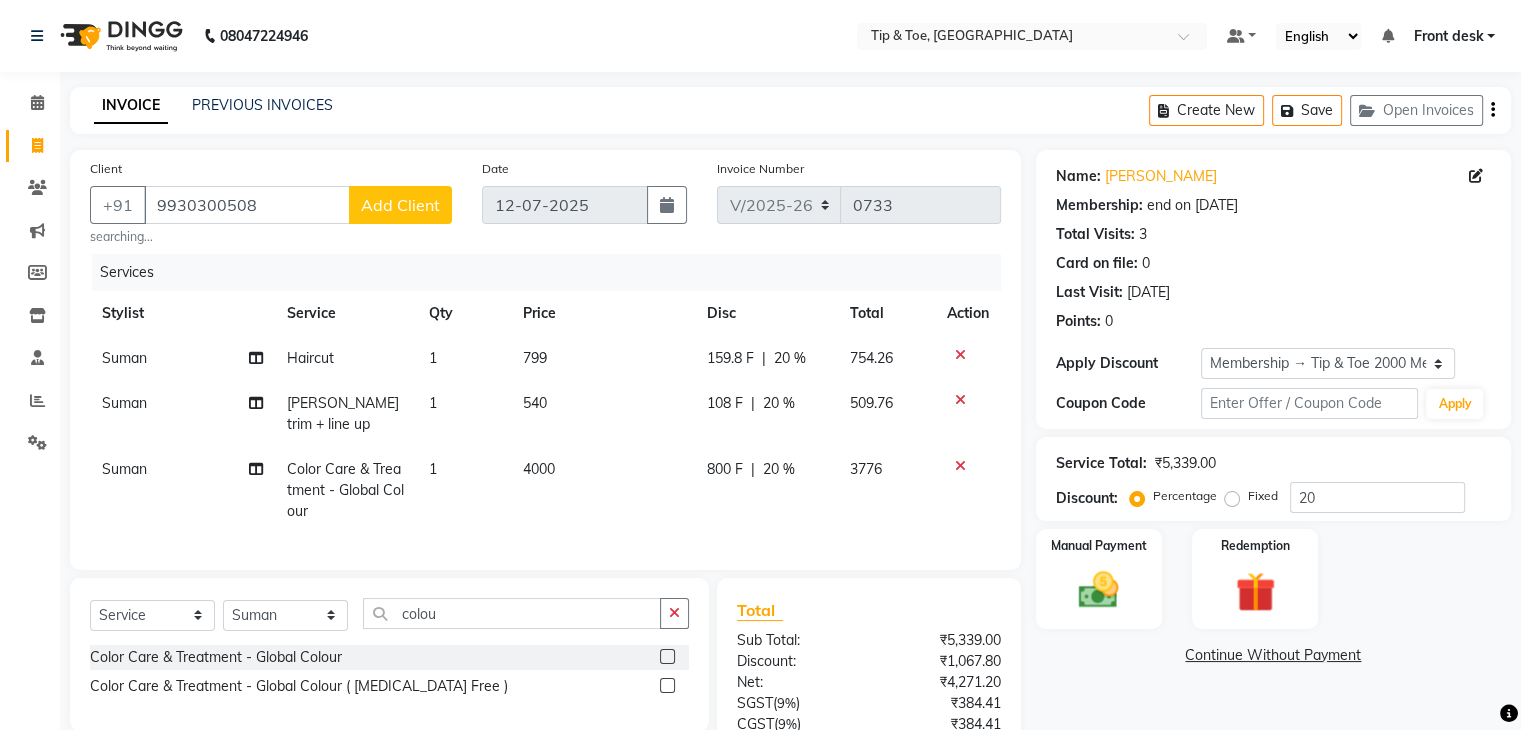 click on "4000" 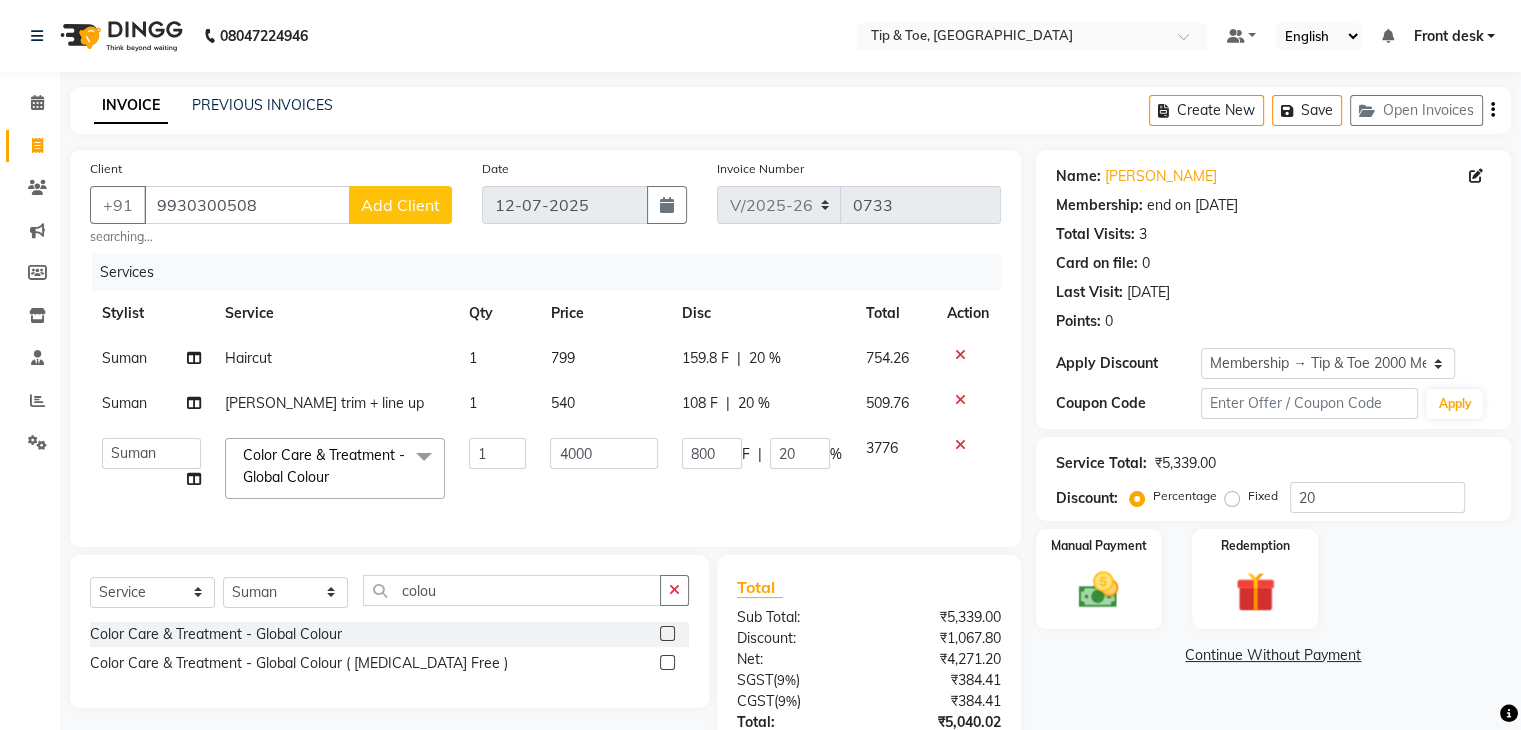 click on "4000" 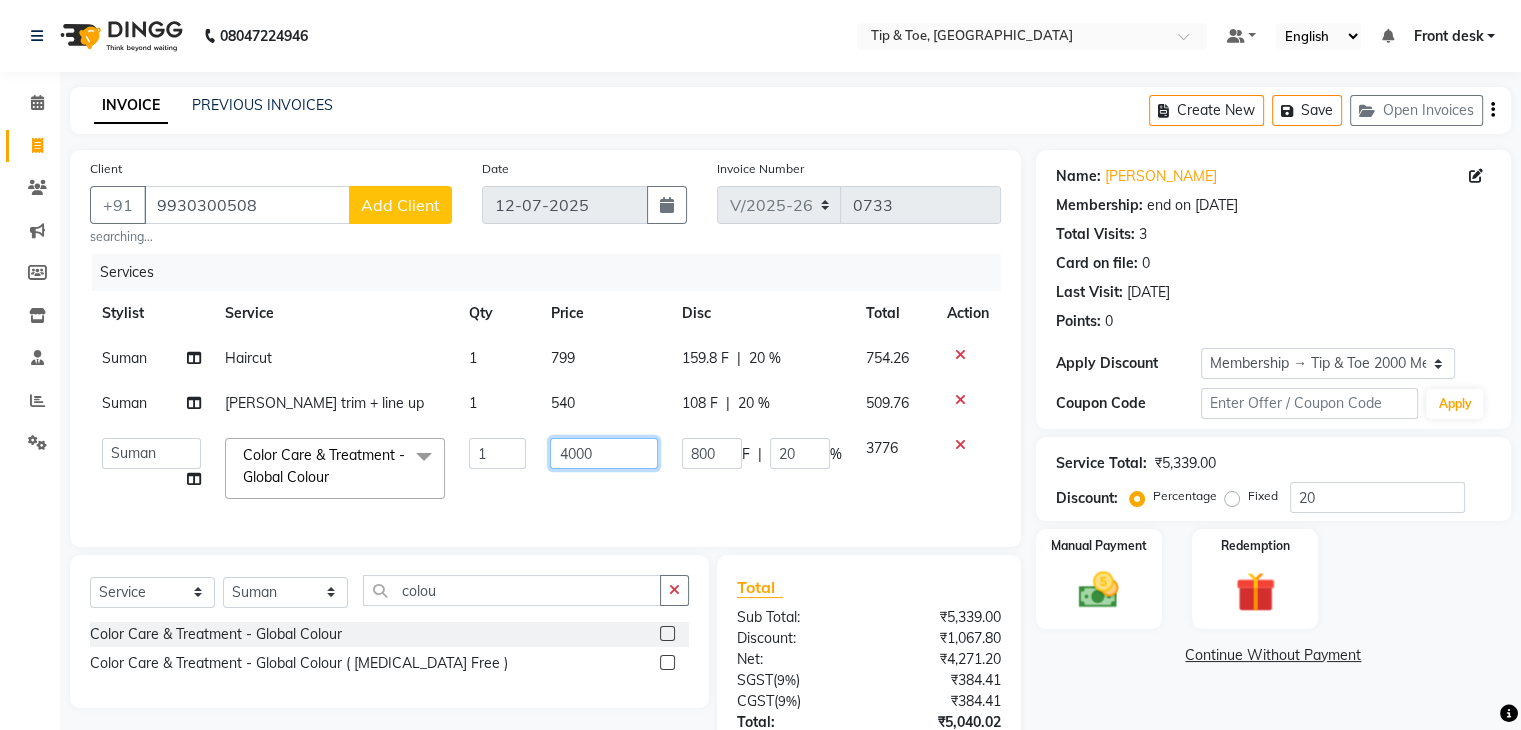 click on "4000" 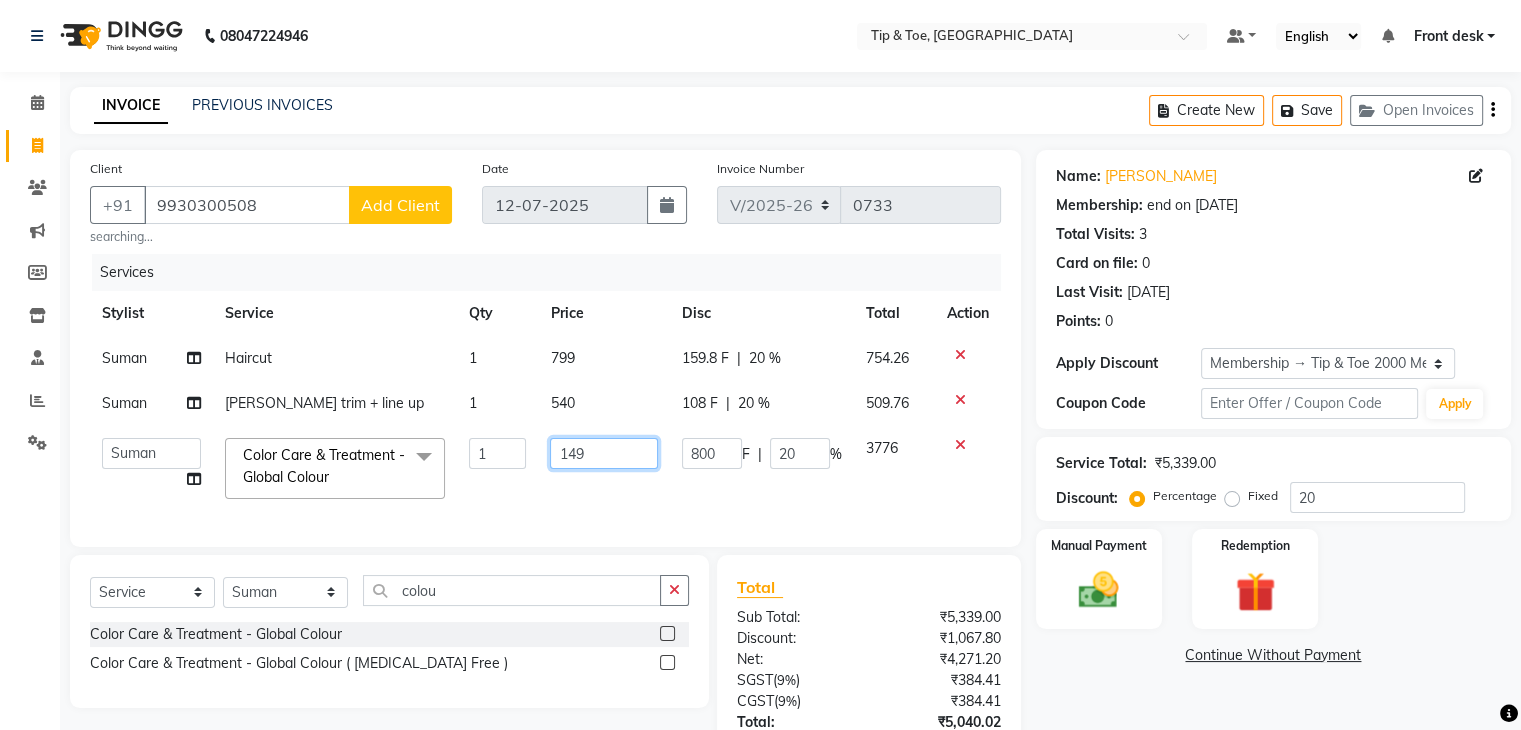 type on "1499" 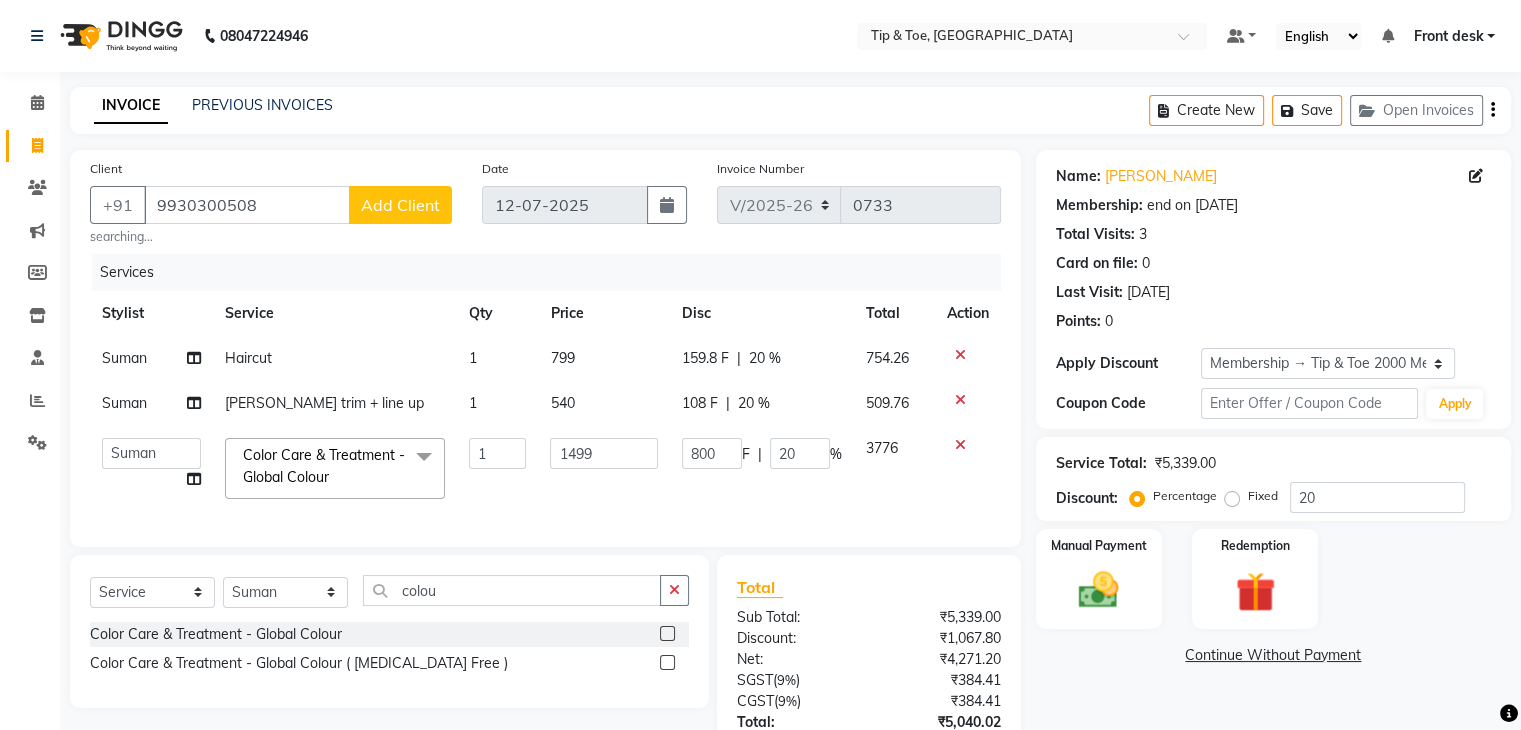 click on "Divya   Eshan   Front desk   Madhura   Regan   Suman   Supriya   Sweety   tasmiya    Ujair   Vikarm   Yash   Zoya  Color Care & Treatment  - Global Colour  x Extra AntiOxidant Paraffin Treatment Extra Scrub/Mask/Pack Foot Massage Voesh New york callus Removal Gel Gehwol Classic Pedi Gehwol Med Pedi for Crack Skin Gehwol Med Lipidro Pedi Vedic valley manicure Vedic valley pedicure Essential Manicure w Scrub Essential Pedicure w Scrub T&T Nail Art Set (10 Fingers) T&T Acrylic Single Design T&T Single Nail Design T&T Glitter Color Change Permanent Alga Spa Manicure Eyebrow Lamination Lashes Tinting Eyebrow Tinting Russian Lashes Touch-Up Russian Lashes Extension Waiting charge 1 hr Lashes Removal Single Line Lashes Extension Barbie Lashes Extension Lashes Touch-Up O.P.I Ombre Gel Nail Set O.P.I Ombre Acrylic Nail Set O.P.I French Acrylic Nail Set O.P.I Natural Acrylic Nail Set O.P.I French Gel Nail Set O.P.I Natural Gel Nail Set O.P.I Gel Overlays O.P.I Acrylic Overlays O.P.I Pink & White Gel Overlays D-TAN 1" 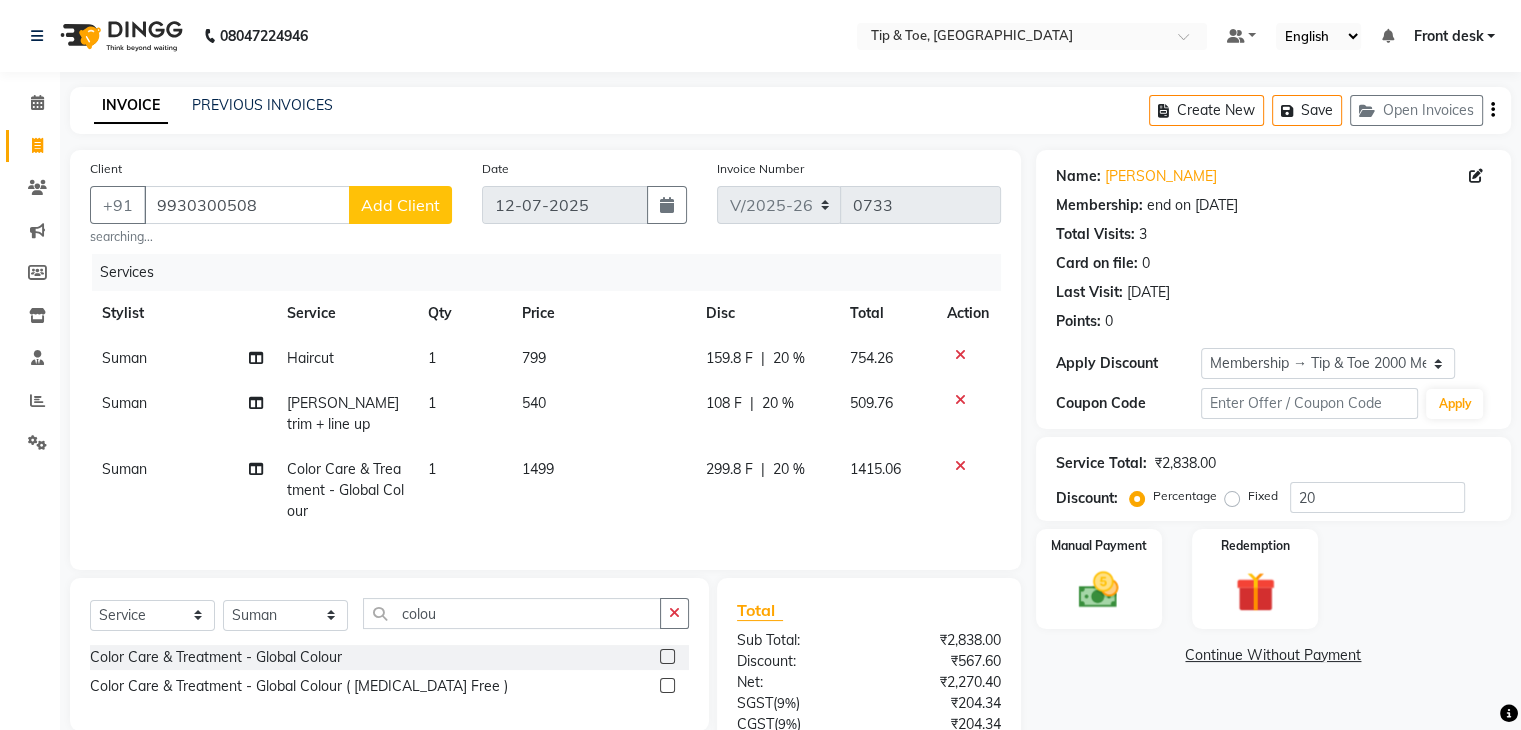 scroll, scrollTop: 209, scrollLeft: 0, axis: vertical 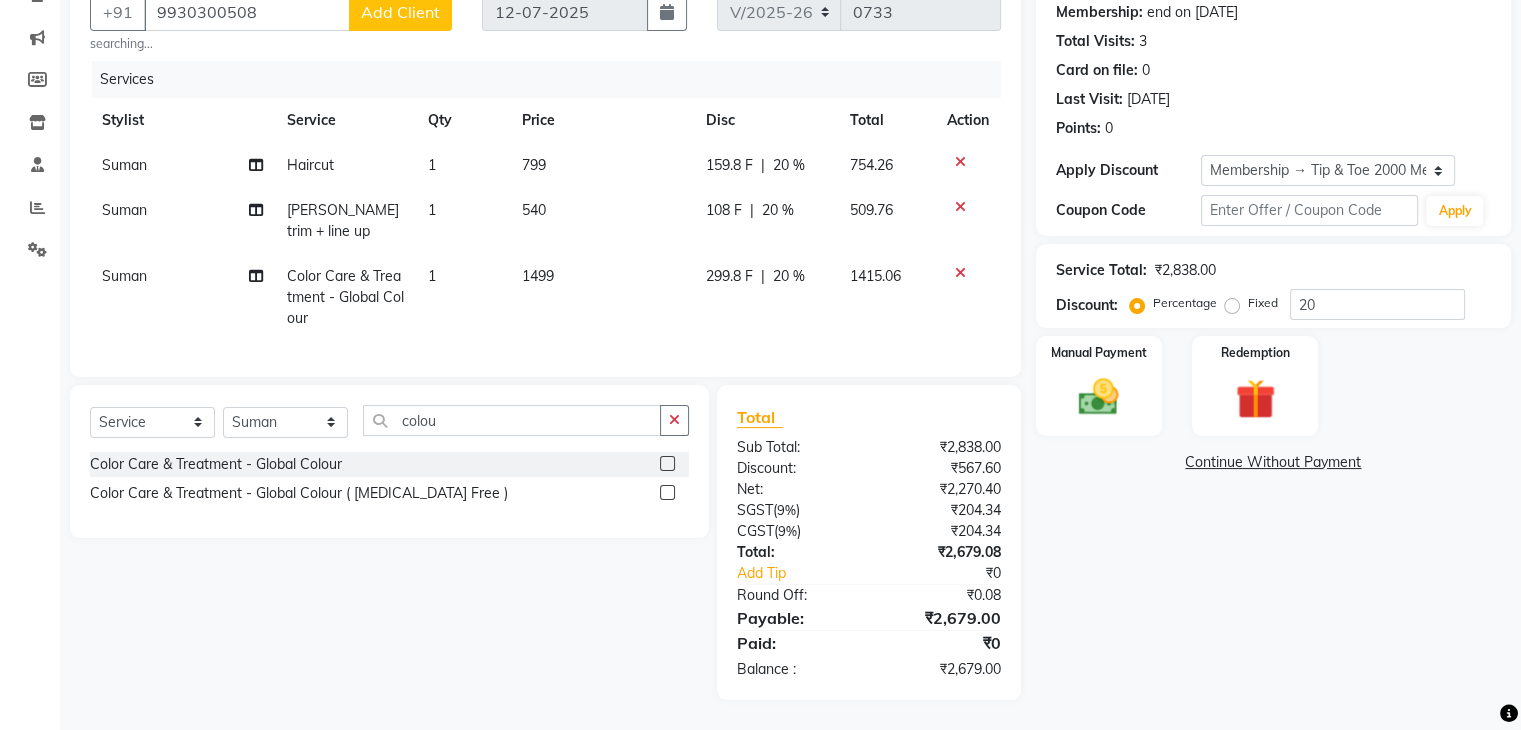 click on "799" 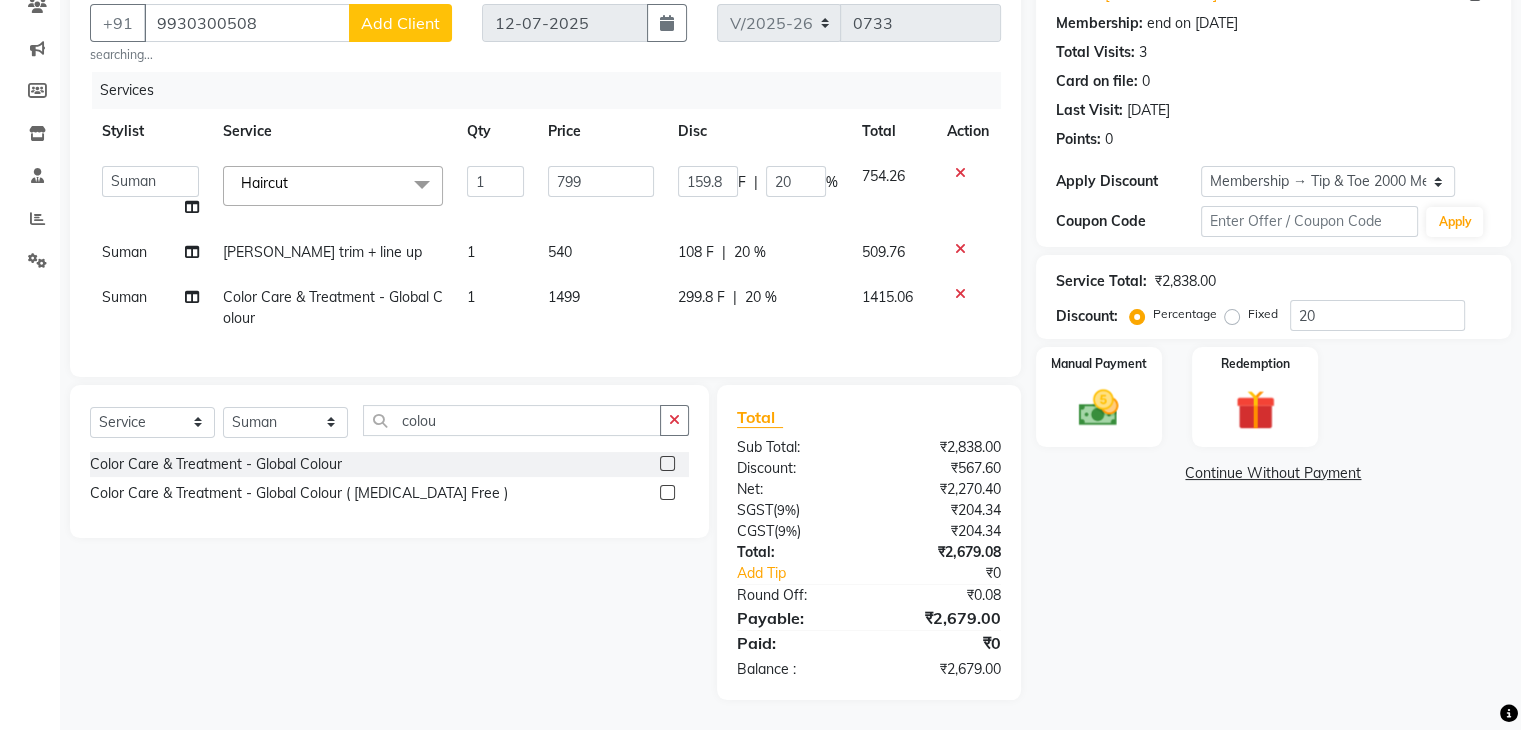 scroll, scrollTop: 198, scrollLeft: 0, axis: vertical 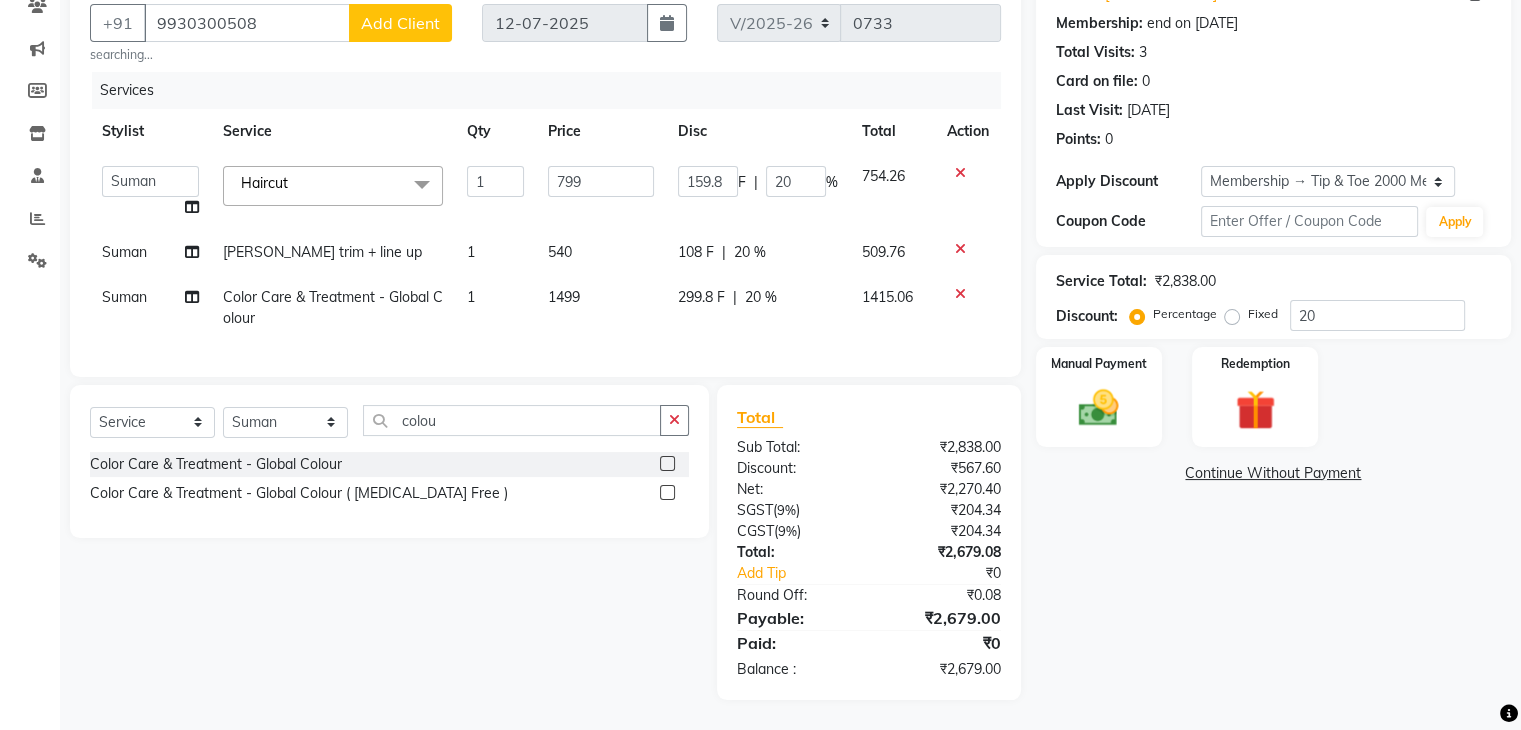 click on "799" 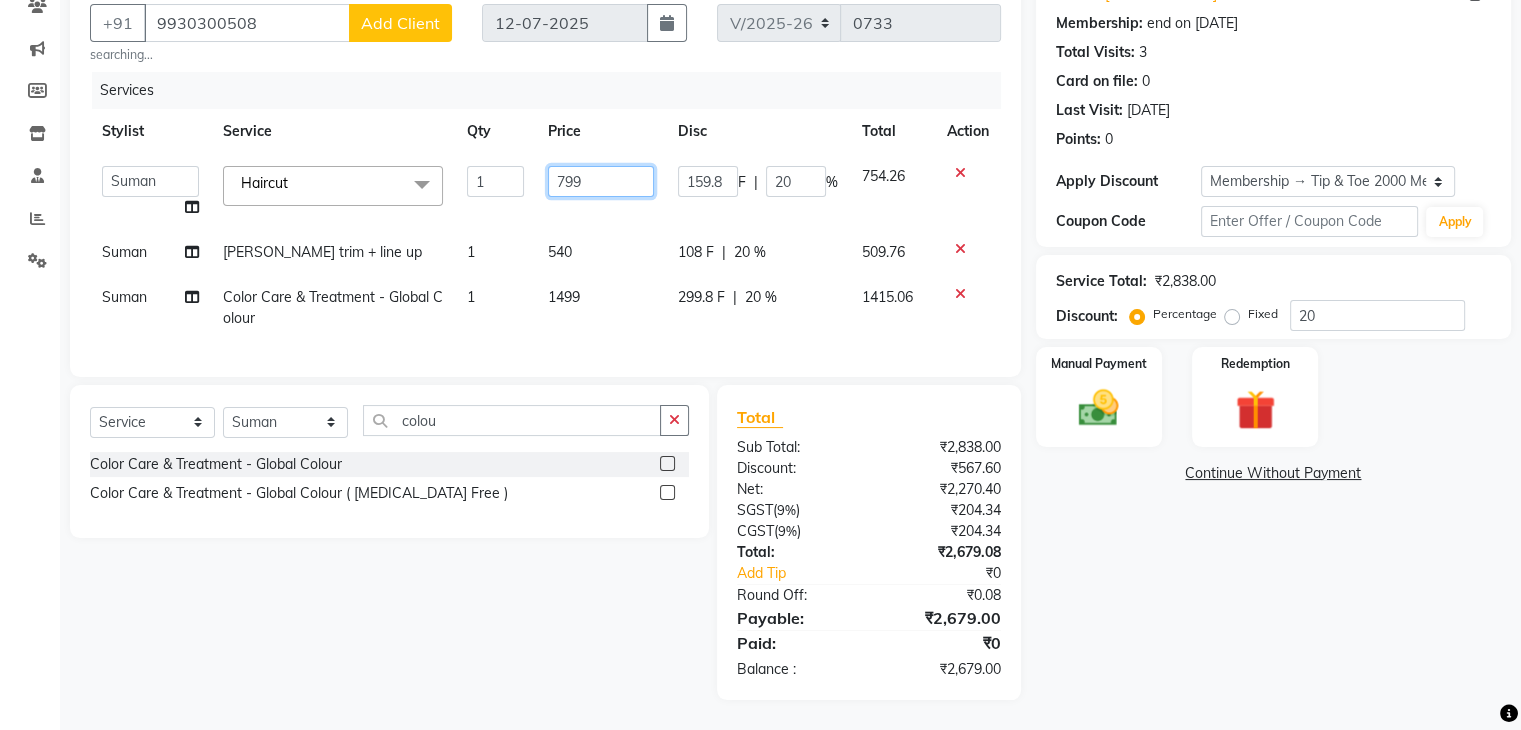 click on "799" 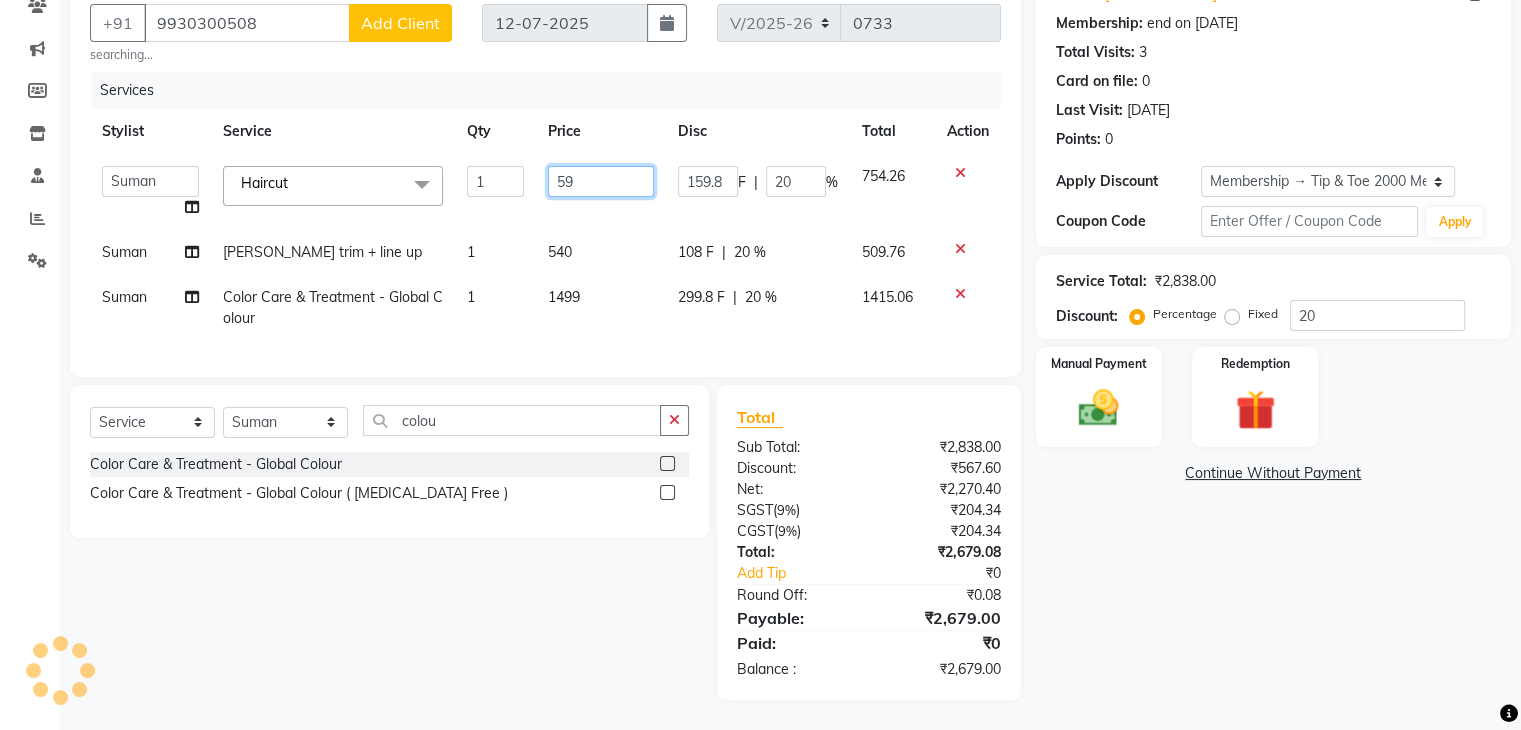 type on "599" 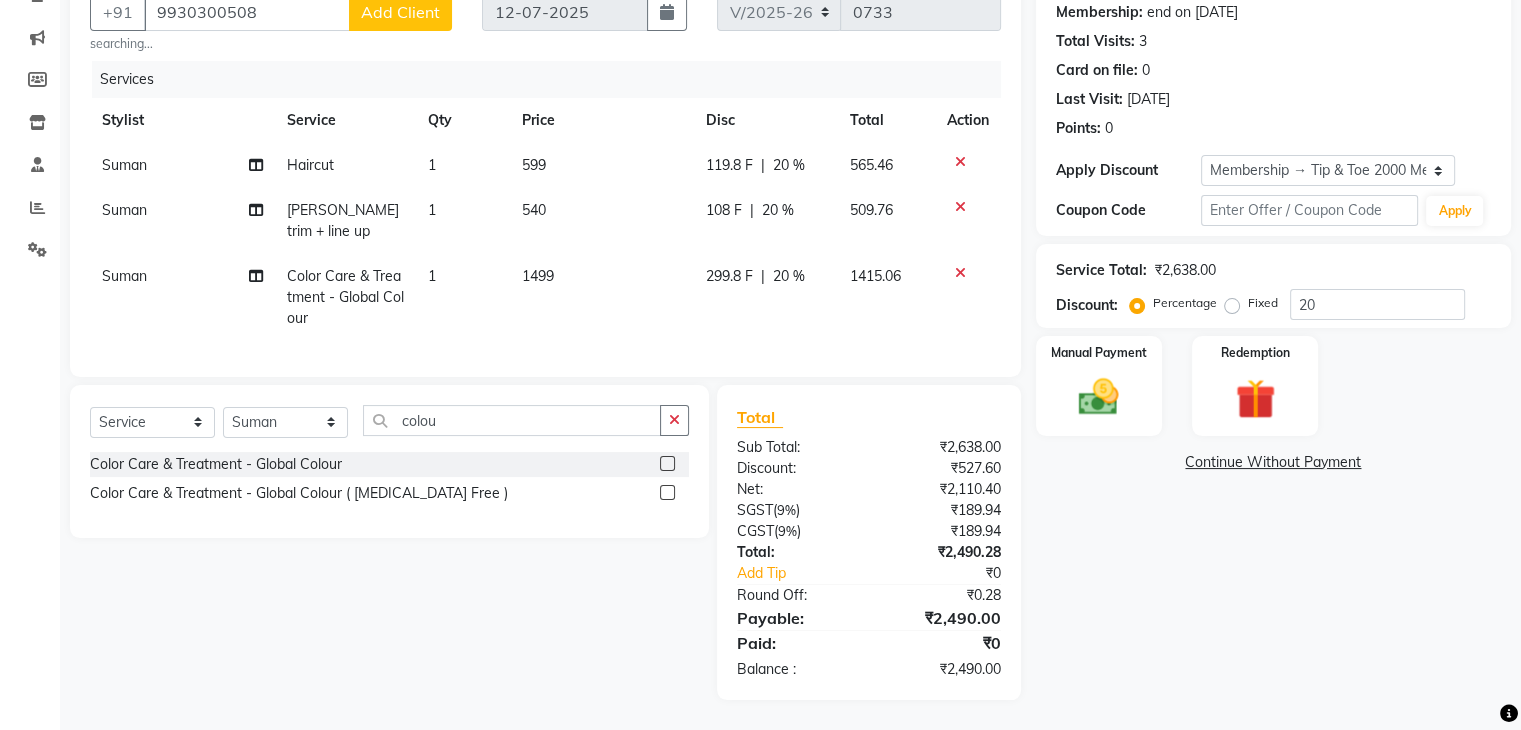 click on "Suman Beard trim + line up 1 540 108 F | 20 % 509.76" 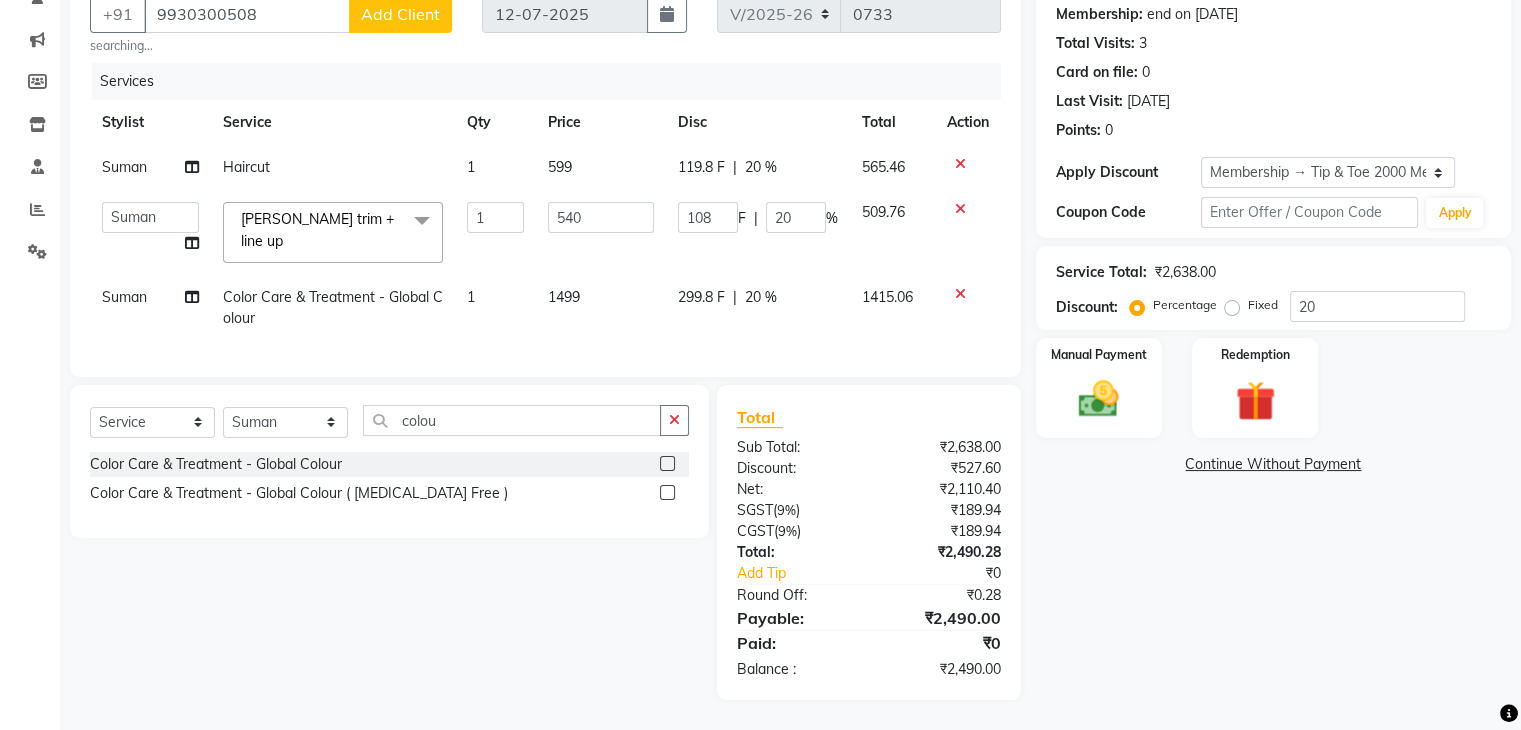 click on "[PERSON_NAME] trim + line up" 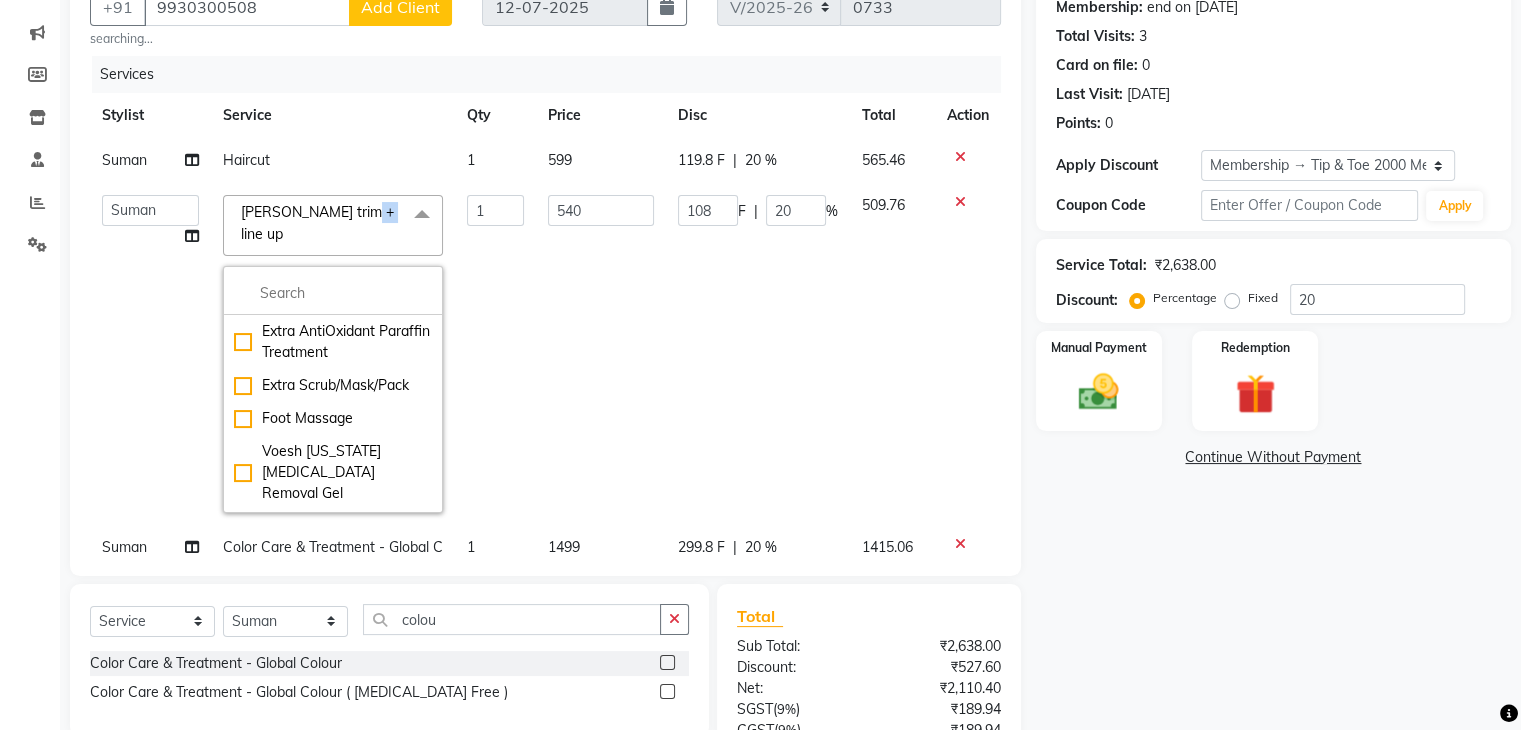 click on "[PERSON_NAME] trim + line up" 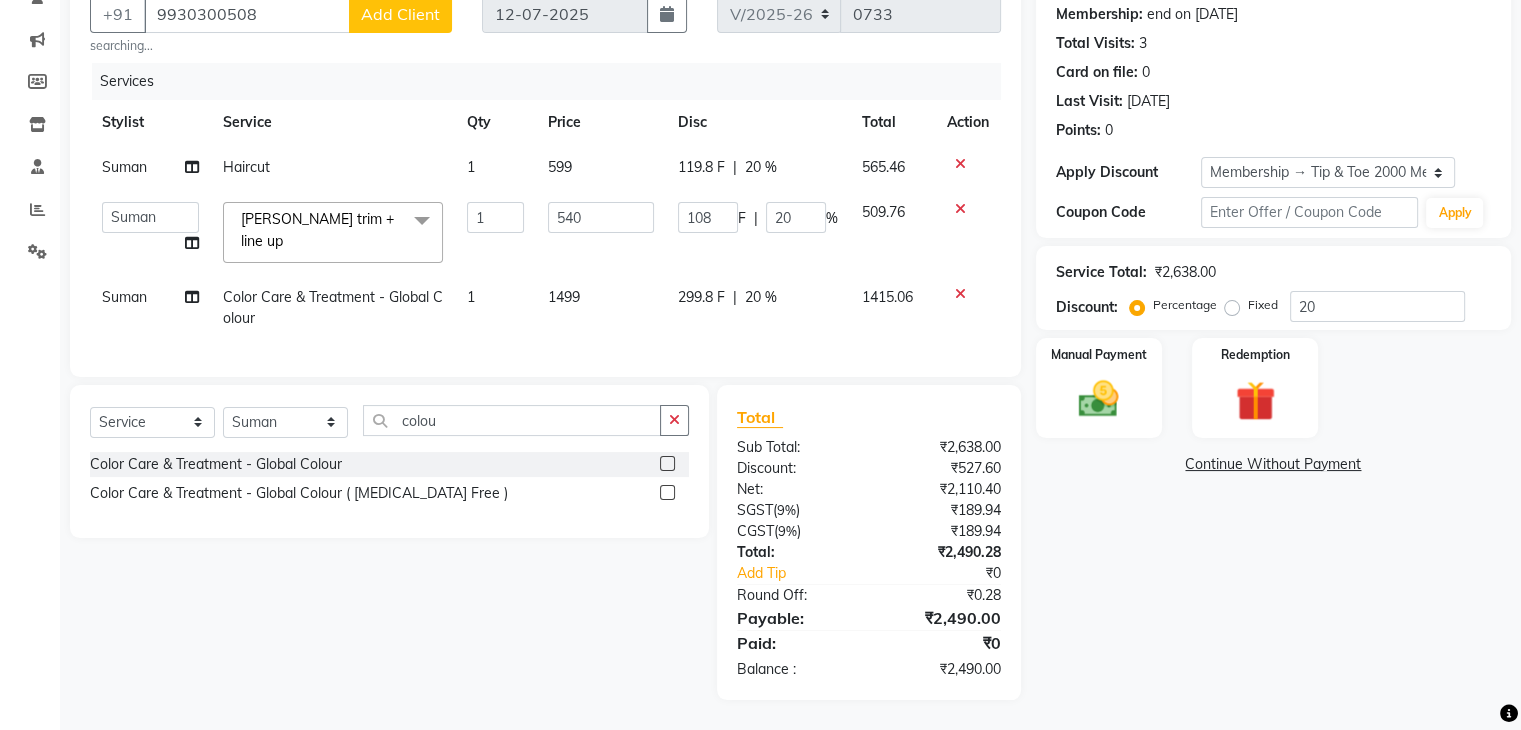 click on "[PERSON_NAME] trim + line up" 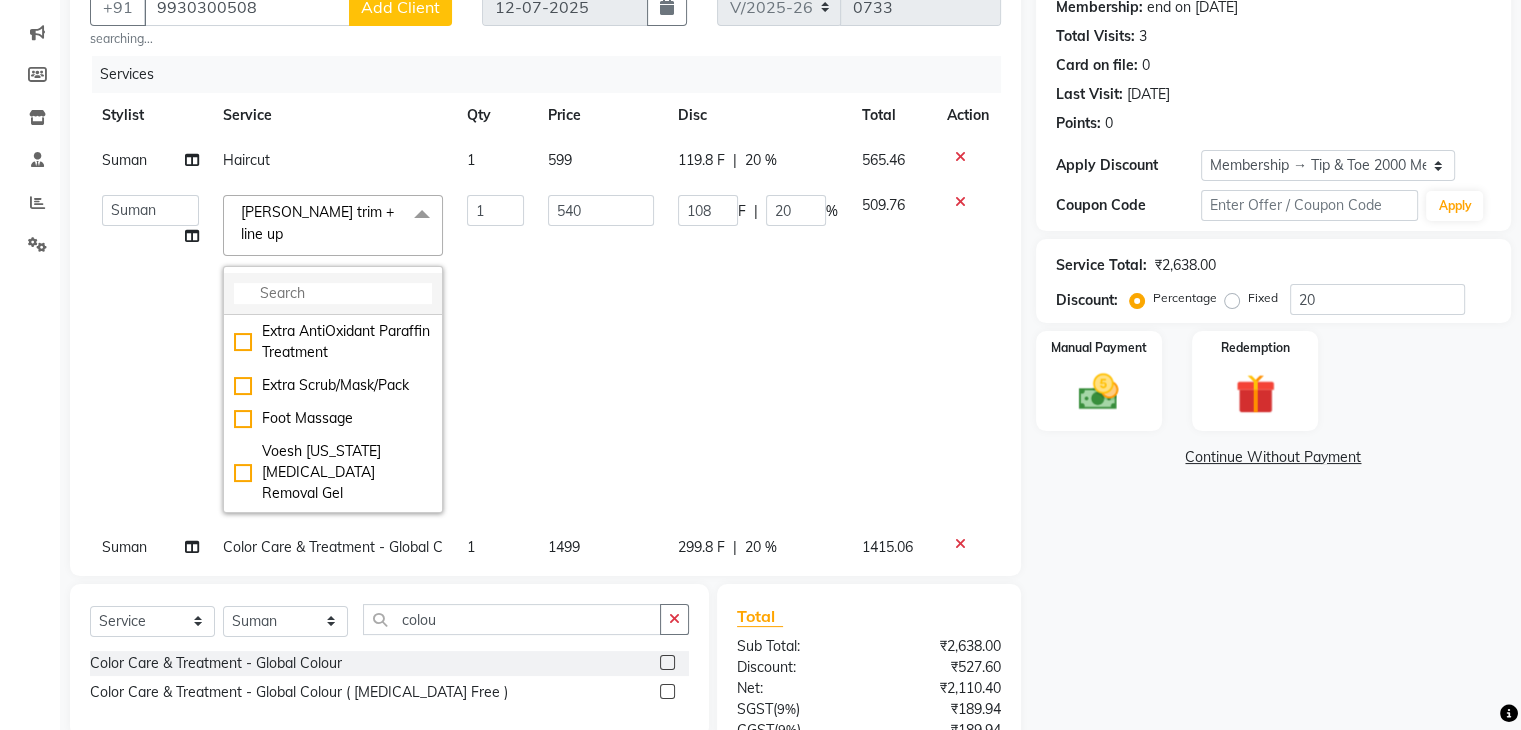 drag, startPoint x: 283, startPoint y: 273, endPoint x: 282, endPoint y: 263, distance: 10.049875 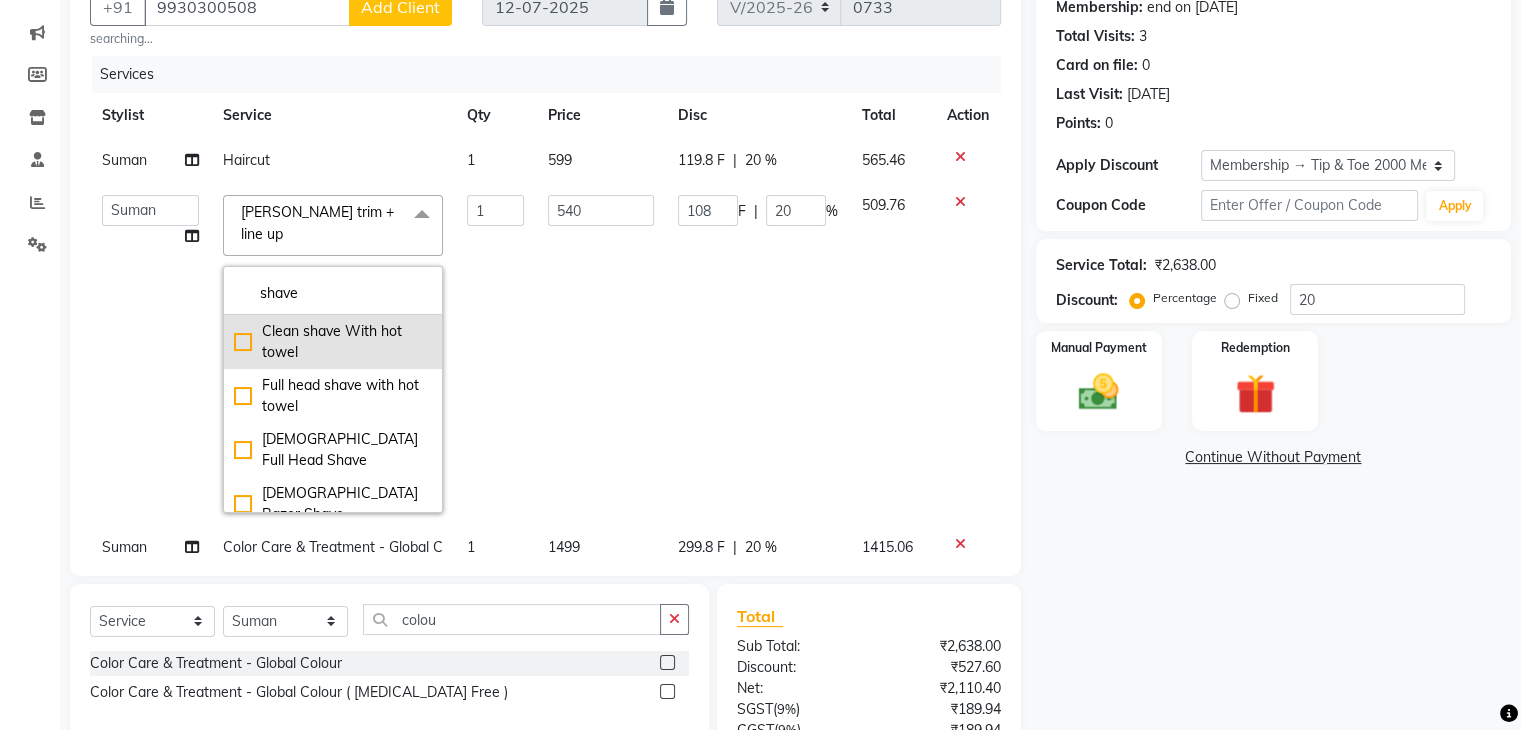 type on "shave" 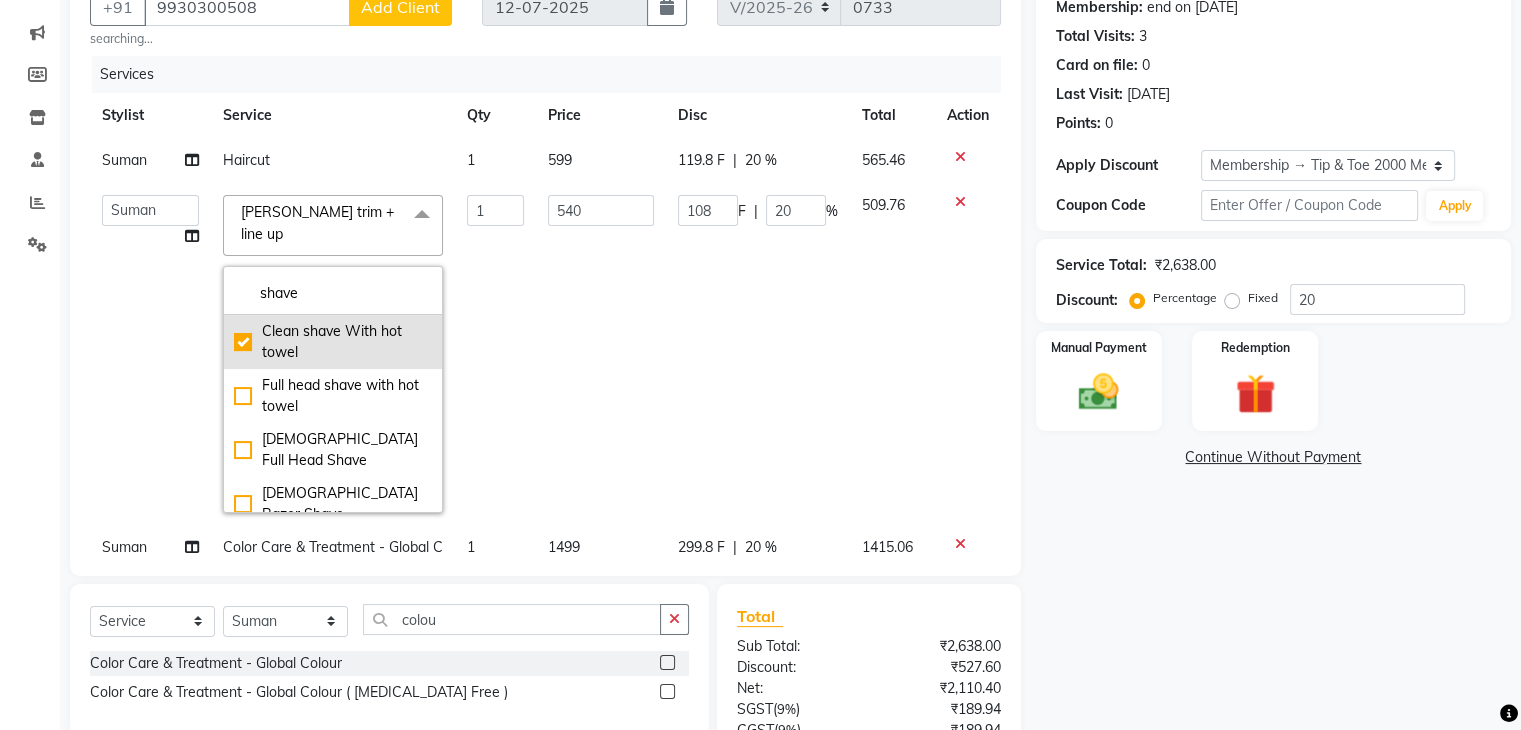 checkbox on "true" 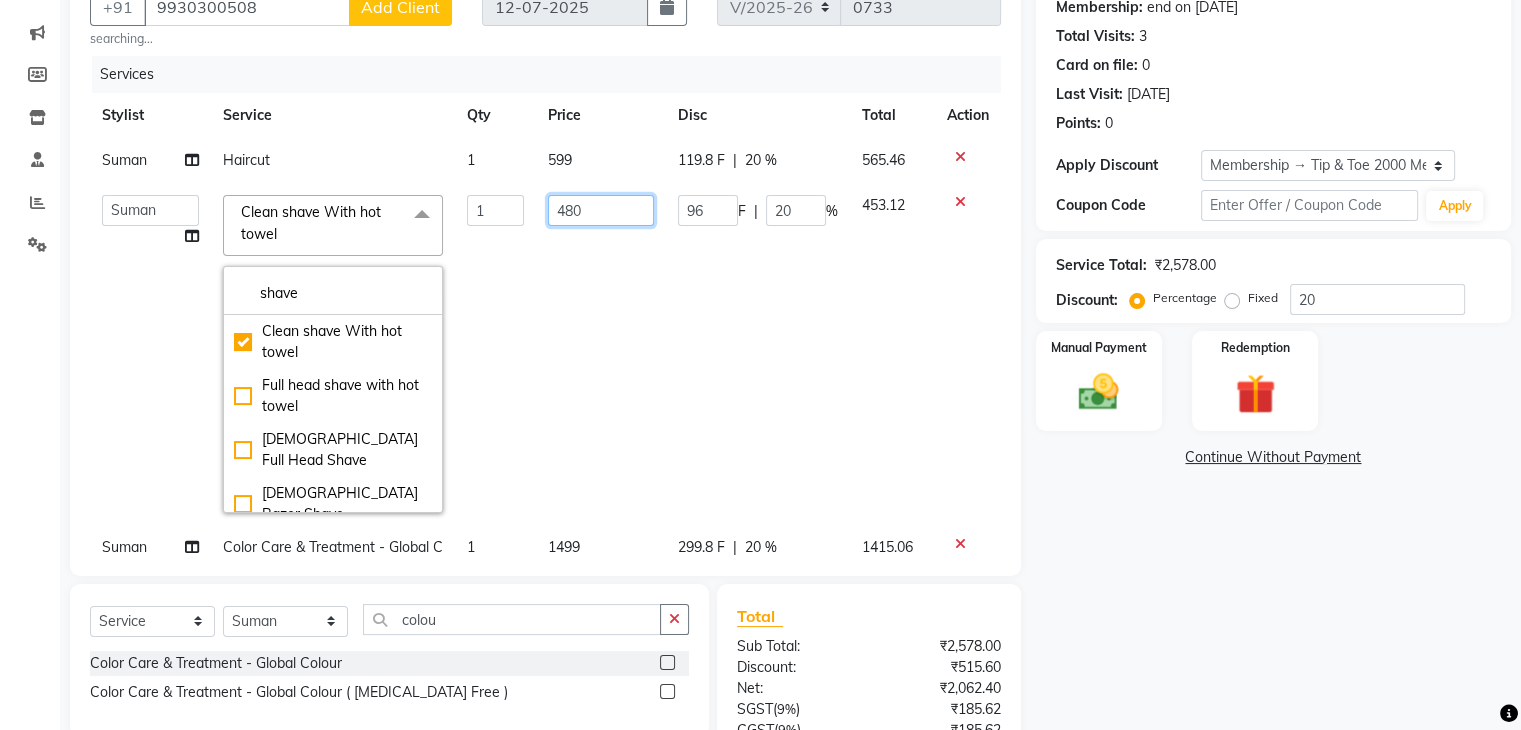 click on "480" 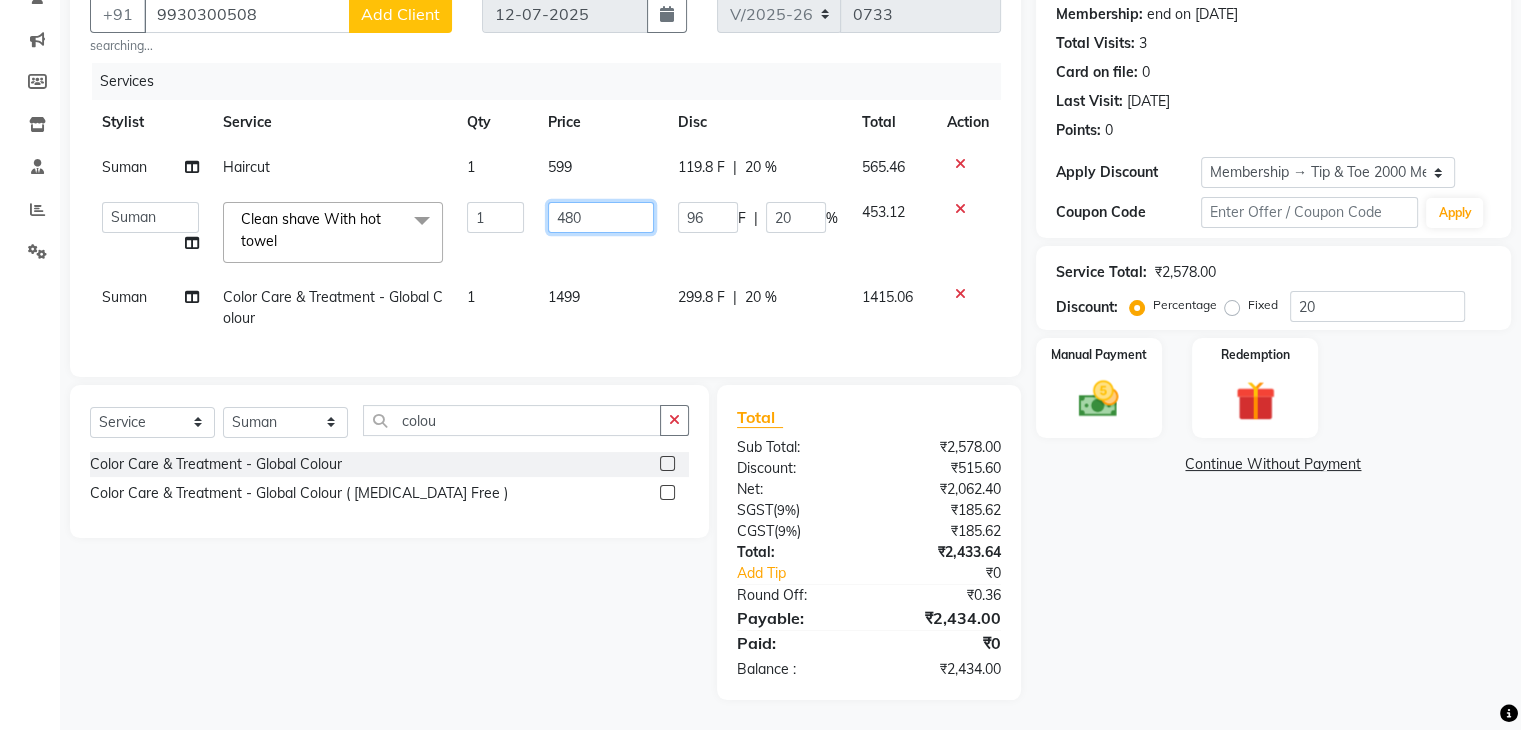 click on "480" 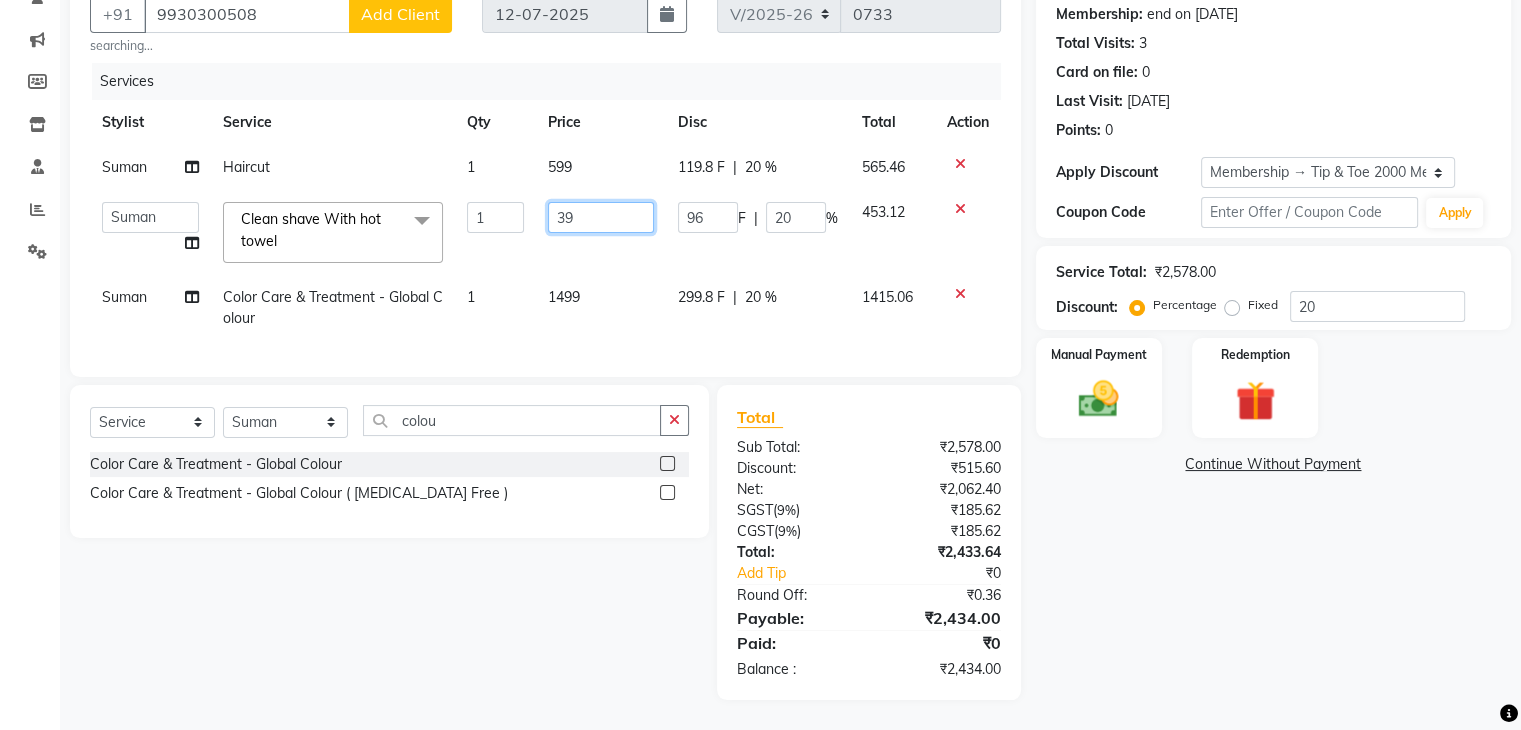 type on "399" 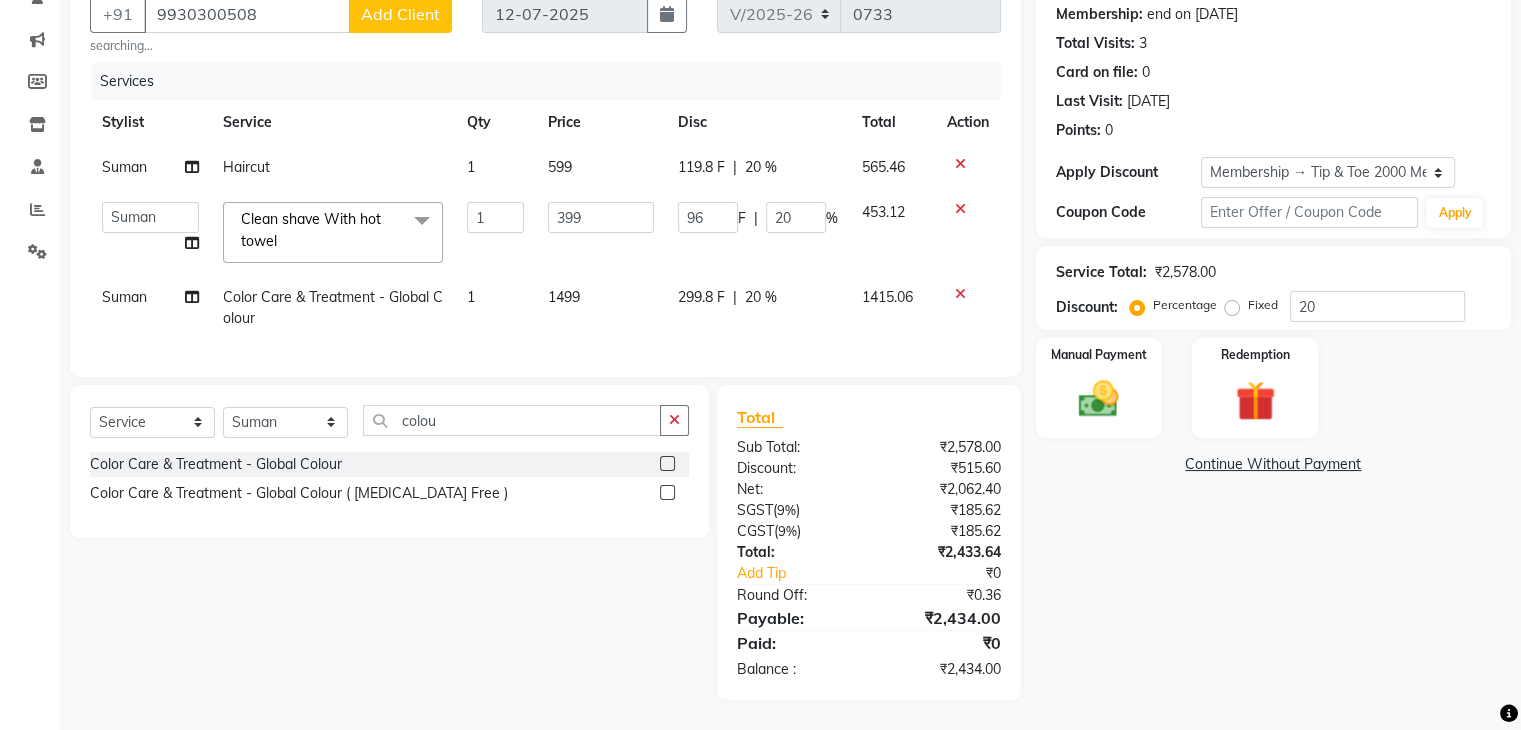 click on "Suman Color Care & Treatment  - Global Colour 1 1499 299.8 F | 20 % 1415.06" 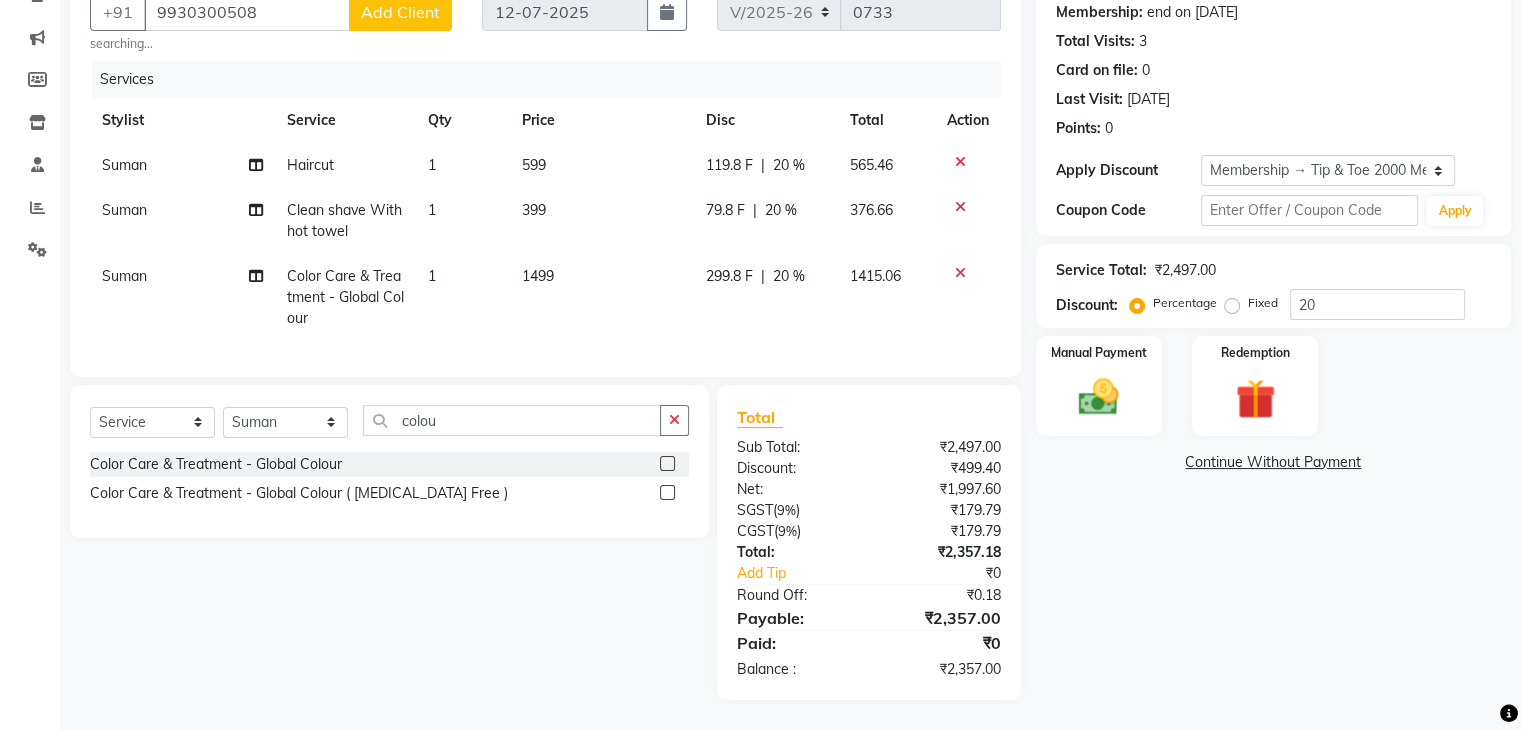 click on "1499" 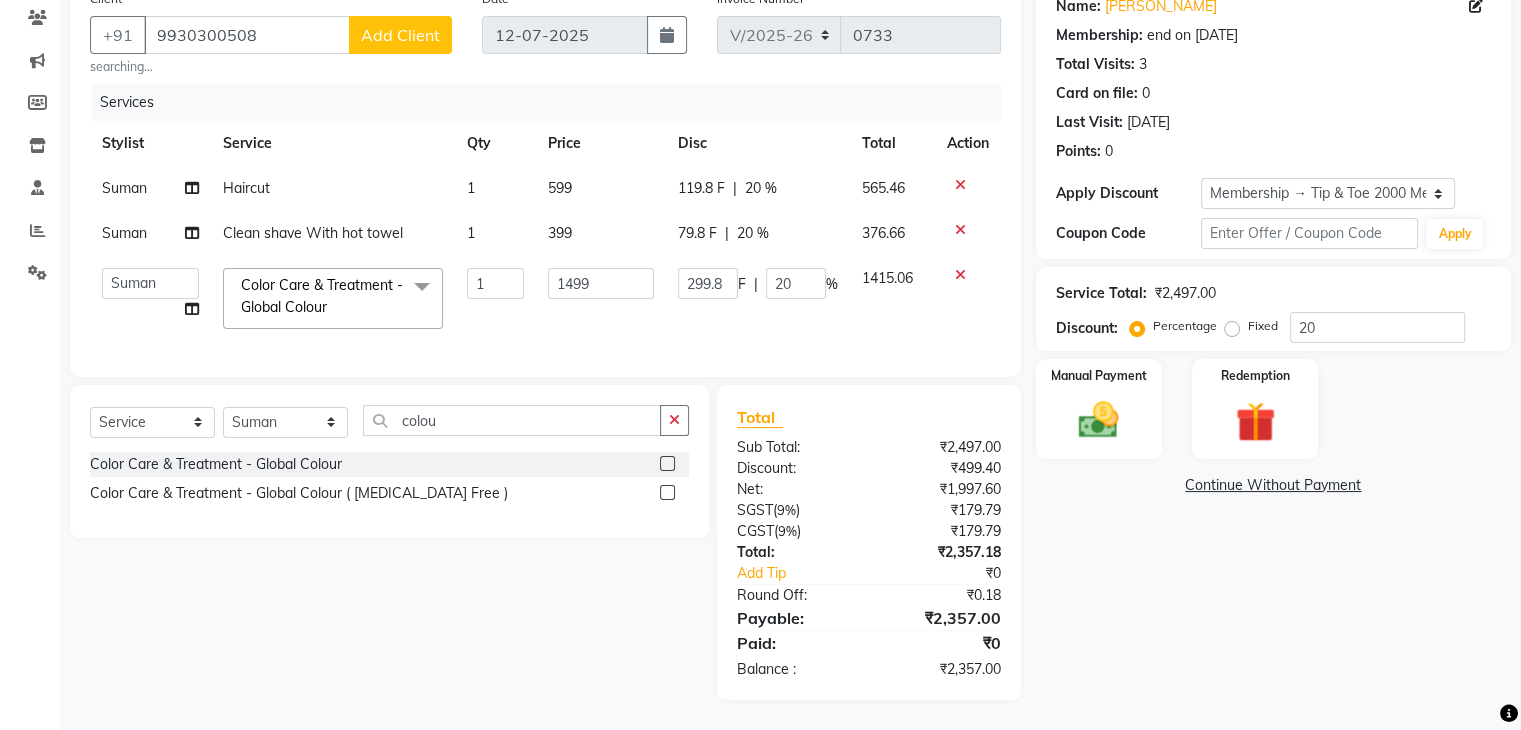 click on "1" 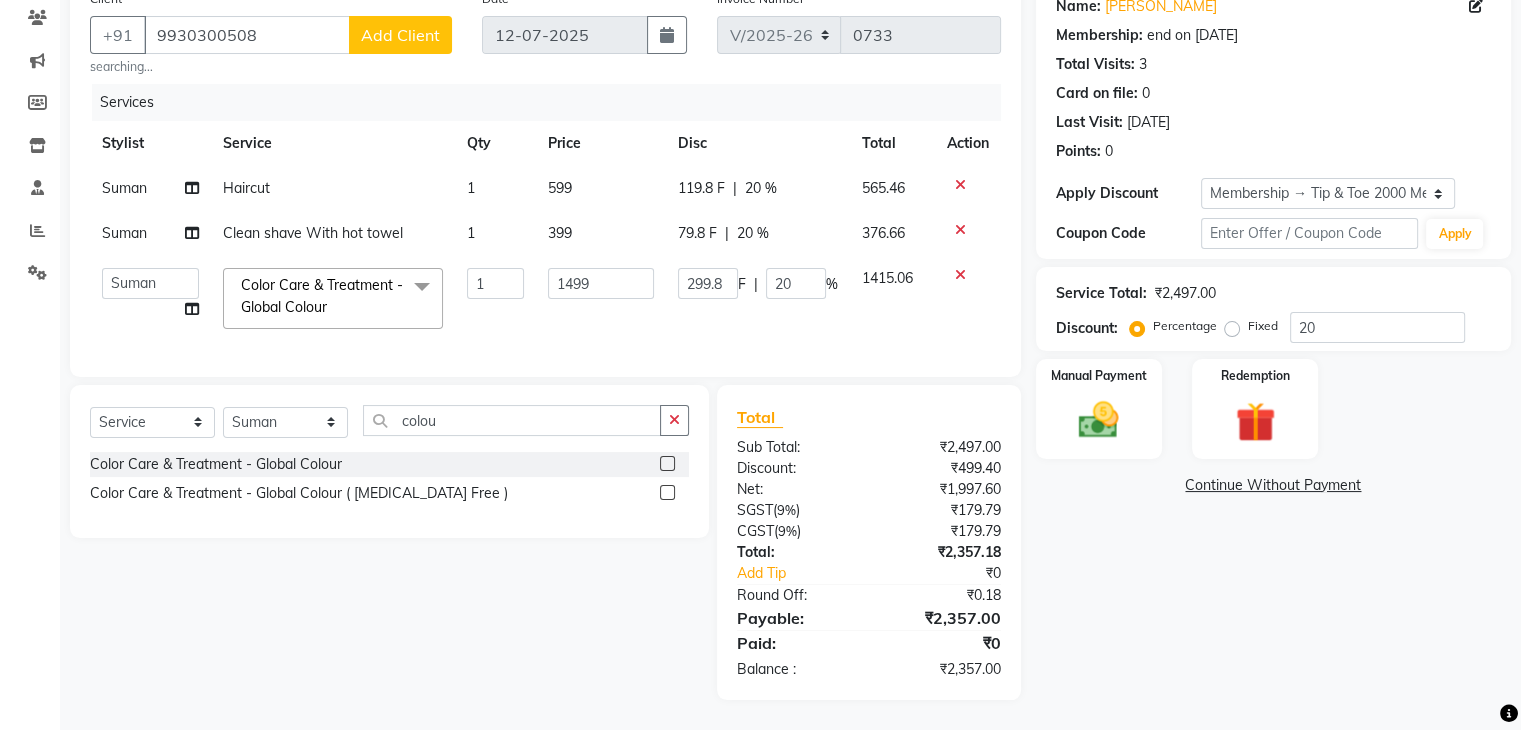 scroll, scrollTop: 185, scrollLeft: 0, axis: vertical 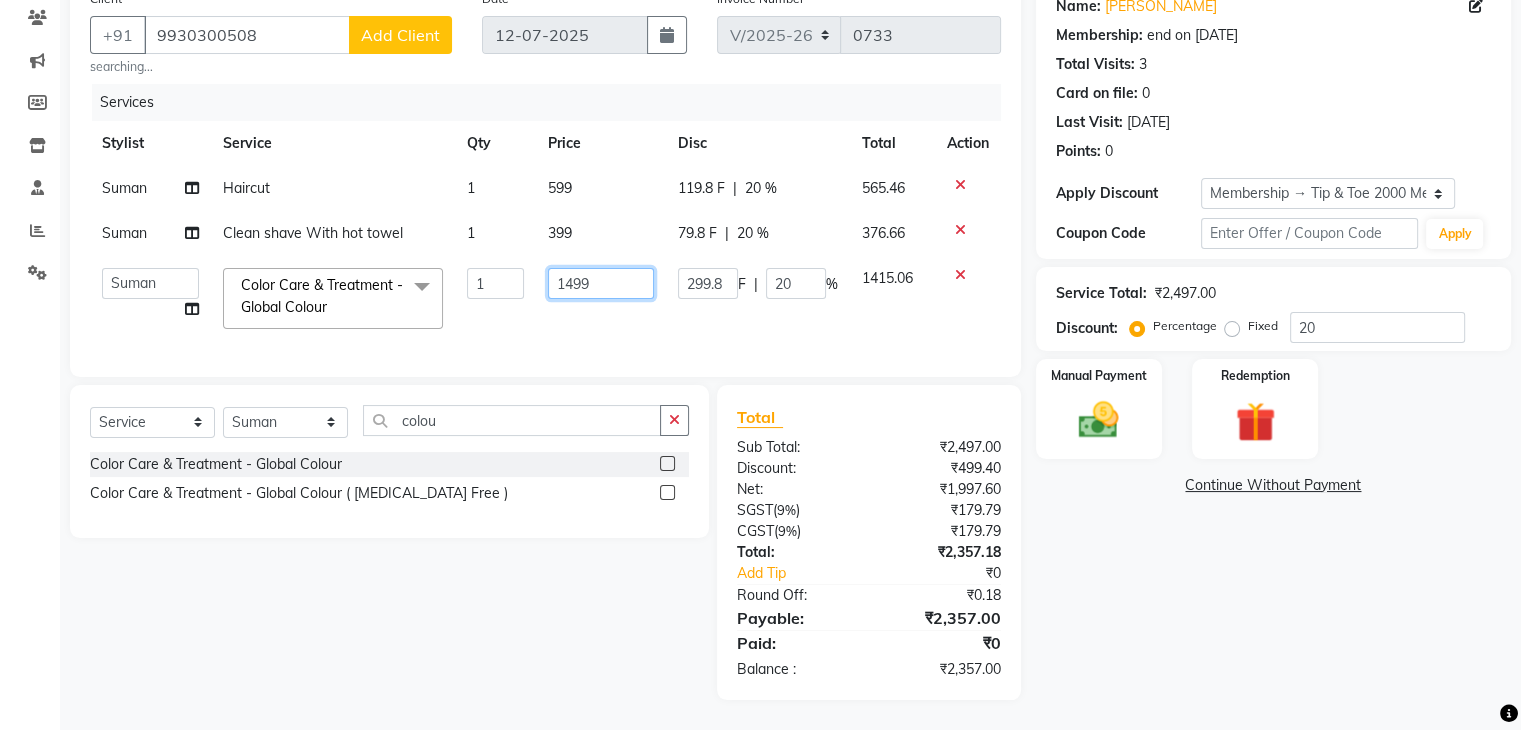 click on "1499" 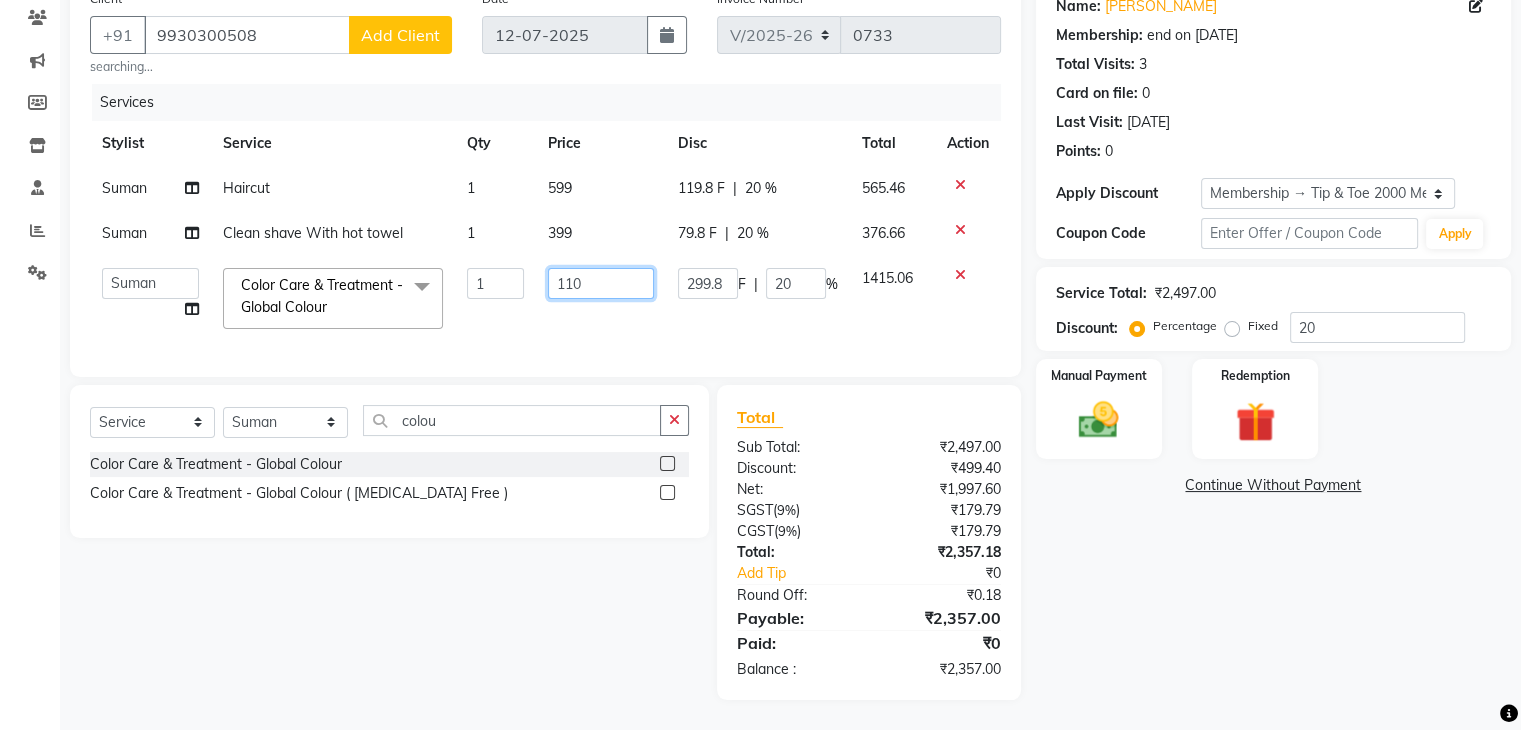 type on "1100" 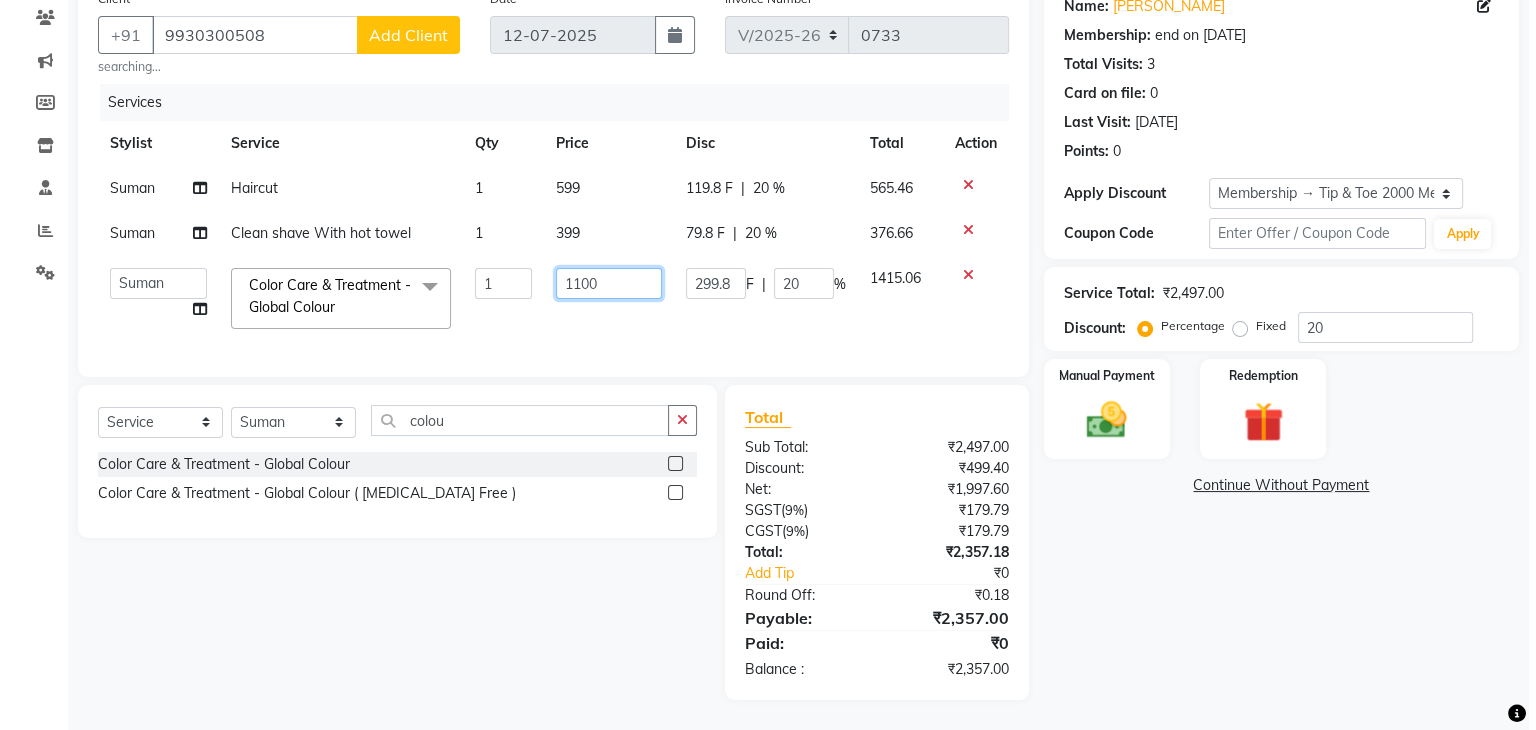 scroll, scrollTop: 0, scrollLeft: 0, axis: both 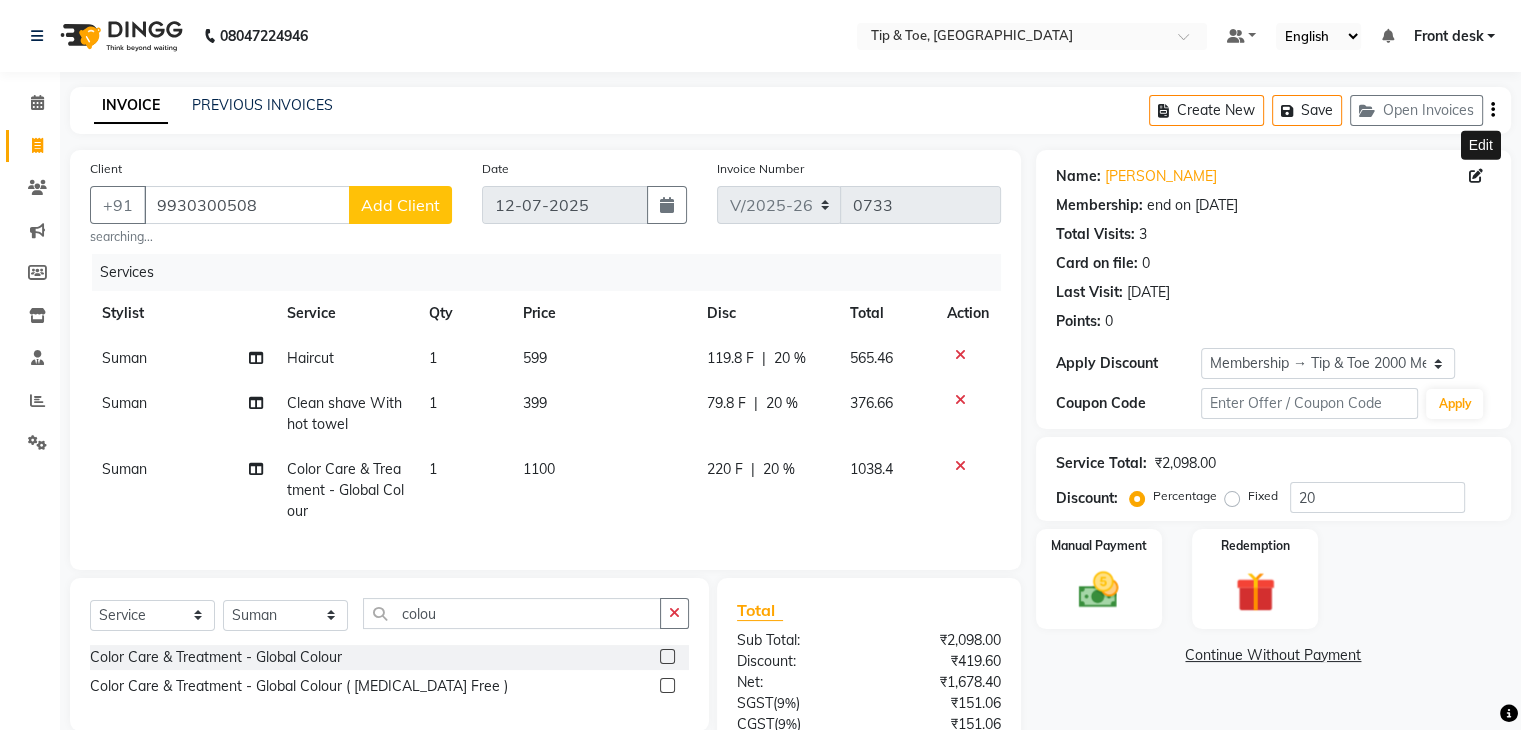 click 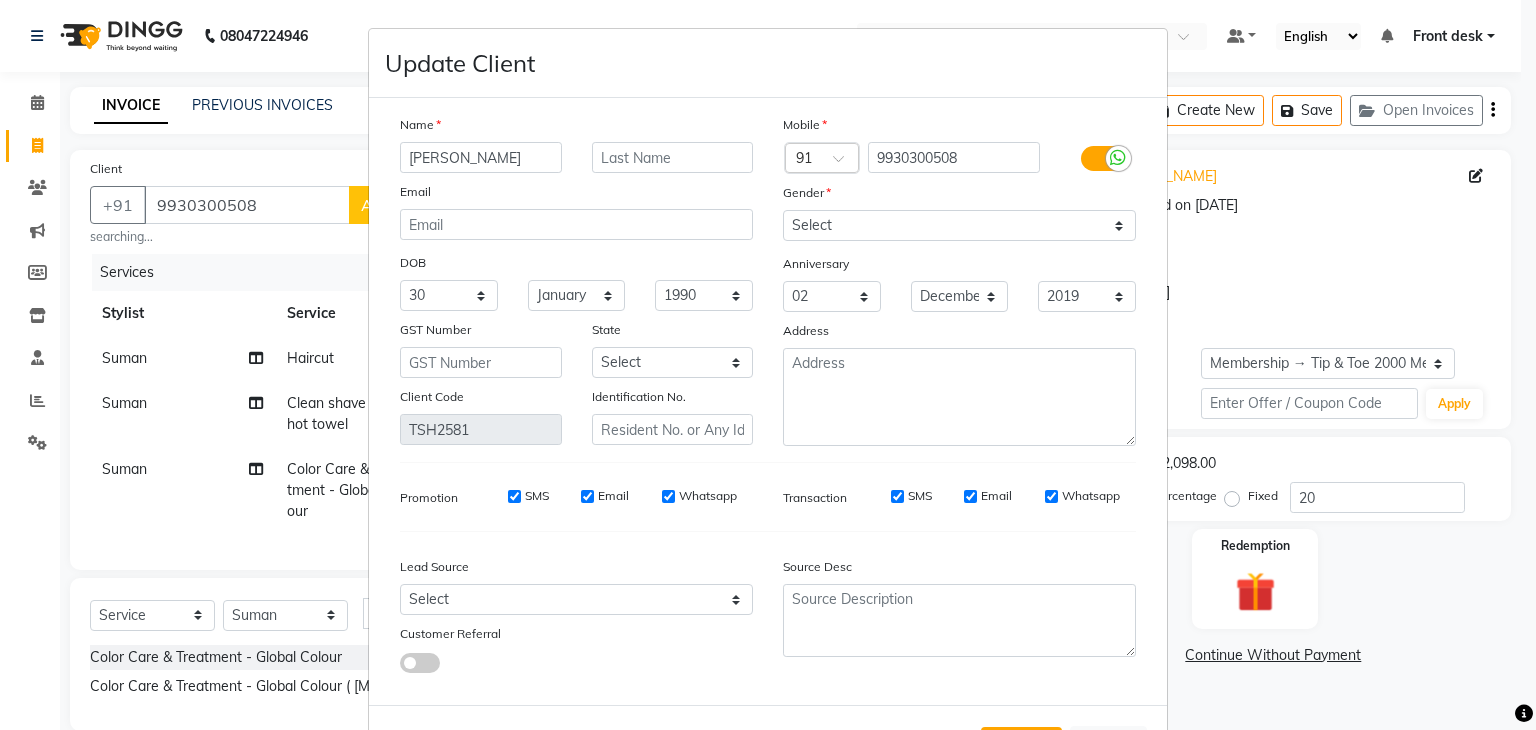 click at bounding box center (1103, 158) 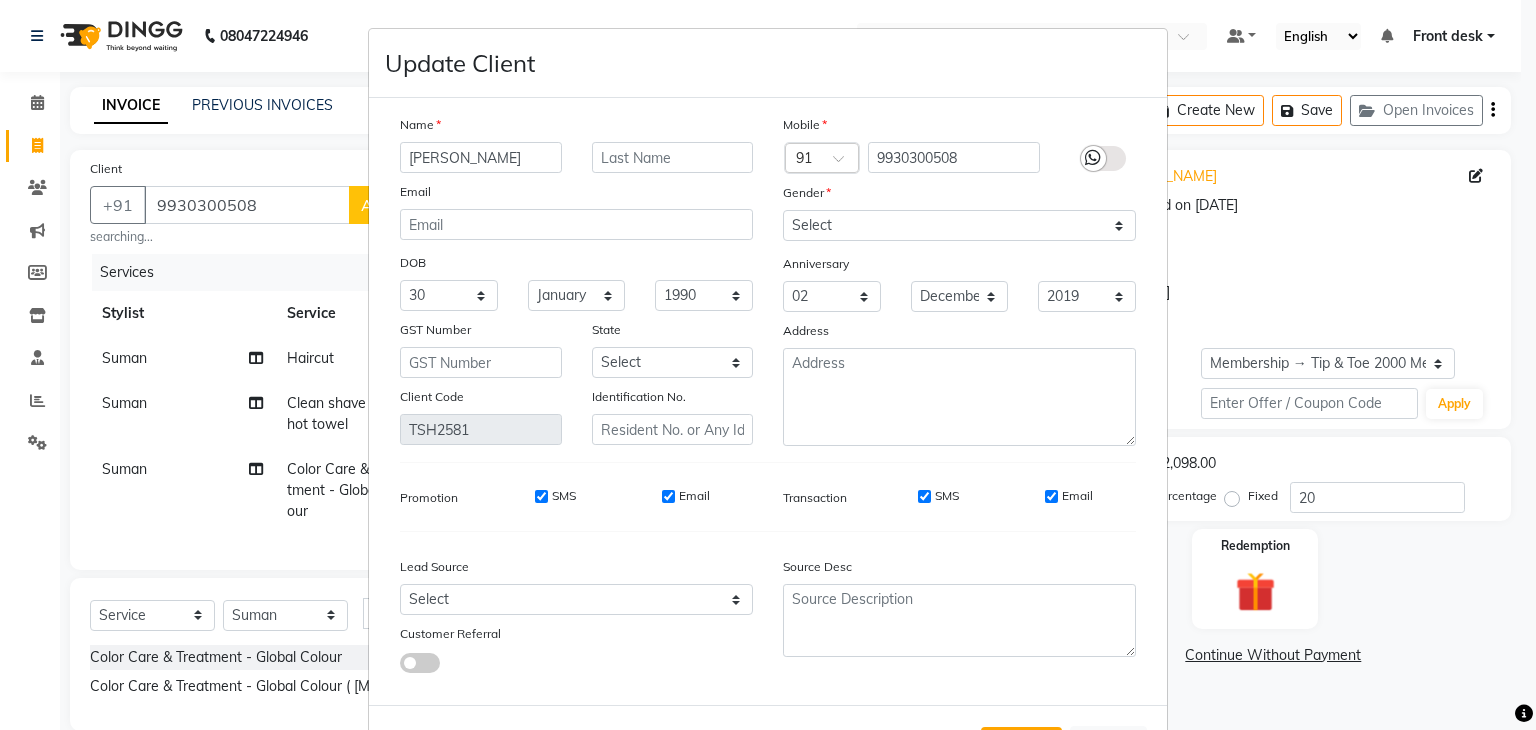 click on "SMS" at bounding box center [924, 496] 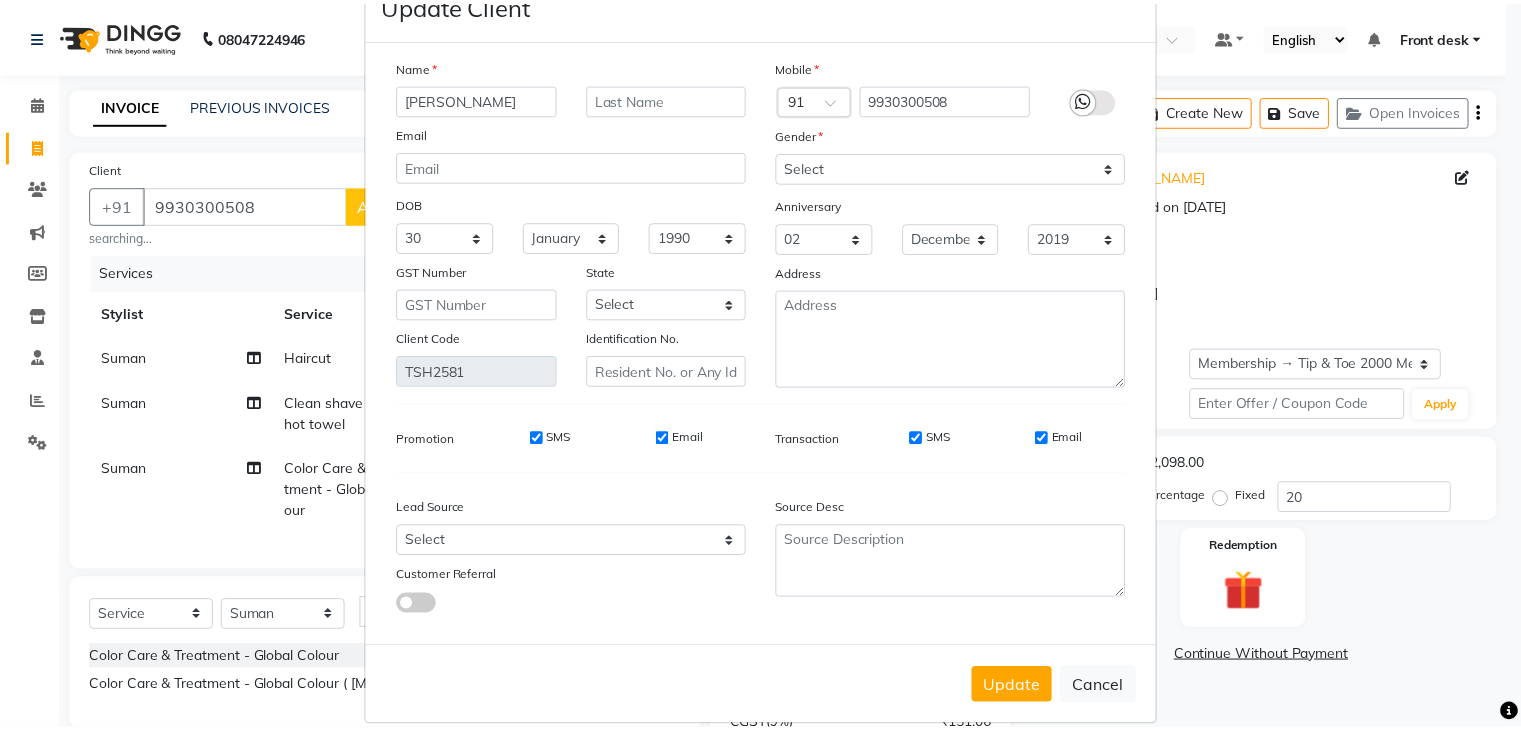 scroll, scrollTop: 92, scrollLeft: 0, axis: vertical 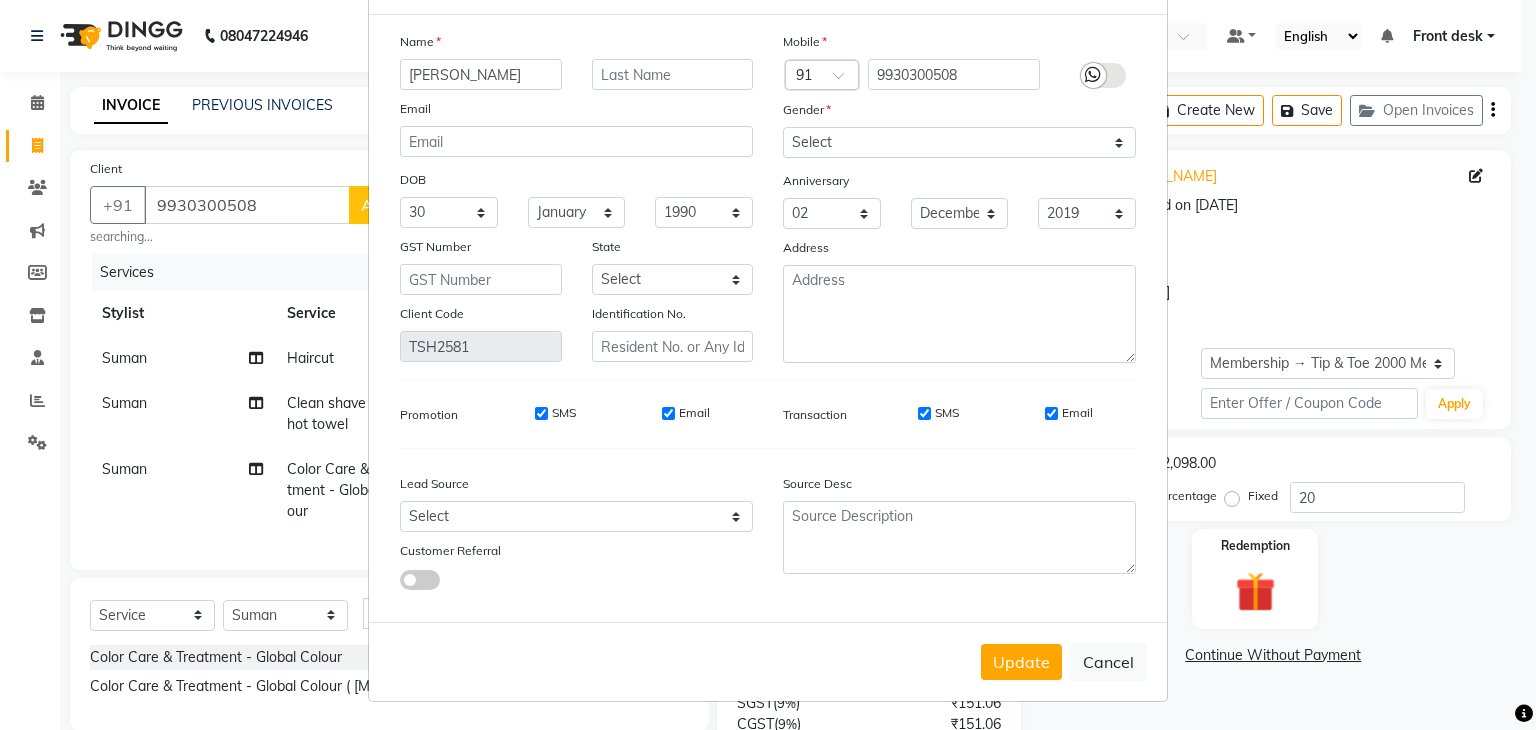 click on "SMS" at bounding box center [924, 413] 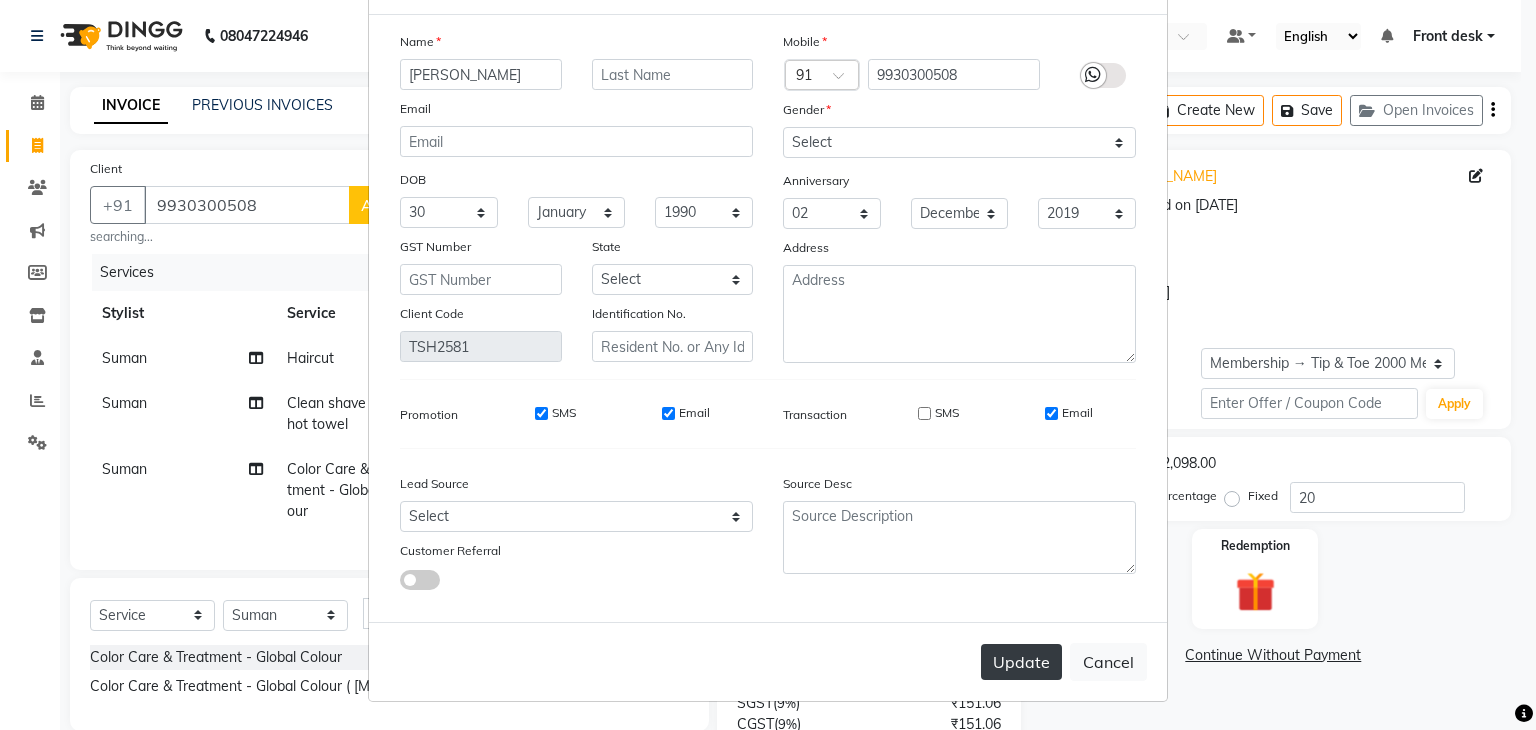 click on "Update" at bounding box center [1021, 662] 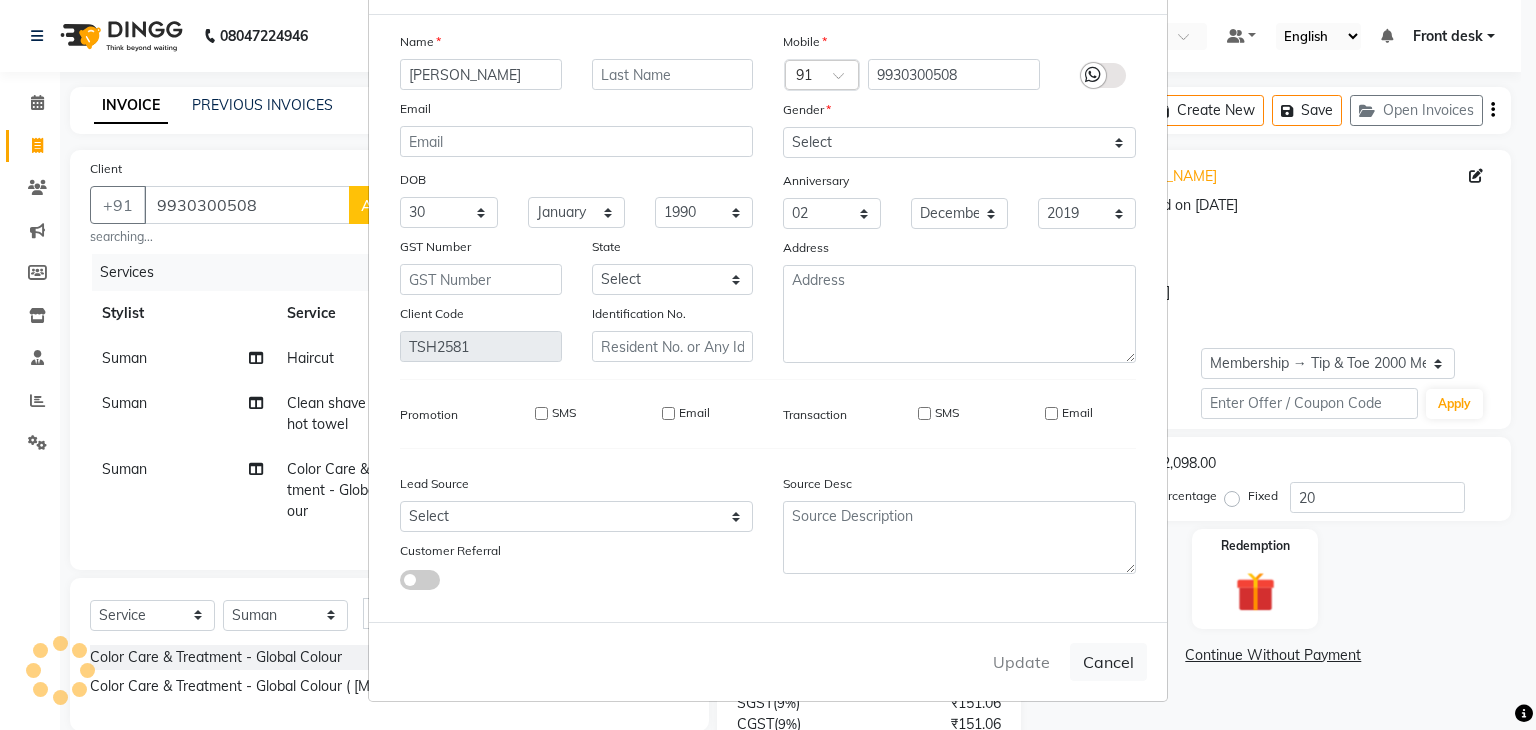 type 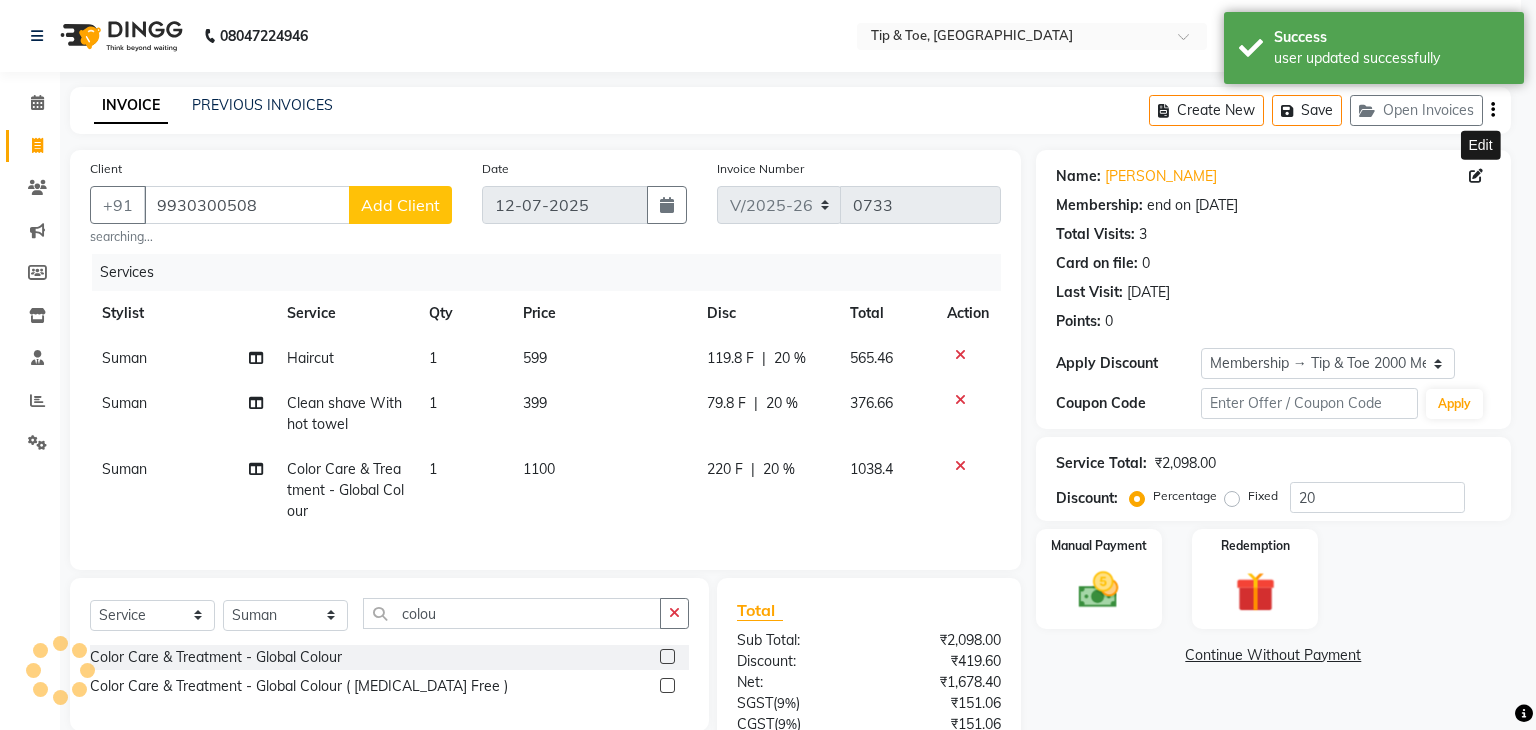 type on "0" 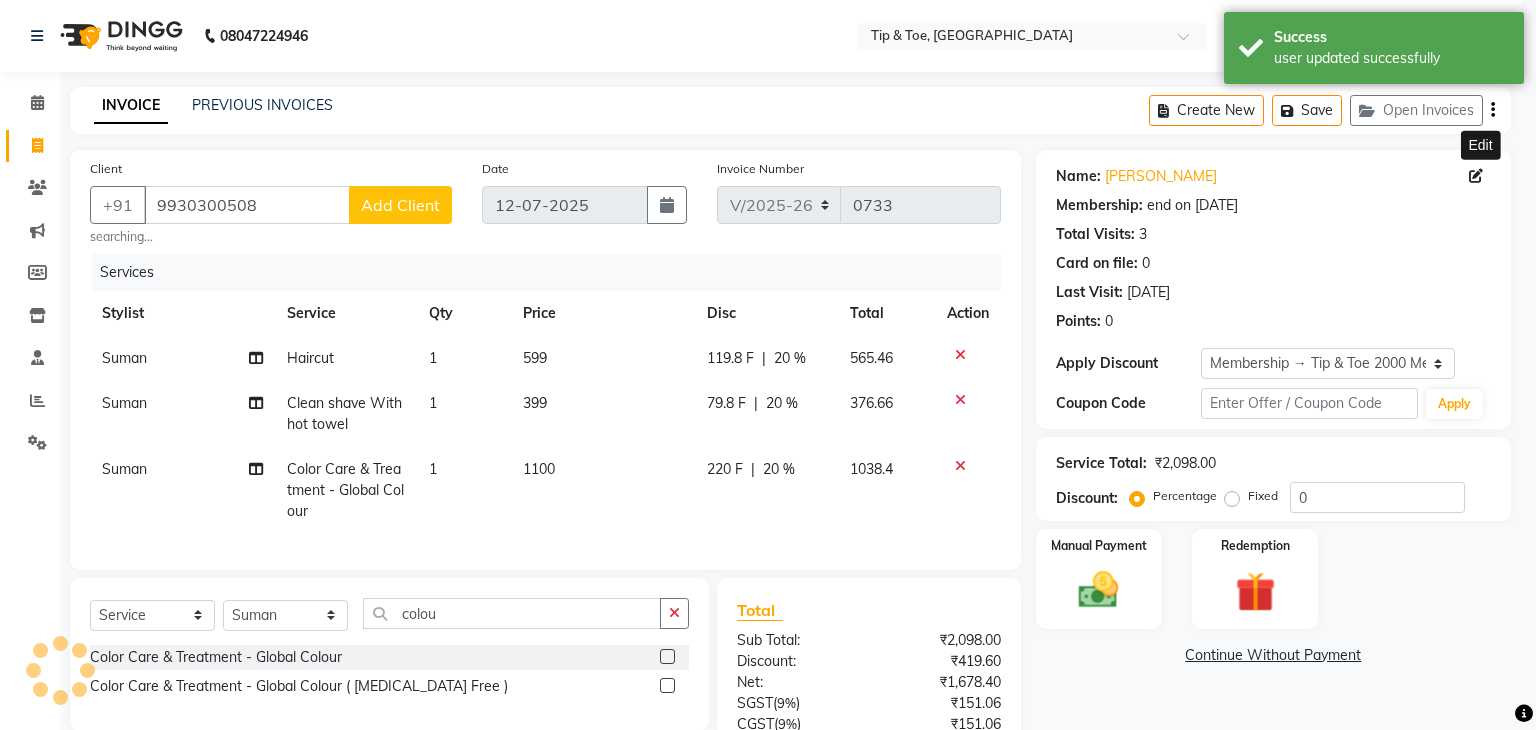 select on "2: Object" 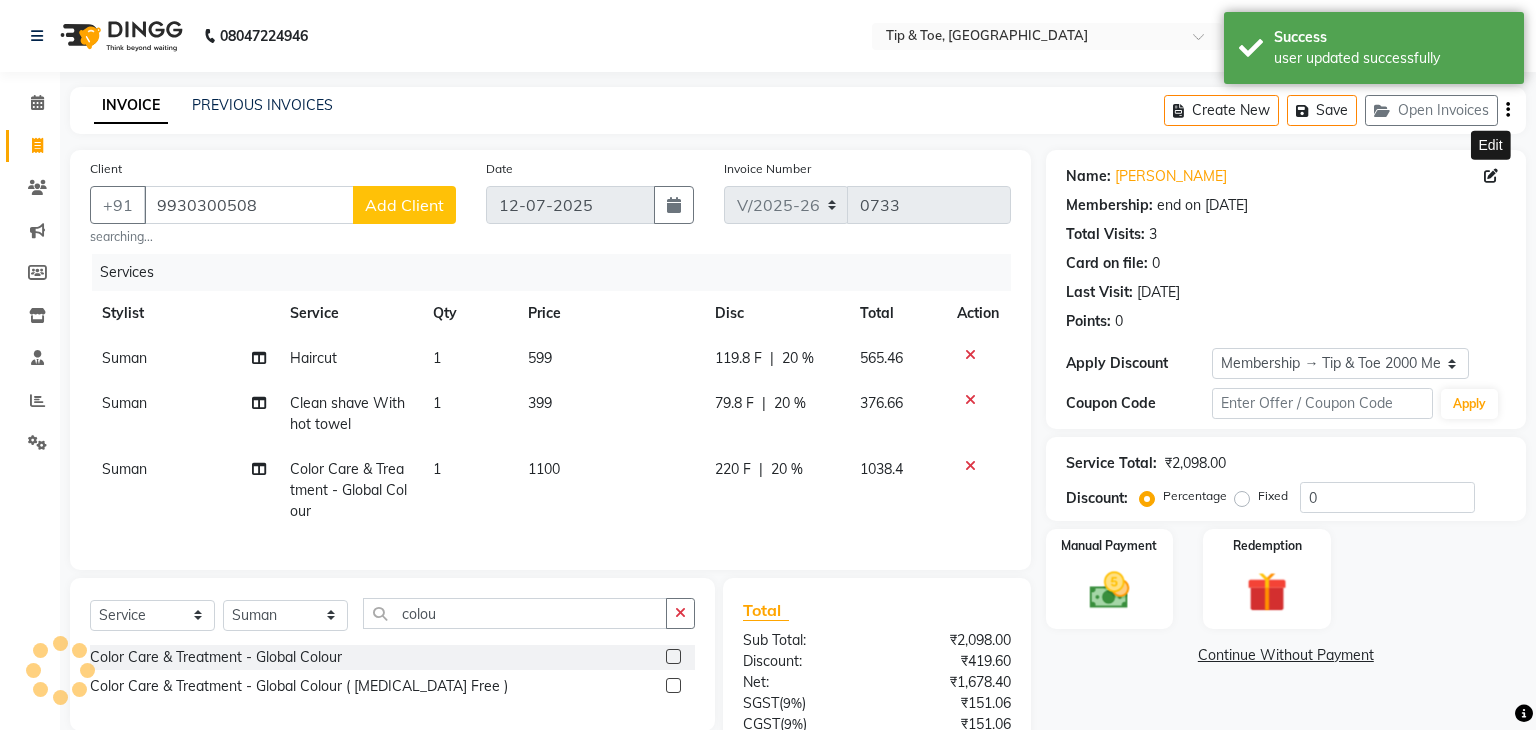 type on "20" 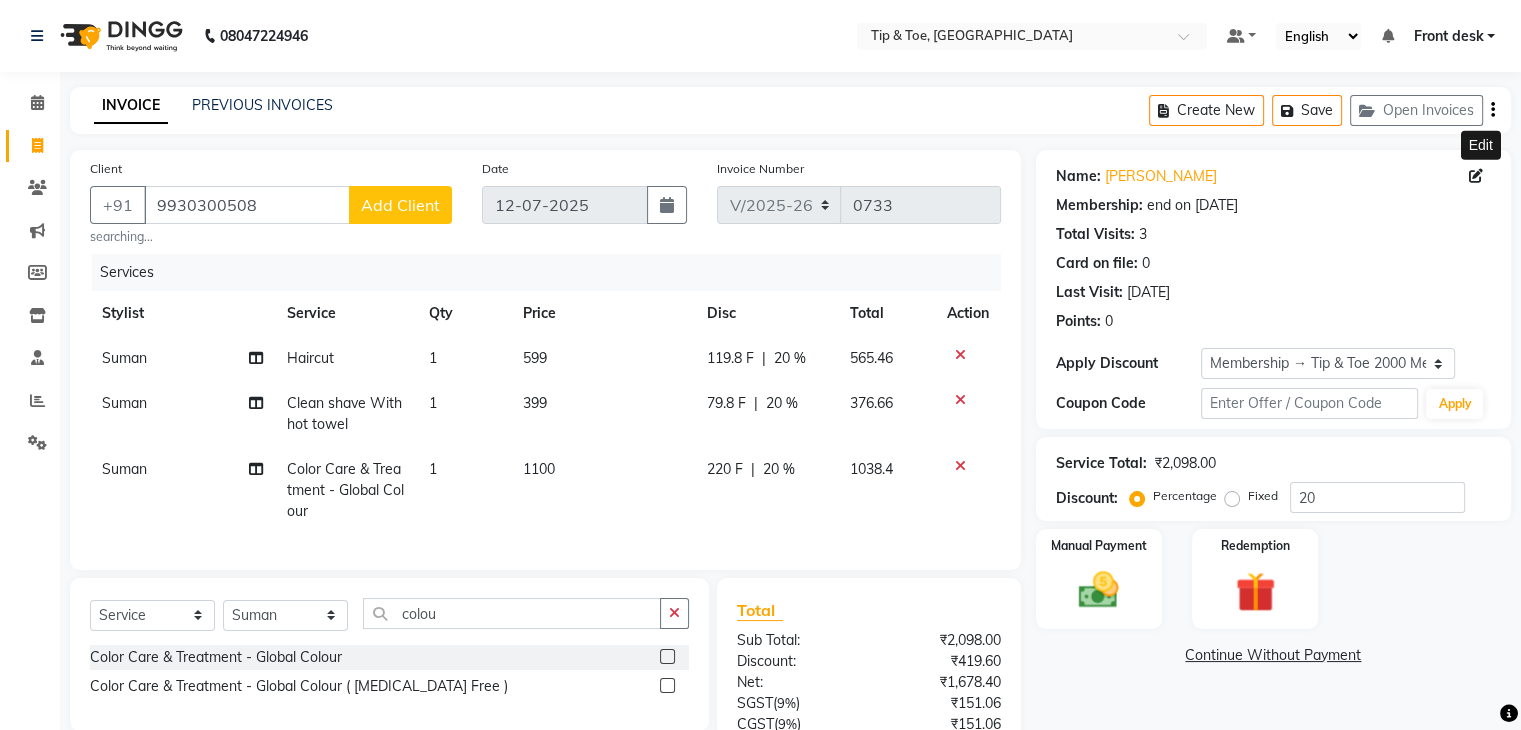 scroll, scrollTop: 9, scrollLeft: 0, axis: vertical 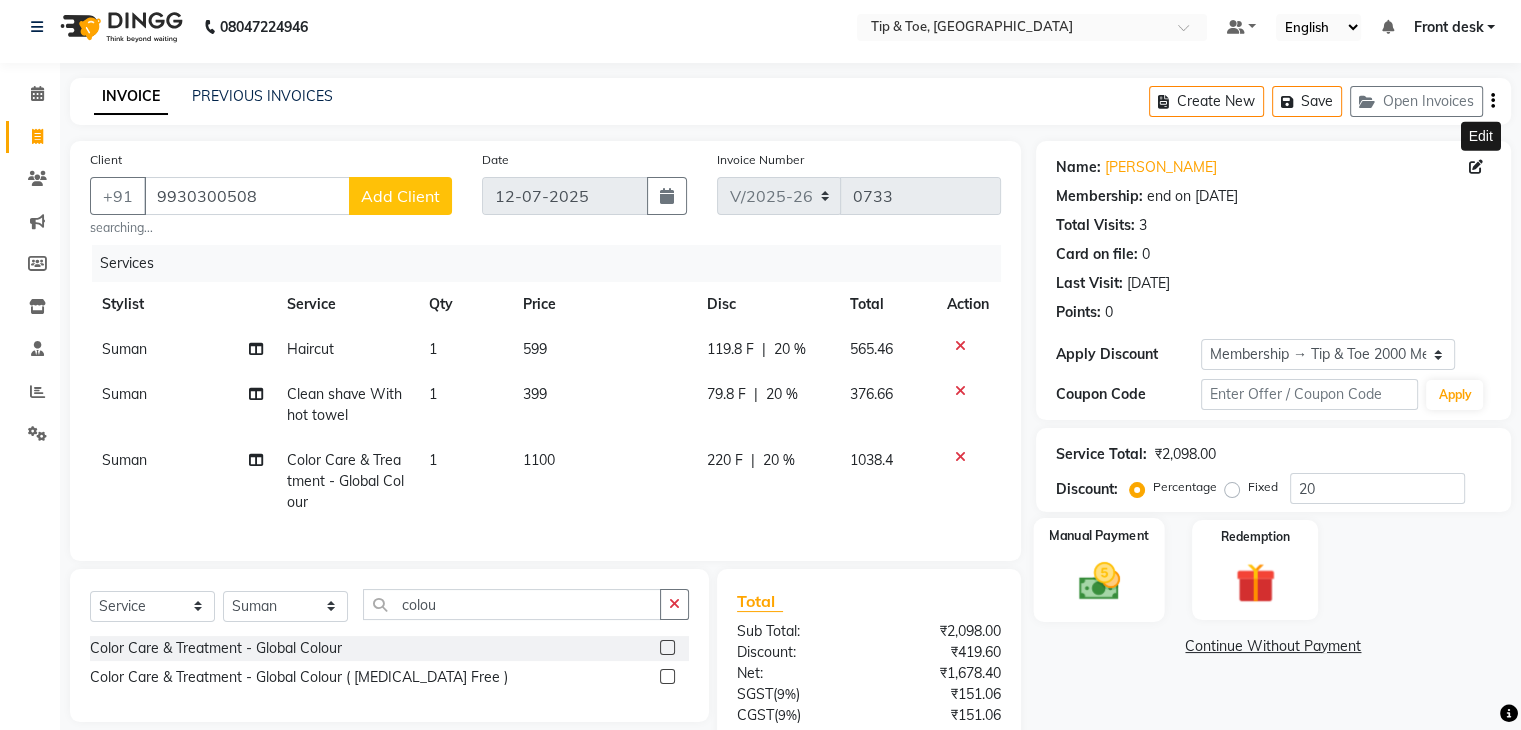 click 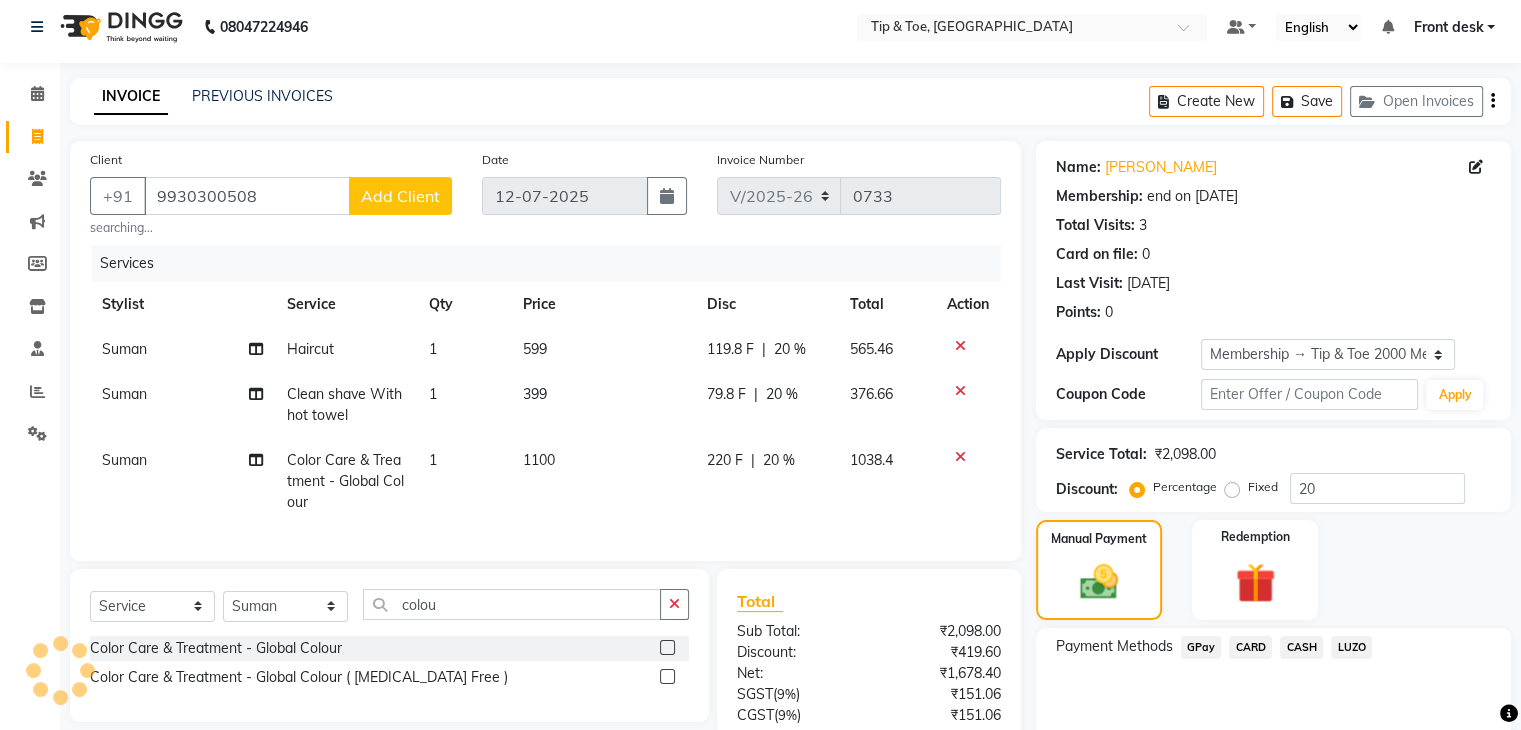 click on "CASH" 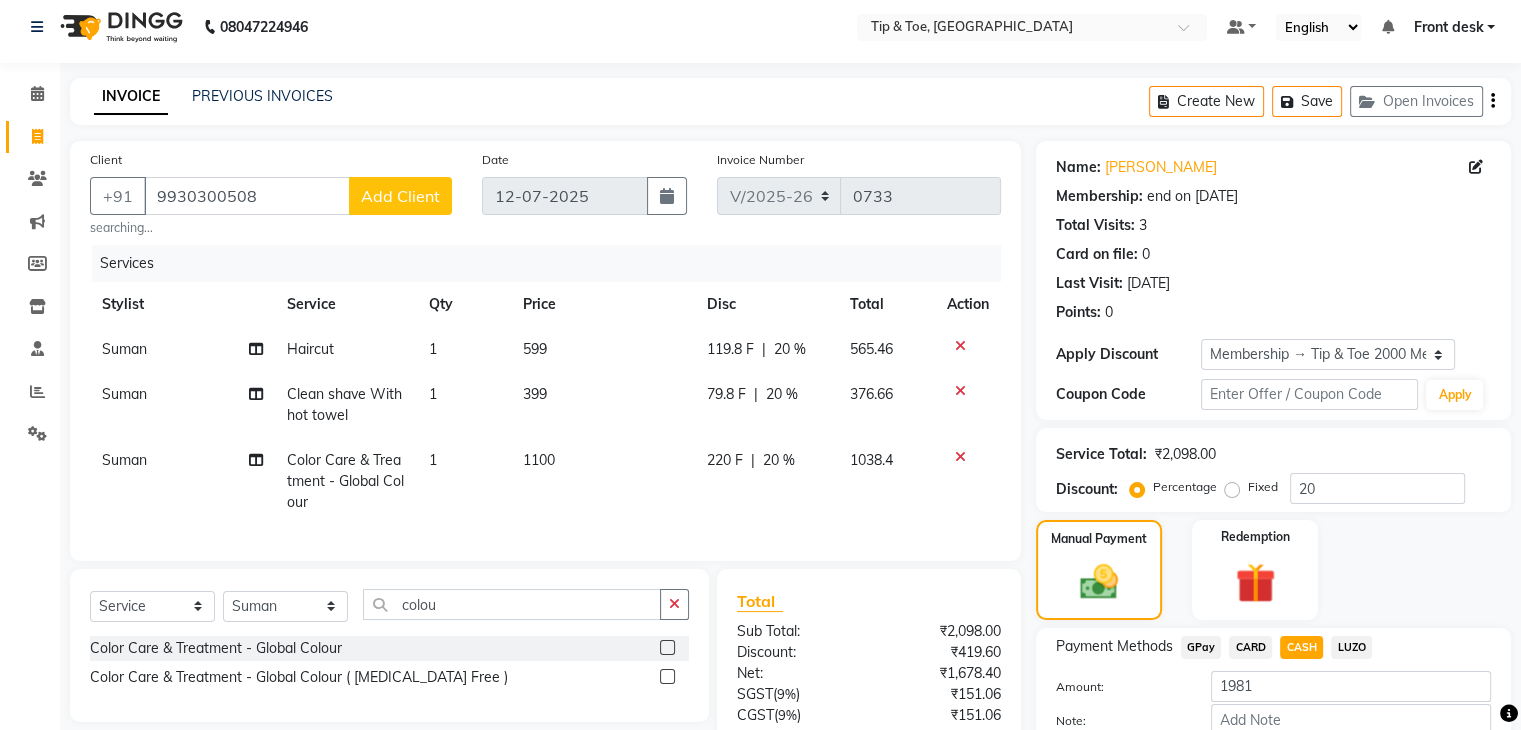 scroll, scrollTop: 209, scrollLeft: 0, axis: vertical 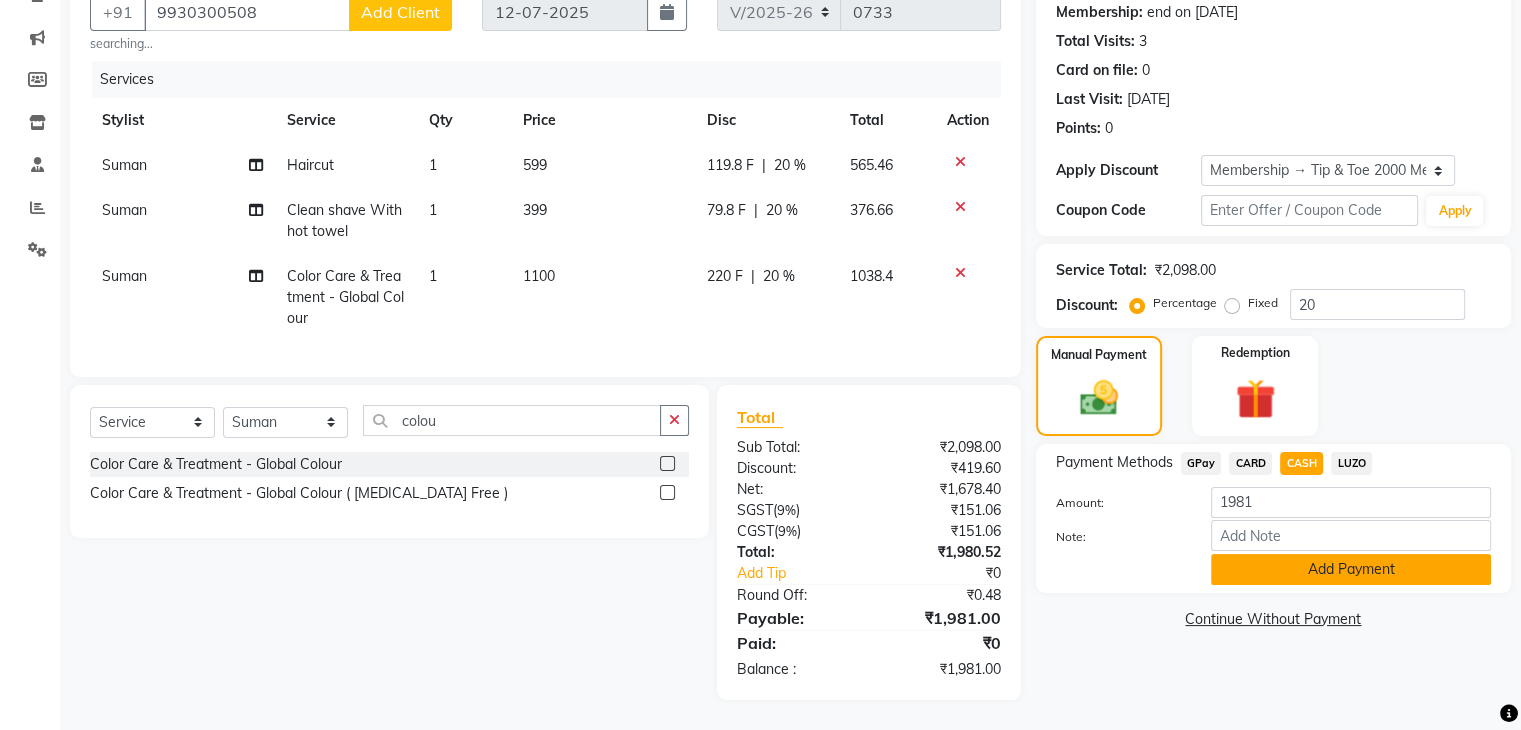click on "Add Payment" 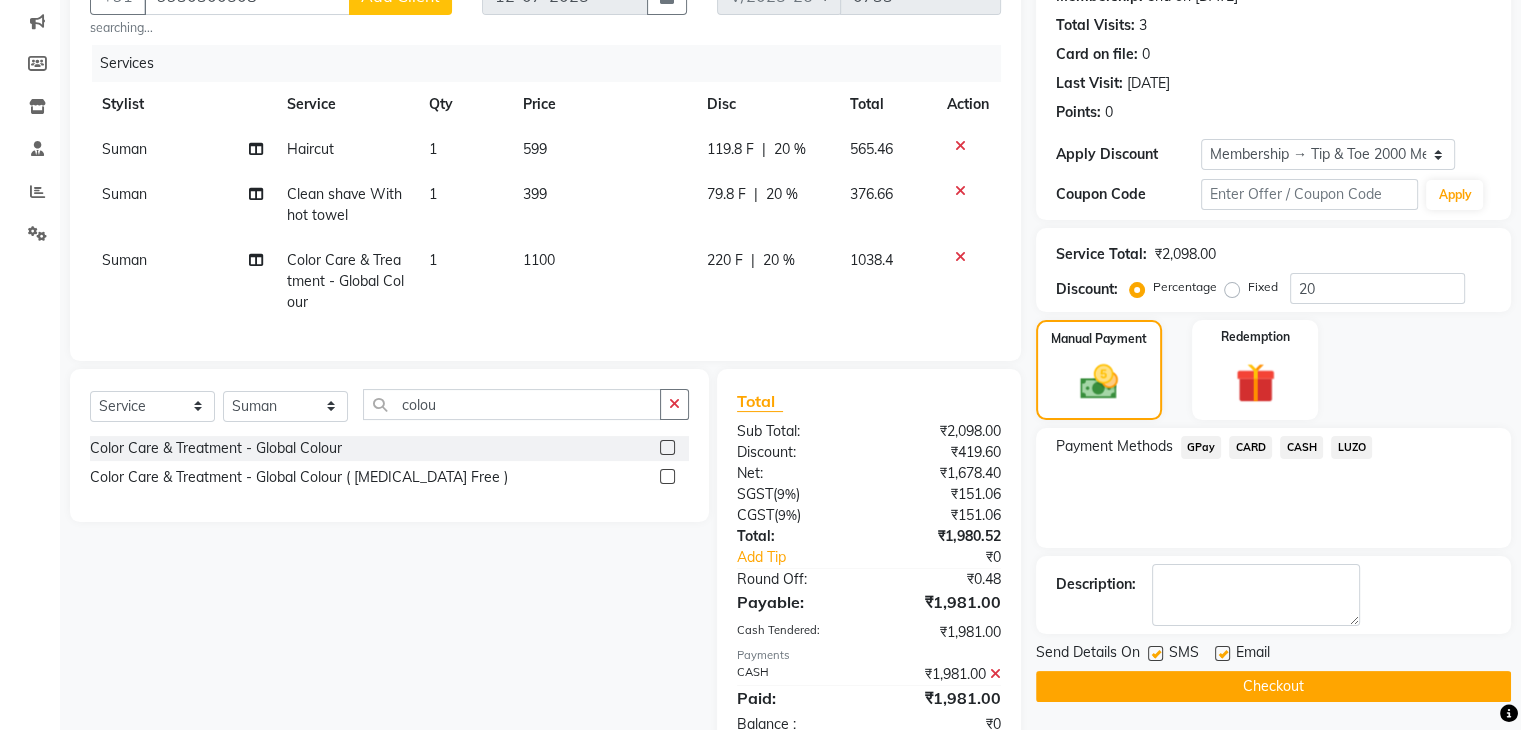 scroll, scrollTop: 280, scrollLeft: 0, axis: vertical 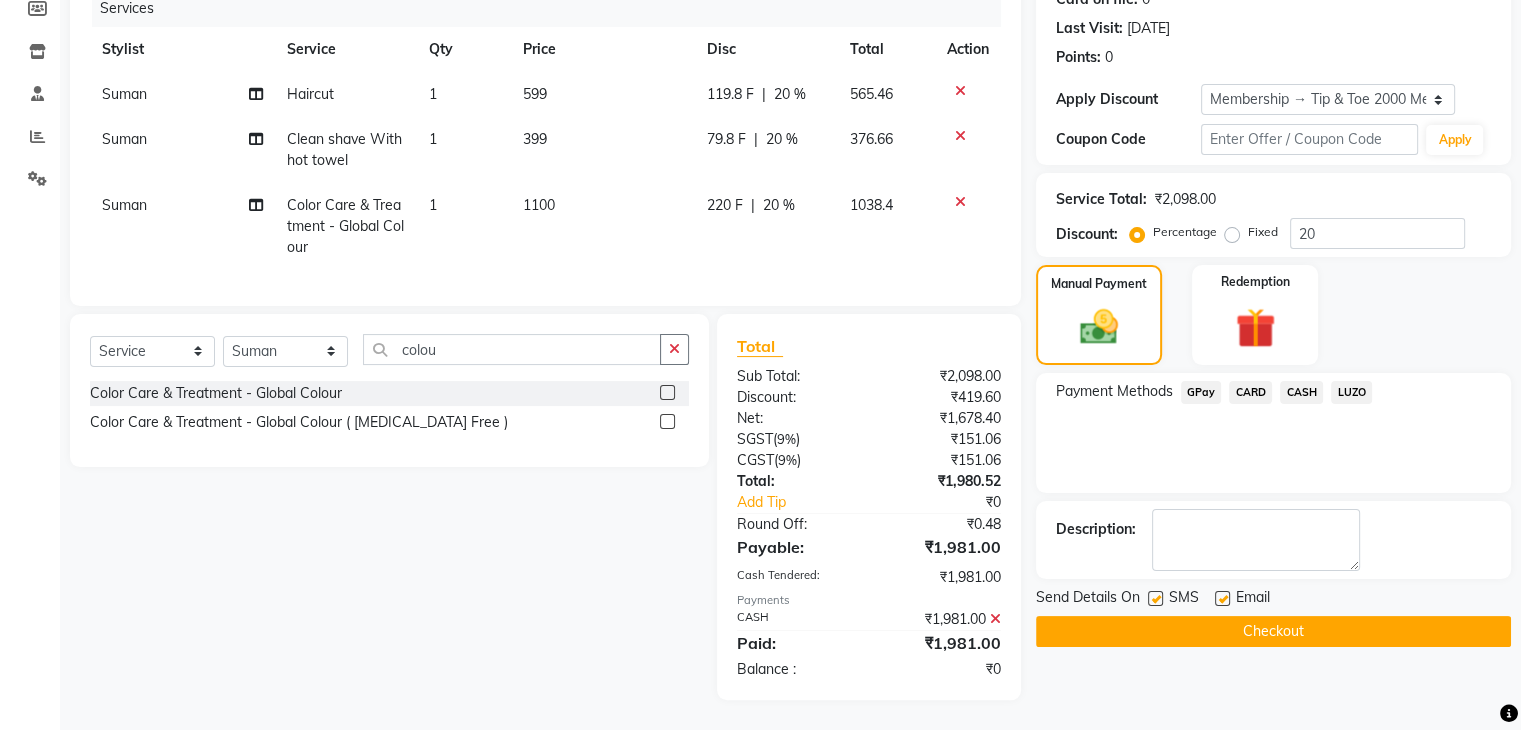click on "Checkout" 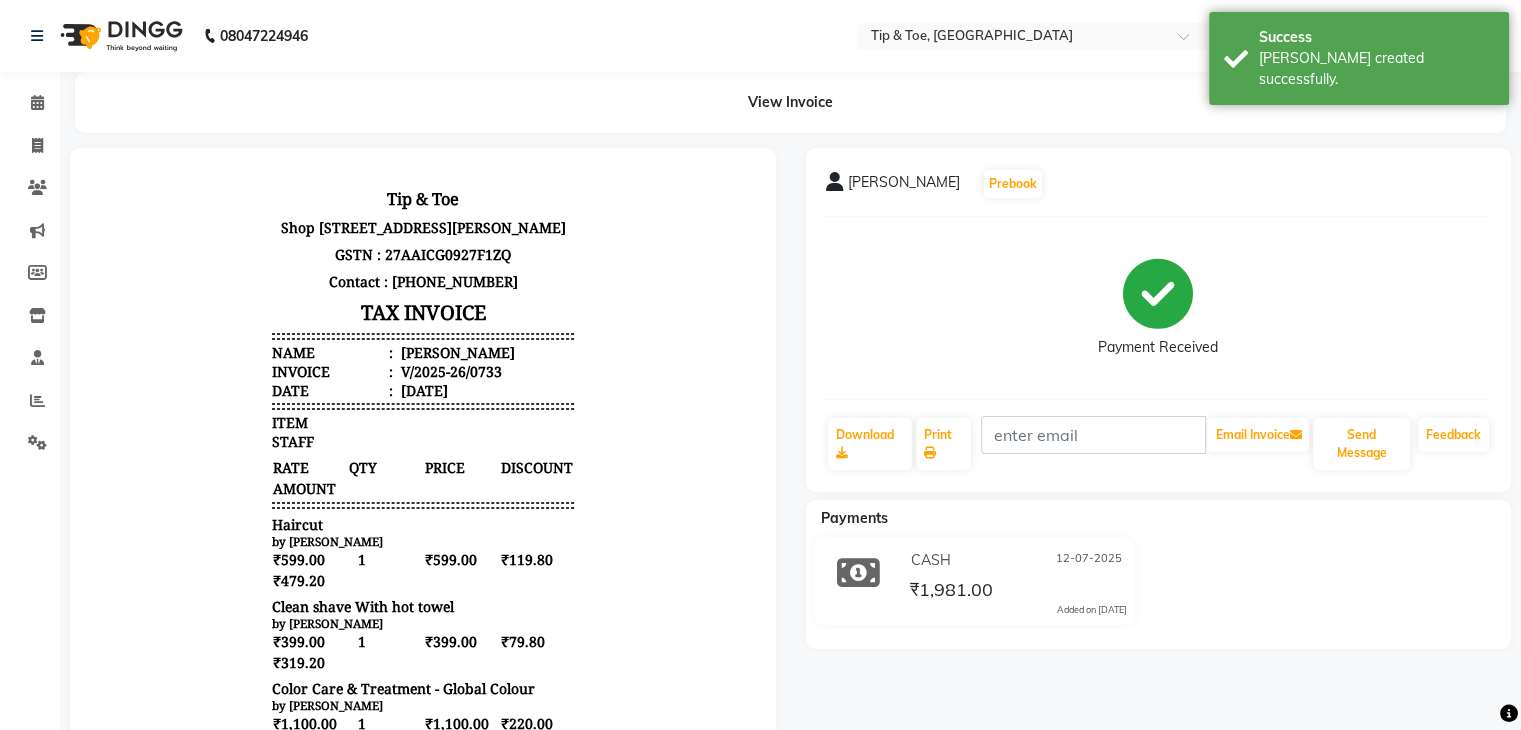 scroll, scrollTop: 0, scrollLeft: 0, axis: both 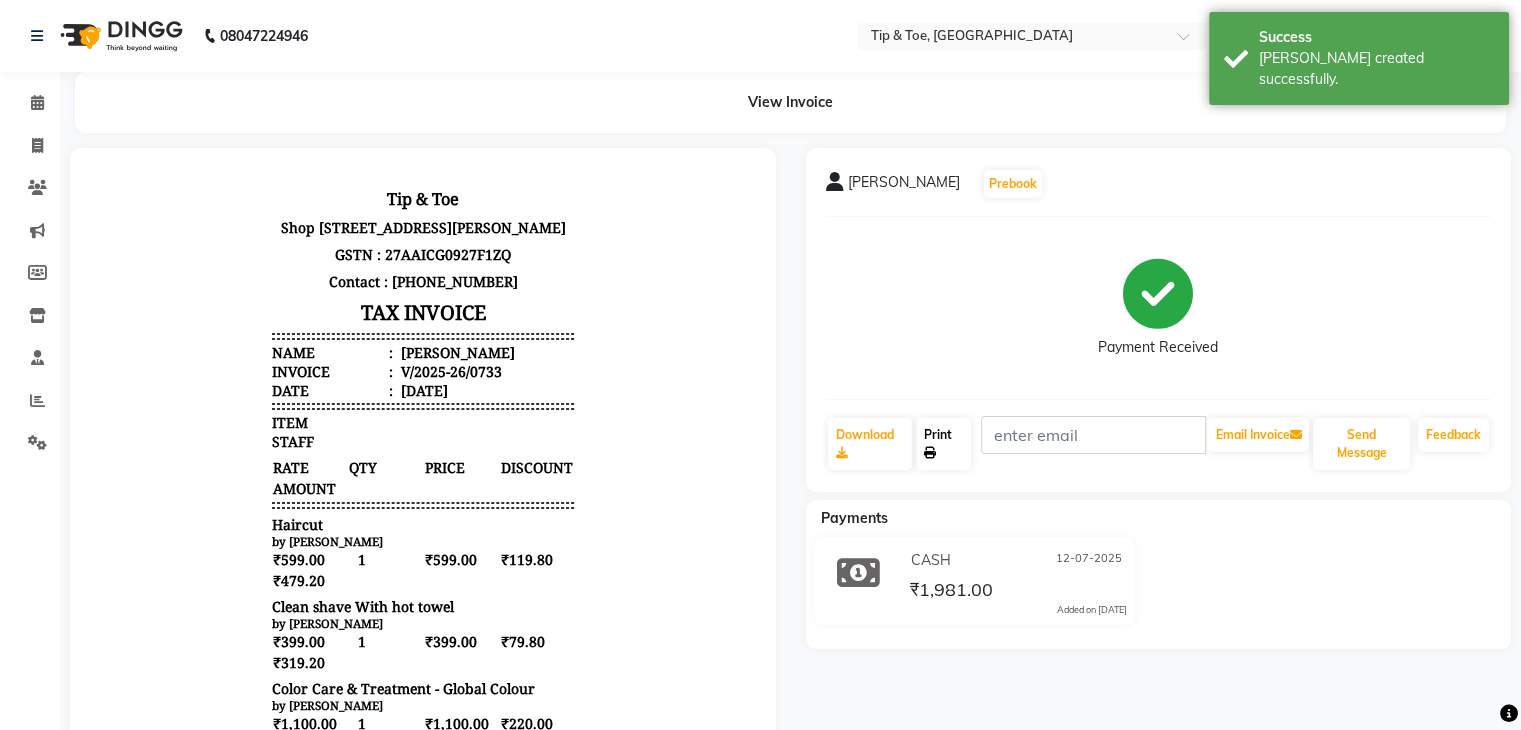 click on "Print" 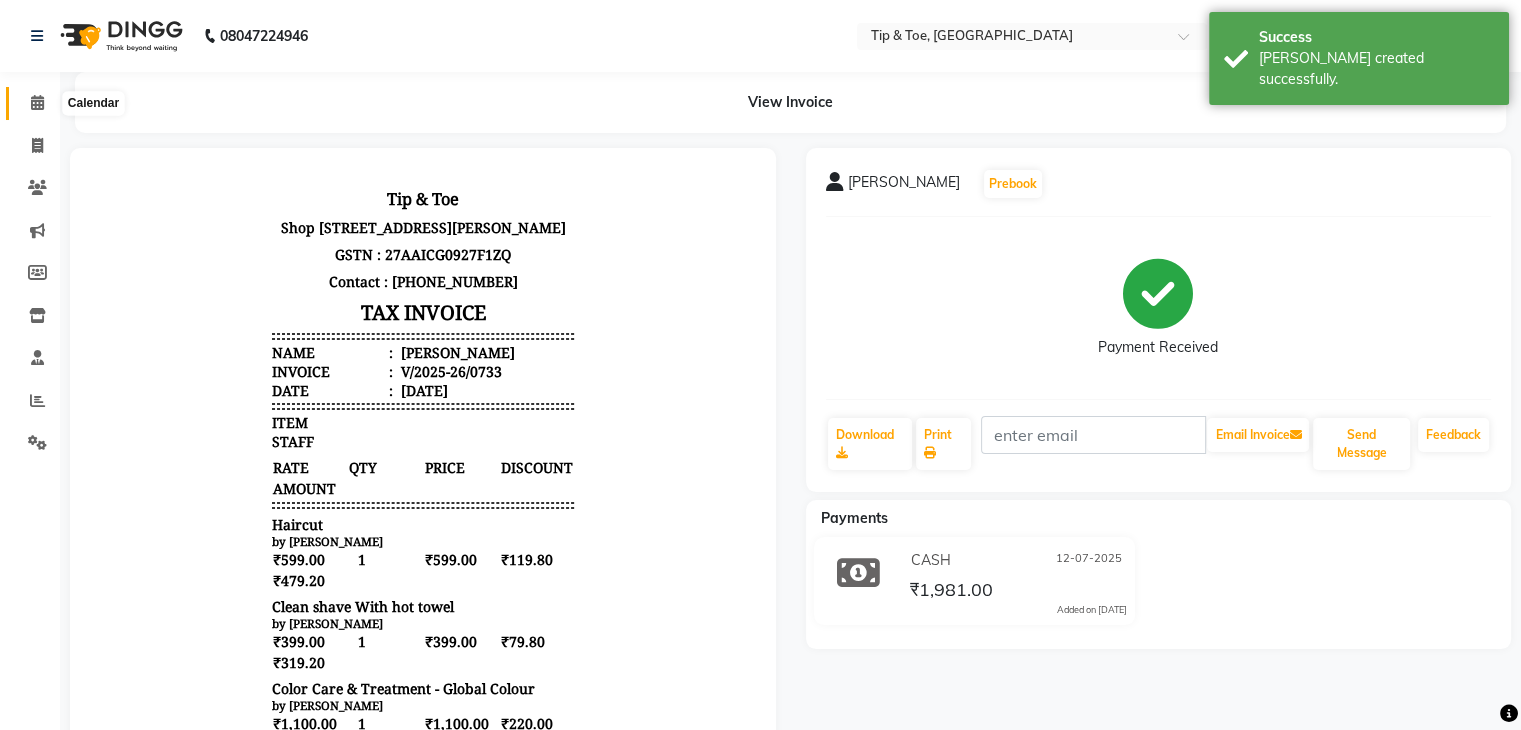 click 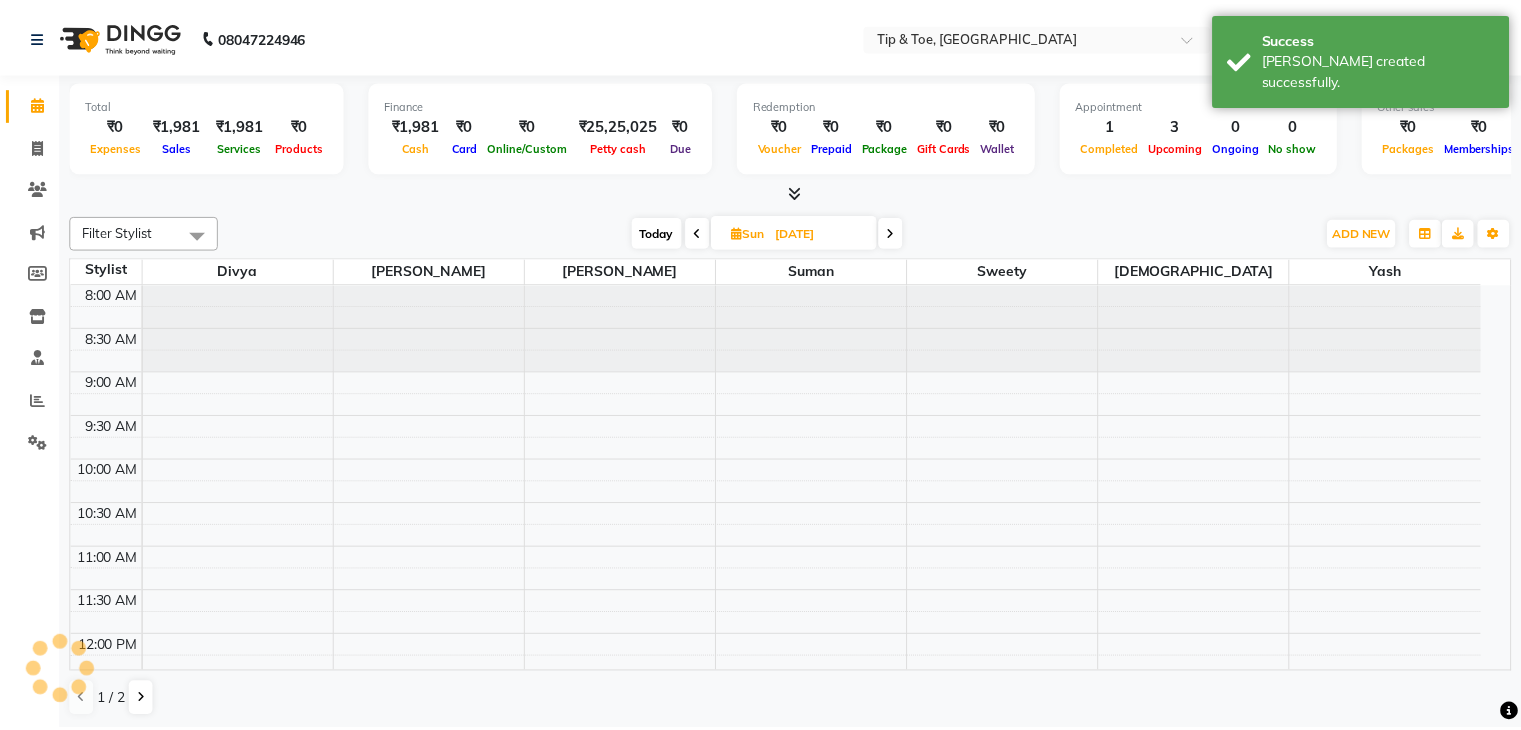 scroll, scrollTop: 0, scrollLeft: 0, axis: both 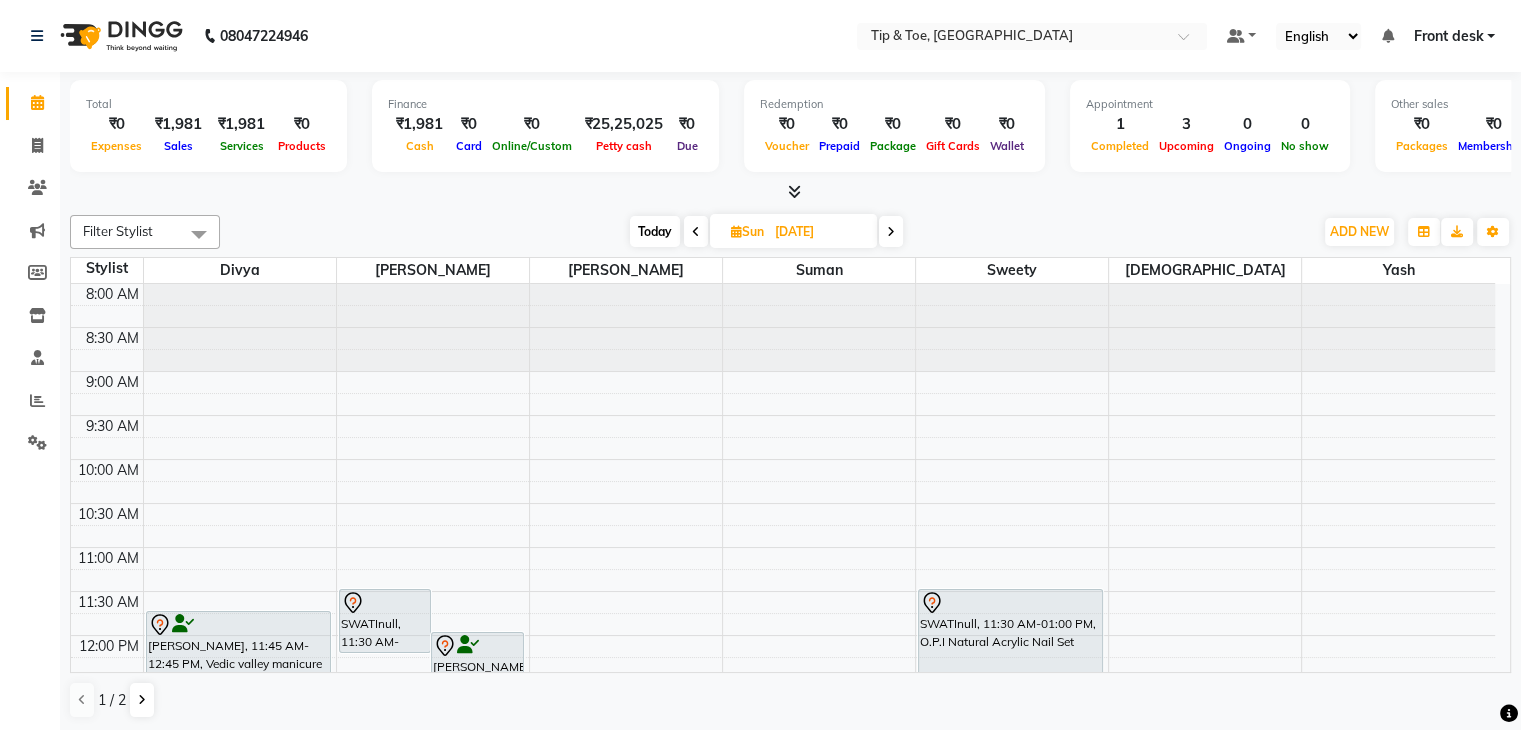 click on "Today" at bounding box center (655, 231) 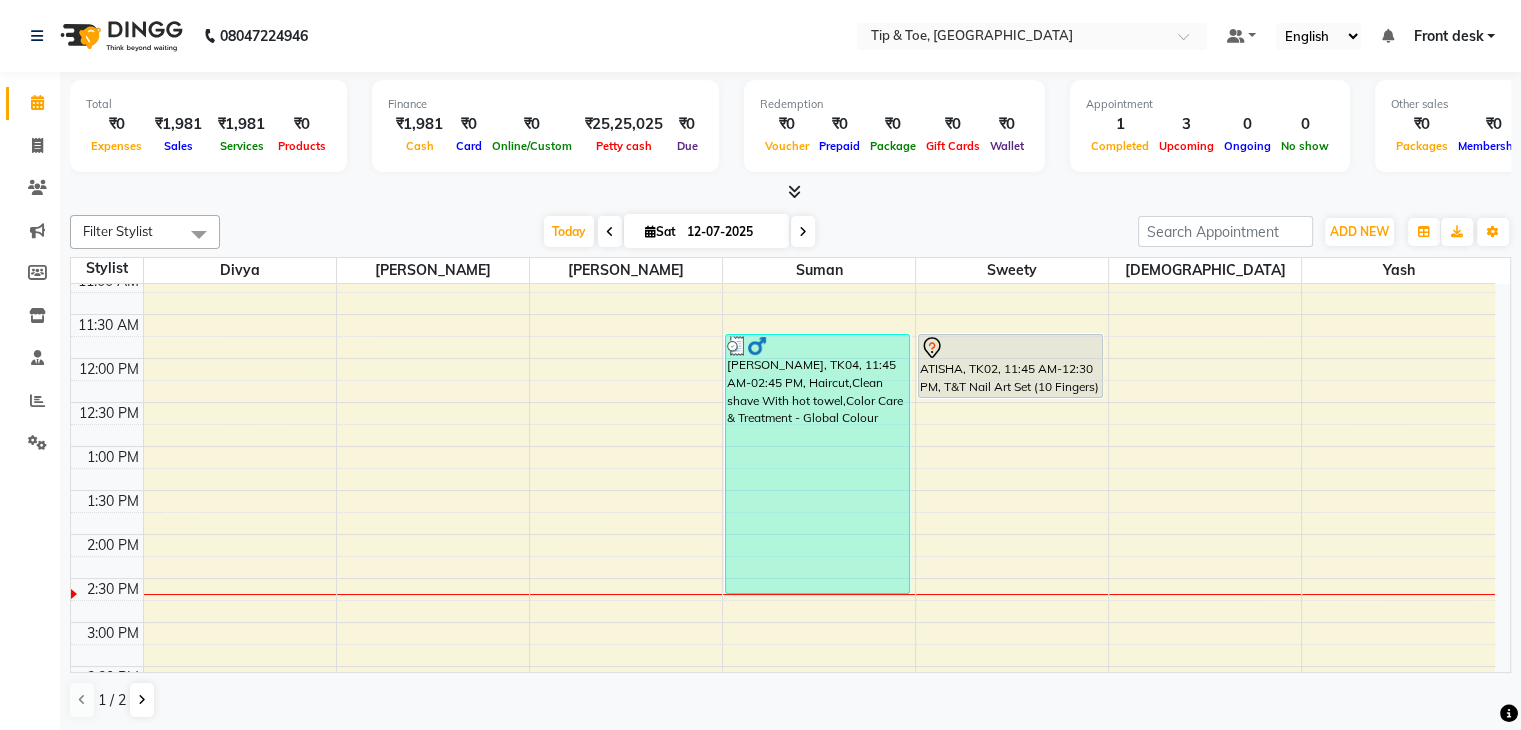scroll, scrollTop: 224, scrollLeft: 0, axis: vertical 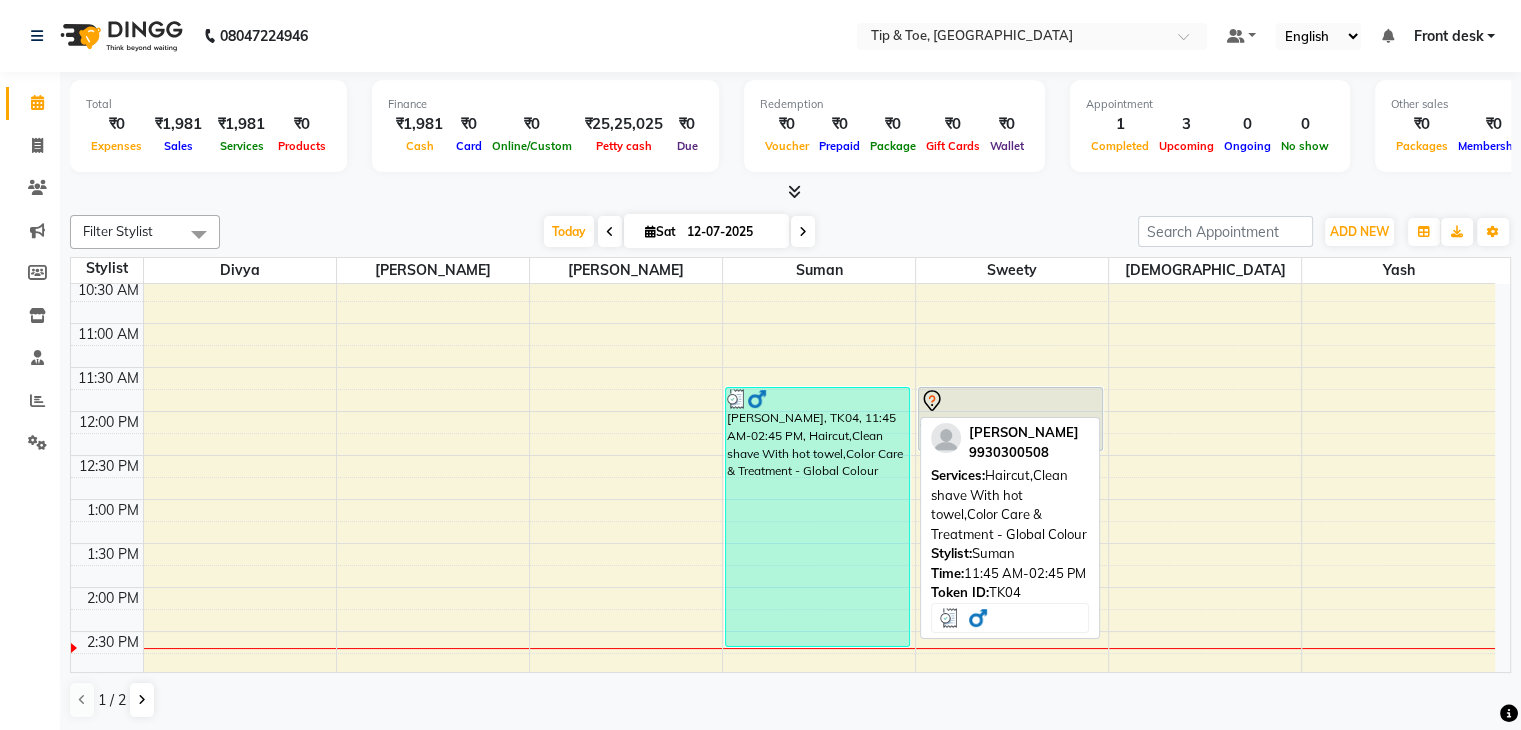 click on "[PERSON_NAME], TK04, 11:45 AM-02:45 PM, Haircut,Clean shave With hot towel,Color Care & Treatment  - Global Colour" at bounding box center (817, 517) 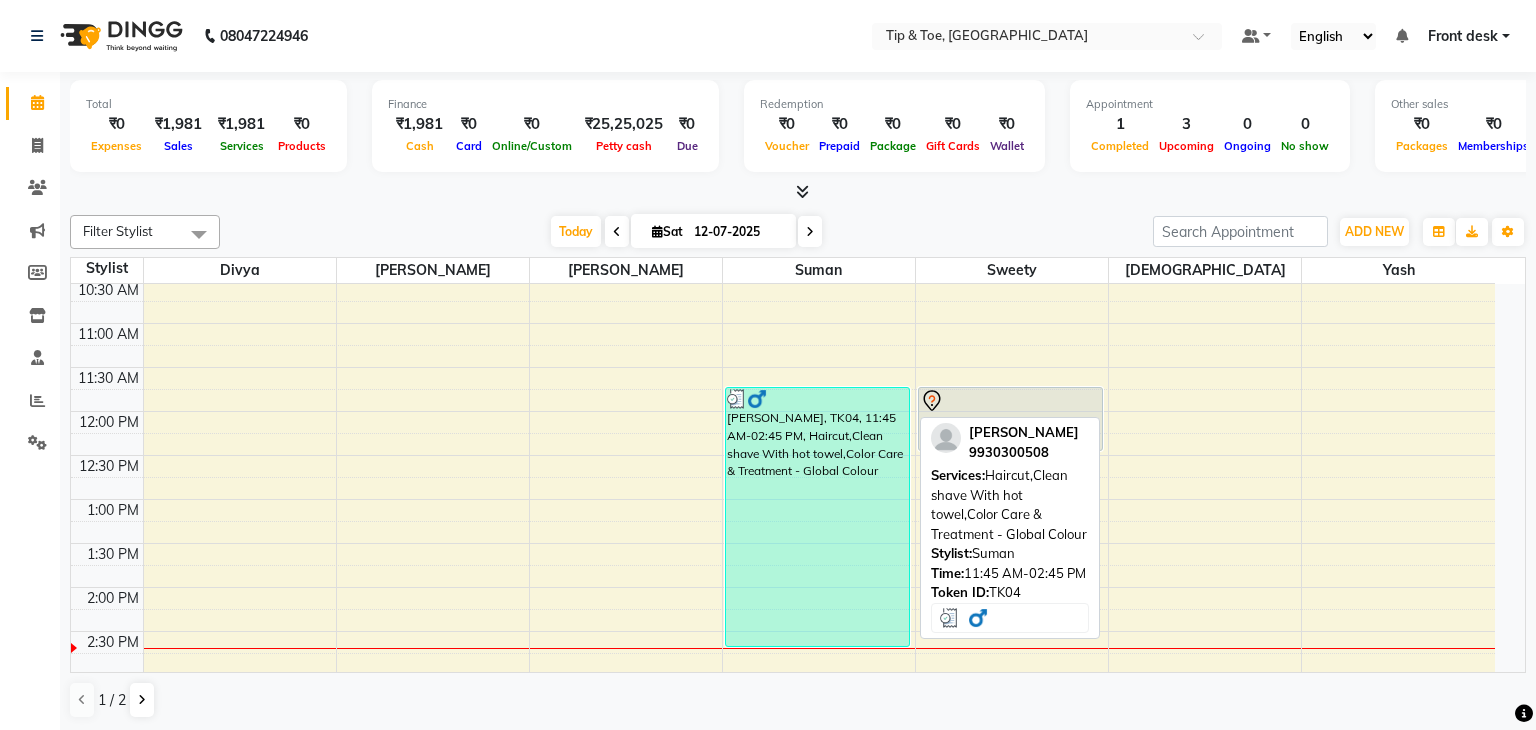 select on "3" 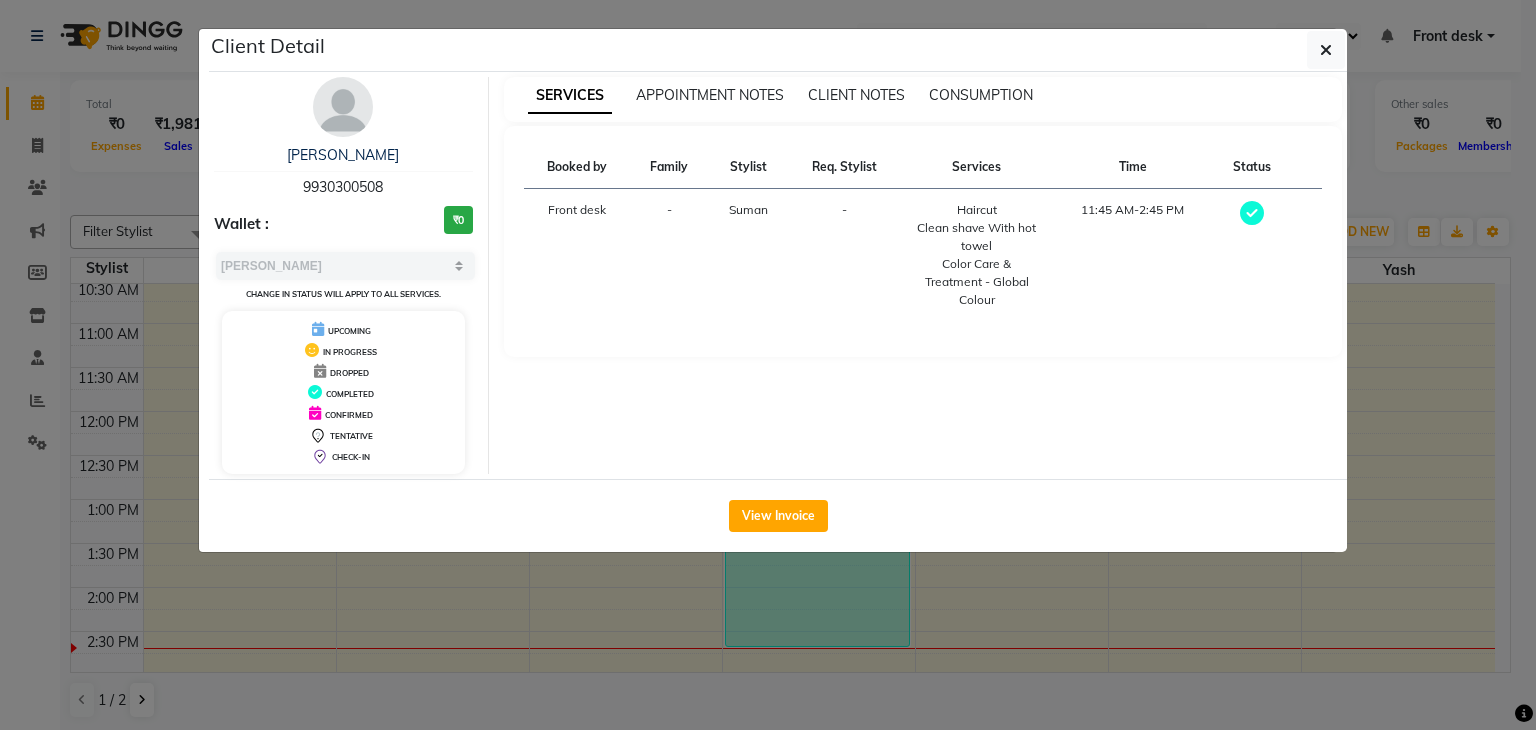 click on "Haircut" at bounding box center [977, 210] 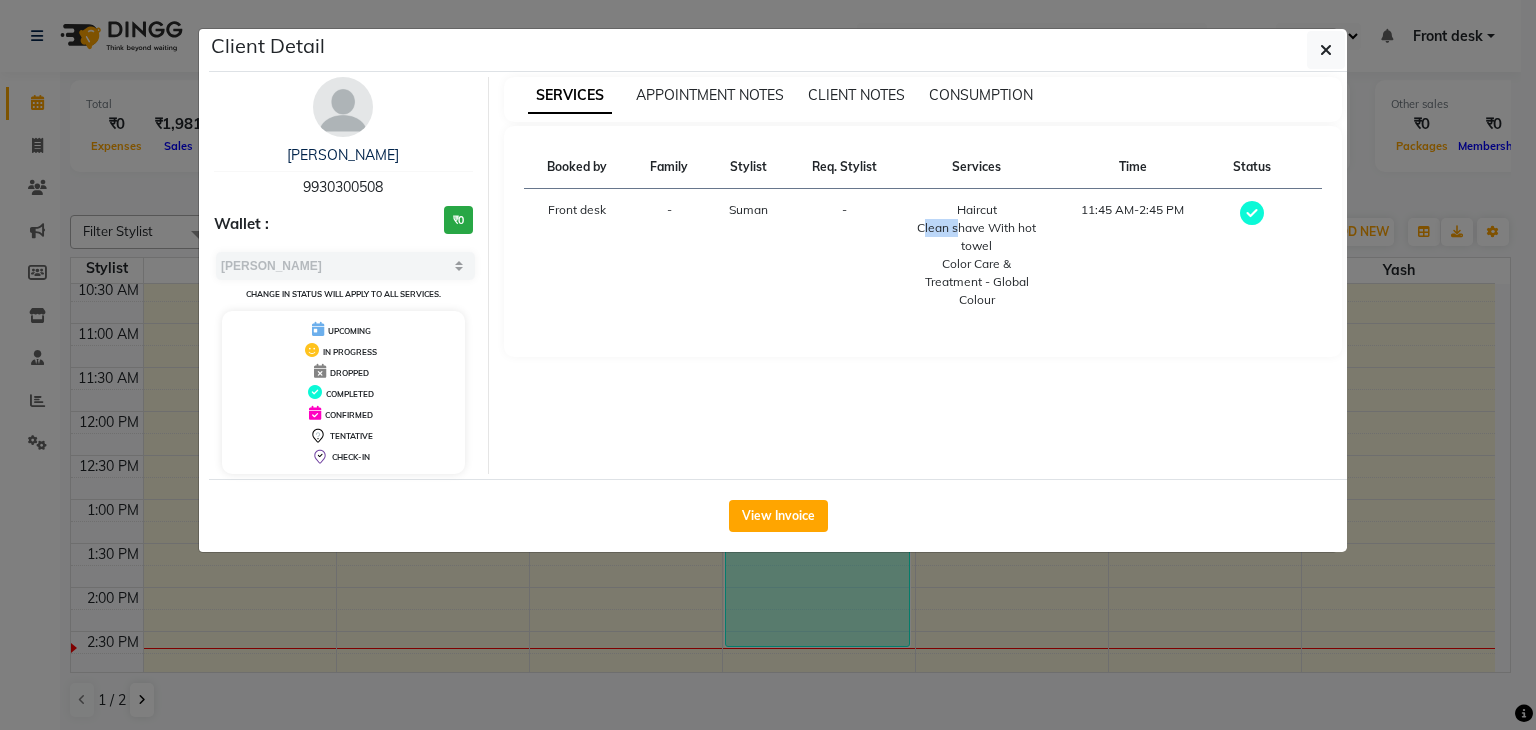 click on "Clean shave With hot towel" at bounding box center [977, 237] 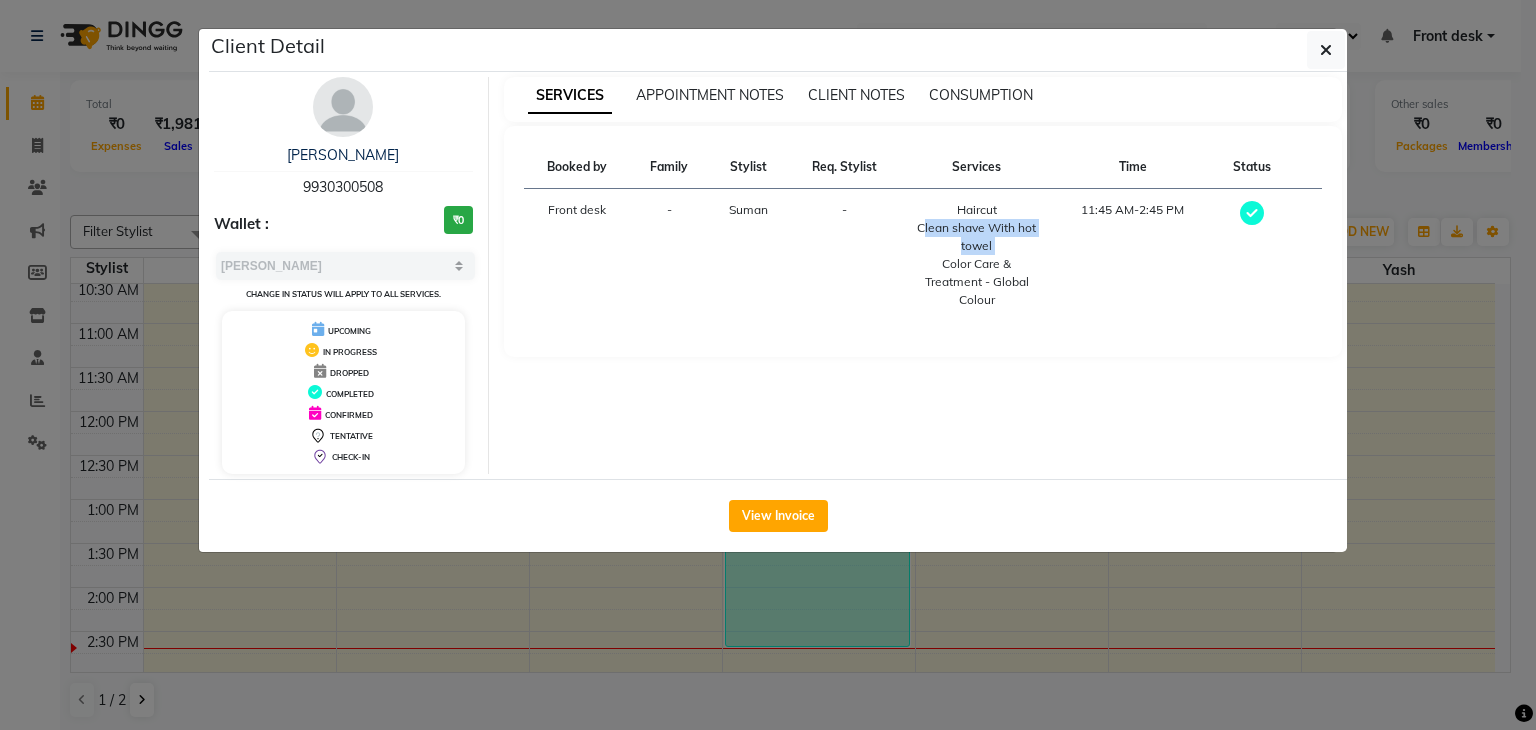 click on "Clean shave With hot towel" at bounding box center (977, 237) 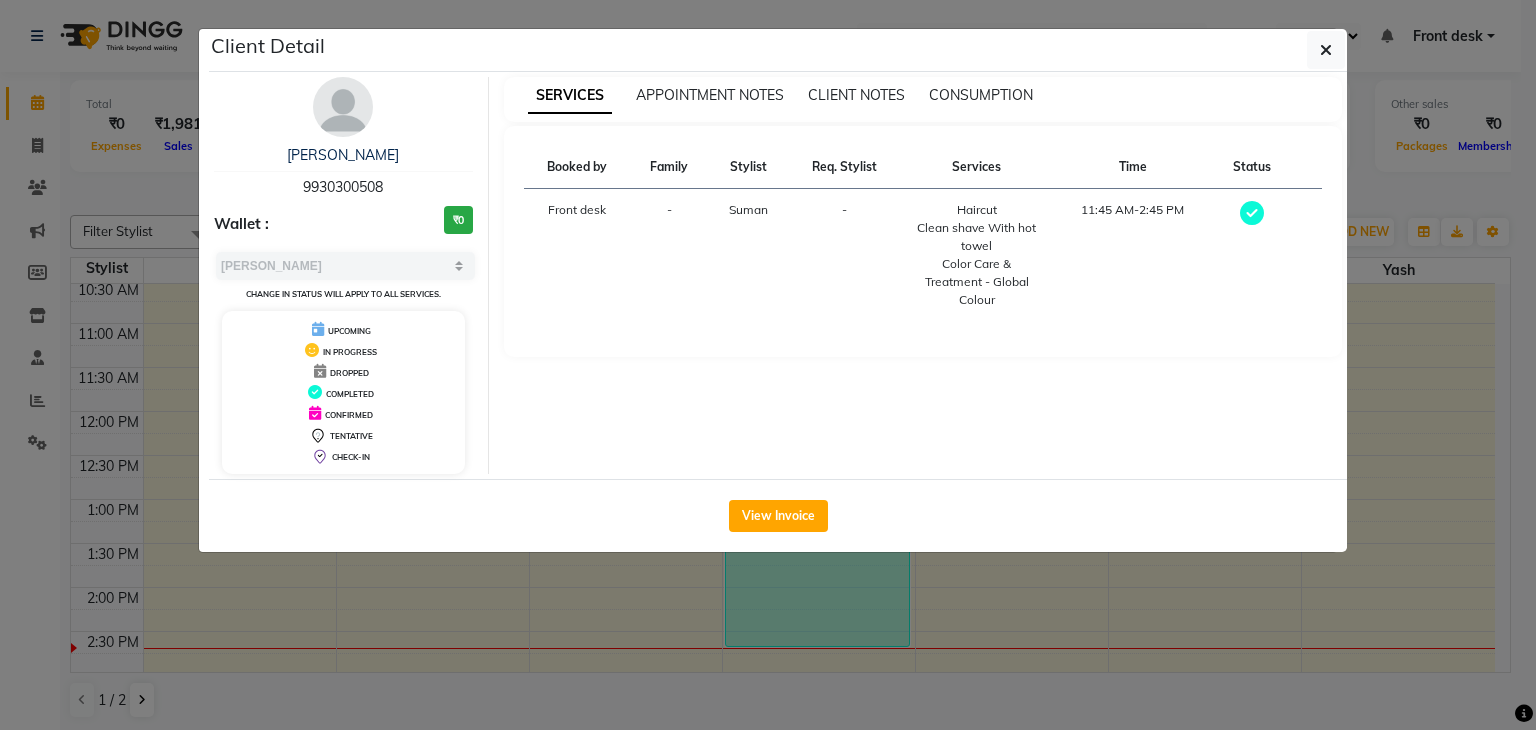 click on "Color Care & Treatment  - Global Colour" at bounding box center [977, 282] 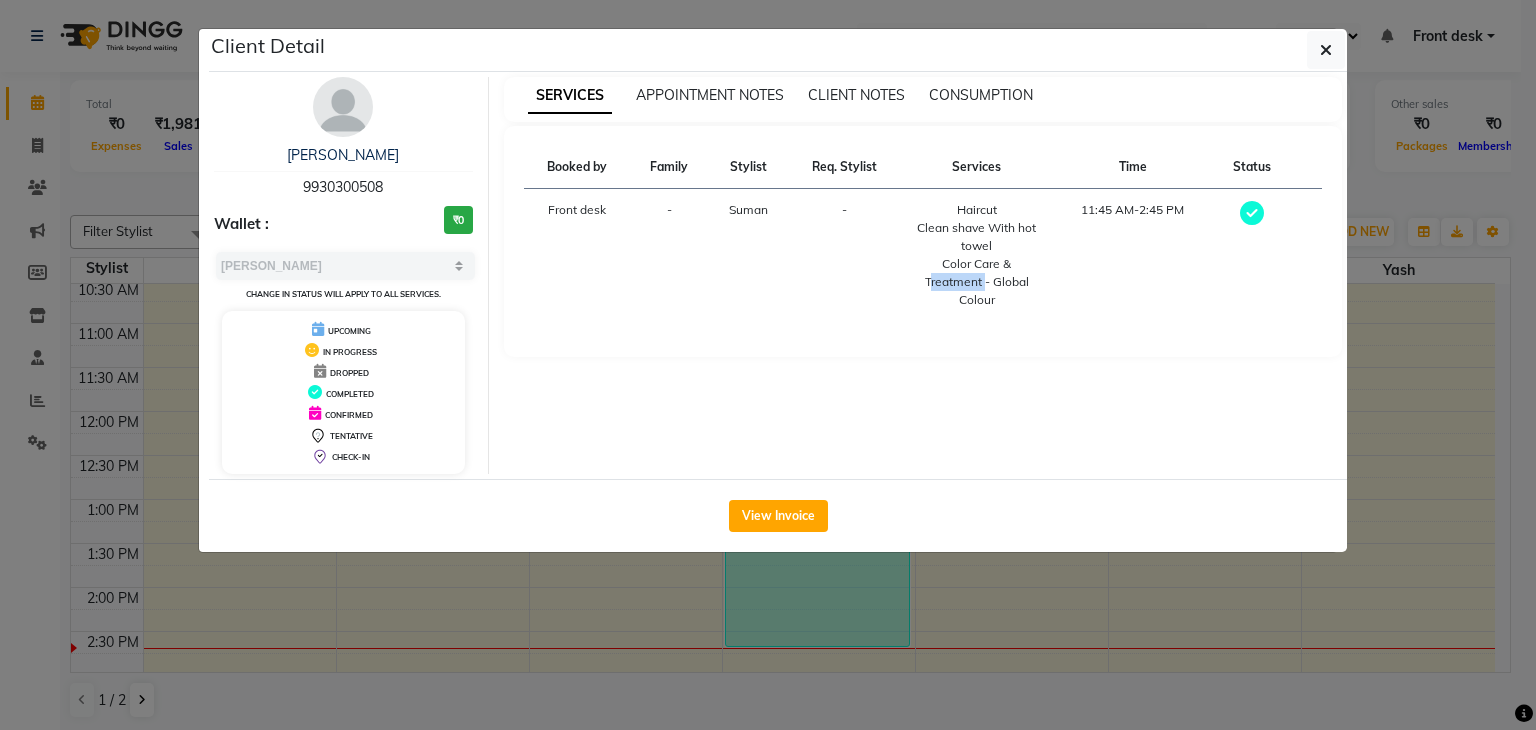 click on "Color Care & Treatment  - Global Colour" at bounding box center [977, 282] 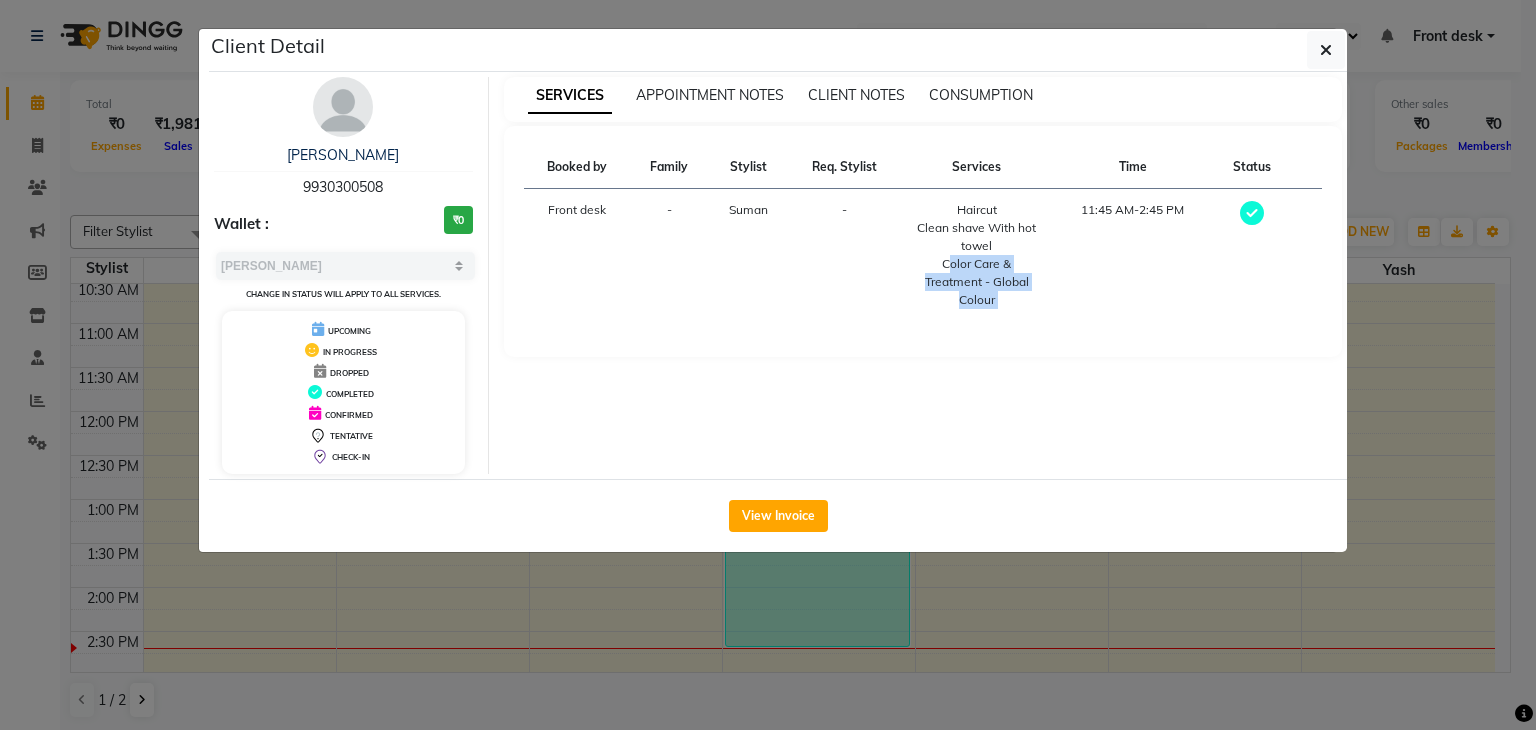 click on "Color Care & Treatment  - Global Colour" at bounding box center [977, 282] 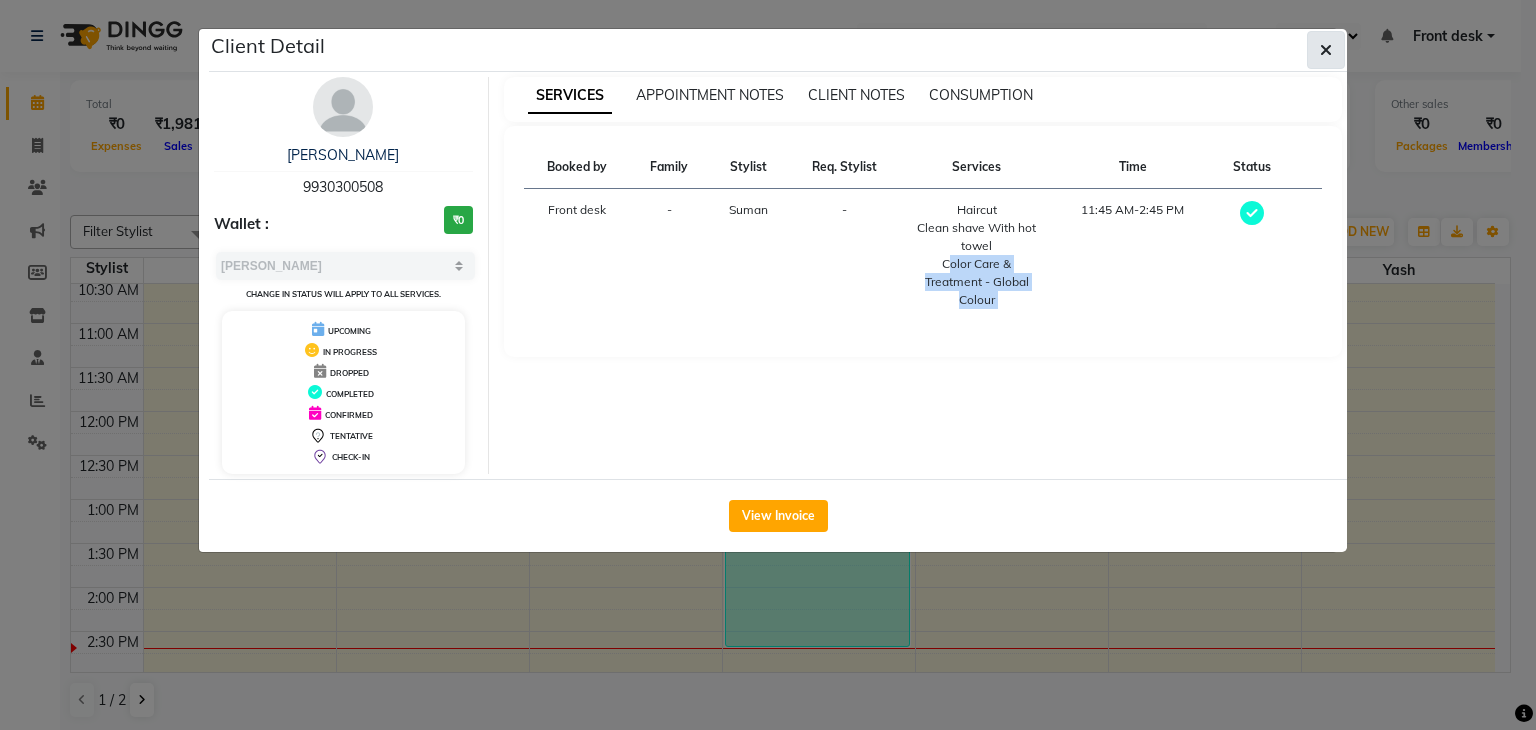 click 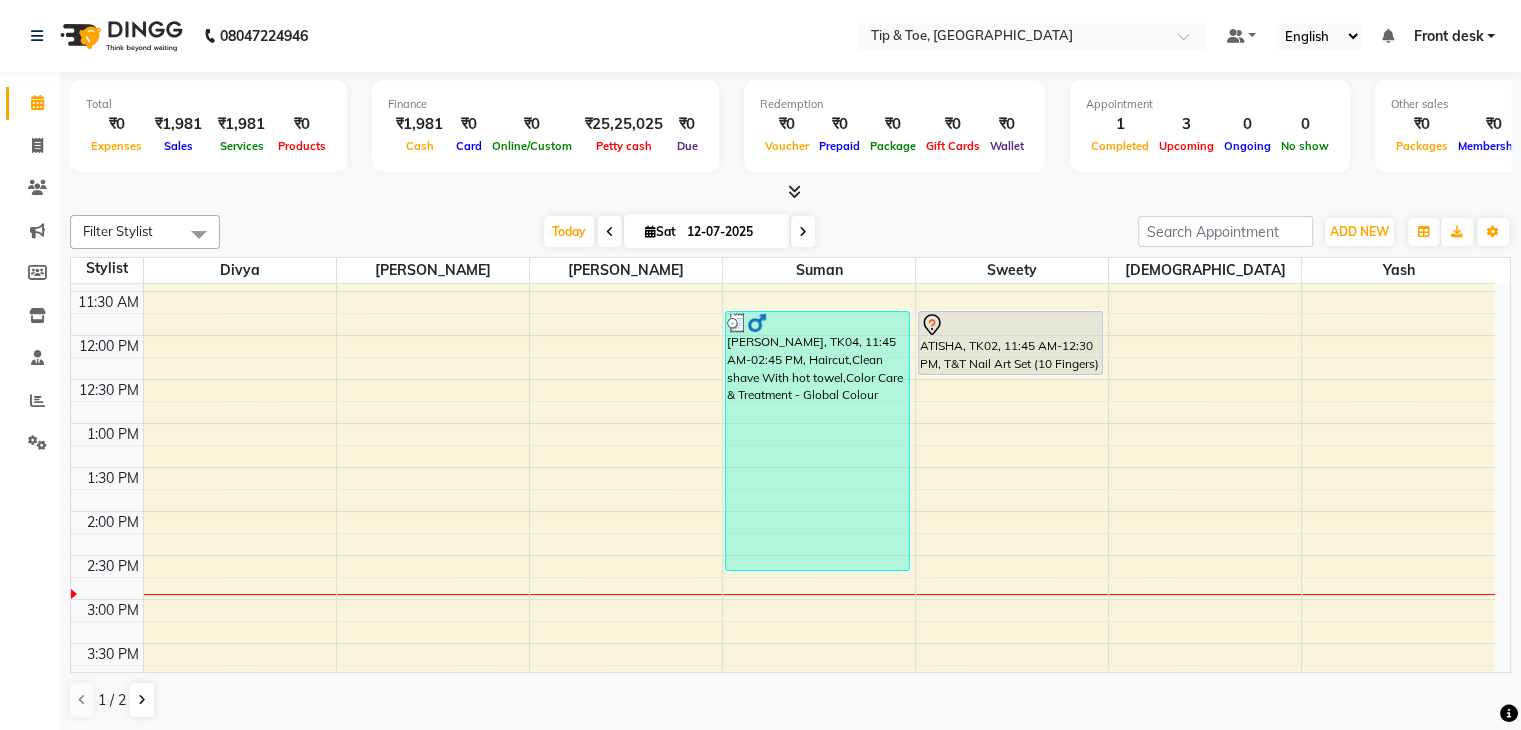 scroll, scrollTop: 124, scrollLeft: 0, axis: vertical 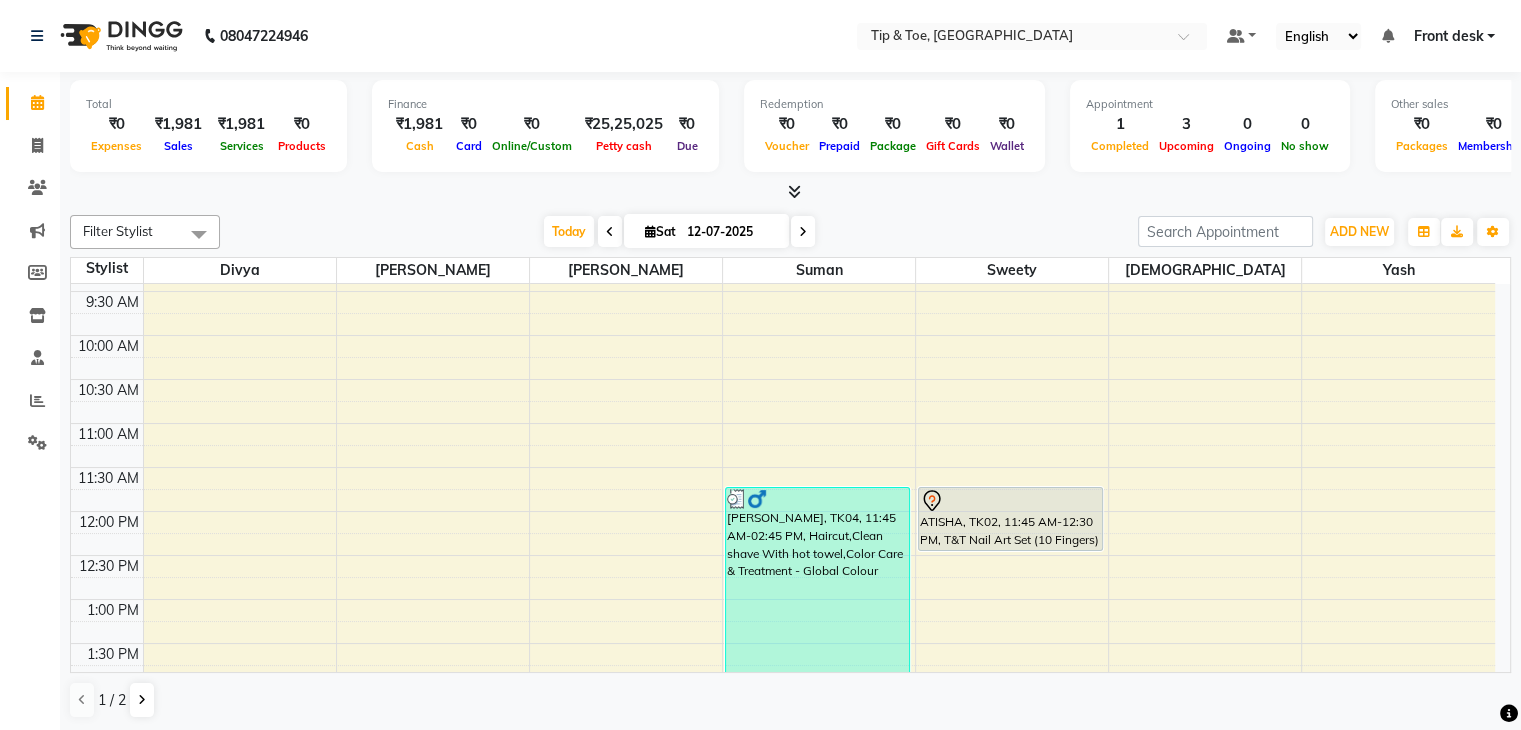click on "Calendar" 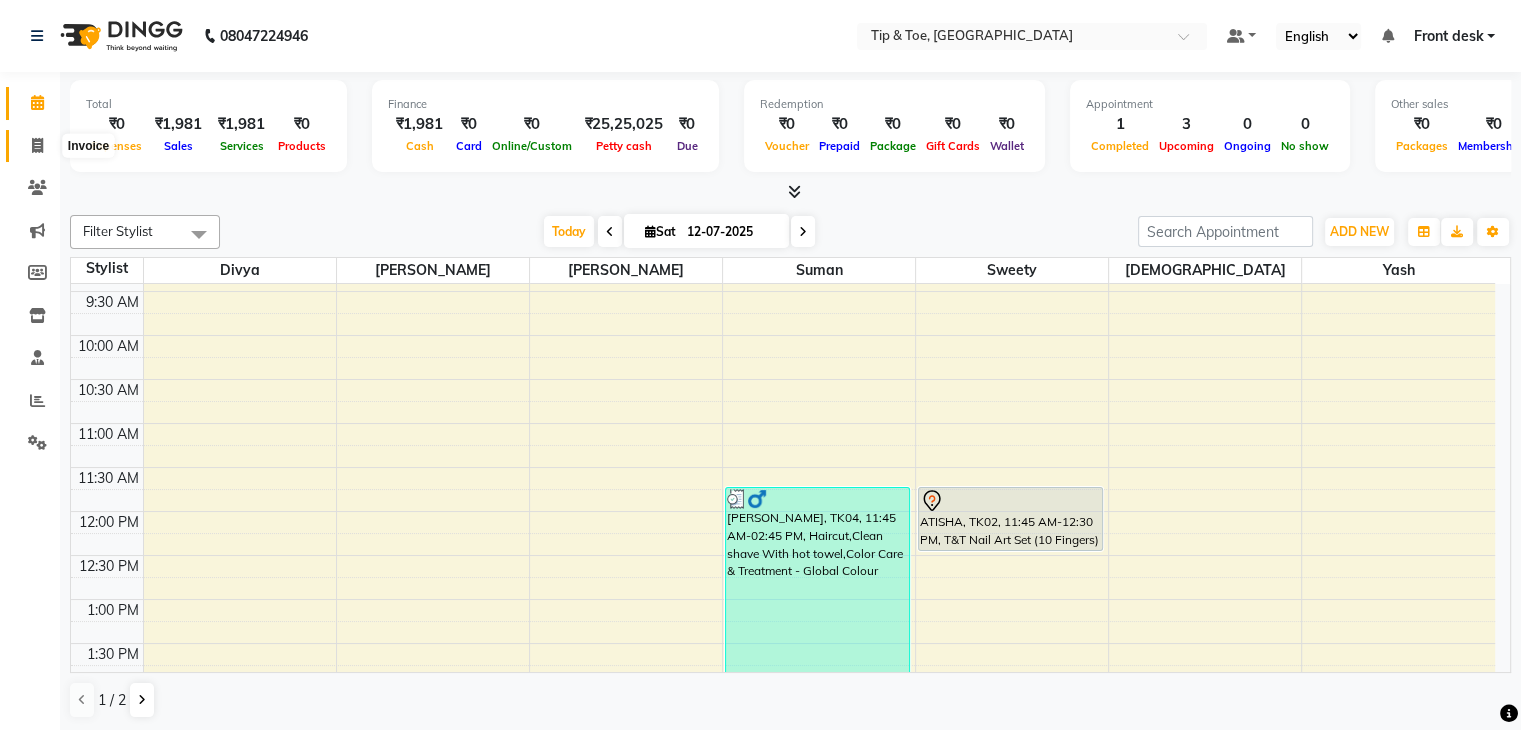 click 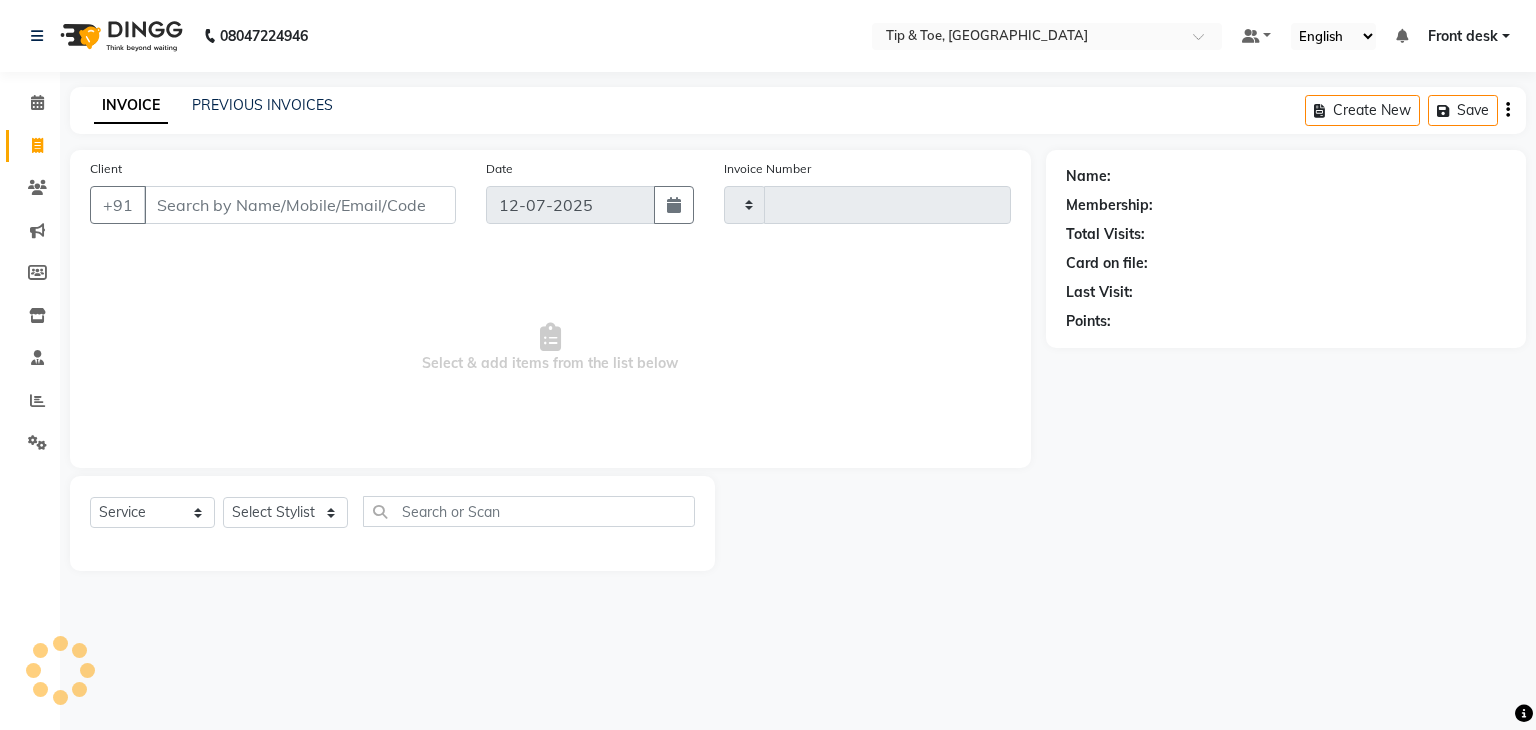 type on "0734" 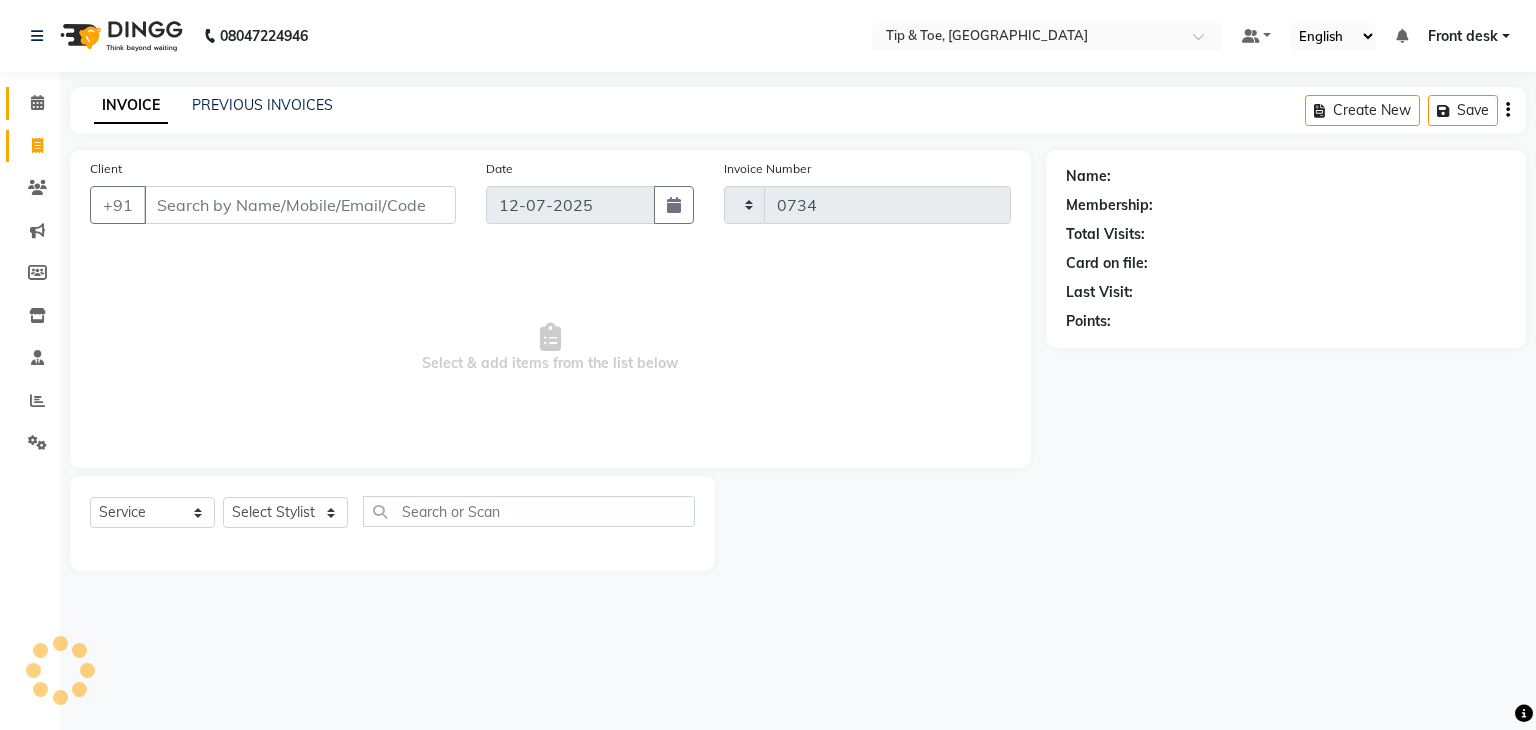 select on "5942" 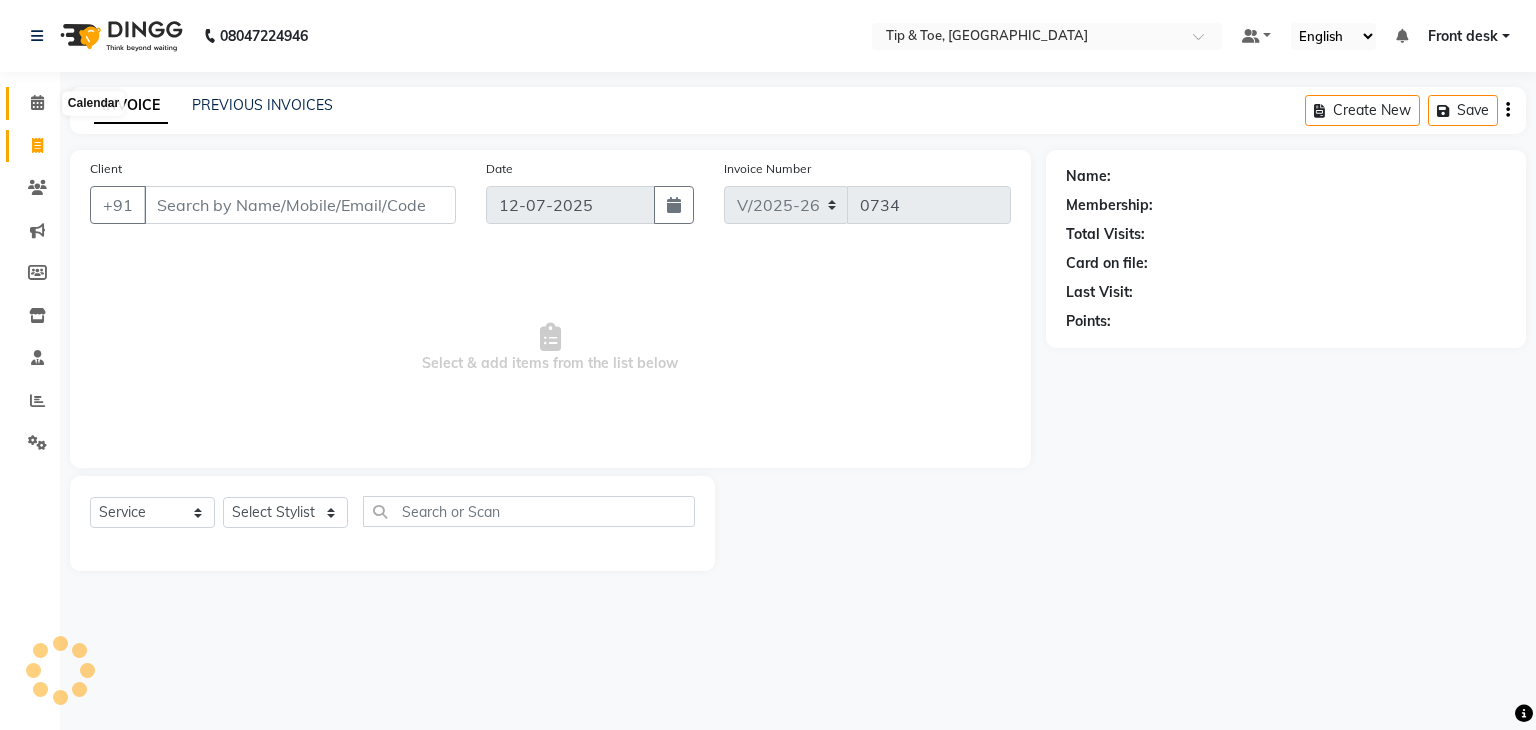 click 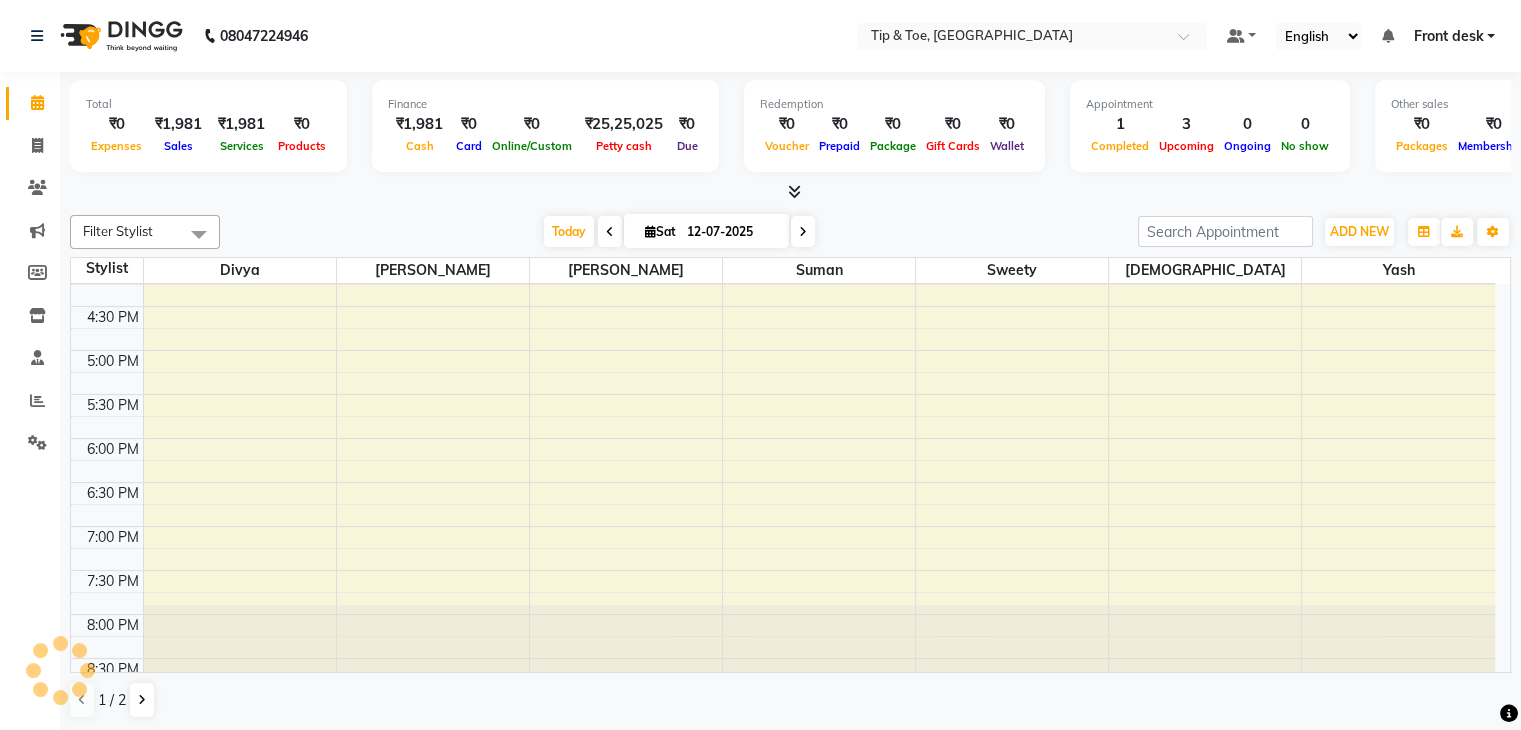scroll, scrollTop: 744, scrollLeft: 0, axis: vertical 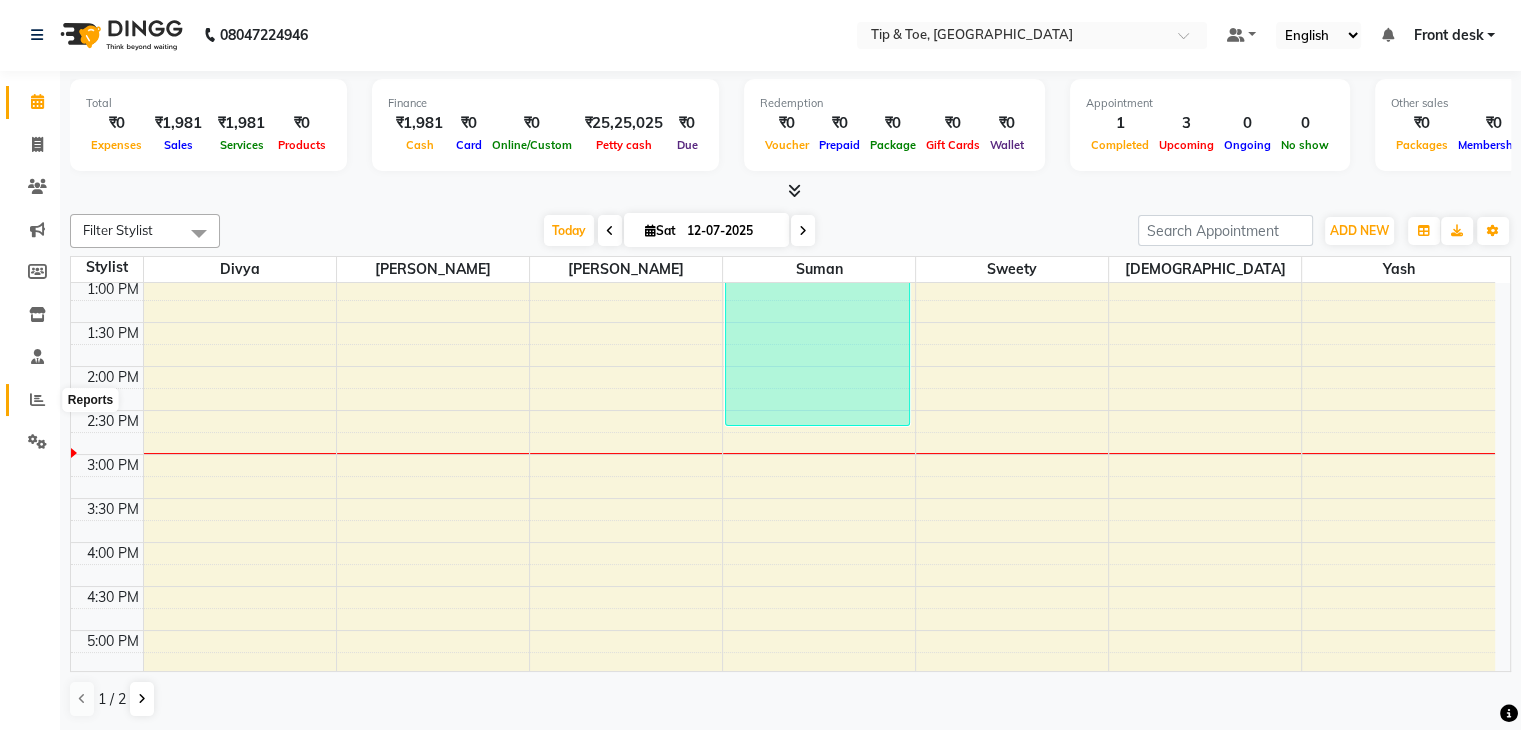click 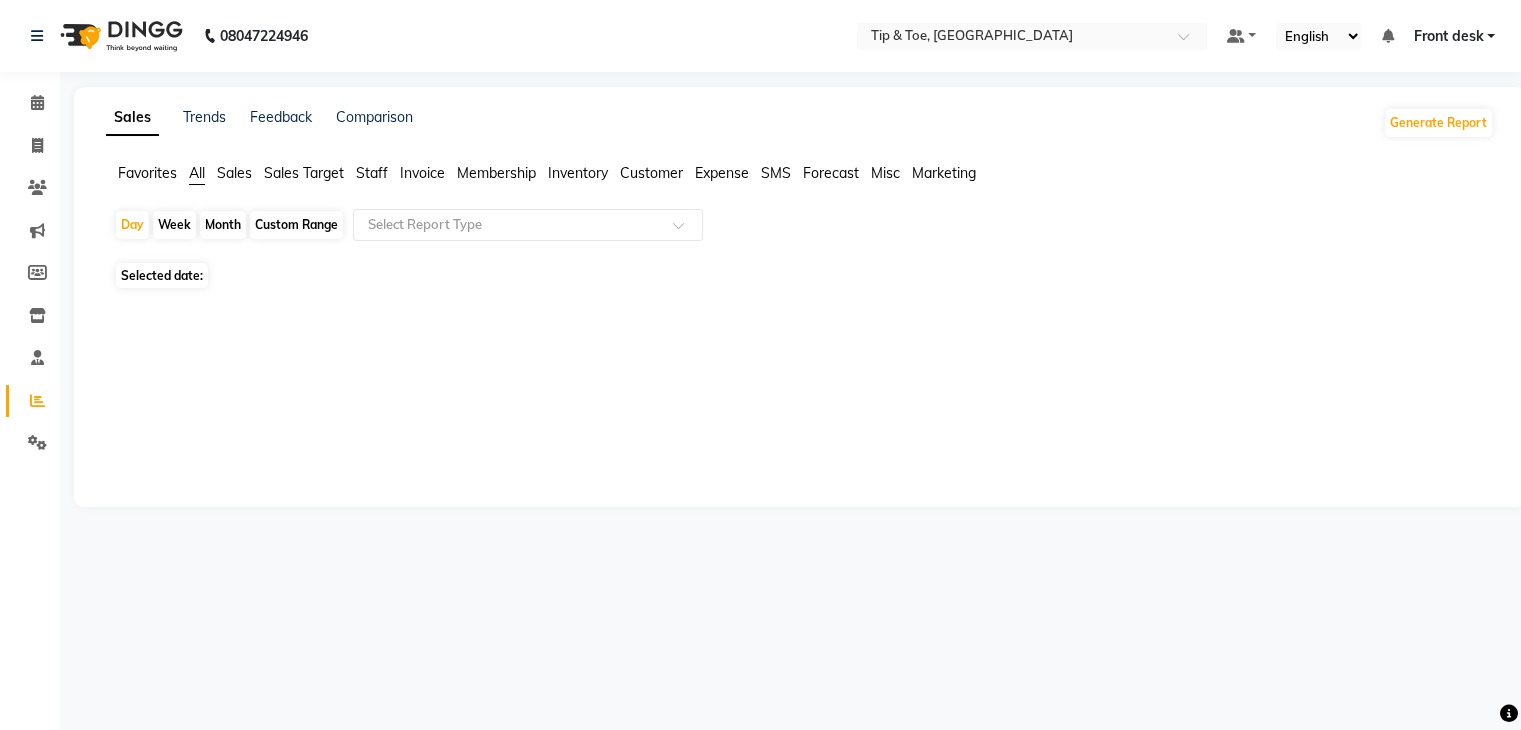 scroll, scrollTop: 0, scrollLeft: 0, axis: both 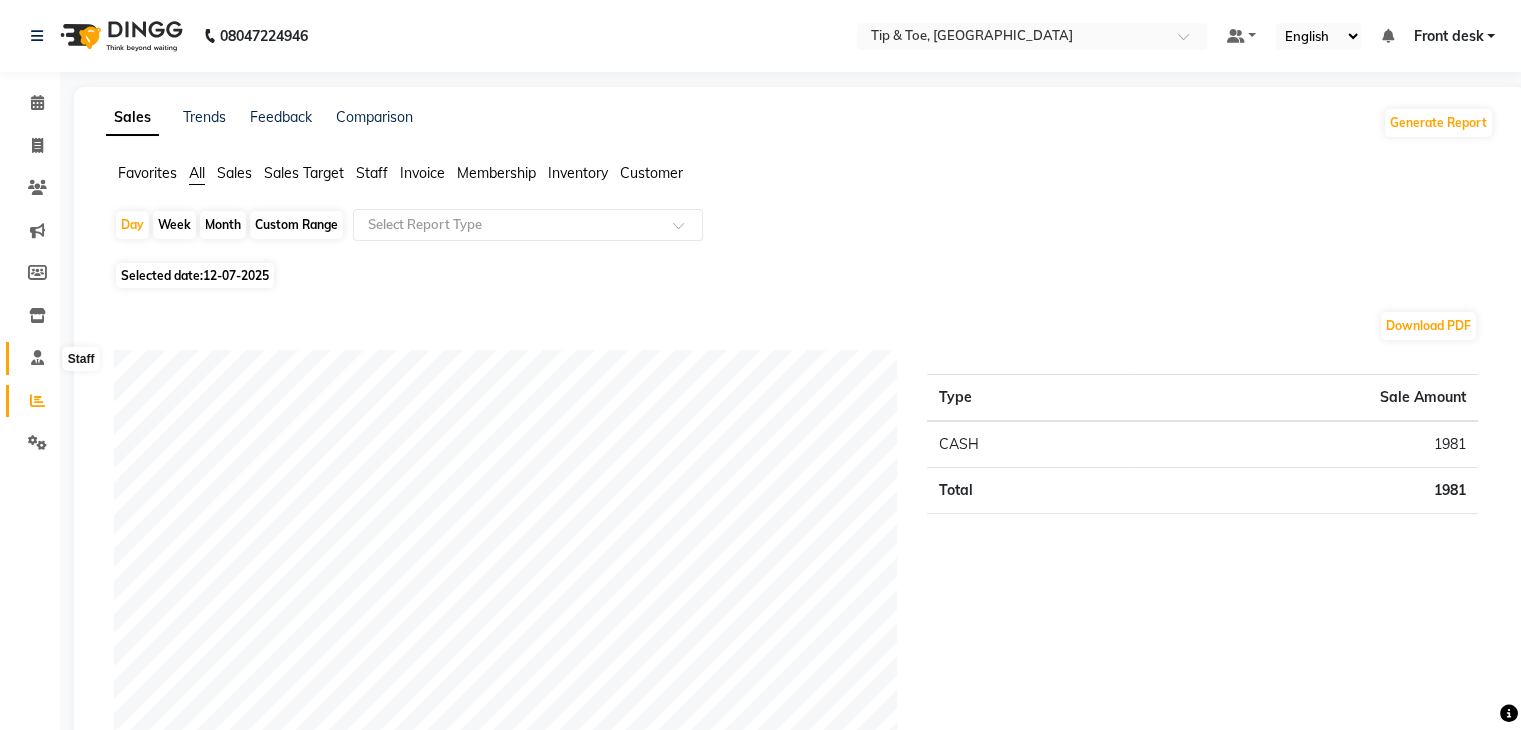 click 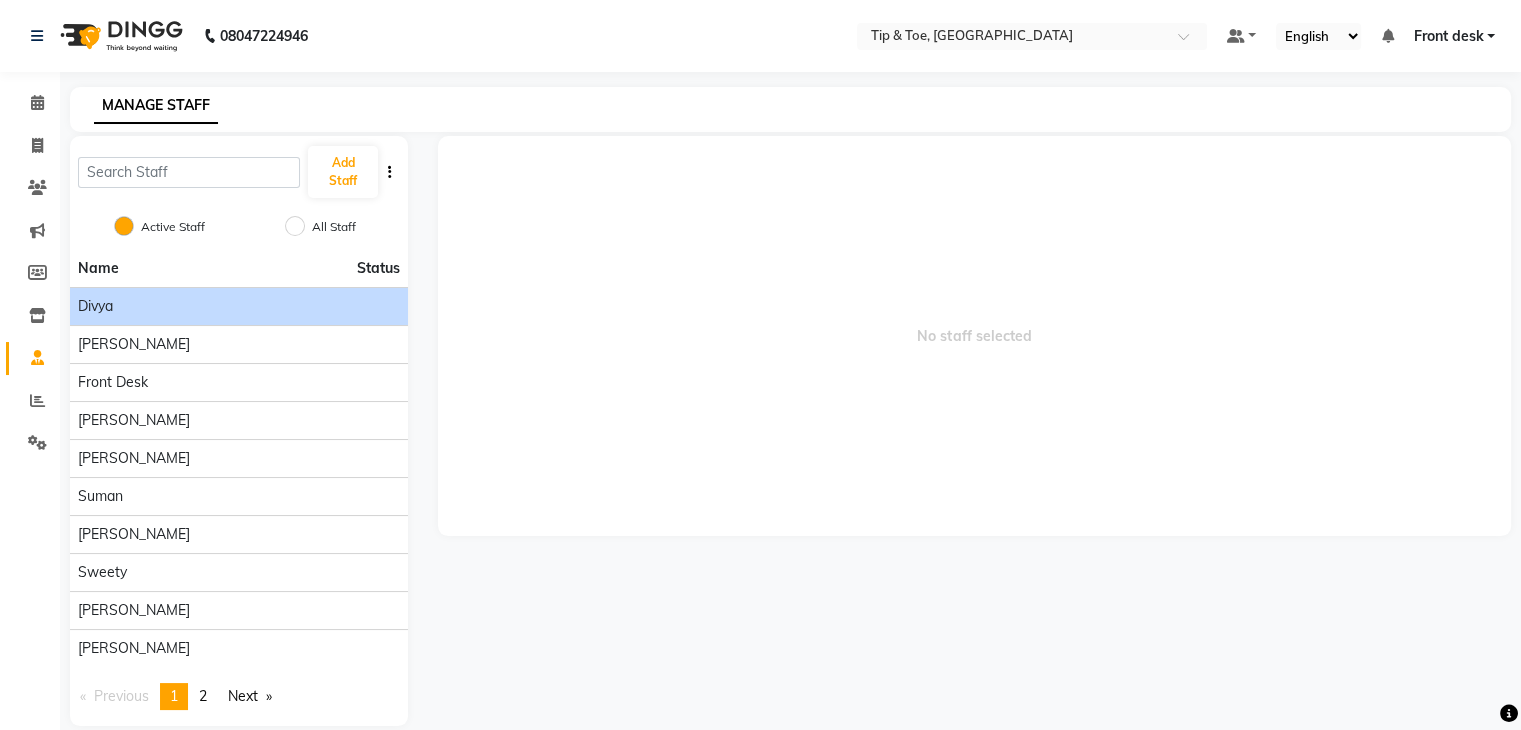 click on "Divya" 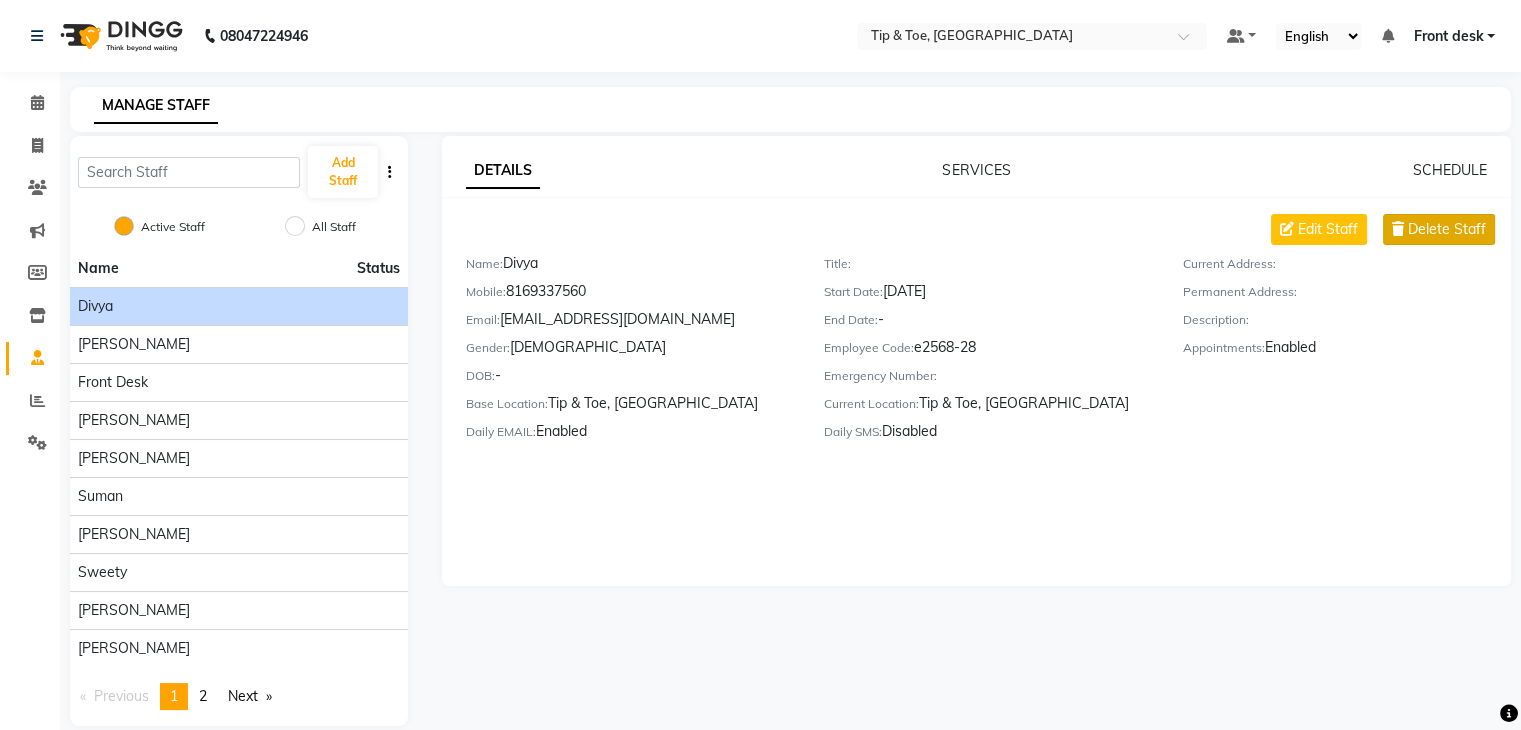 click on "Delete Staff" 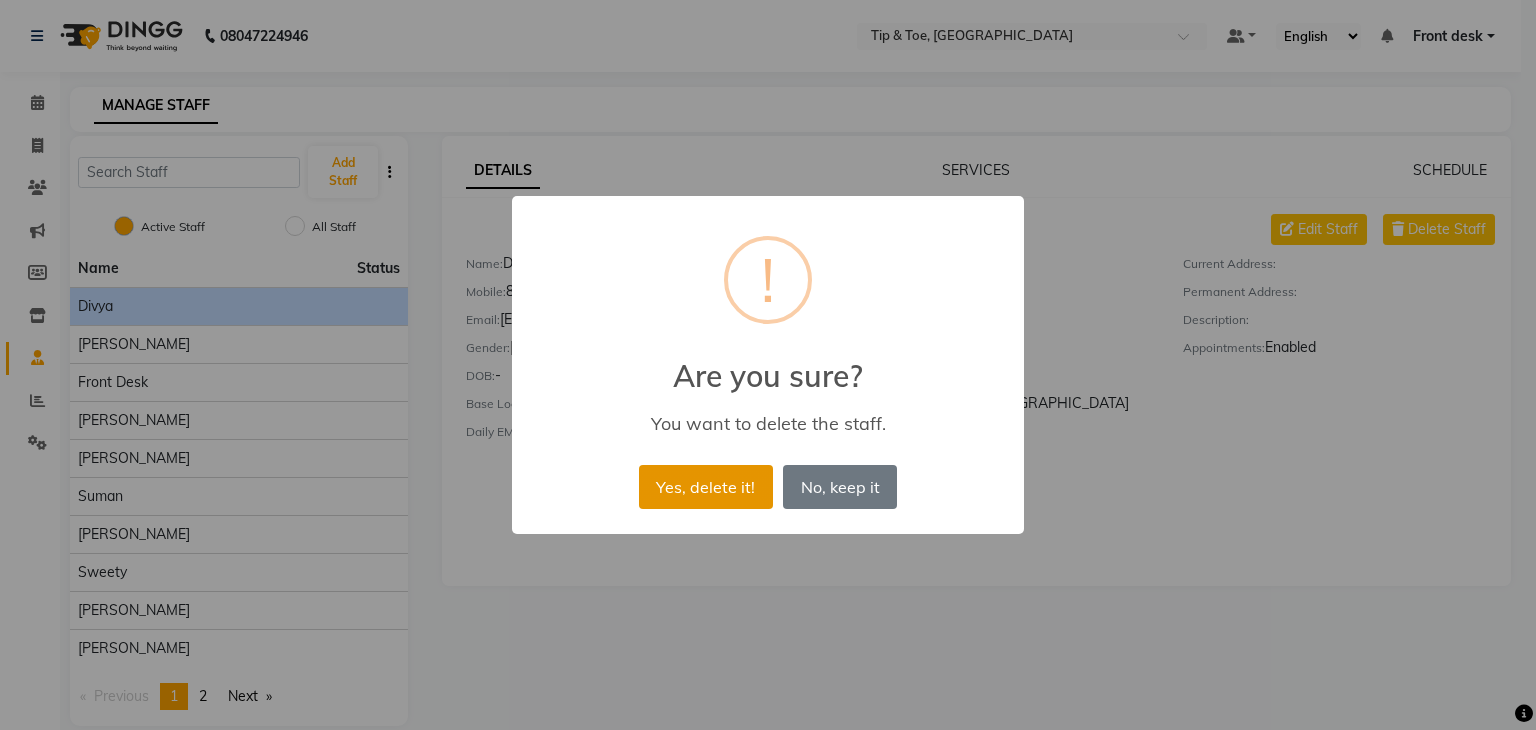 click on "Yes, delete it!" at bounding box center (706, 487) 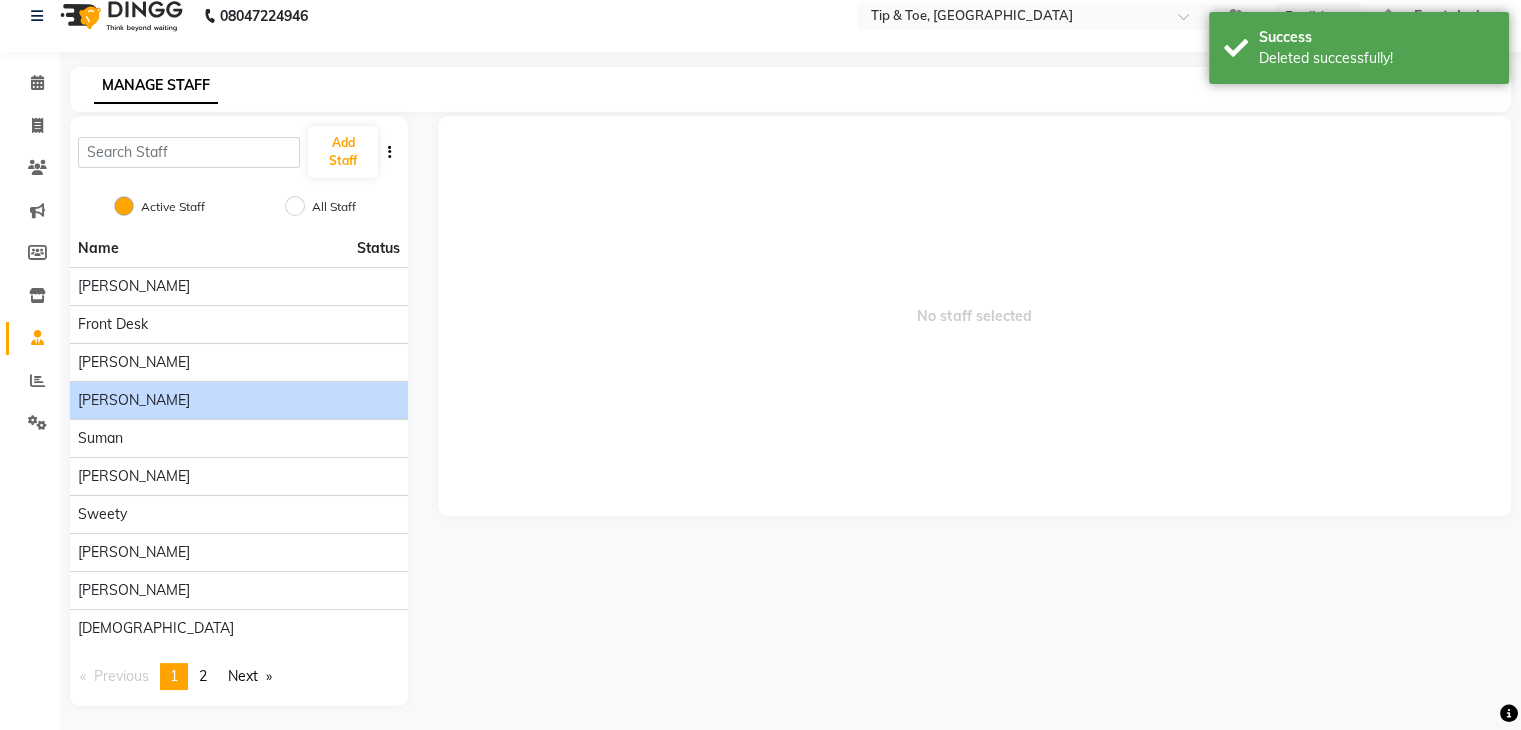 scroll, scrollTop: 24, scrollLeft: 0, axis: vertical 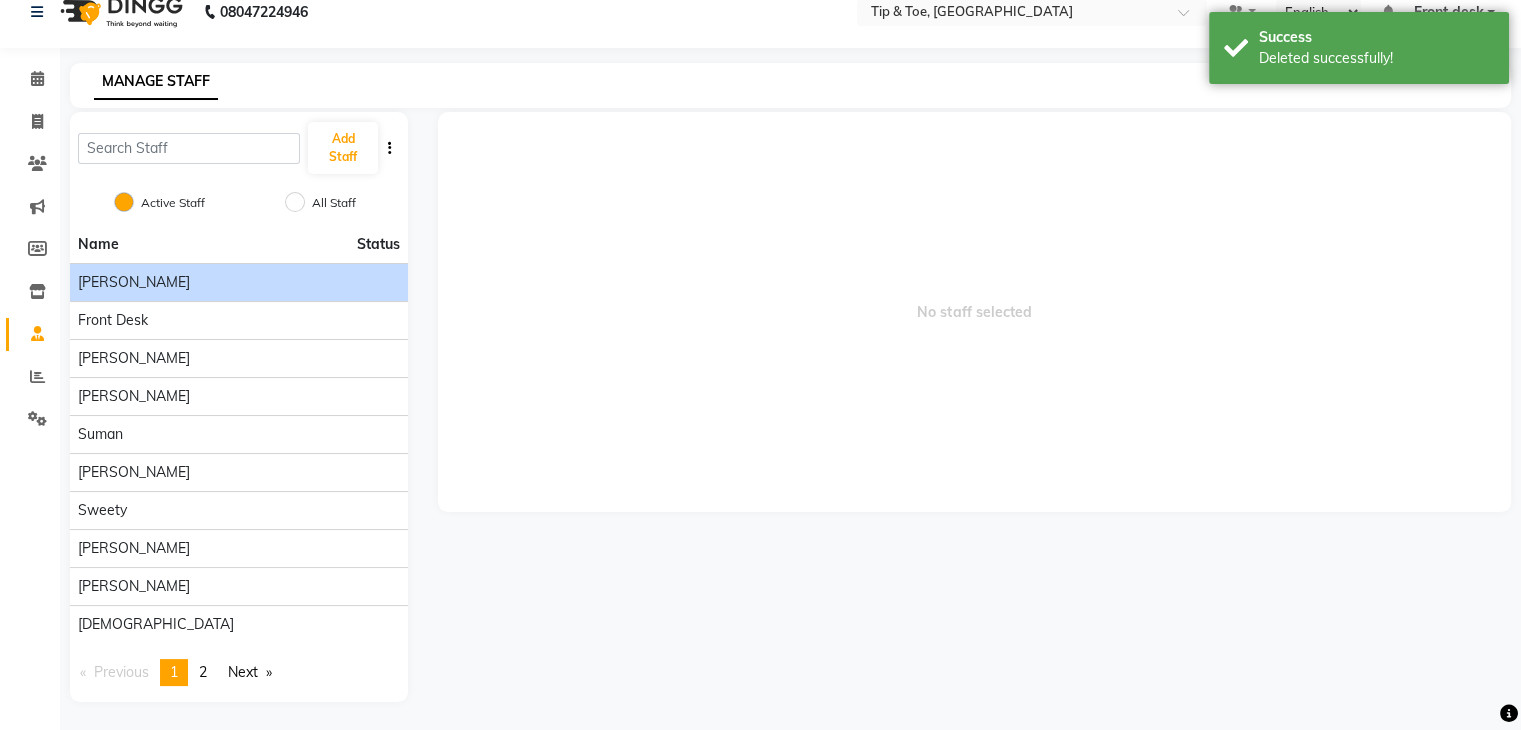 click on "[PERSON_NAME]" 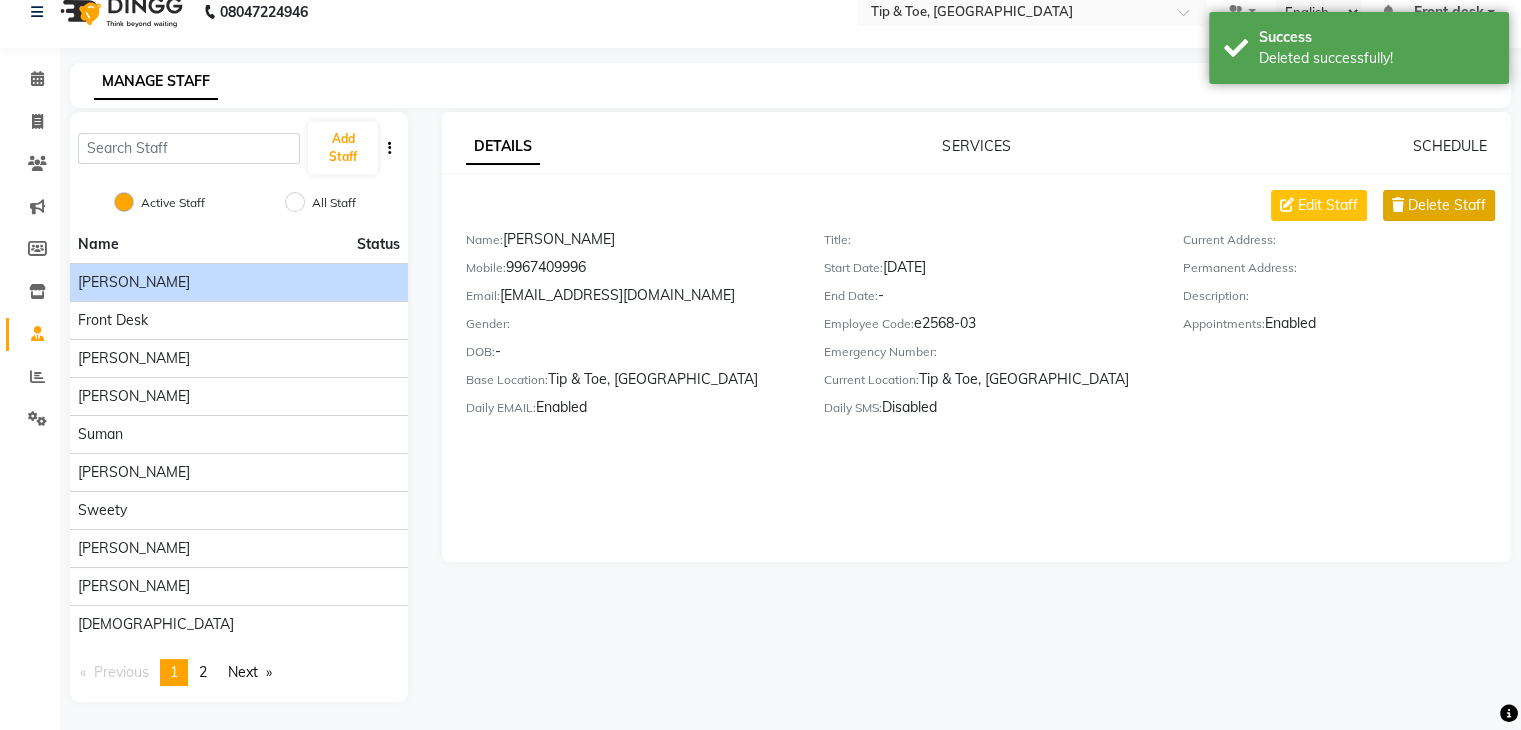 click on "Delete Staff" 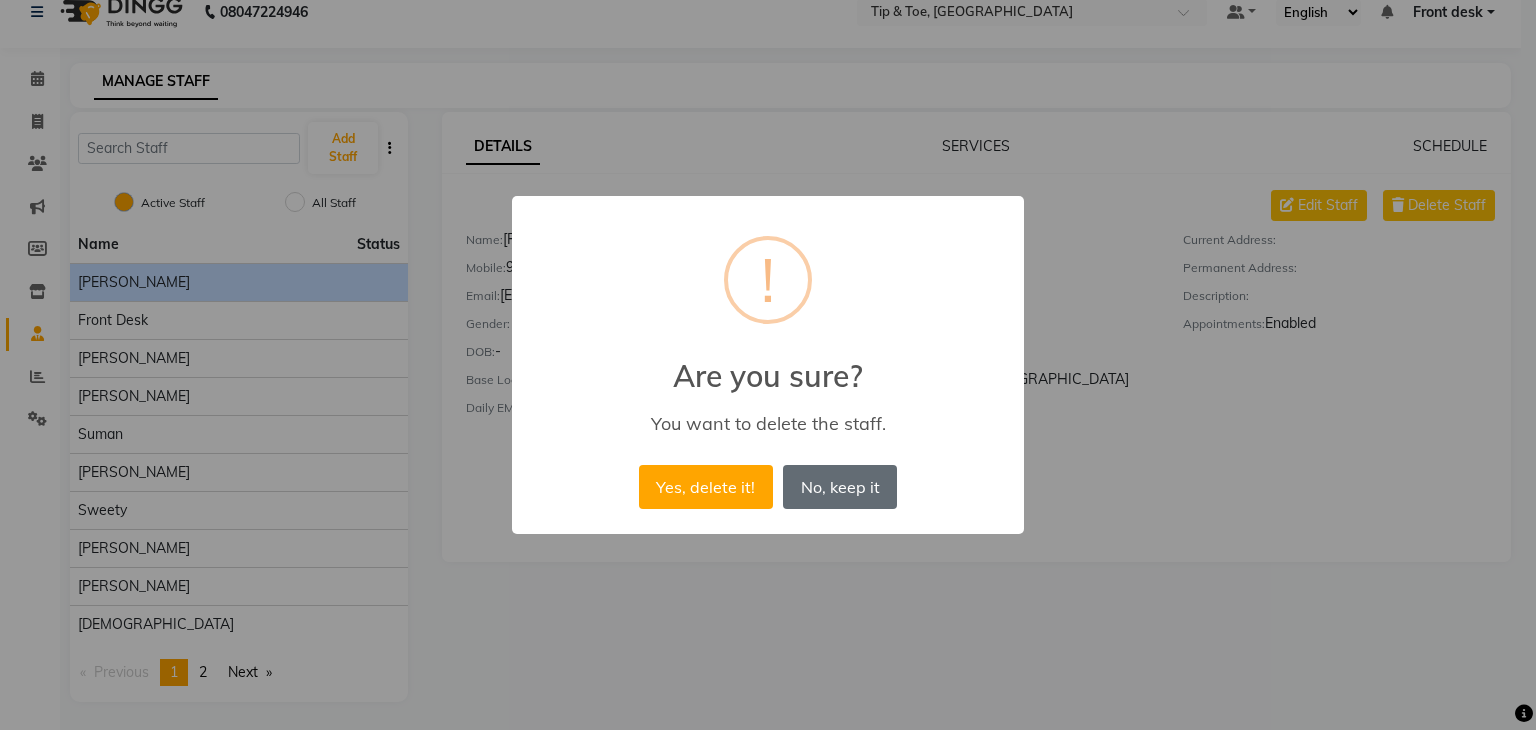 click on "No, keep it" at bounding box center [840, 487] 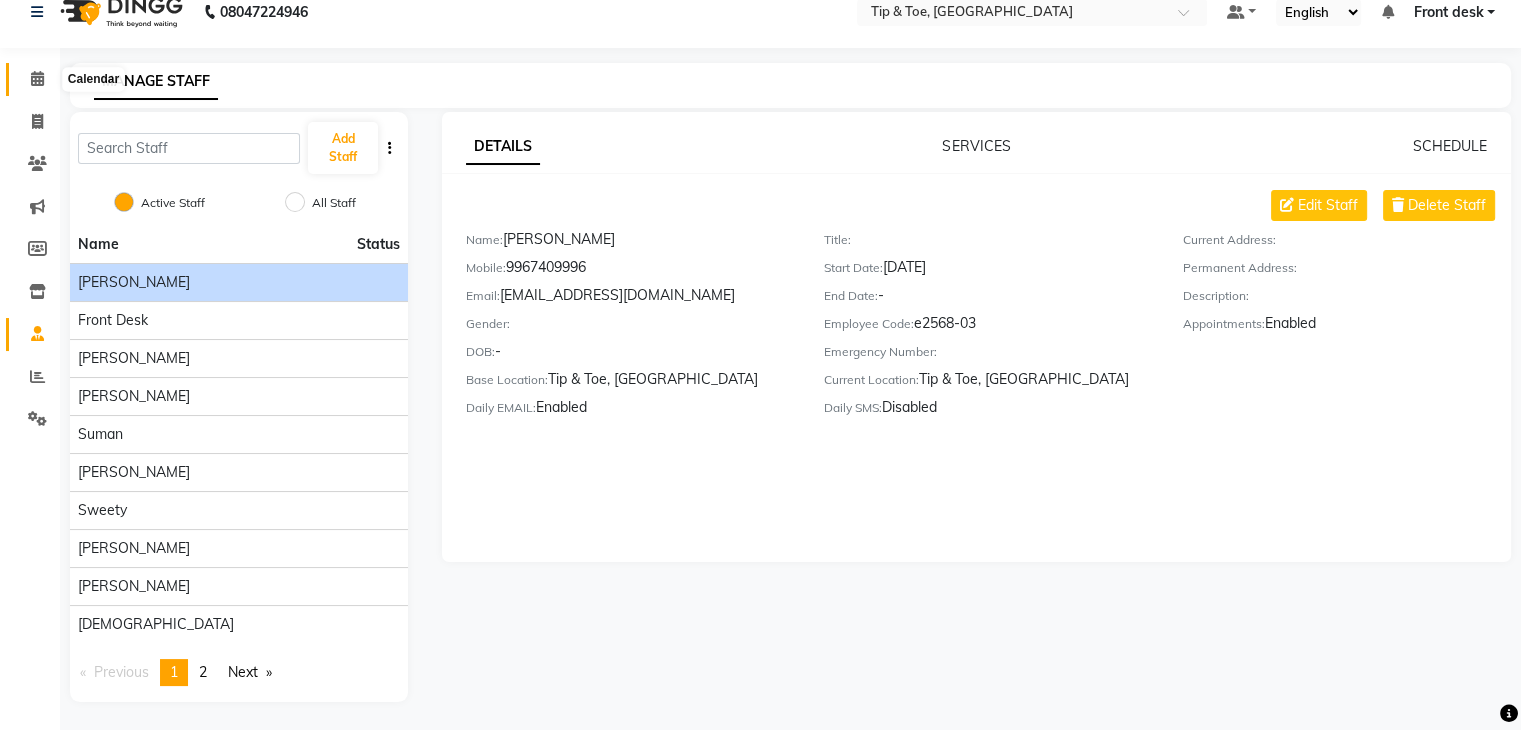 click 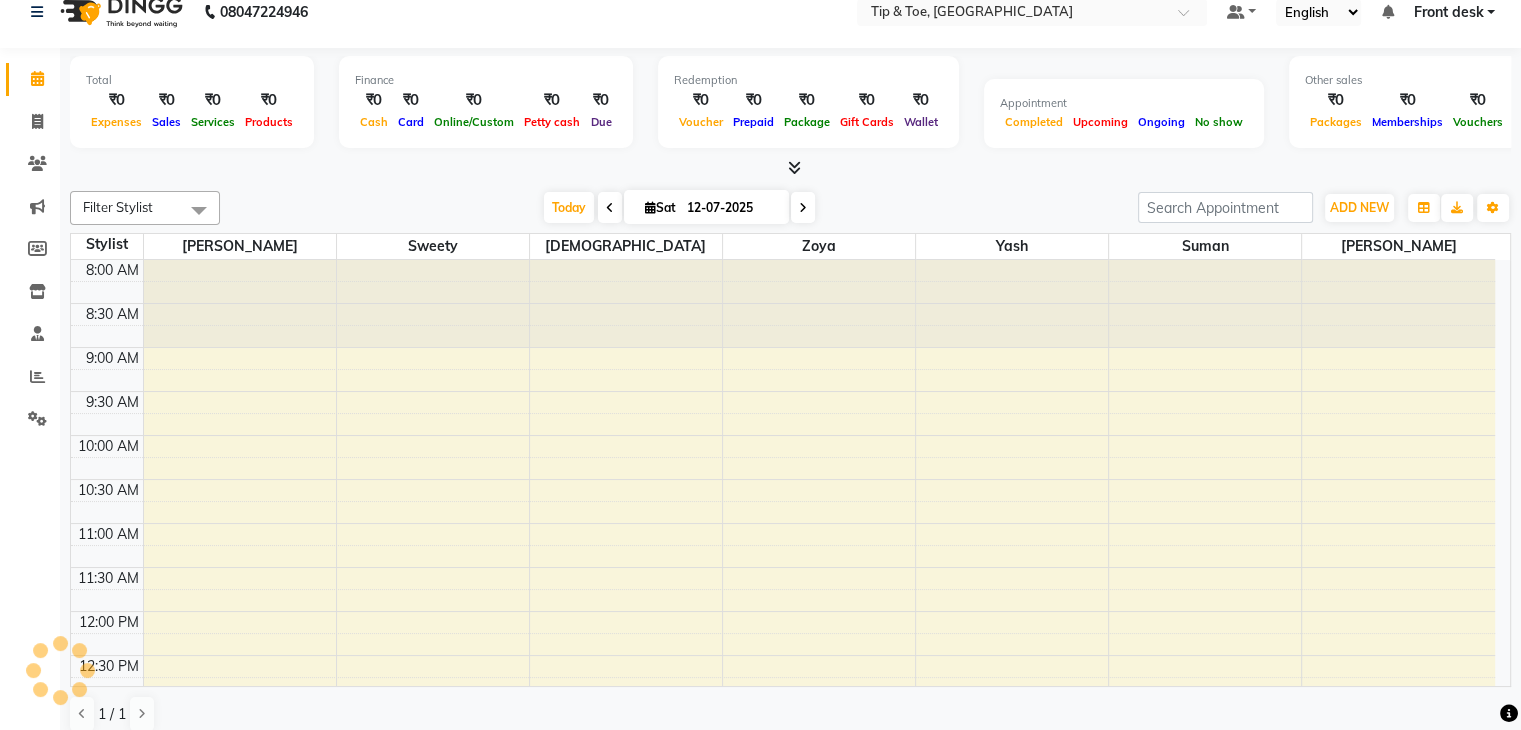 scroll, scrollTop: 0, scrollLeft: 0, axis: both 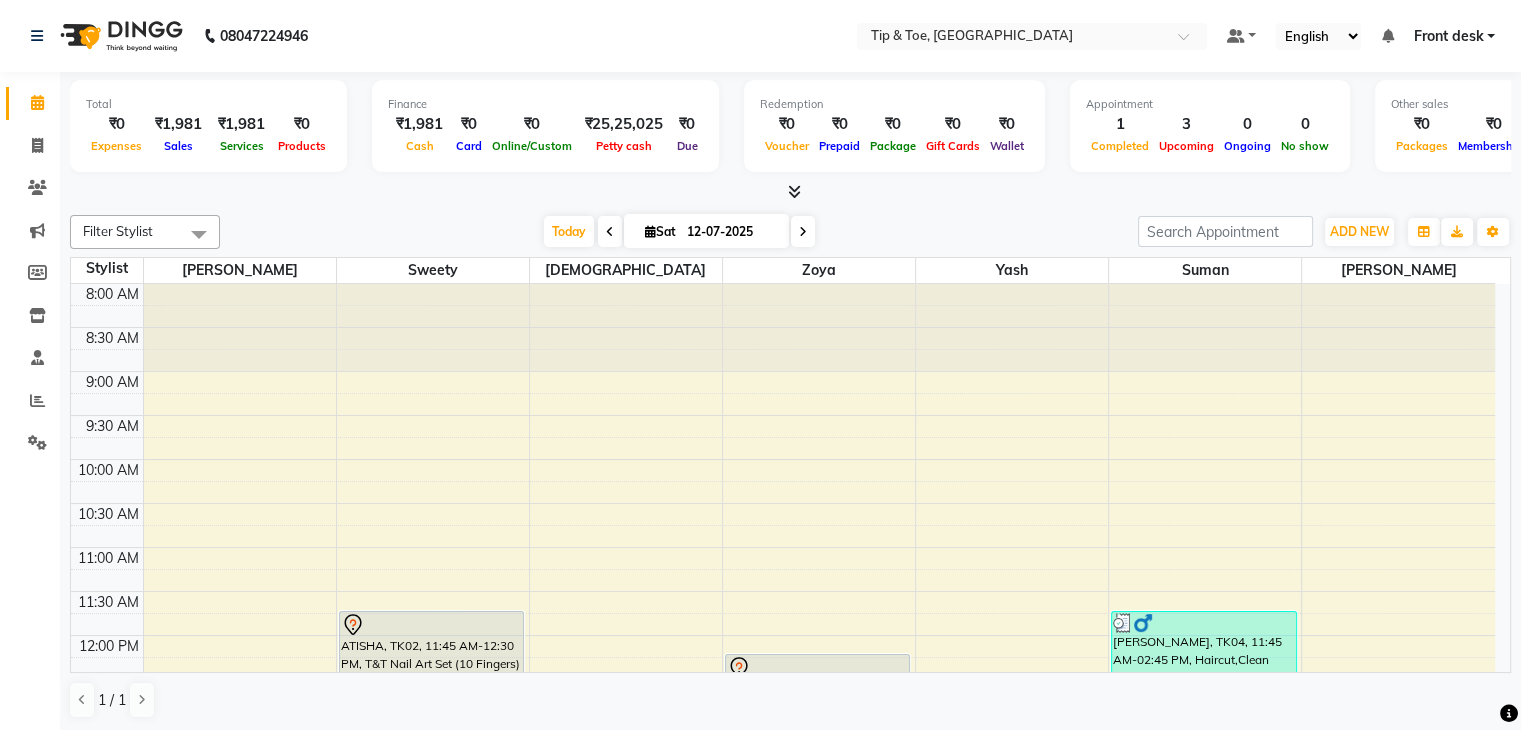 click at bounding box center [803, 232] 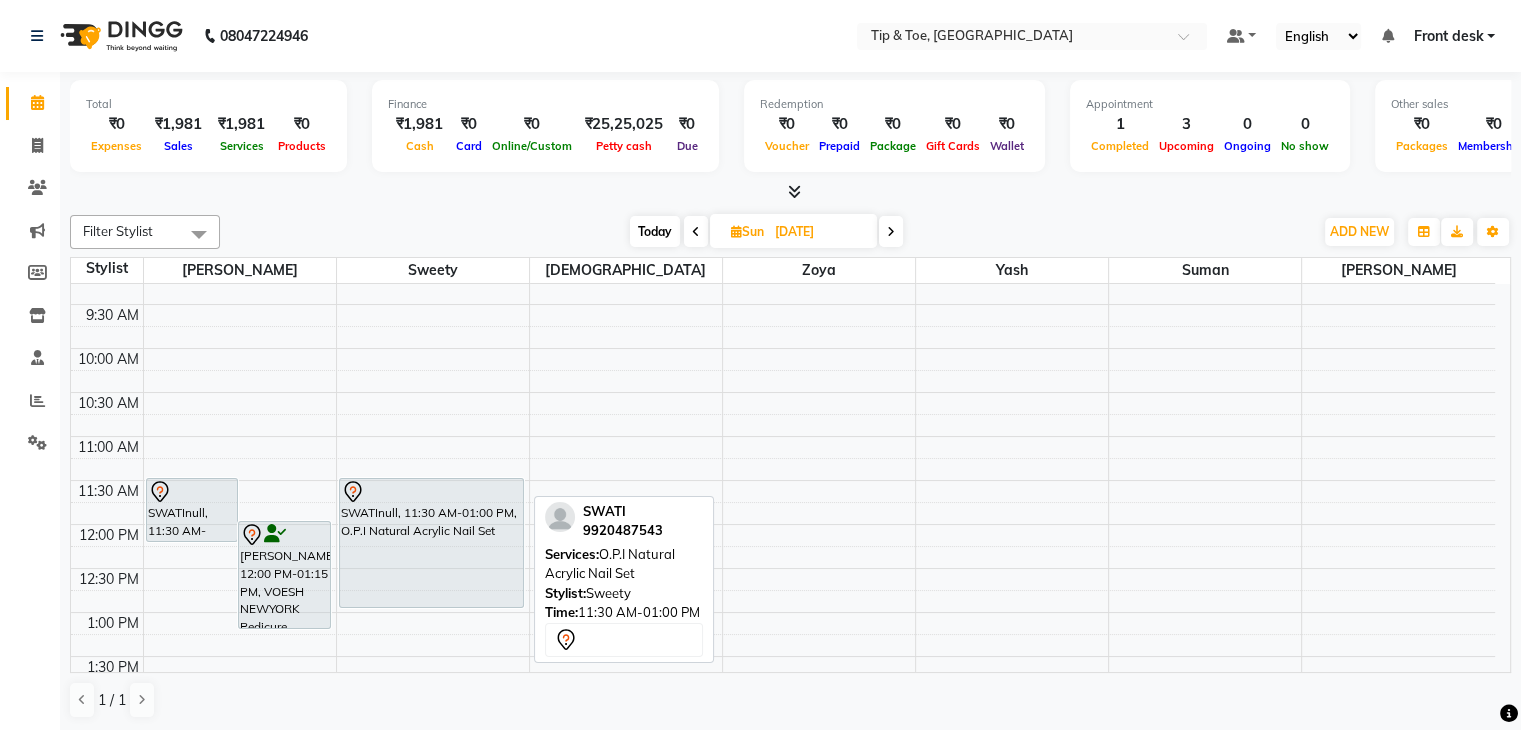 scroll, scrollTop: 11, scrollLeft: 0, axis: vertical 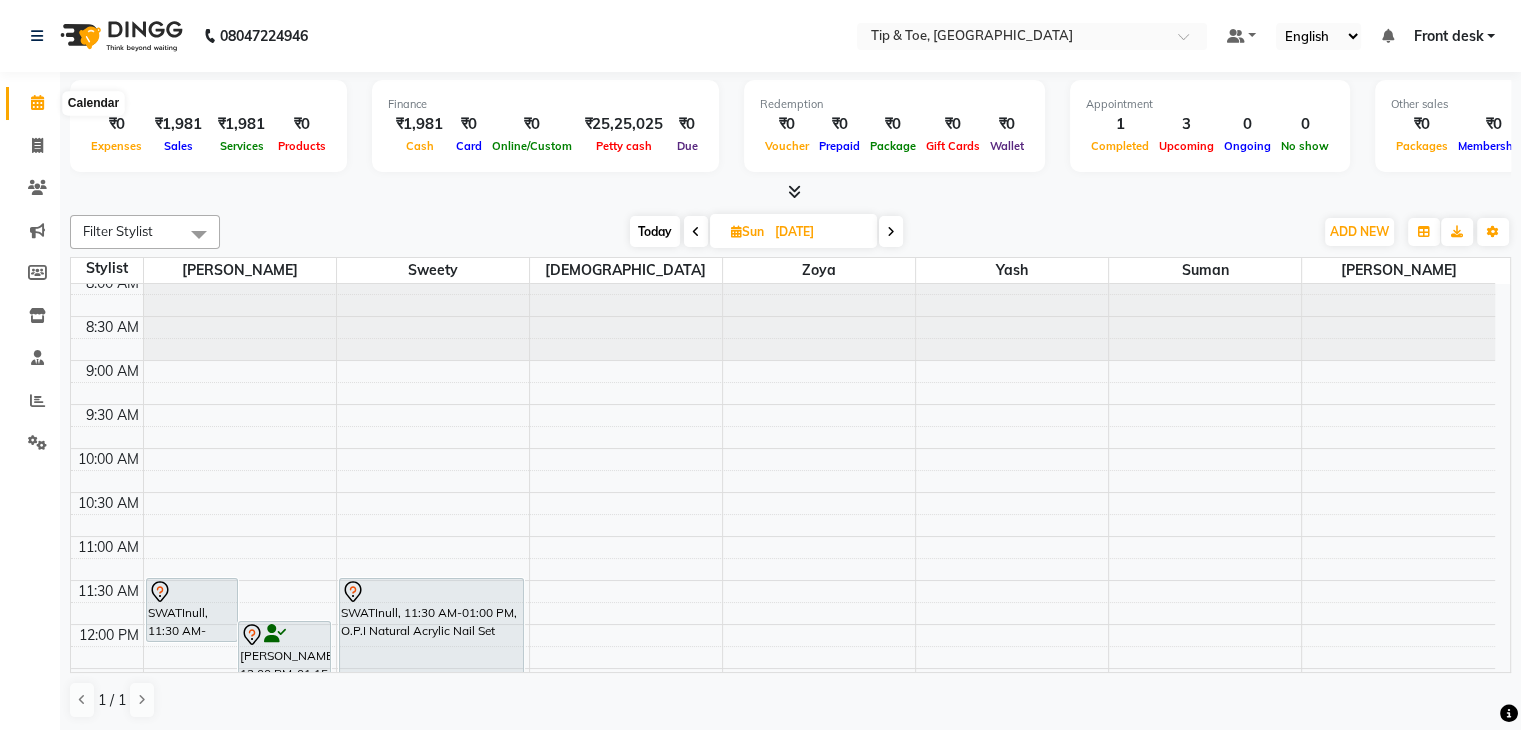 click 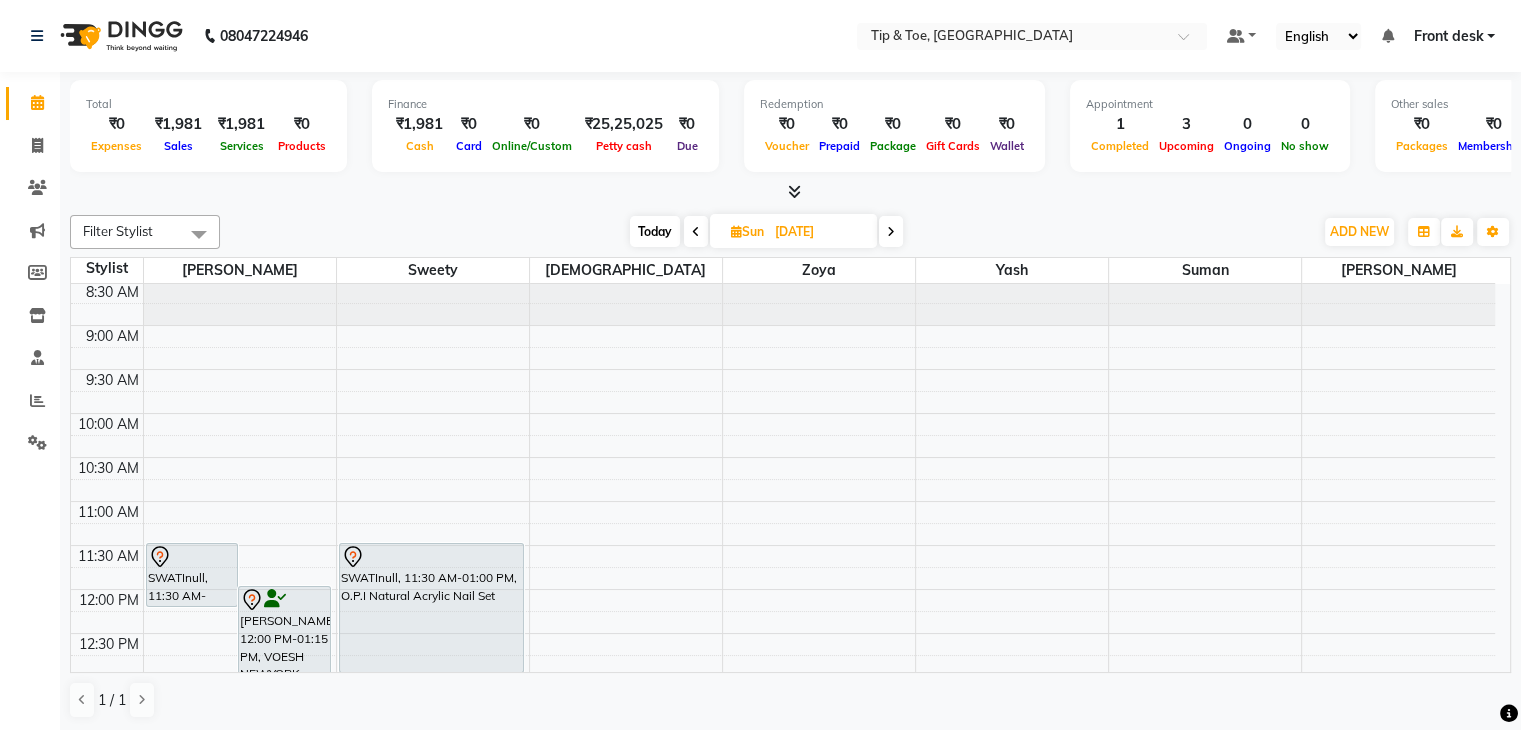 scroll, scrollTop: 0, scrollLeft: 0, axis: both 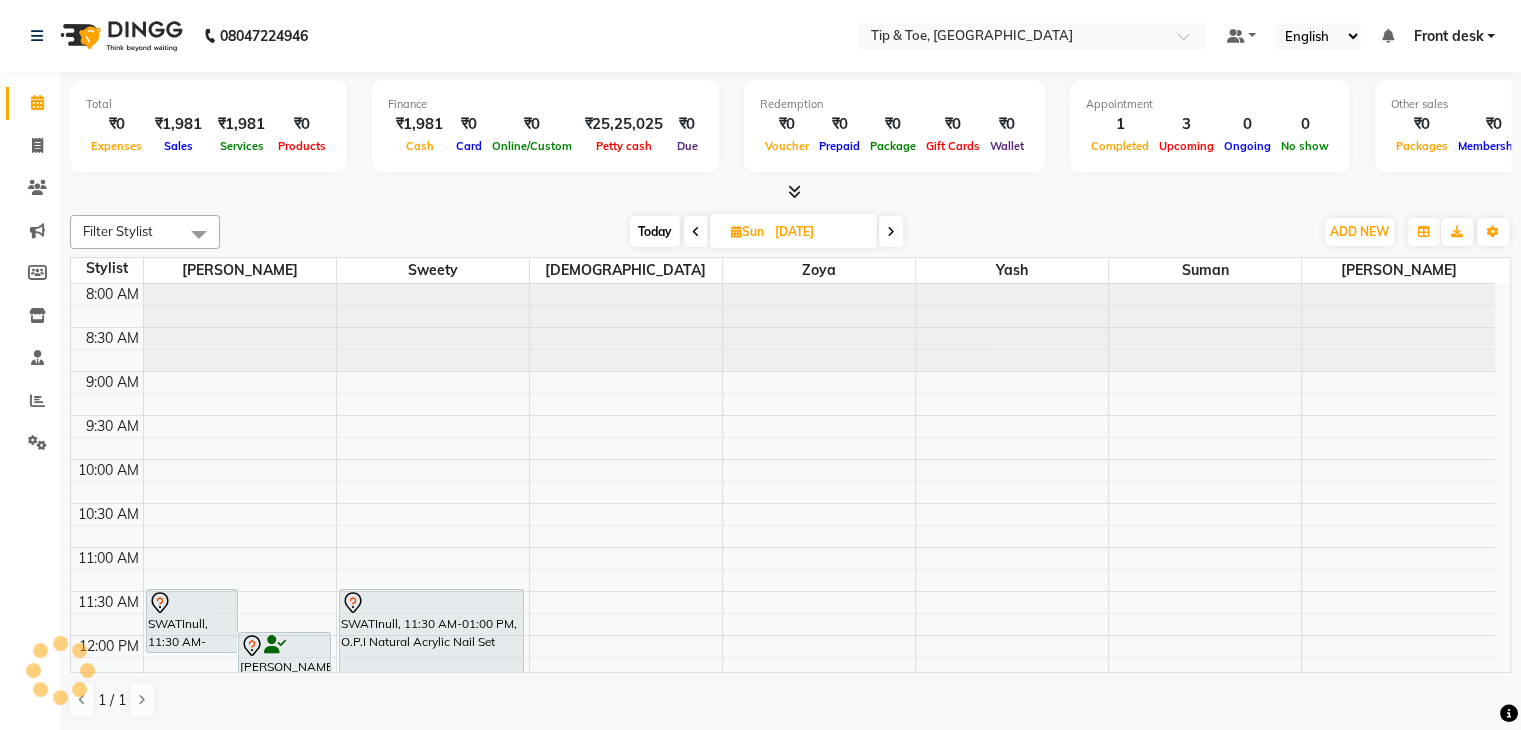 click at bounding box center (696, 231) 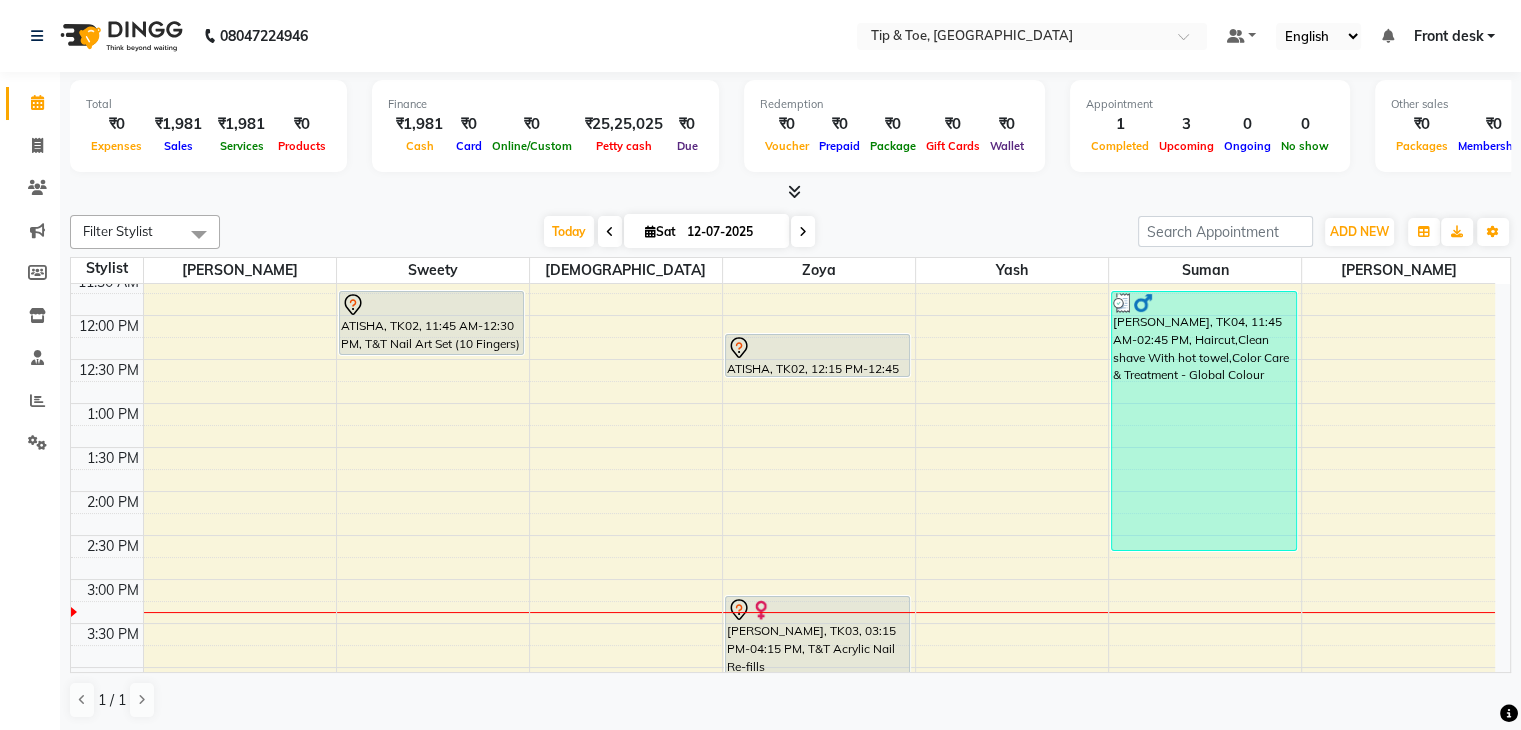 scroll, scrollTop: 470, scrollLeft: 0, axis: vertical 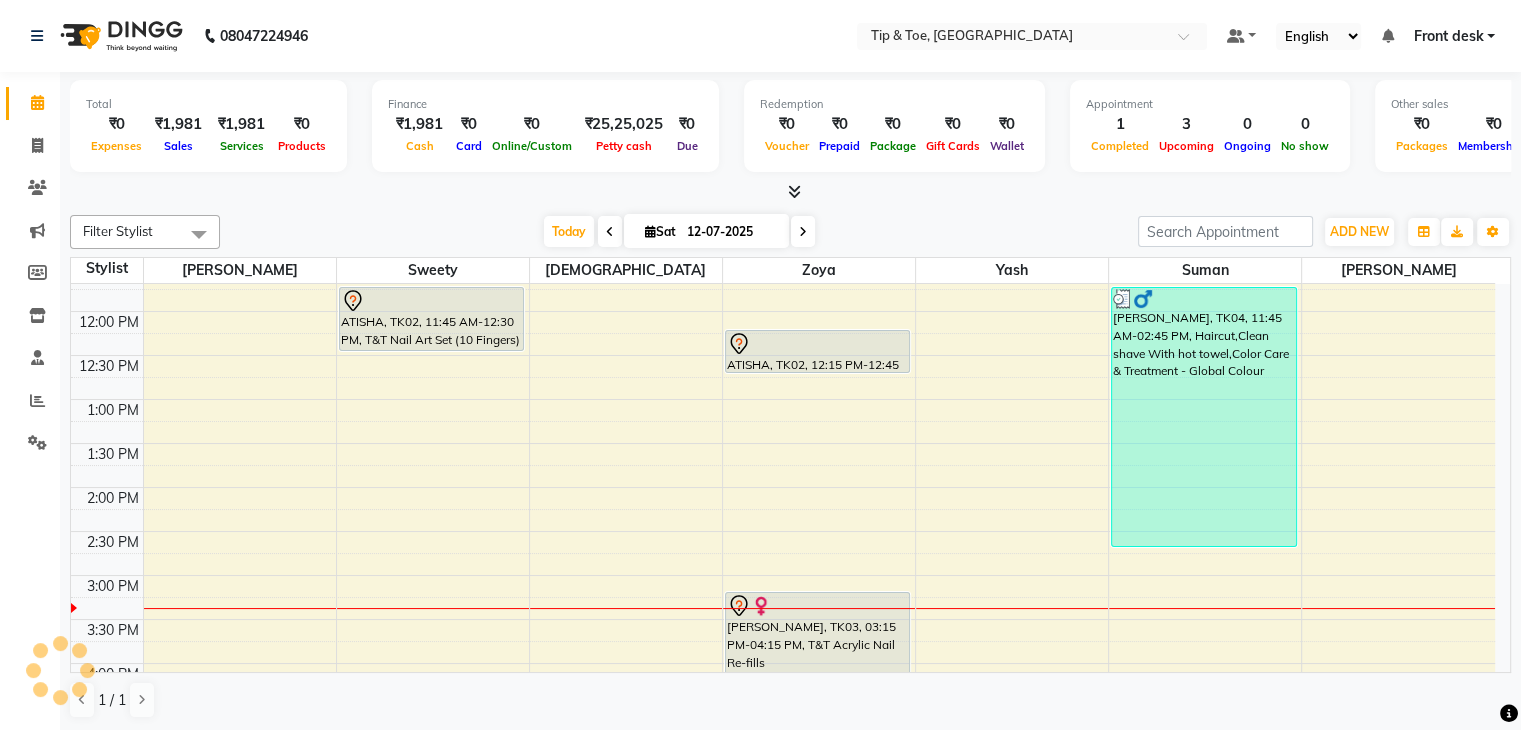 drag, startPoint x: 1029, startPoint y: 445, endPoint x: 1535, endPoint y: -87, distance: 734.20703 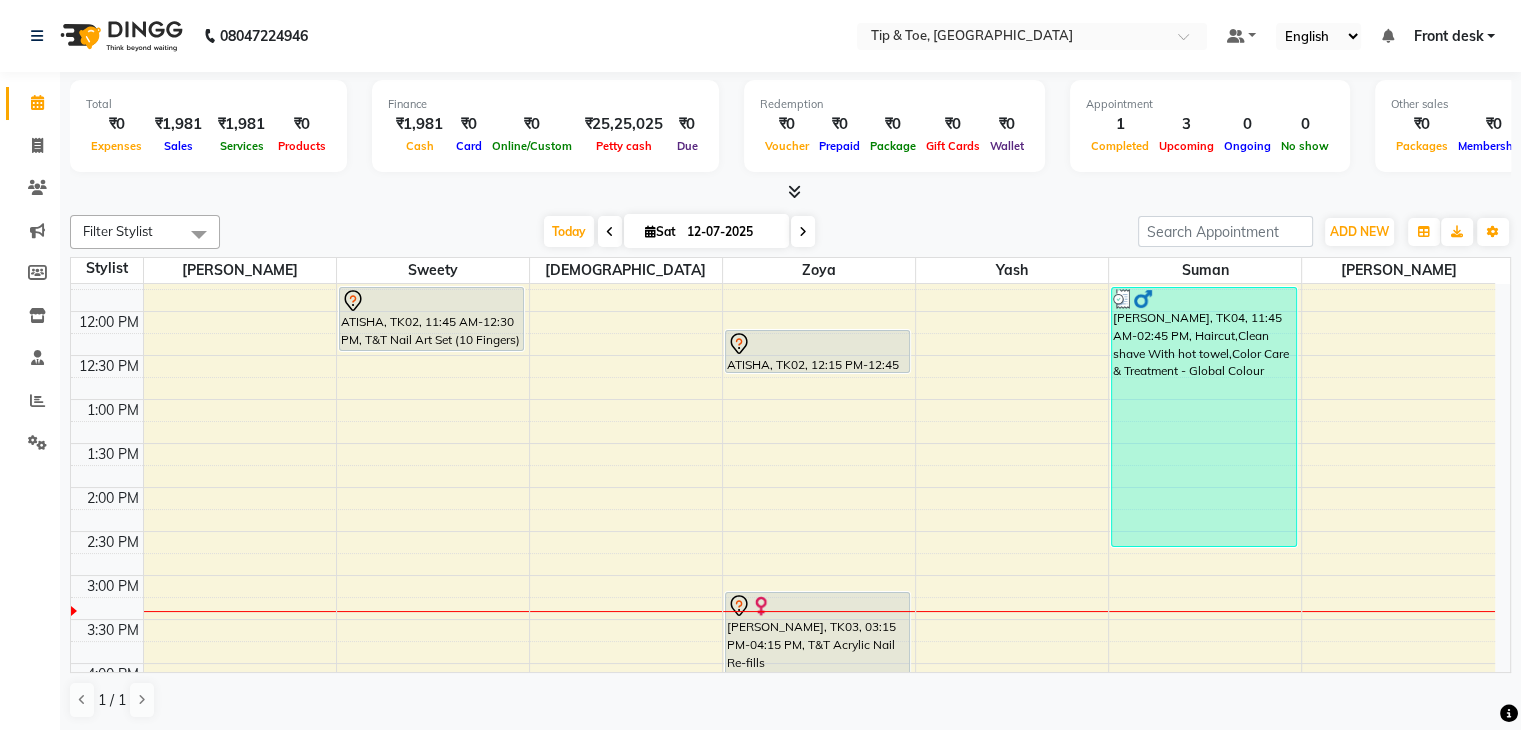 scroll, scrollTop: 1, scrollLeft: 0, axis: vertical 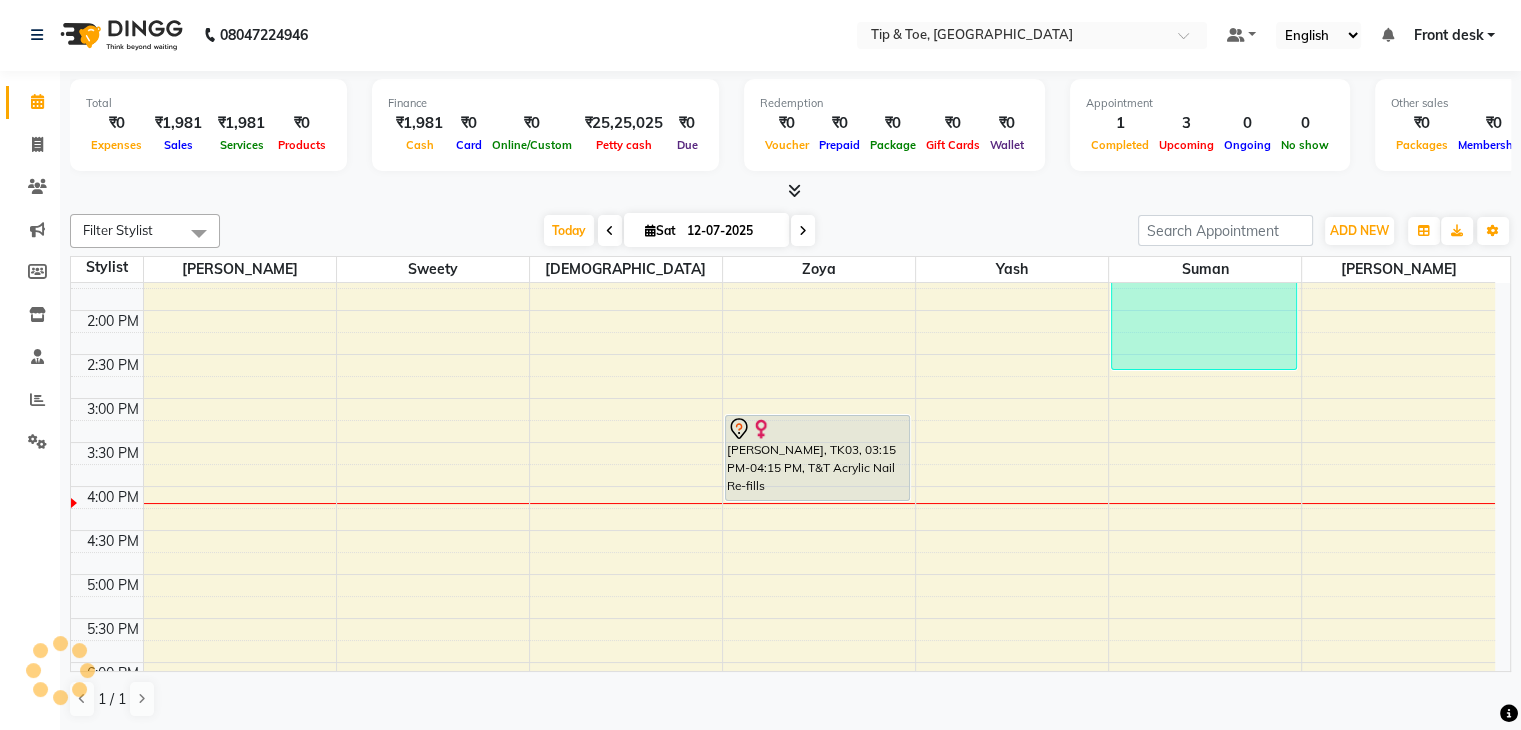 click on "8:00 AM 8:30 AM 9:00 AM 9:30 AM 10:00 AM 10:30 AM 11:00 AM 11:30 AM 12:00 PM 12:30 PM 1:00 PM 1:30 PM 2:00 PM 2:30 PM 3:00 PM 3:30 PM 4:00 PM 4:30 PM 5:00 PM 5:30 PM 6:00 PM 6:30 PM 7:00 PM 7:30 PM 8:00 PM 8:30 PM             ATISHA, TK02, 11:45 AM-12:30 PM, T&T Nail Art Set (10 Fingers)             ATISHA, TK02, 12:15 PM-12:45 PM, T&T Permanent Gel Polish             POORVA, TK03, 03:15 PM-04:15 PM, T&T Acrylic Nail Re-fills     Chintan, TK04, 11:45 AM-02:45 PM, Haircut,Clean shave With hot towel,Color Care & Treatment  - Global Colour" at bounding box center [783, 354] 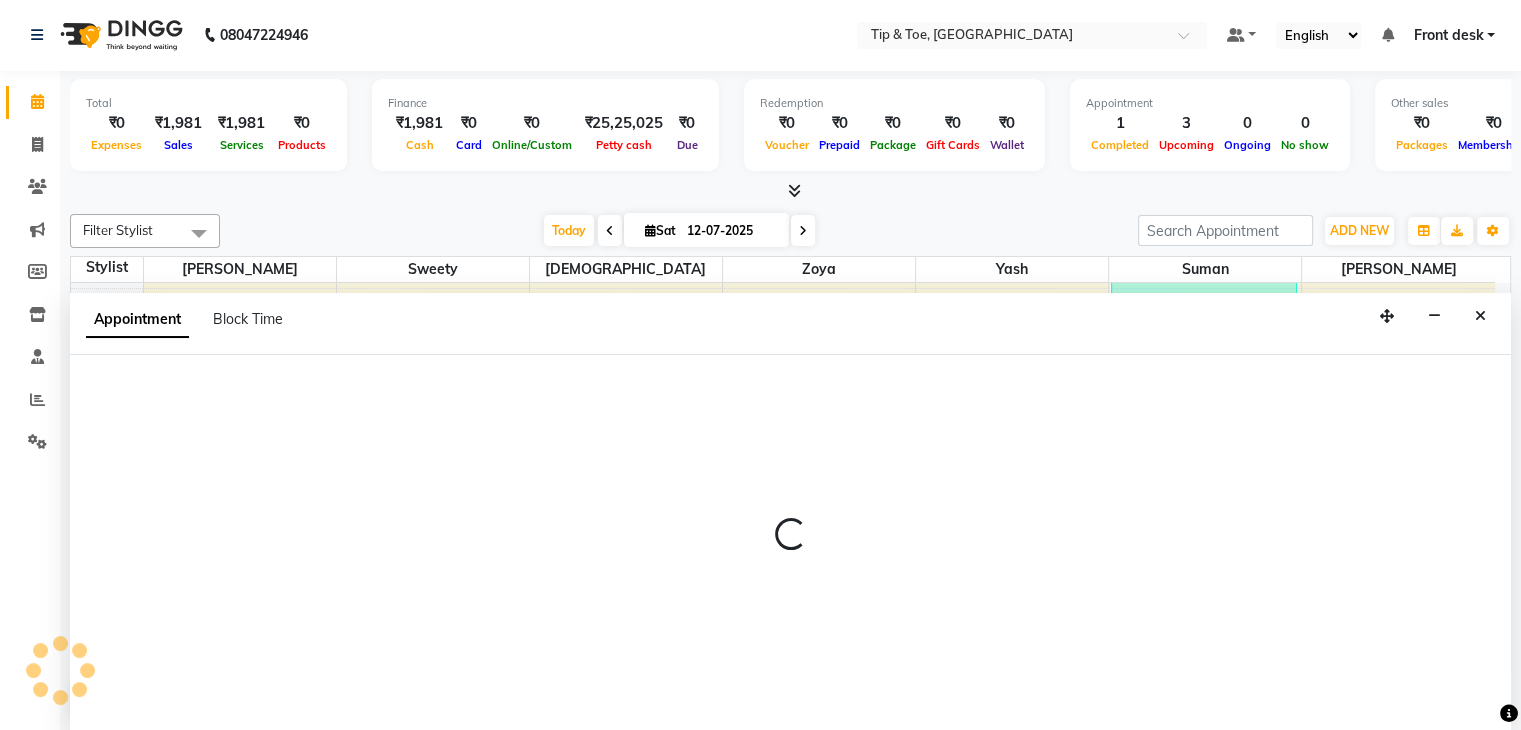 select on "63601" 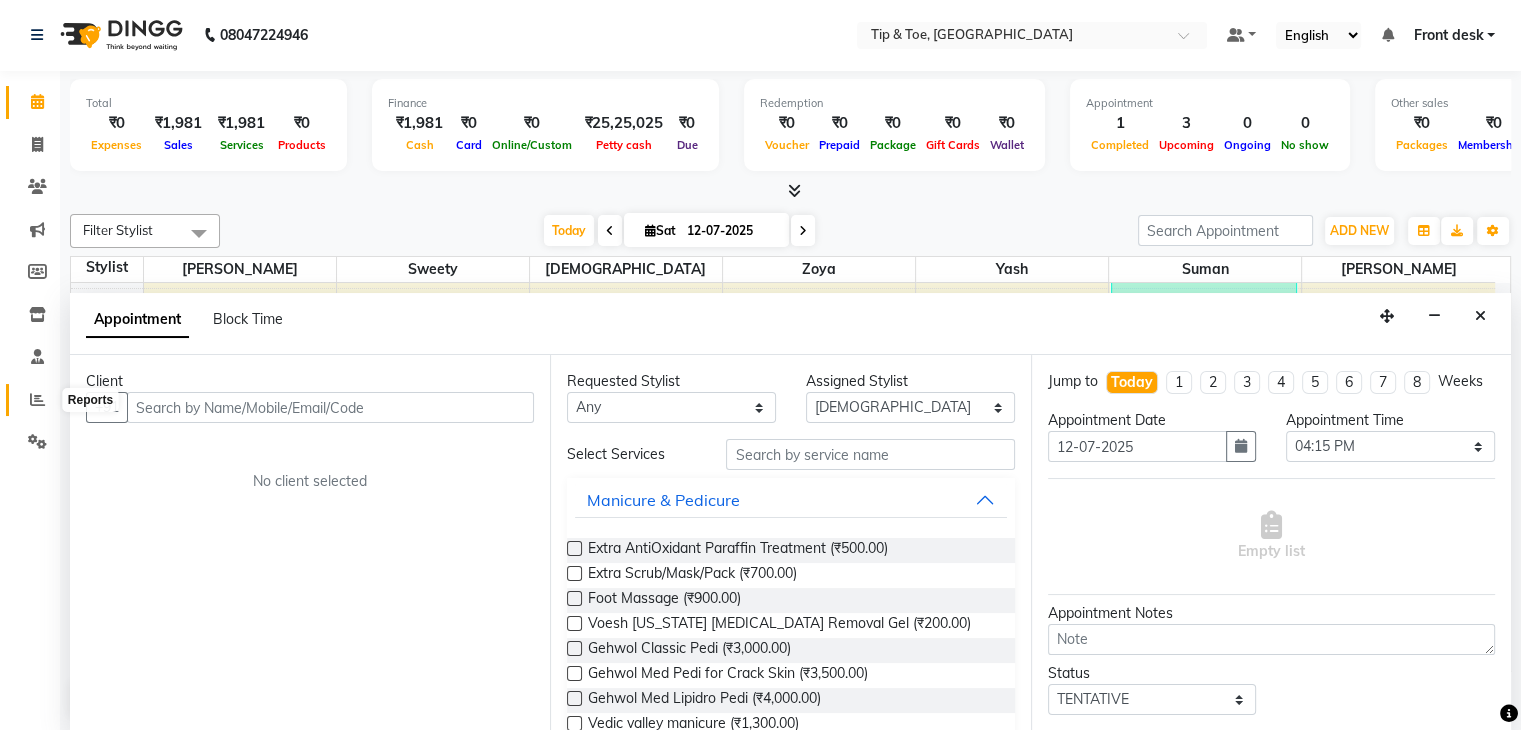 click 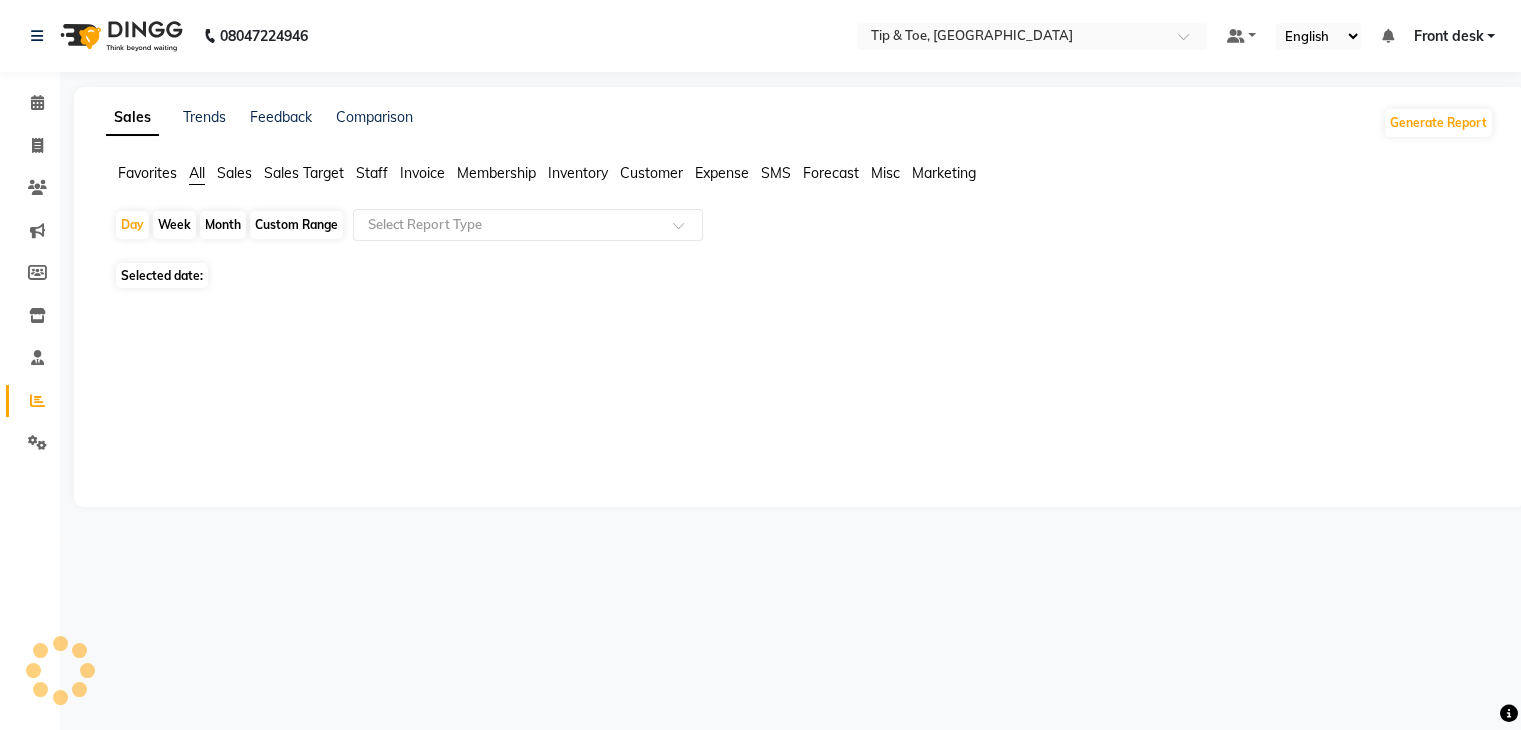 scroll, scrollTop: 0, scrollLeft: 0, axis: both 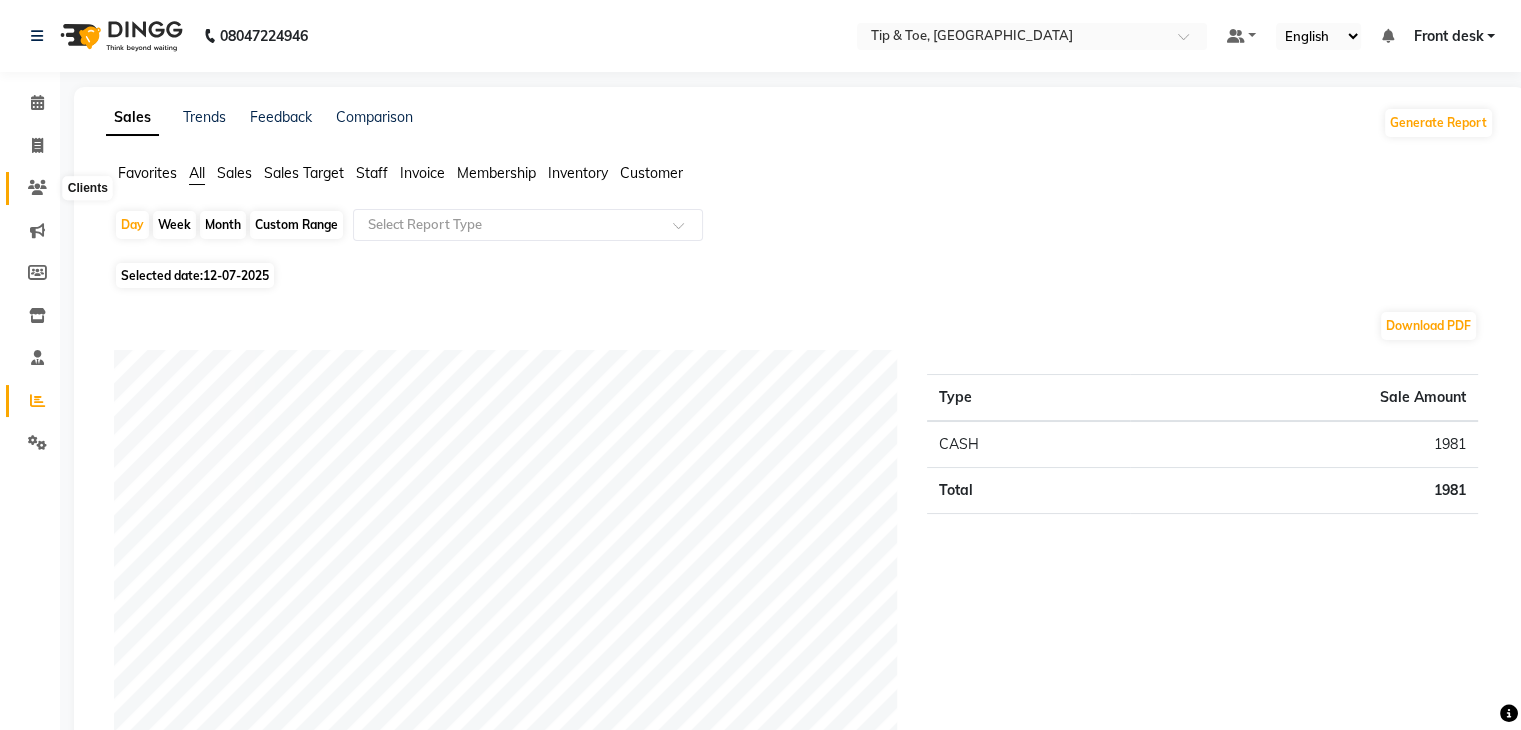 click 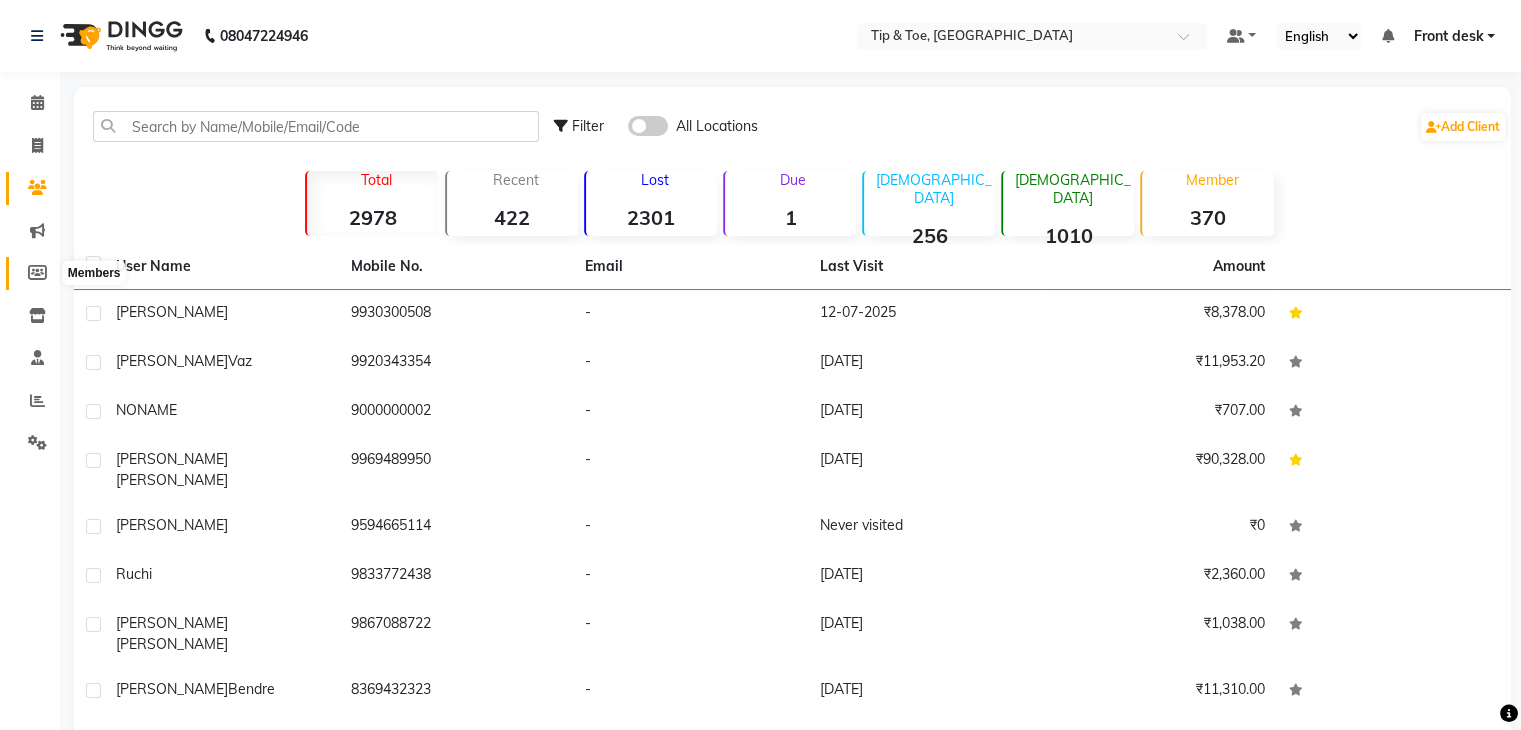 click 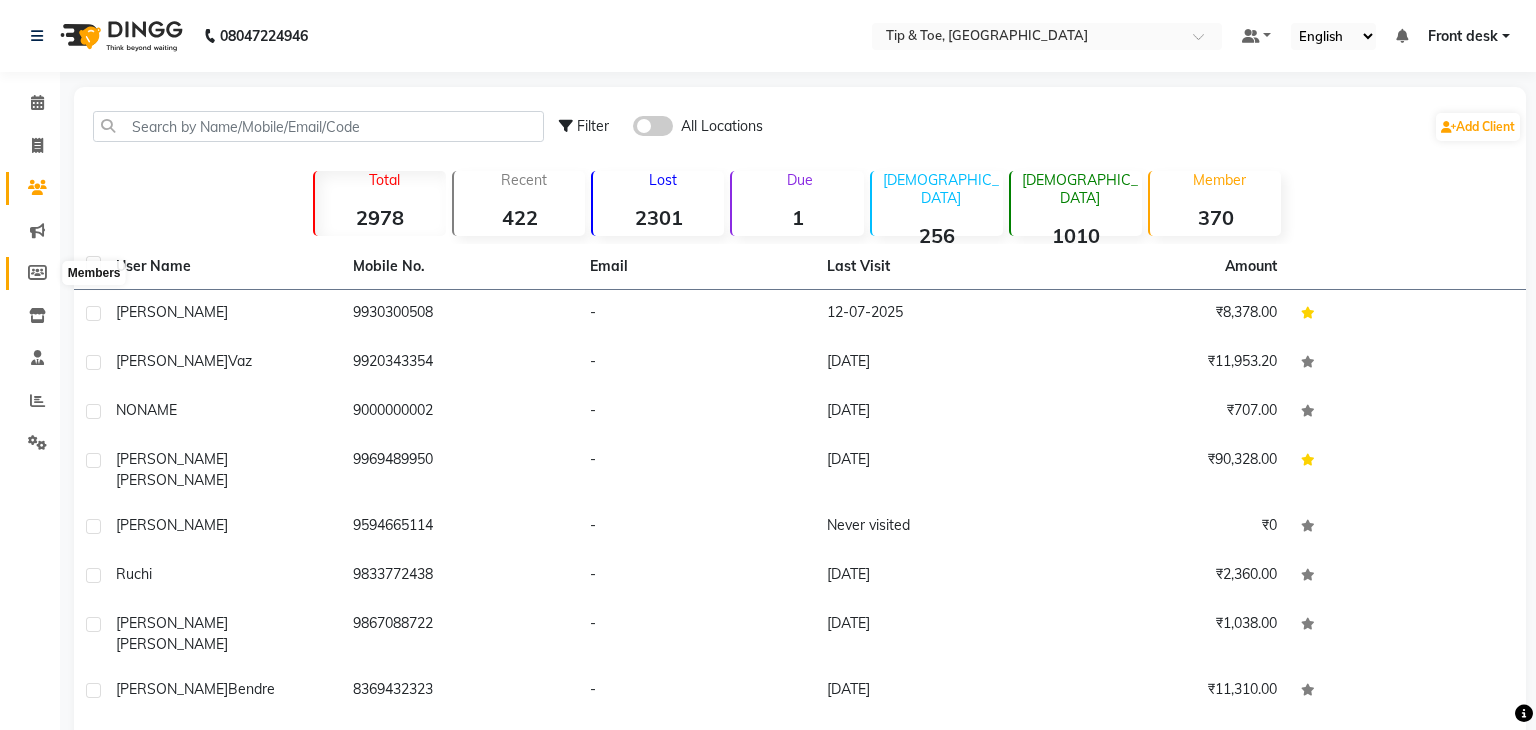select 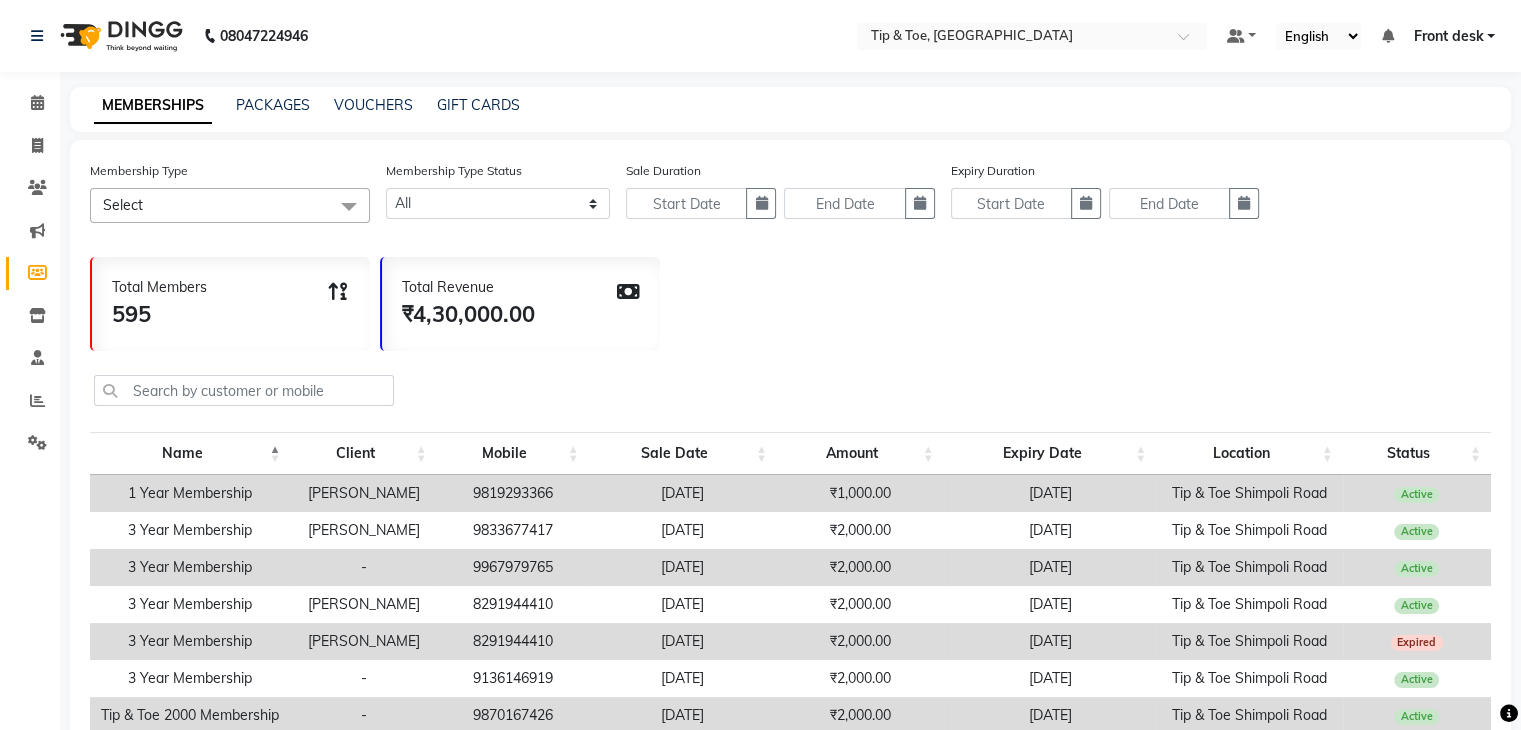 click 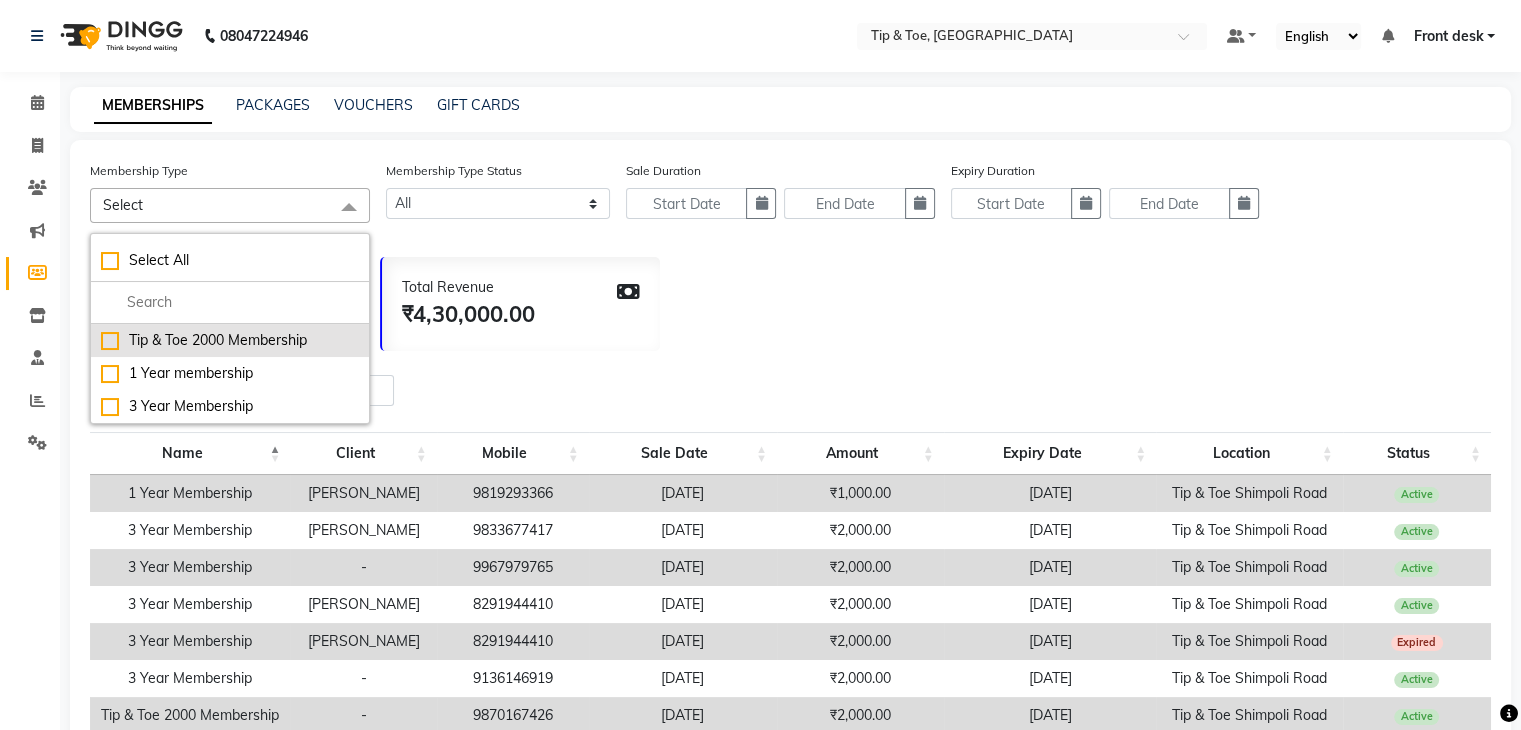 click on "Tip & Toe 2000 Membership" 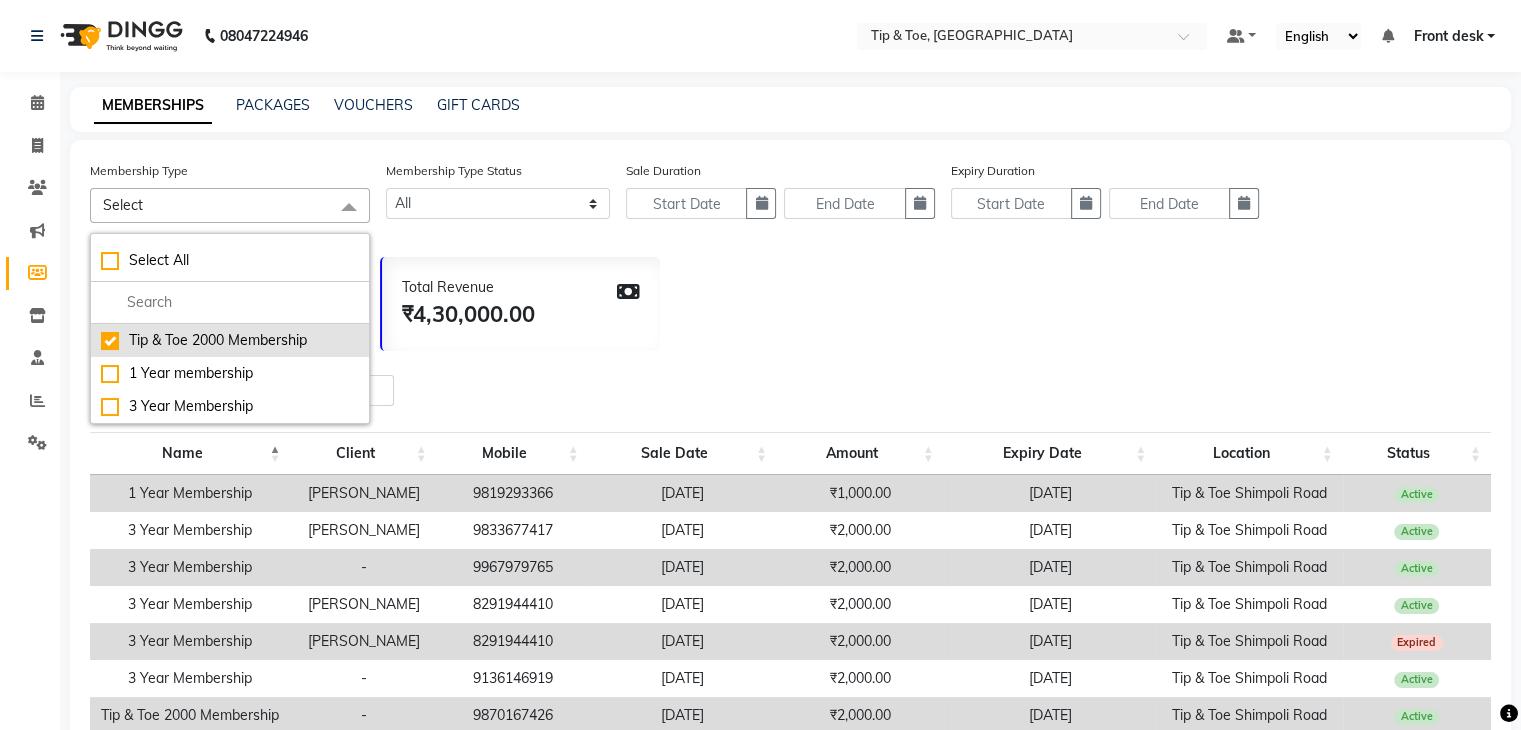 checkbox on "true" 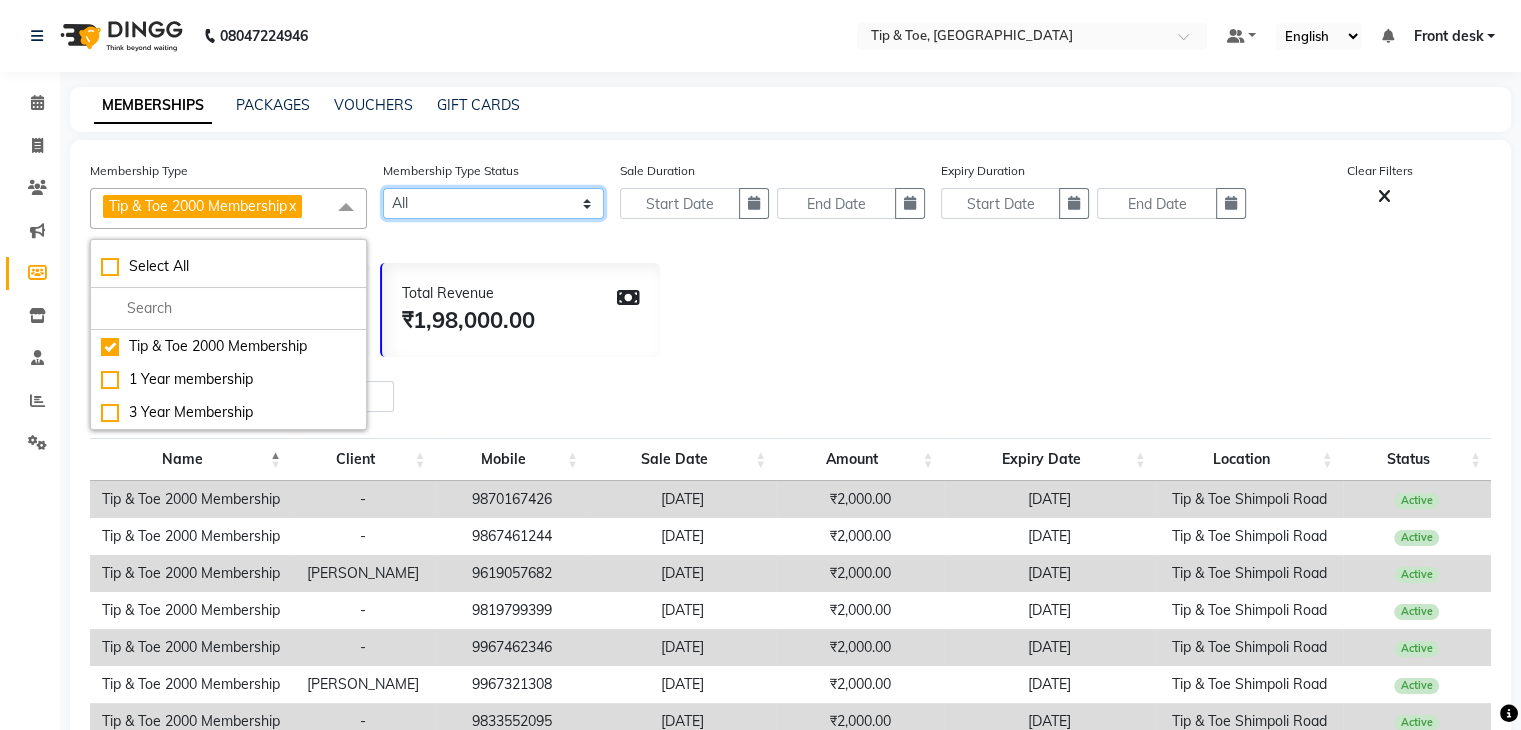 click on "Active Expired All" 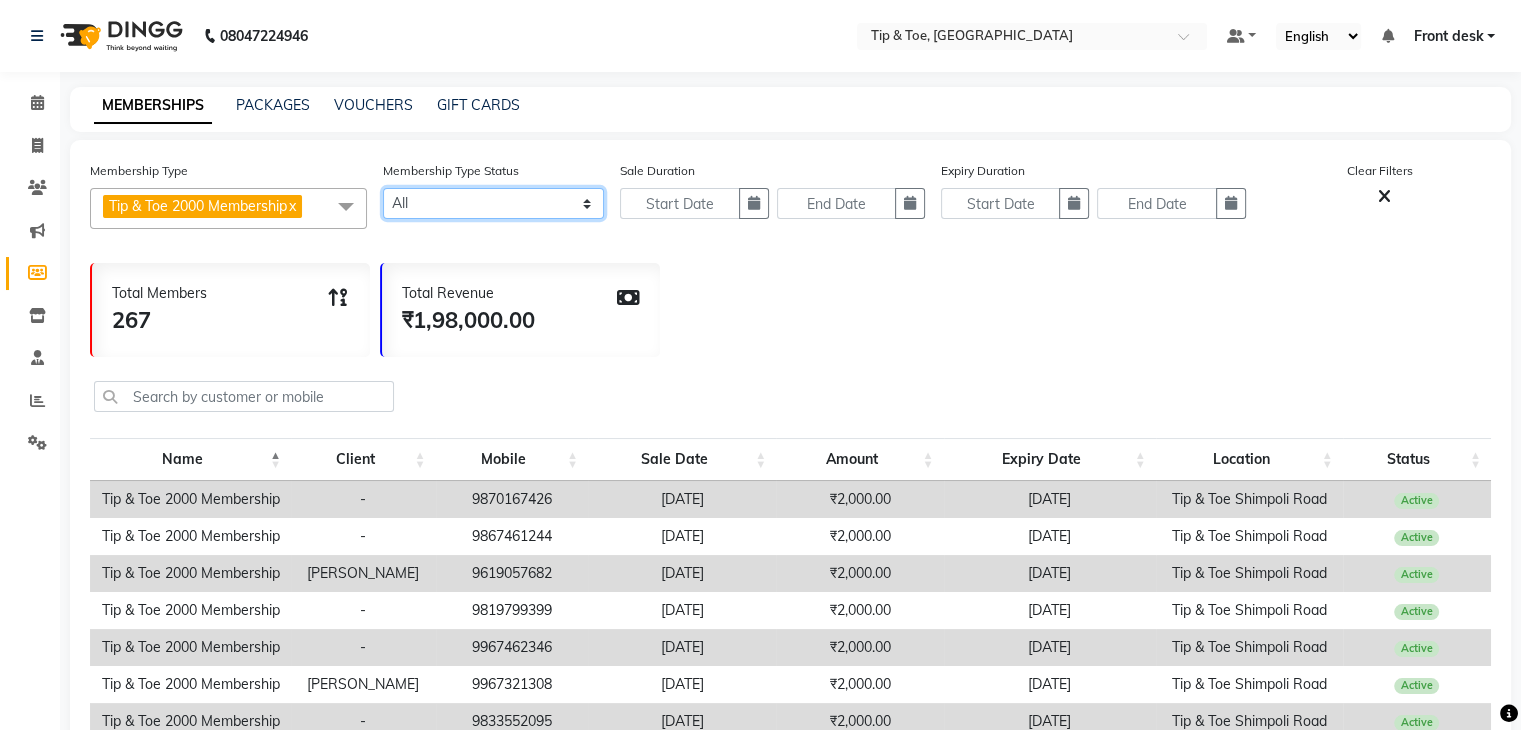 click on "Active Expired All" 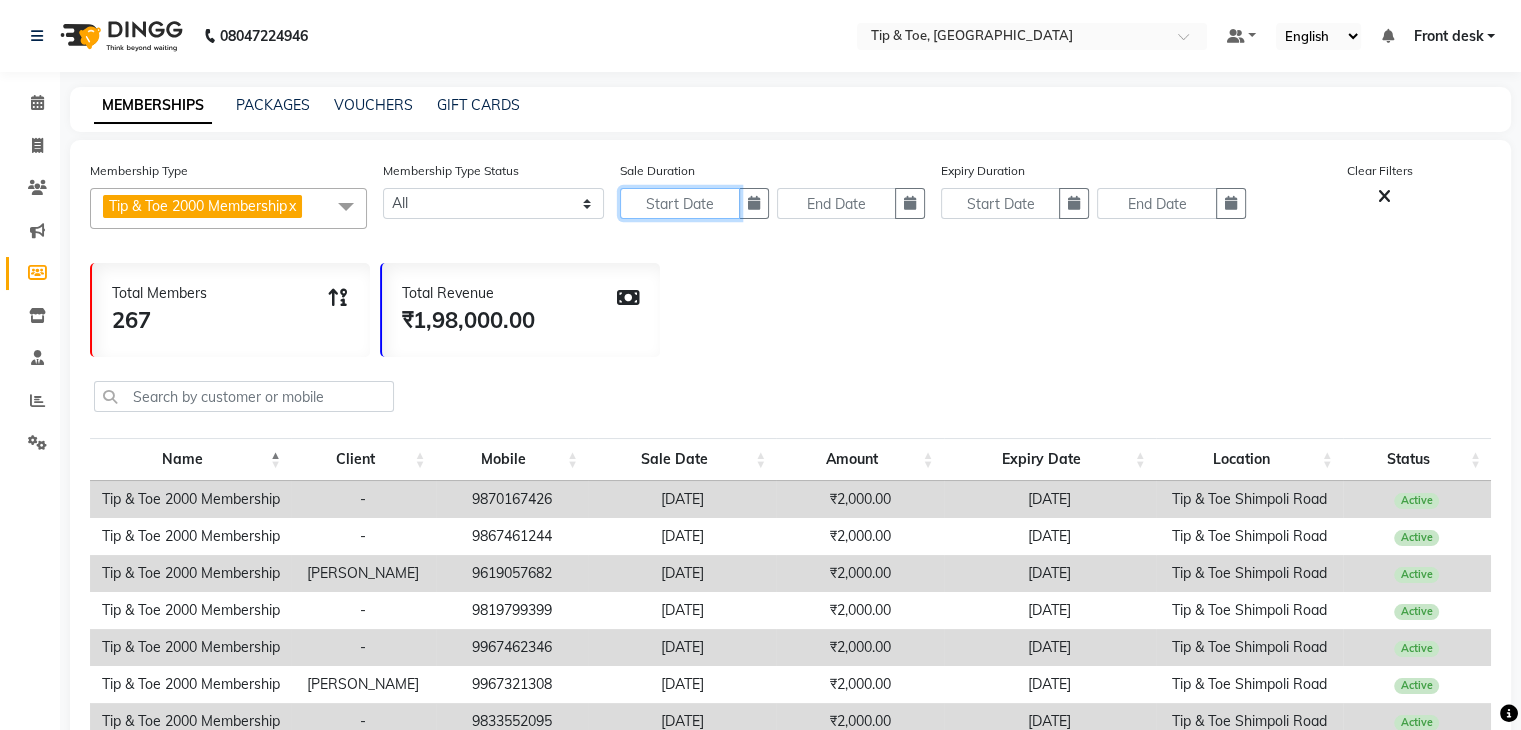 click 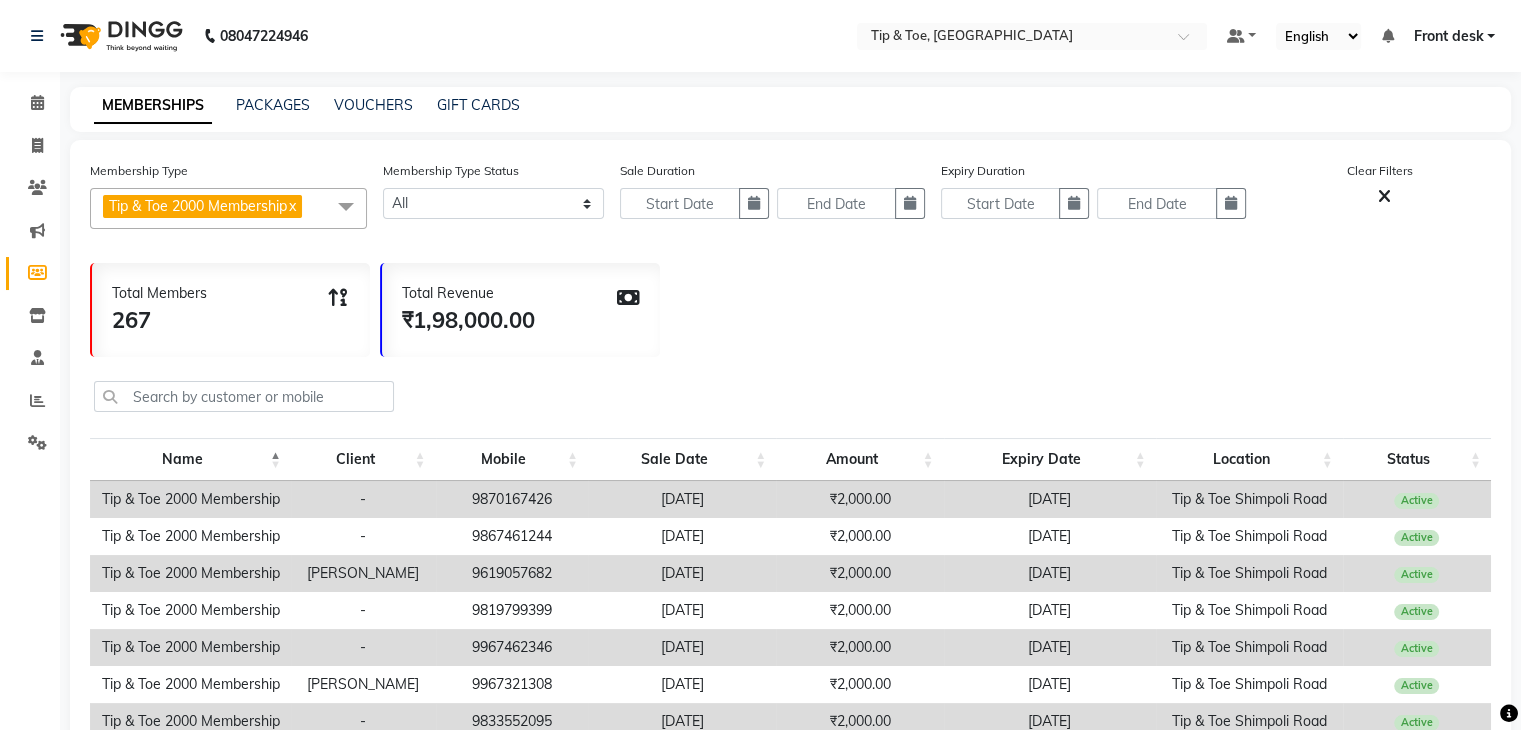 select on "7" 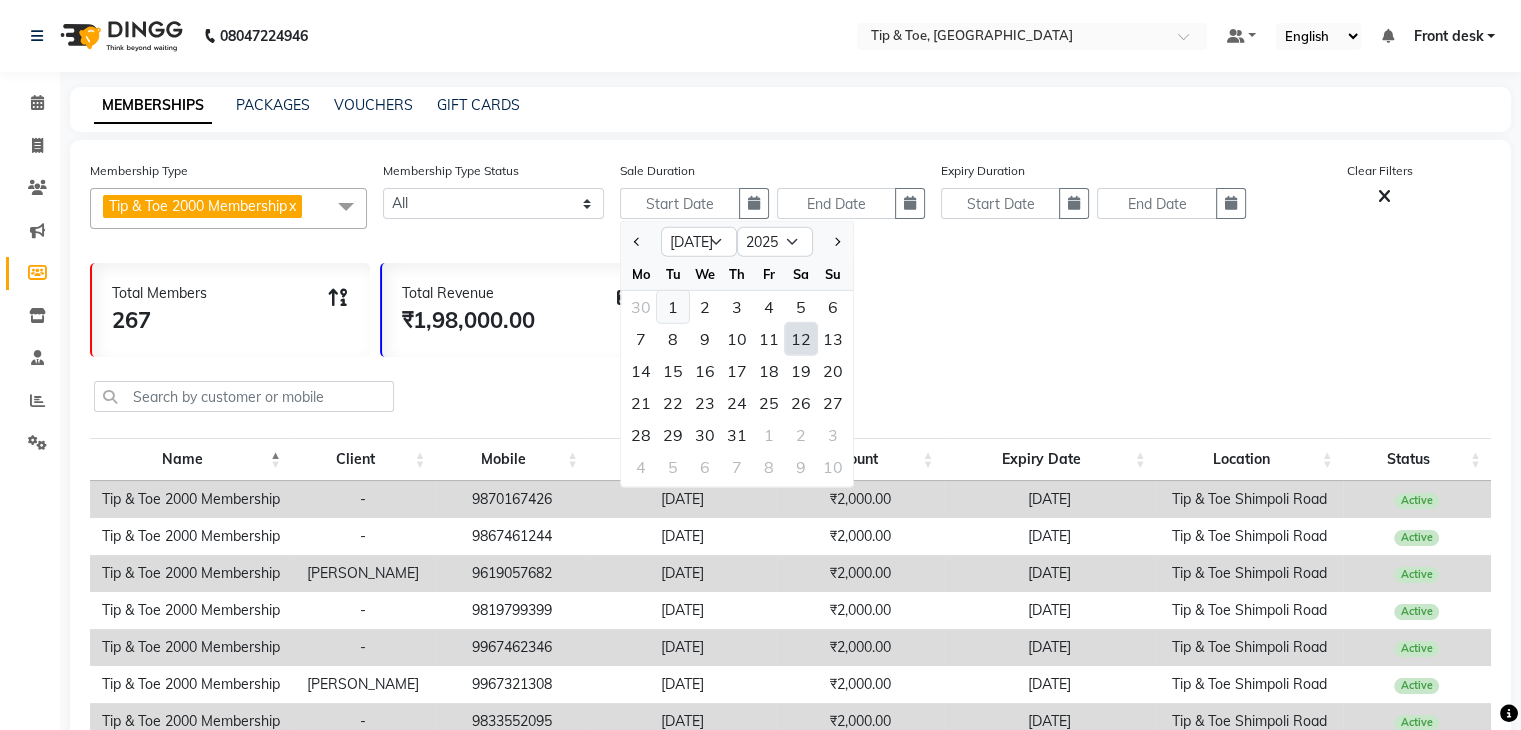 click on "1" 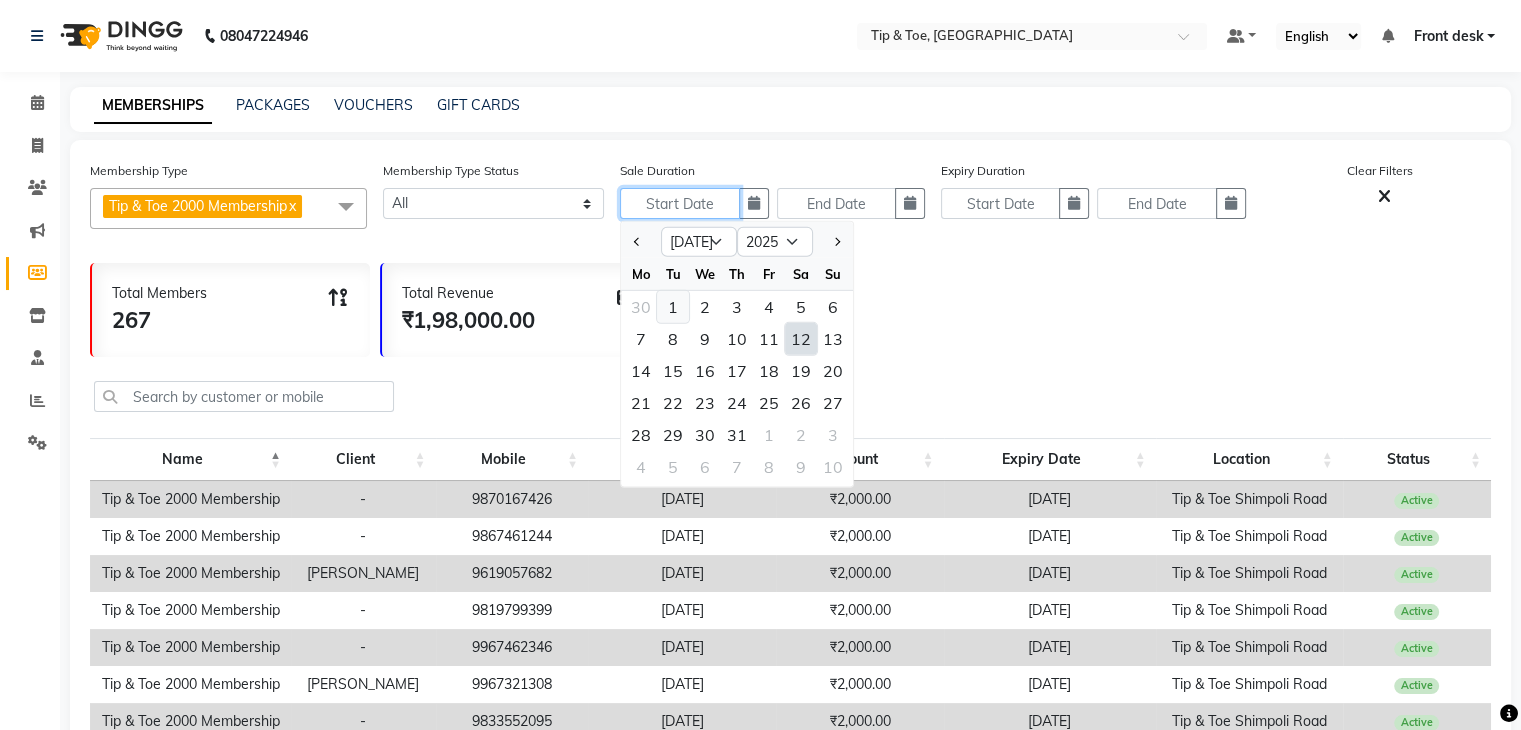 type on "01-07-2025" 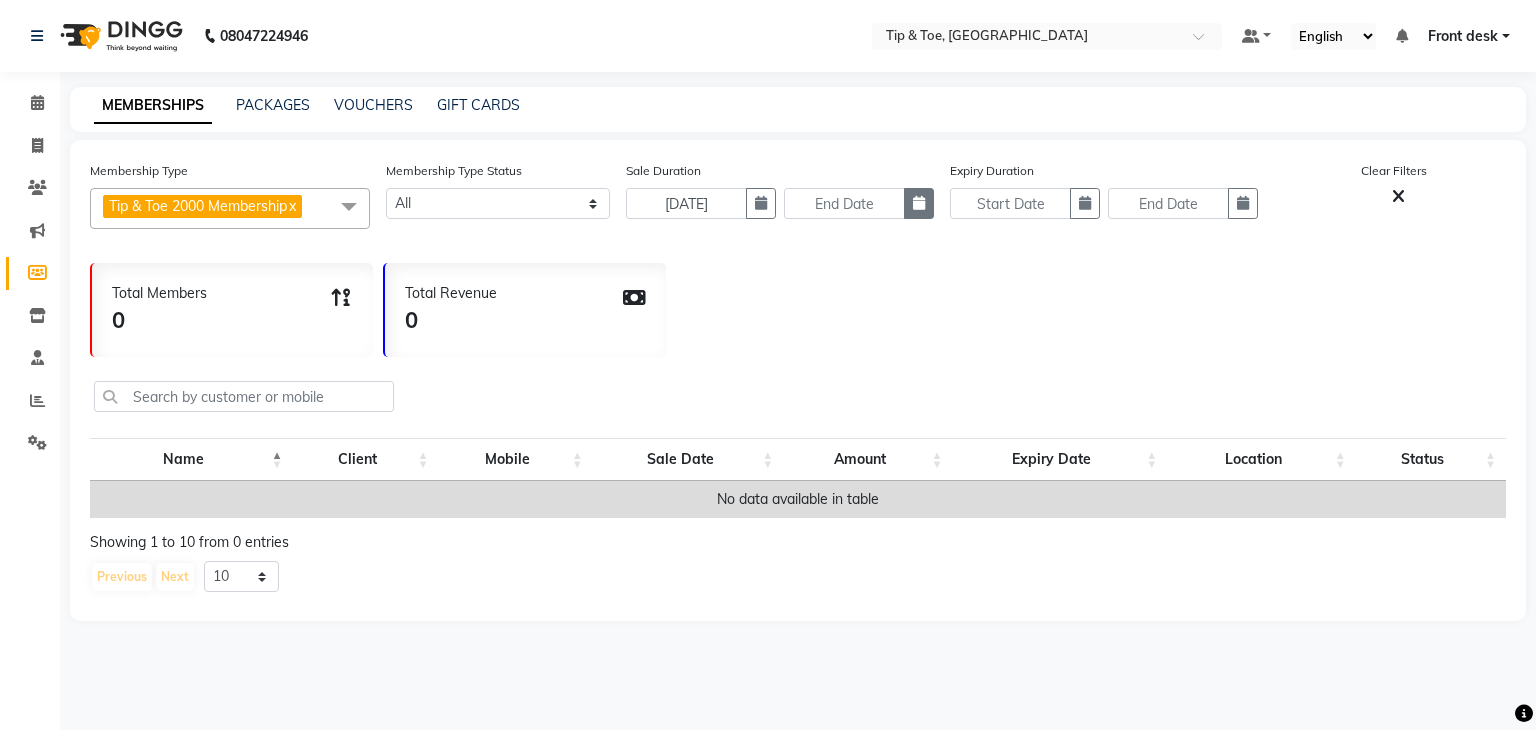 click 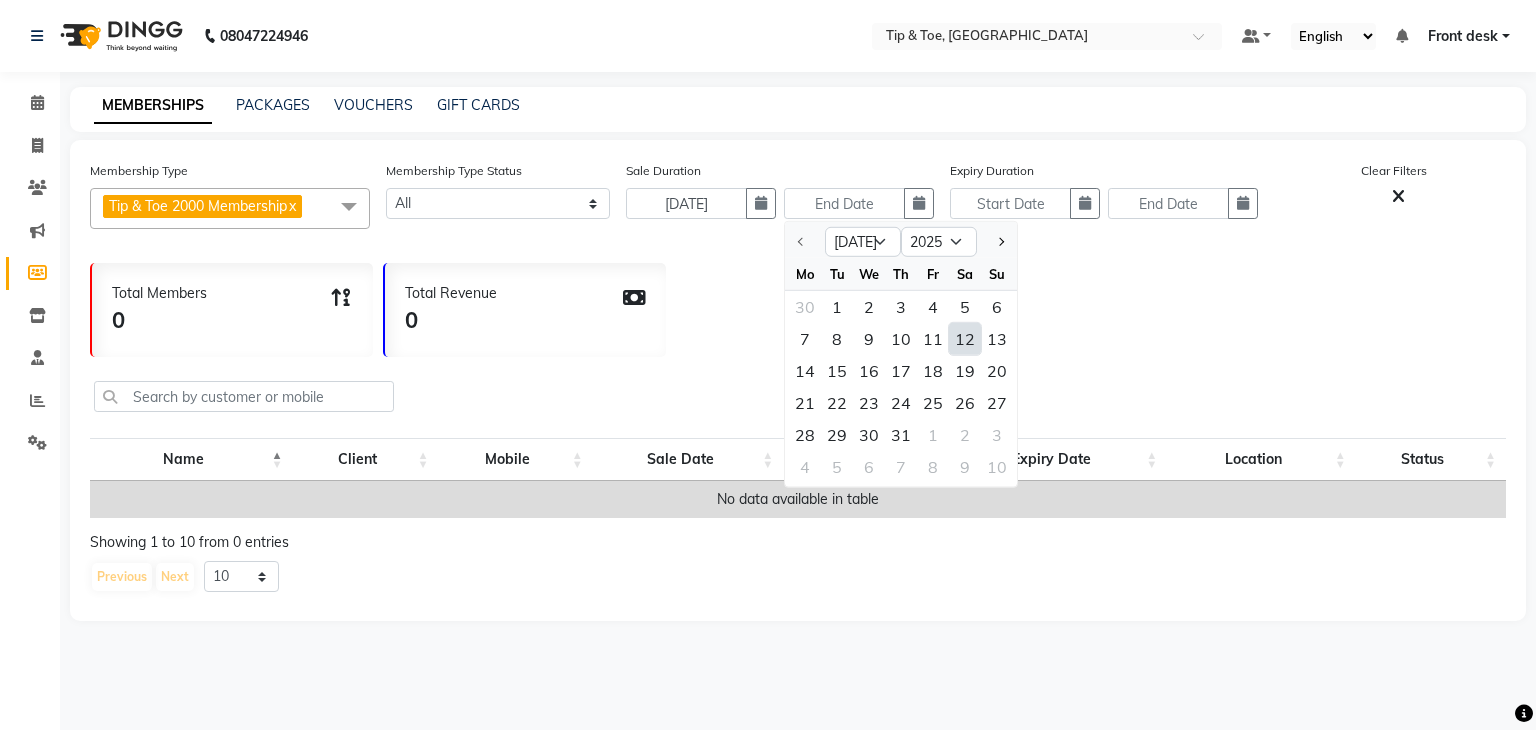 click on "12" 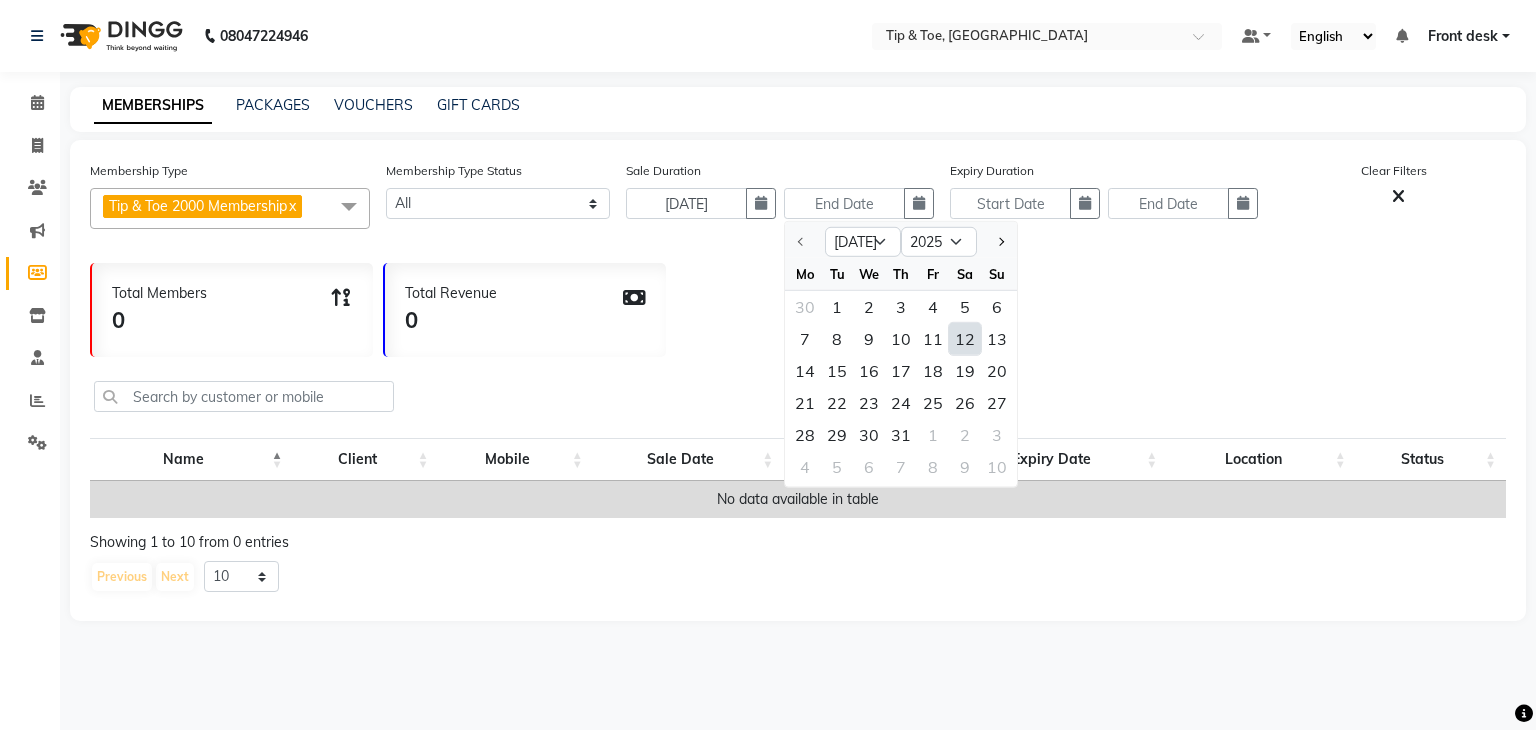 type on "12-07-2025" 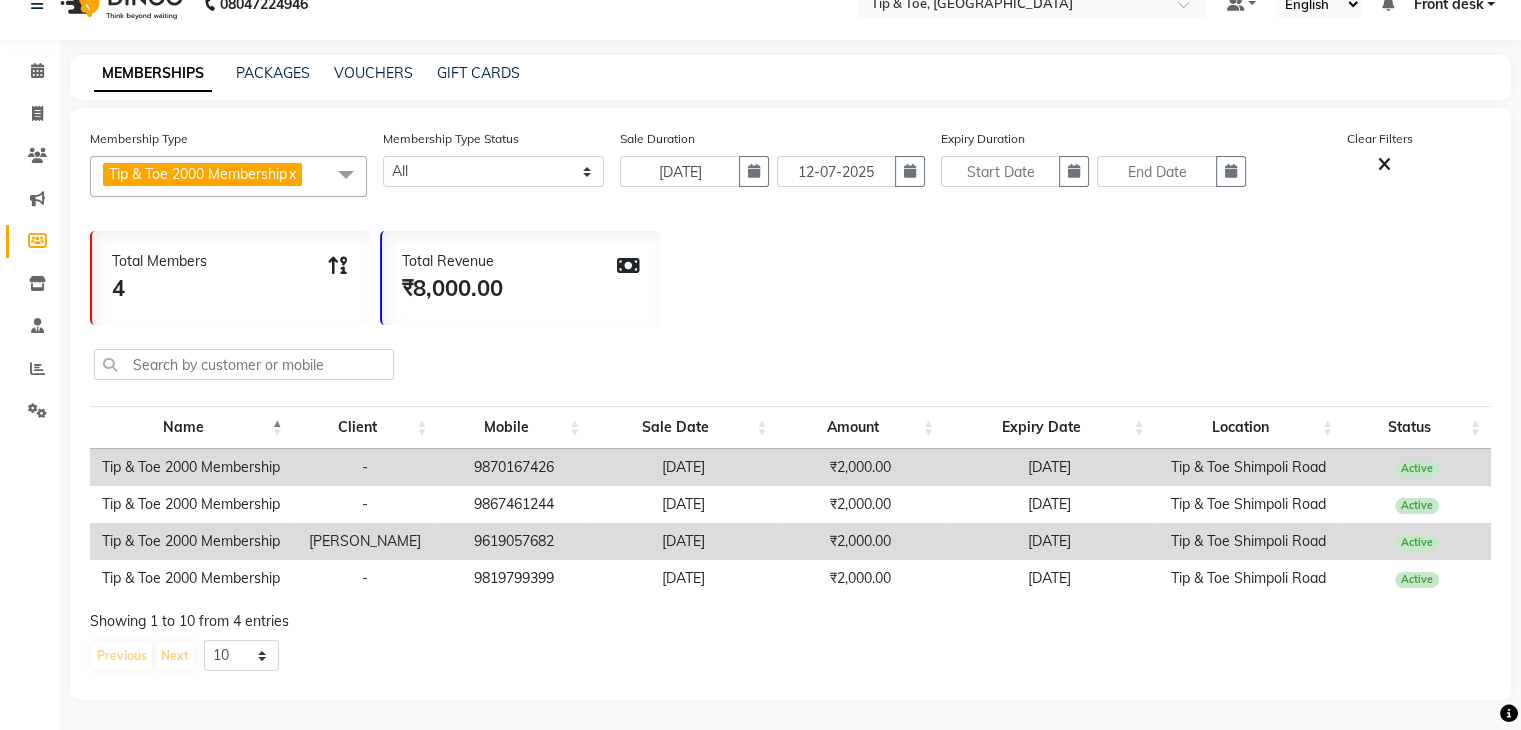 scroll, scrollTop: 0, scrollLeft: 0, axis: both 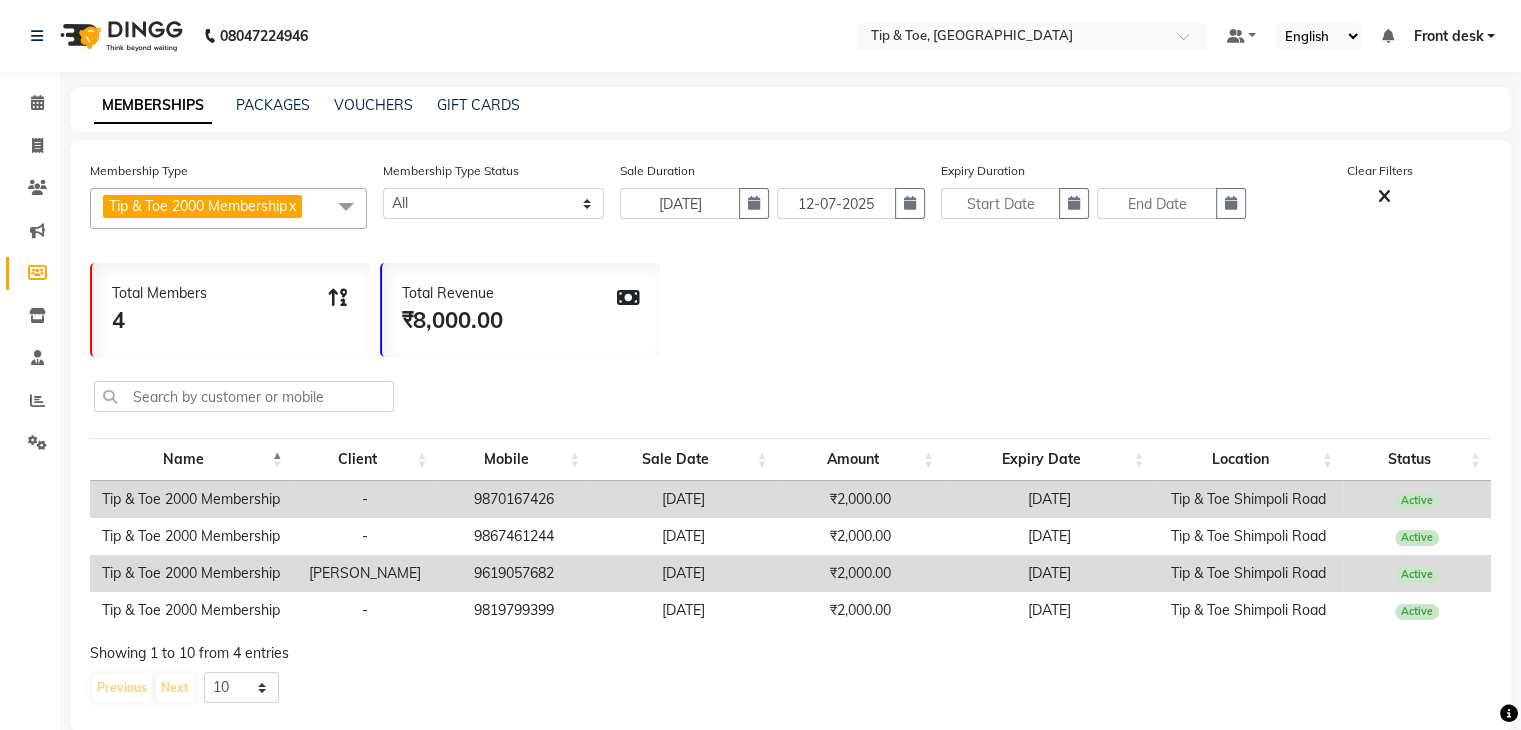 type 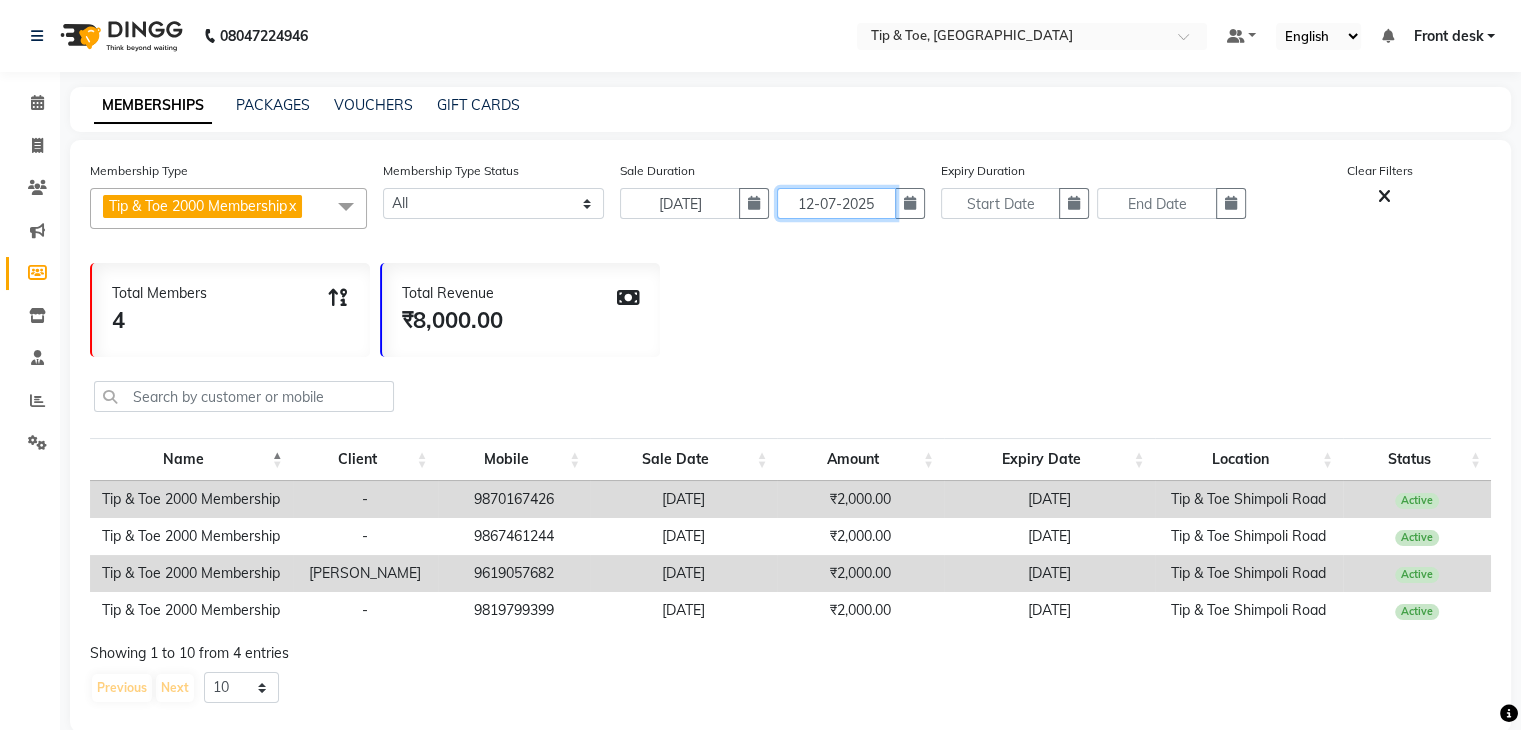 click on "12-07-2025" 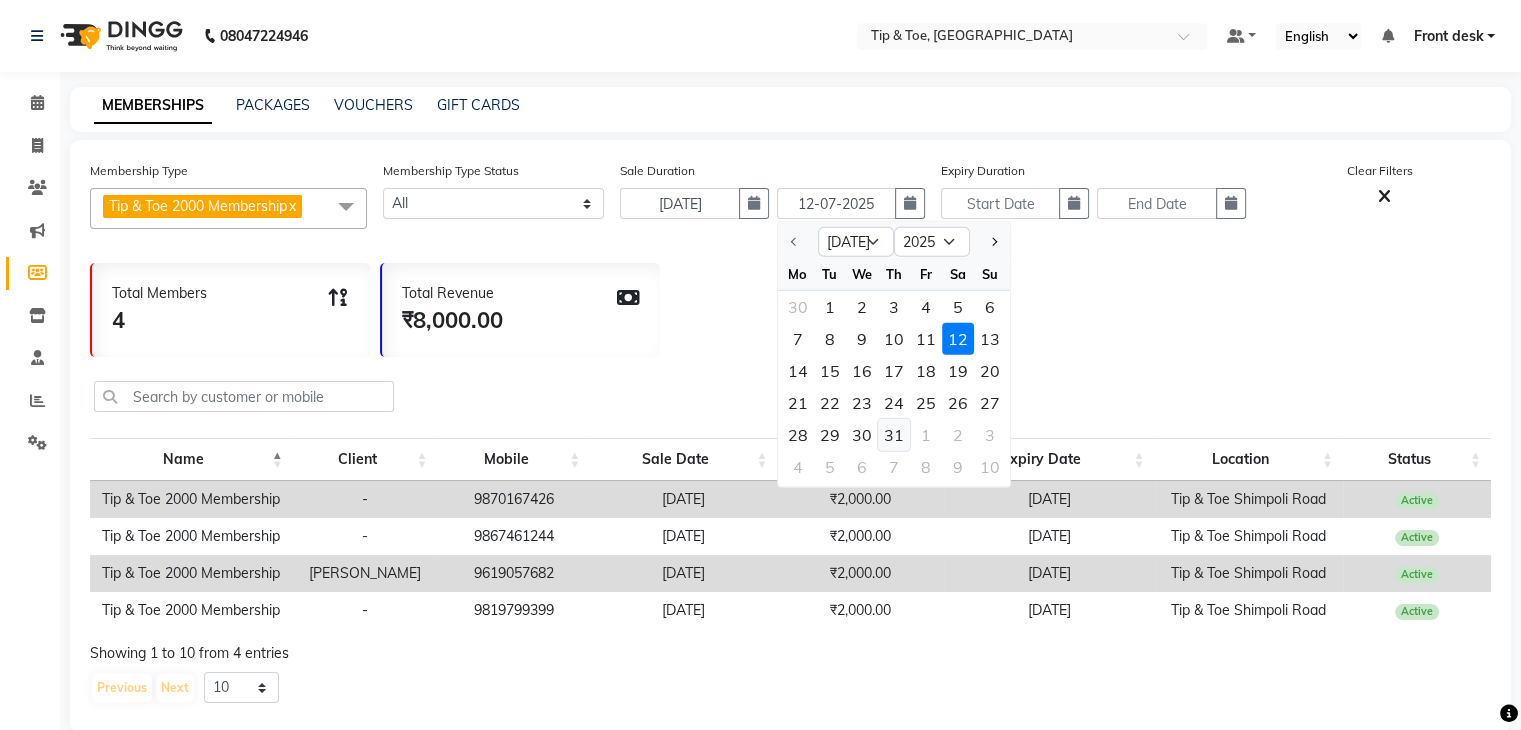 click on "31" 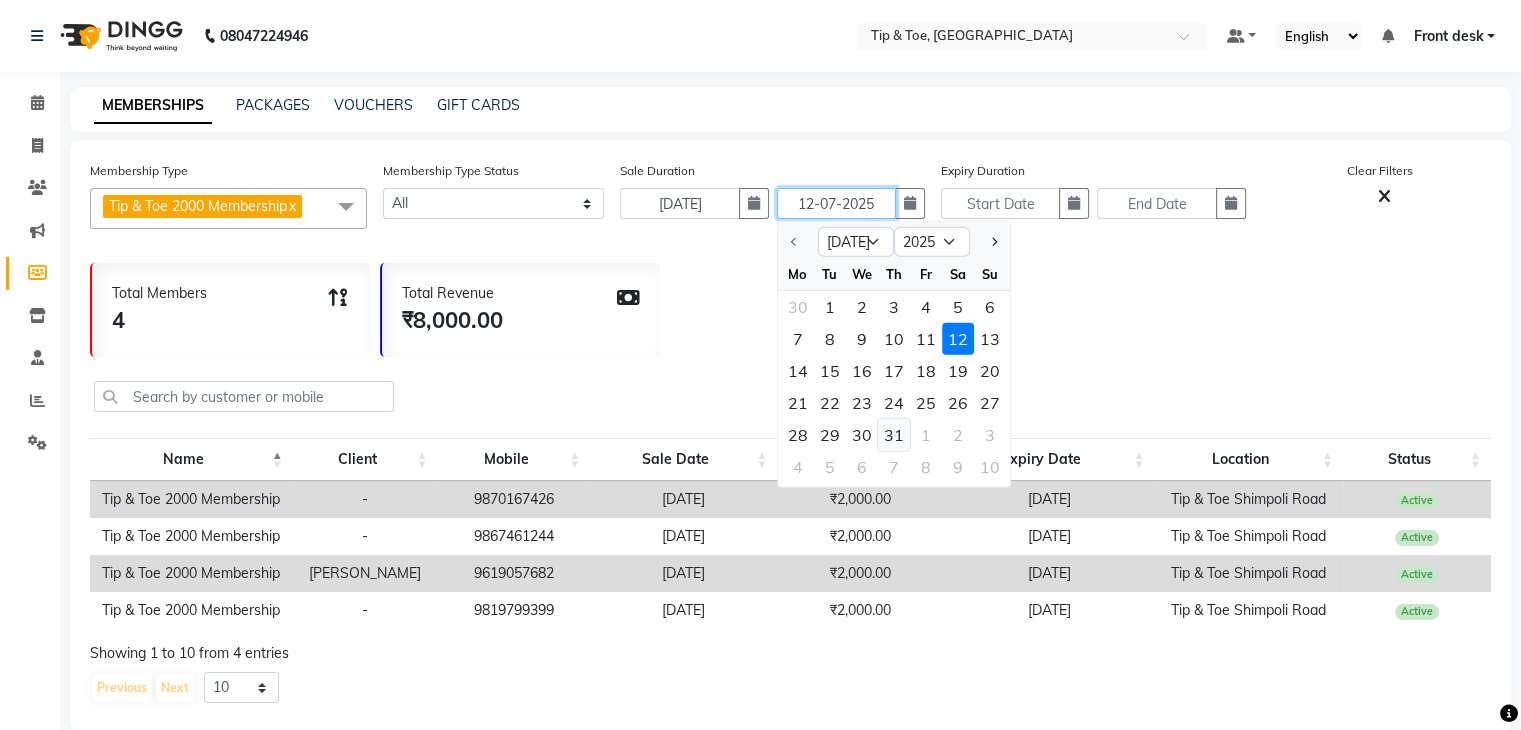 type on "31-07-2025" 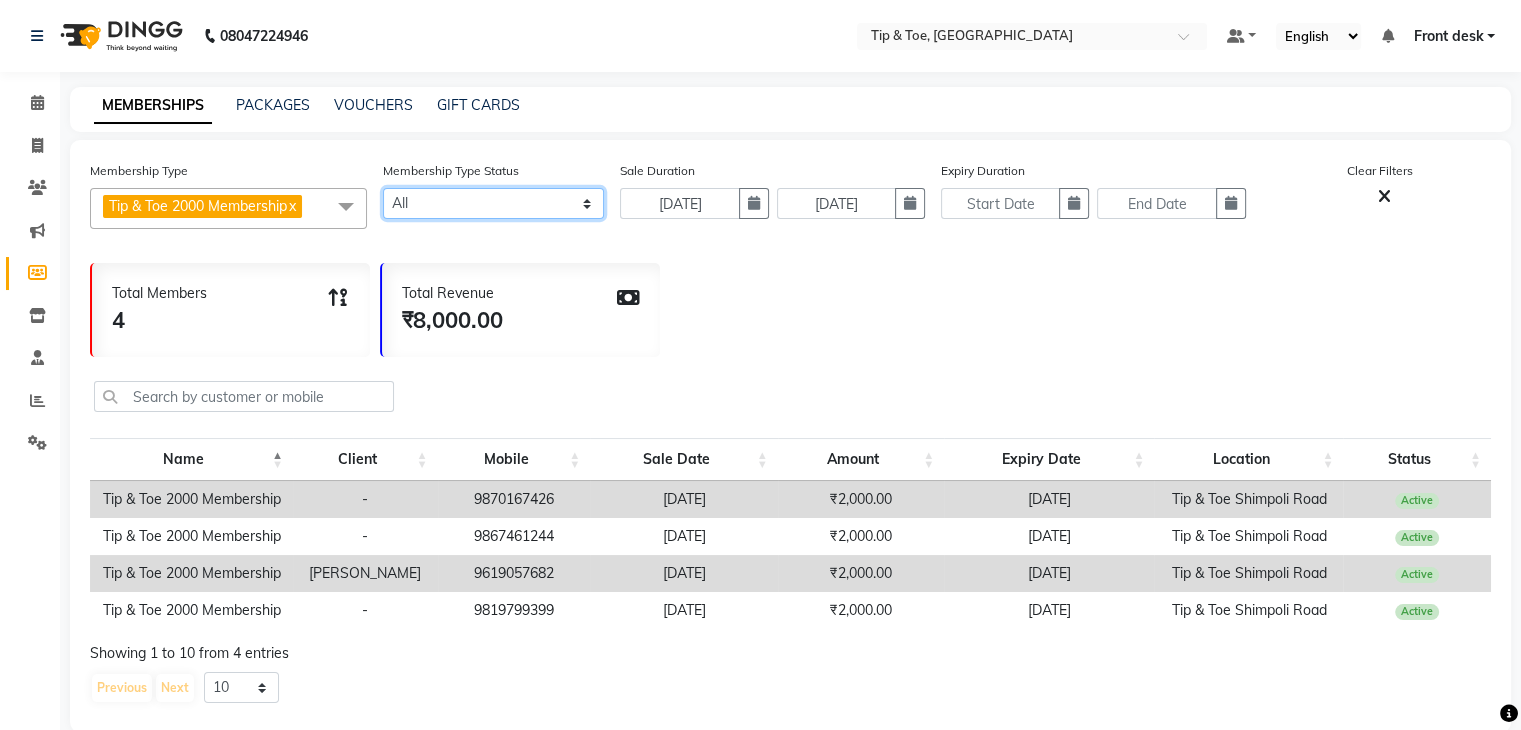 click on "Active Expired All" 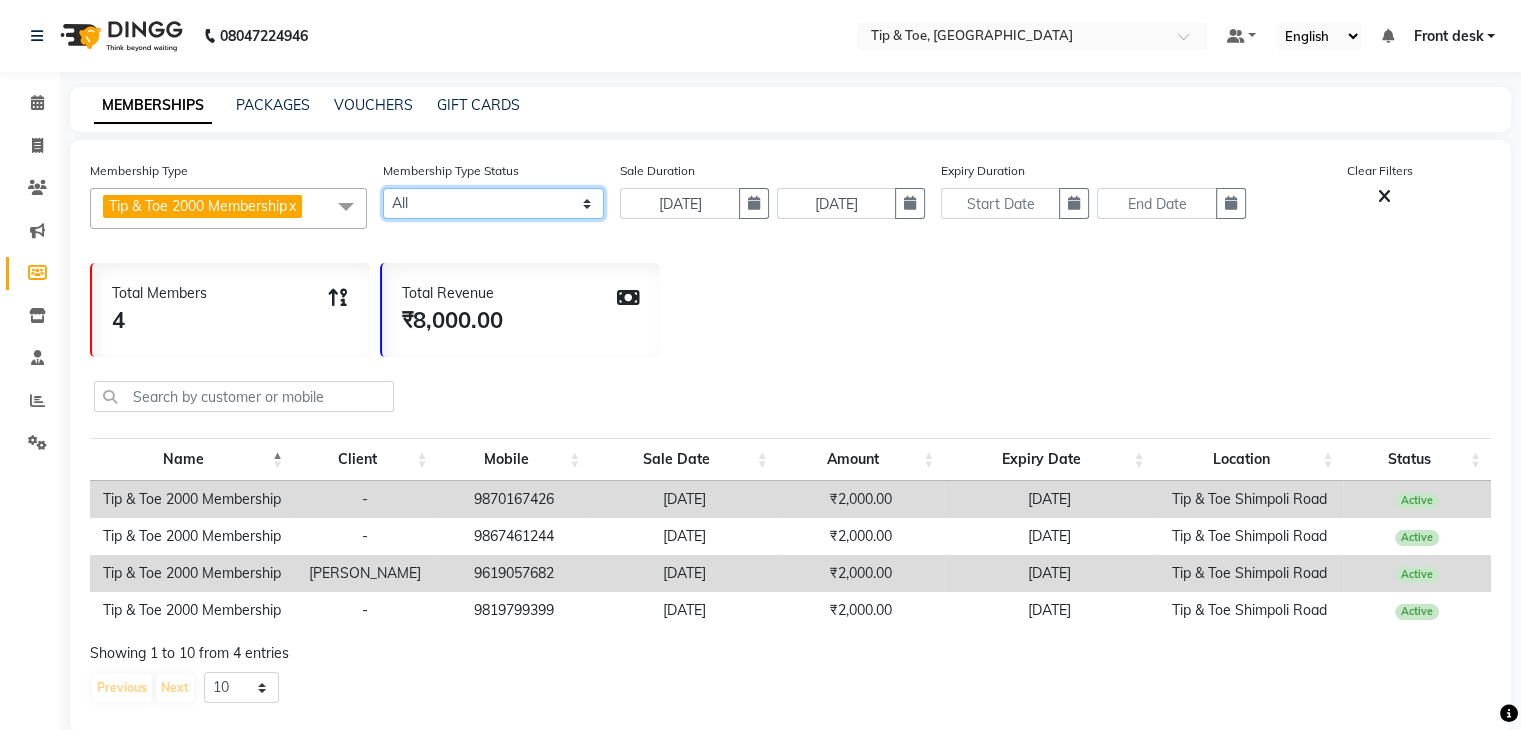 select on "true" 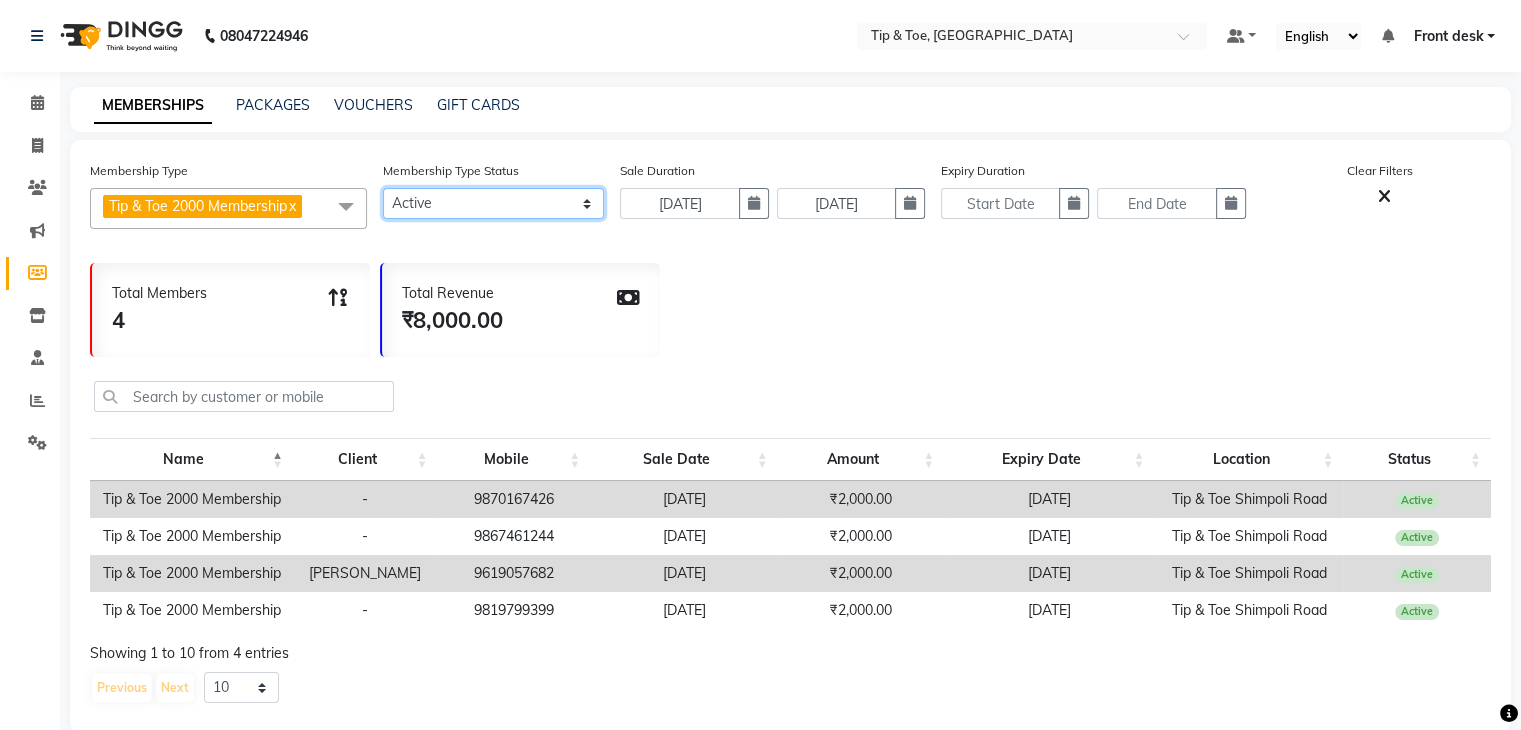 click on "Active Expired All" 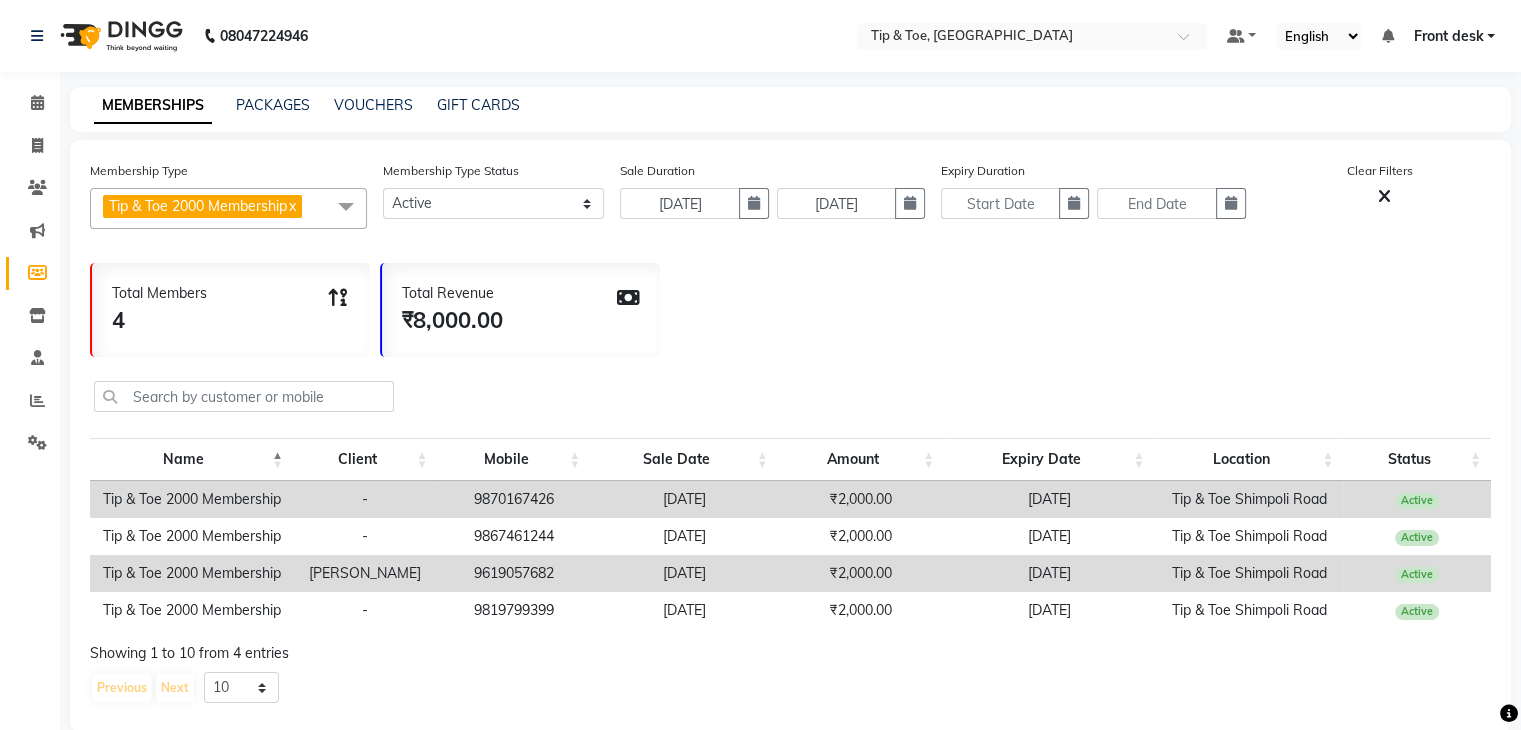 click on "Tip & Toe 2000 Membership" 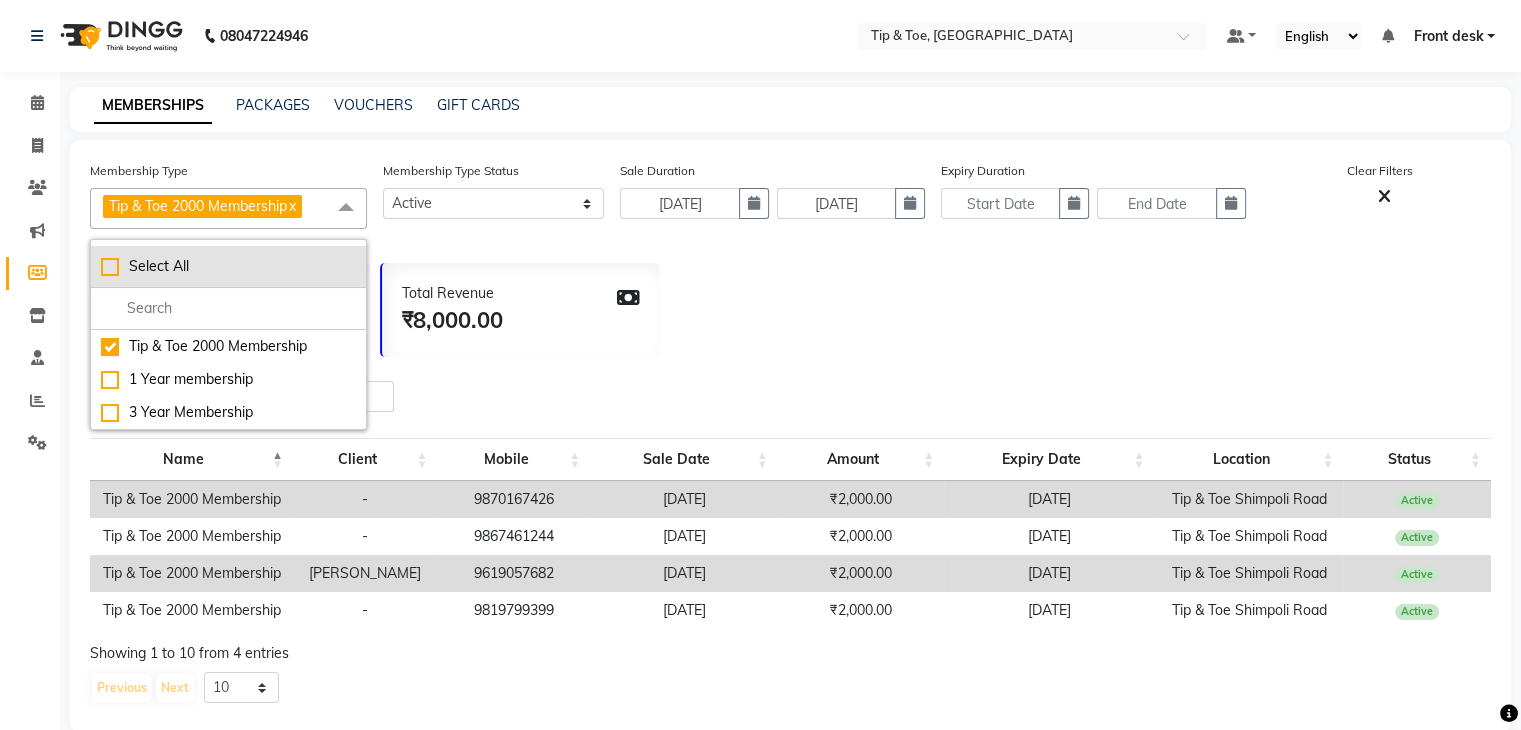 click on "Select All" 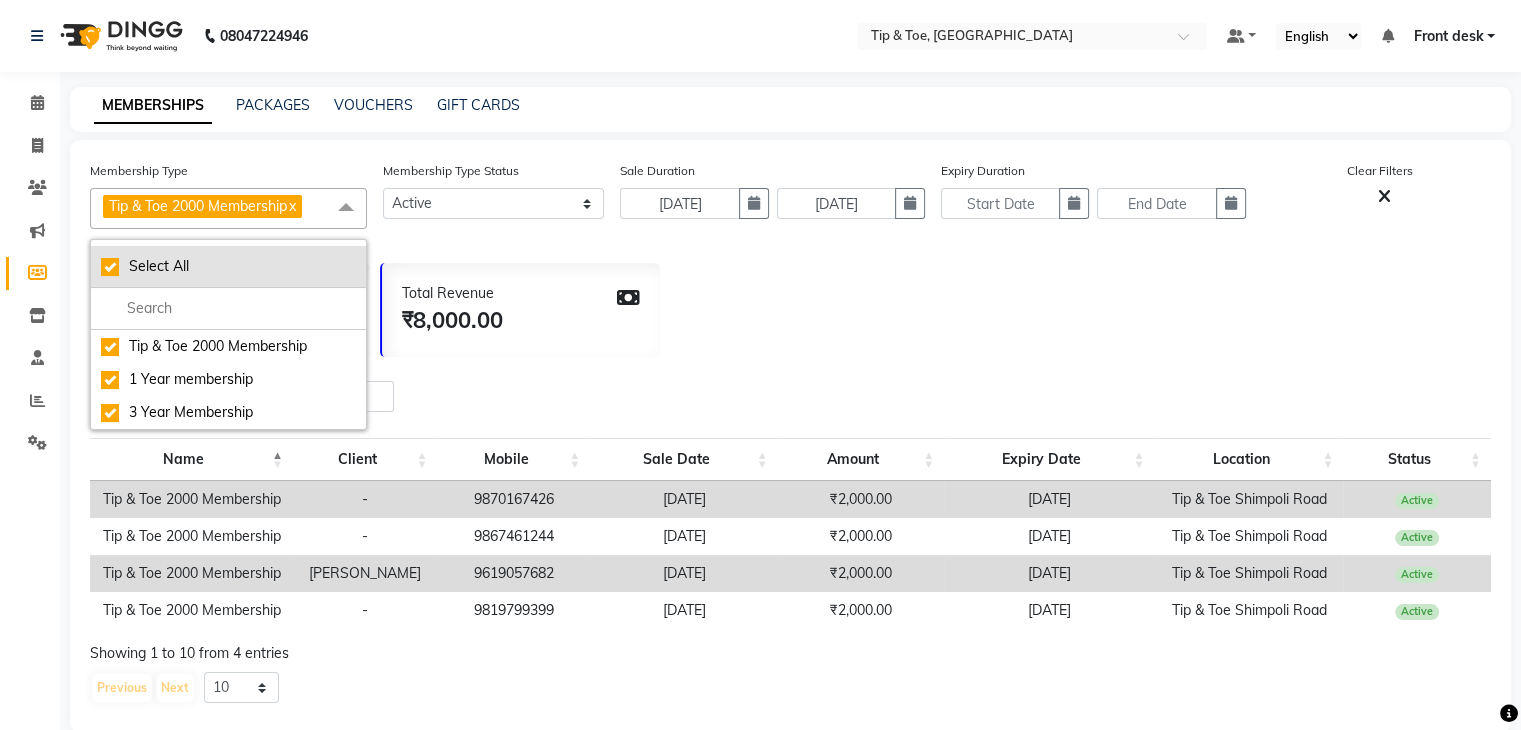checkbox on "true" 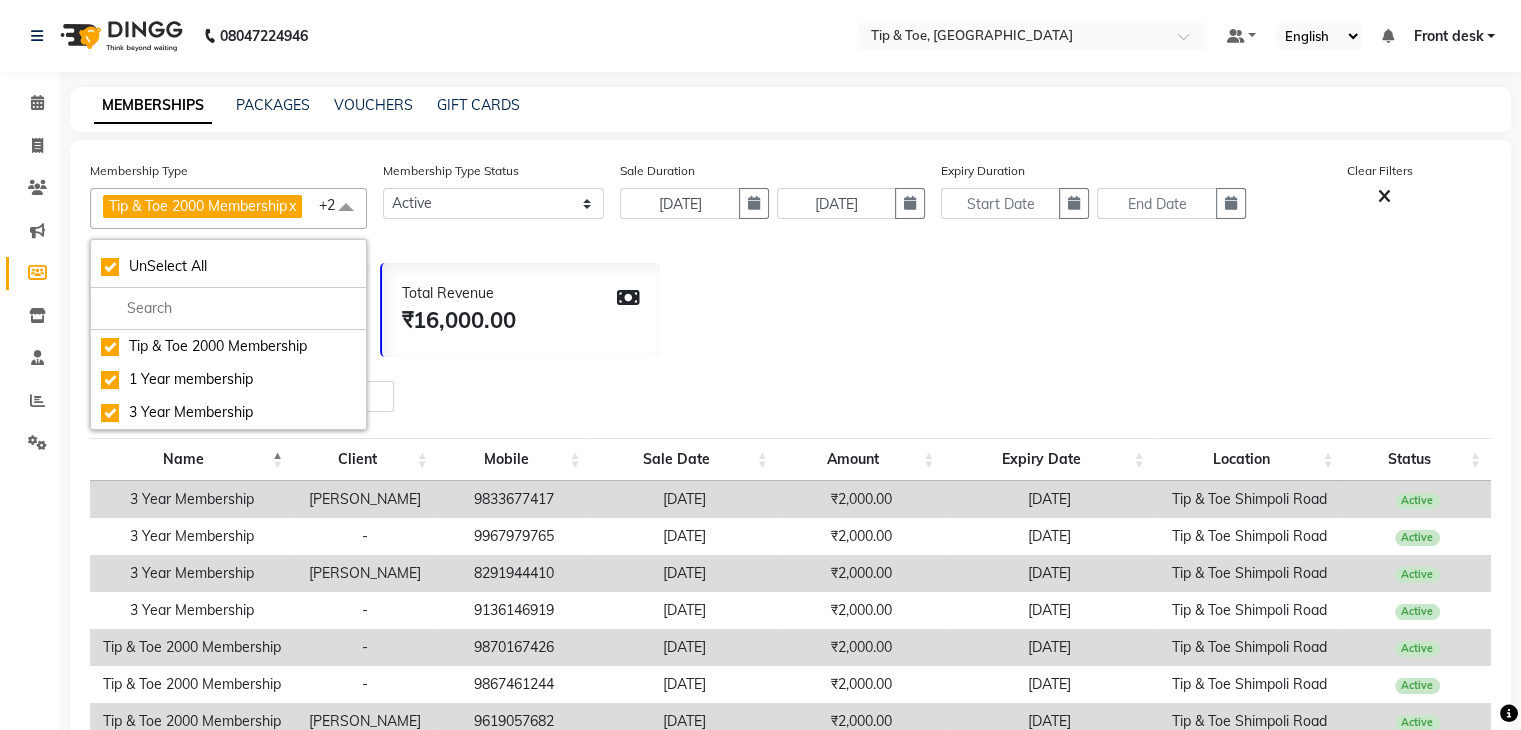 click on "Total Members 8 Total Revenue ₹16,000.00" 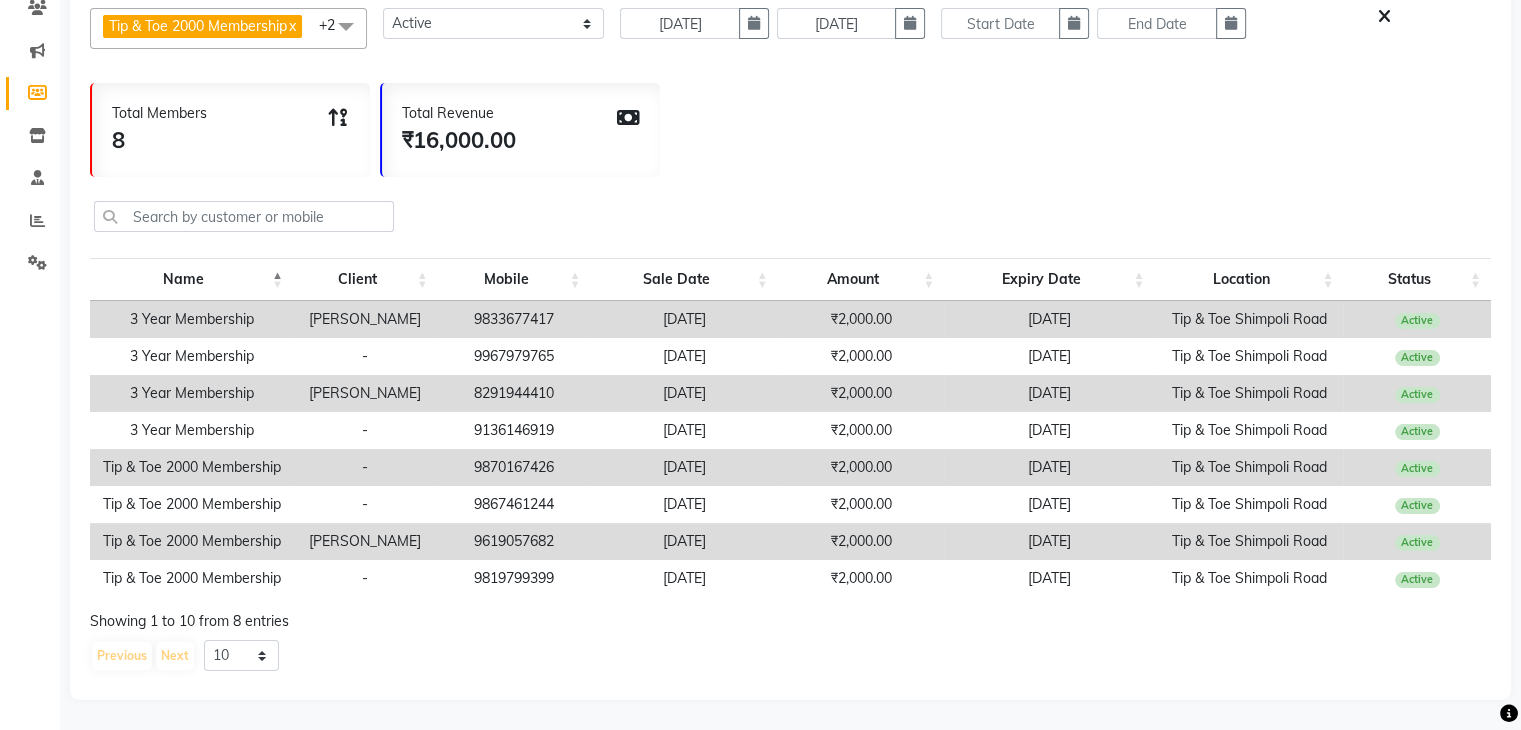 scroll, scrollTop: 0, scrollLeft: 0, axis: both 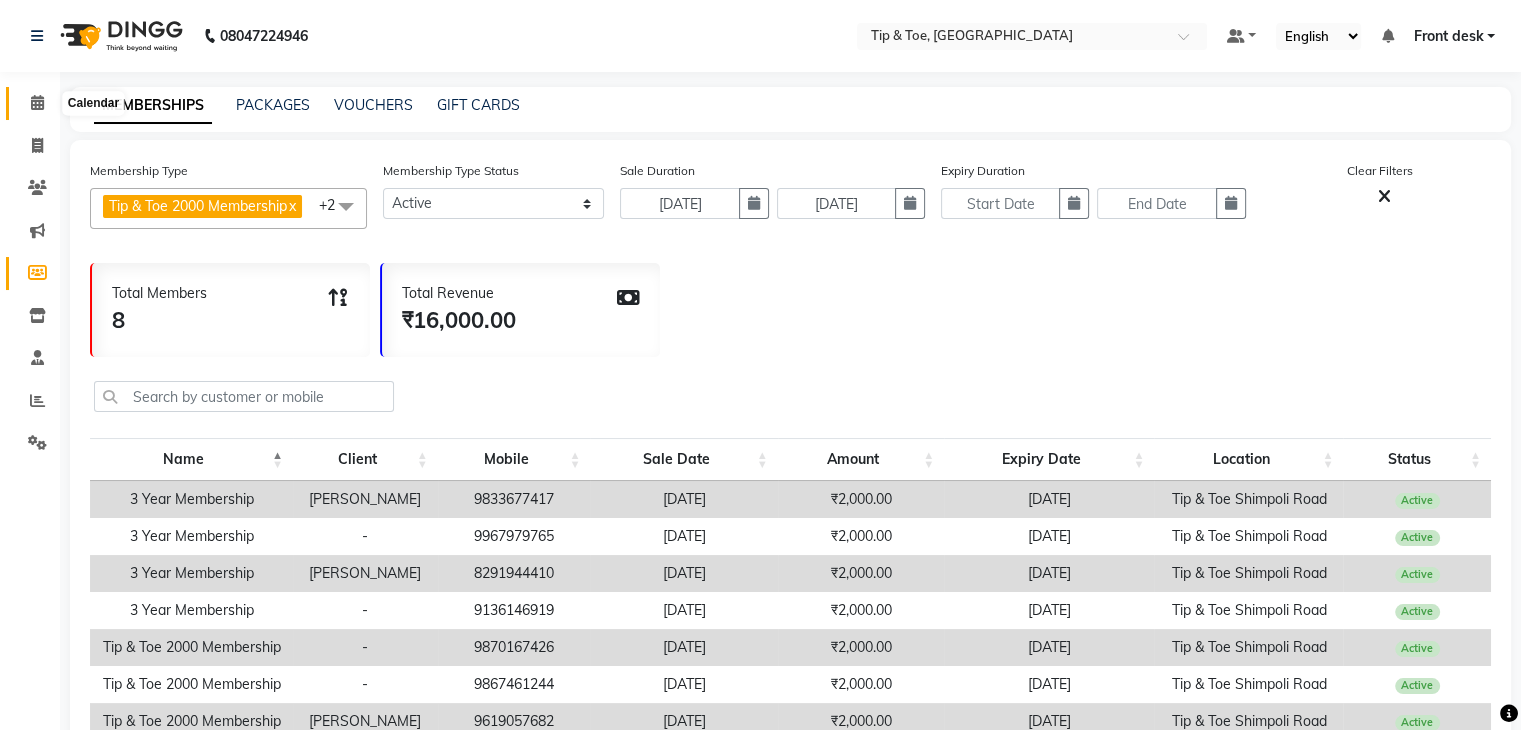 click 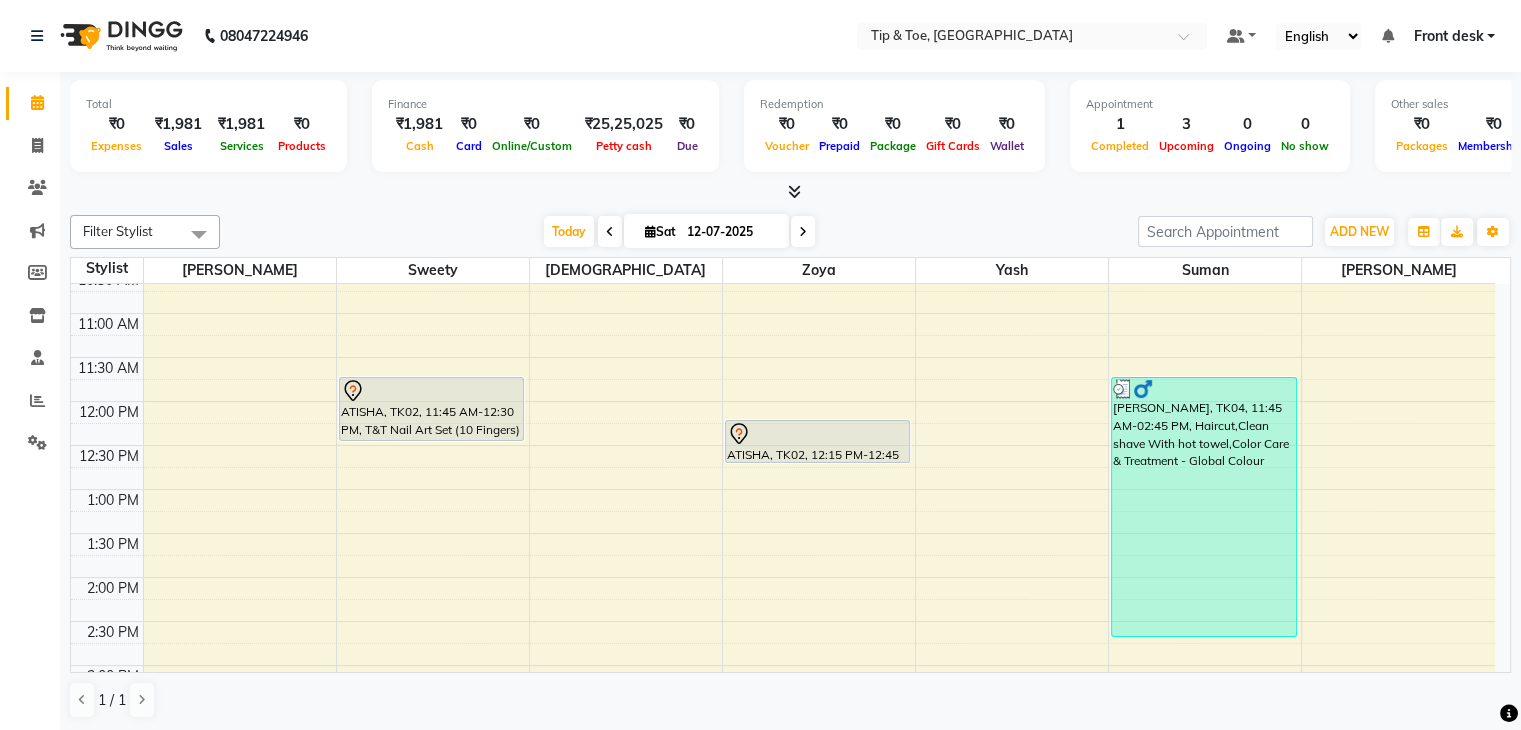 scroll, scrollTop: 300, scrollLeft: 0, axis: vertical 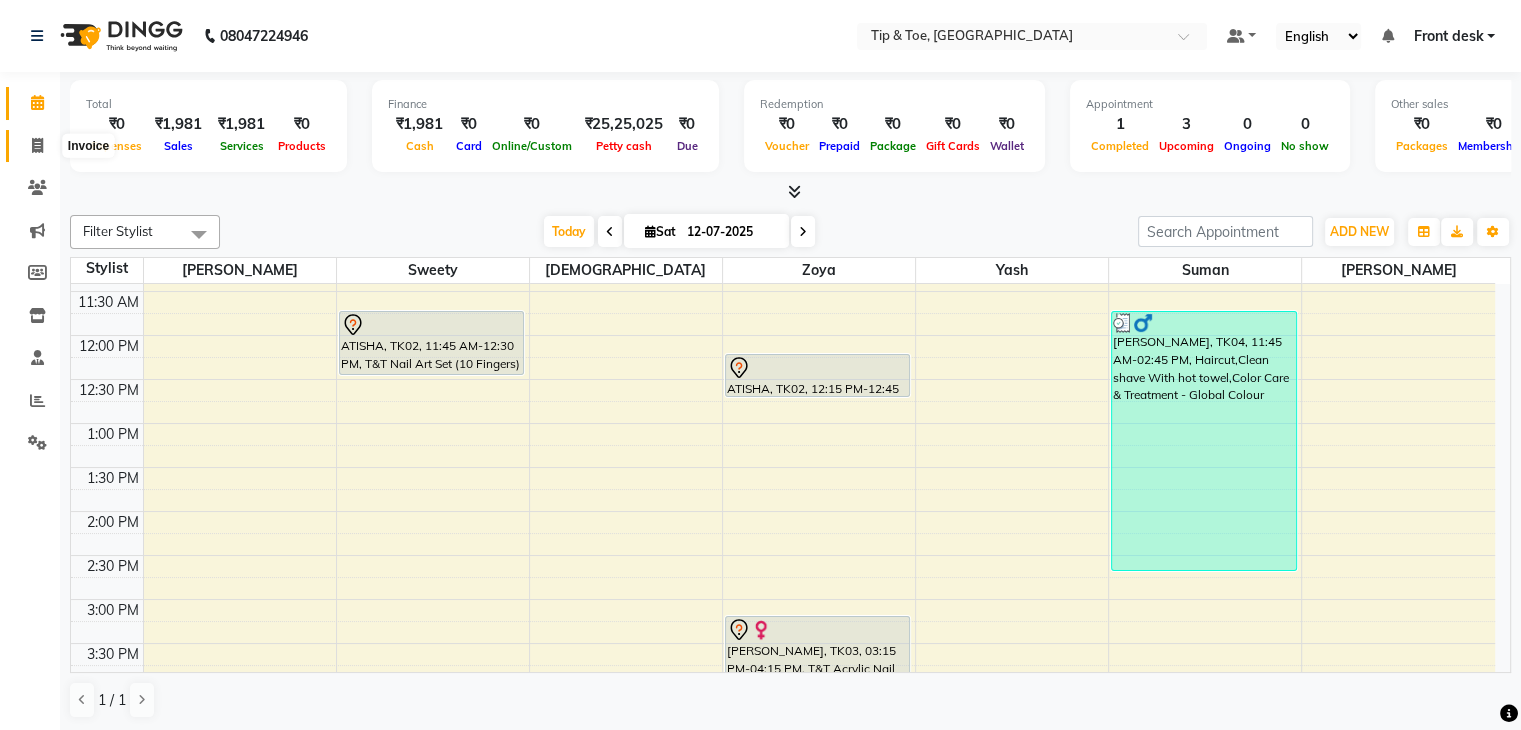 click 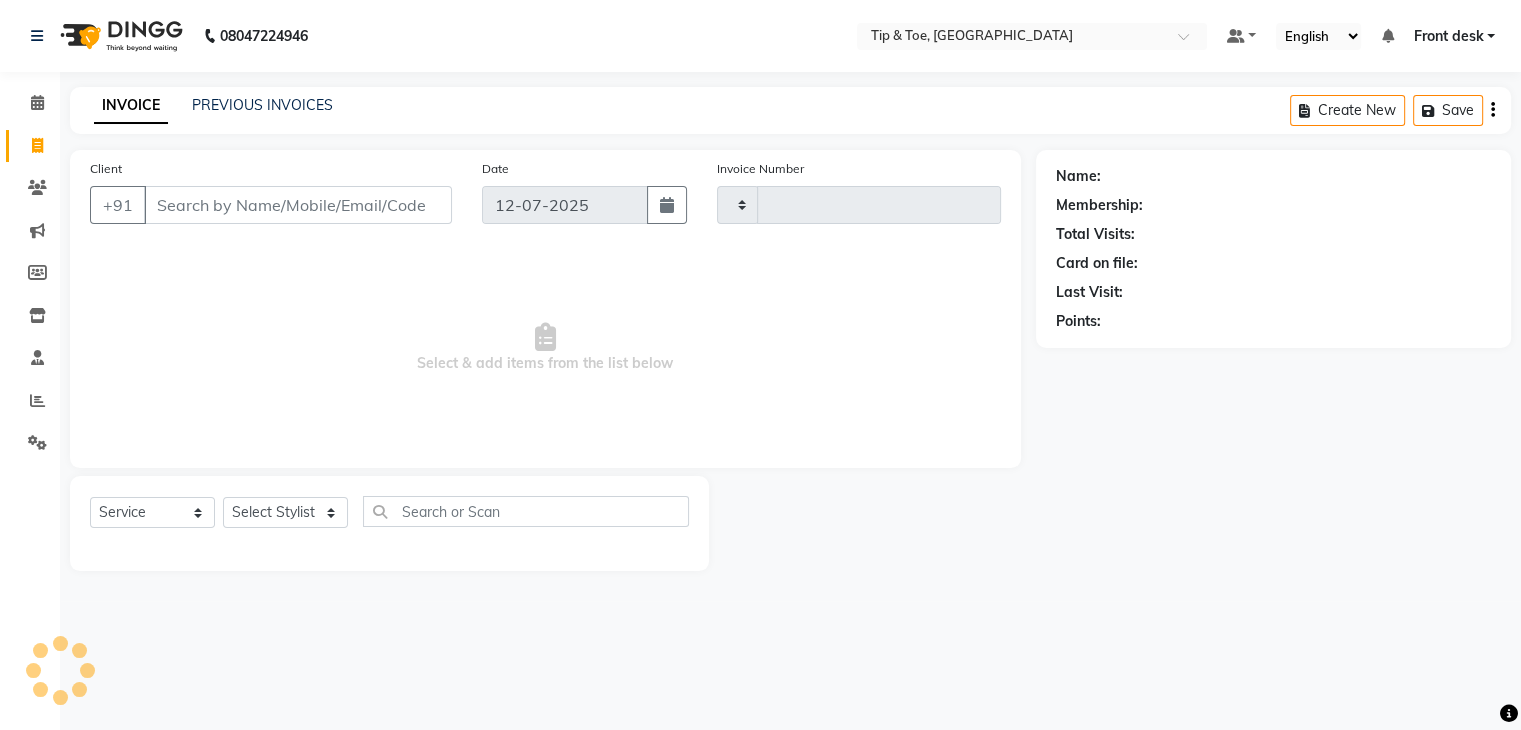 type on "0734" 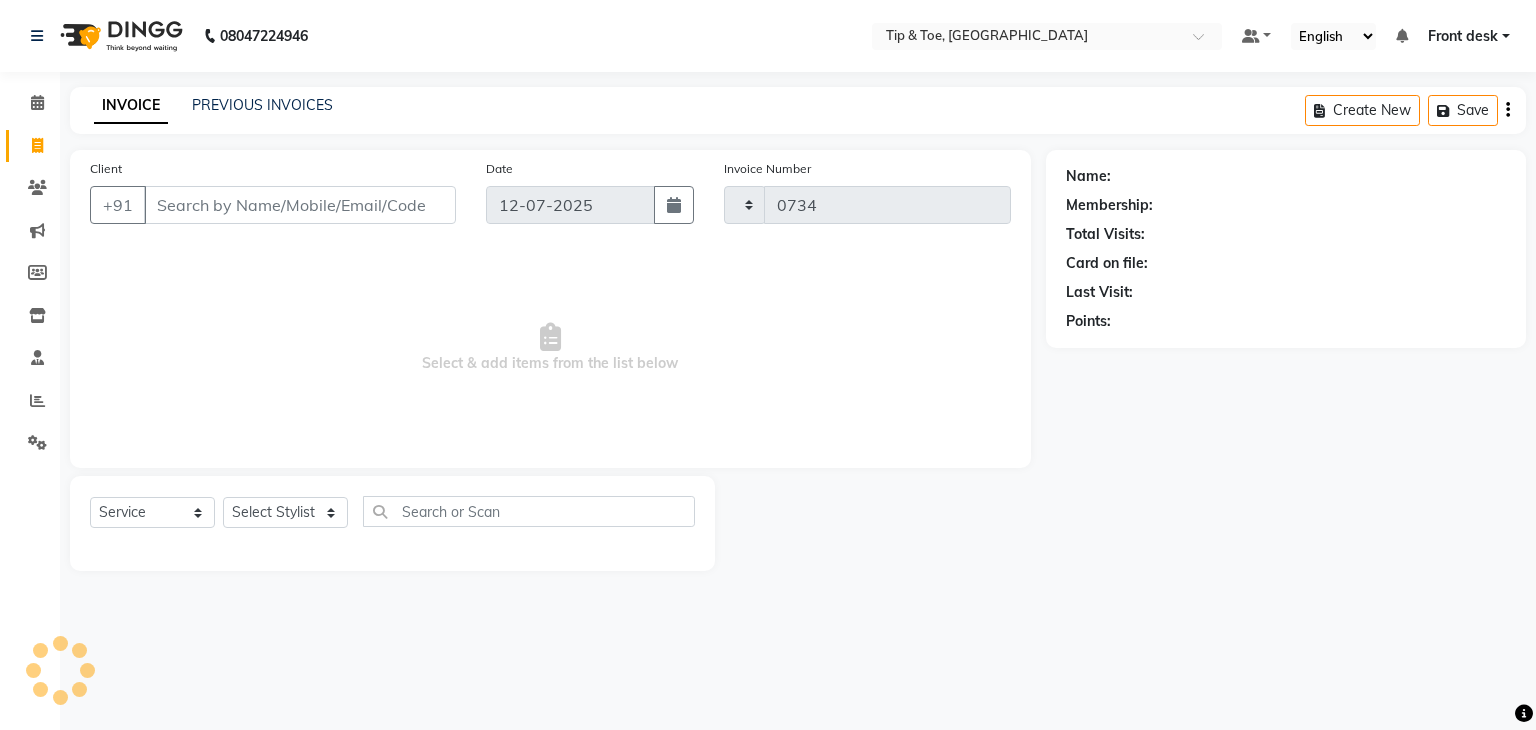 select on "5942" 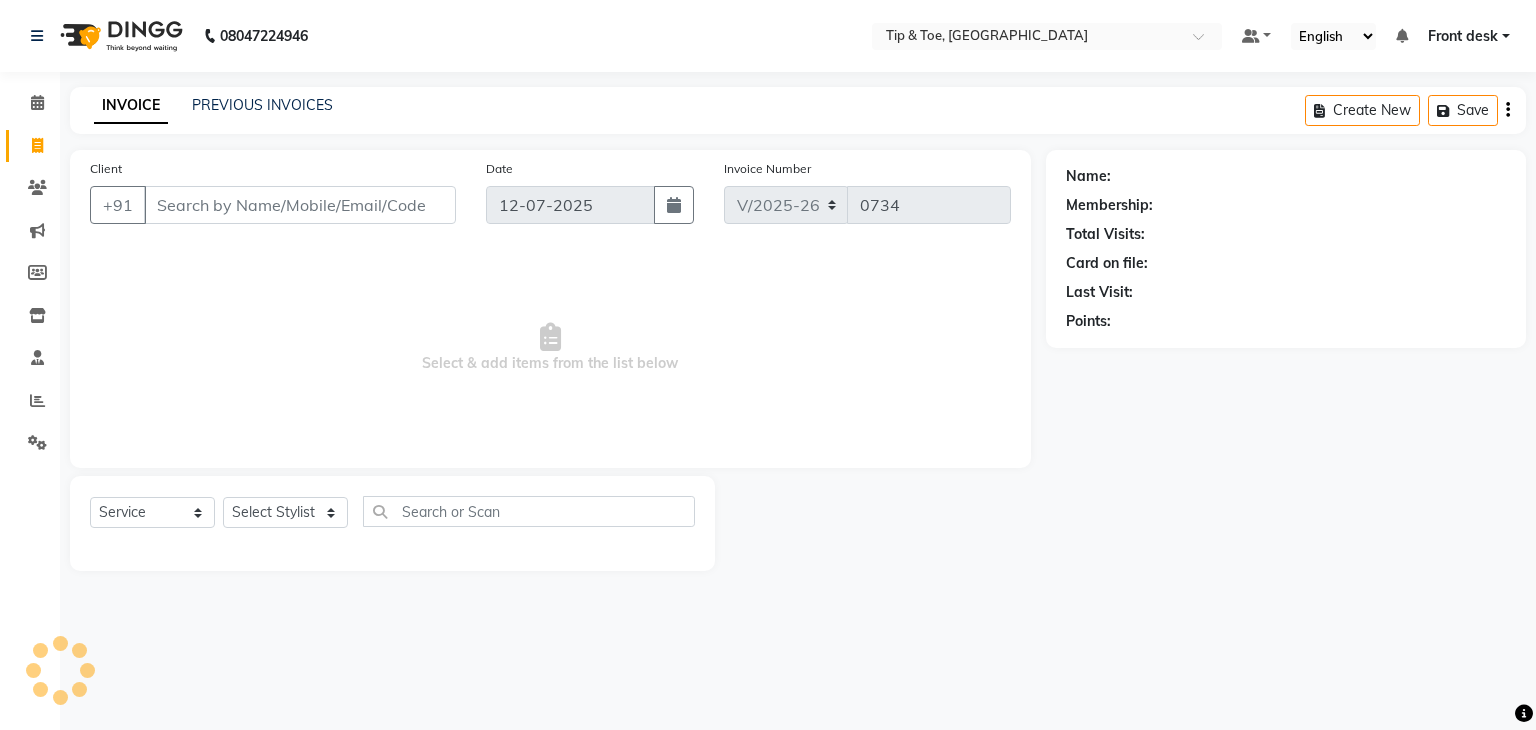 click on "Client" at bounding box center [300, 205] 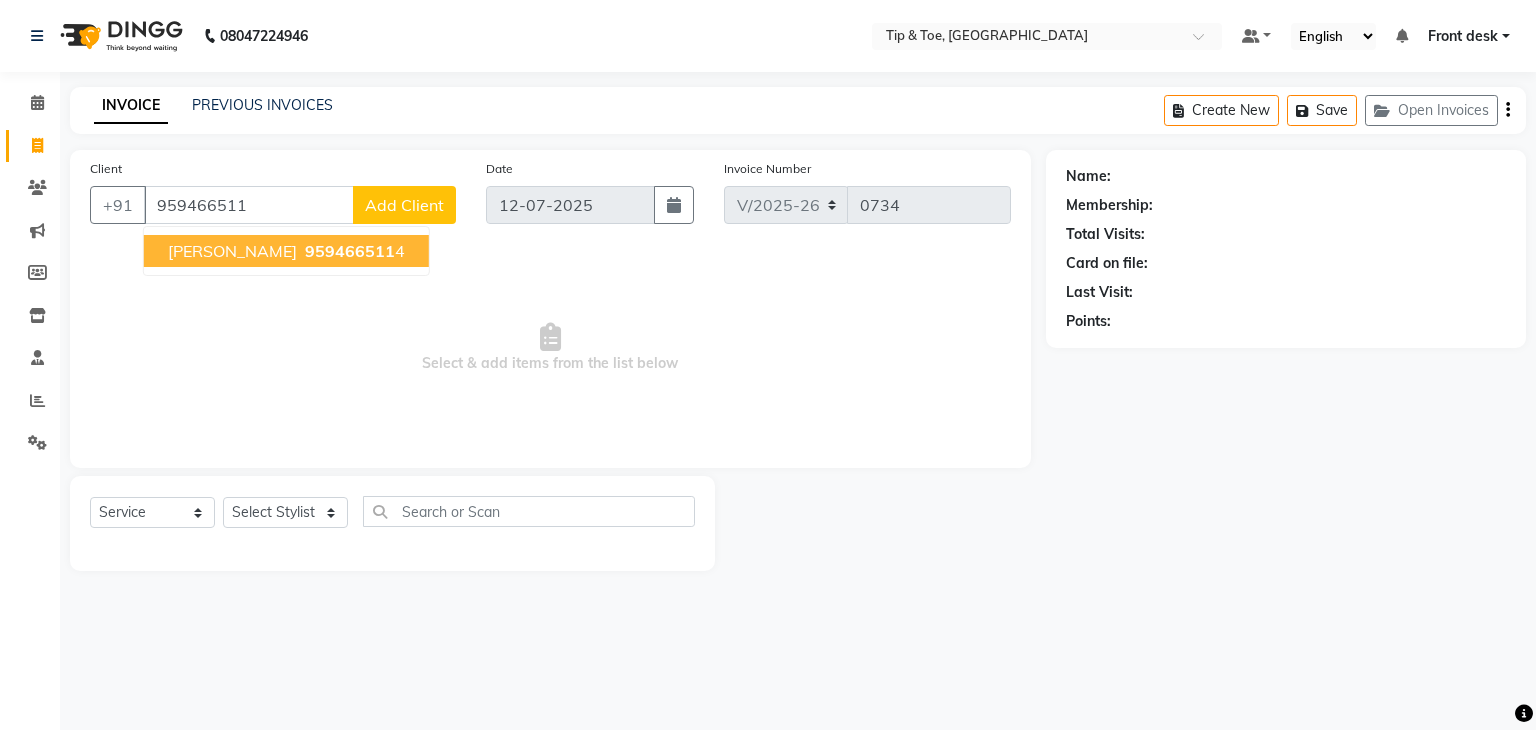 click on "959466511" at bounding box center [350, 251] 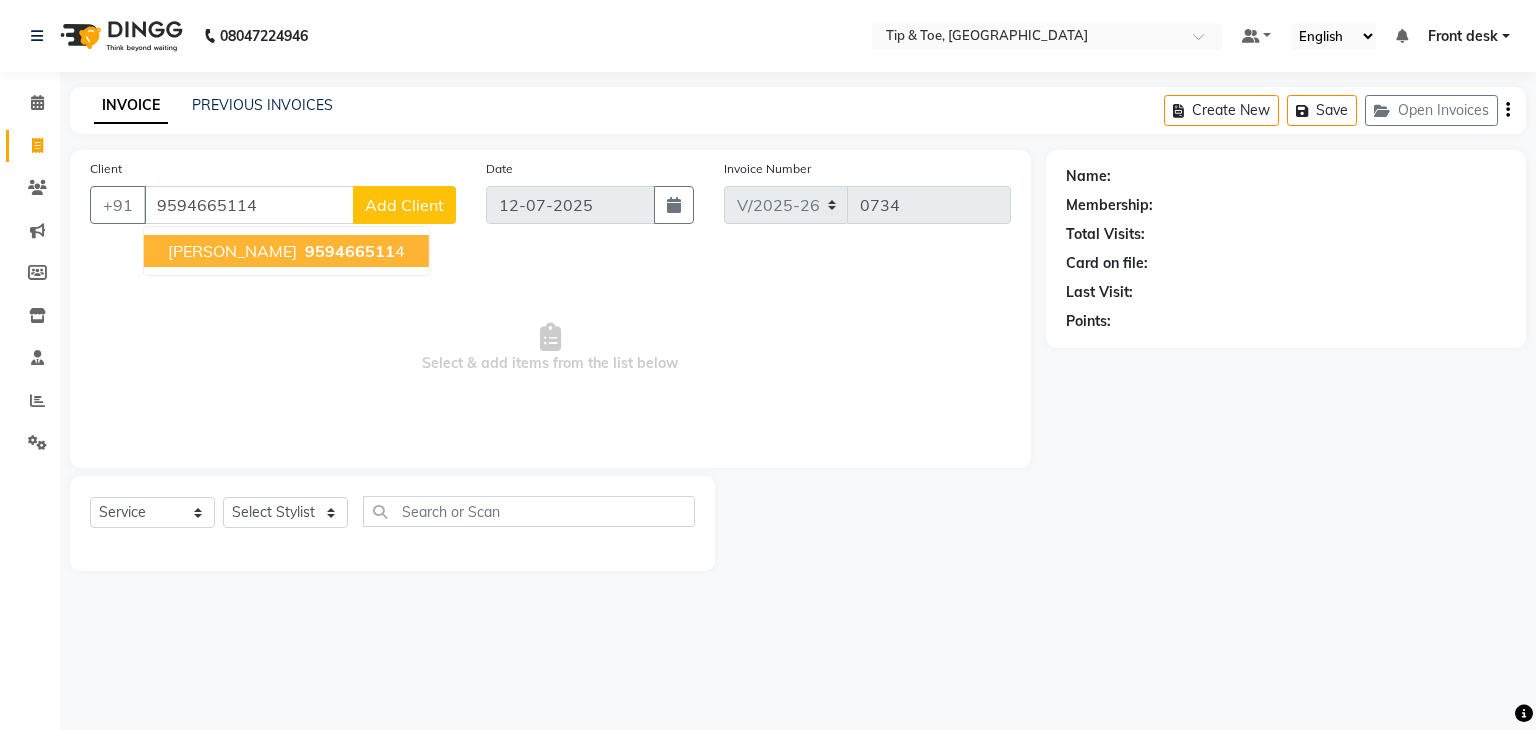 type on "9594665114" 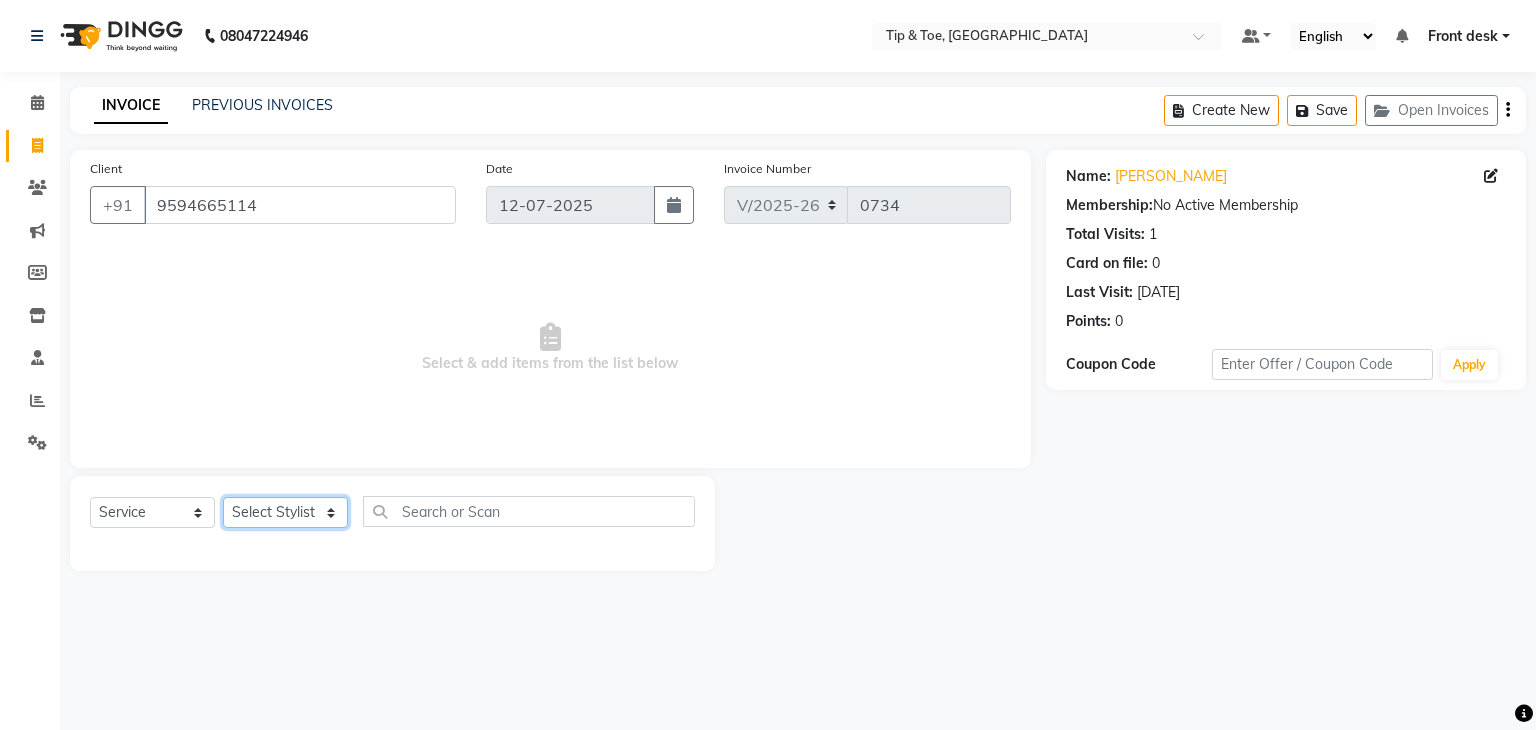 click on "Select Stylist [PERSON_NAME] Front desk [PERSON_NAME] [PERSON_NAME] [PERSON_NAME]  [PERSON_NAME] [PERSON_NAME]" 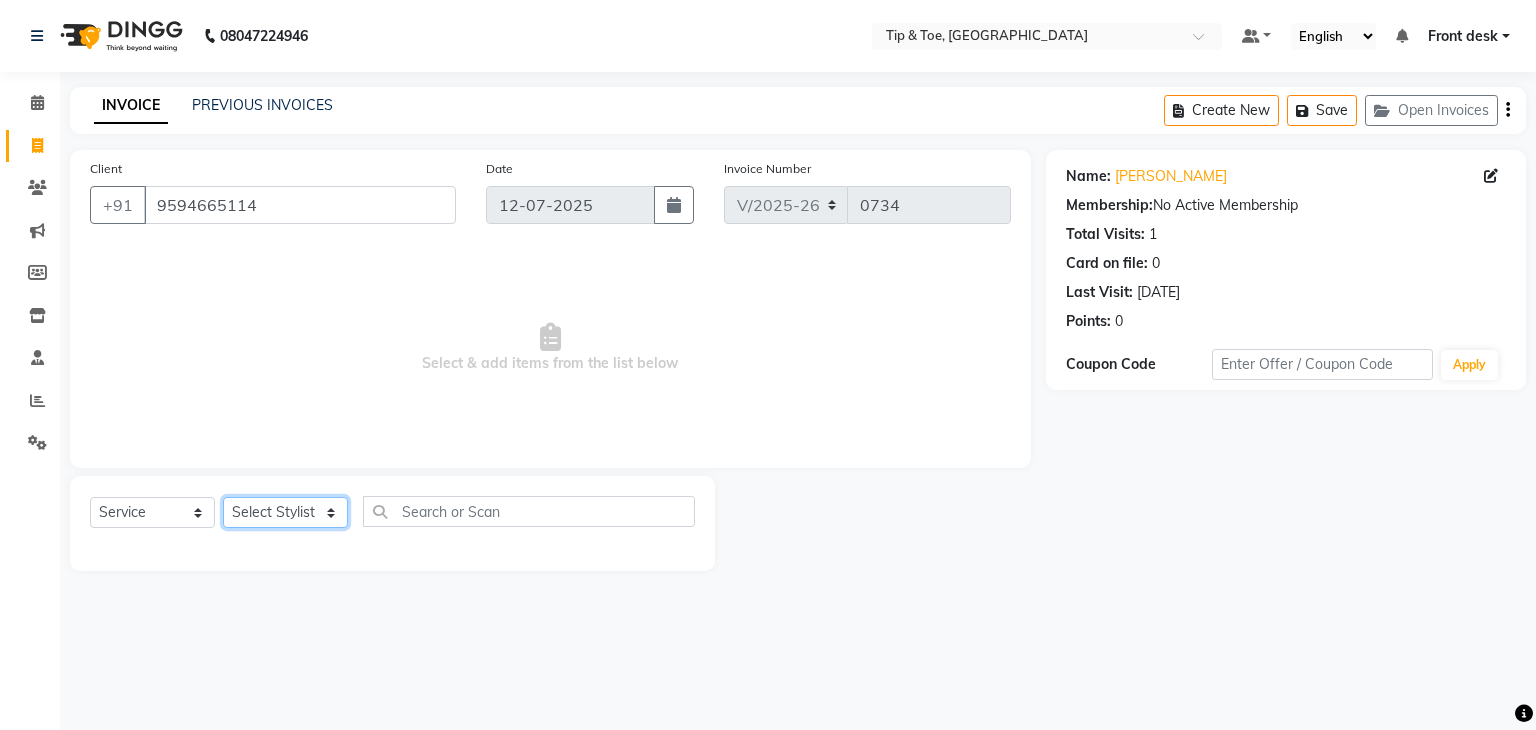 select on "67779" 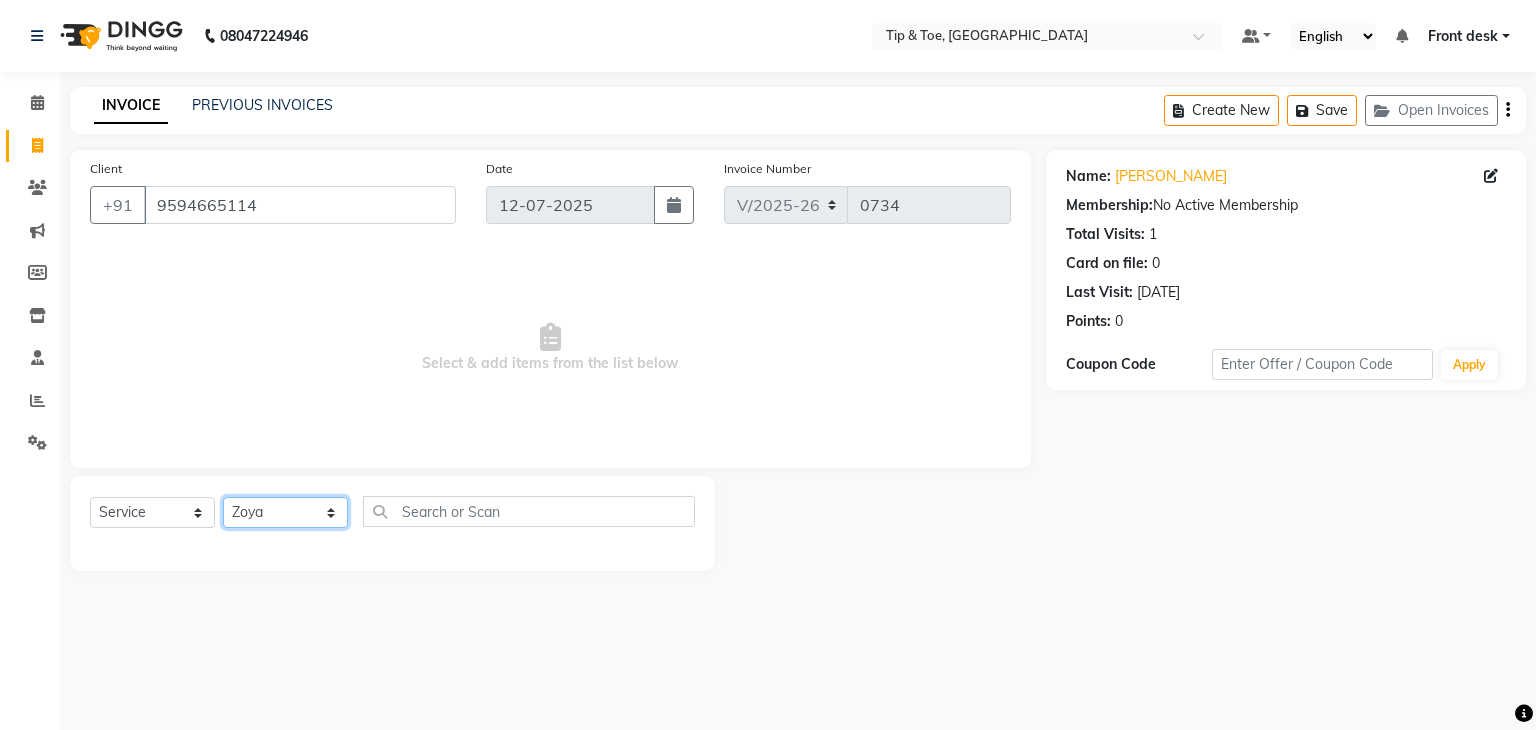drag, startPoint x: 268, startPoint y: 512, endPoint x: 340, endPoint y: 514, distance: 72.02777 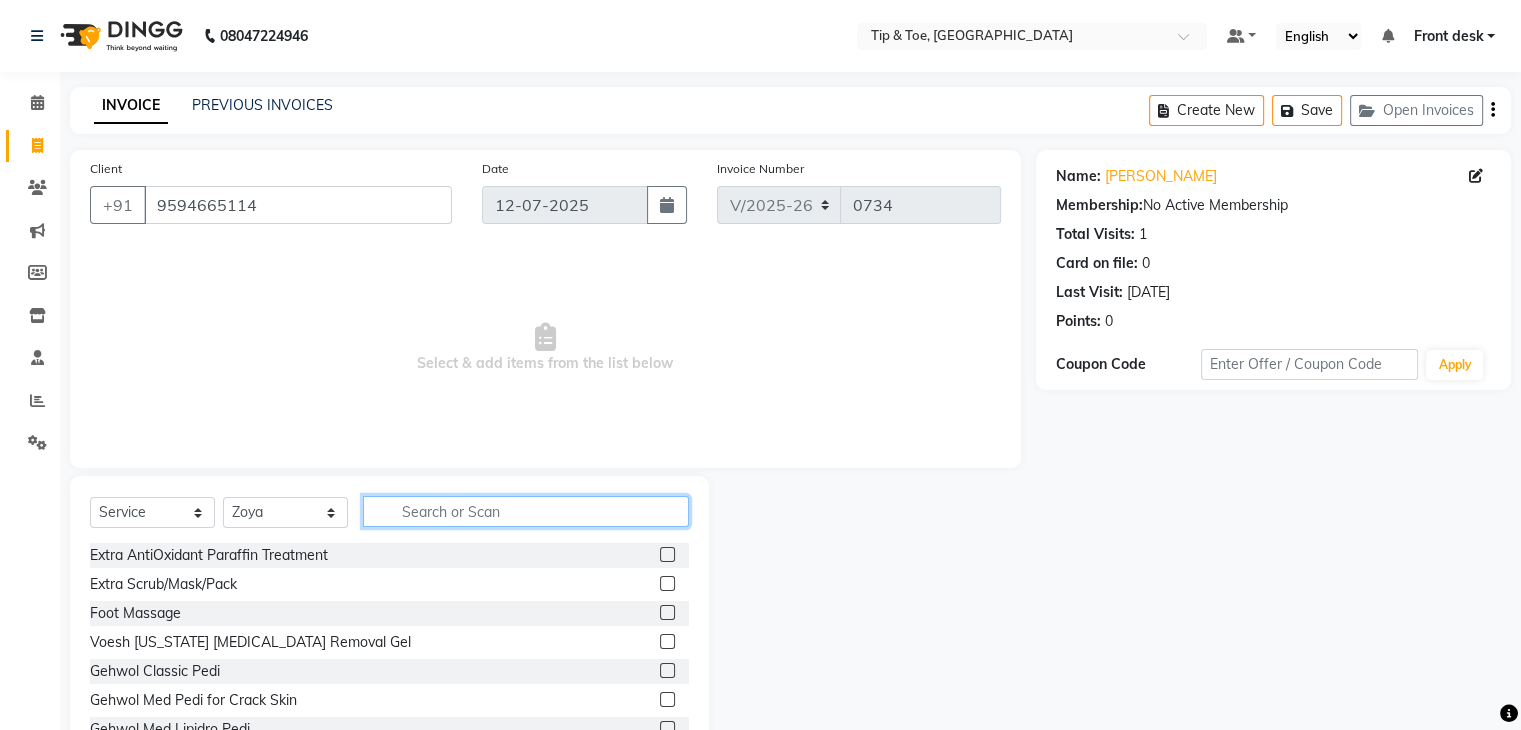 click 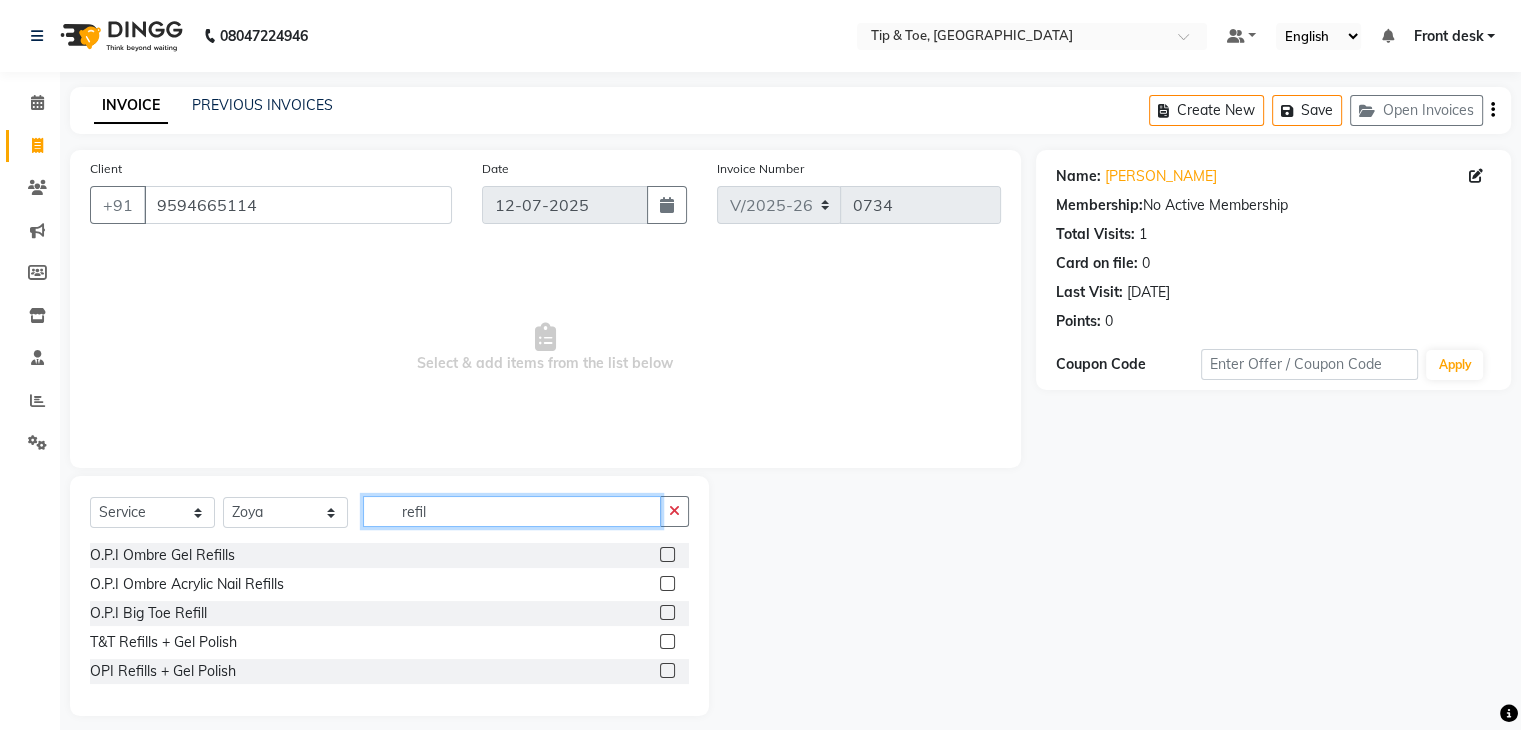 type on "refil" 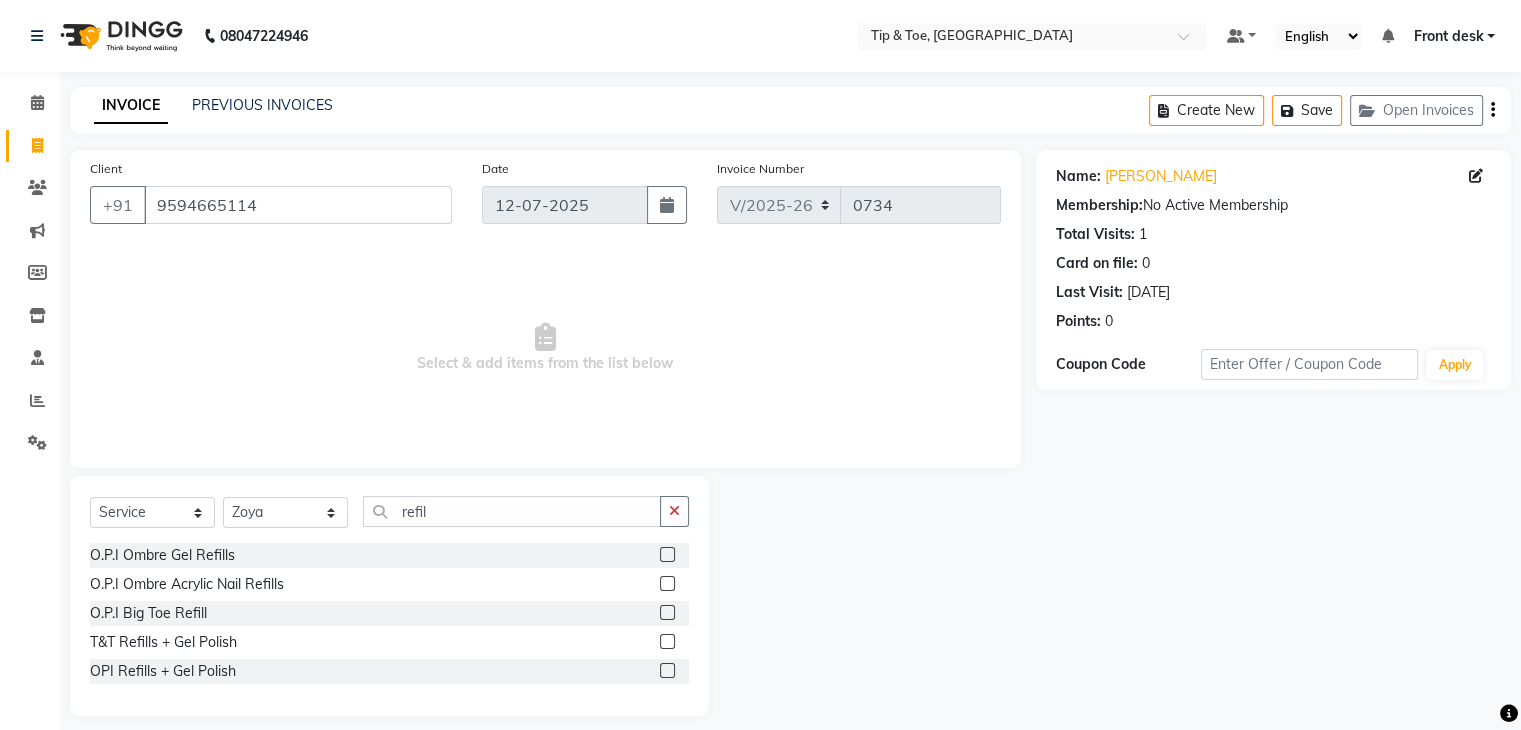 click 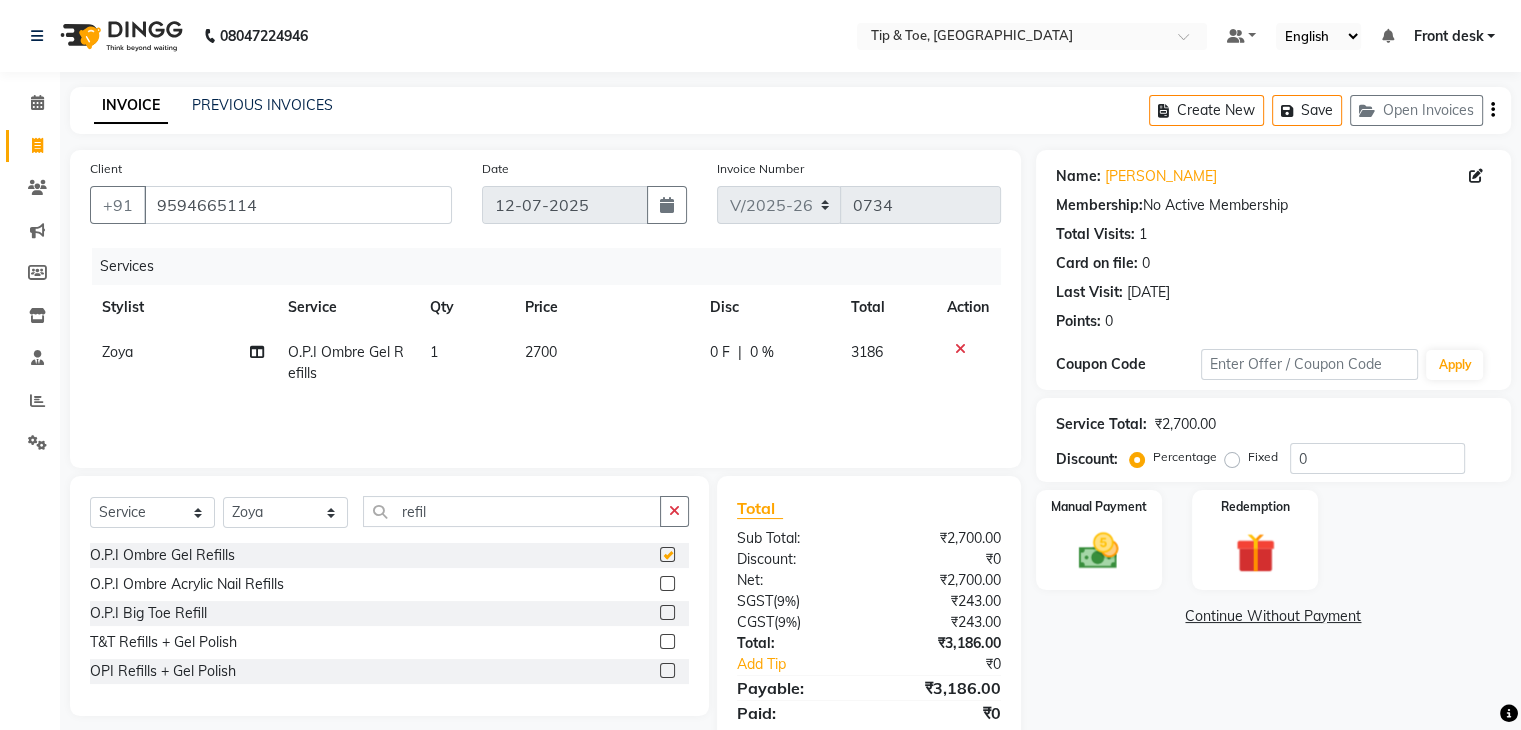 checkbox on "false" 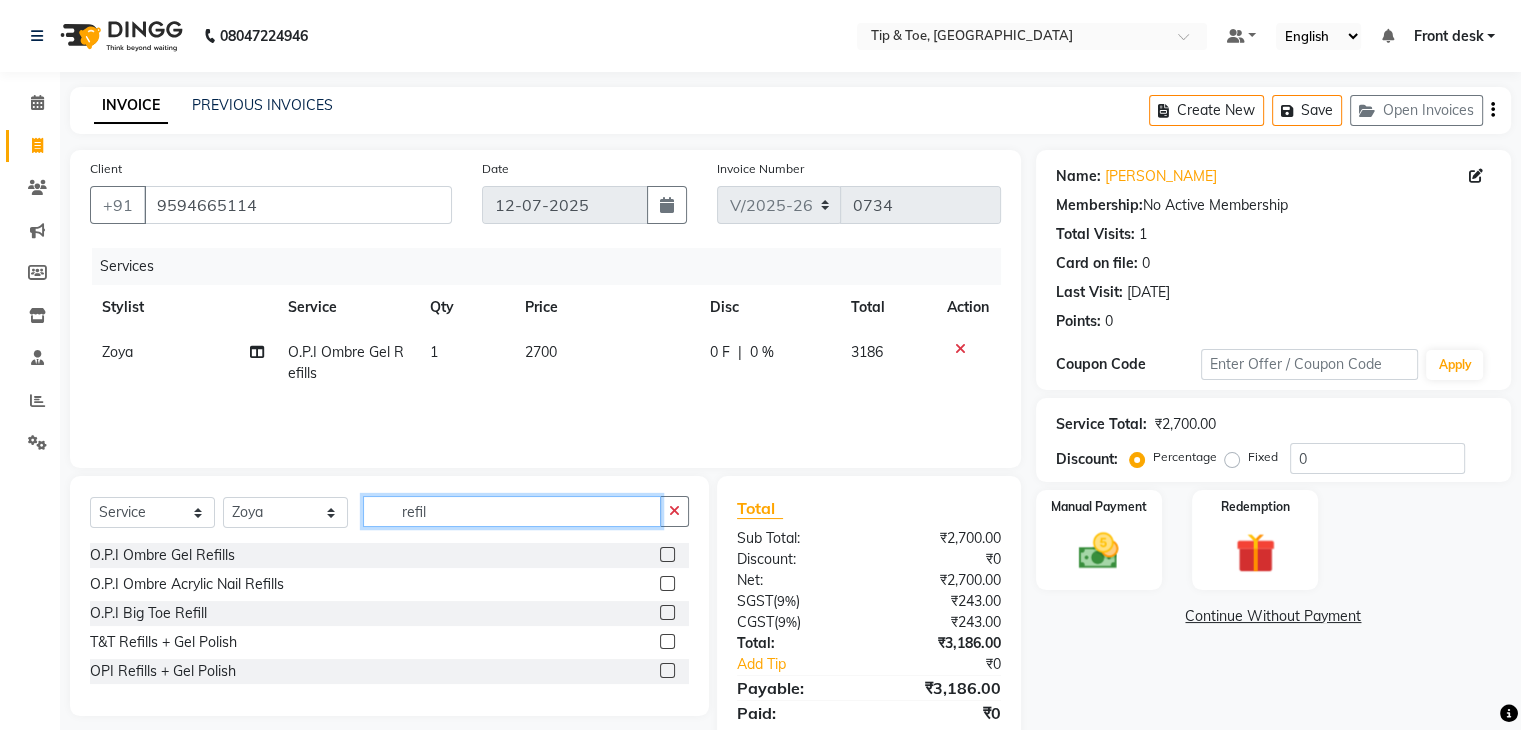 click on "refil" 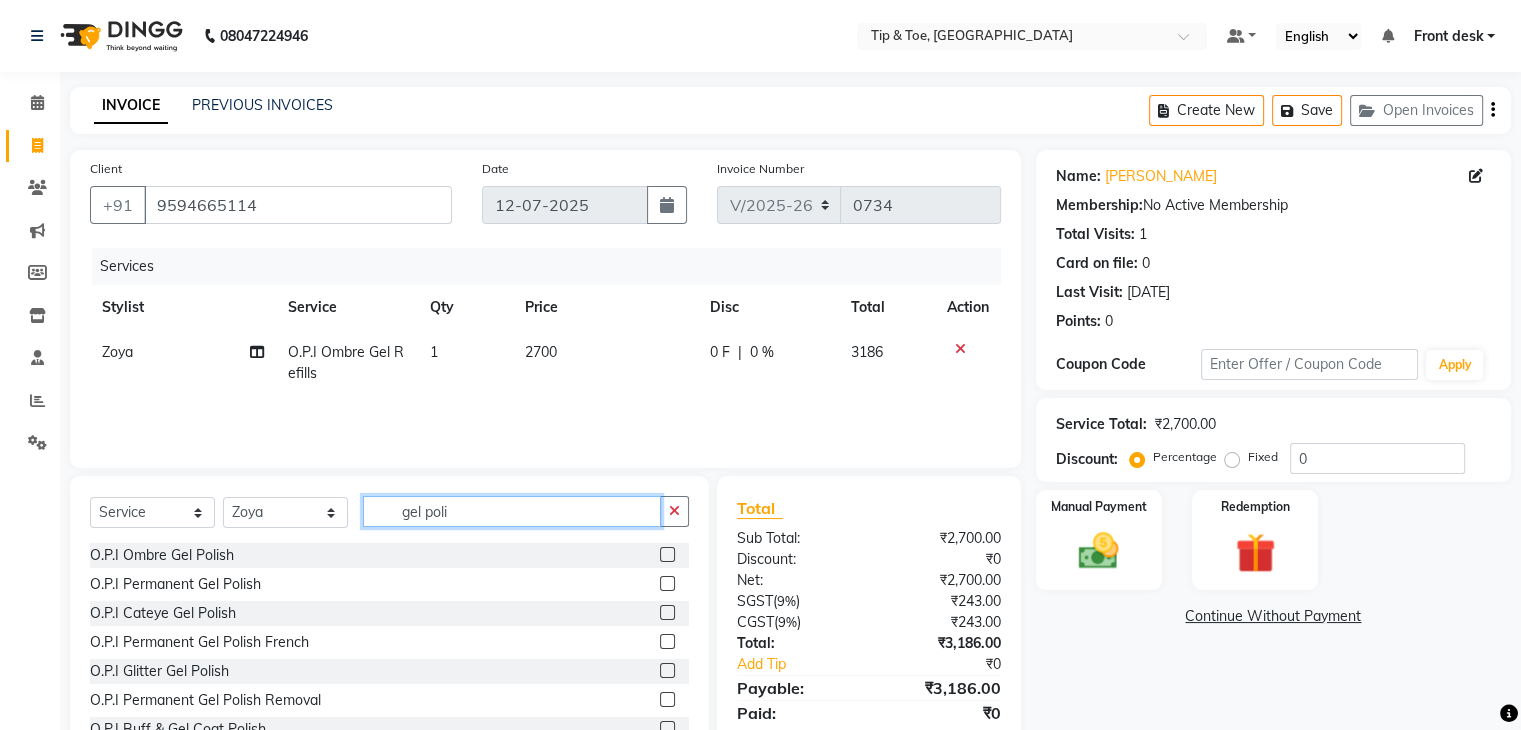 type on "gel poli" 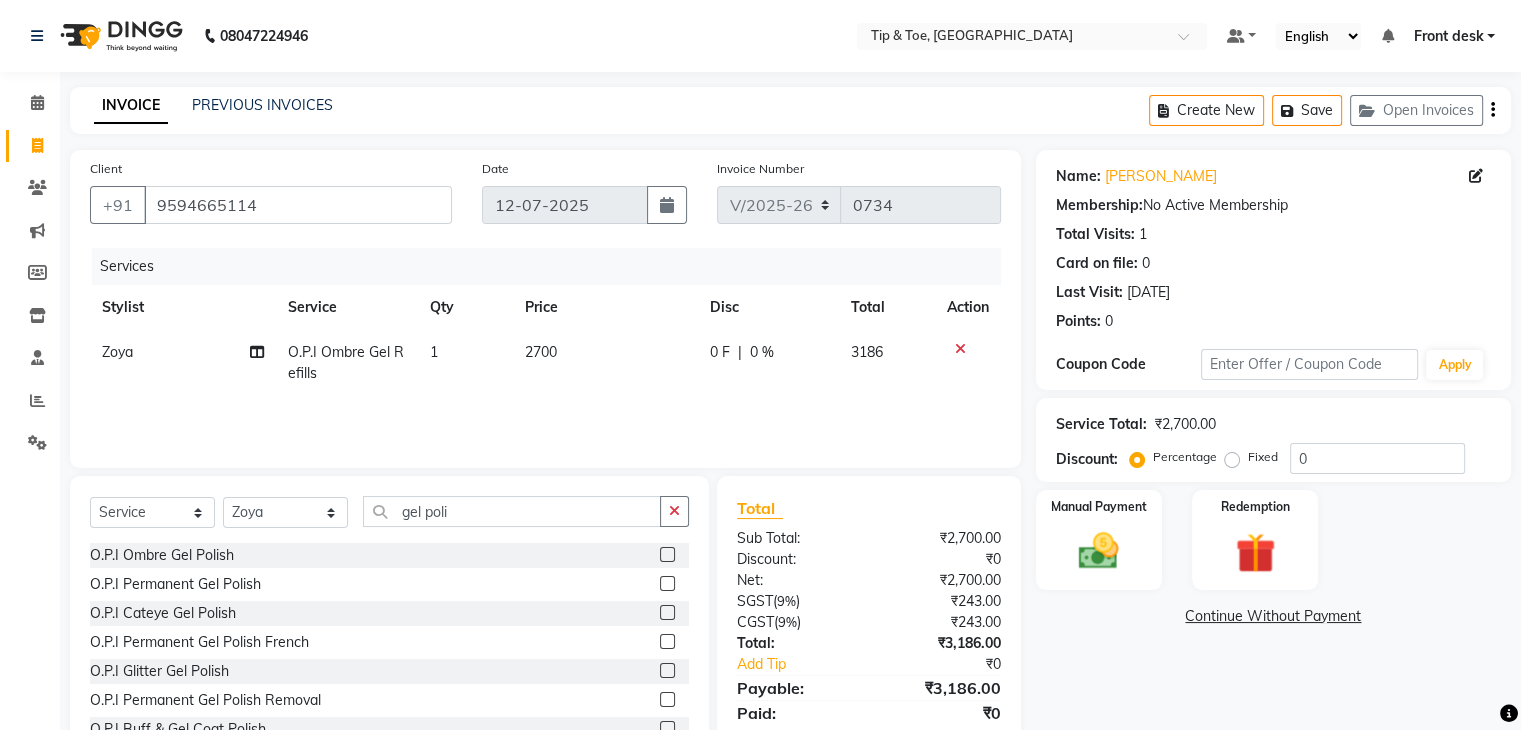 click 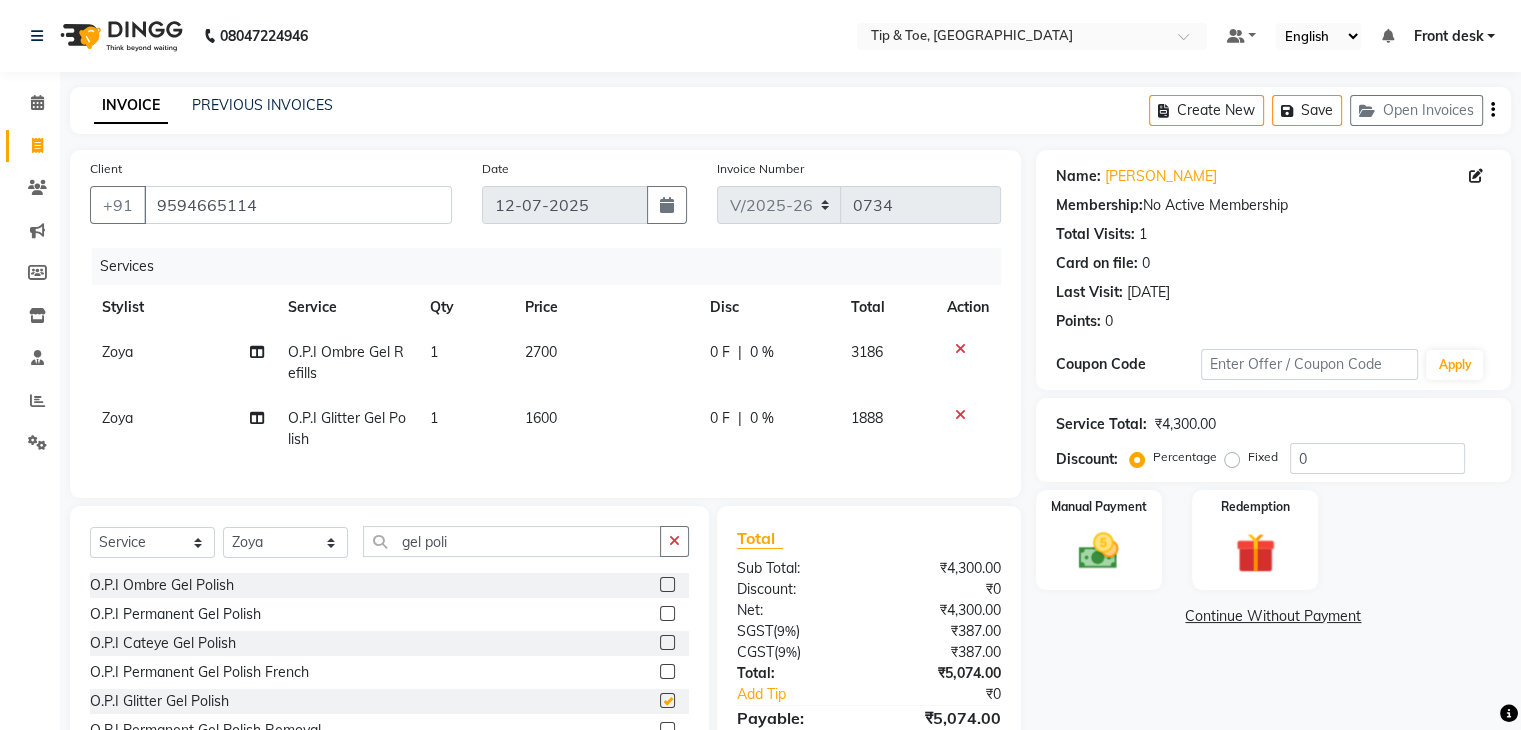 checkbox on "false" 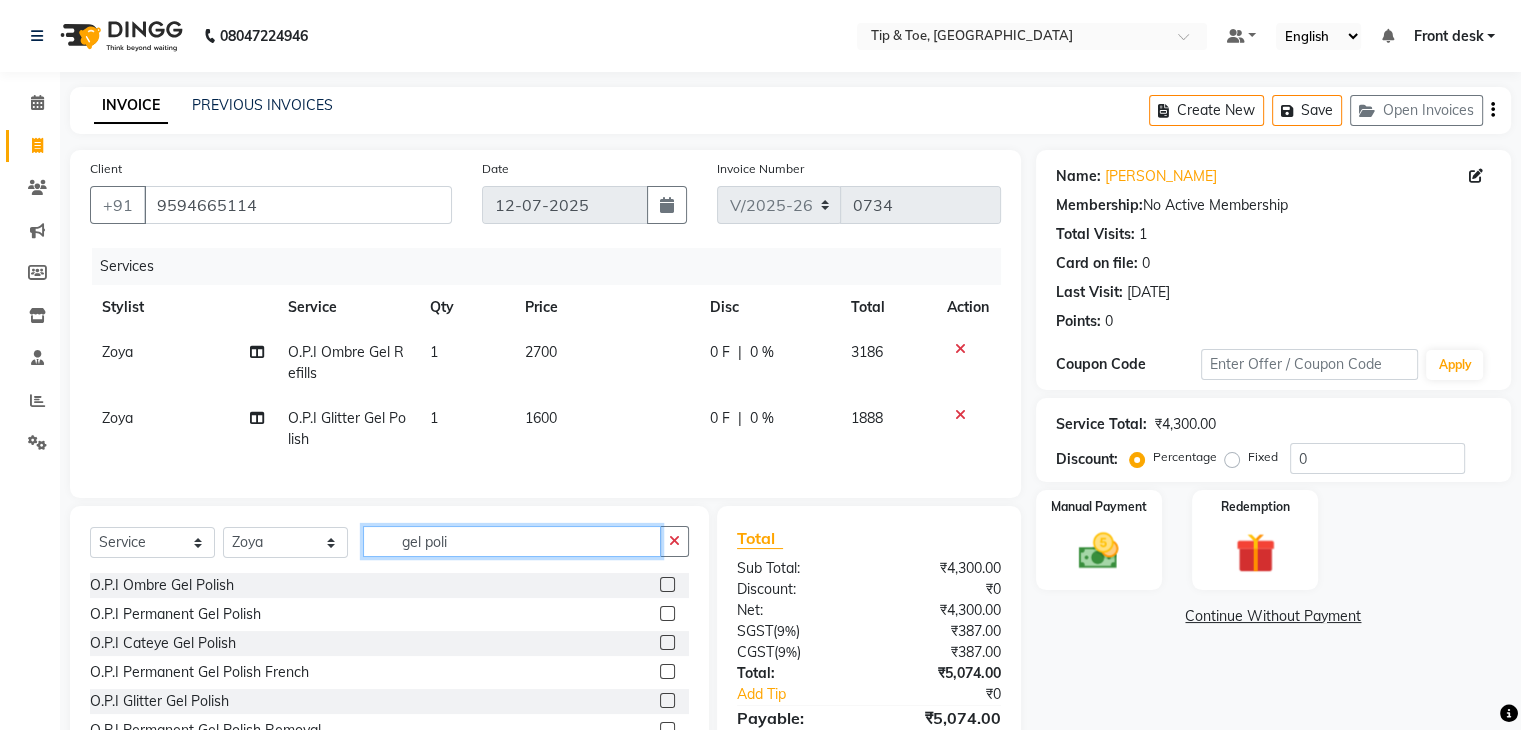 click on "gel poli" 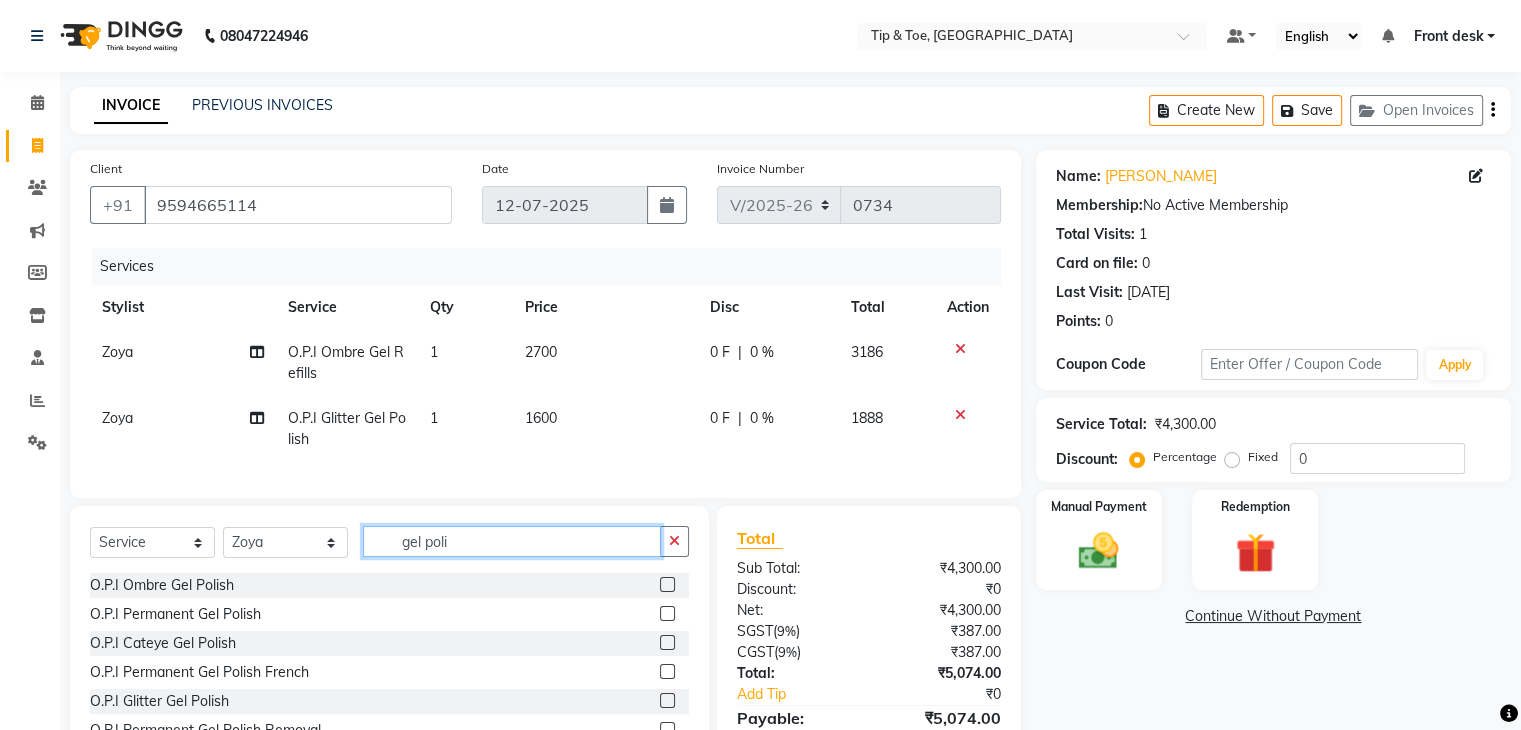 click on "gel poli" 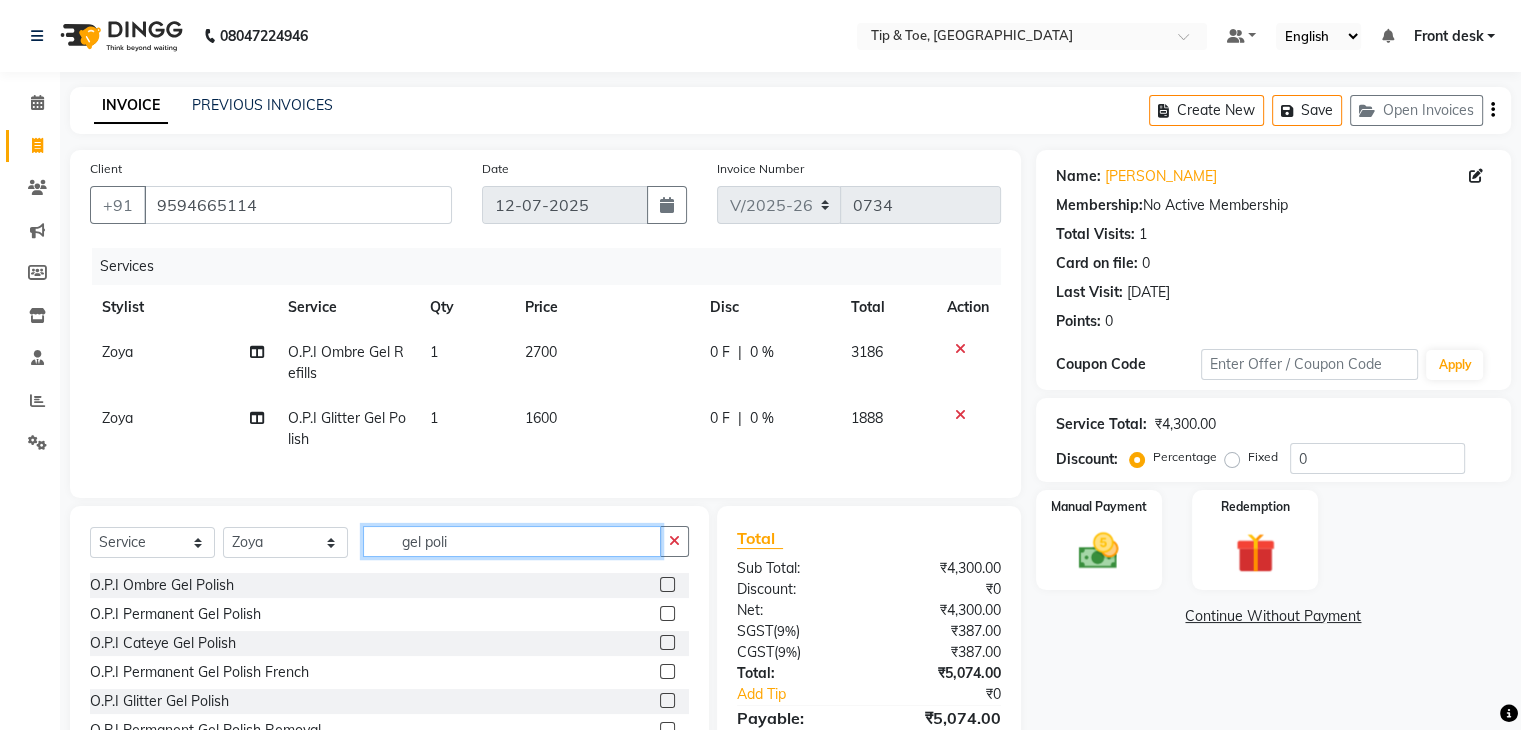 click on "gel poli" 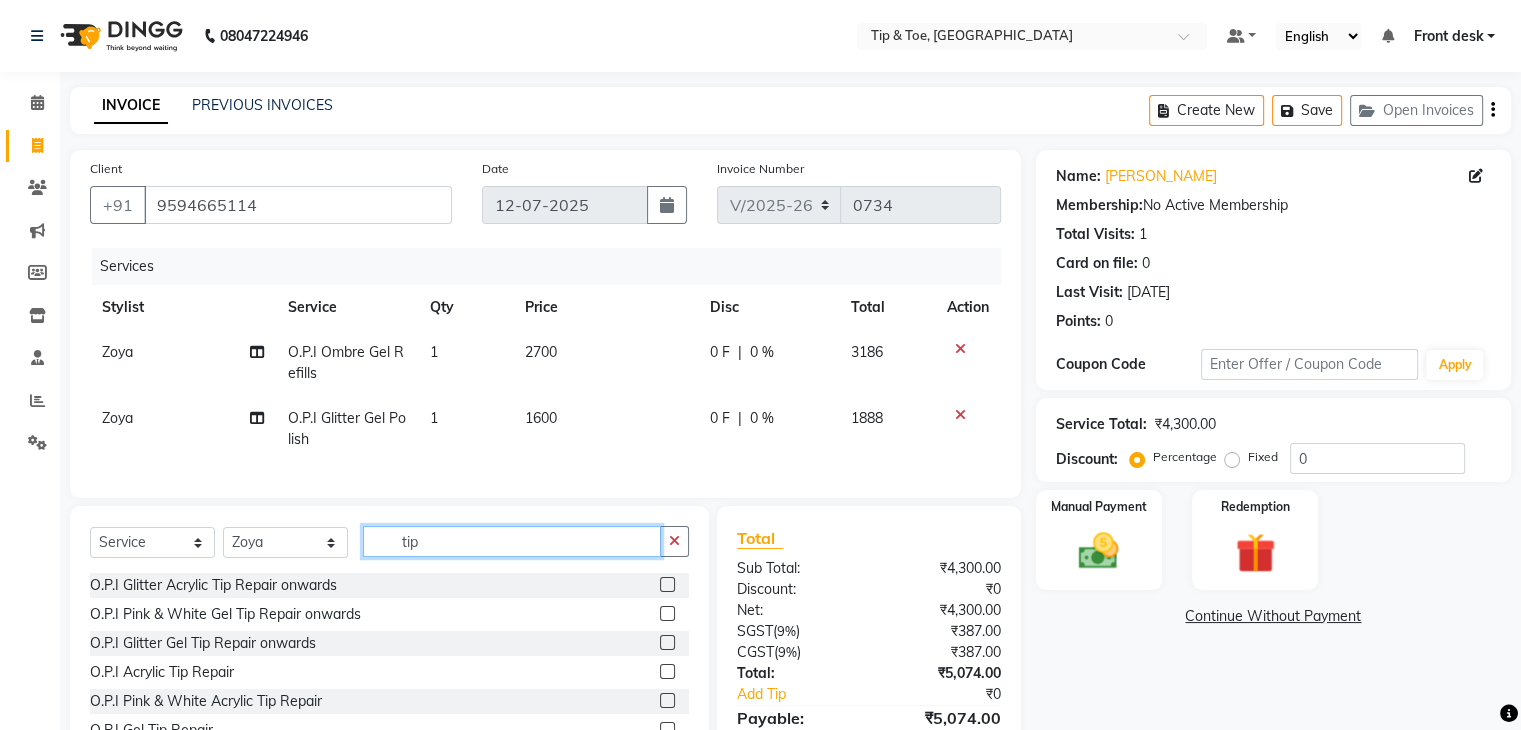 type on "tip" 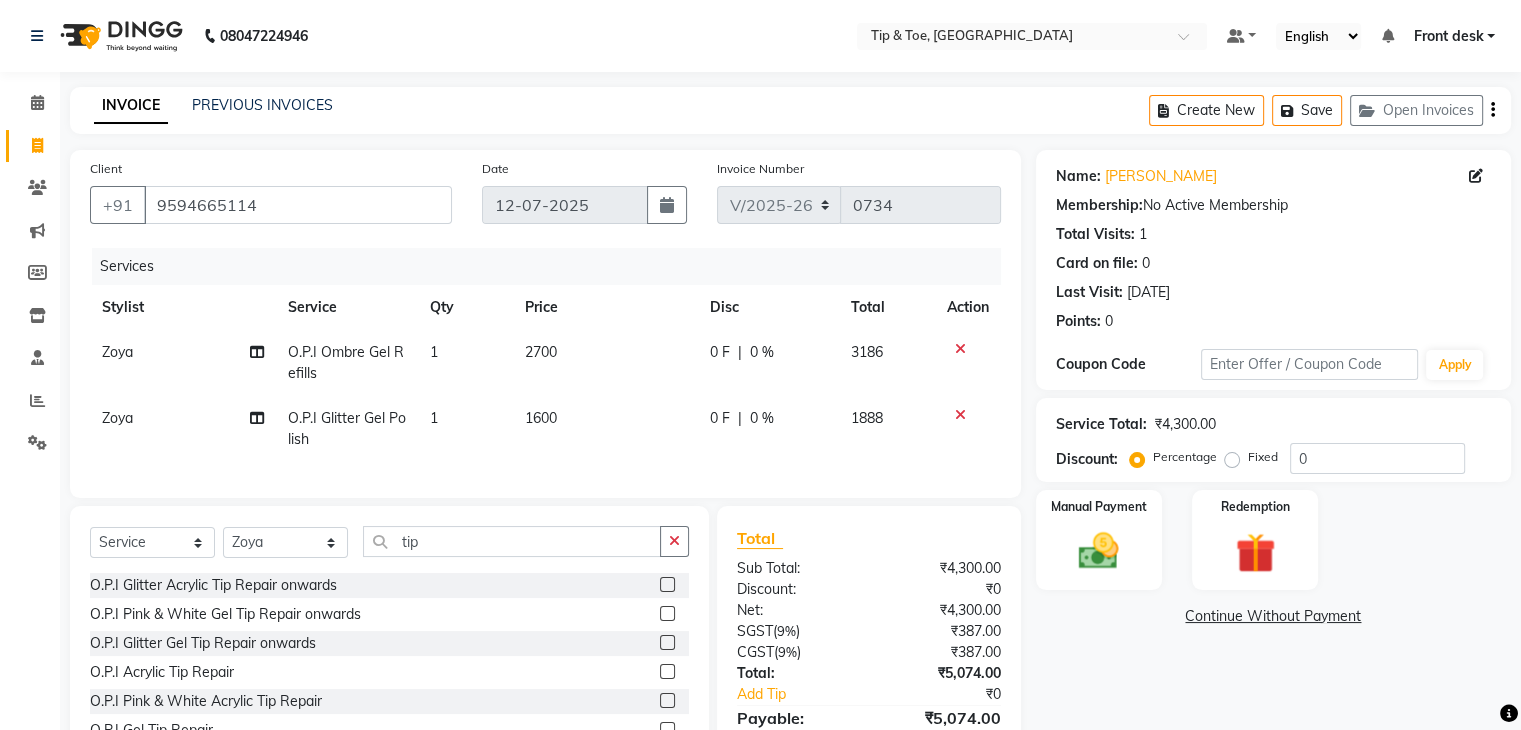 click 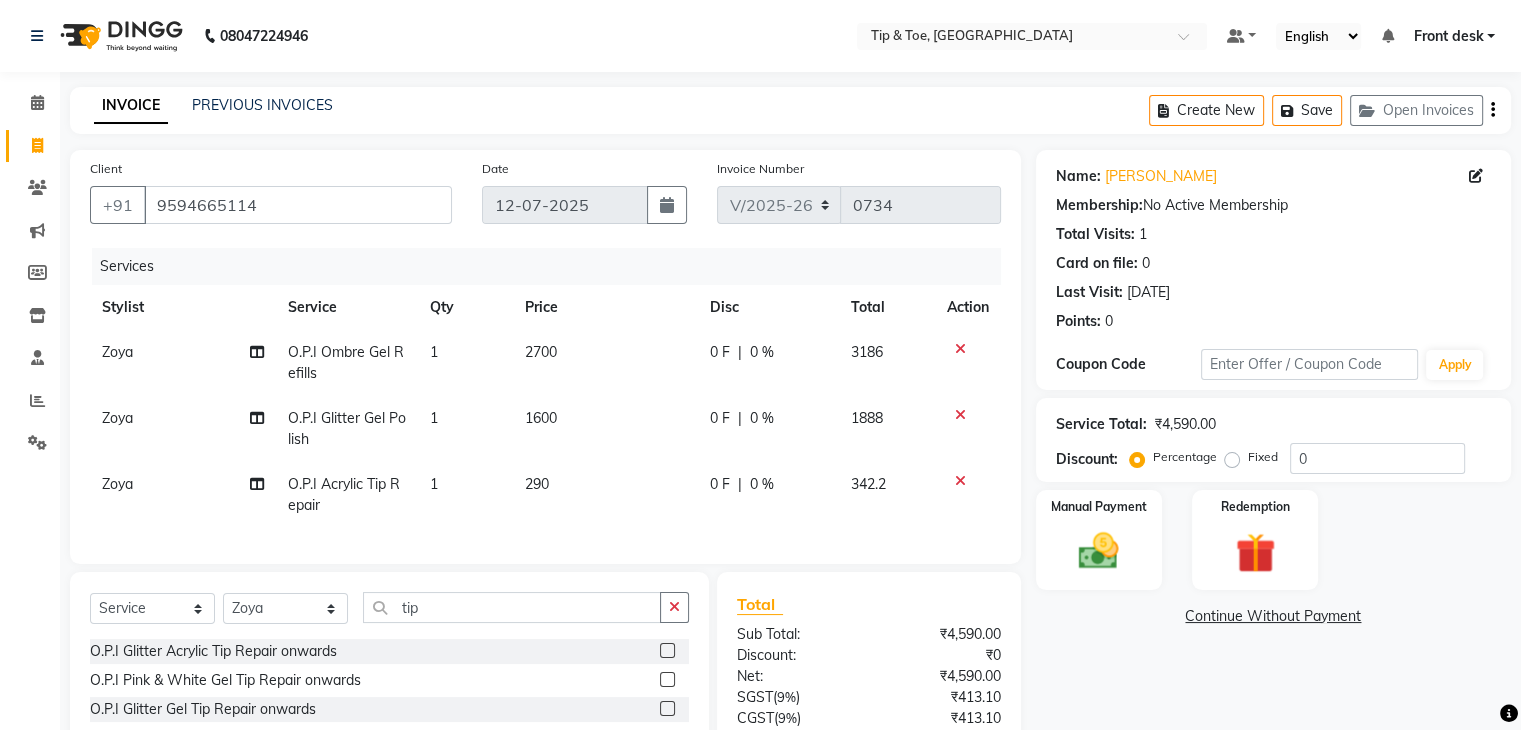 checkbox on "false" 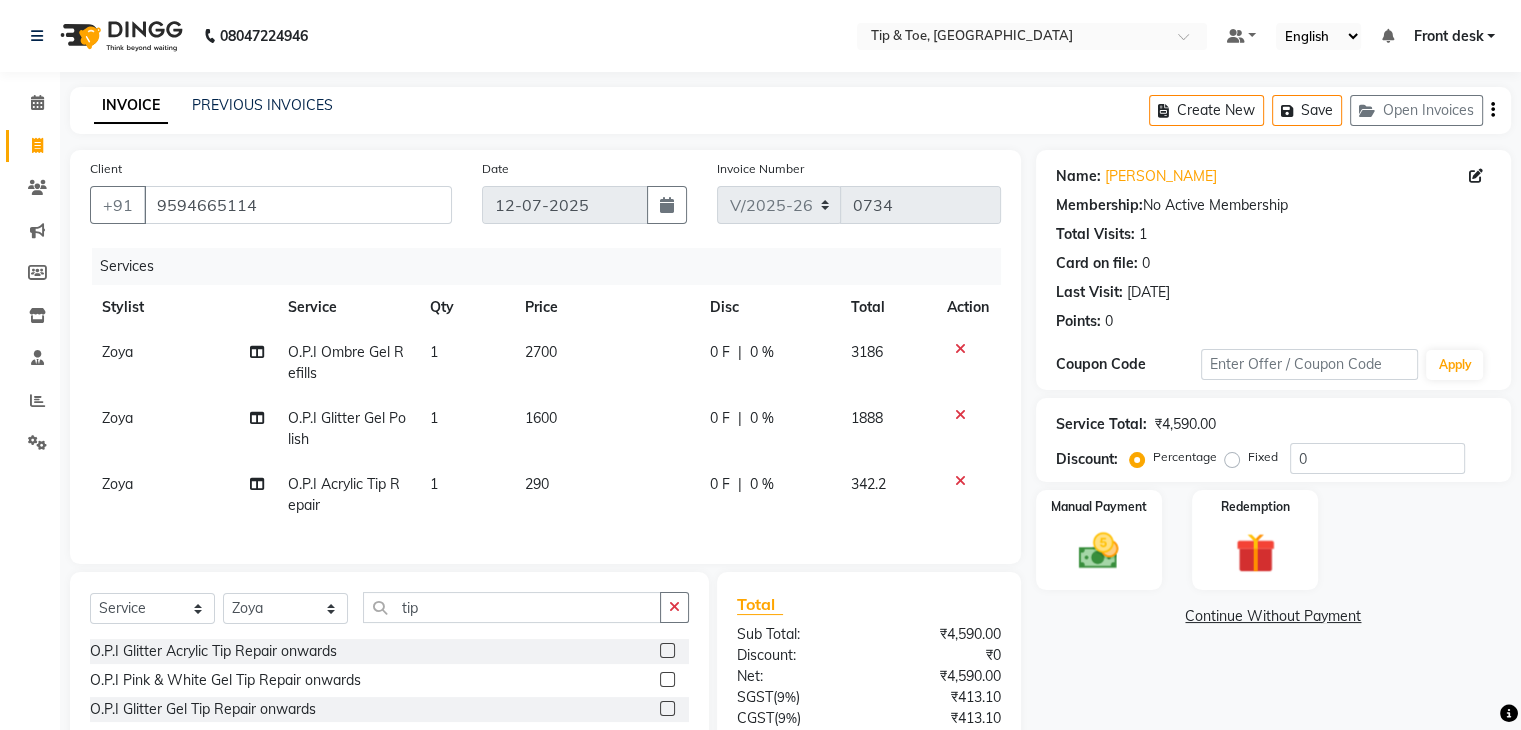 click on "2700" 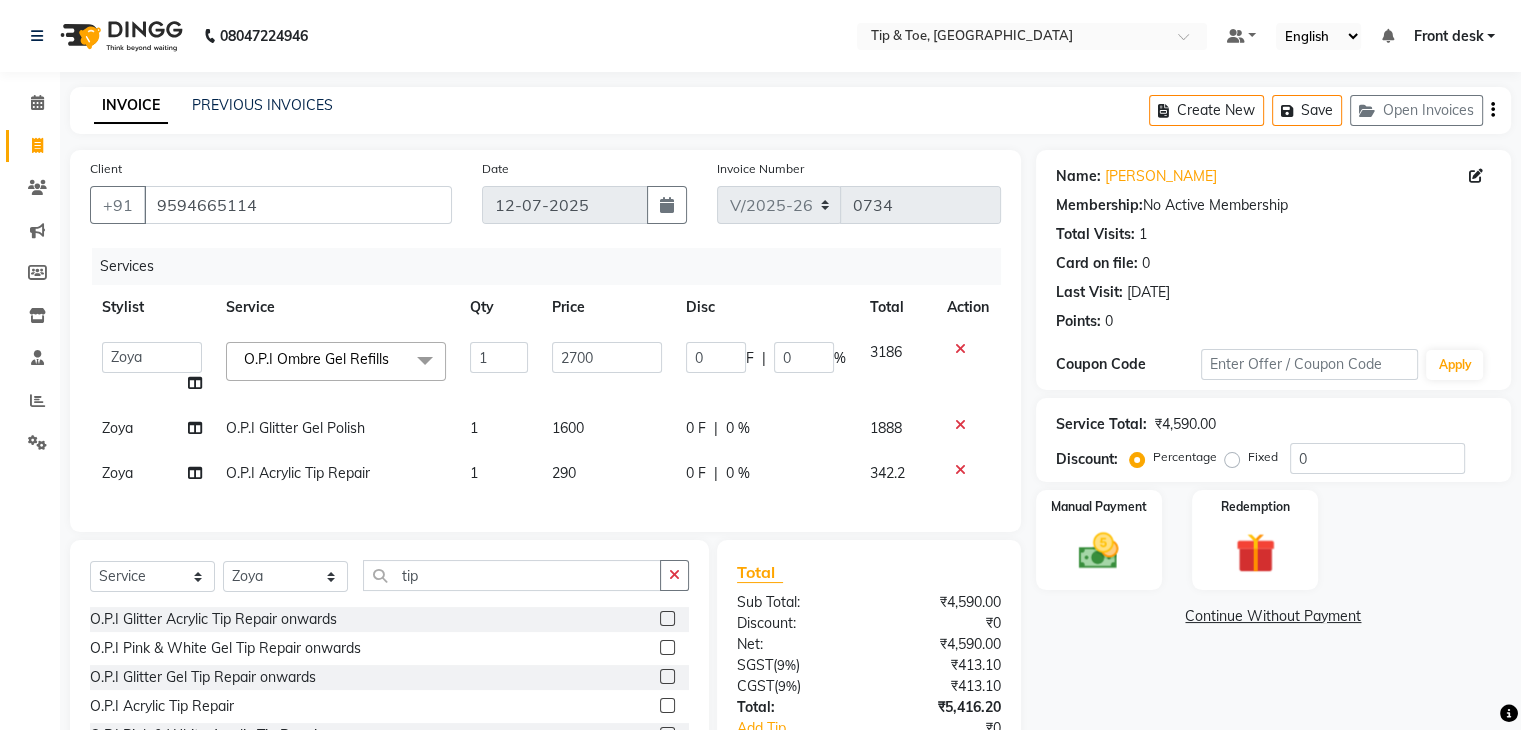 click on "2700" 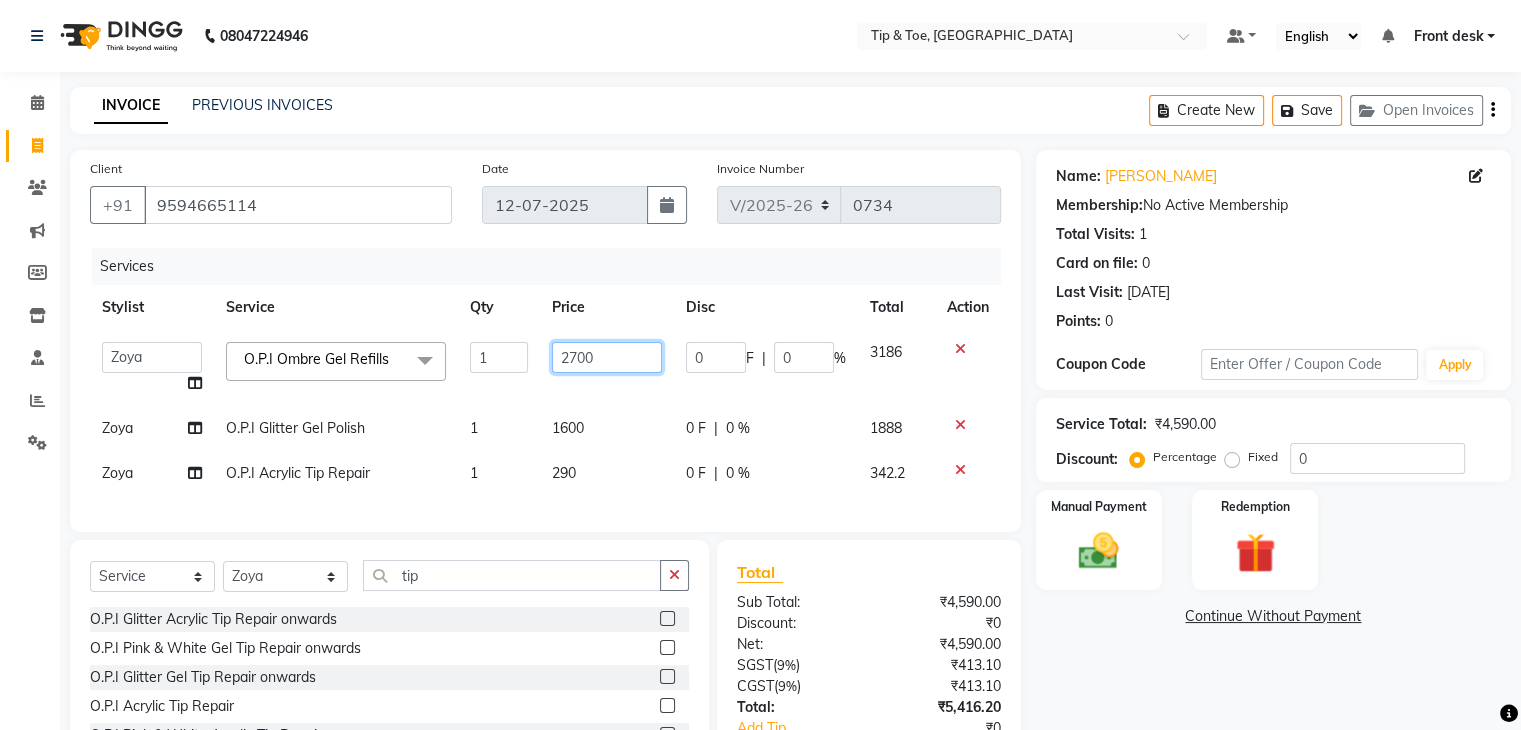 click on "2700" 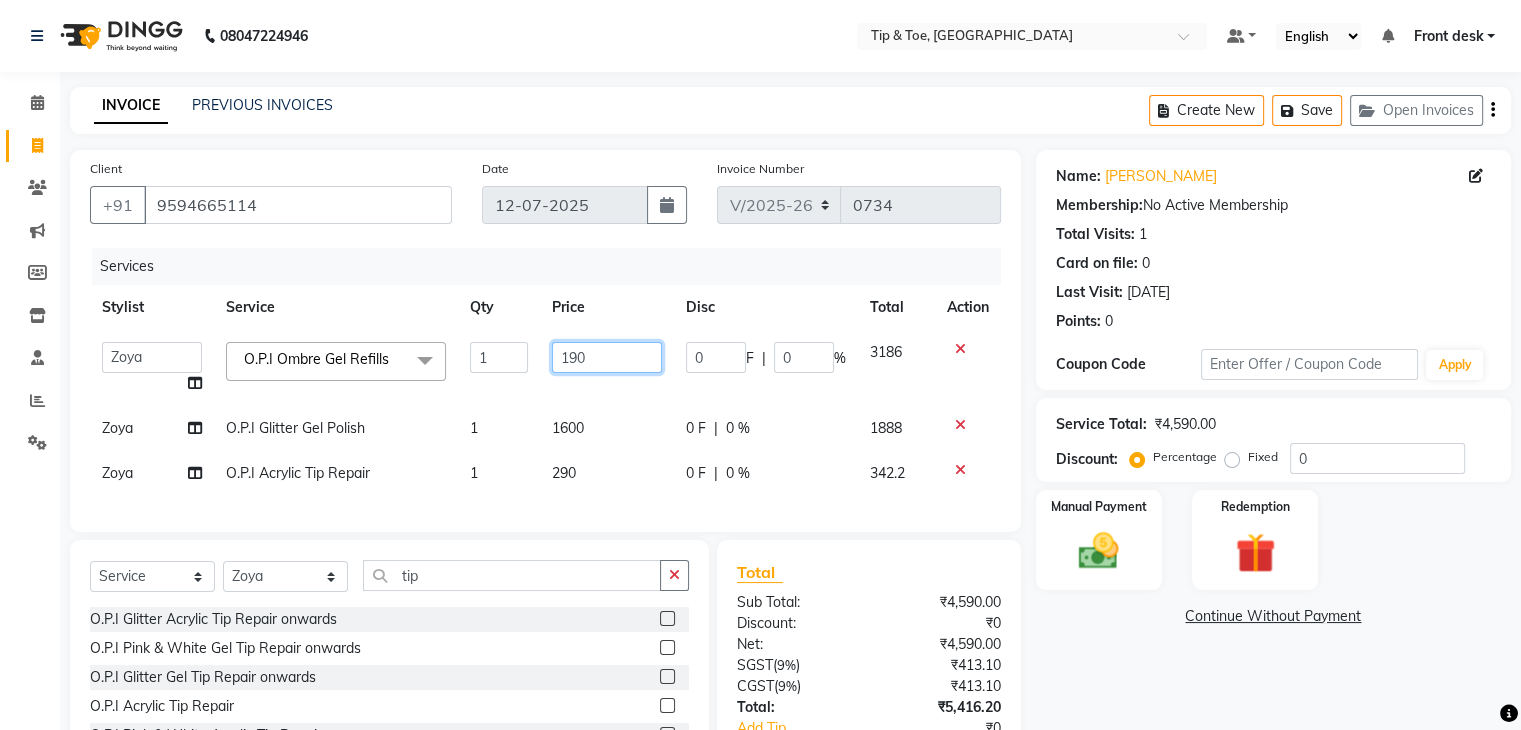 type on "1900" 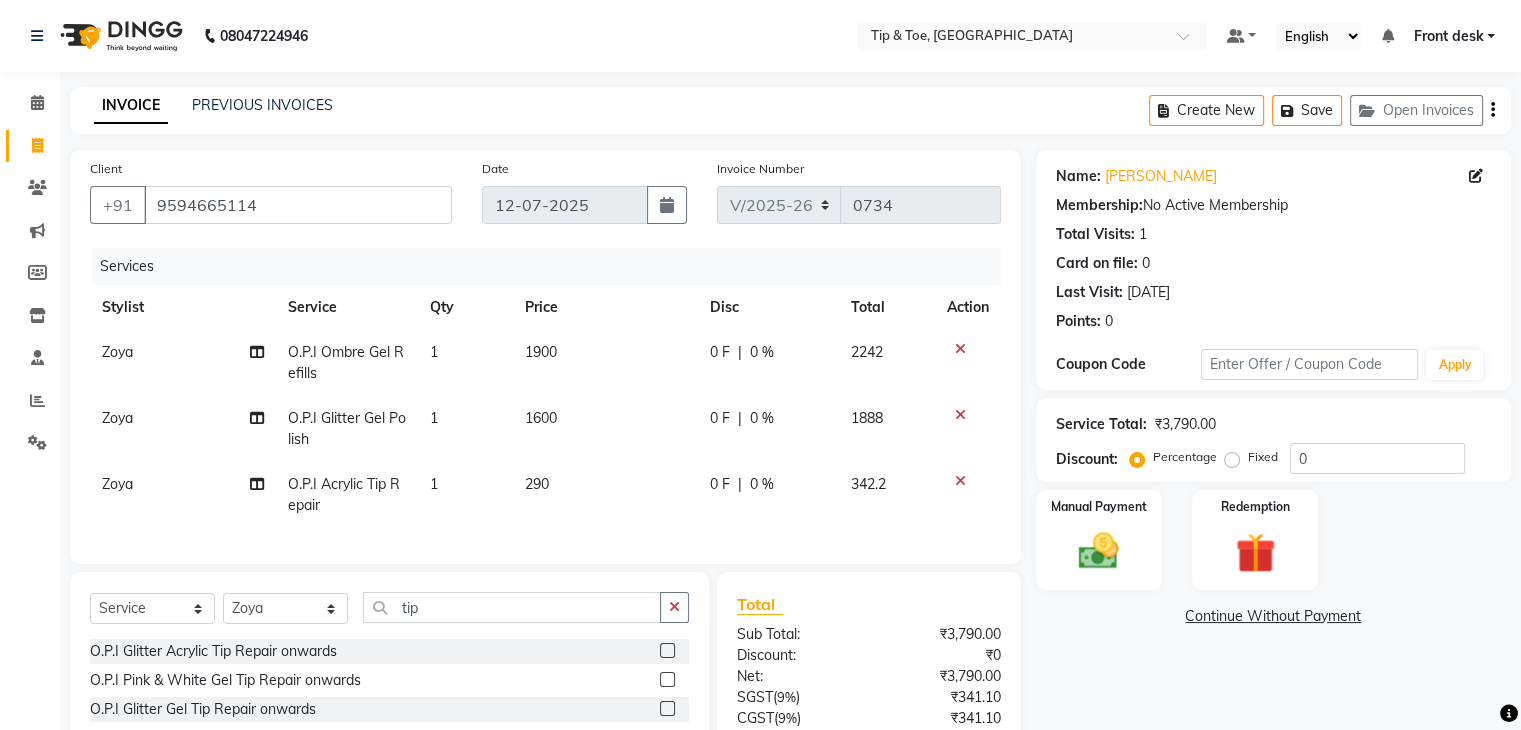 click on "1900" 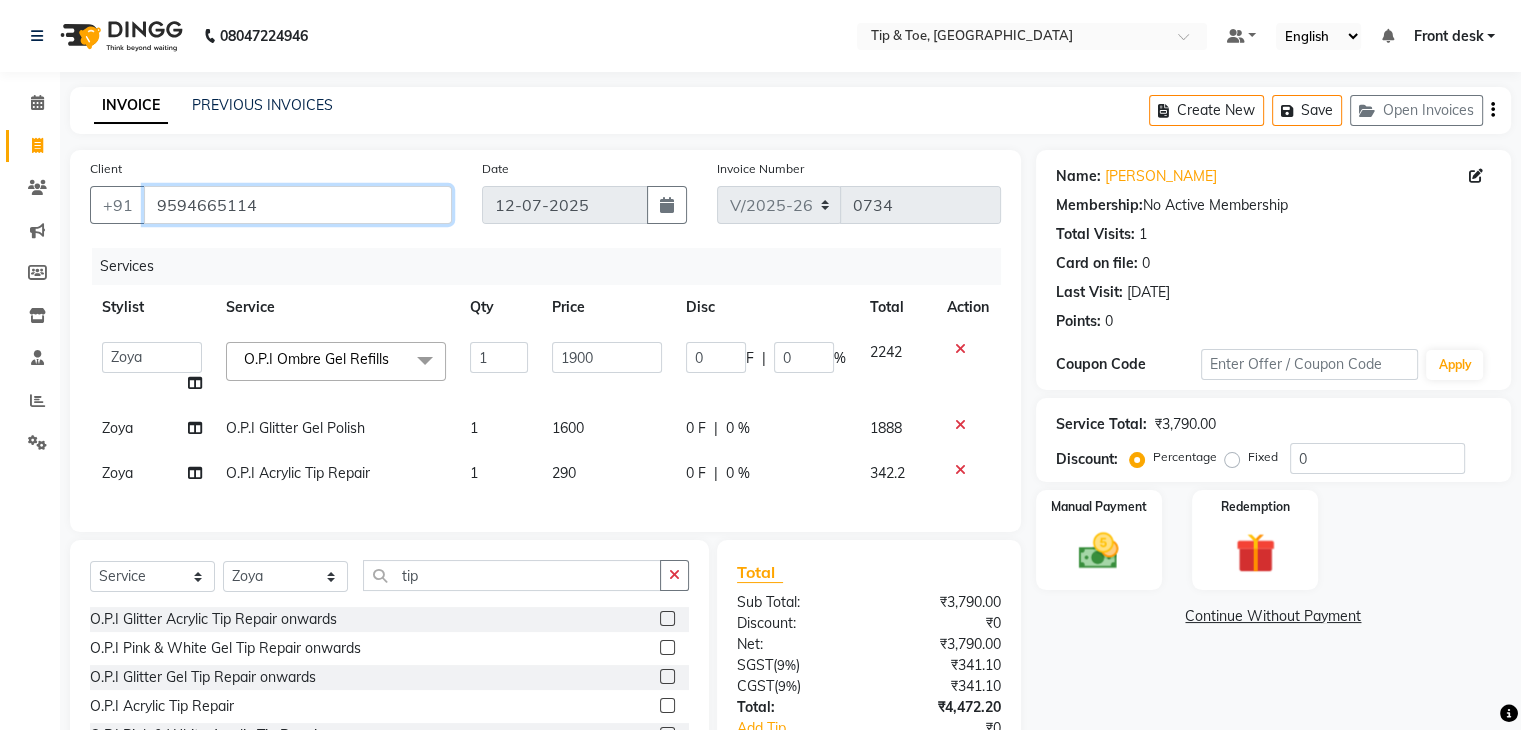 click on "9594665114" at bounding box center (298, 205) 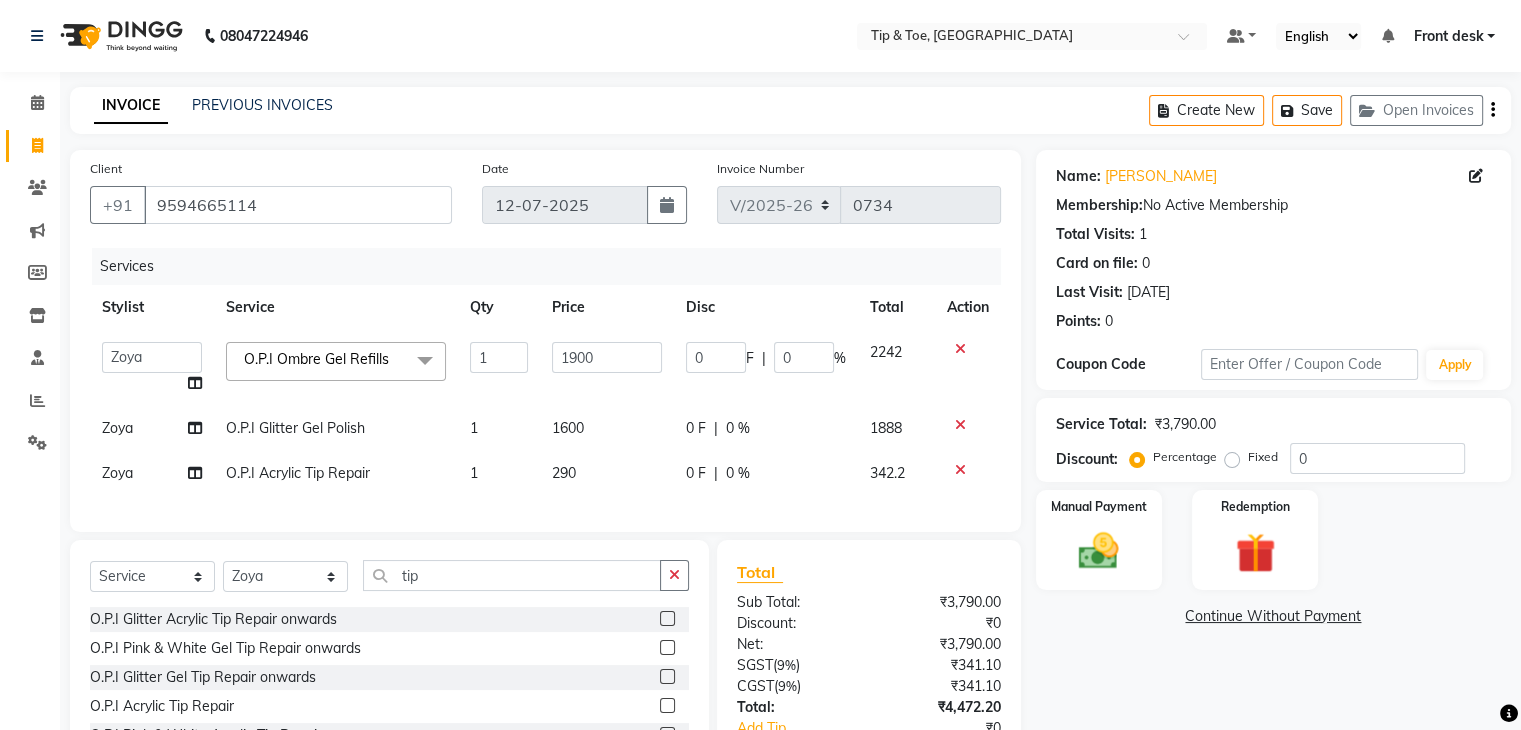 click on "Price" 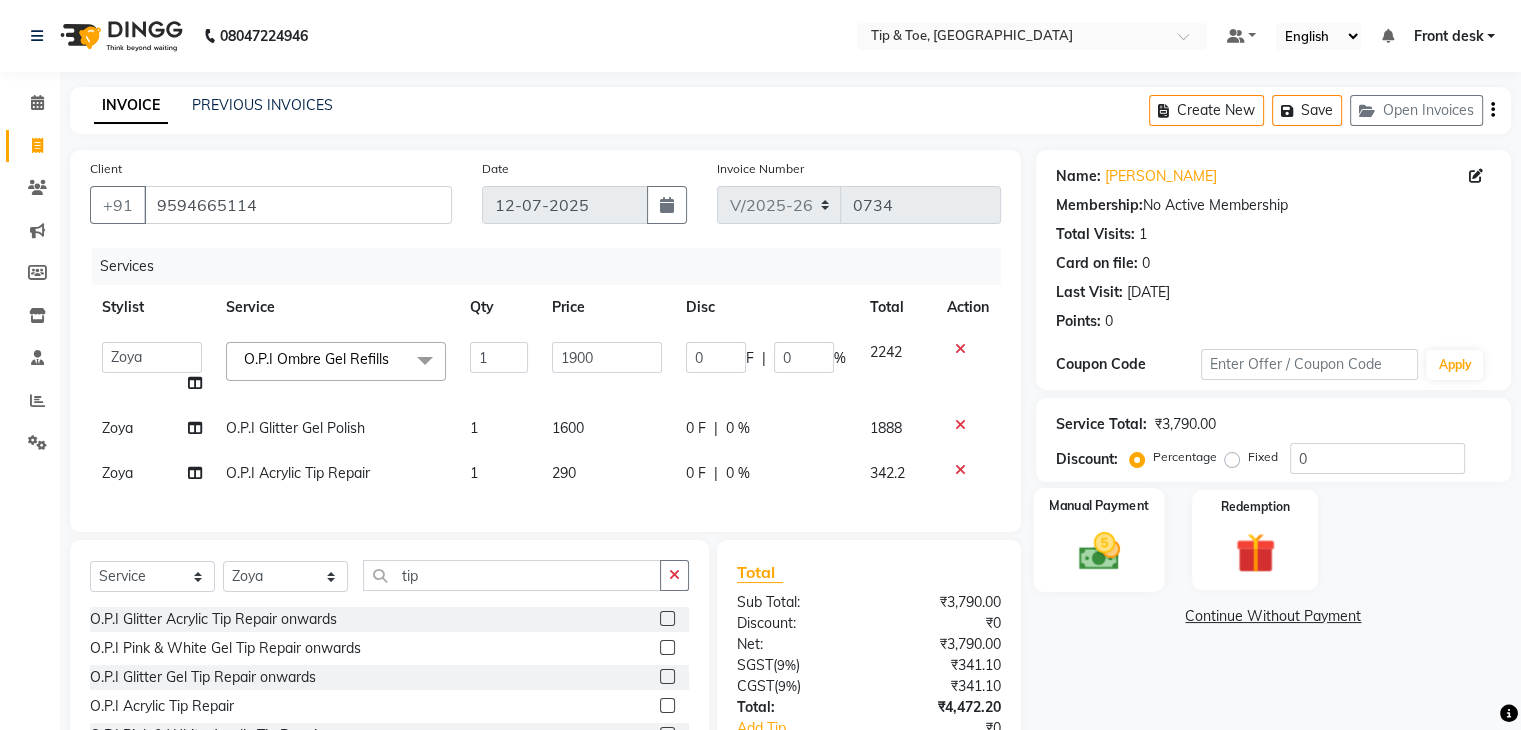 click 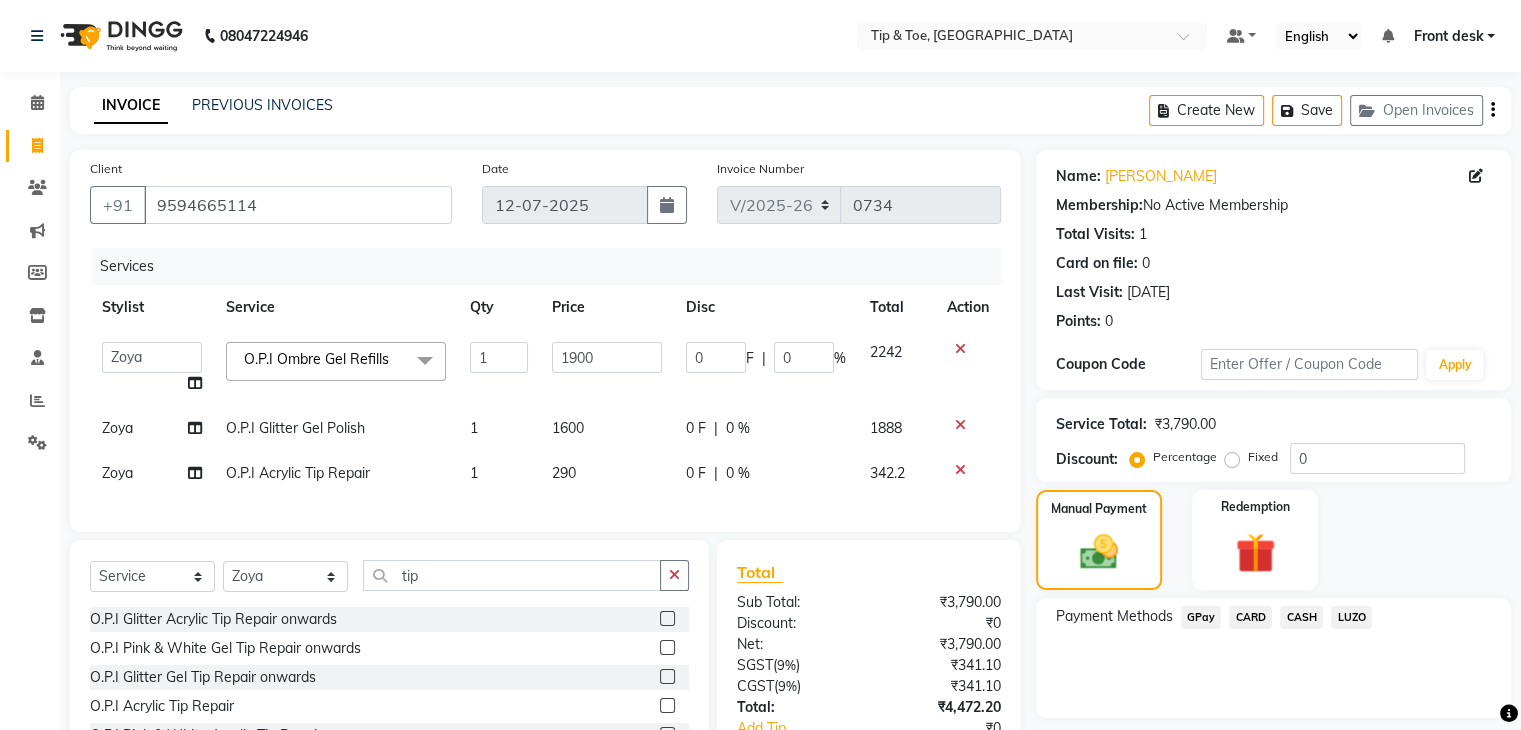 click on "CARD" 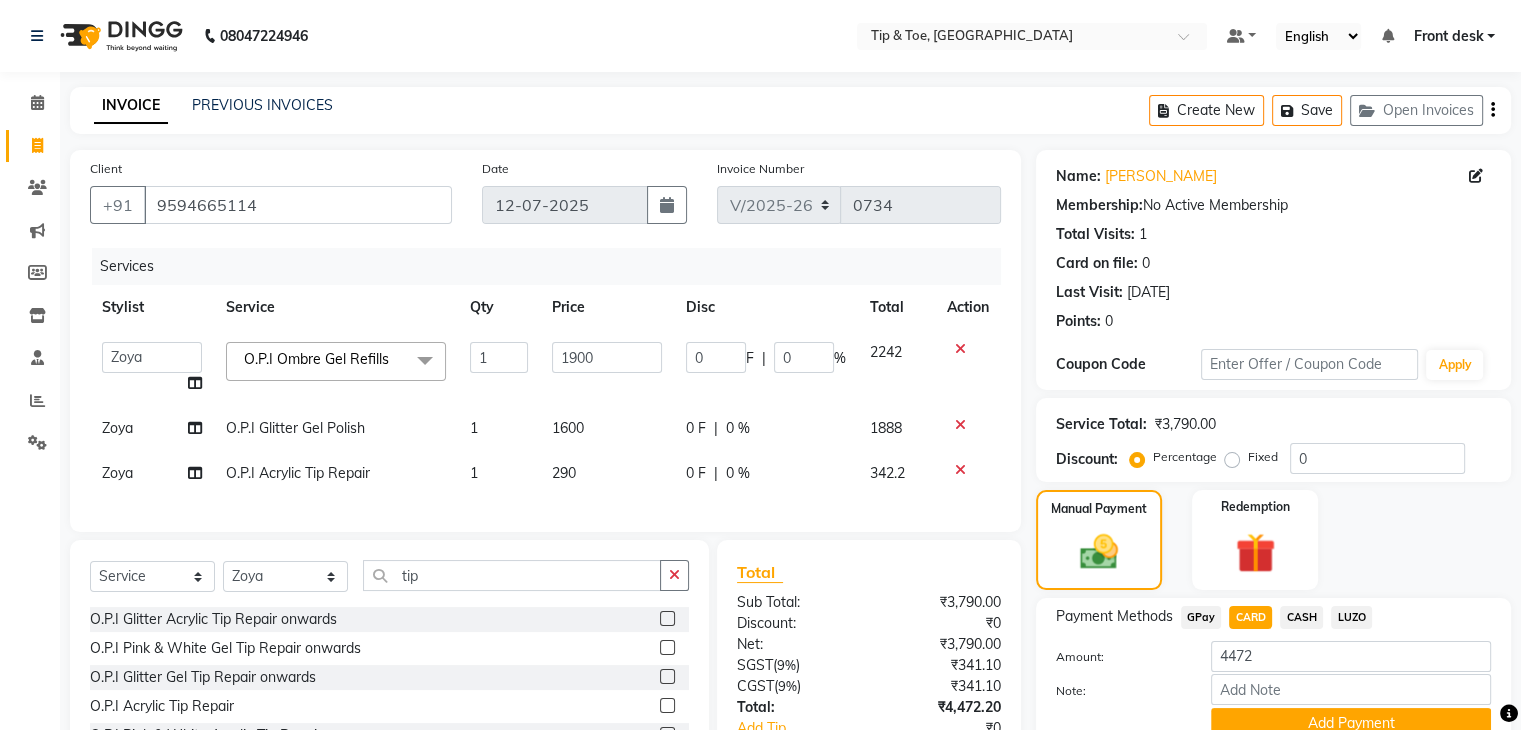scroll, scrollTop: 171, scrollLeft: 0, axis: vertical 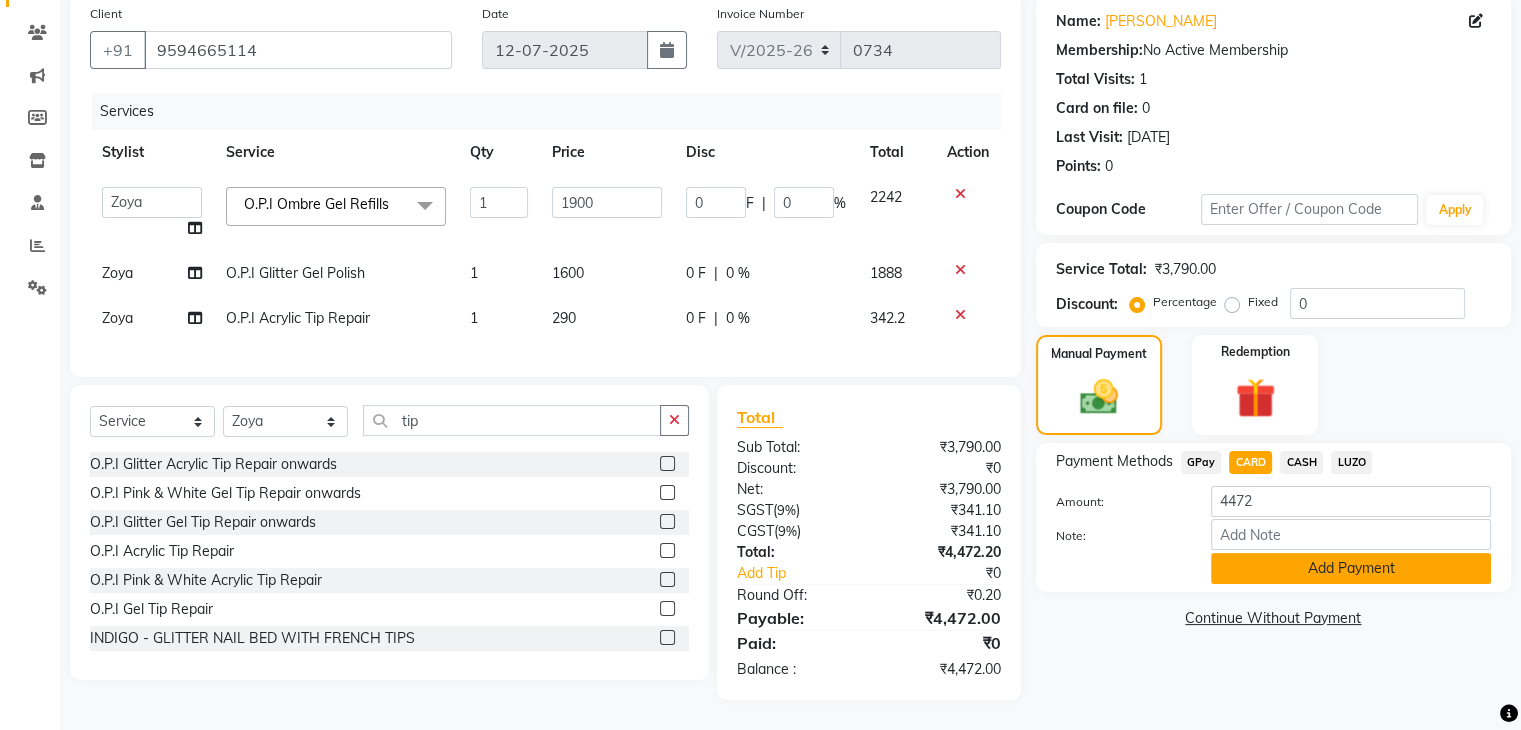 click on "Add Payment" 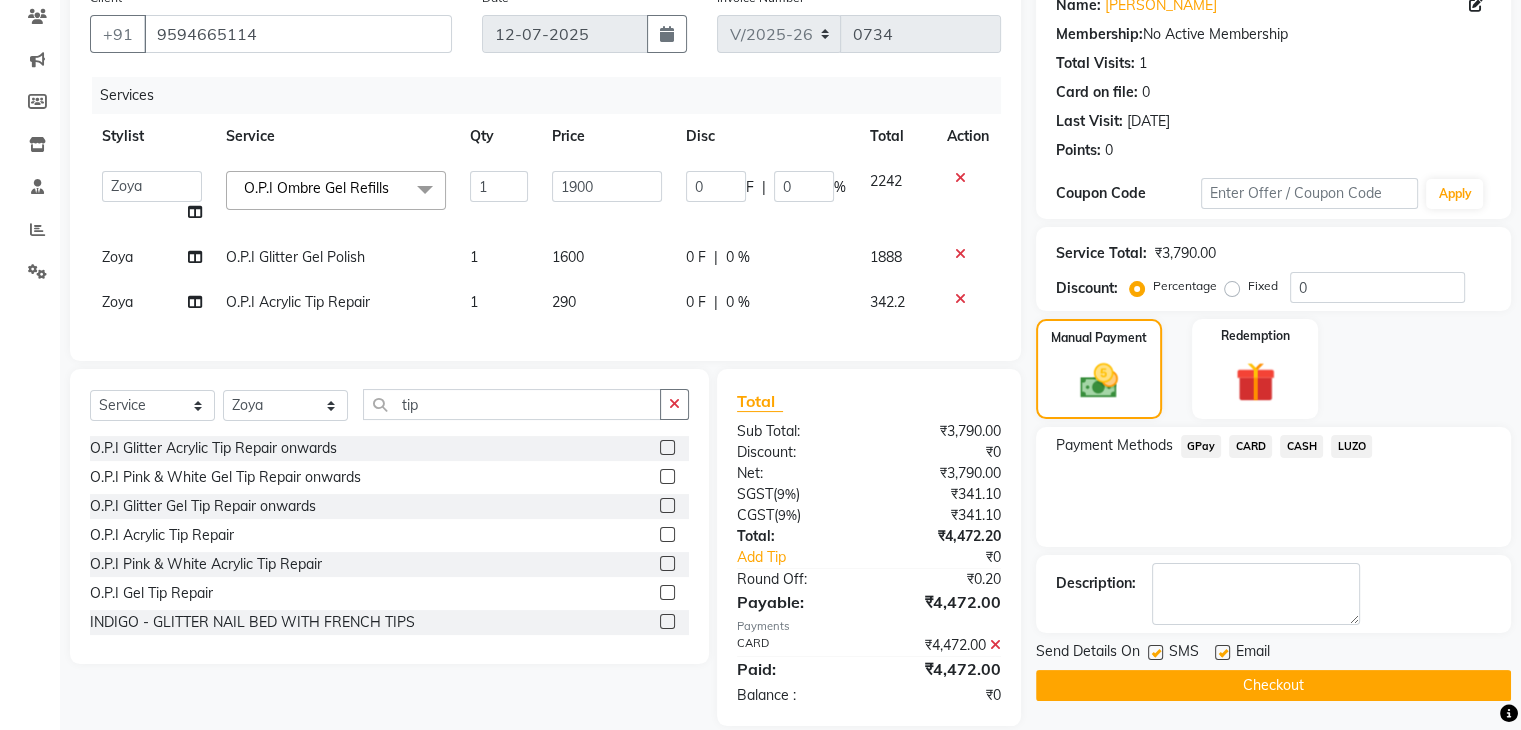 scroll, scrollTop: 212, scrollLeft: 0, axis: vertical 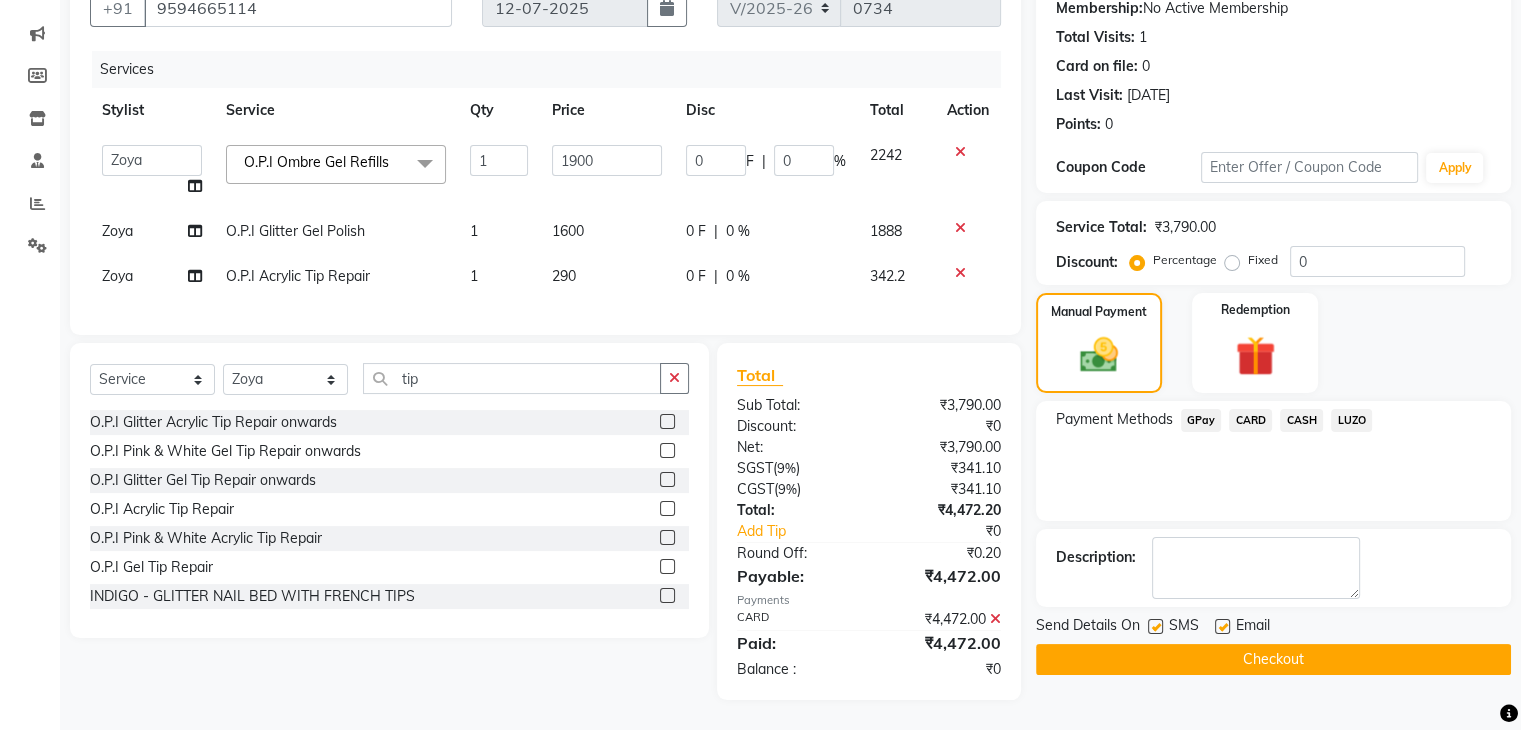click on "Checkout" 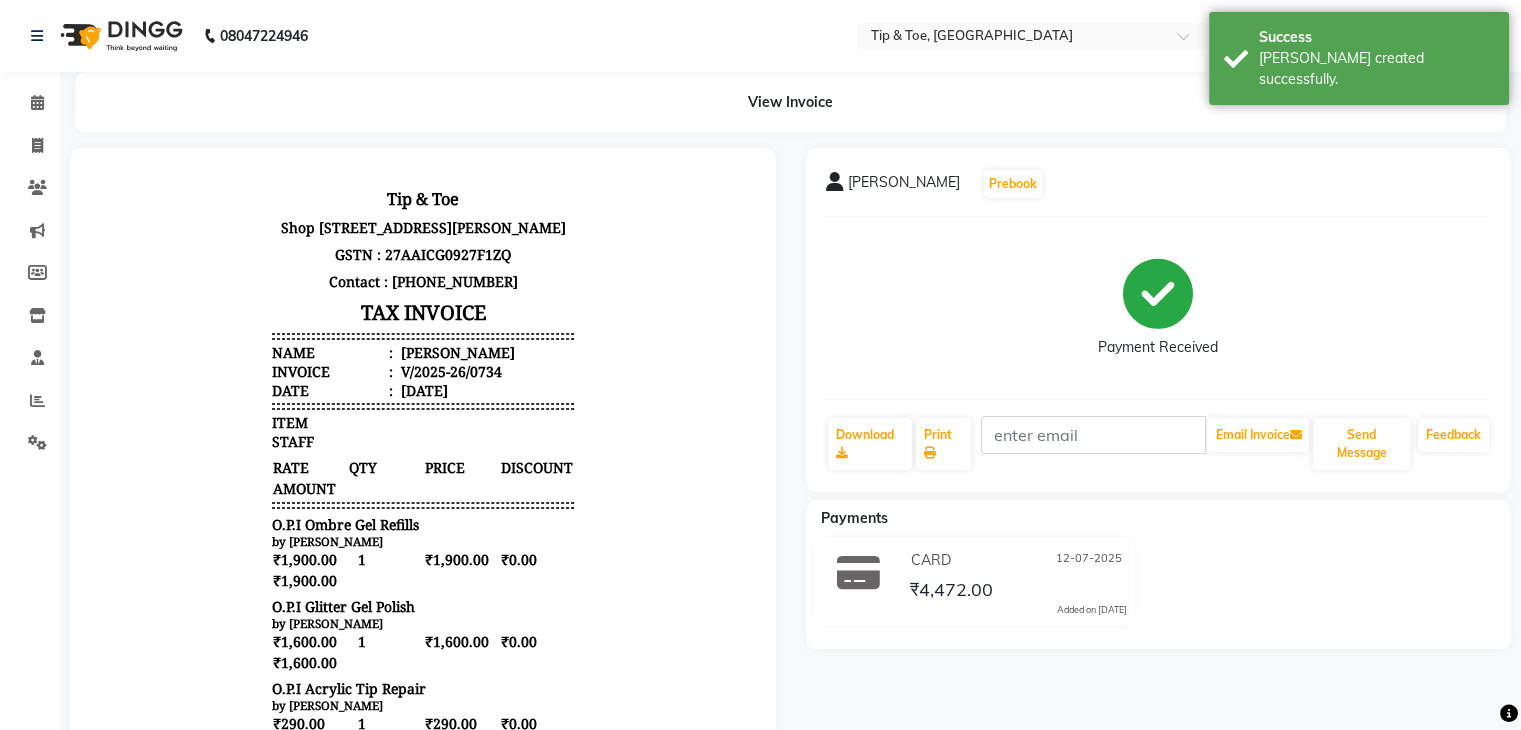 scroll, scrollTop: 0, scrollLeft: 0, axis: both 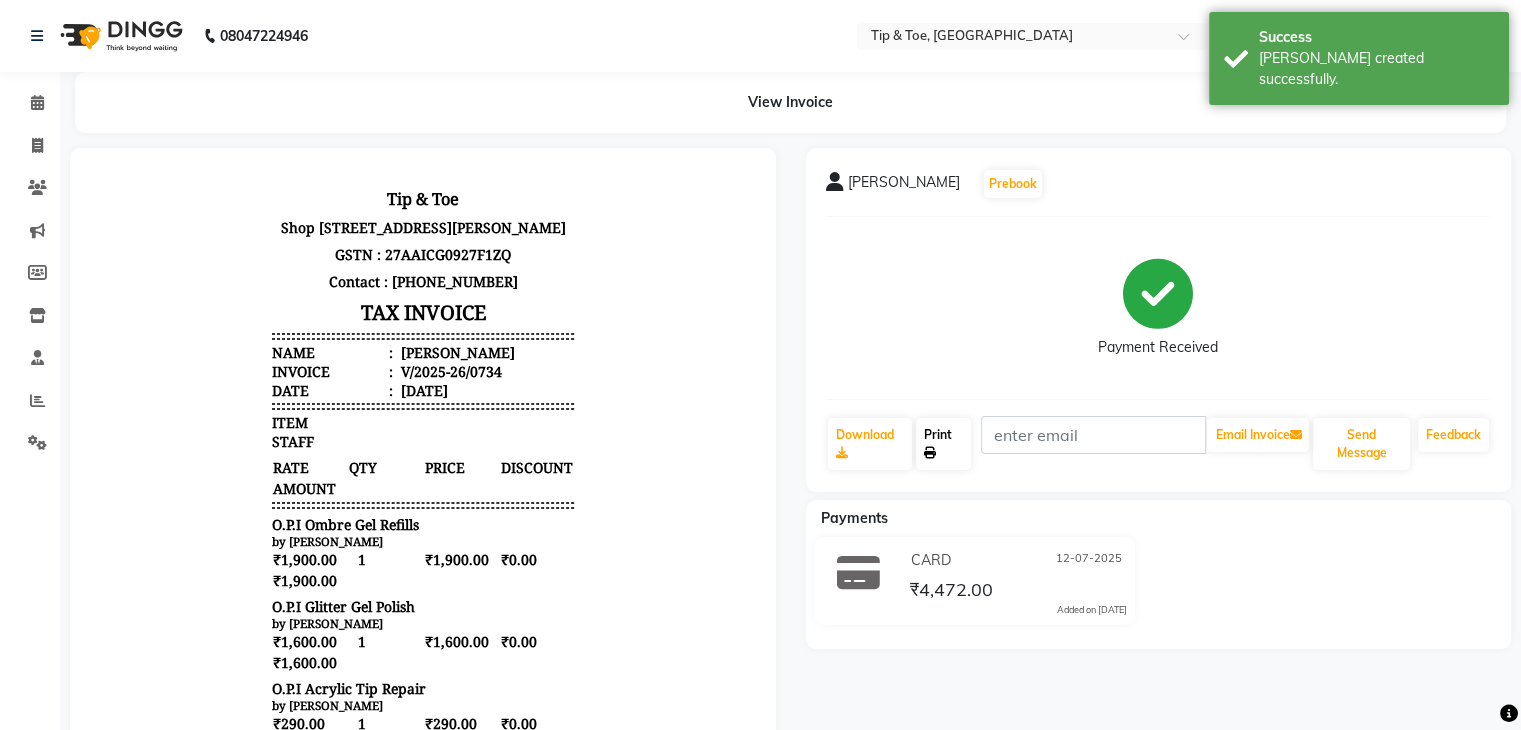 click on "Print" 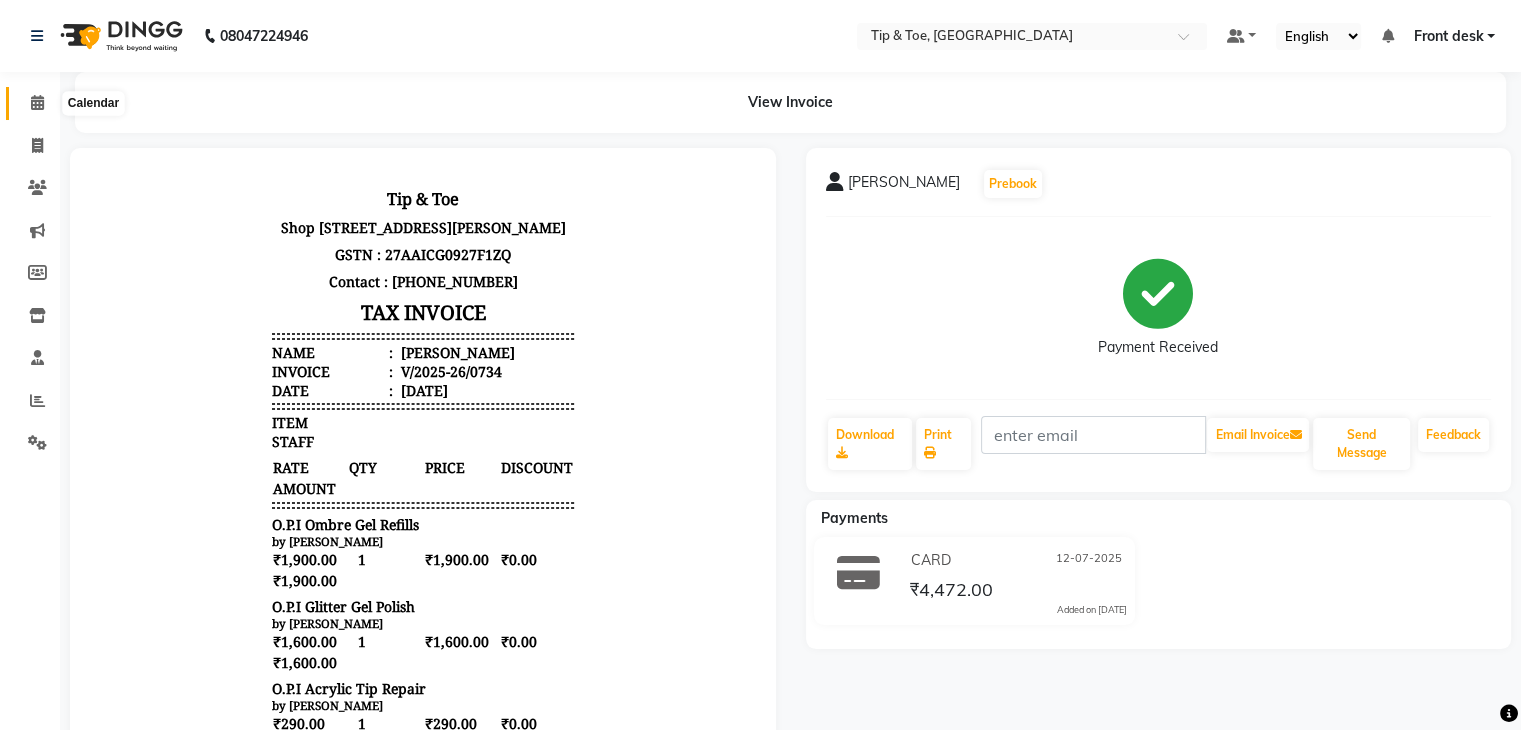 click 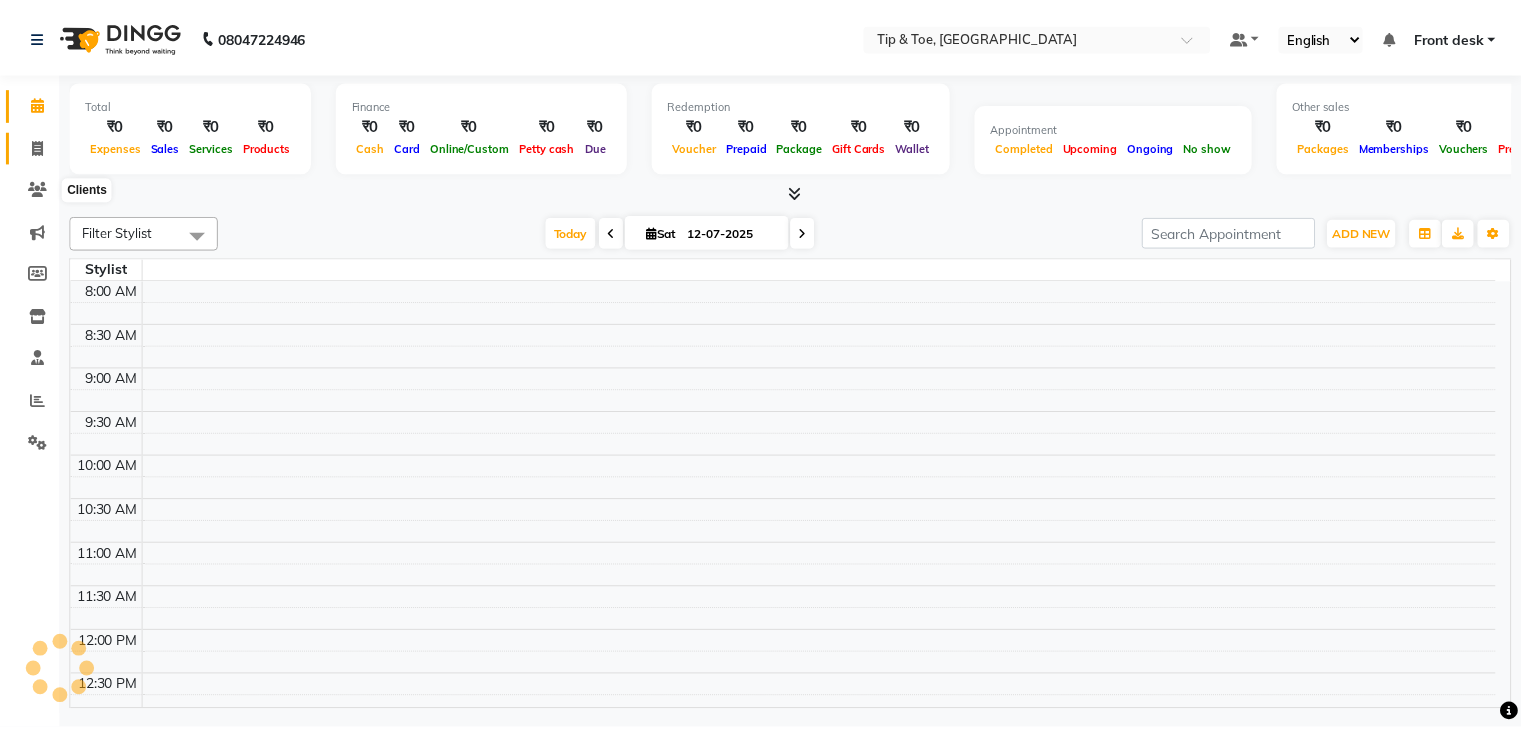 scroll, scrollTop: 699, scrollLeft: 0, axis: vertical 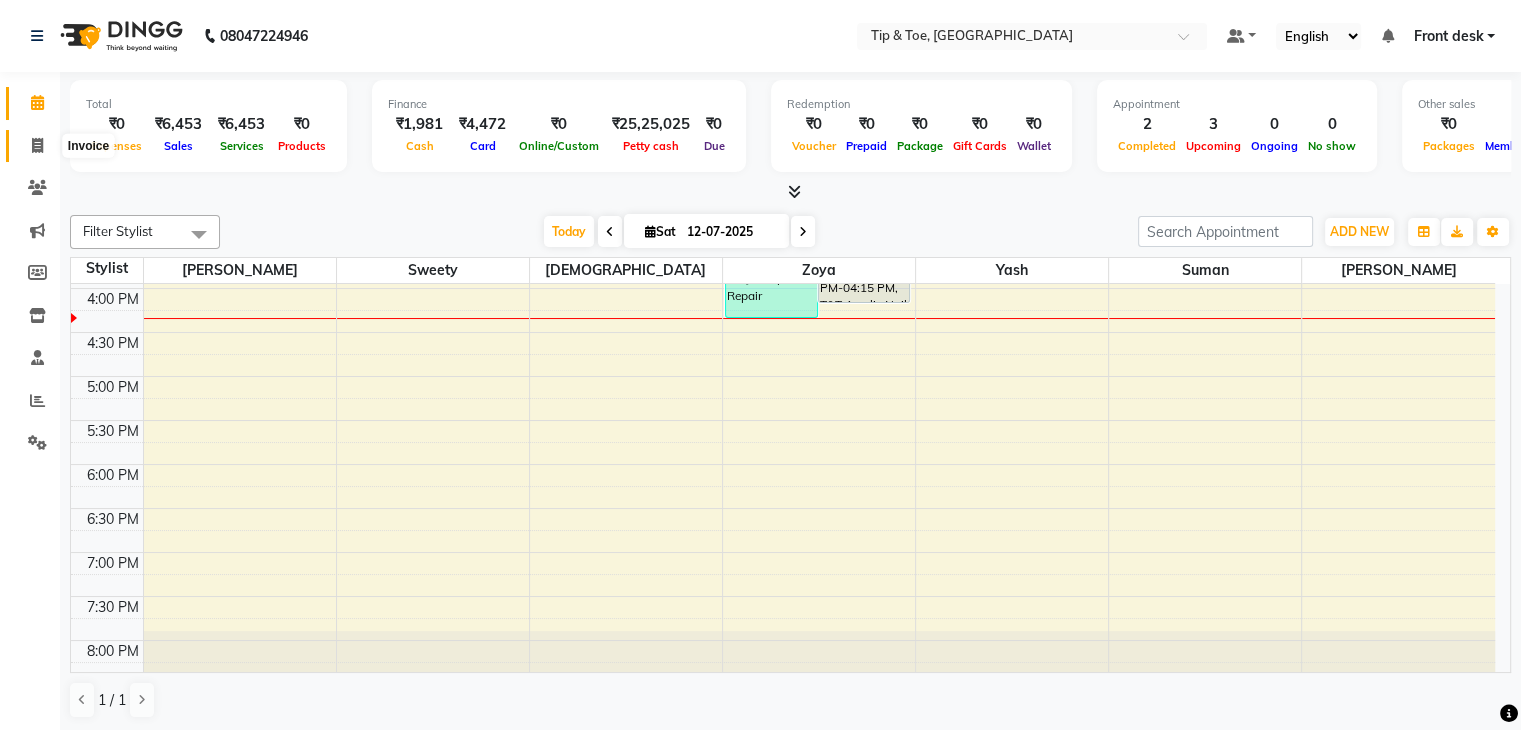 click 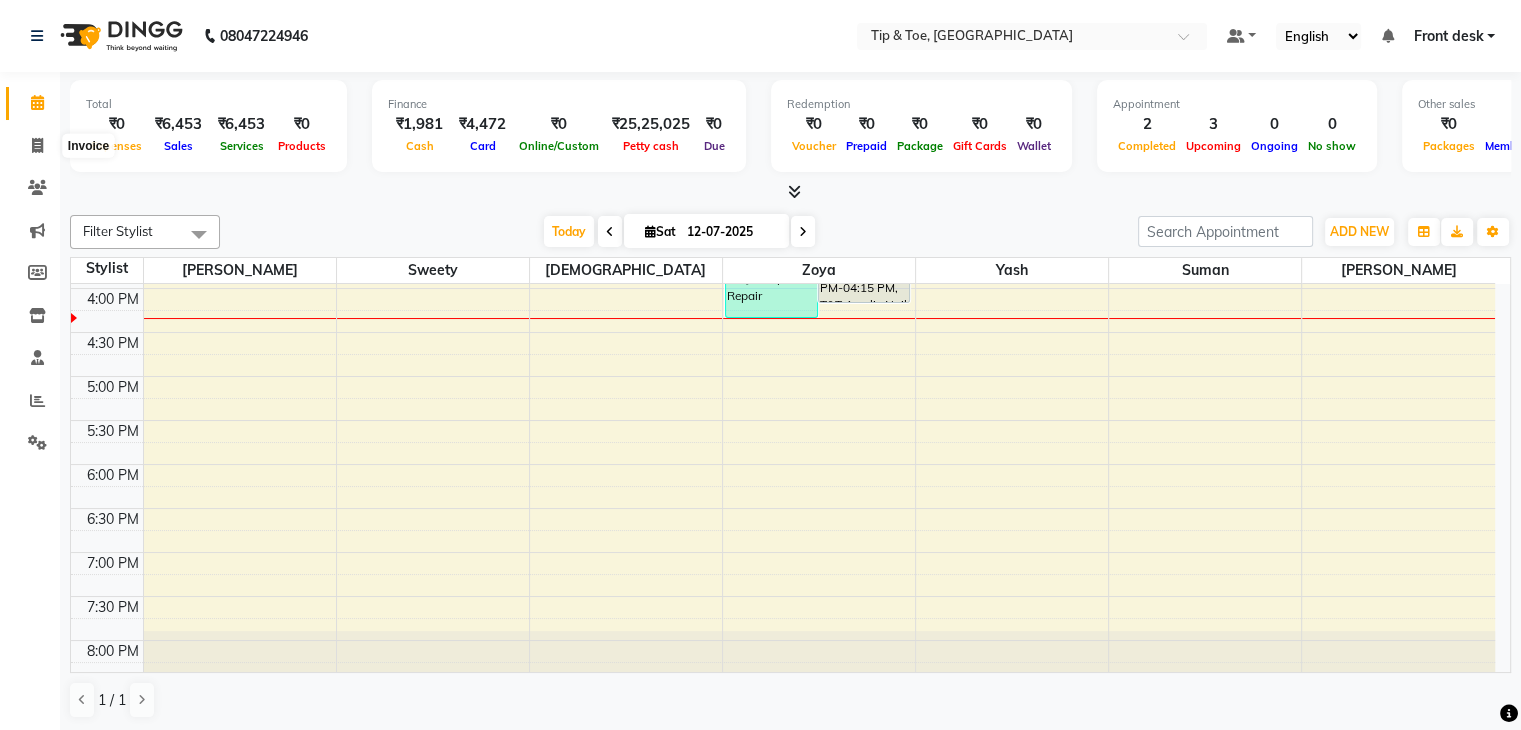 select on "service" 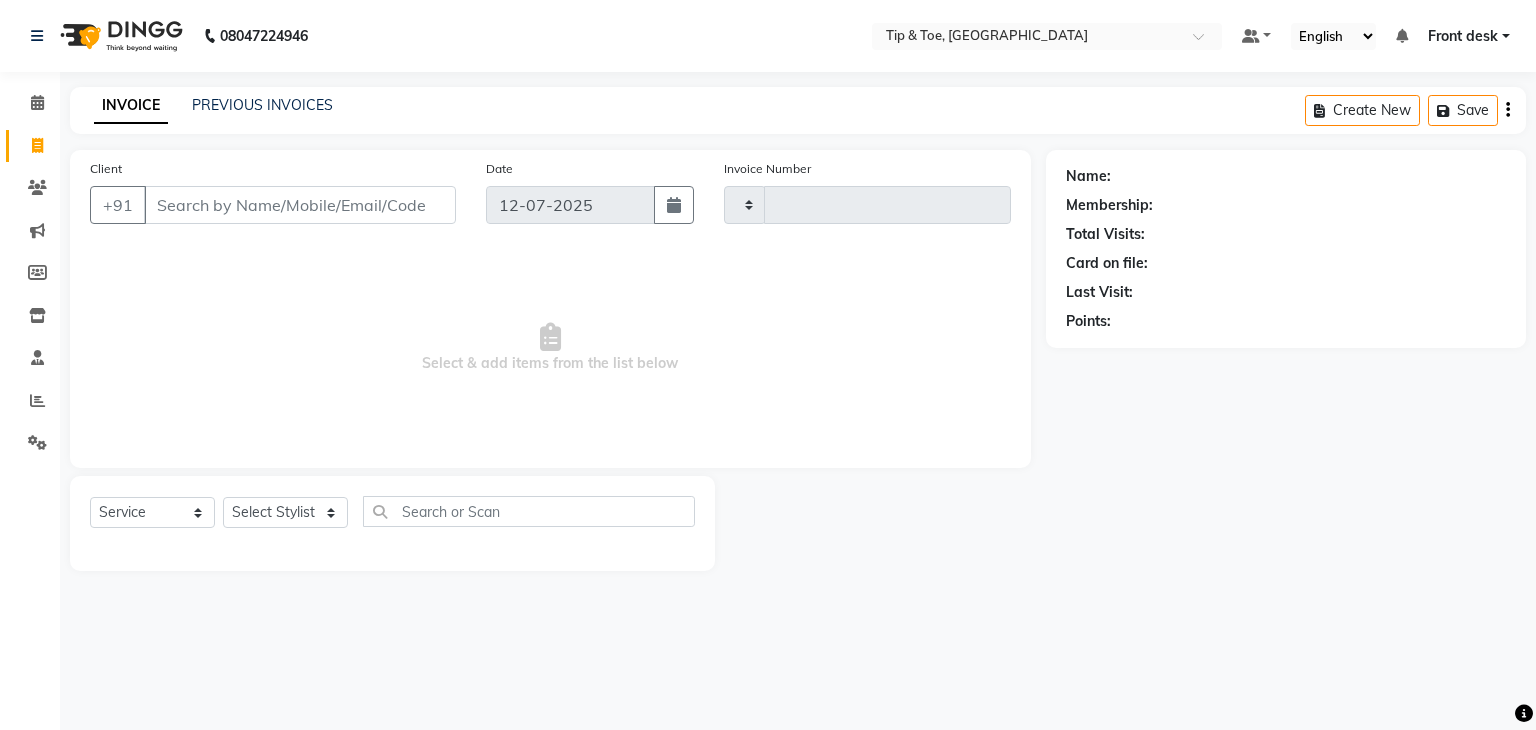 type on "0735" 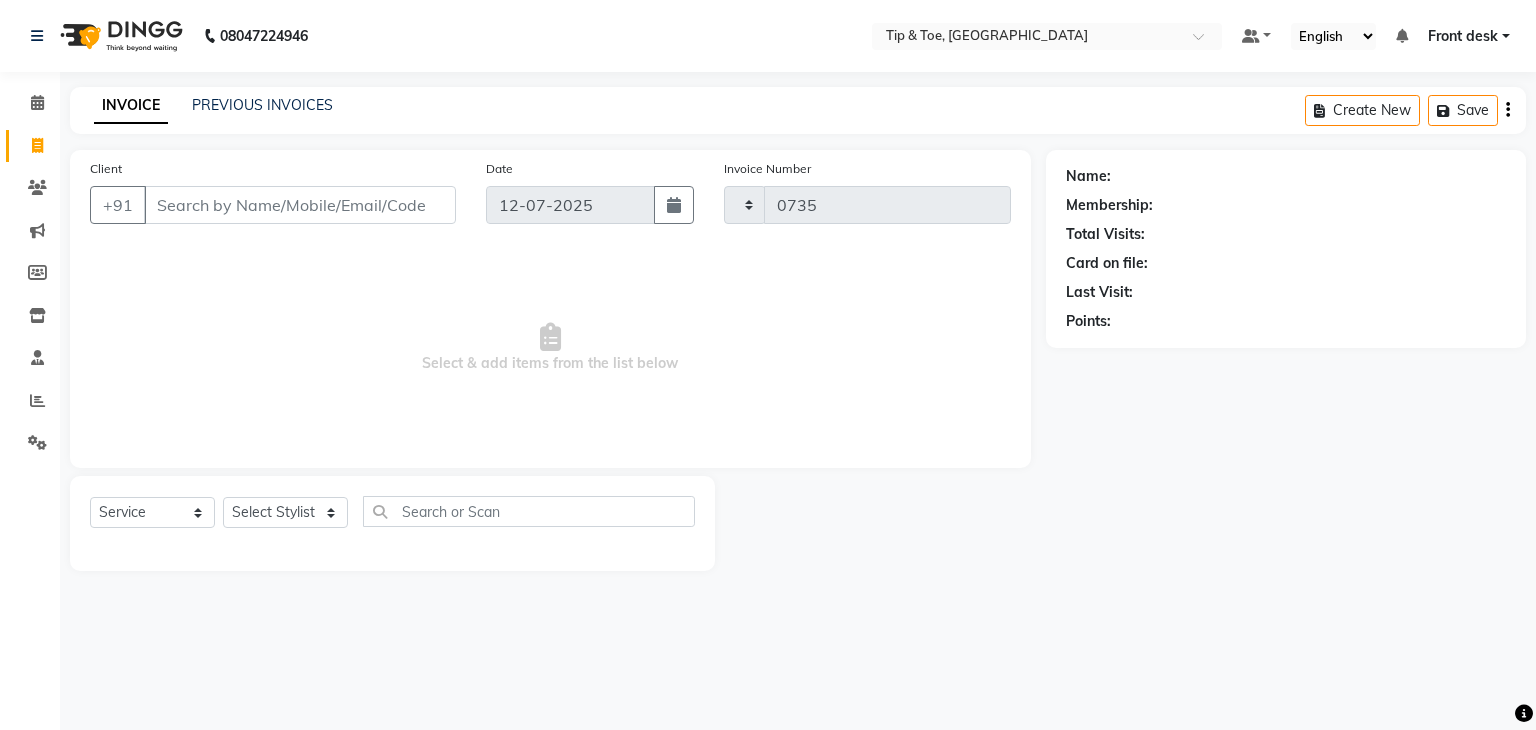 select on "5942" 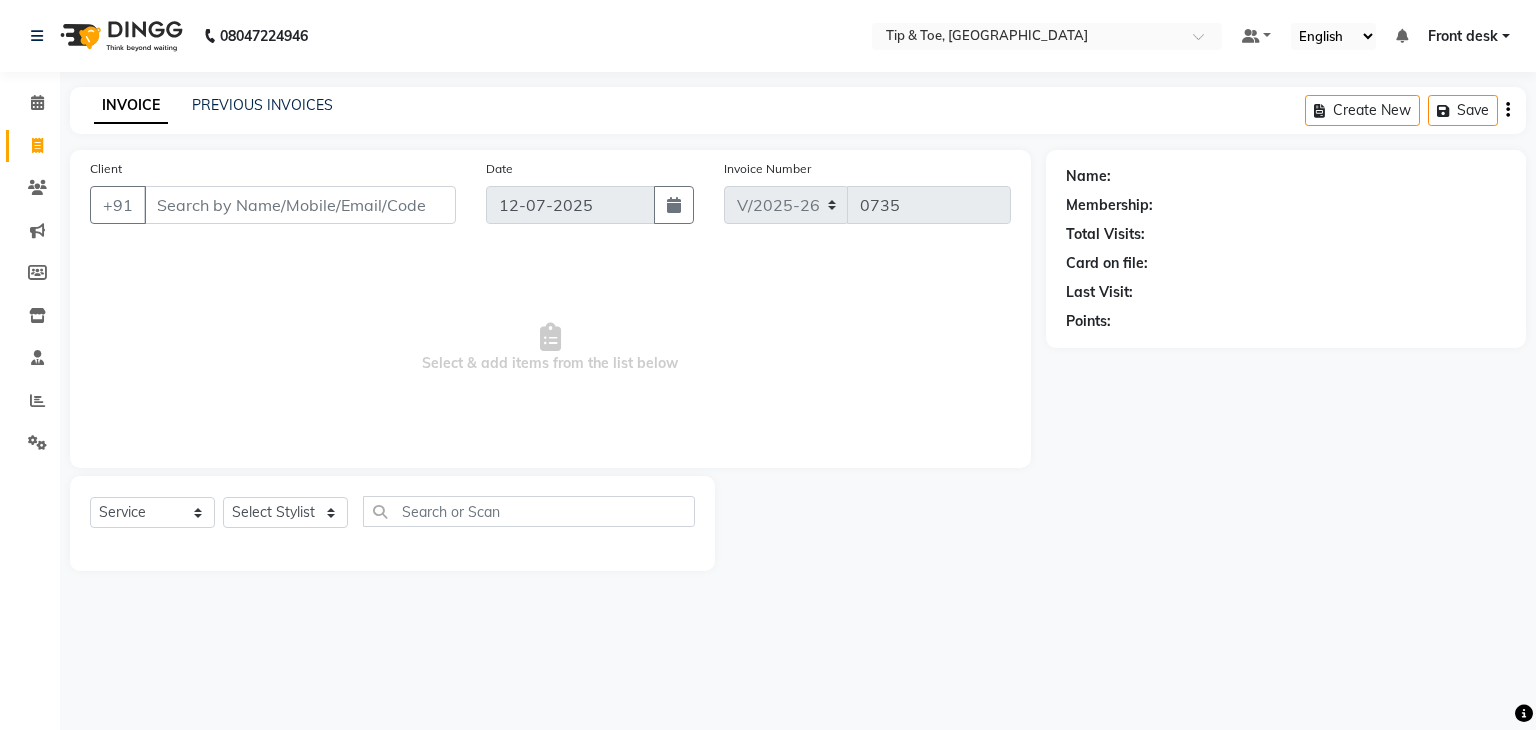 click on "PREVIOUS INVOICES" 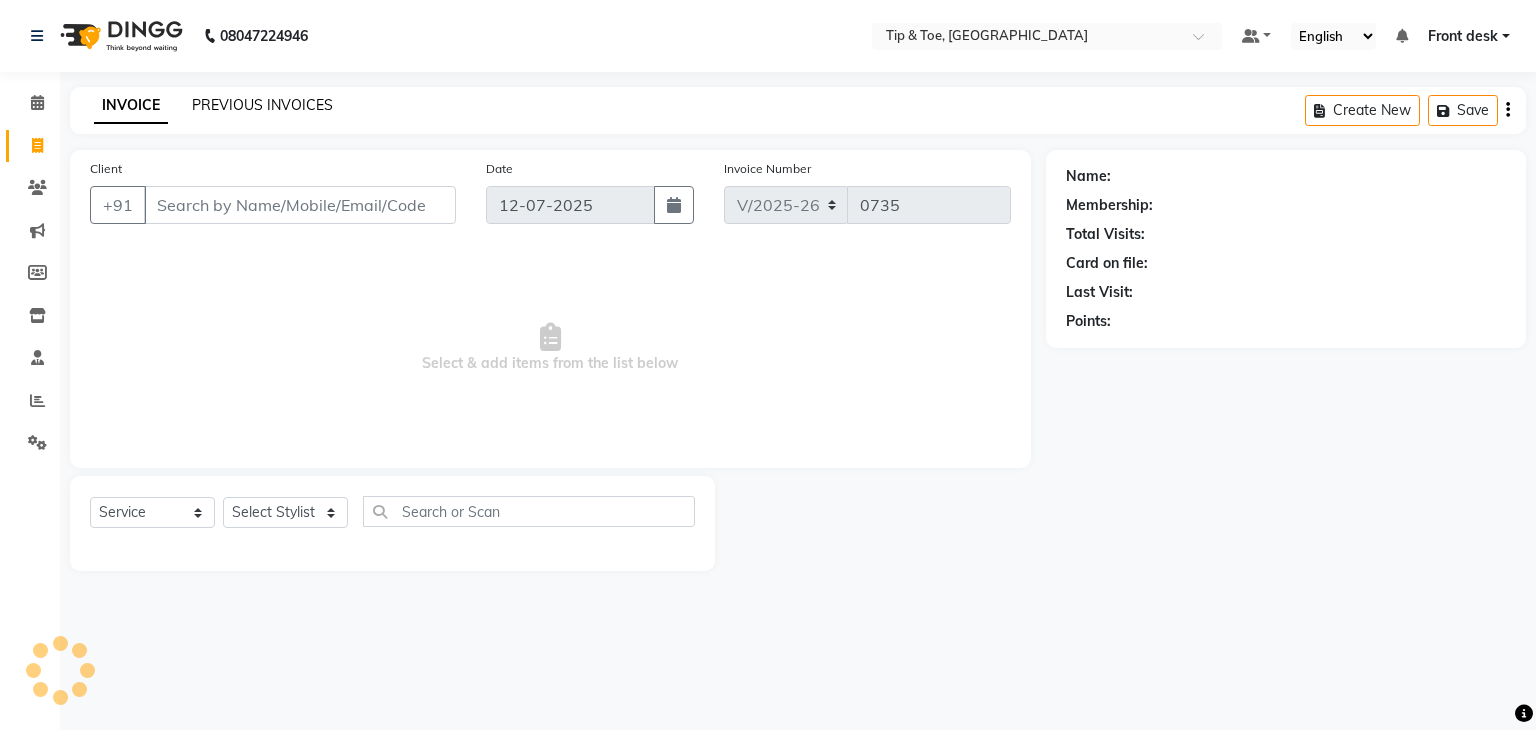 click on "PREVIOUS INVOICES" 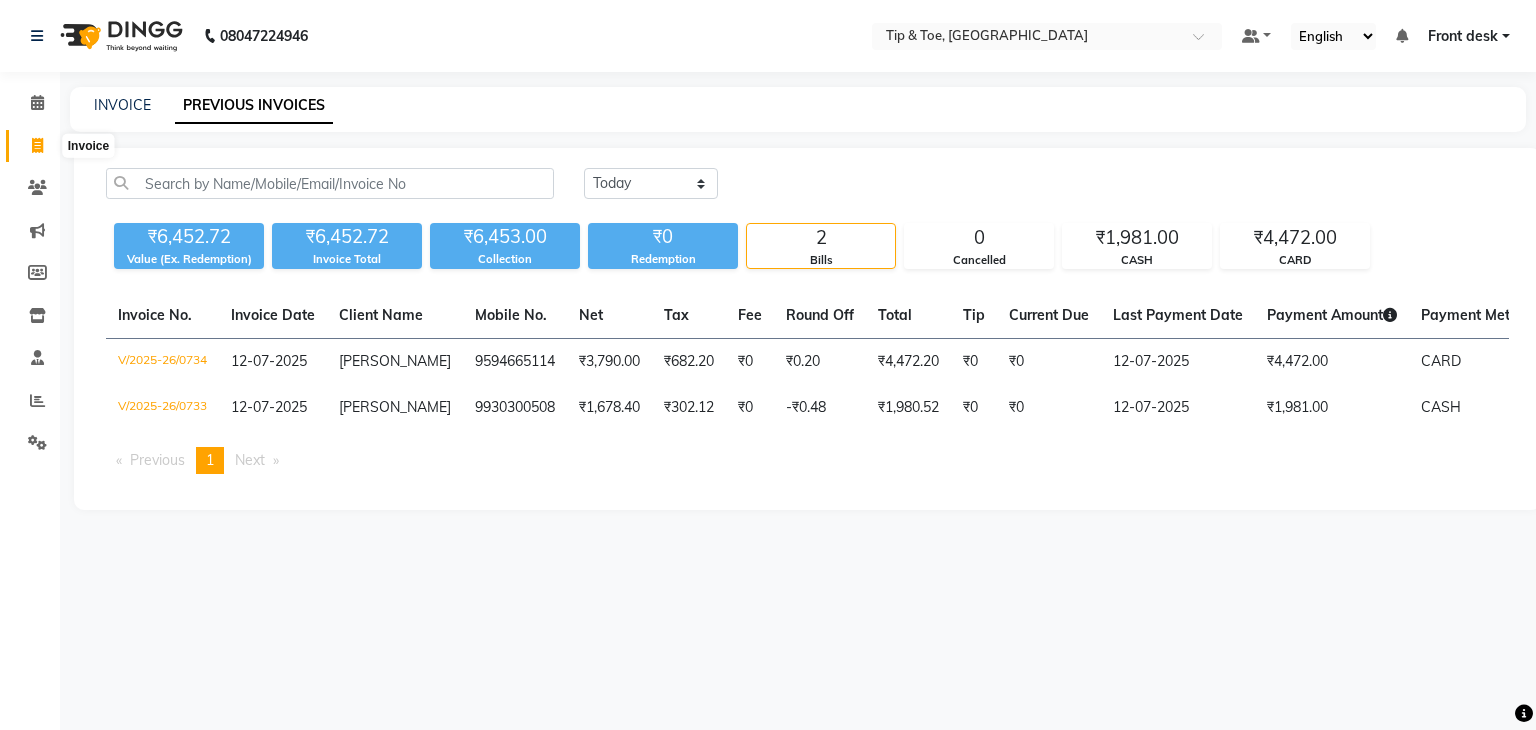 click 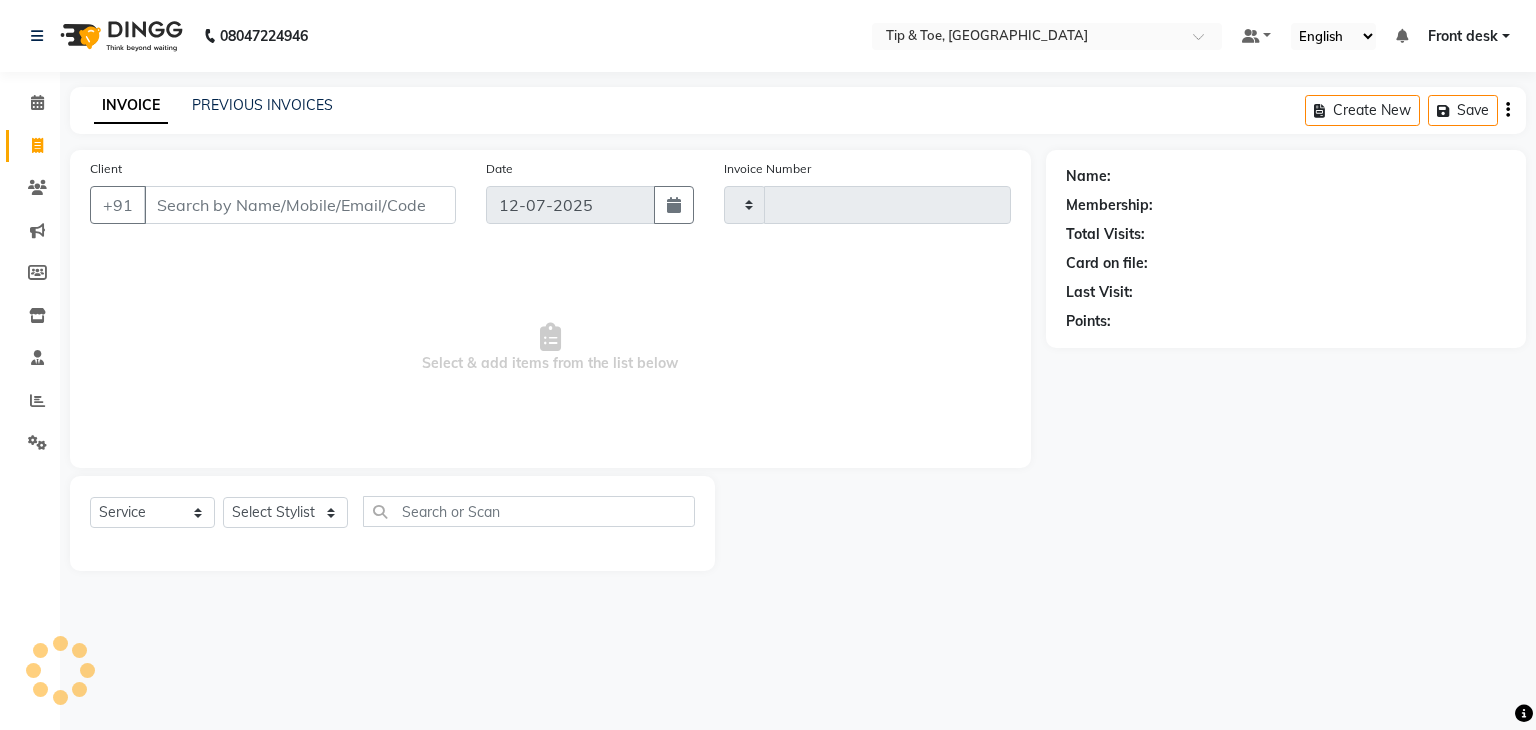 type on "0735" 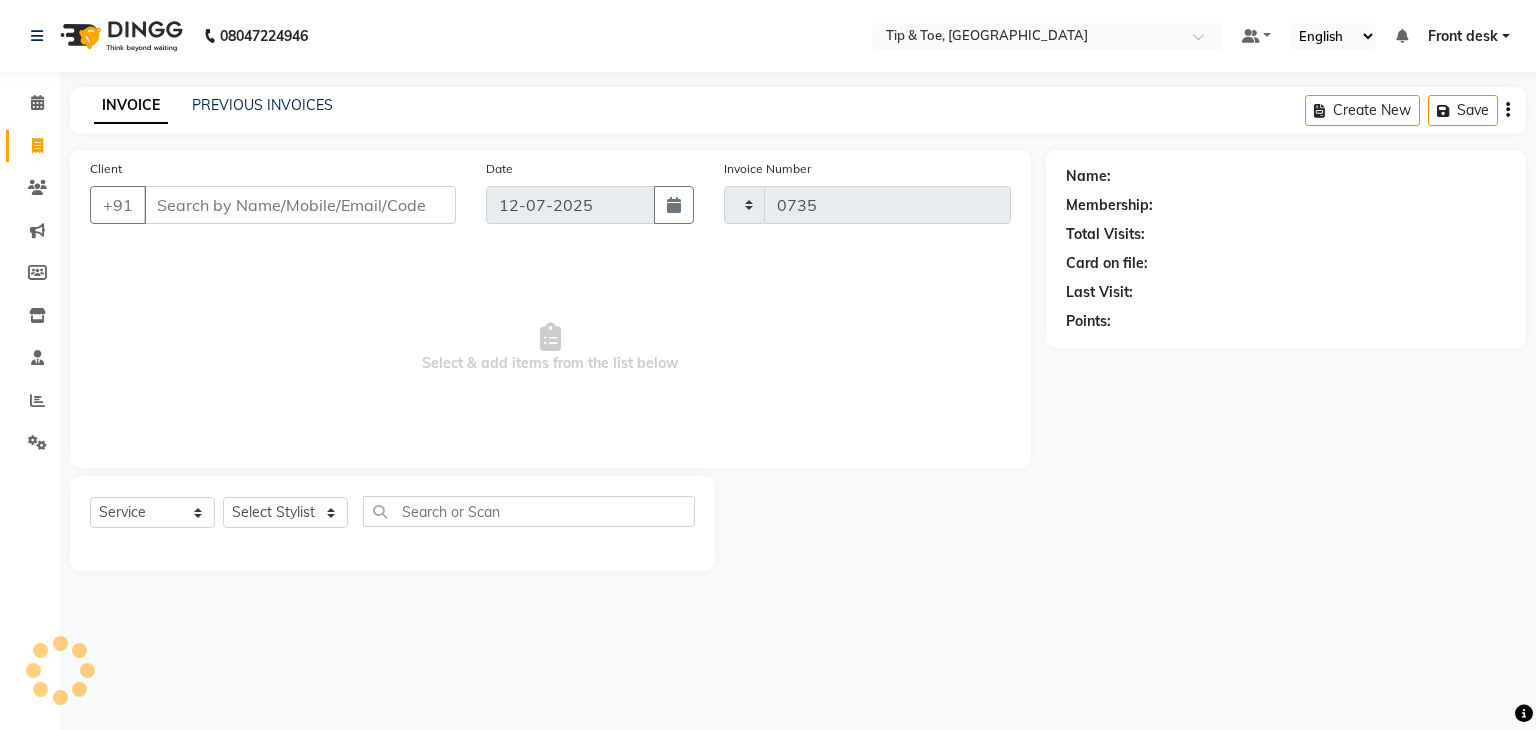 select on "5942" 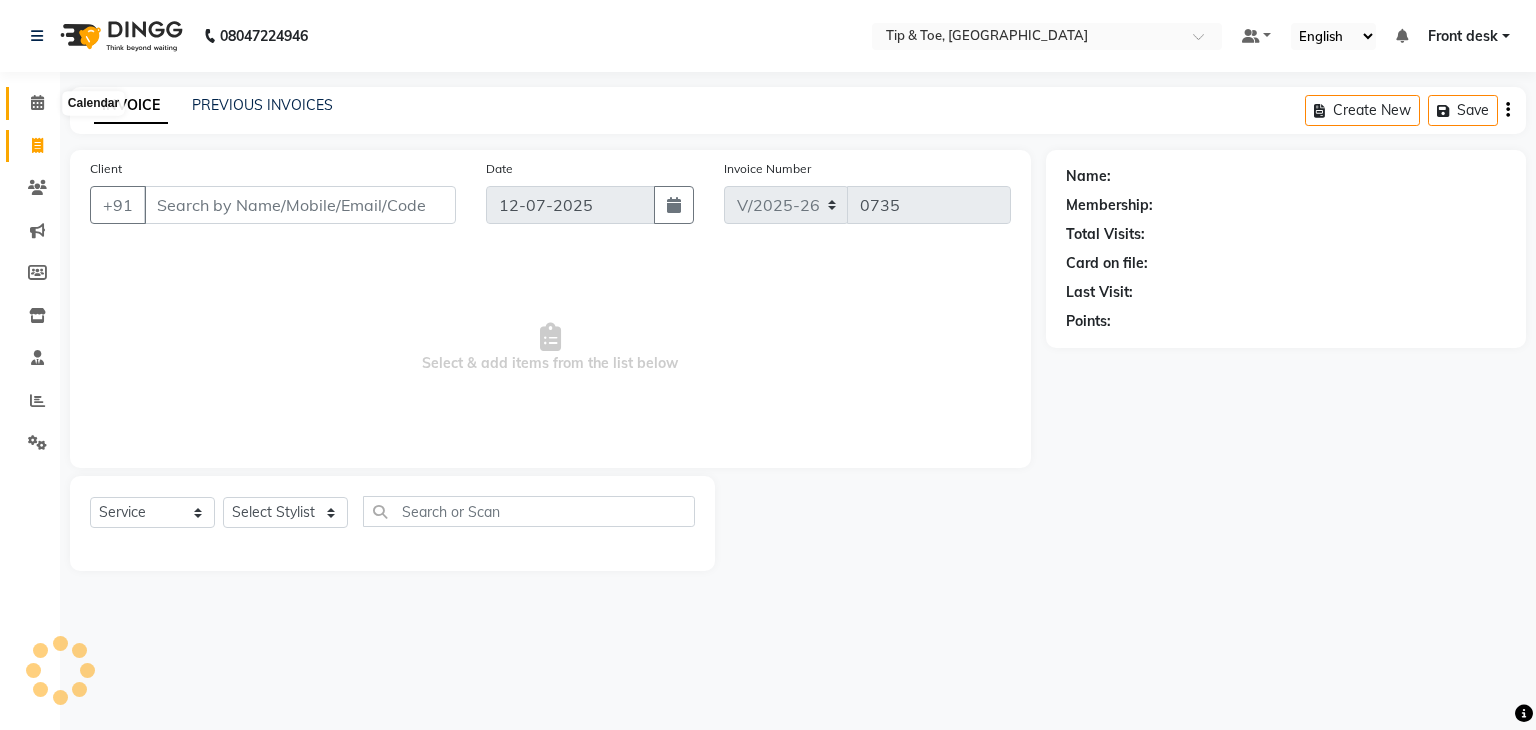 click 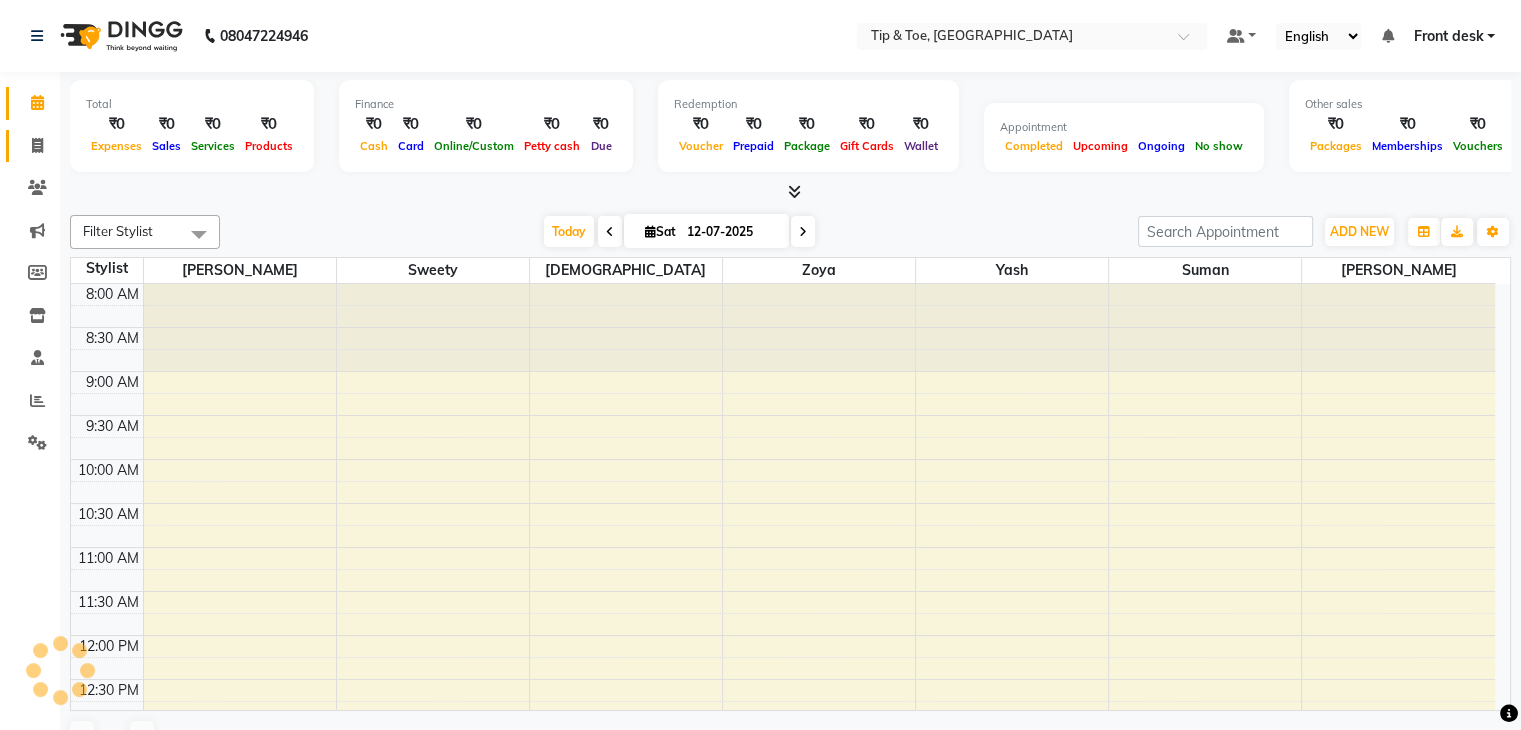 scroll, scrollTop: 618, scrollLeft: 0, axis: vertical 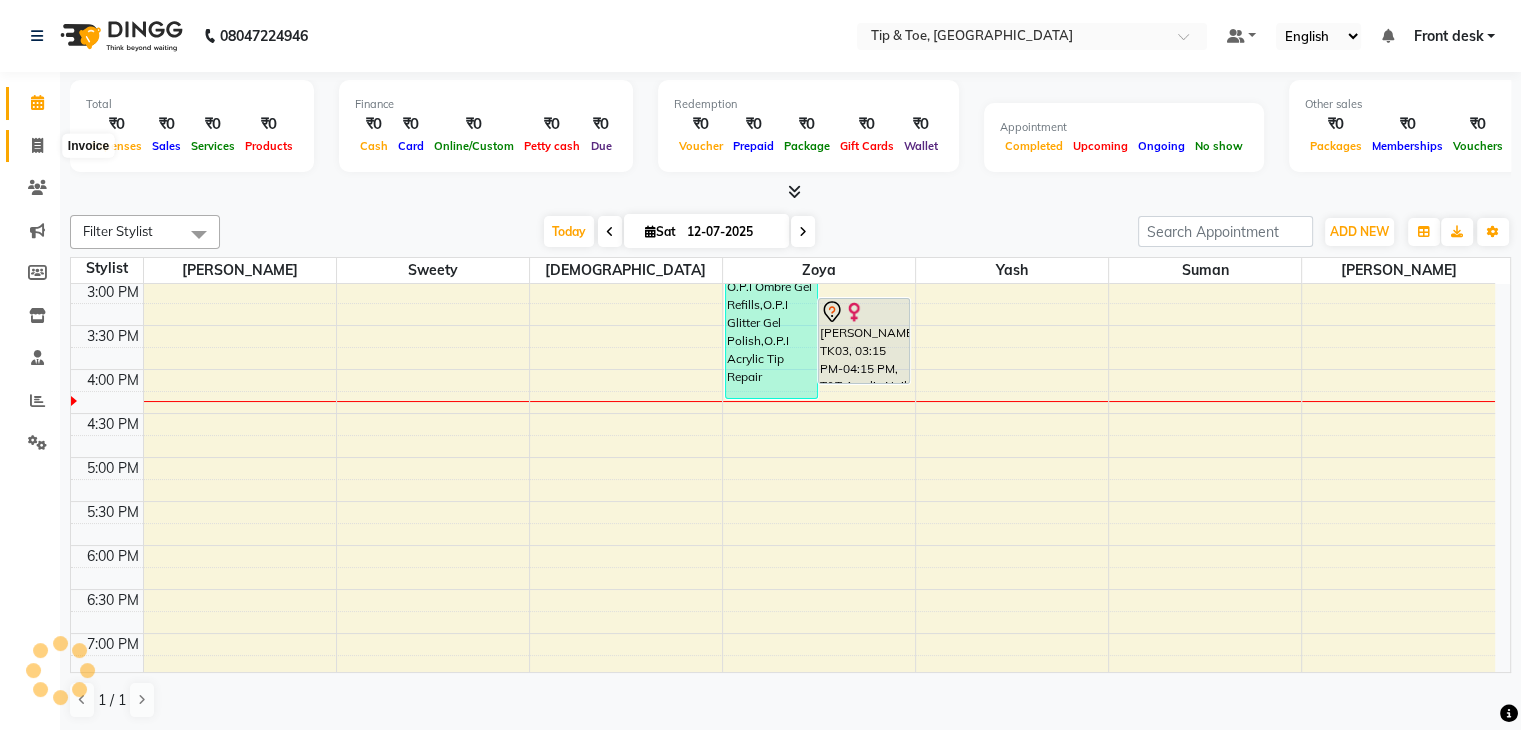 click 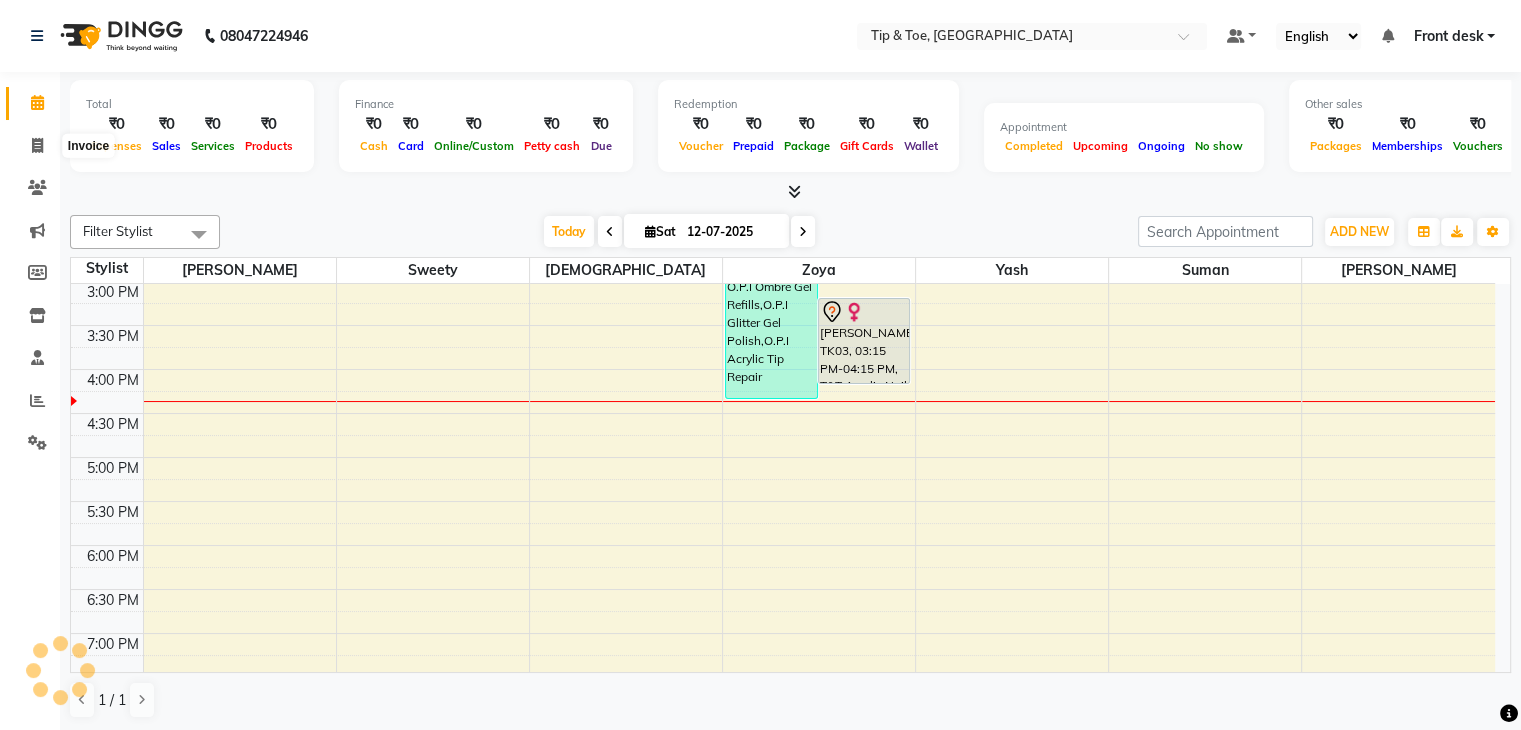 scroll, scrollTop: 0, scrollLeft: 0, axis: both 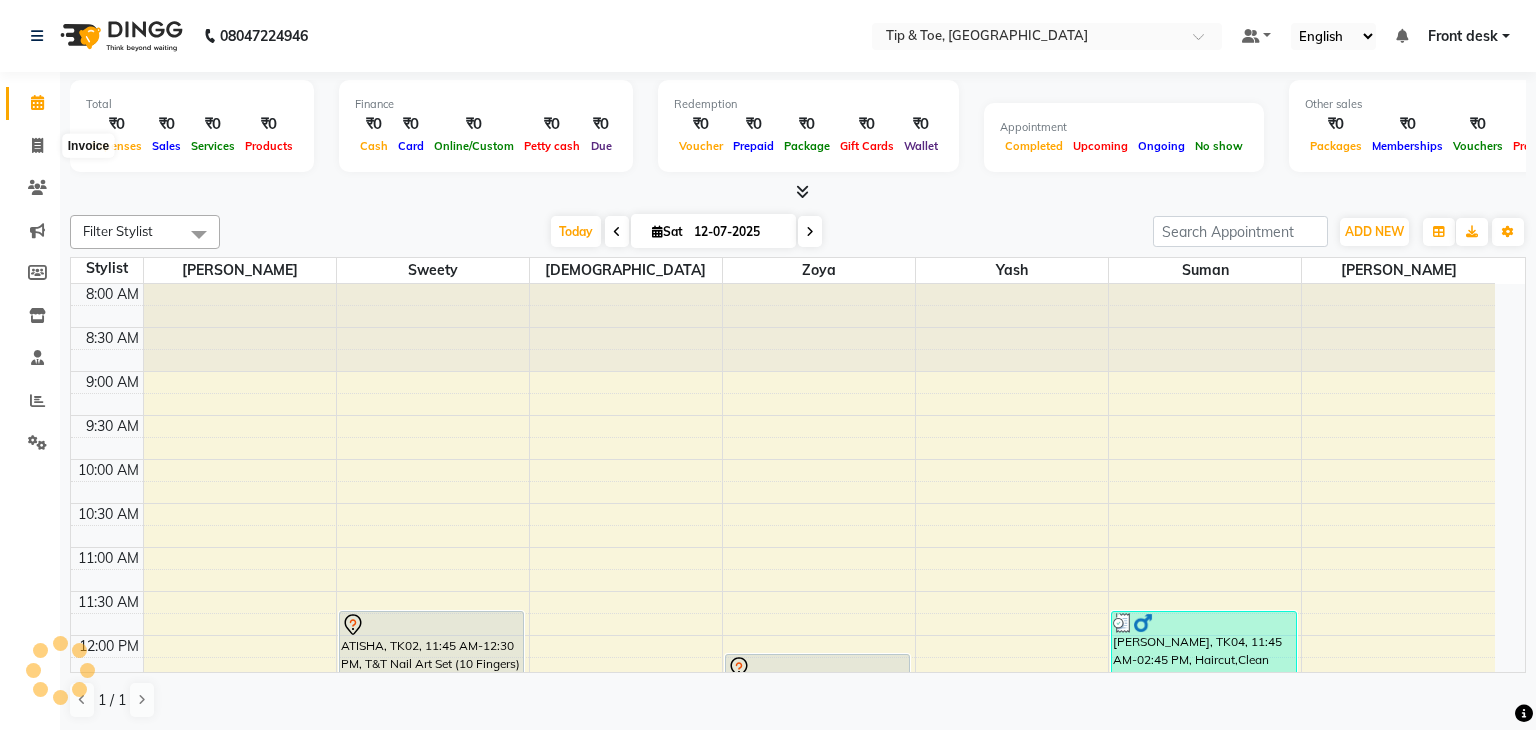 select on "5942" 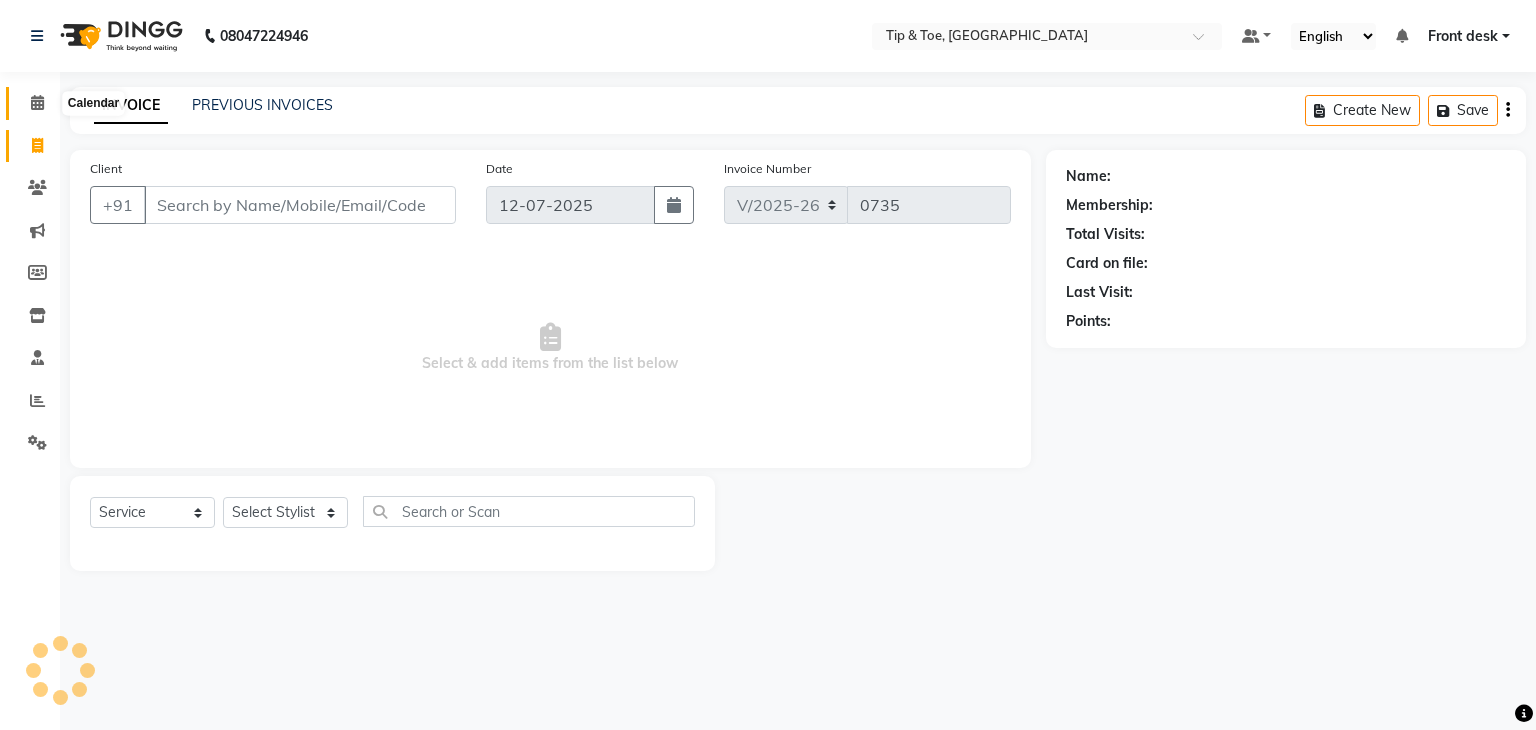click 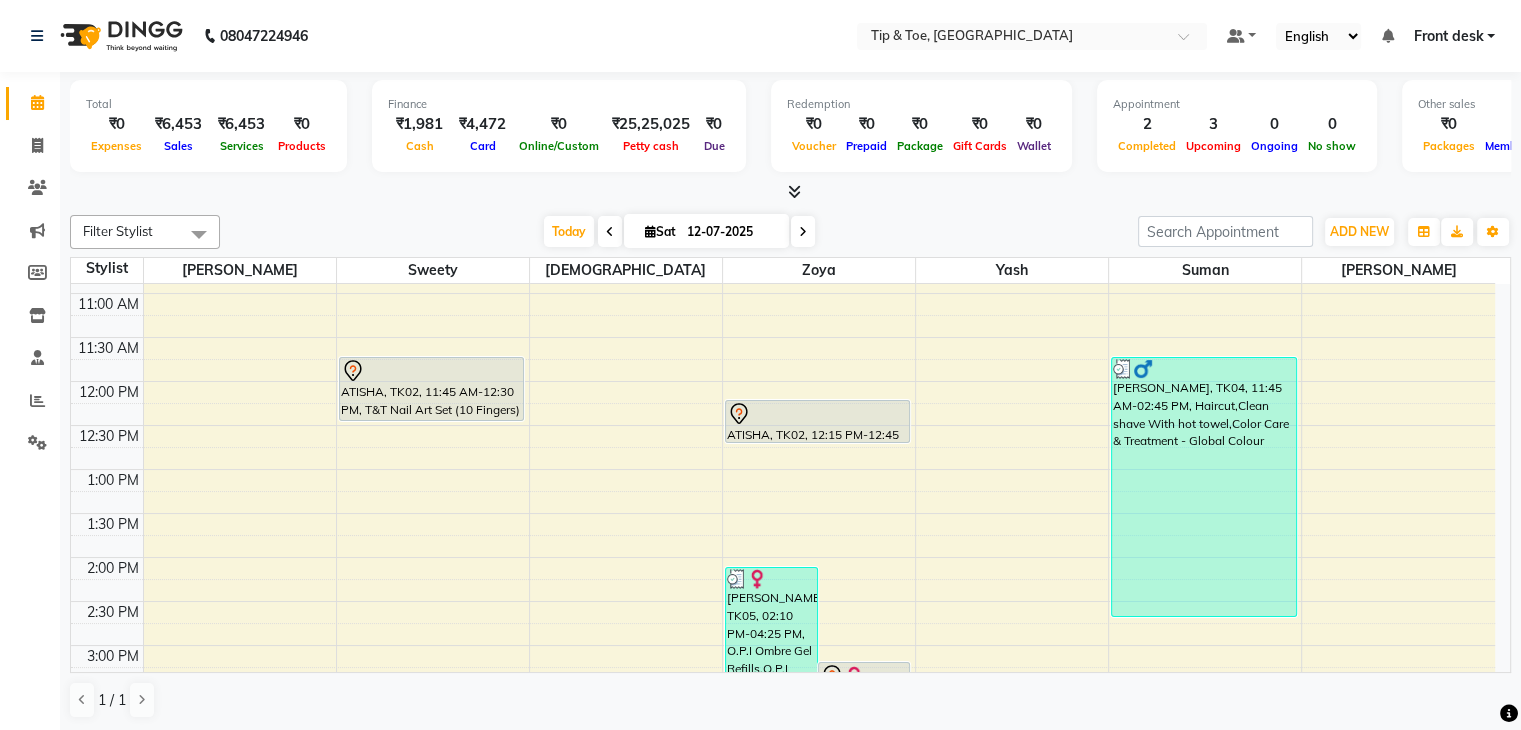scroll, scrollTop: 300, scrollLeft: 0, axis: vertical 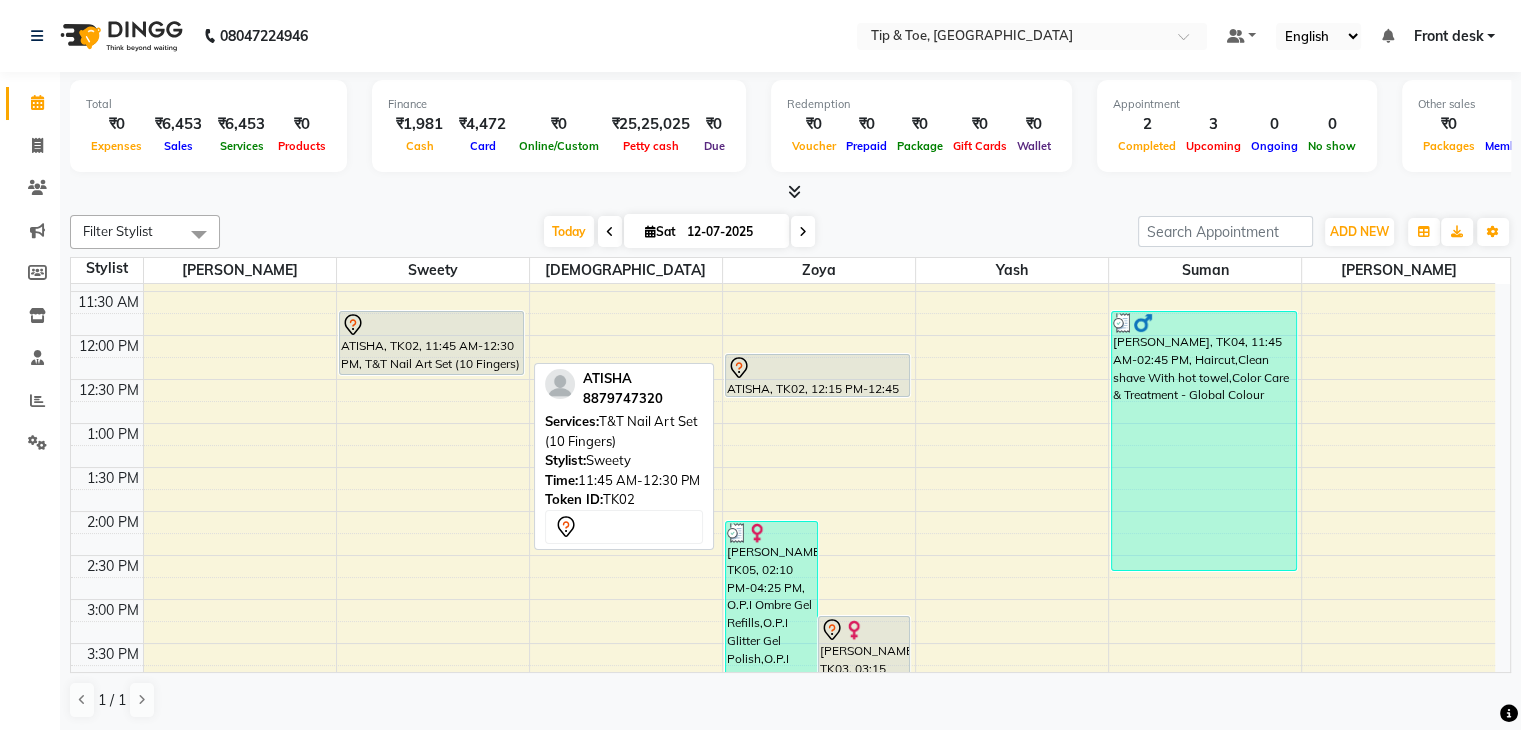 click on "ATISHA, TK02, 11:45 AM-12:30 PM, T&T Nail Art Set (10 Fingers)" at bounding box center [431, 343] 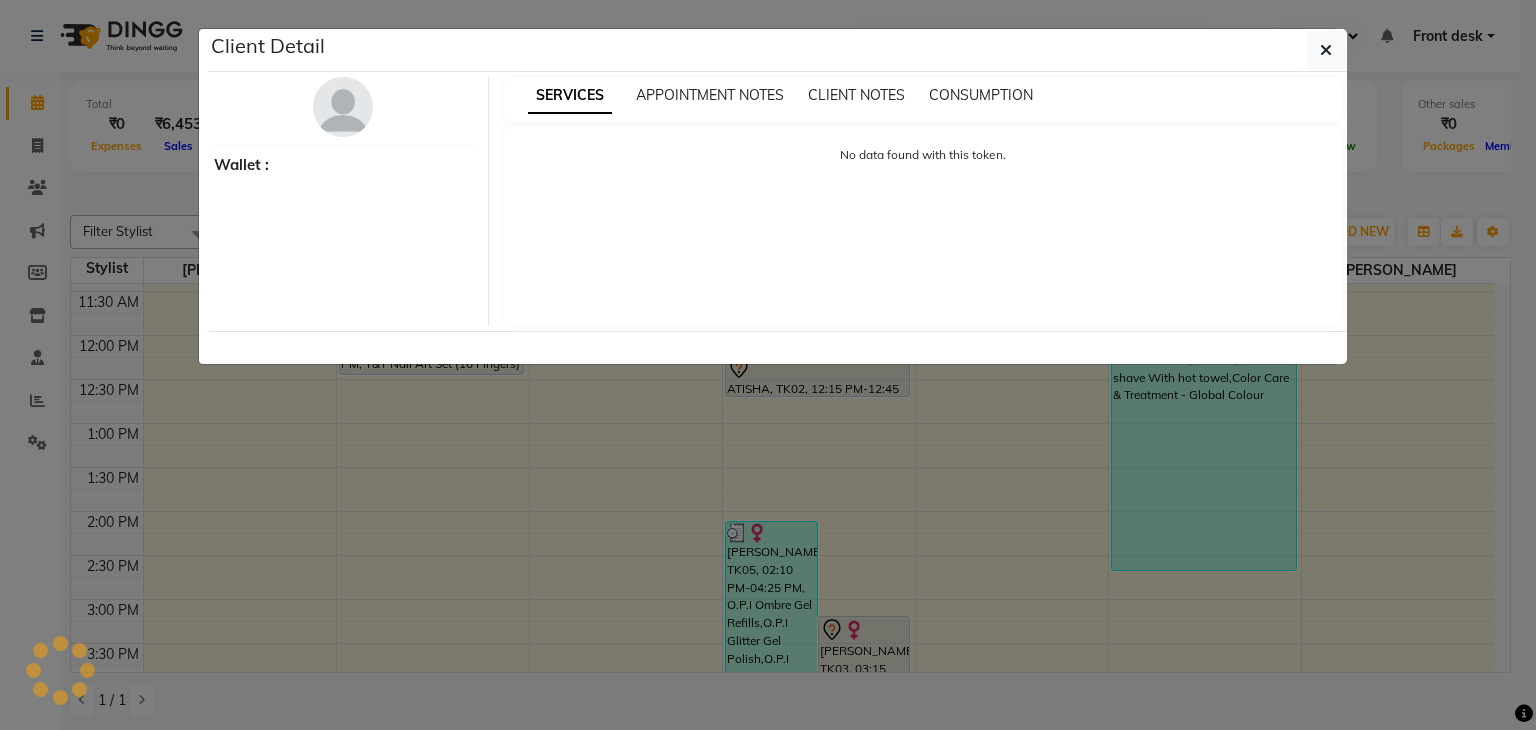 select on "7" 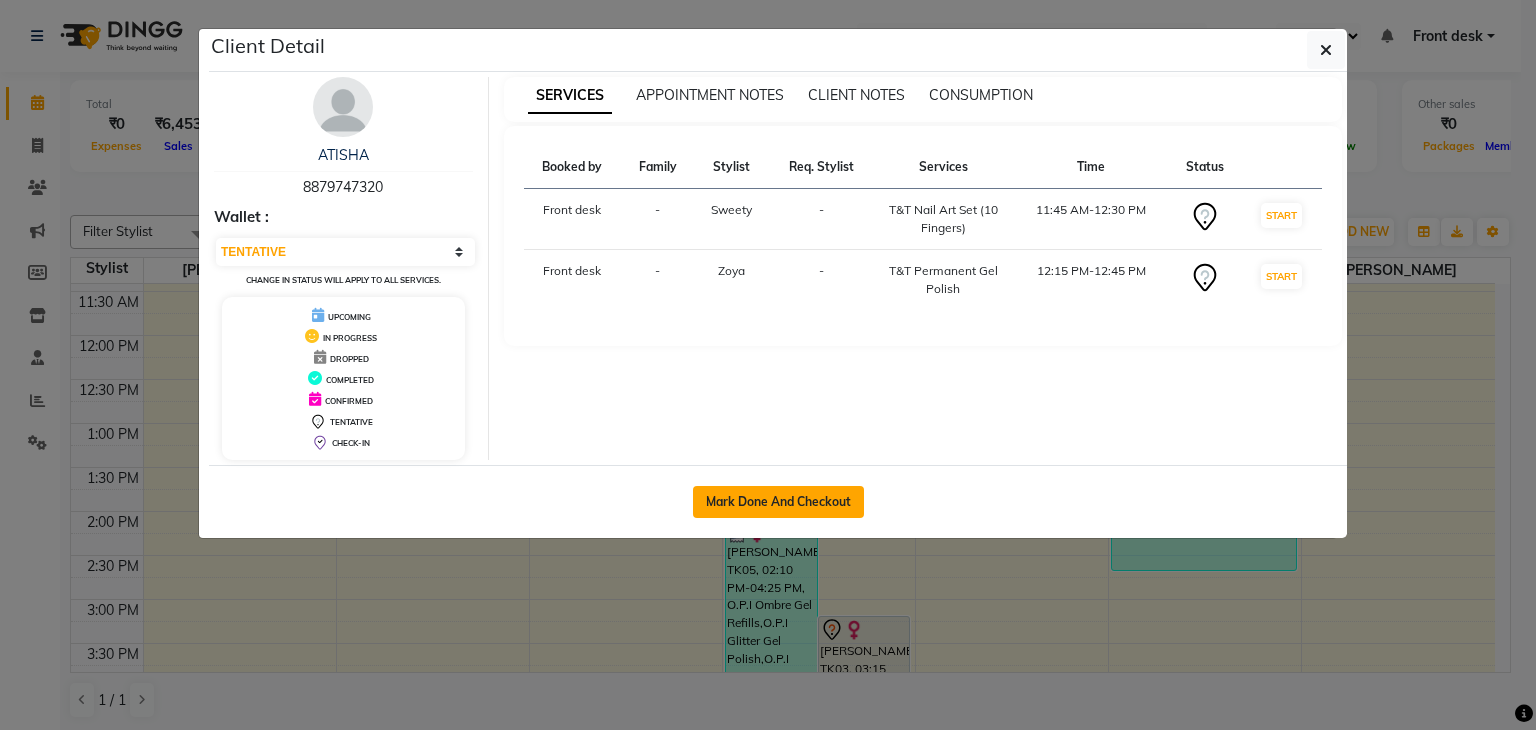click on "Mark Done And Checkout" 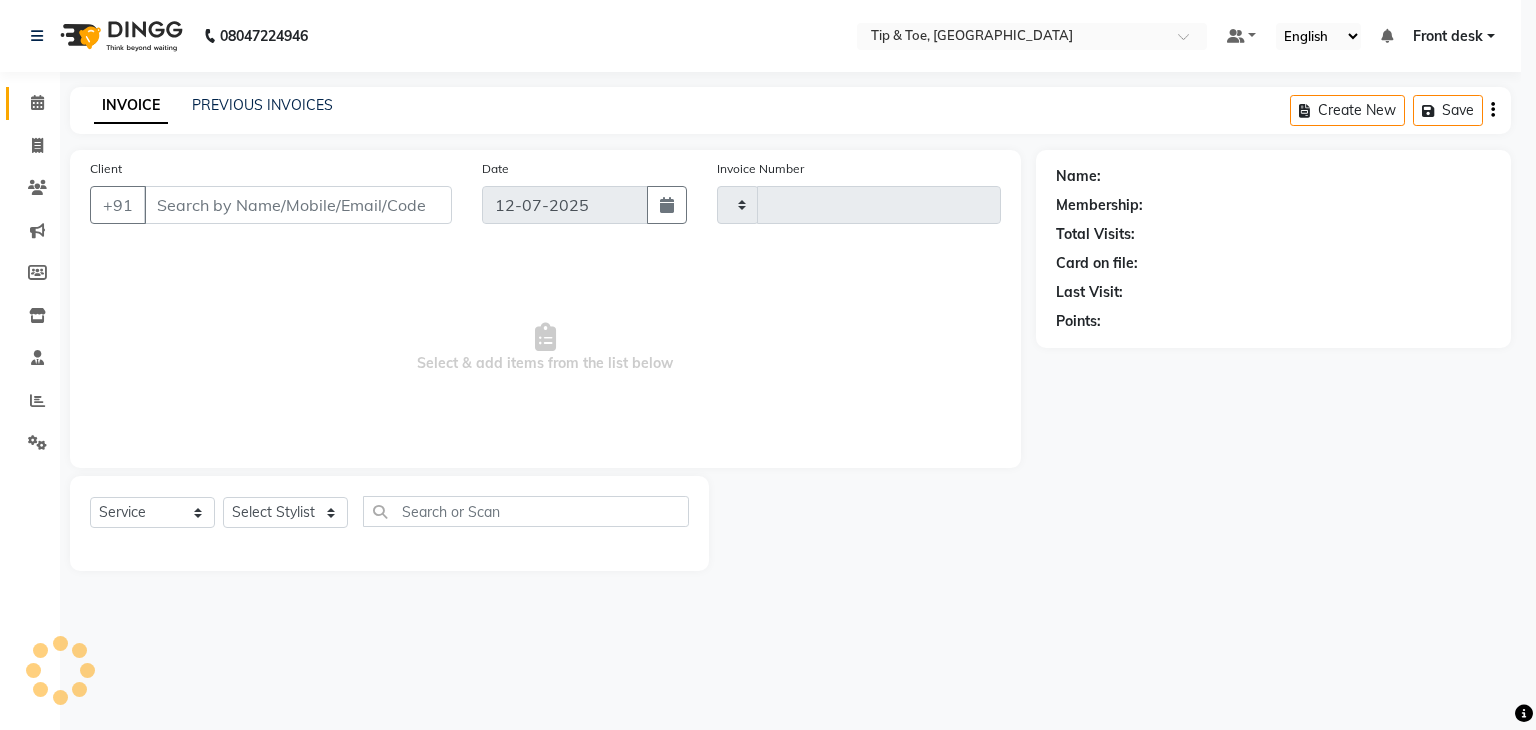 type on "0736" 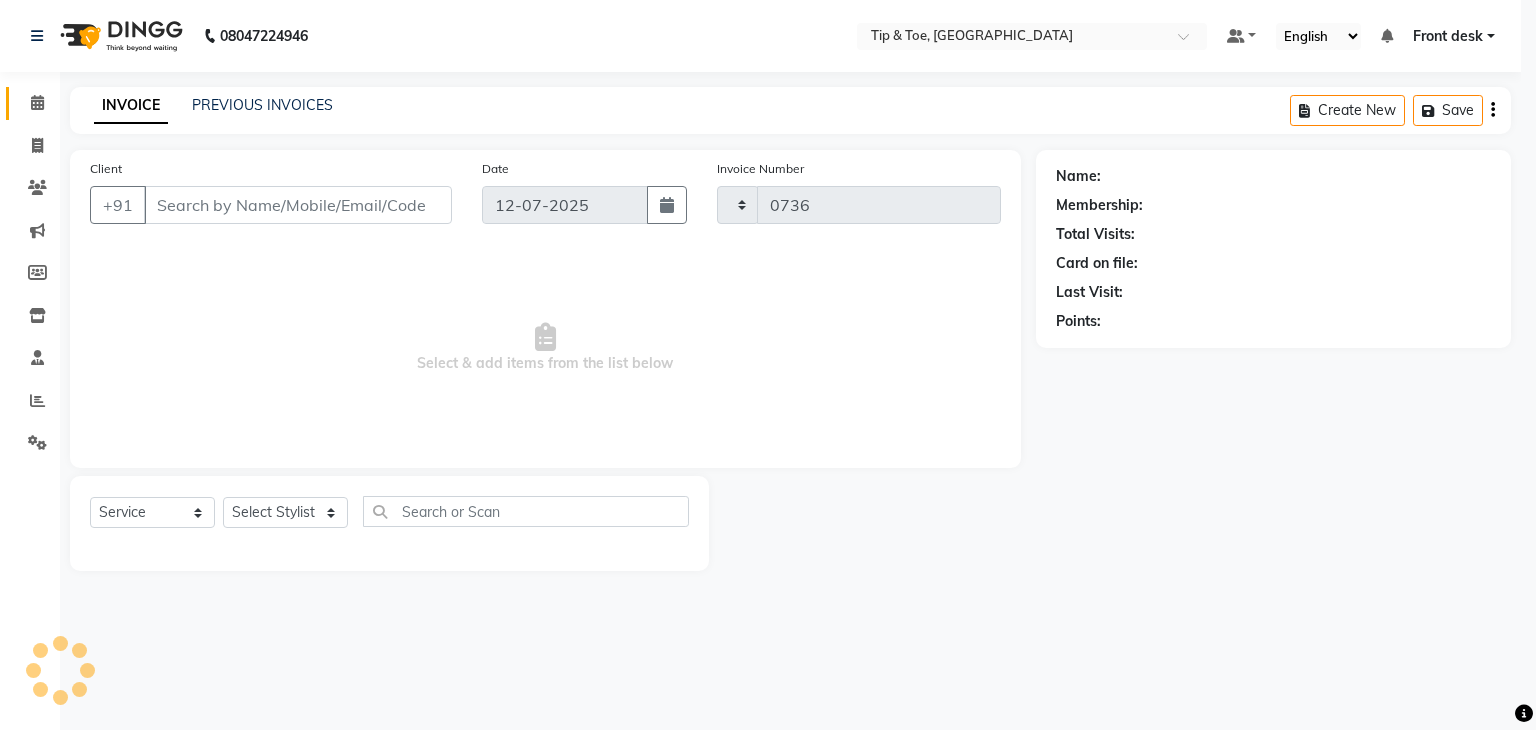 select on "5942" 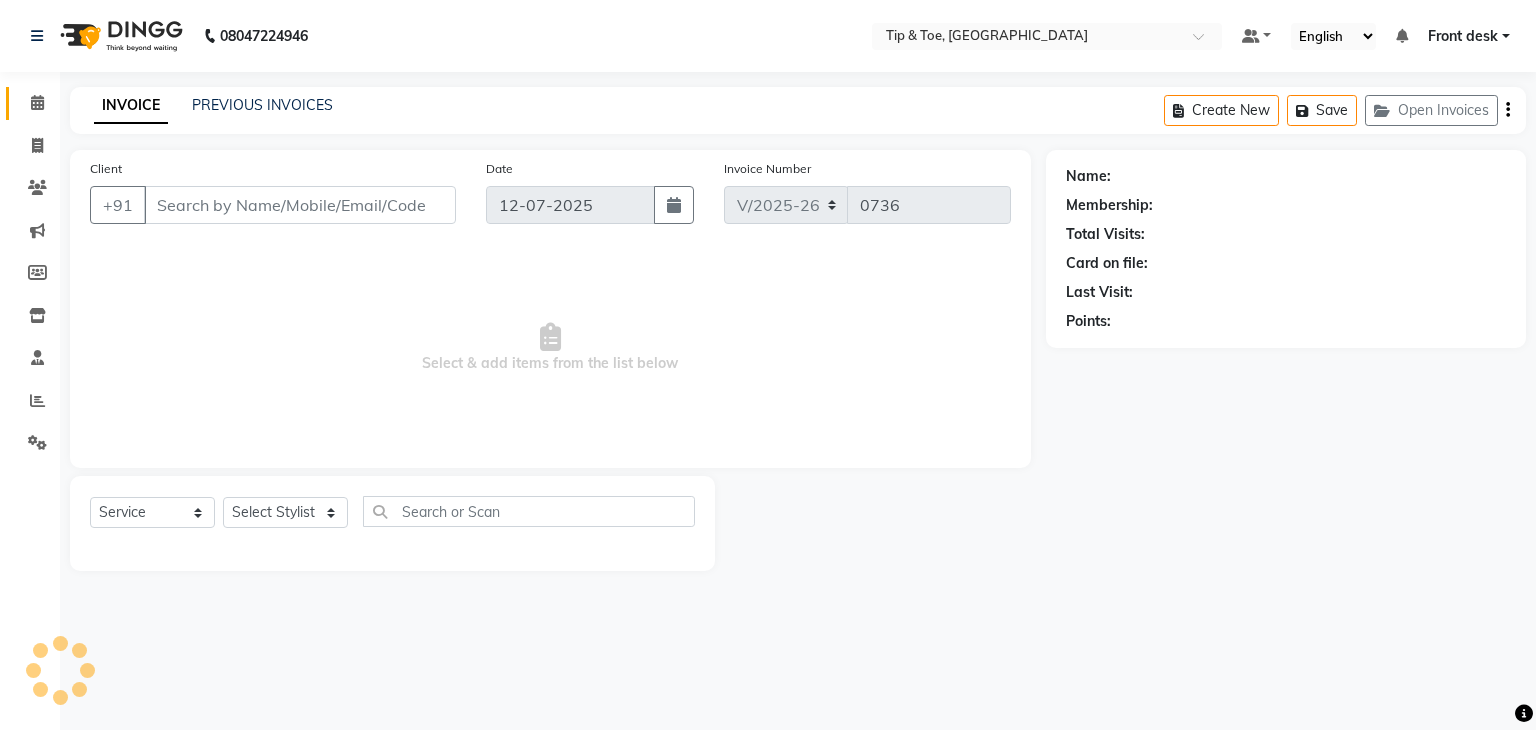 type on "8879747320" 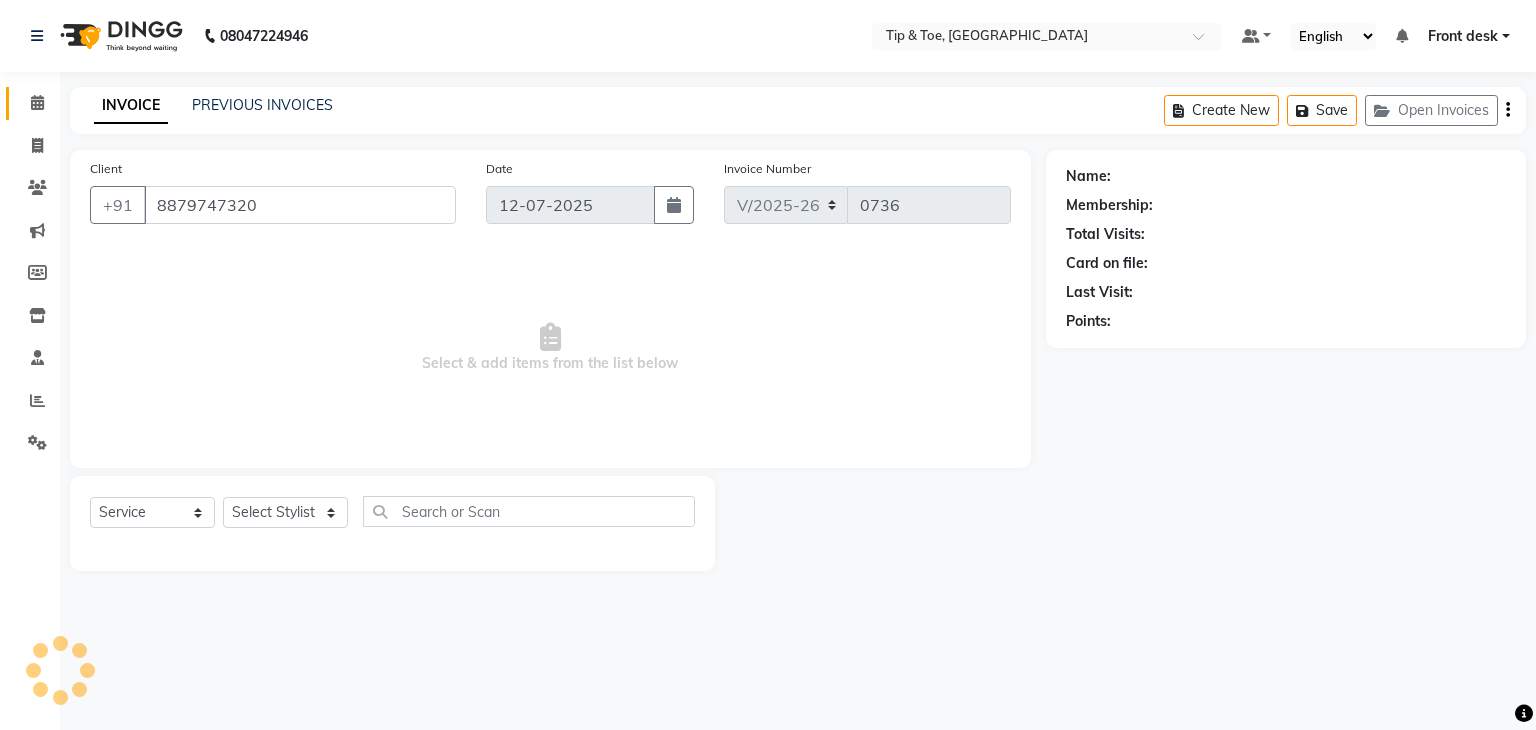 select on "67779" 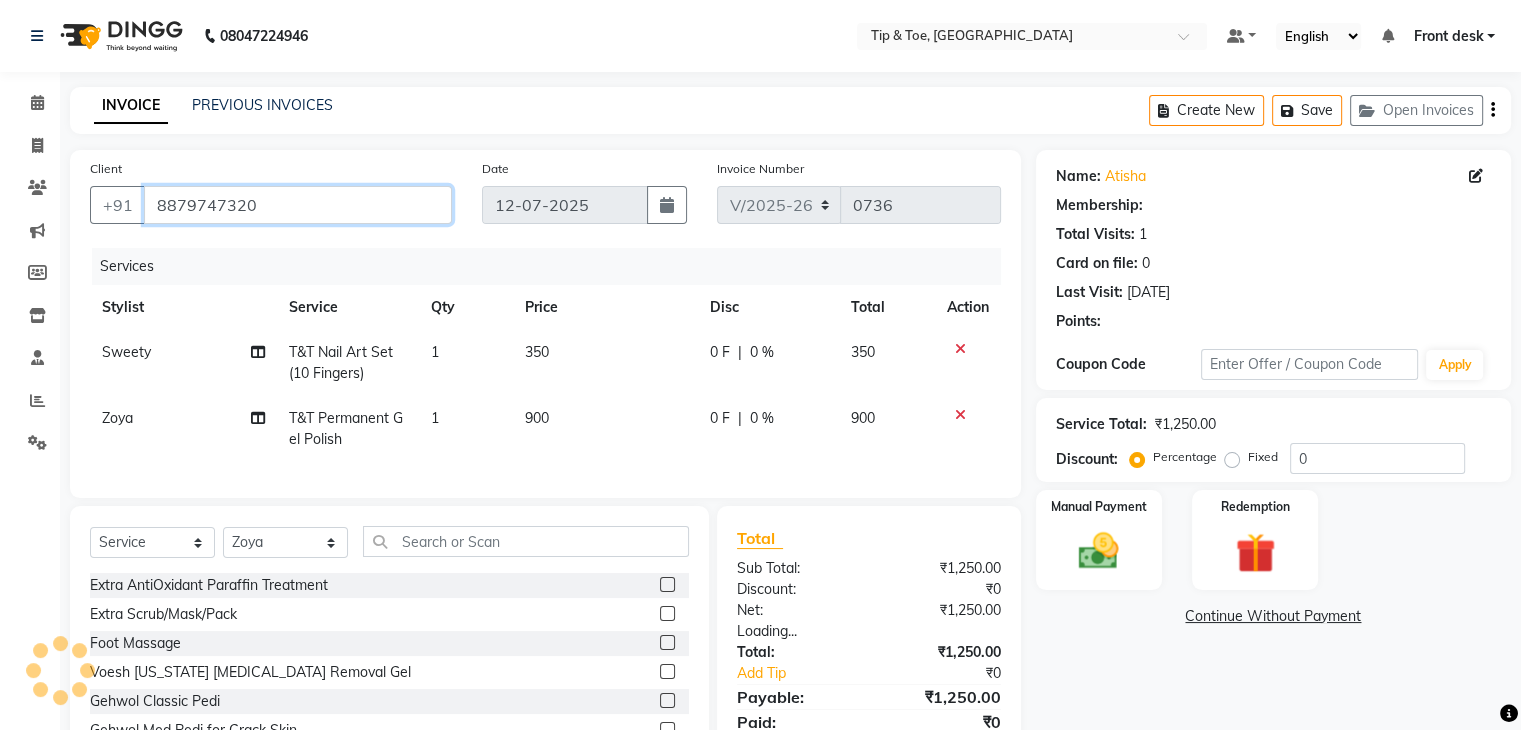 click on "8879747320" at bounding box center (298, 205) 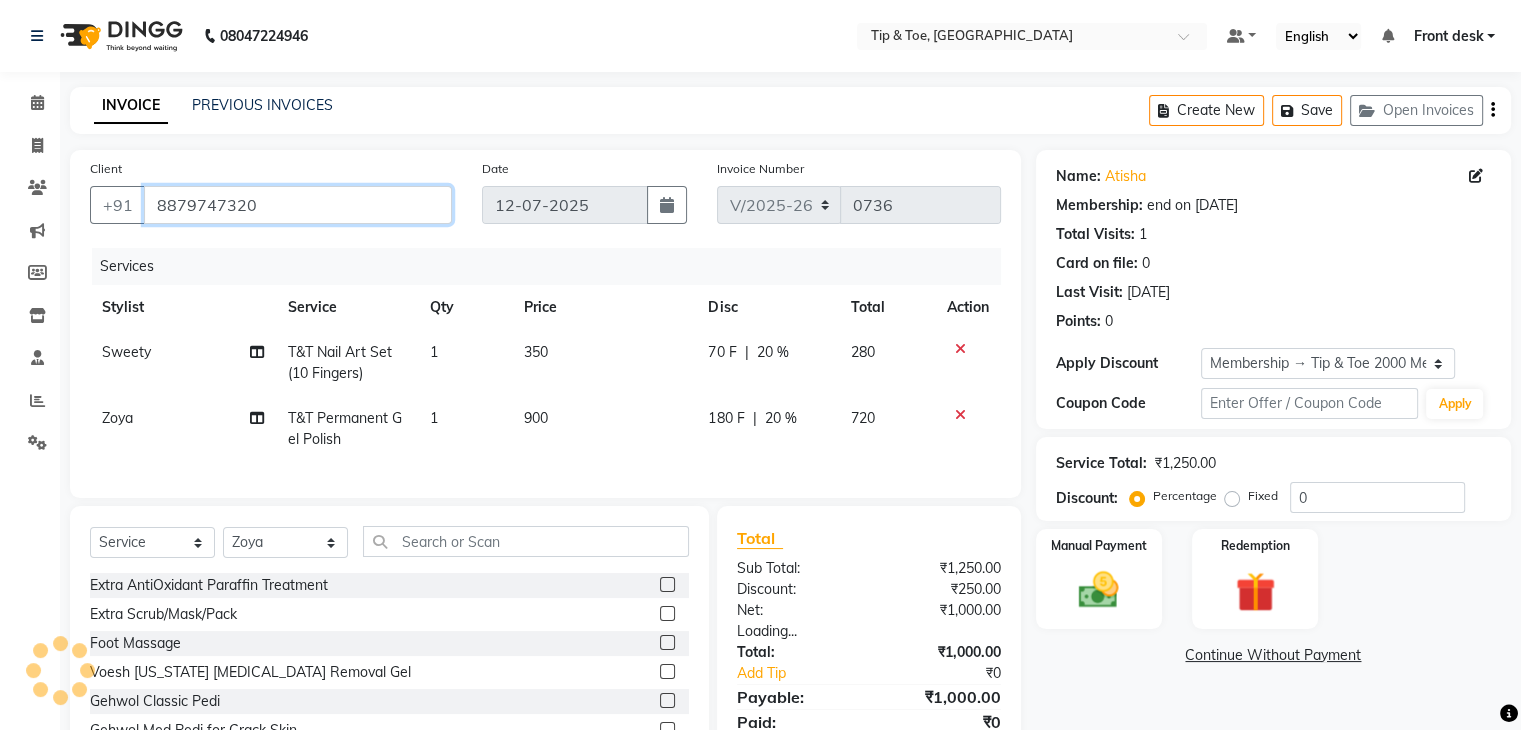 type on "20" 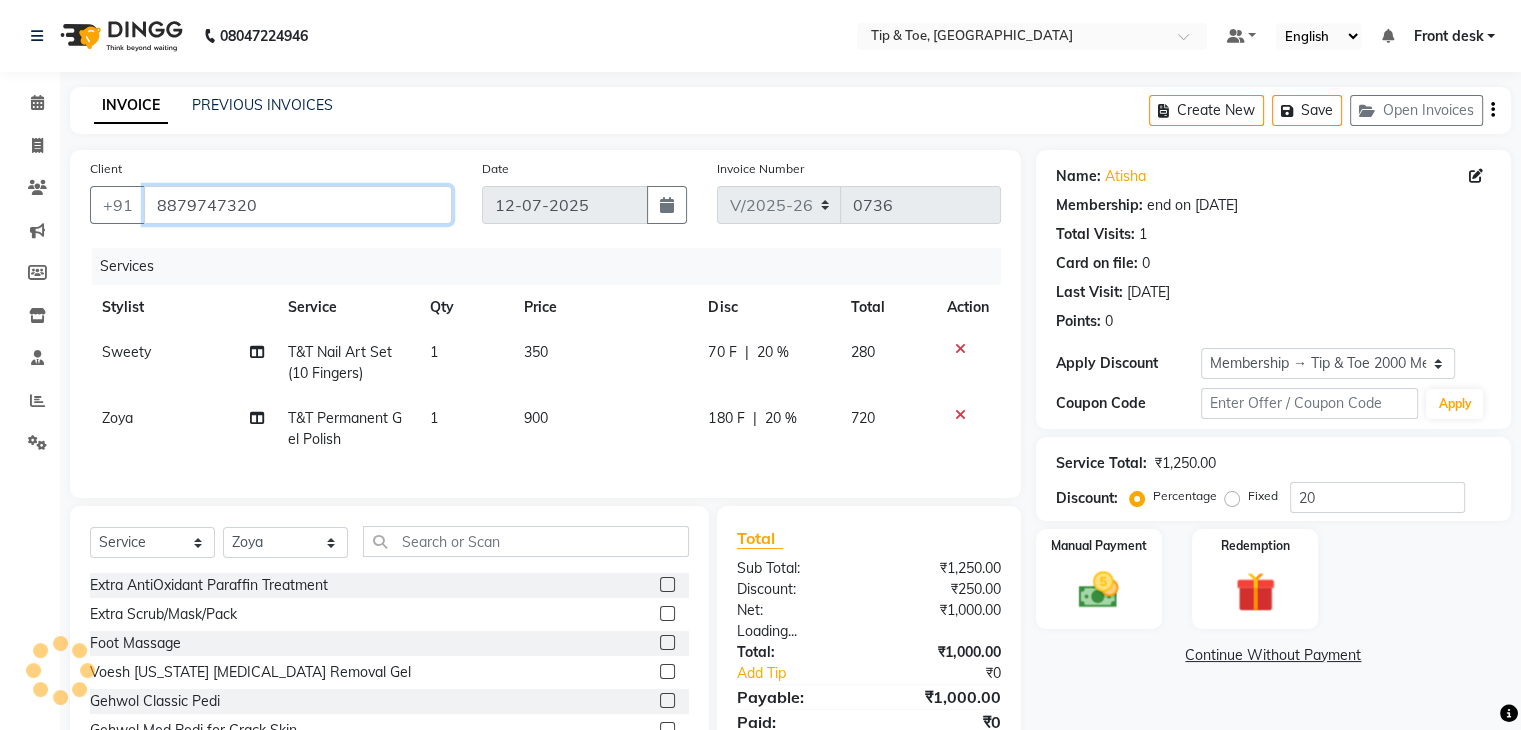 click on "8879747320" at bounding box center [298, 205] 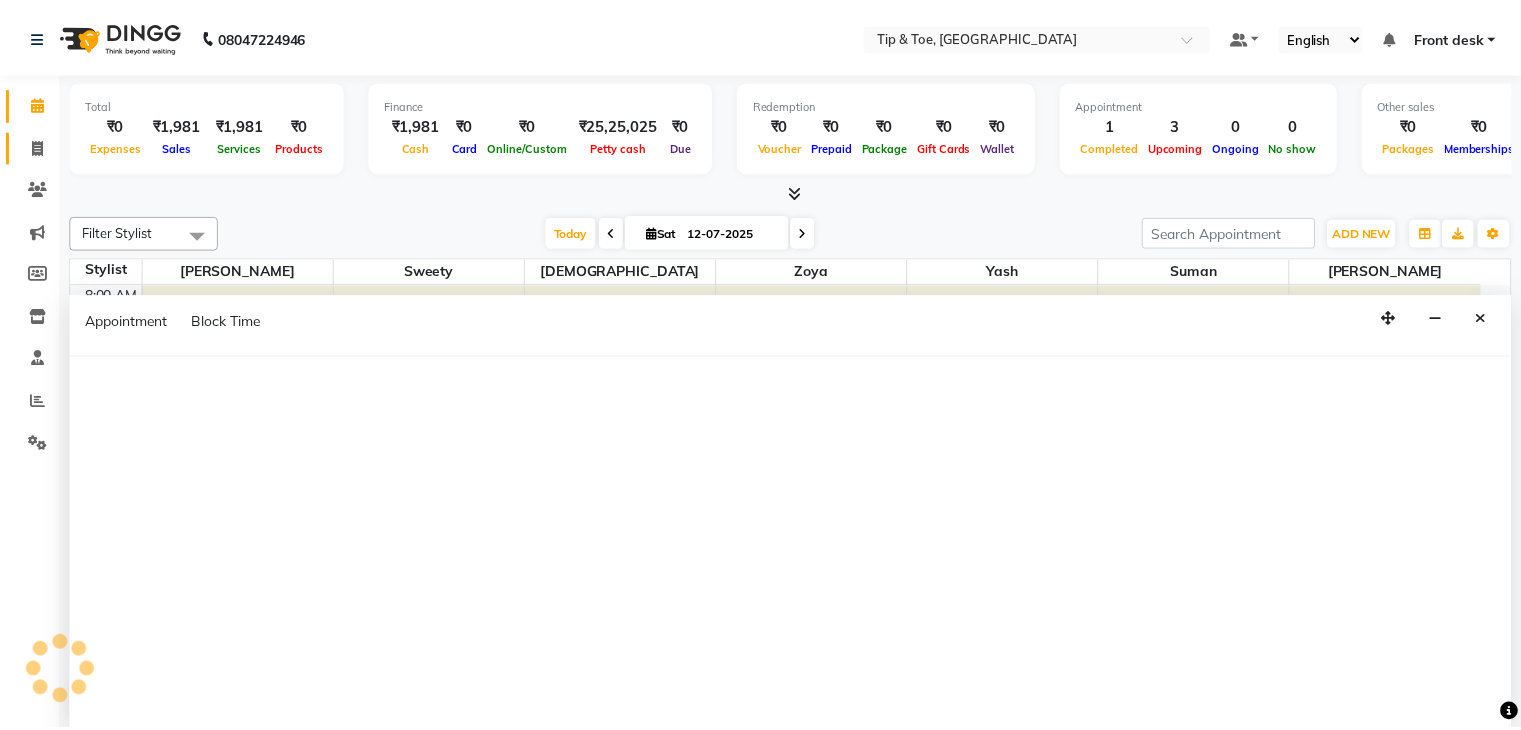 scroll, scrollTop: 0, scrollLeft: 0, axis: both 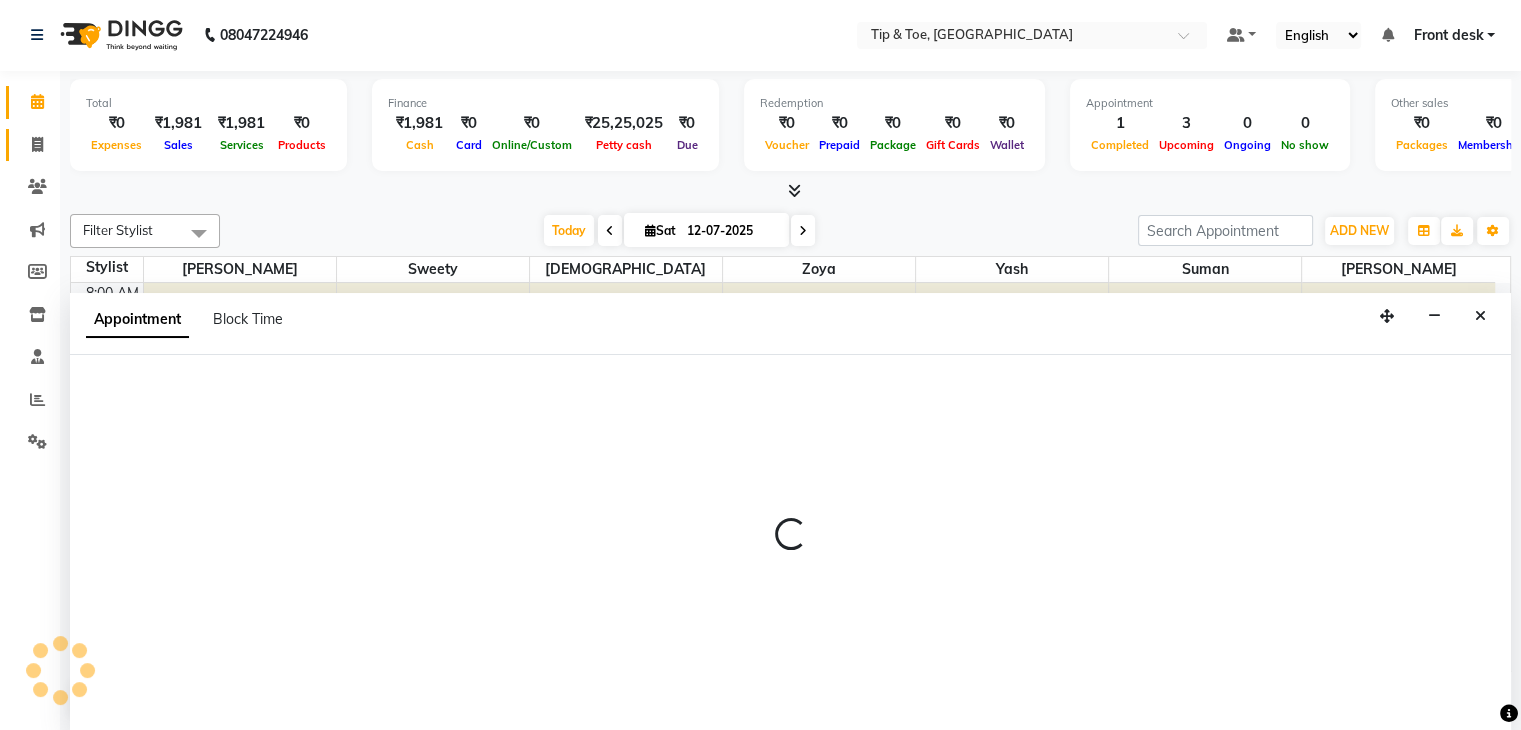 select on "67779" 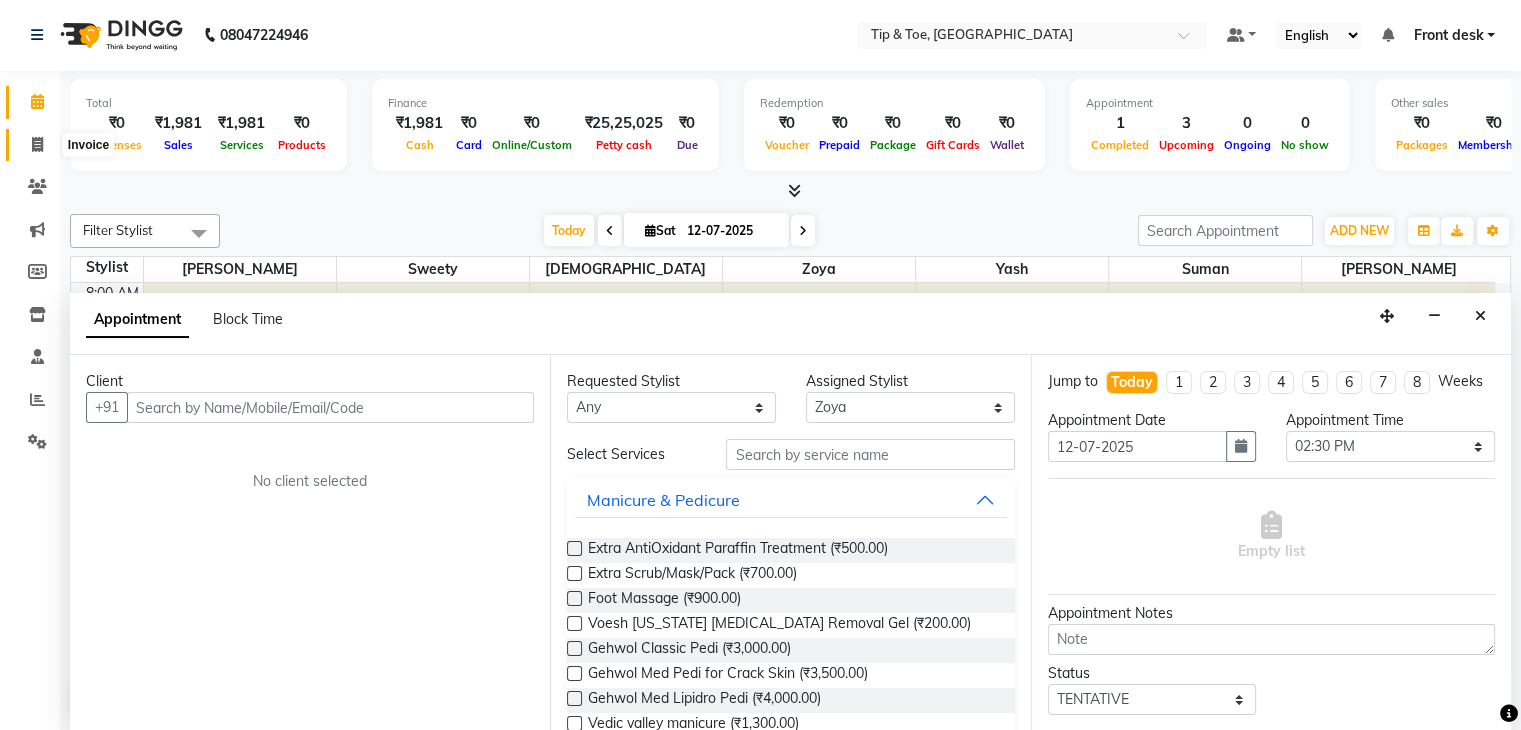 click 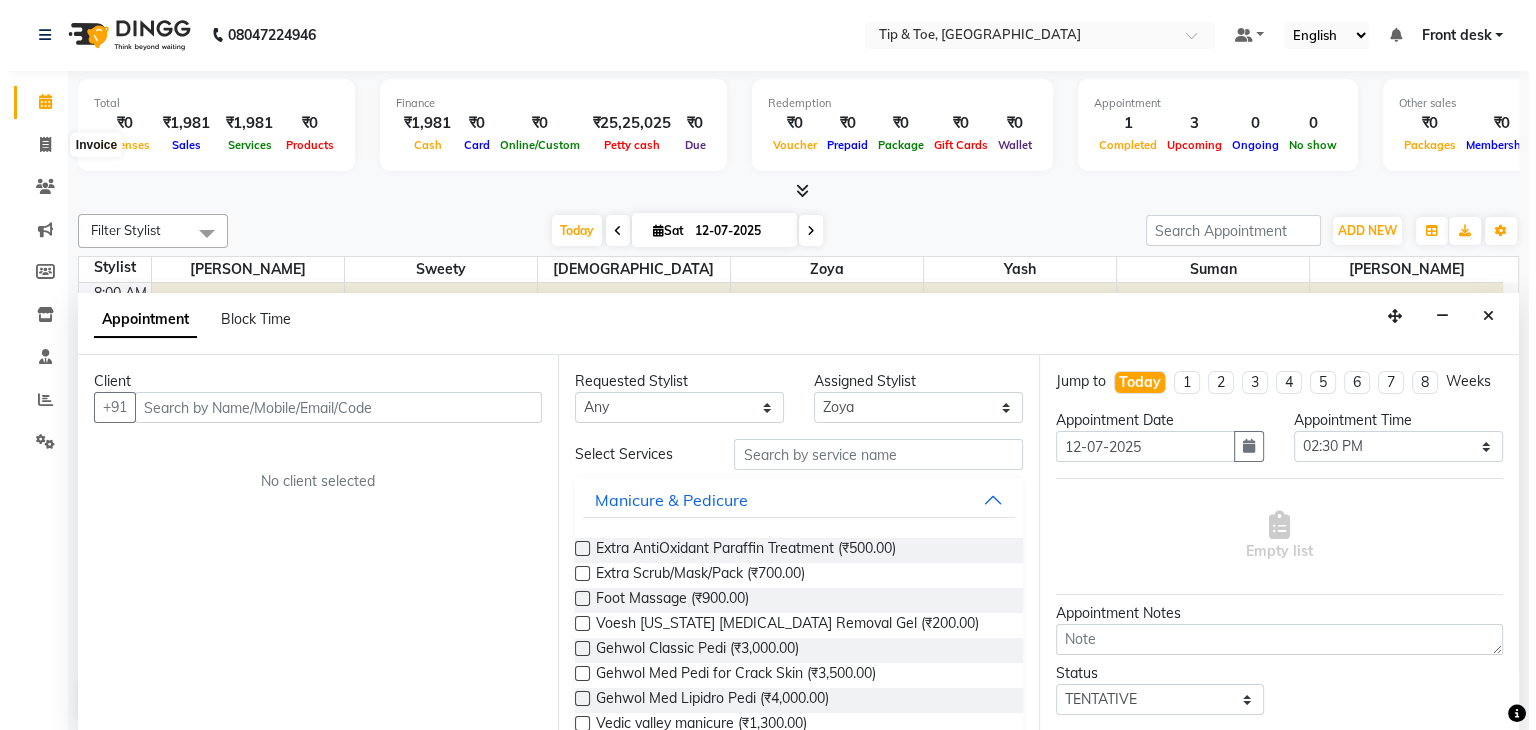 scroll, scrollTop: 0, scrollLeft: 0, axis: both 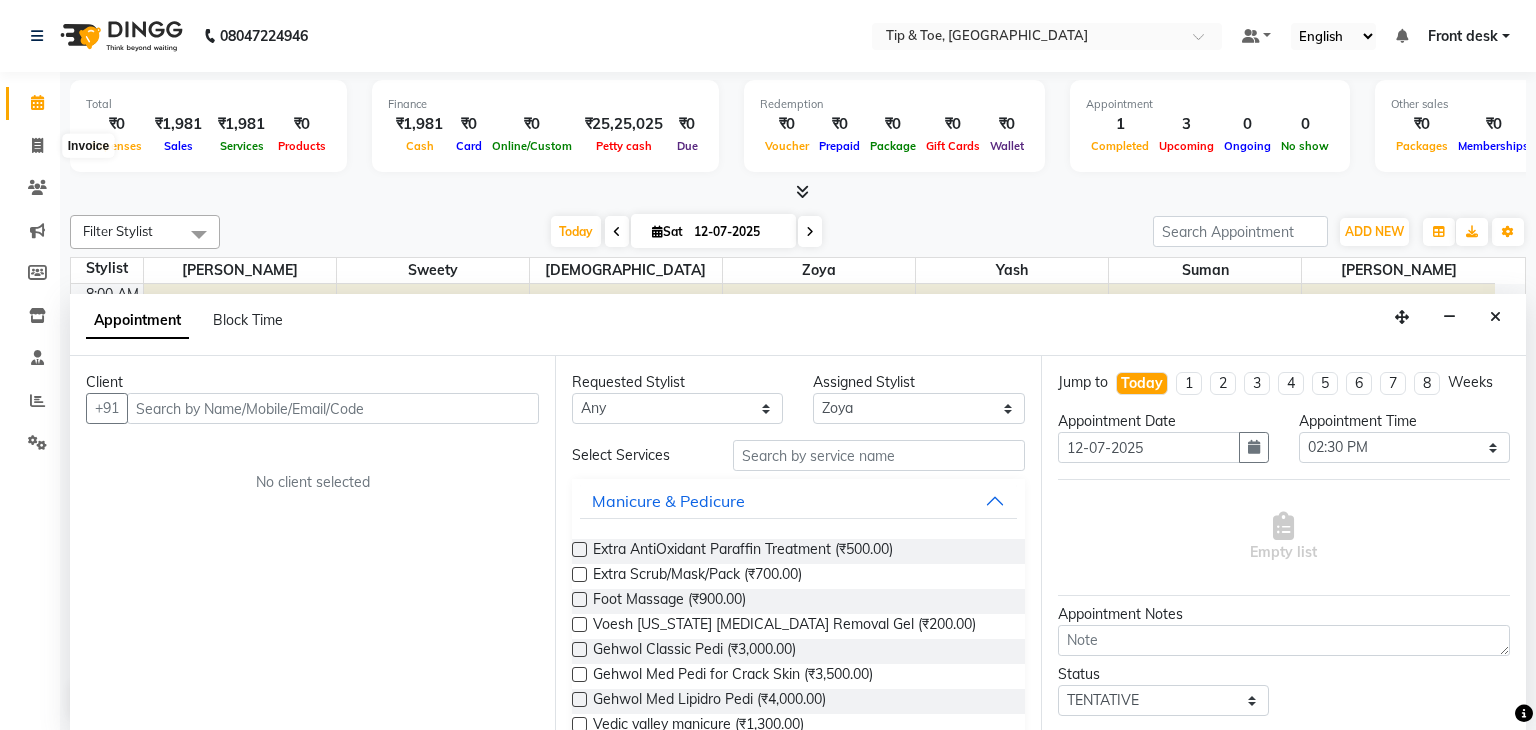 select on "5942" 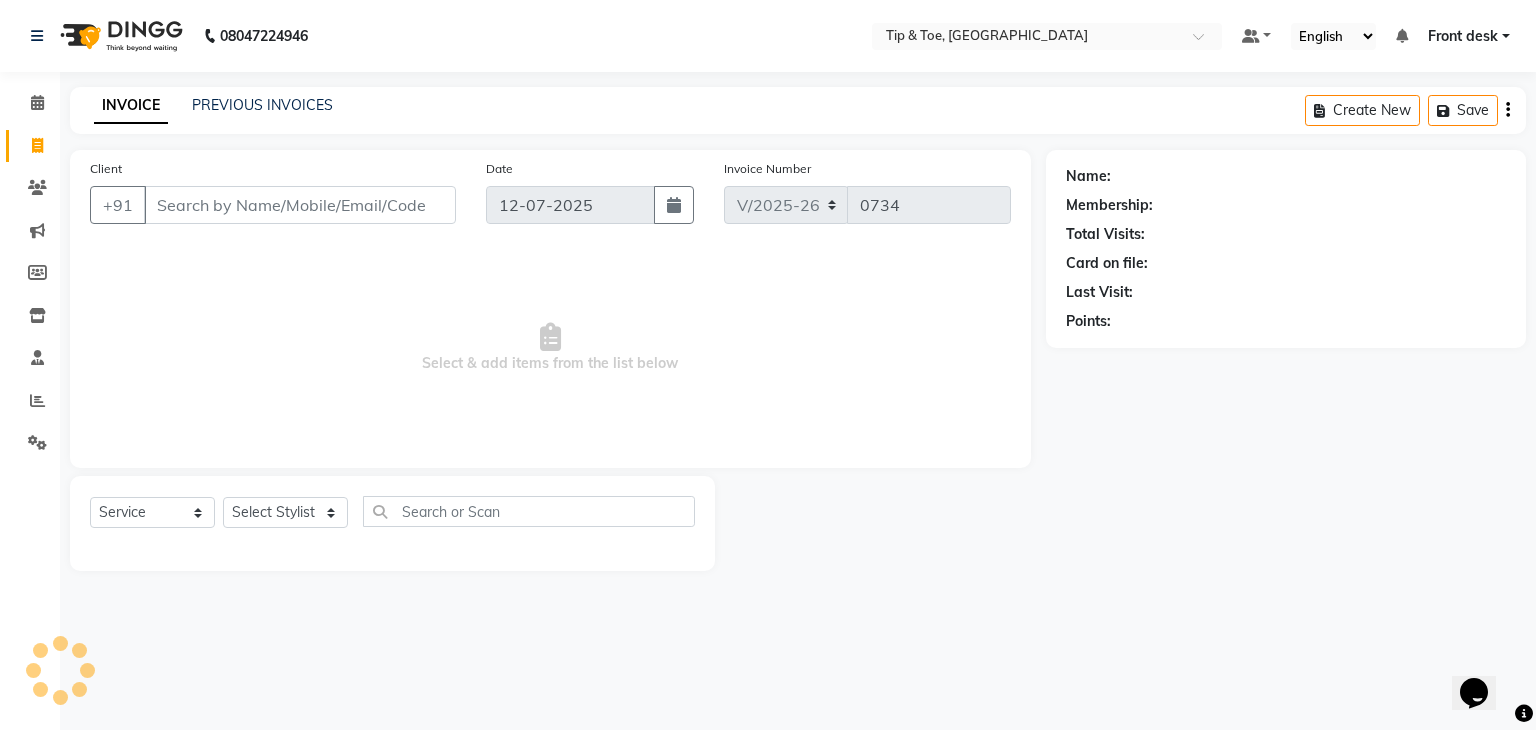 scroll, scrollTop: 0, scrollLeft: 0, axis: both 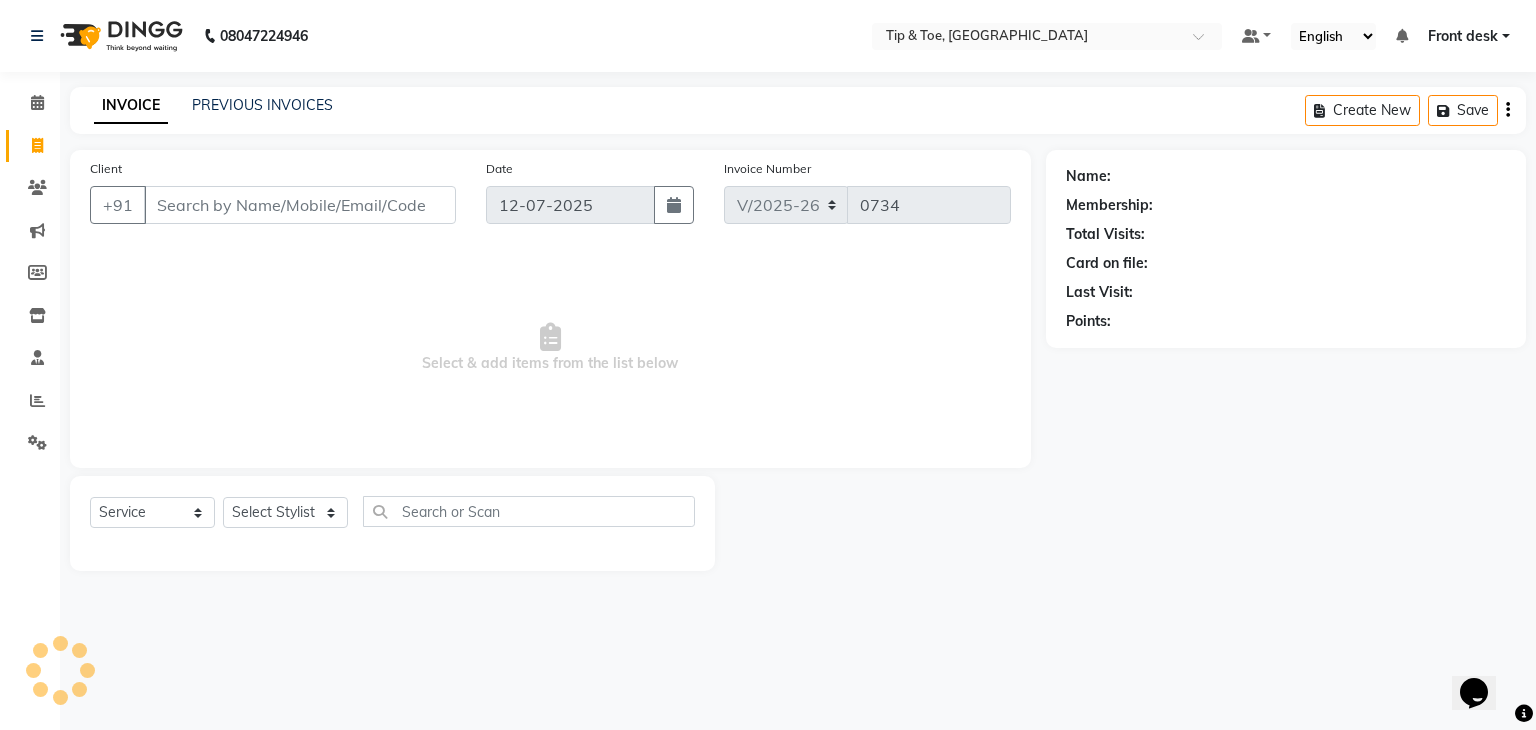 click on "Client" at bounding box center [300, 205] 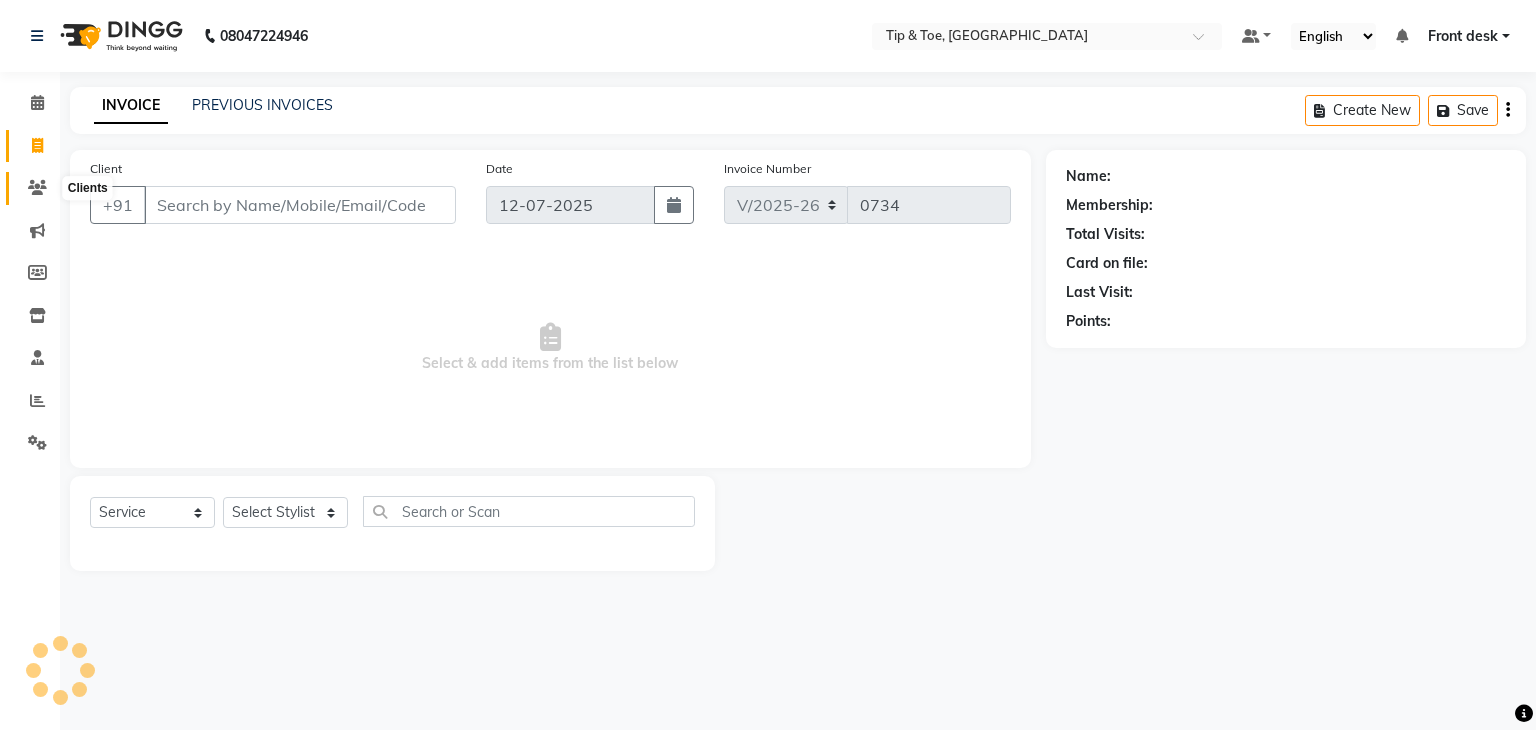 click 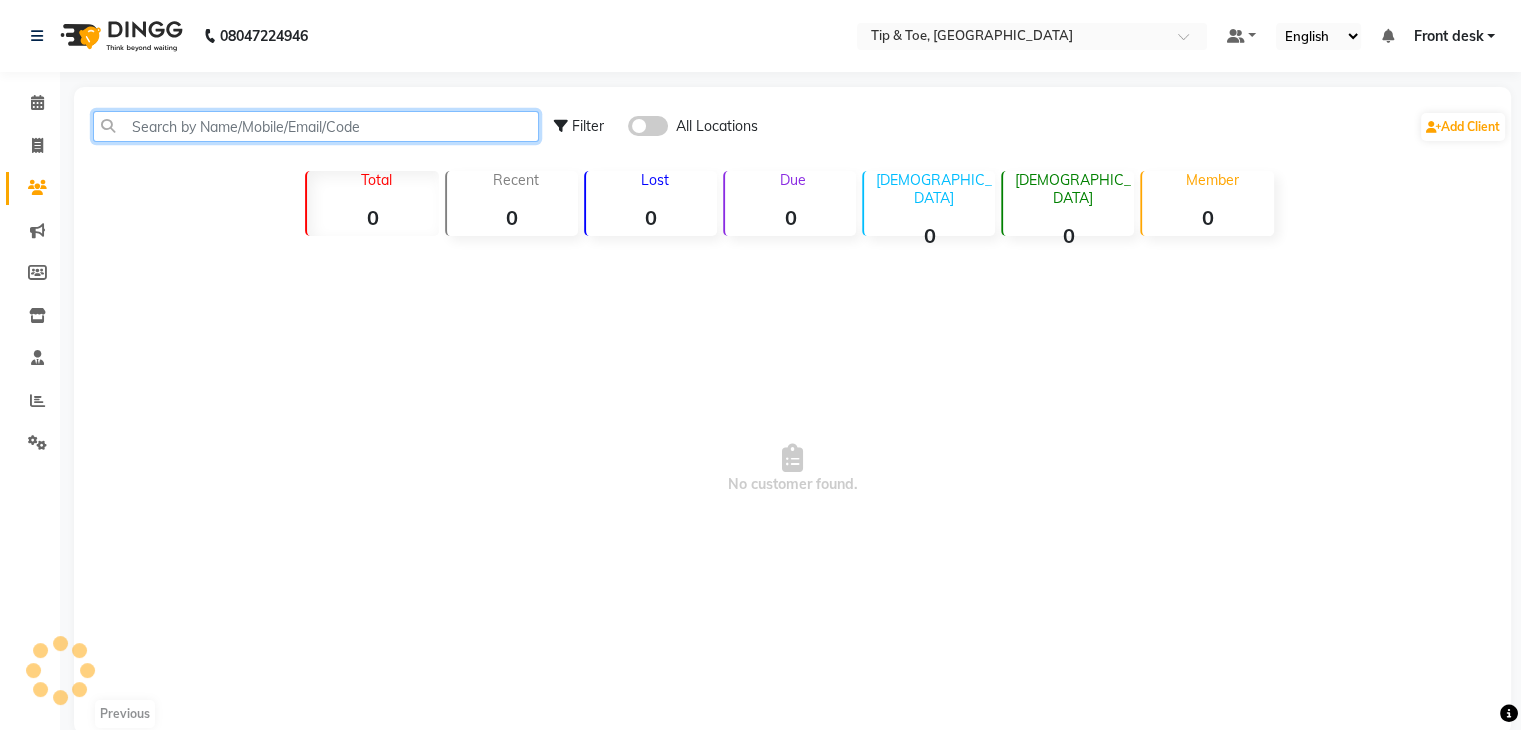 click 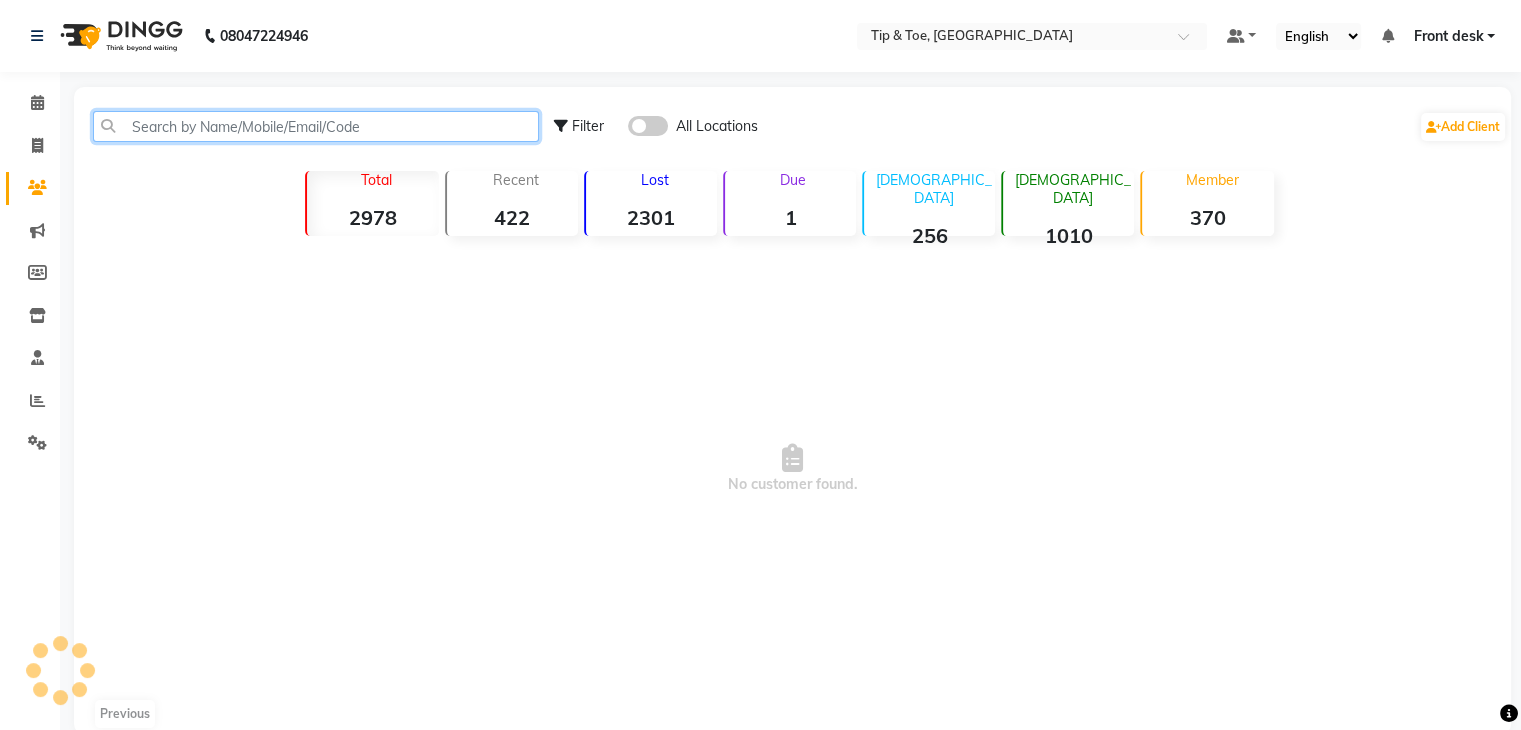 paste on "9594665114" 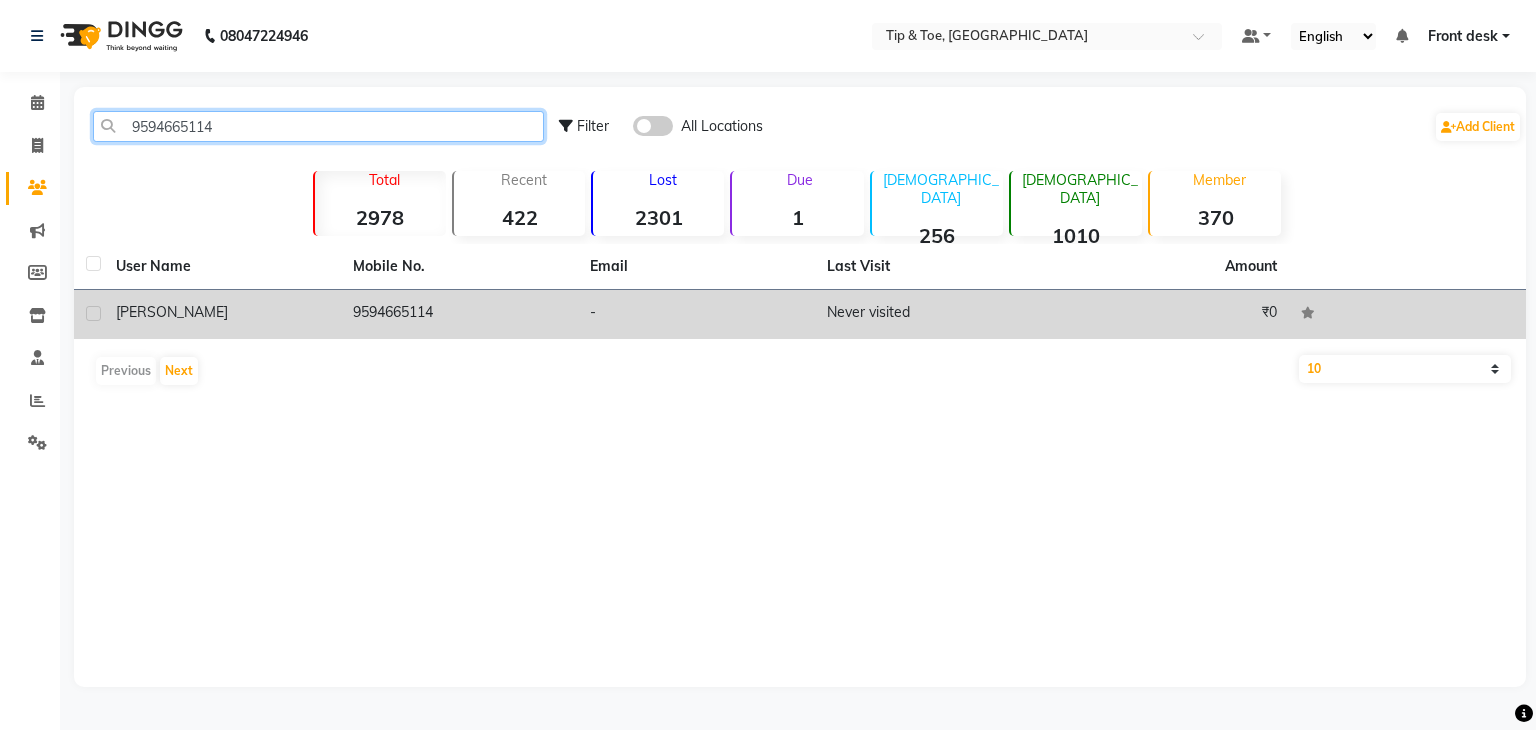 type on "9594665114" 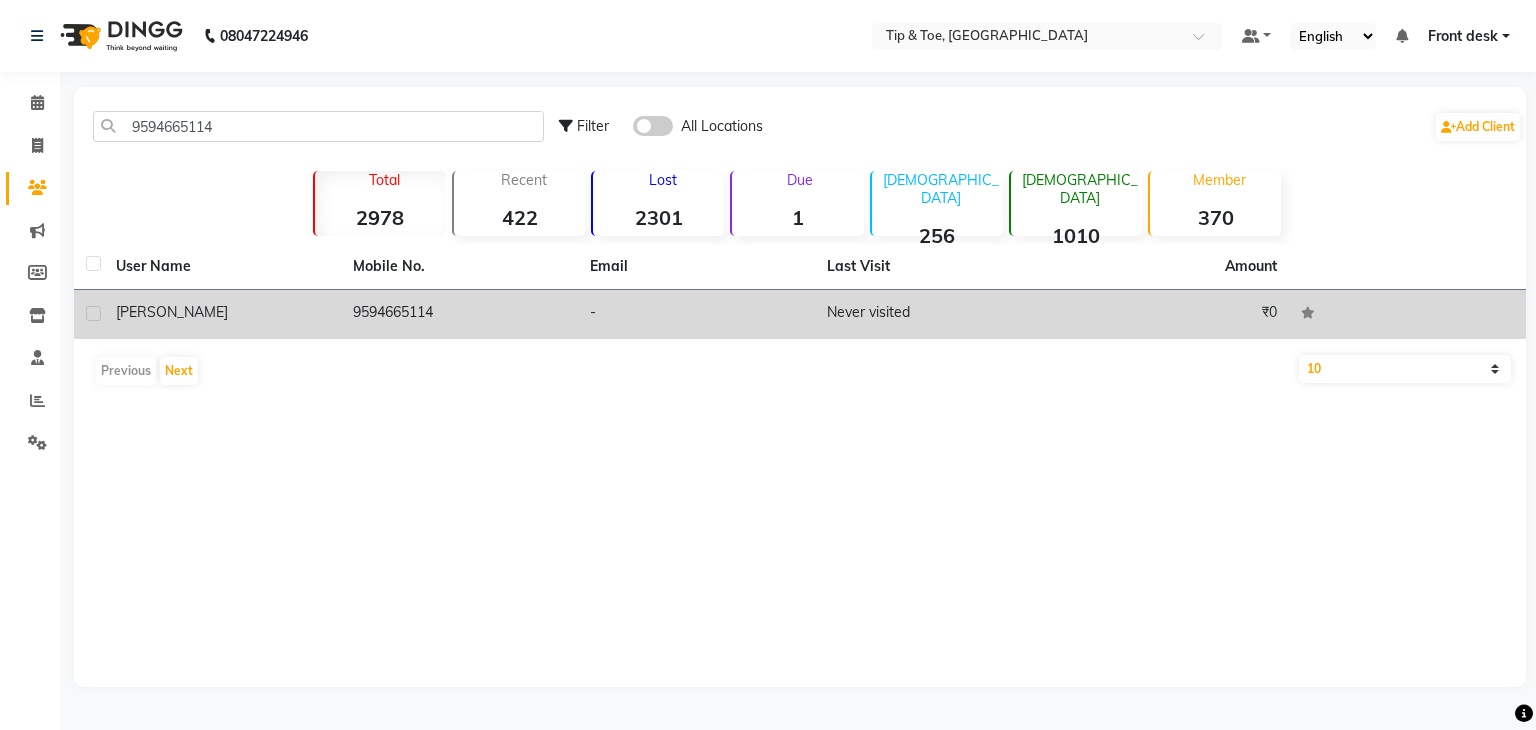 click on "9594665114" 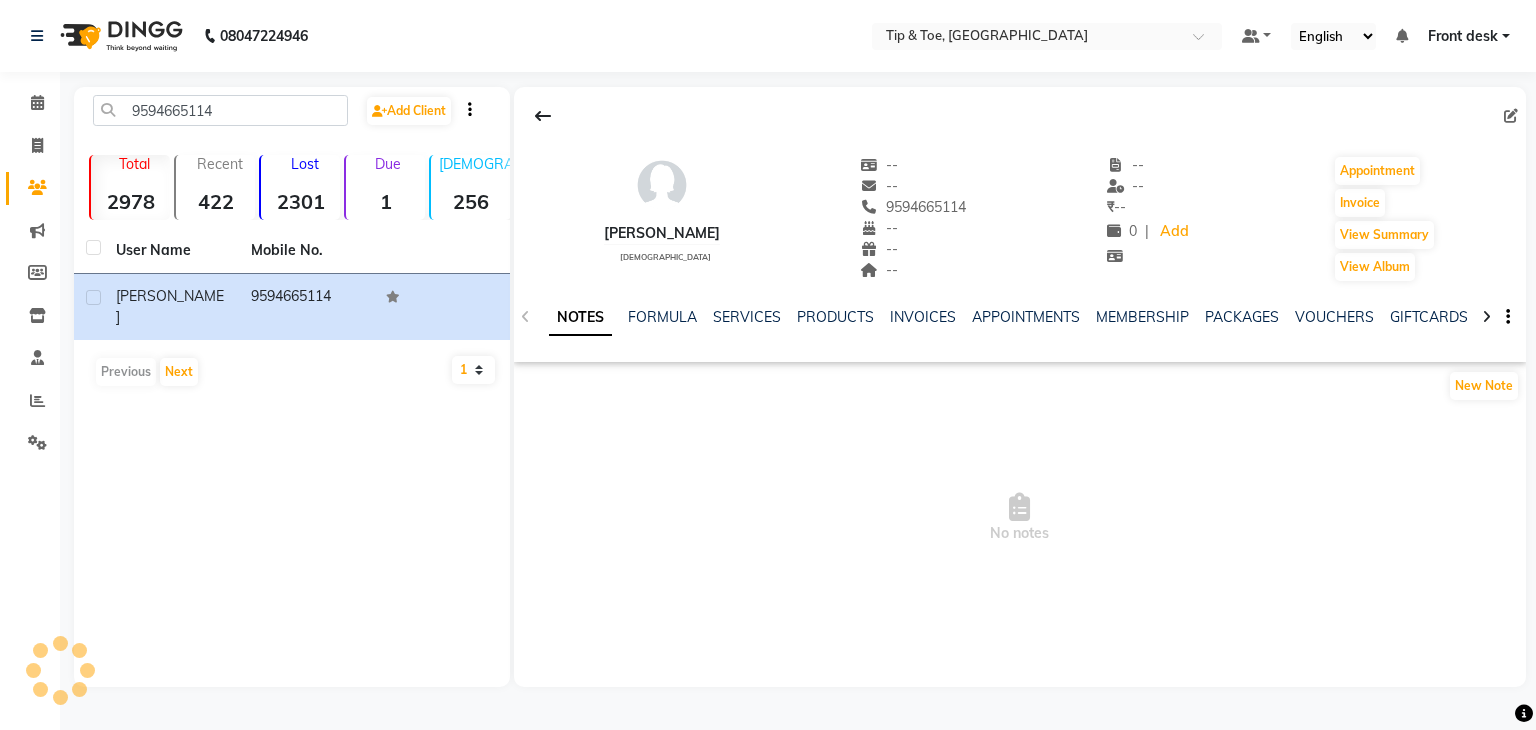 click on "FORMULA" 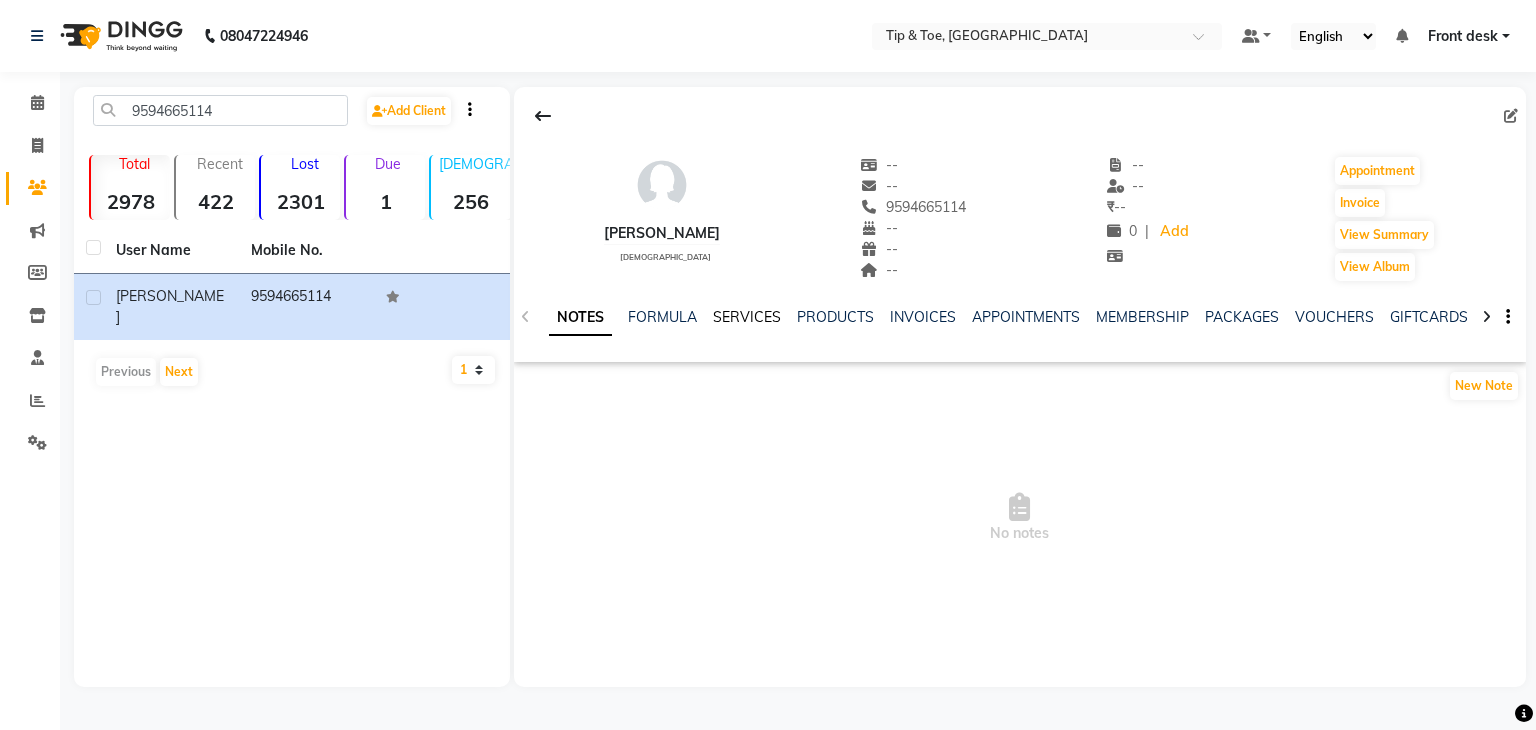 click on "SERVICES" 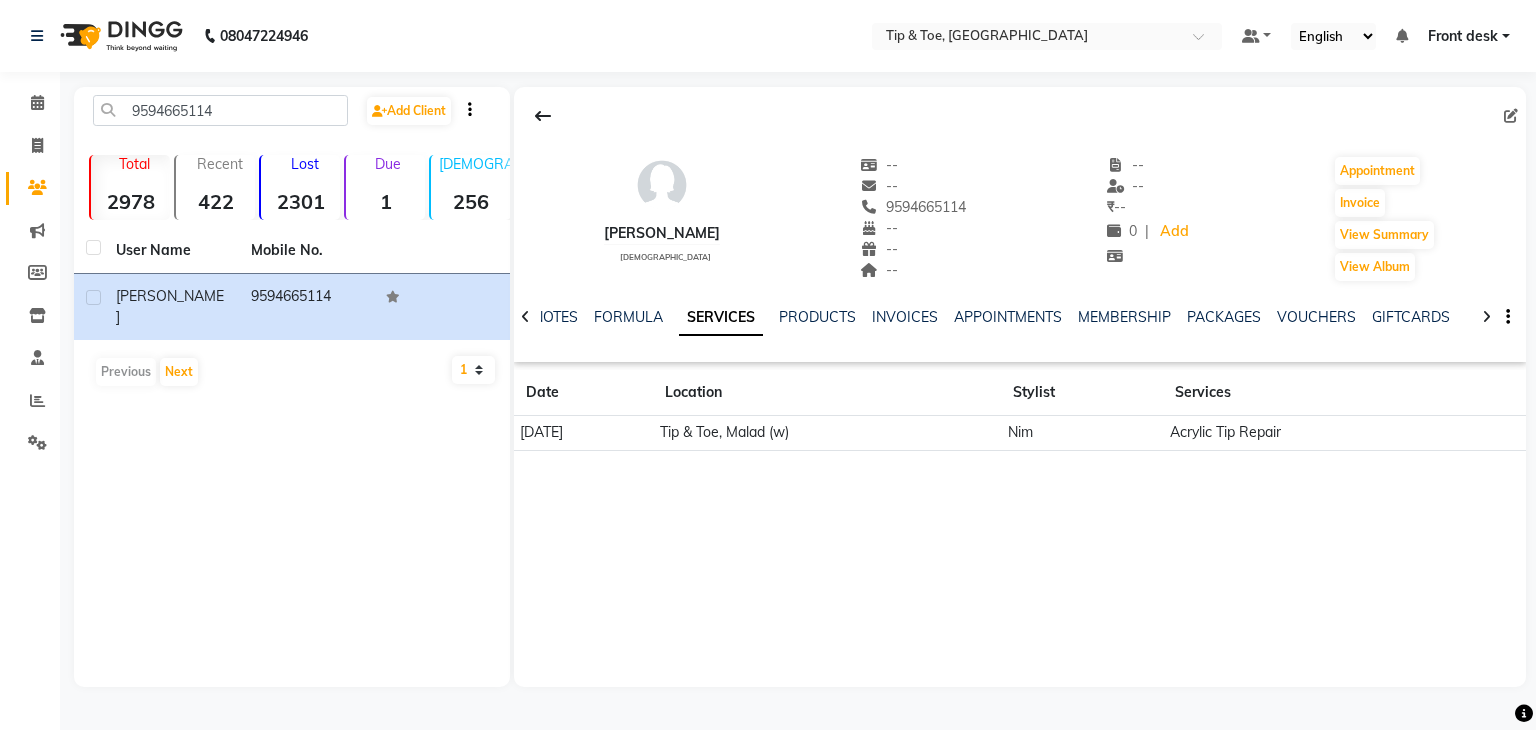 click on "Tip & Toe, Malad (w)" 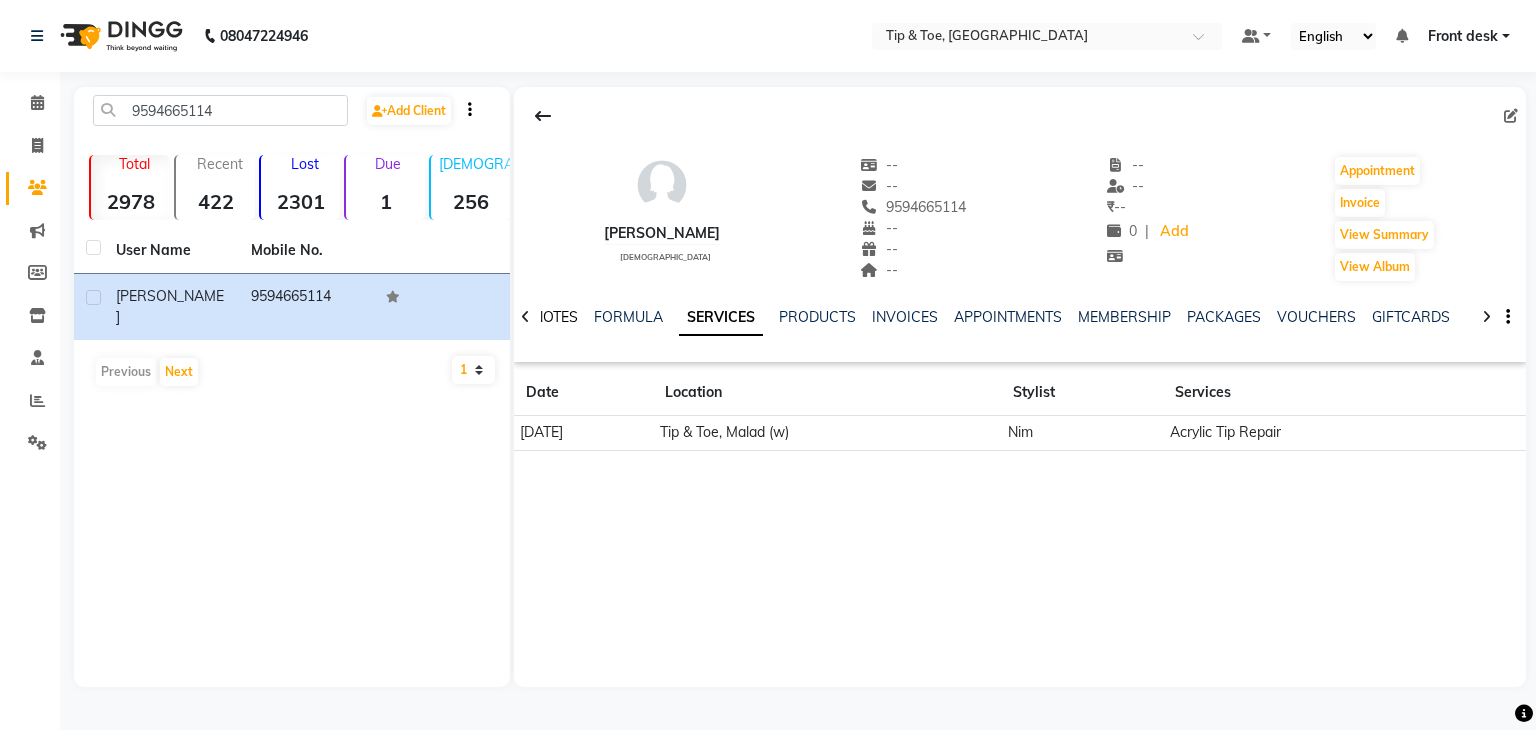 click on "NOTES" 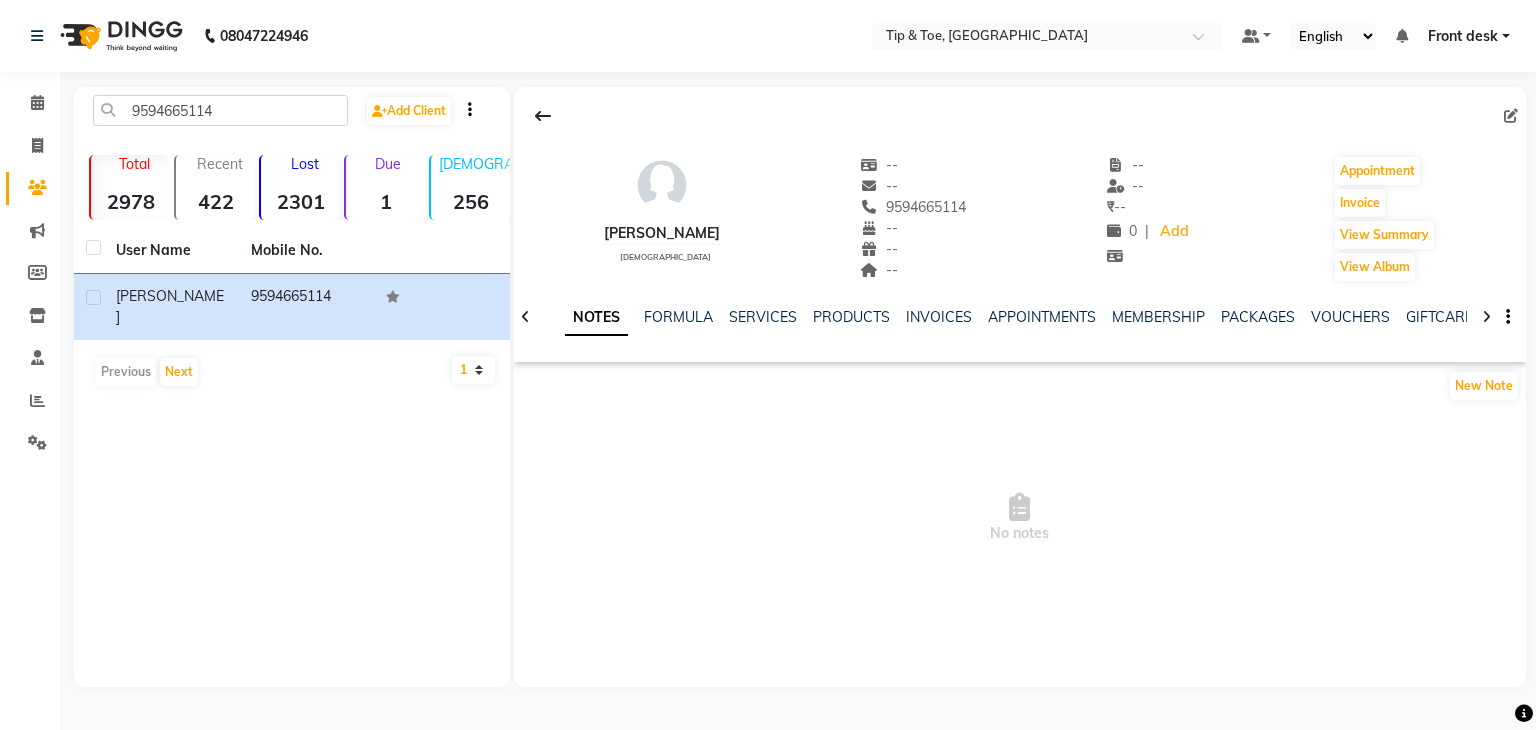 click 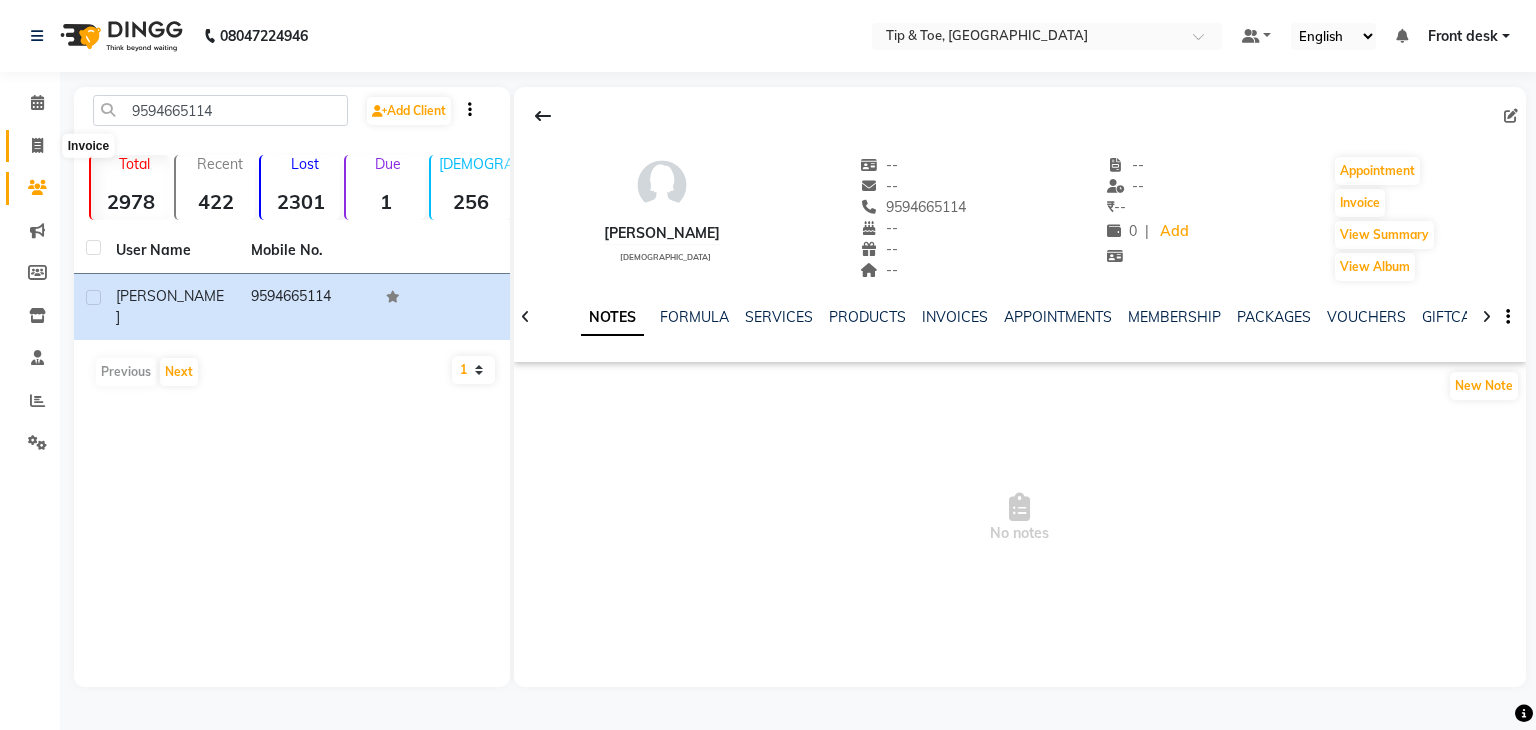click 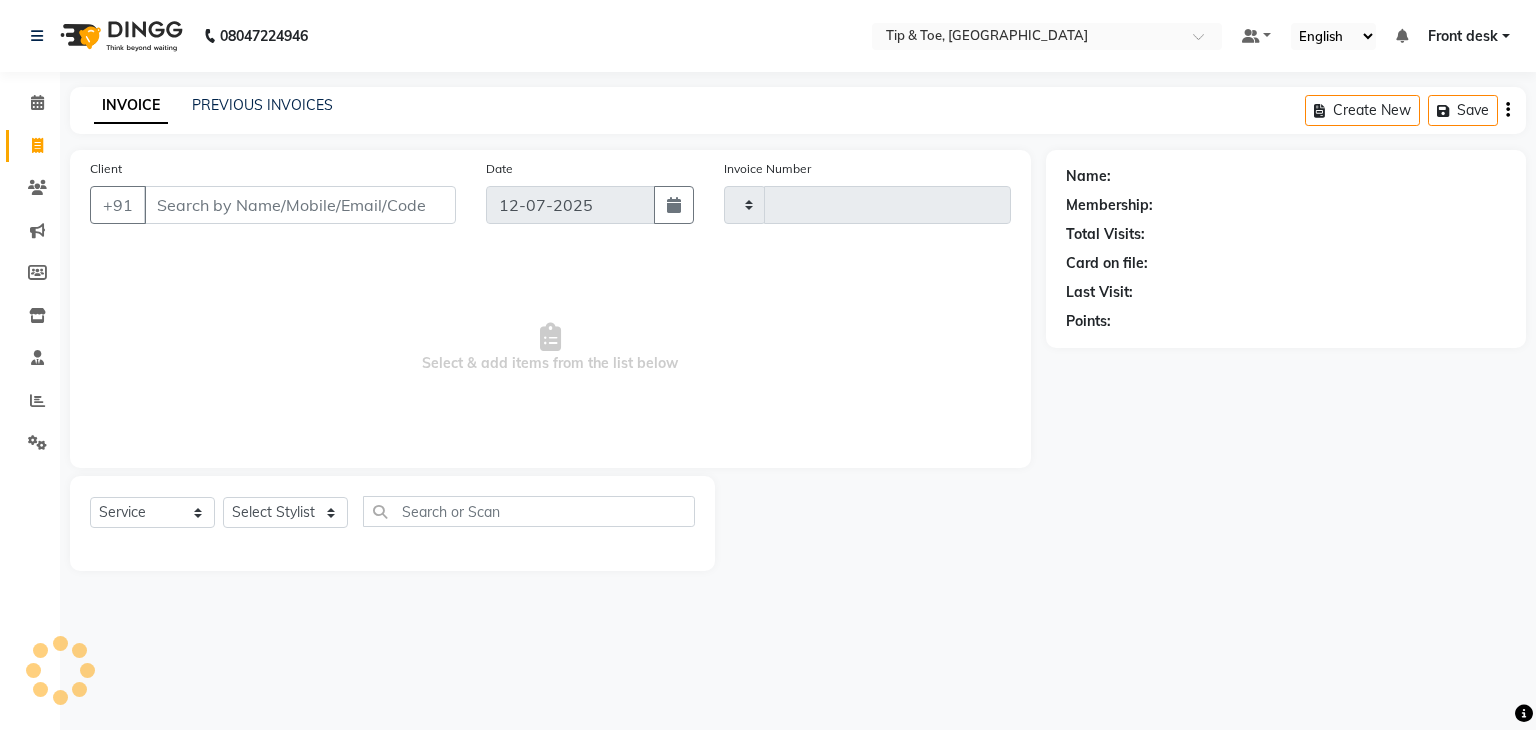type on "0735" 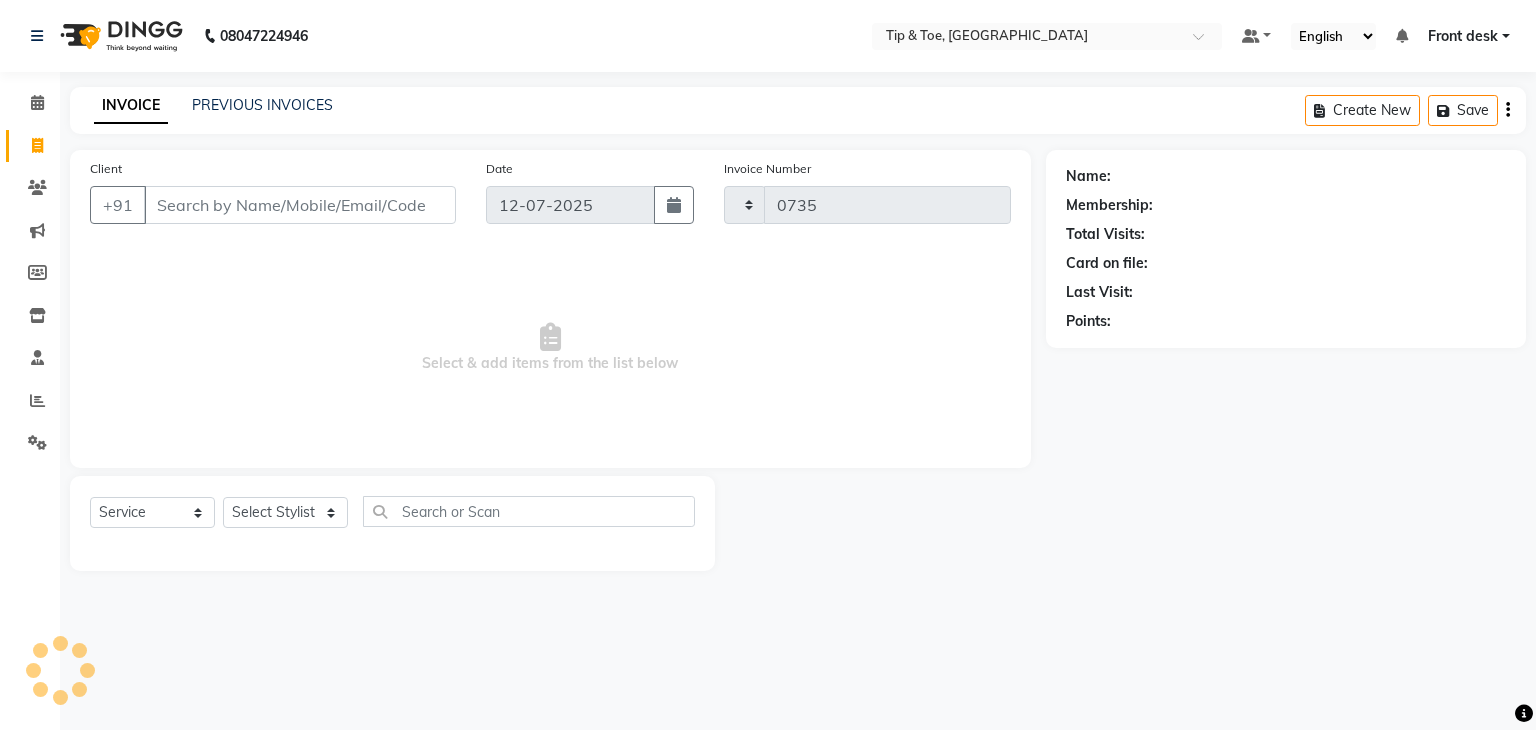 select on "5942" 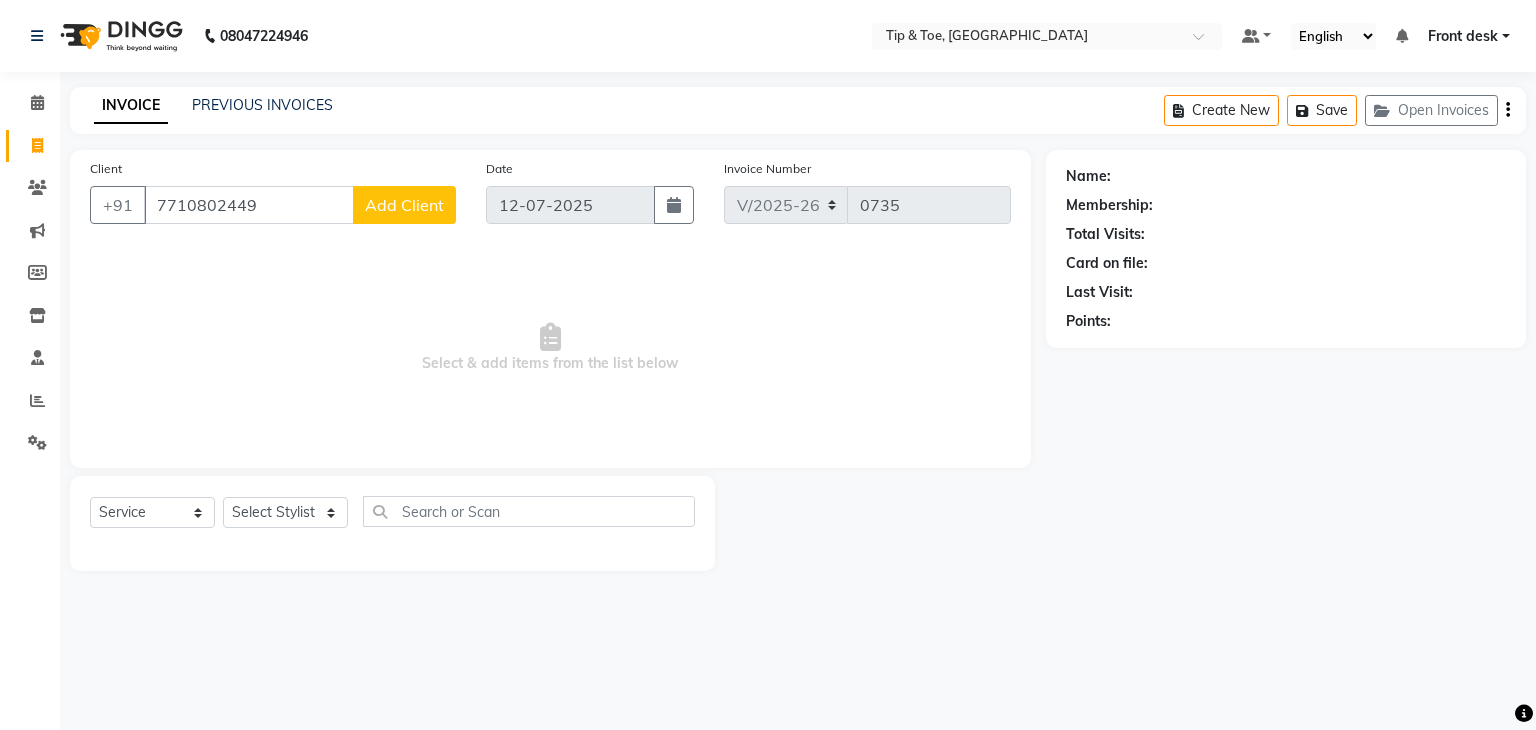 type on "7710802449" 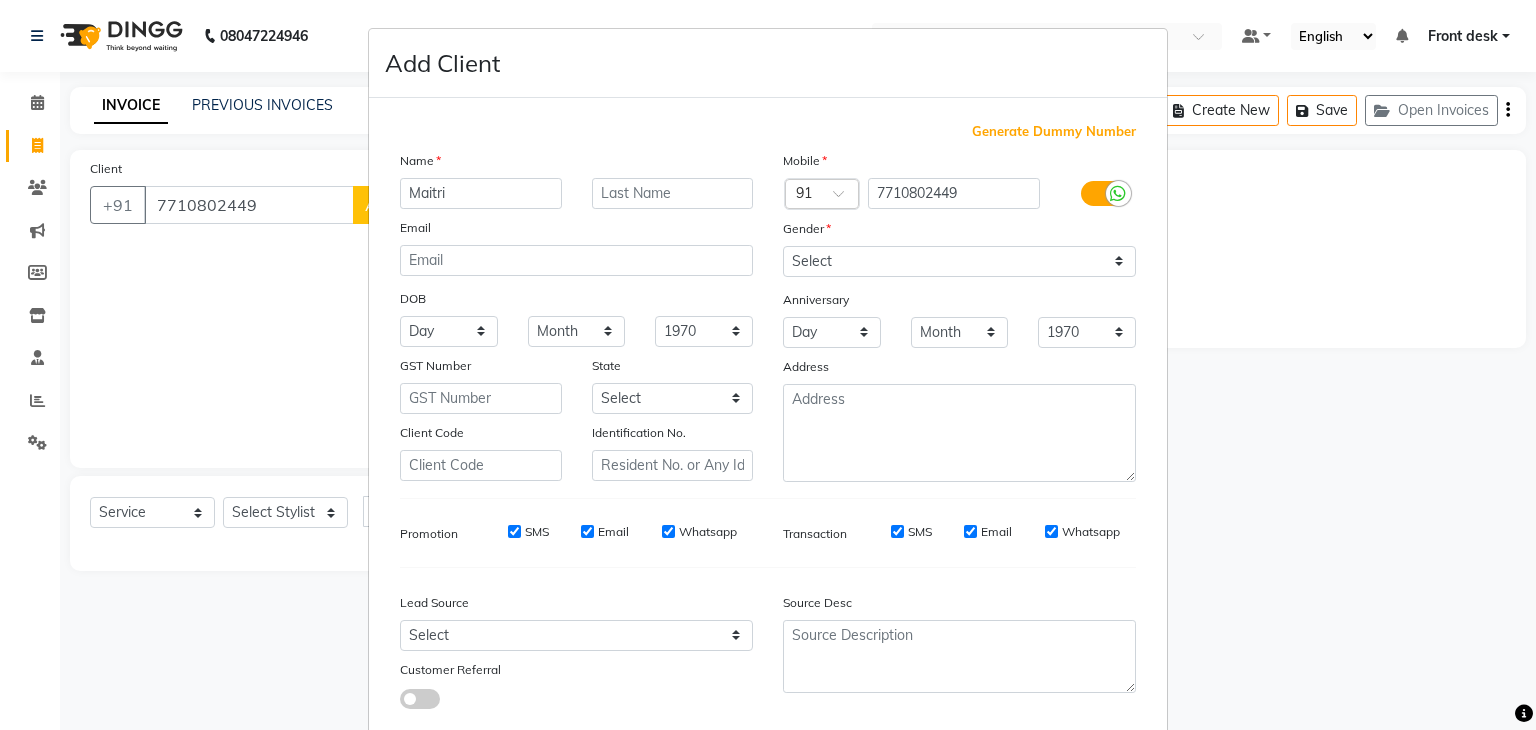 type on "Maitri" 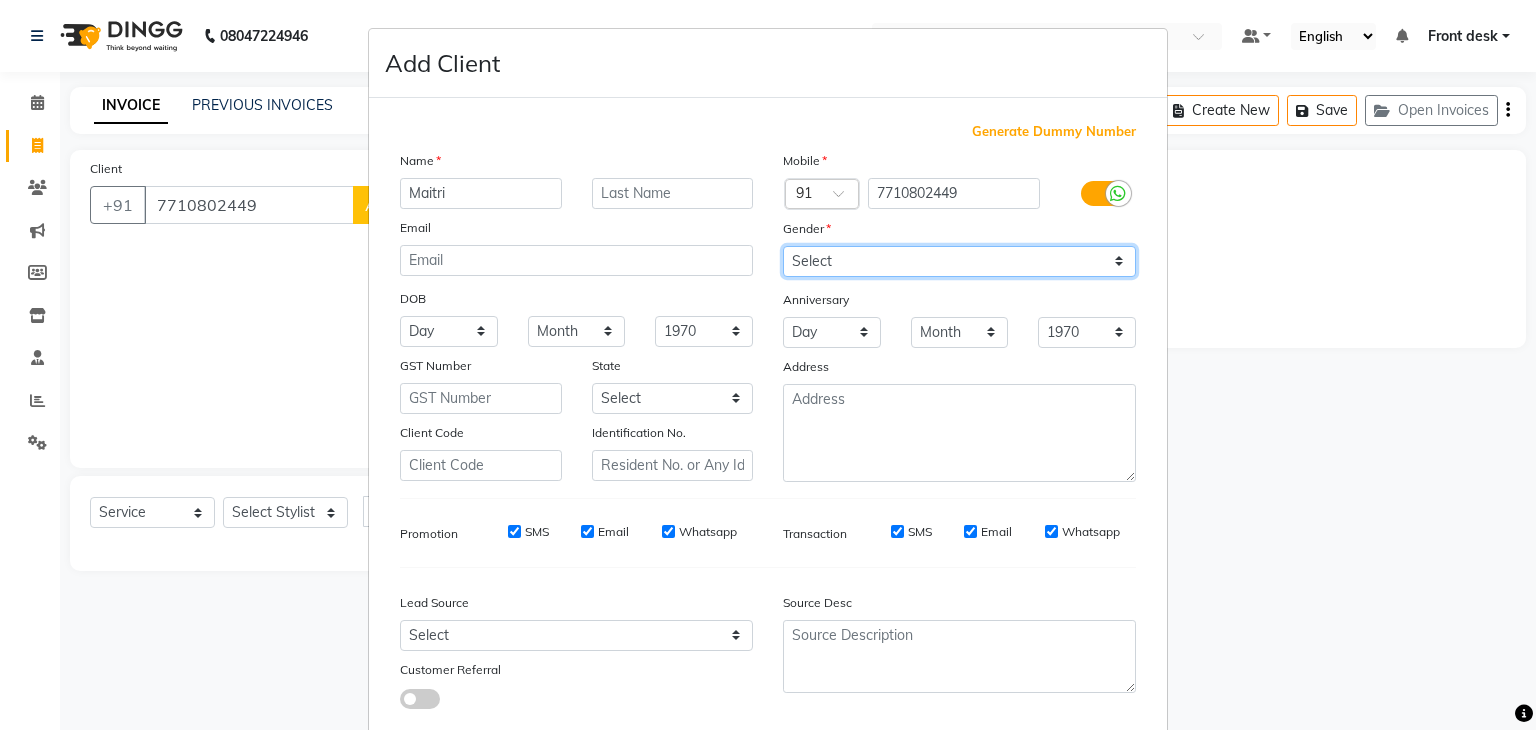 click on "Select [DEMOGRAPHIC_DATA] [DEMOGRAPHIC_DATA] Other Prefer Not To Say" at bounding box center (959, 261) 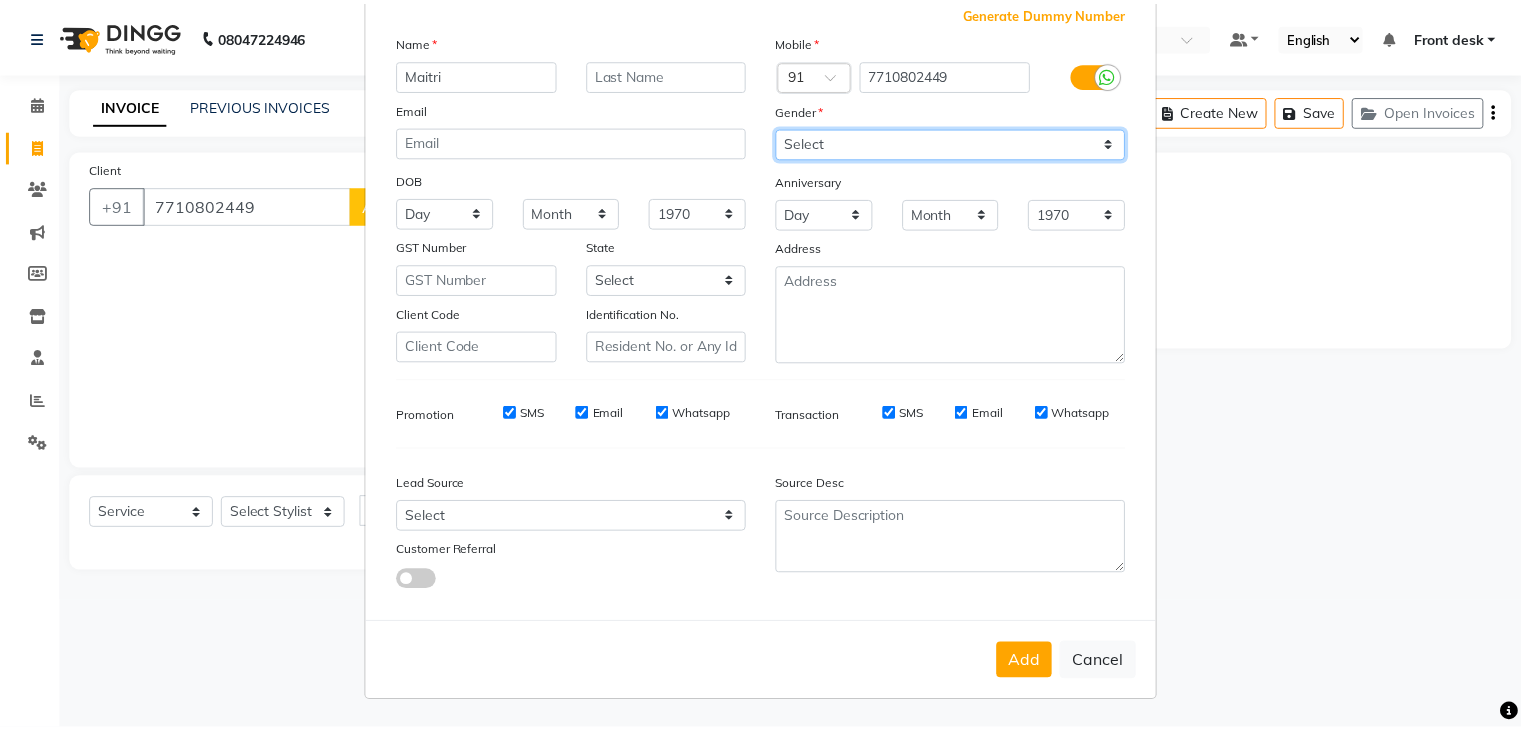 scroll, scrollTop: 127, scrollLeft: 0, axis: vertical 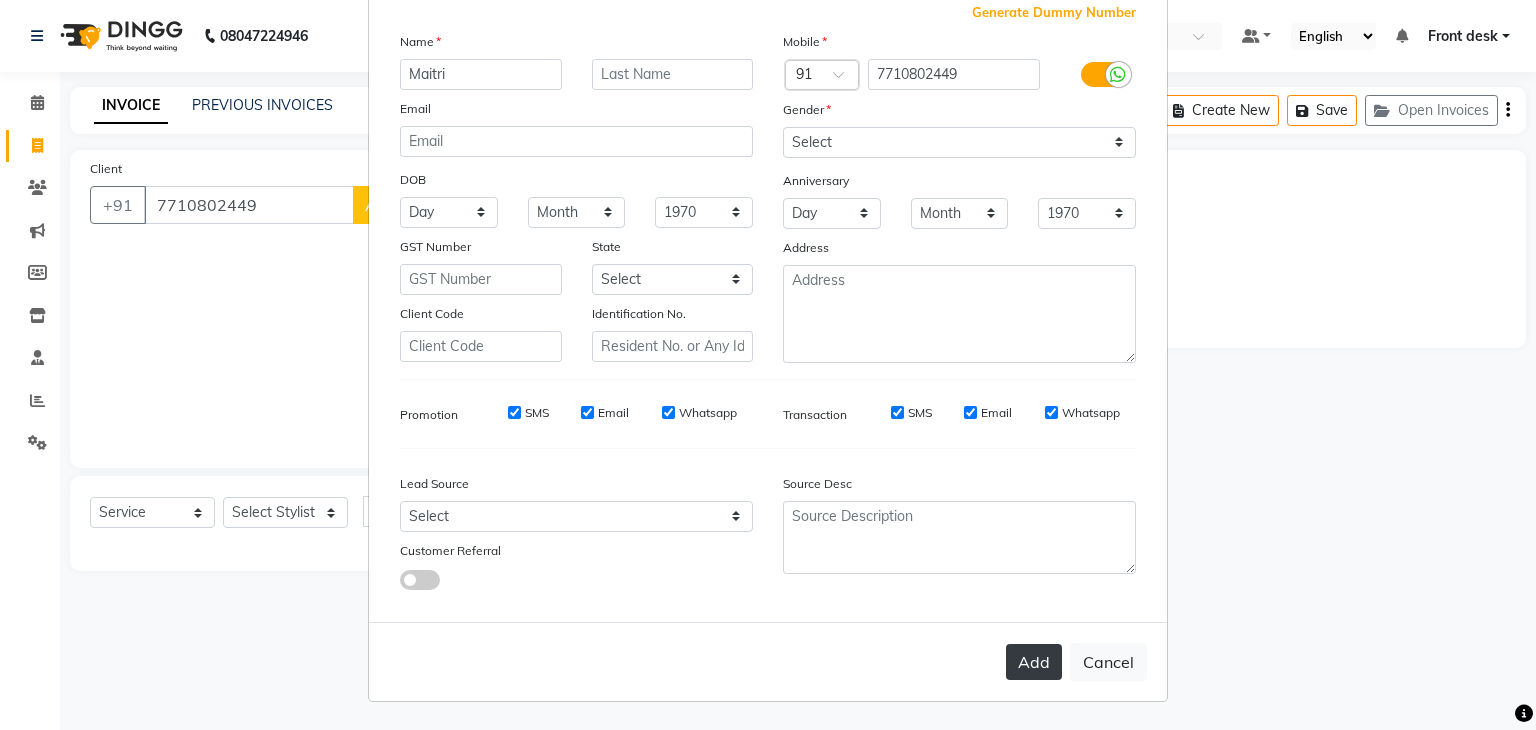 click on "Add" at bounding box center [1034, 662] 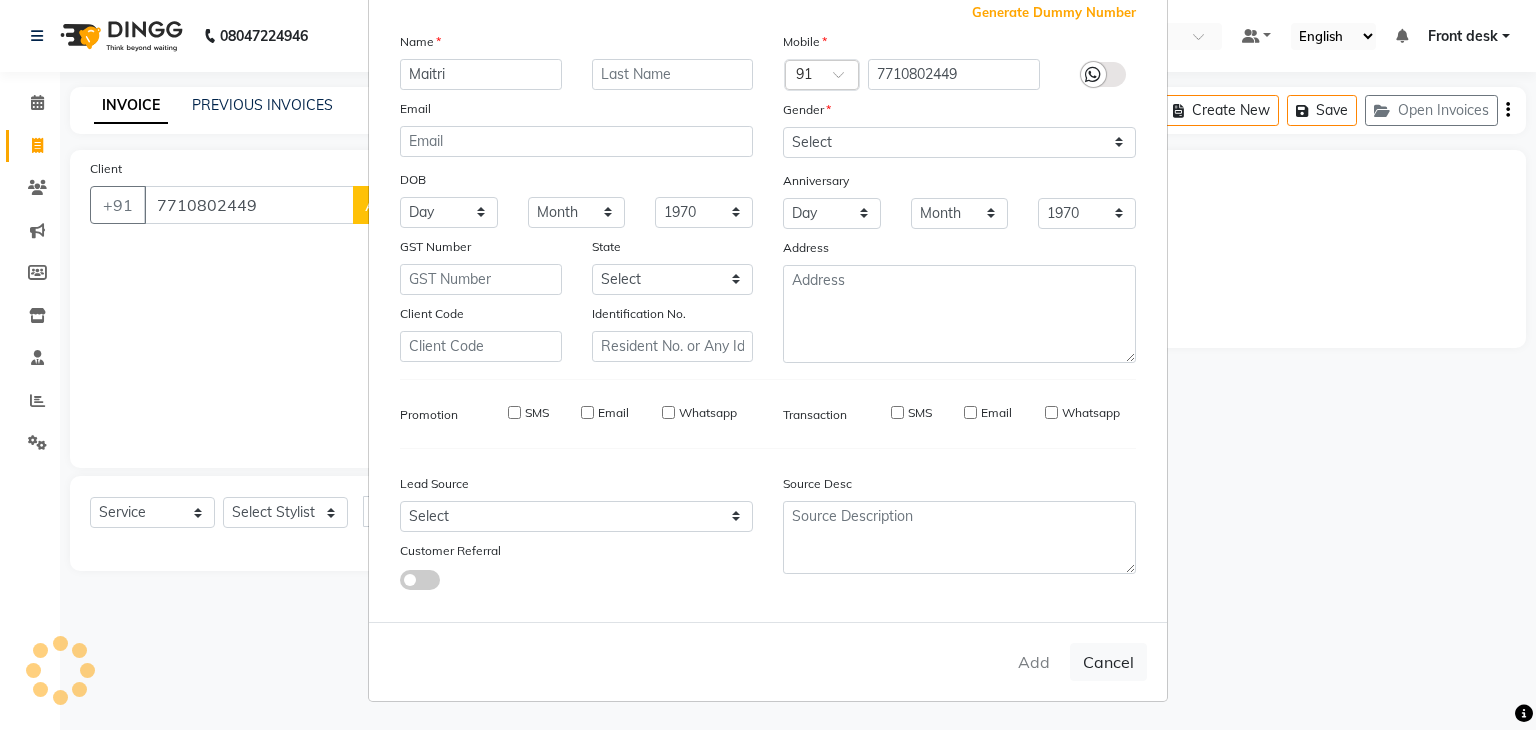 type 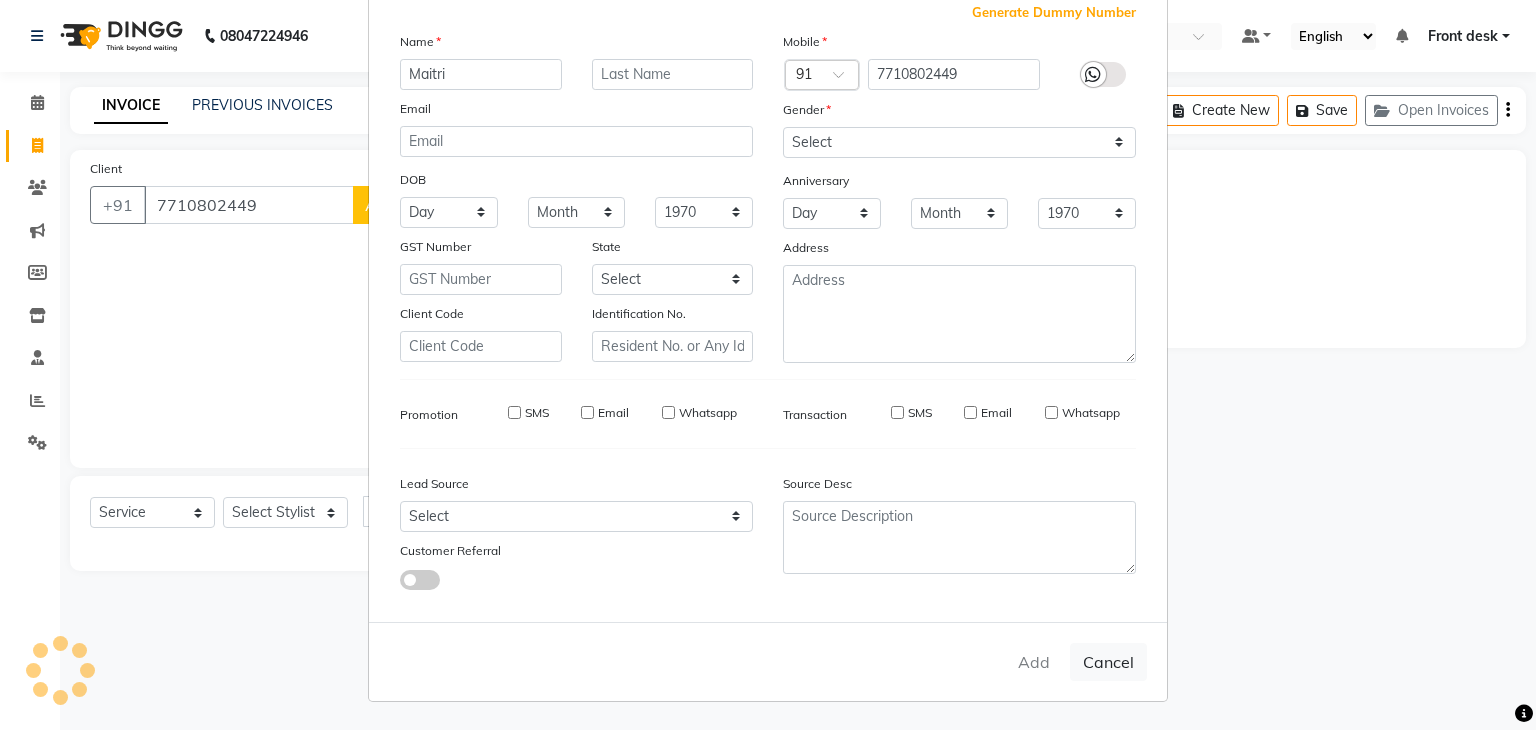 select 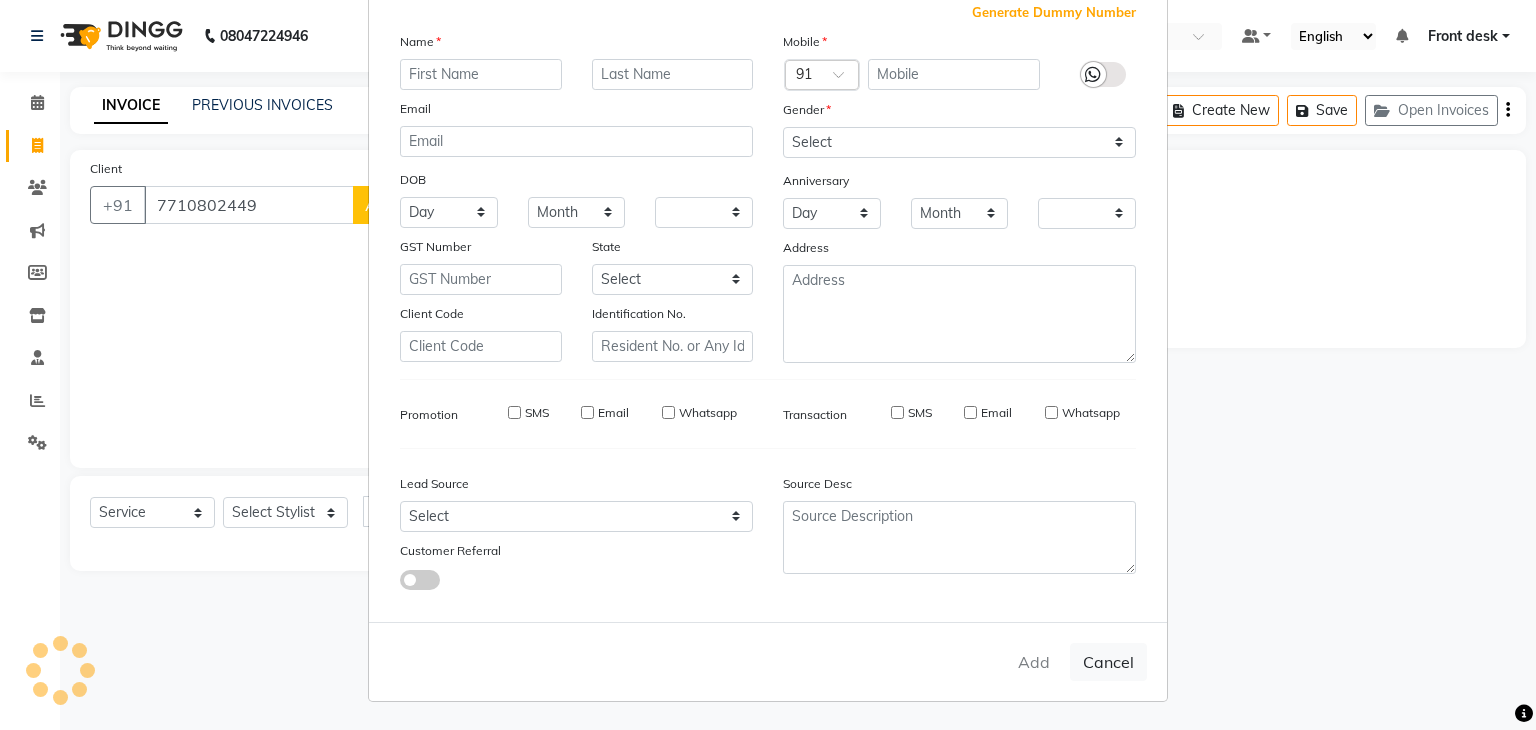 checkbox on "false" 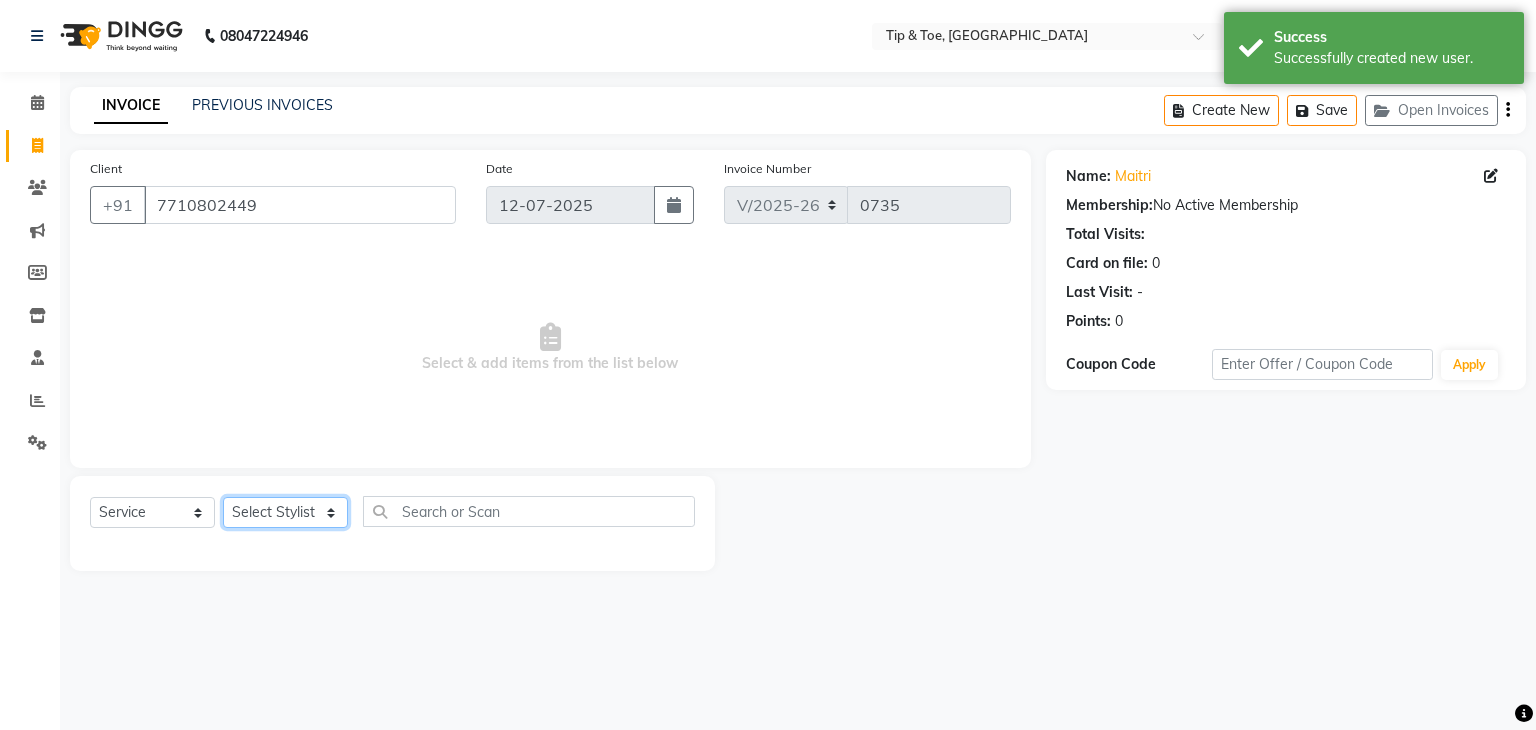 click on "Select Stylist [PERSON_NAME] Front desk [PERSON_NAME] [PERSON_NAME] [PERSON_NAME]  [PERSON_NAME] [PERSON_NAME]" 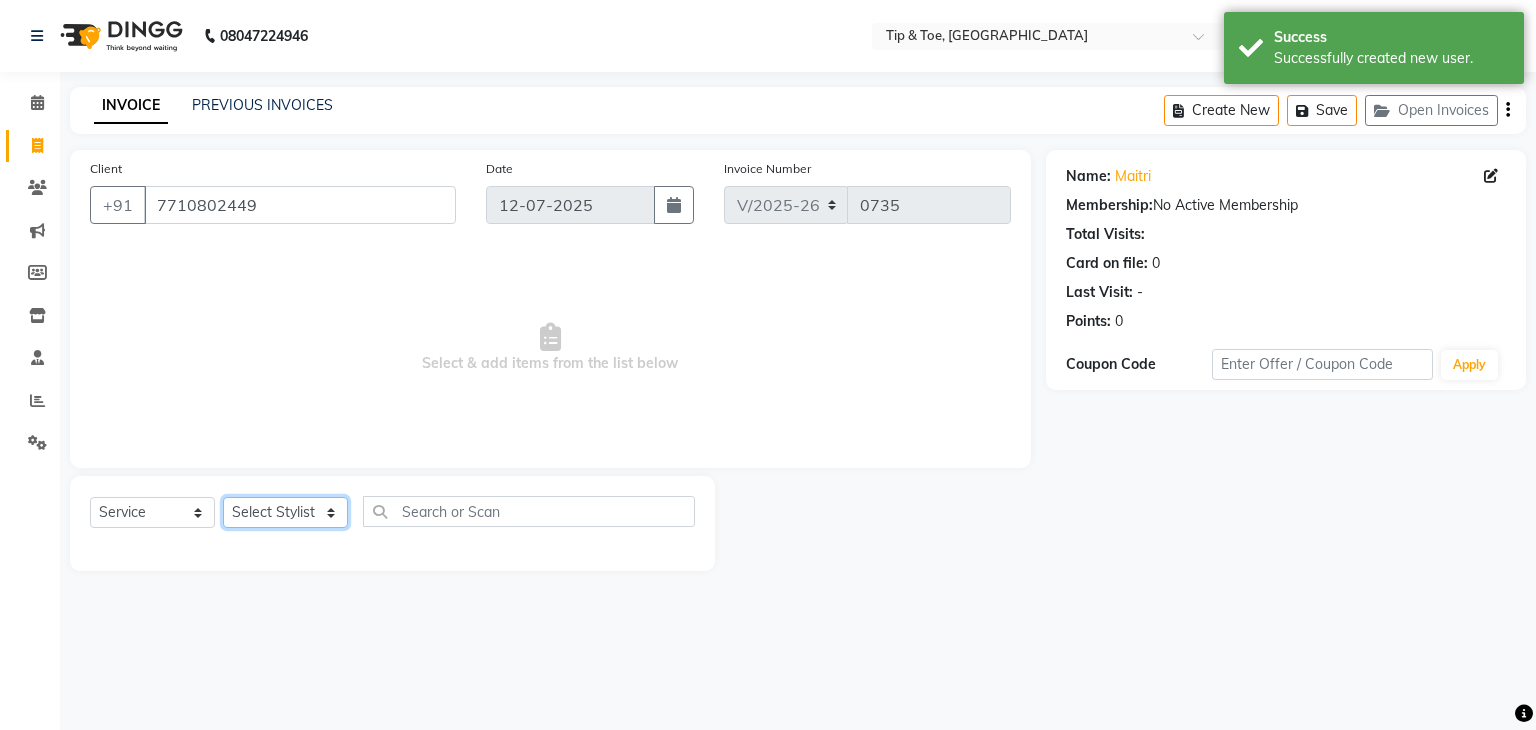 select on "68799" 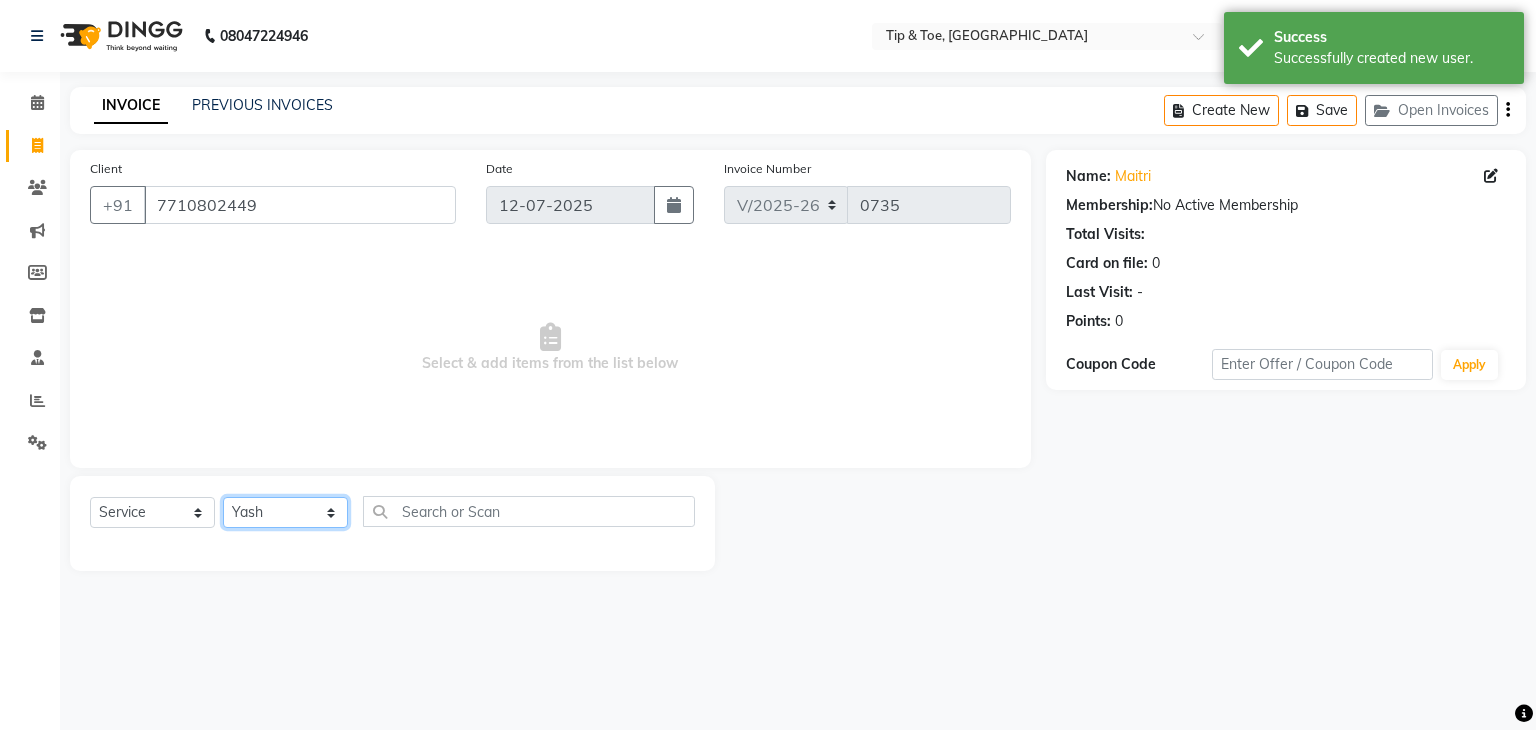 click on "Select Stylist [PERSON_NAME] Front desk [PERSON_NAME] [PERSON_NAME] [PERSON_NAME]  [PERSON_NAME] [PERSON_NAME]" 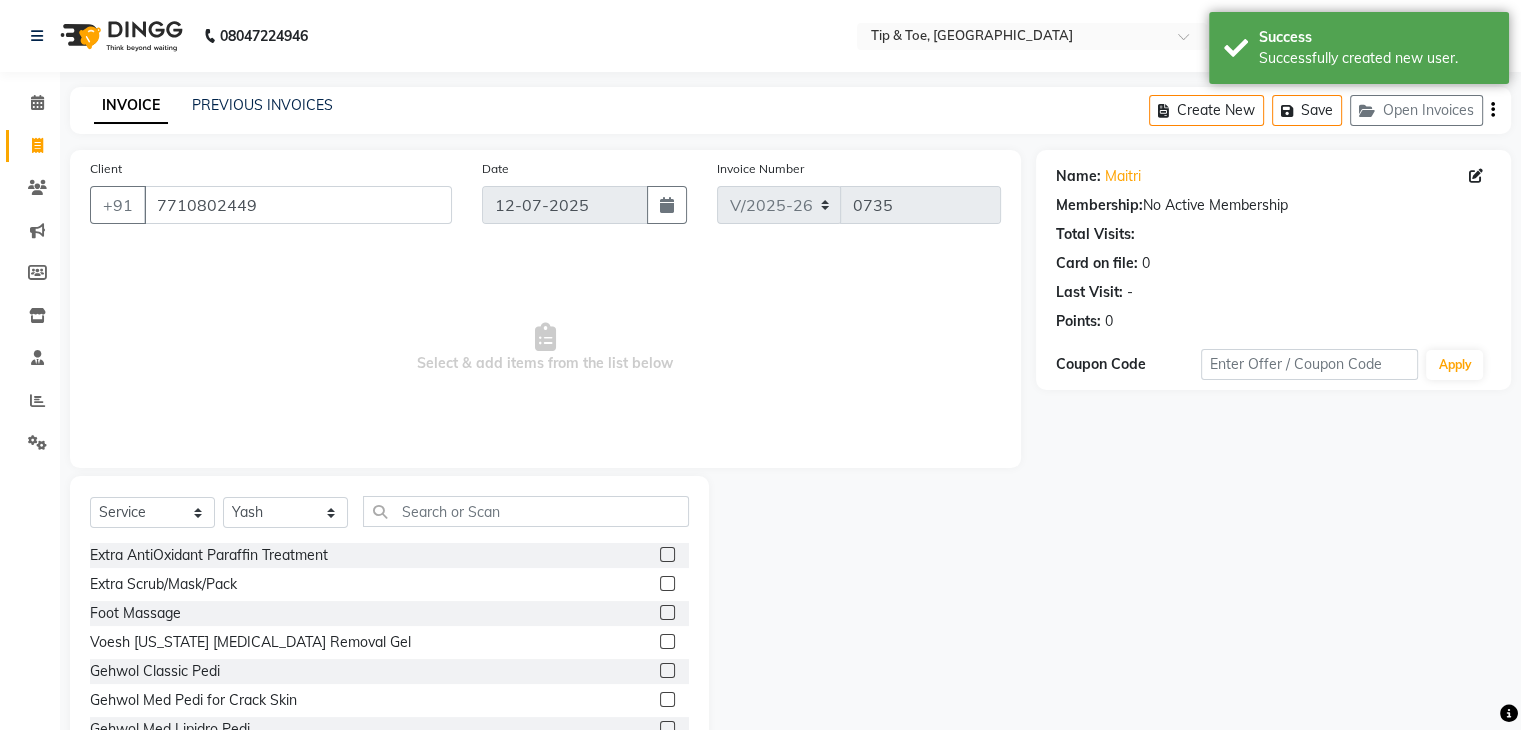 click on "Select  Service  Product  Membership  Package Voucher Prepaid Gift Card  Select Stylist [PERSON_NAME] Front desk [PERSON_NAME] [PERSON_NAME] [PERSON_NAME]  [PERSON_NAME] [PERSON_NAME]" 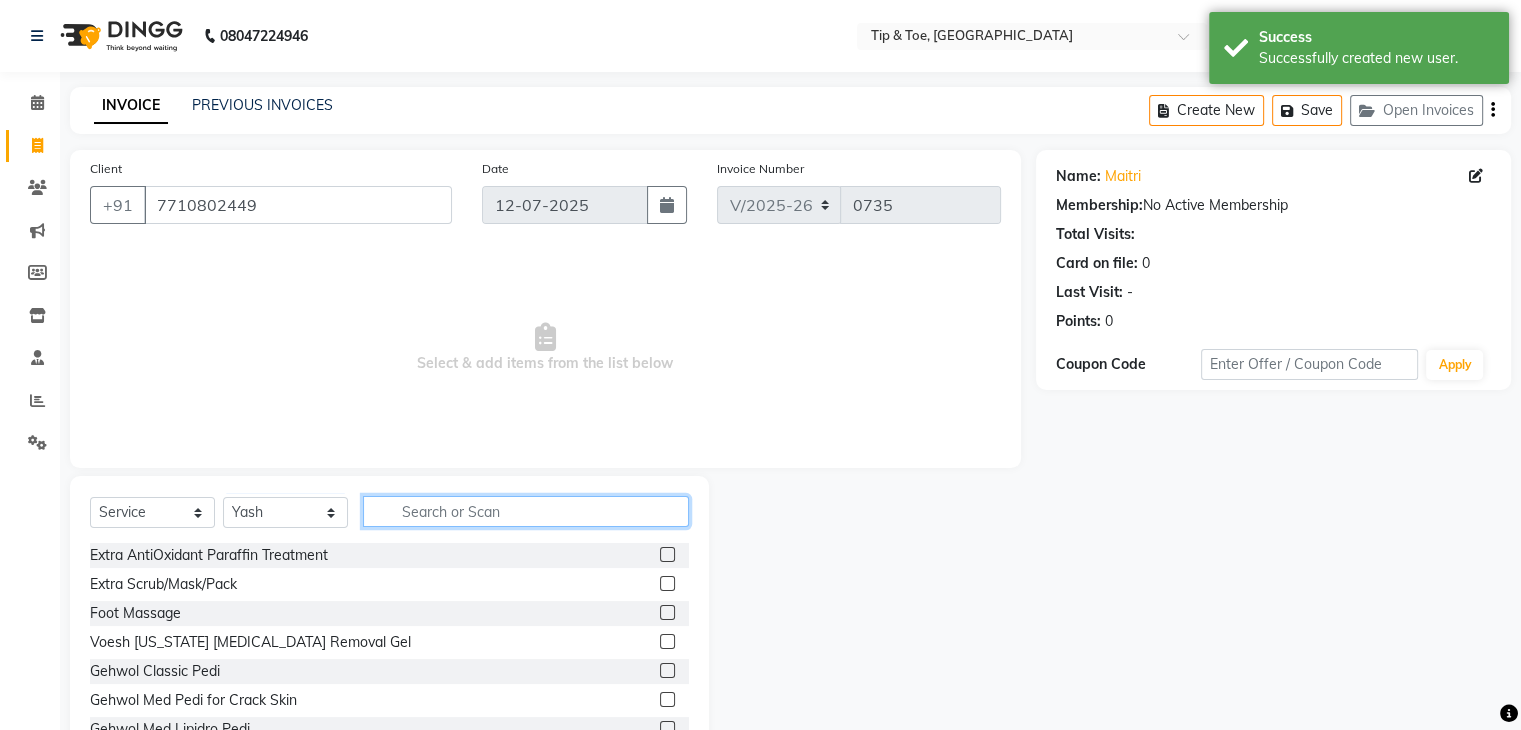 click 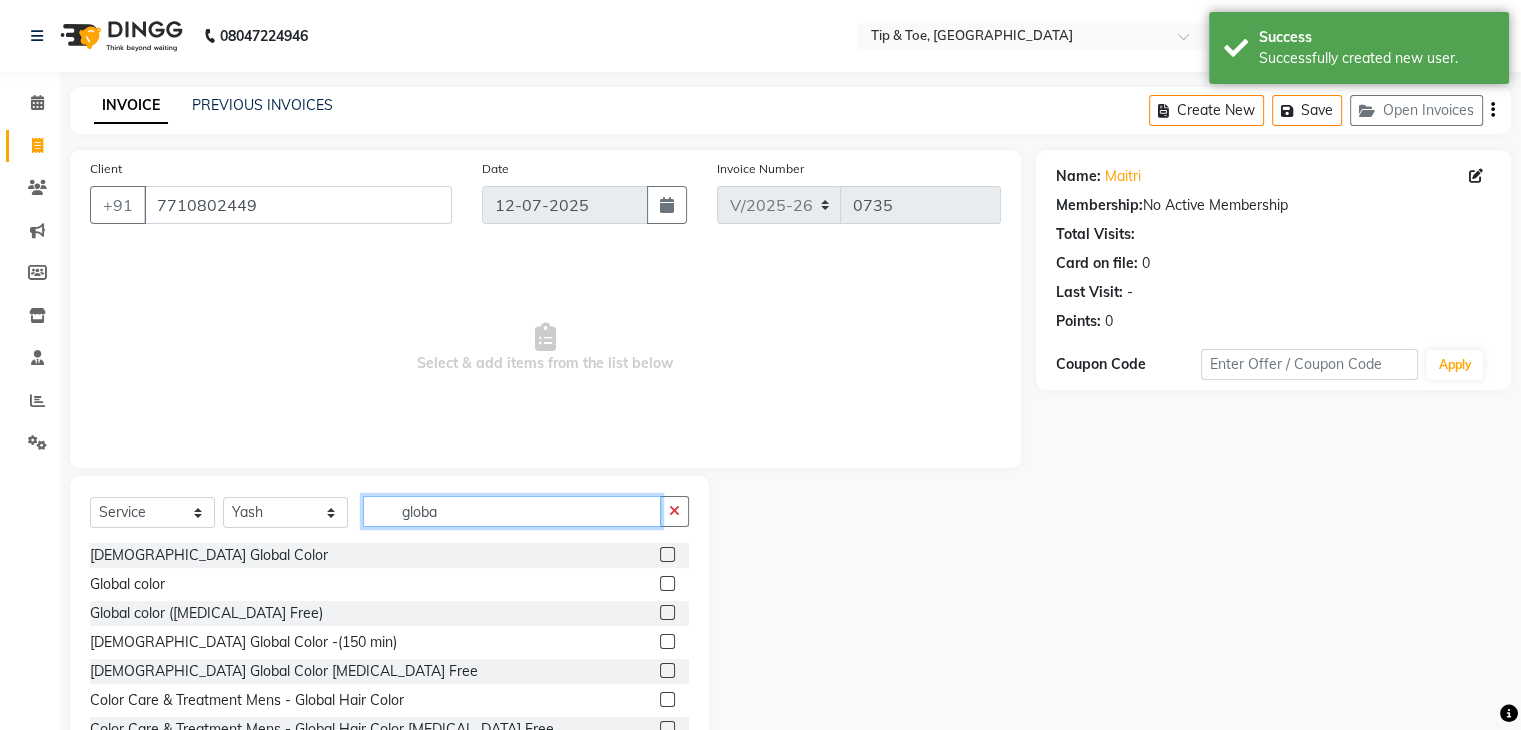 type on "globa" 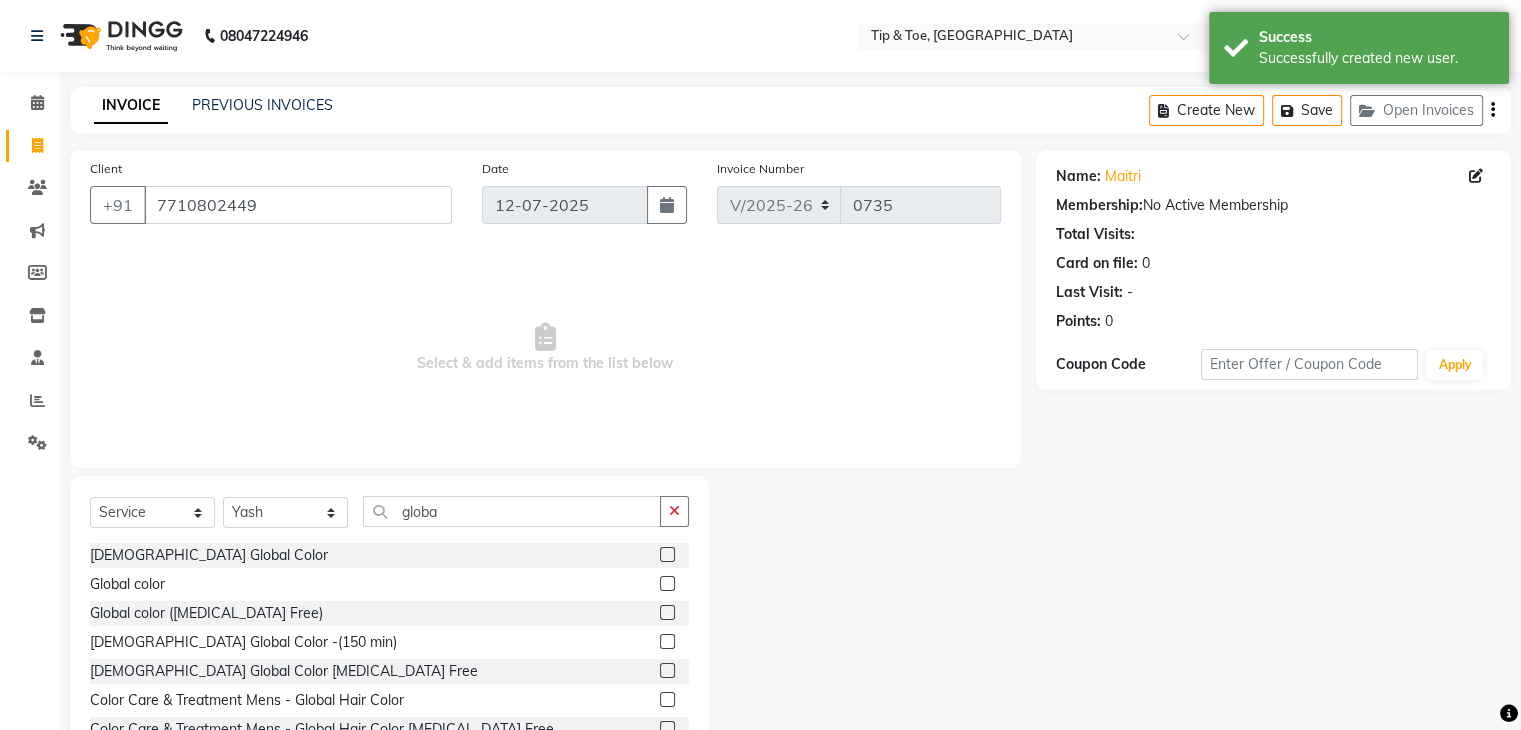 click 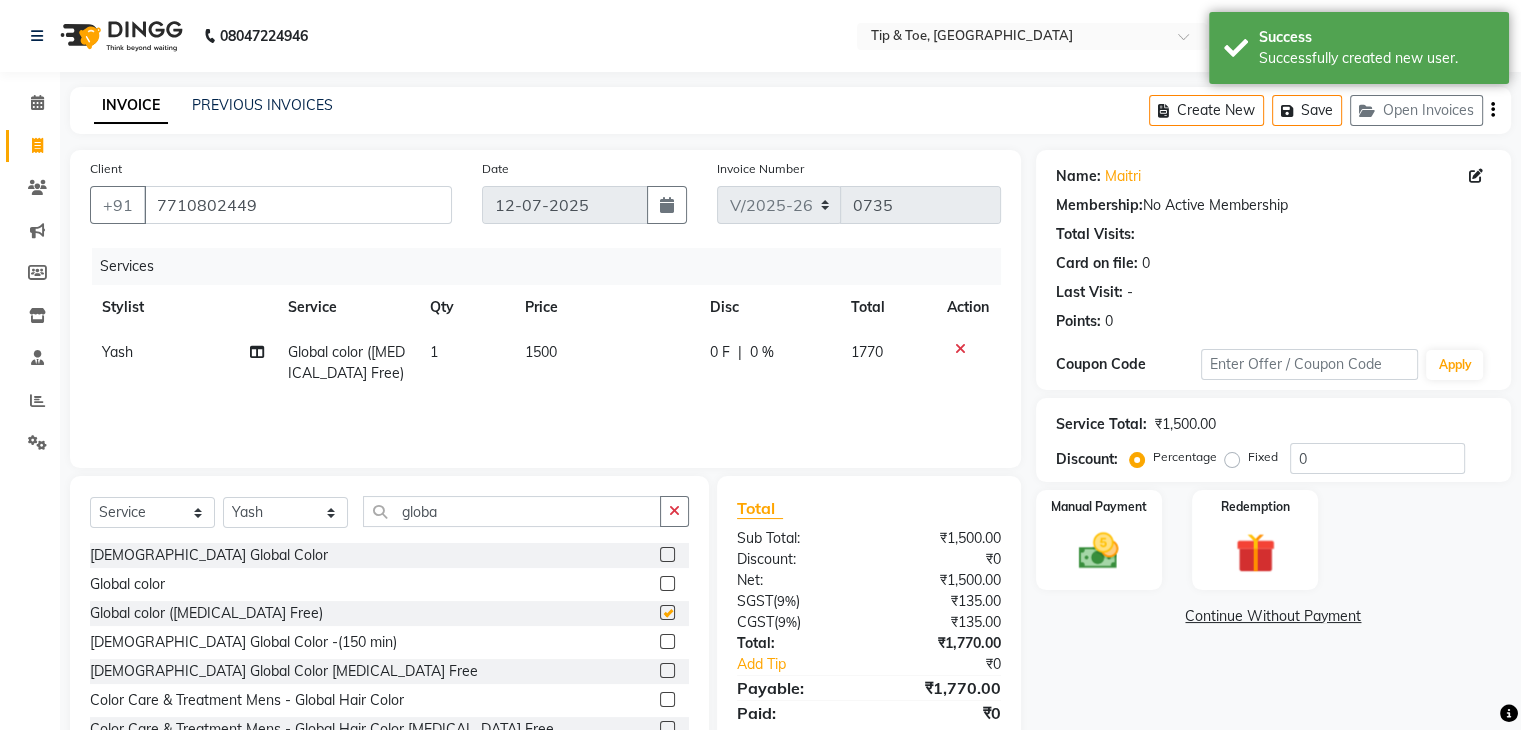 checkbox on "false" 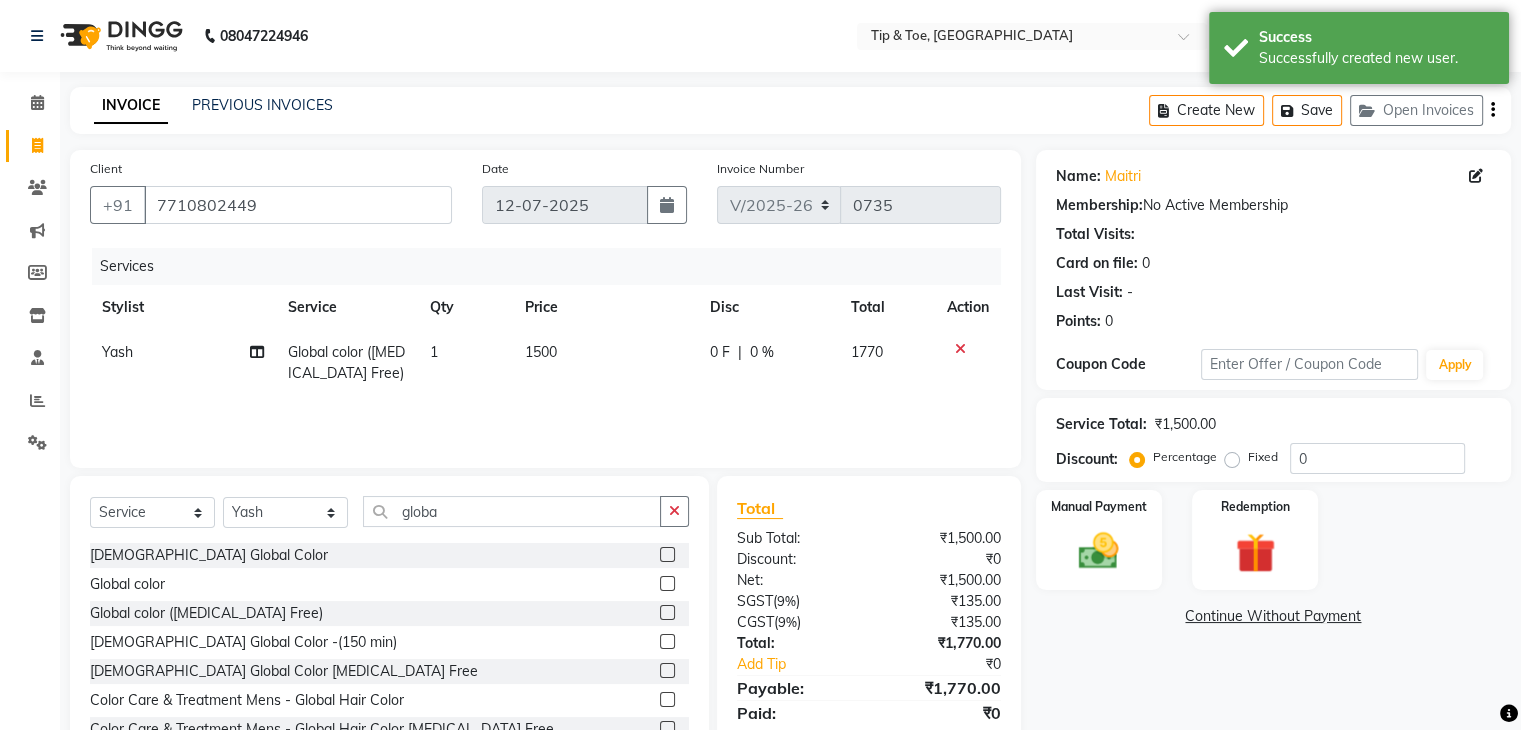 click on "1500" 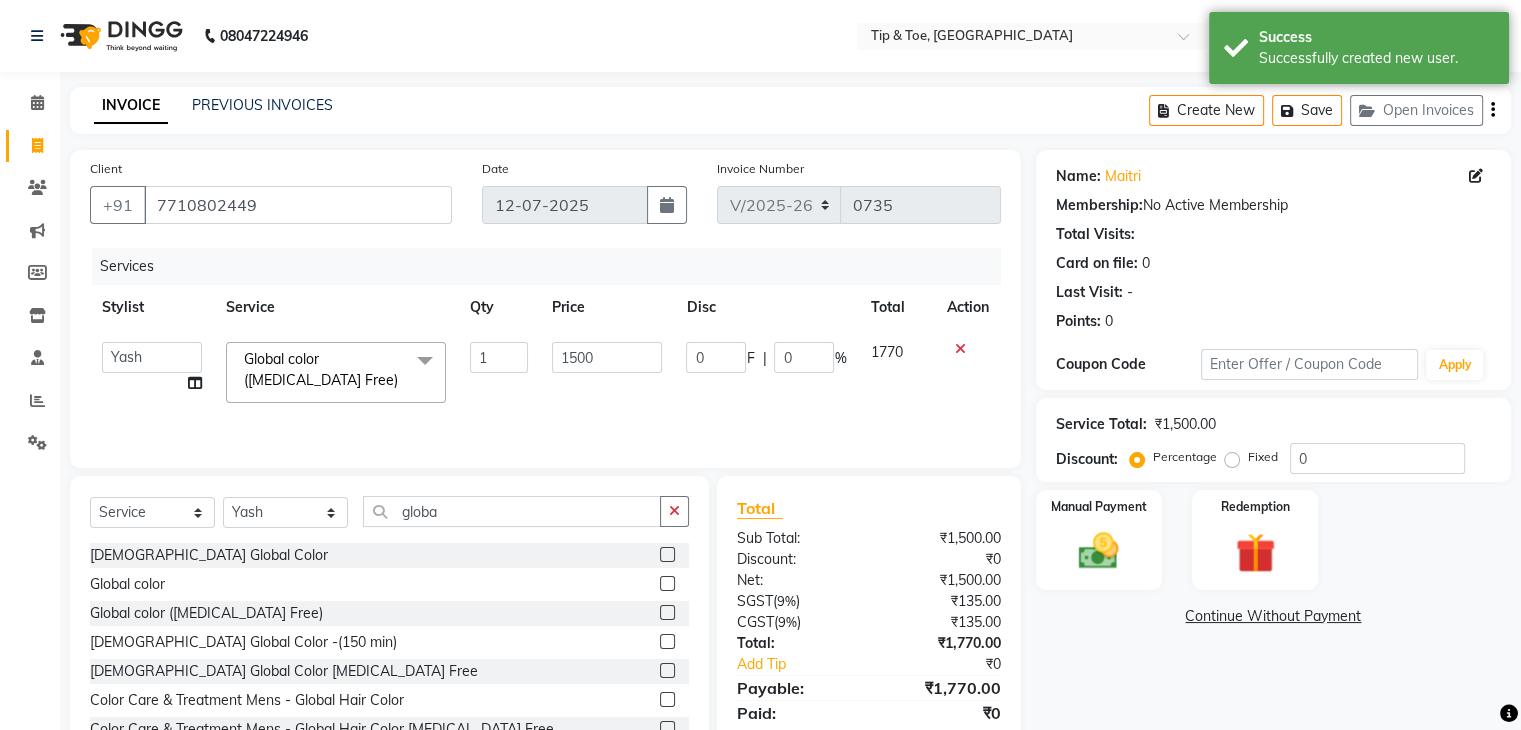 click on "1500" 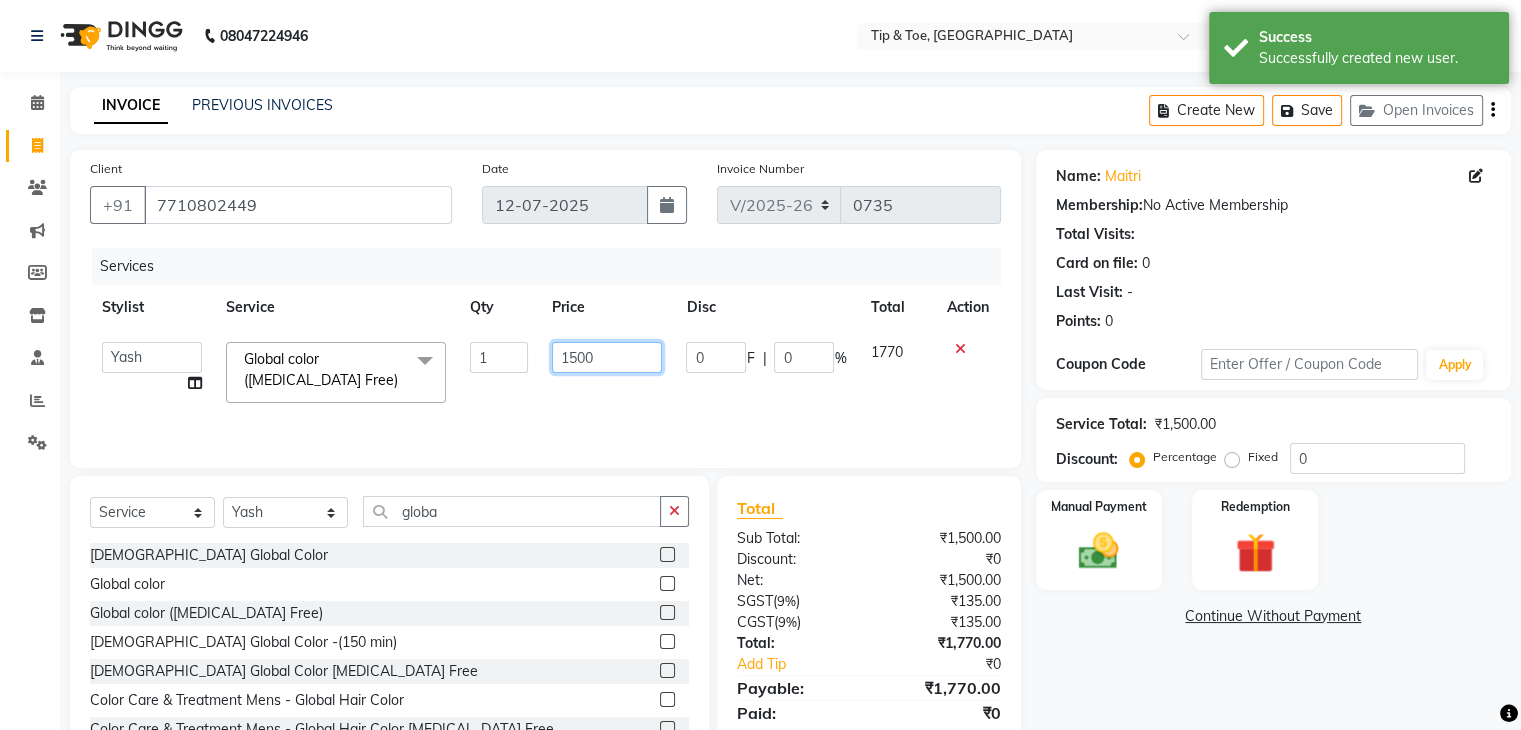 click on "1500" 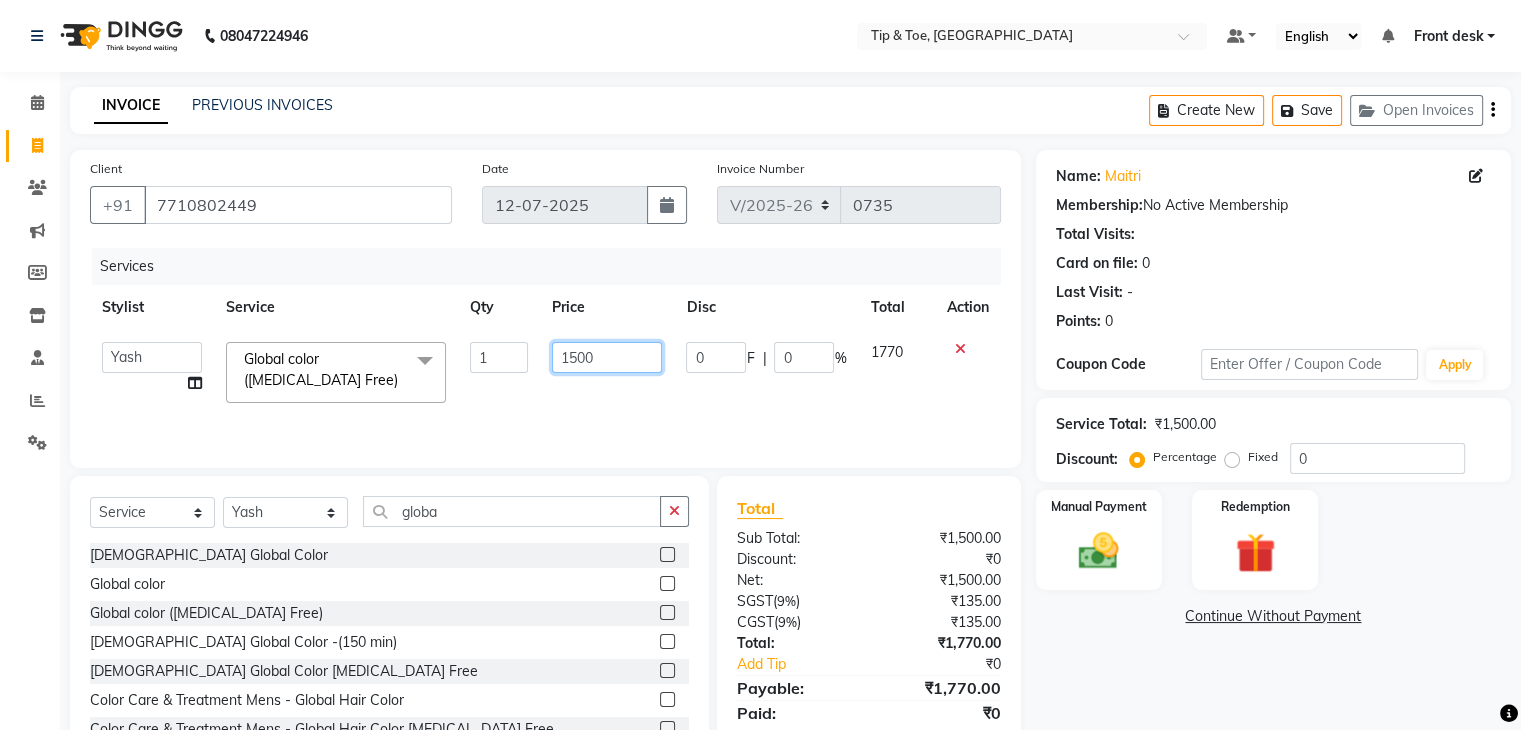 click on "1500" 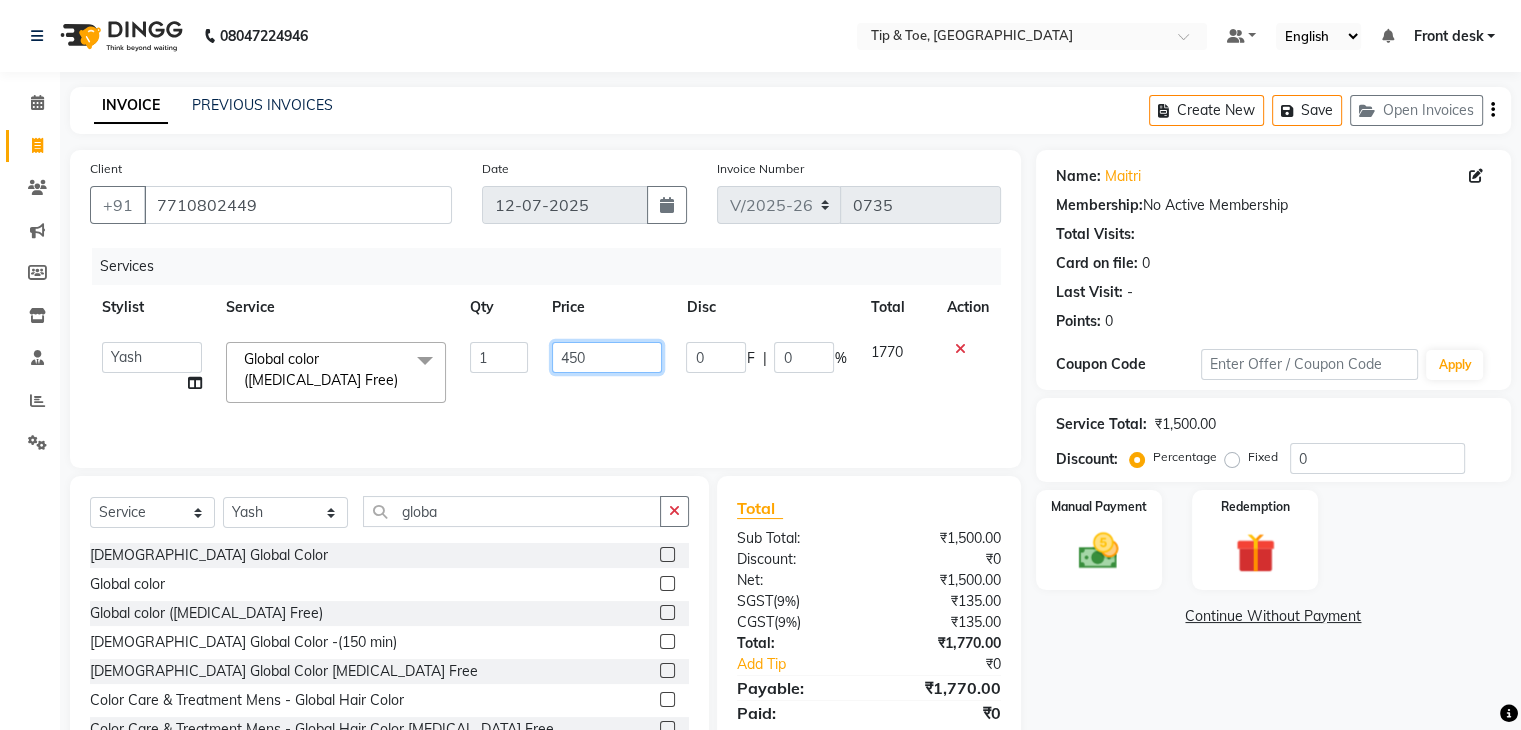 type on "4500" 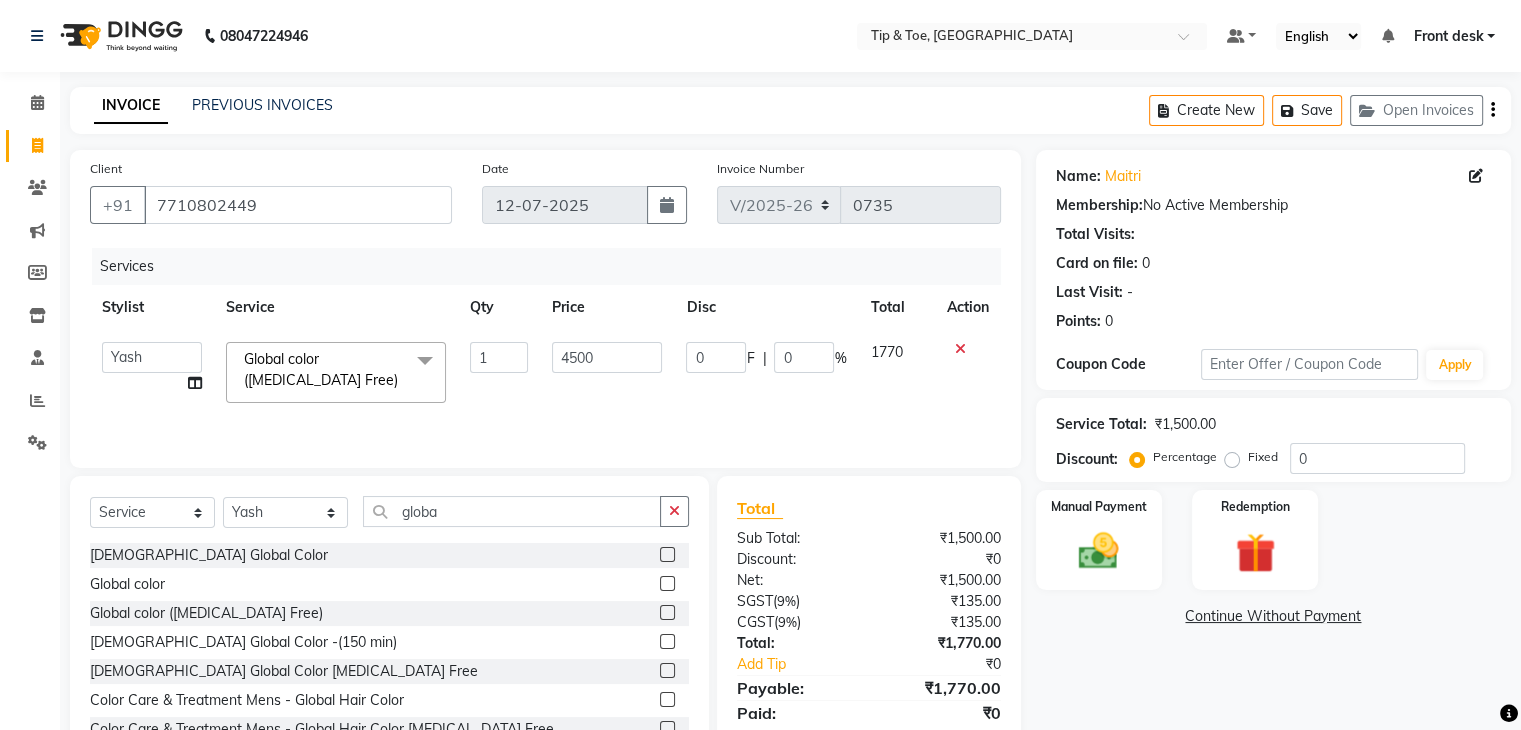click on "Services Stylist Service Qty Price Disc Total Action  [PERSON_NAME]   Front desk   [PERSON_NAME]   [PERSON_NAME]   Sweety   [PERSON_NAME]    [PERSON_NAME]   Yash   Zoya  Global color ([MEDICAL_DATA] Free)  x Extra AntiOxidant Paraffin Treatment Extra Scrub/Mask/Pack Foot Massage Voesh [US_STATE] [MEDICAL_DATA] Removal Gel Gehwol Classic Pedi Gehwol Med Pedi for Crack Skin Gehwol Med Lipidro Pedi Vedic valley manicure Vedic valley pedicure Essential Manicure w Scrub Essential Pedicure w Scrub T&T Nail Art Set (10 Fingers) T&T Acrylic Single Design T&T Single Nail Design T&T Glitter Color Change Permanent Alga Spa Manicure Eyebrow Lamination Lashes Tinting Eyebrow Tinting Russian Lashes Touch-Up Russian Lashes Extension Waiting charge 1 hr Lashes Removal Single Line Lashes Extension Barbie Lashes Extension Lashes Touch-Up O.P.I Ombre Gel Nail Set O.P.I Ombre Acrylic Nail Set O.P.I French Acrylic Nail Set O.P.I Natural Acrylic Nail Set O.P.I French Gel Nail Set O.P.I Natural Gel Nail Set O.P.I Gel Overlays O.P.I Acrylic Overlays D-TAN 1" 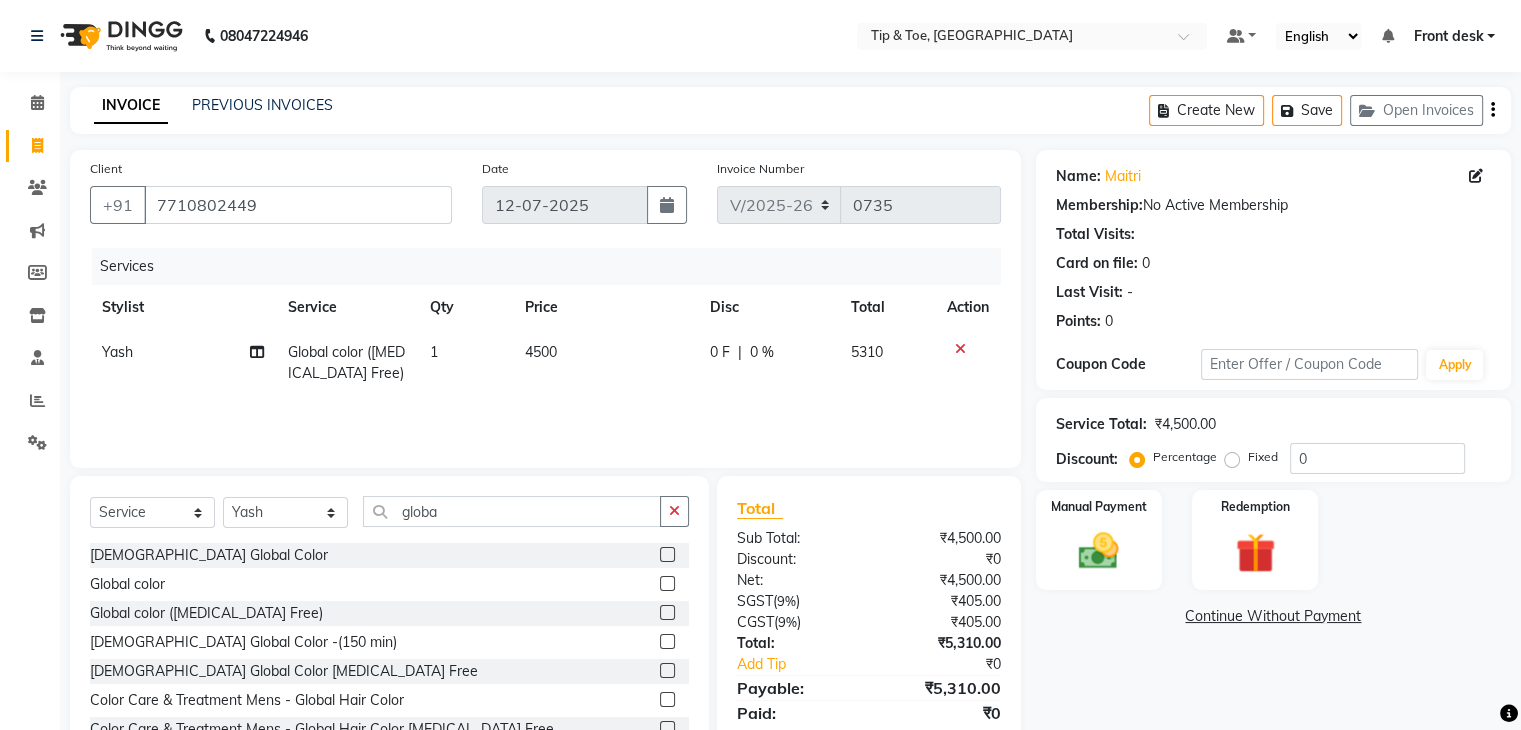 click on "0 F | 0 %" 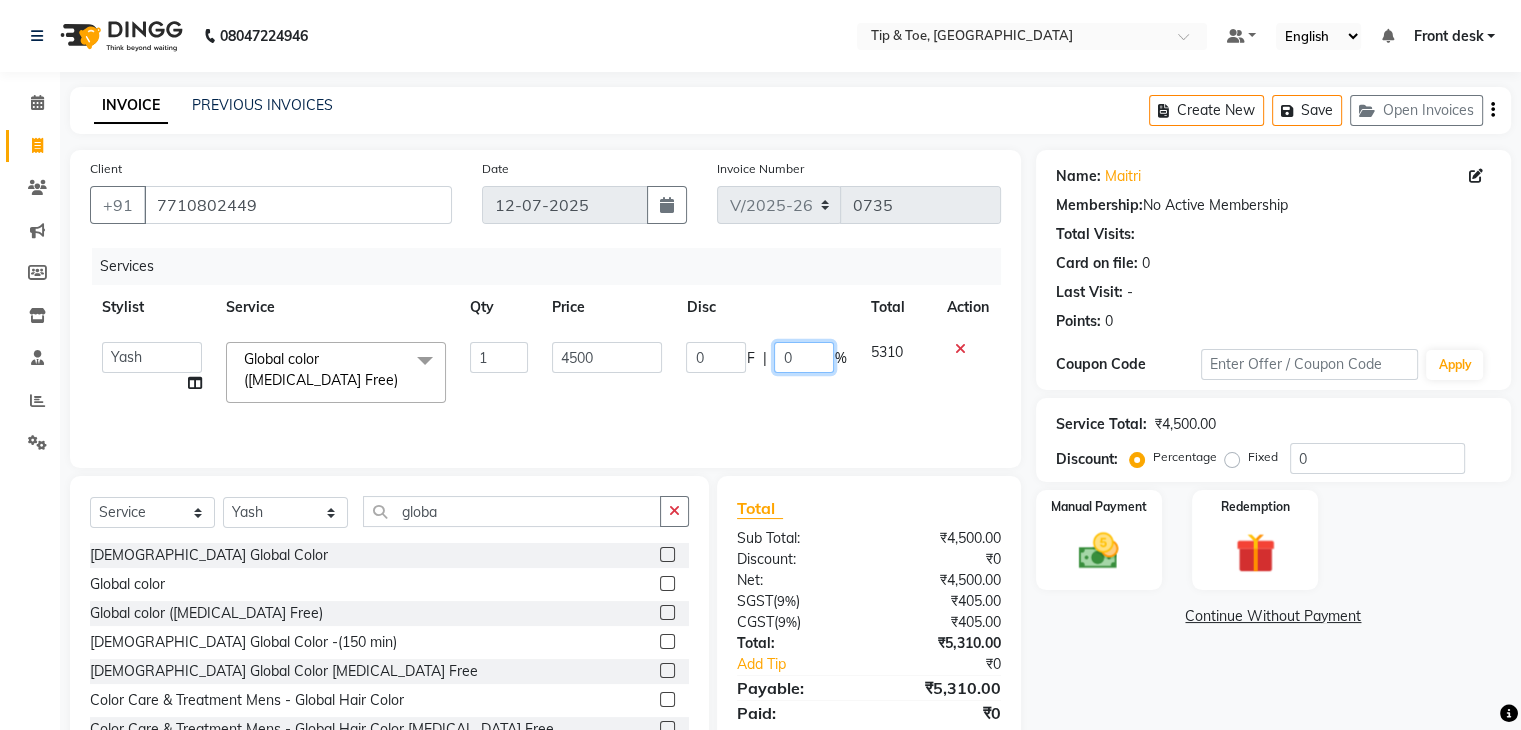 click on "0" 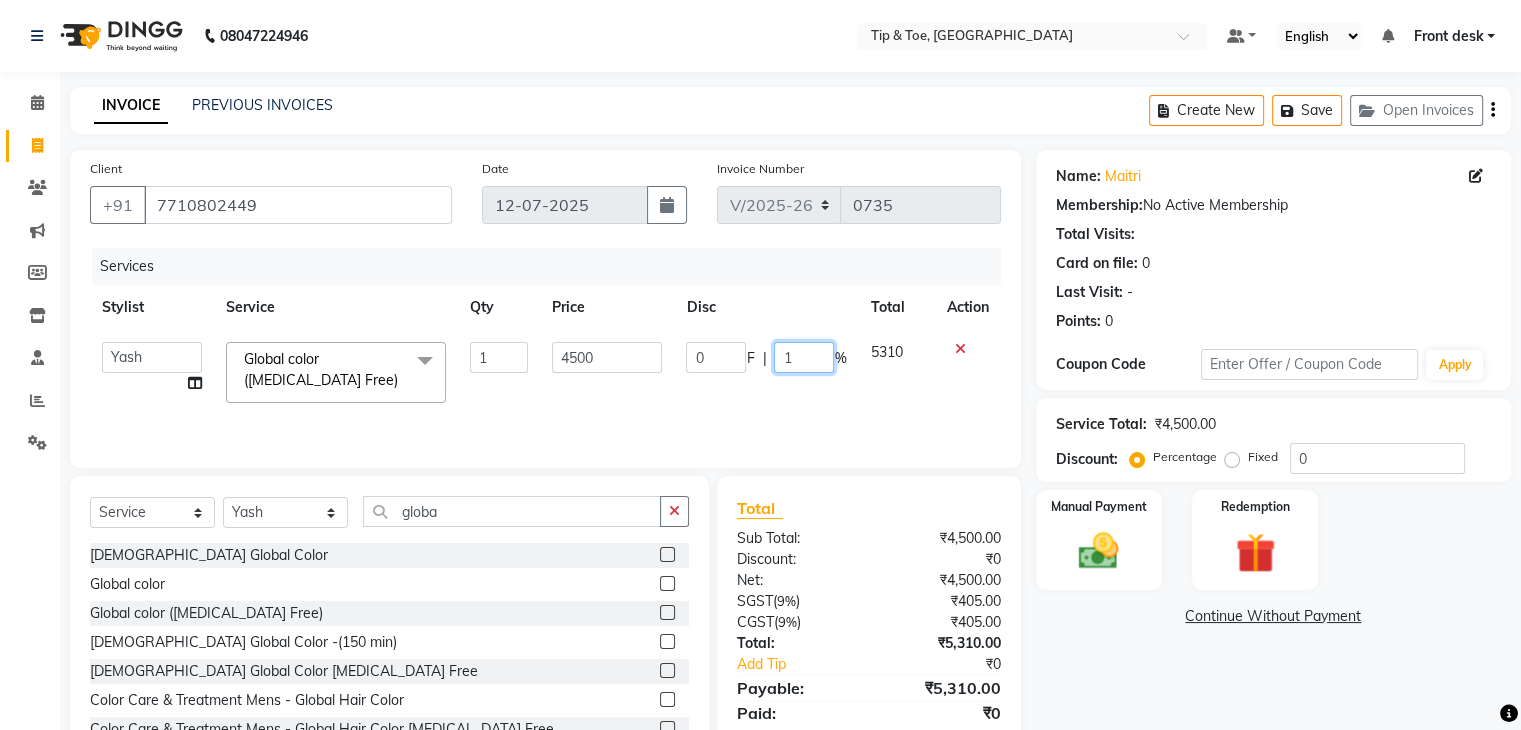 type on "15" 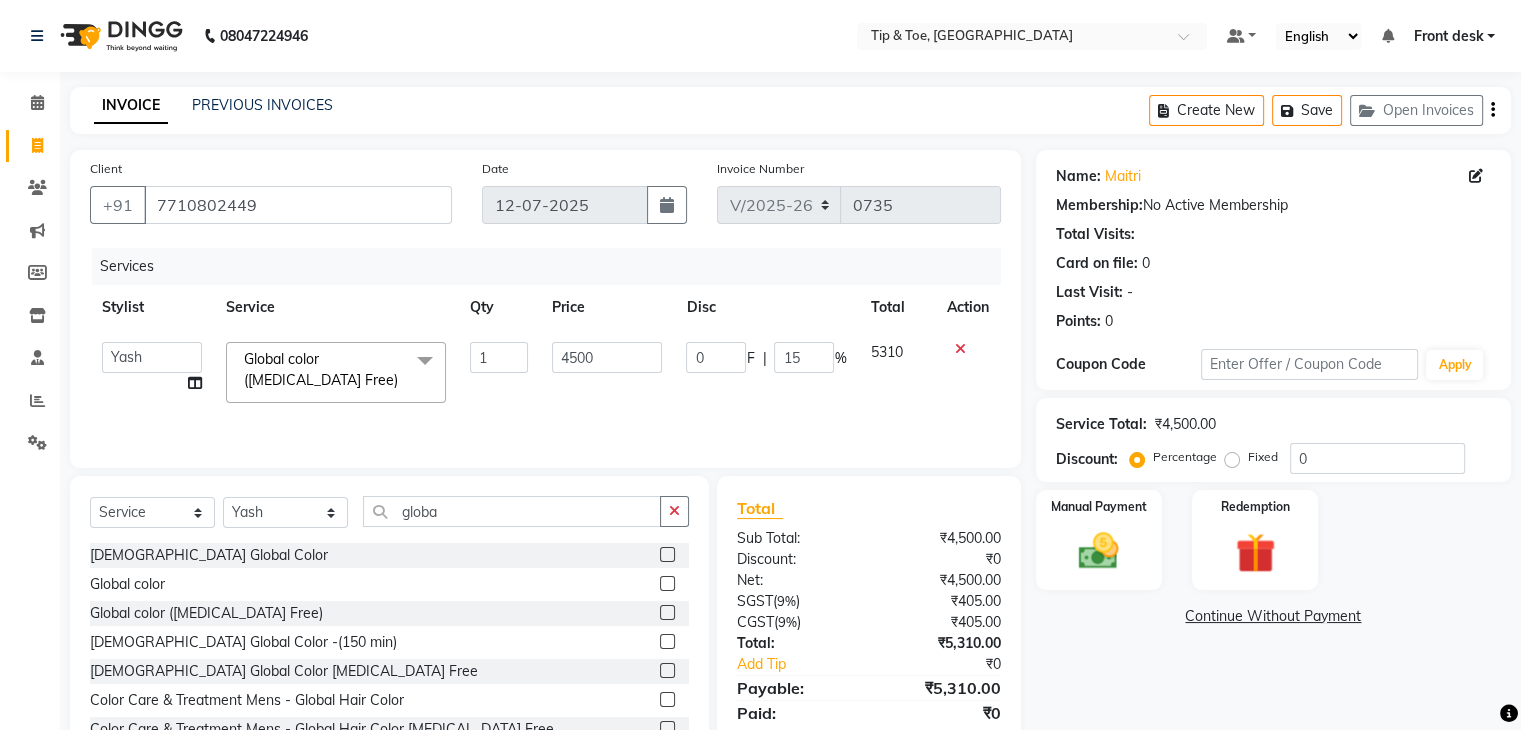 click on "4500" 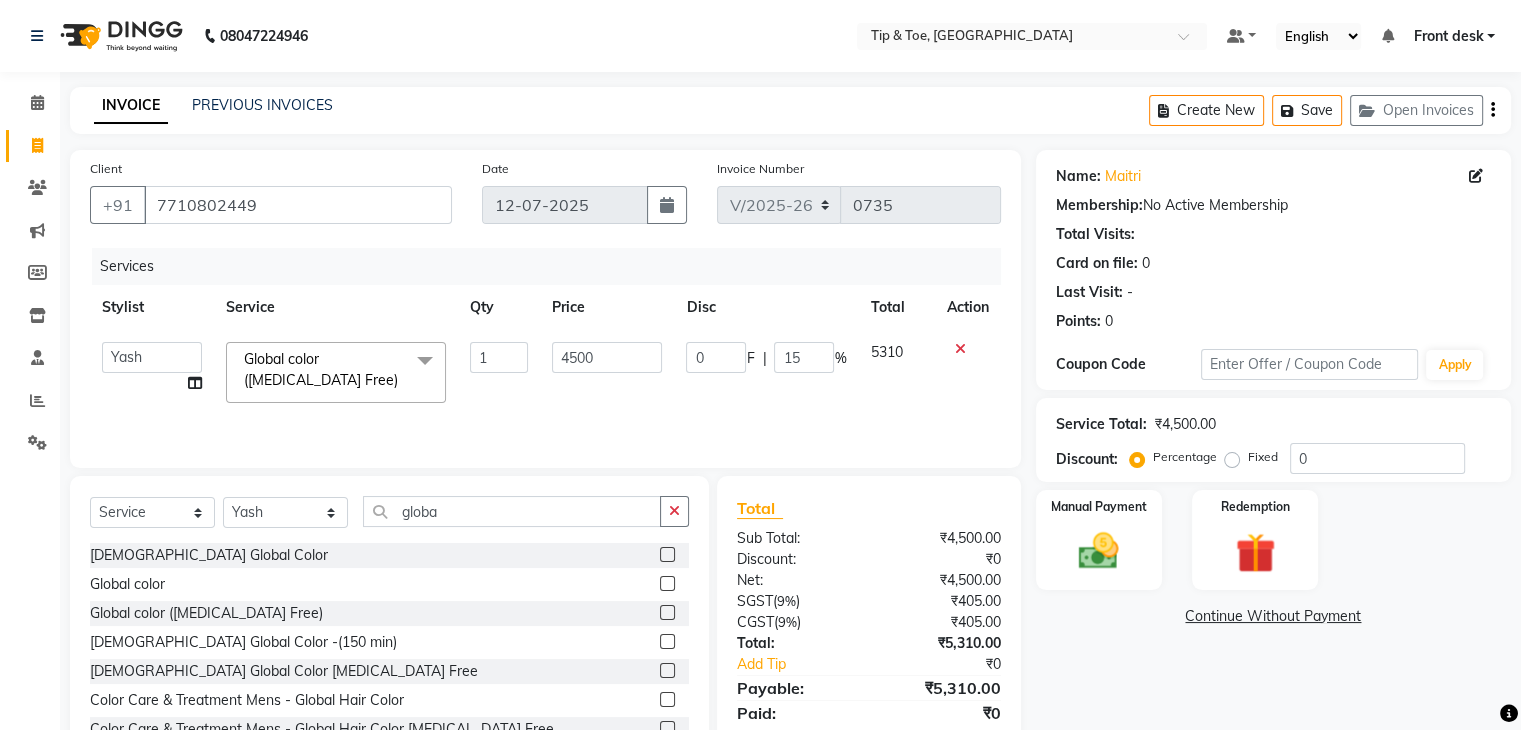 select on "68799" 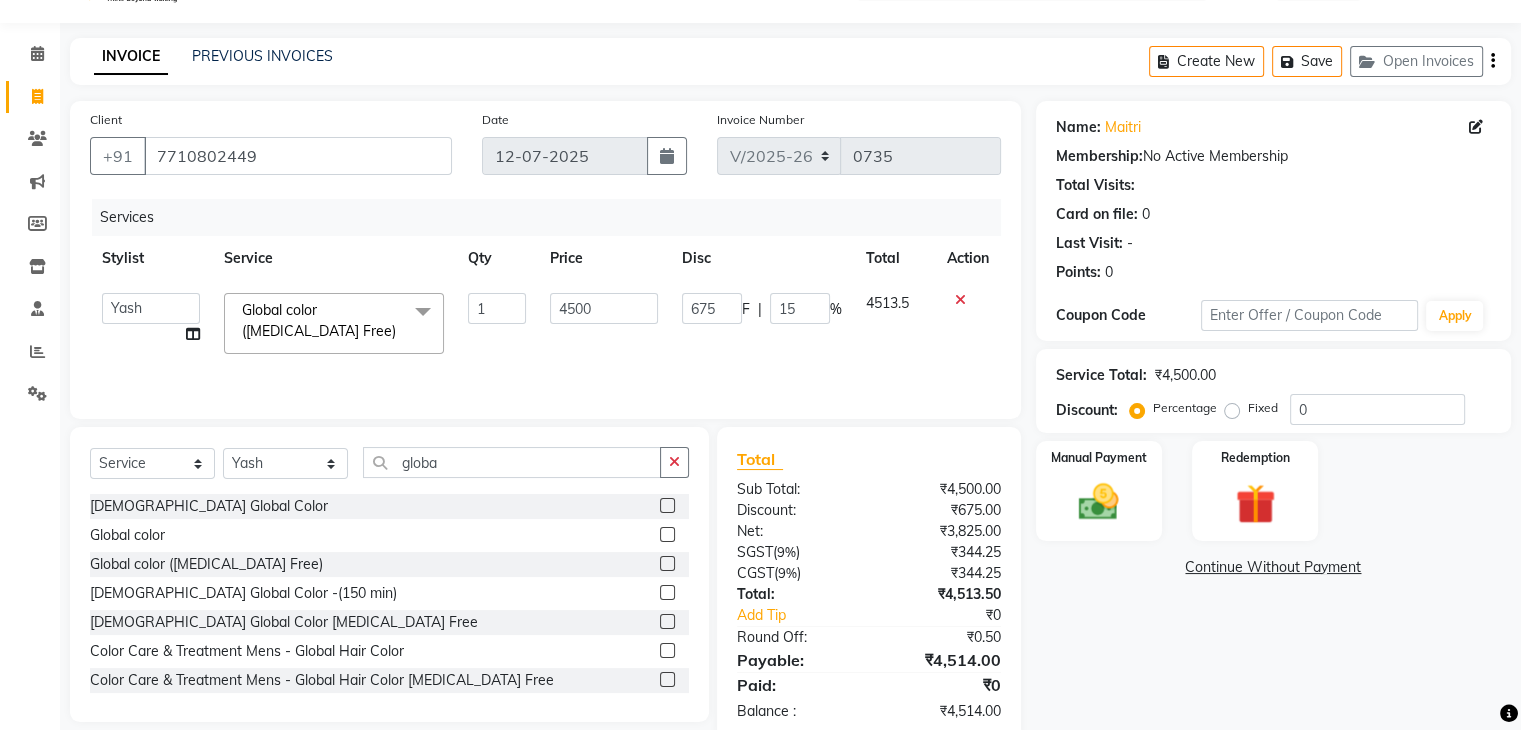 scroll, scrollTop: 92, scrollLeft: 0, axis: vertical 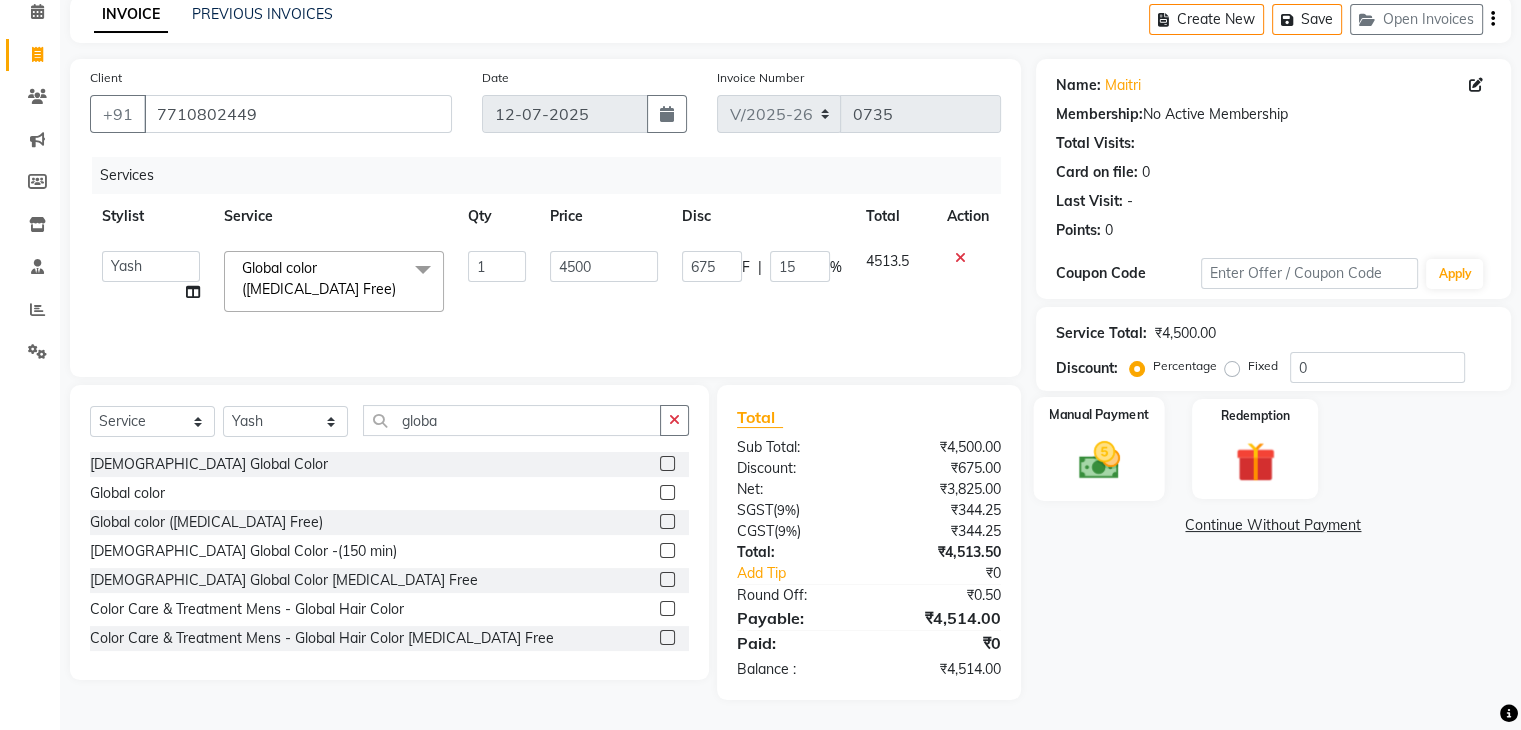 click 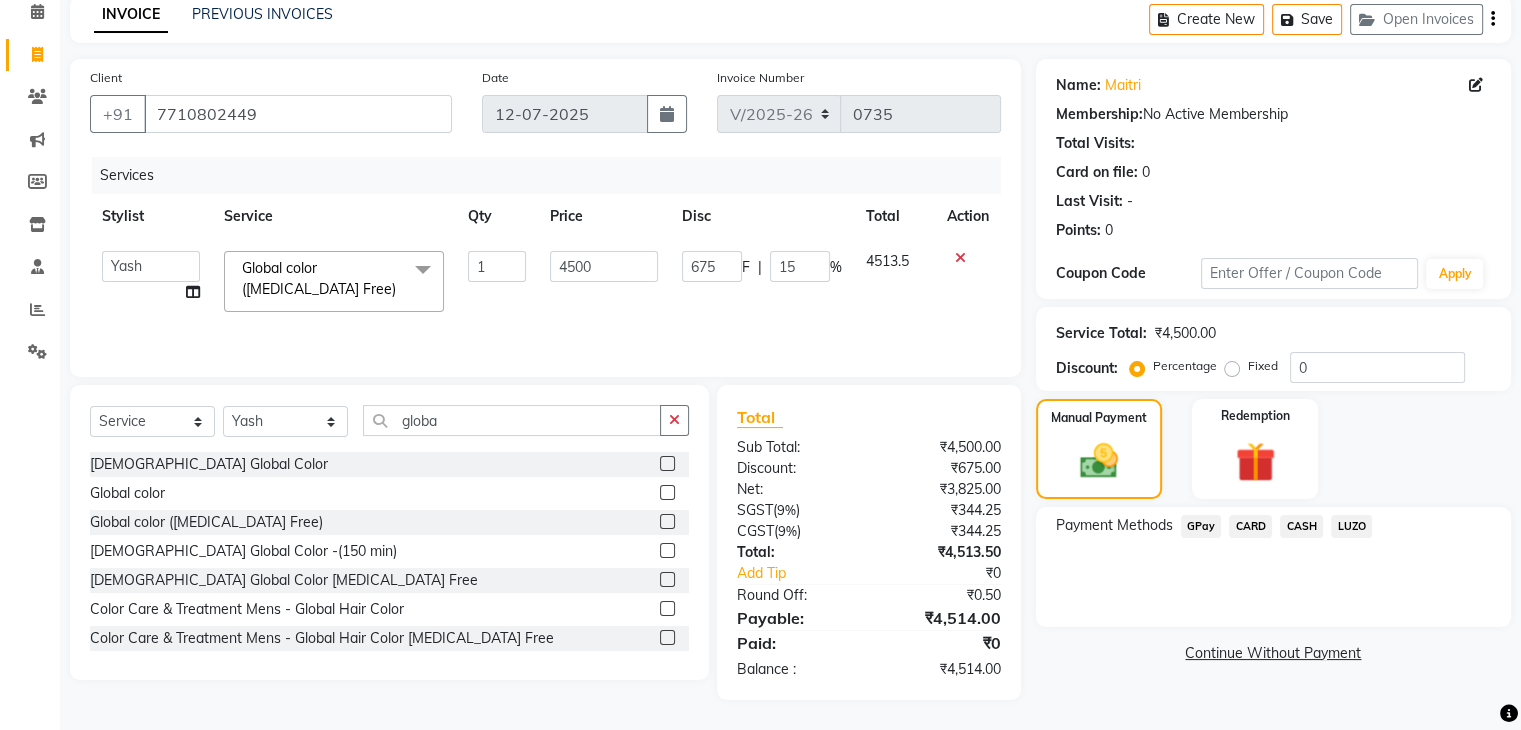click on "CASH" 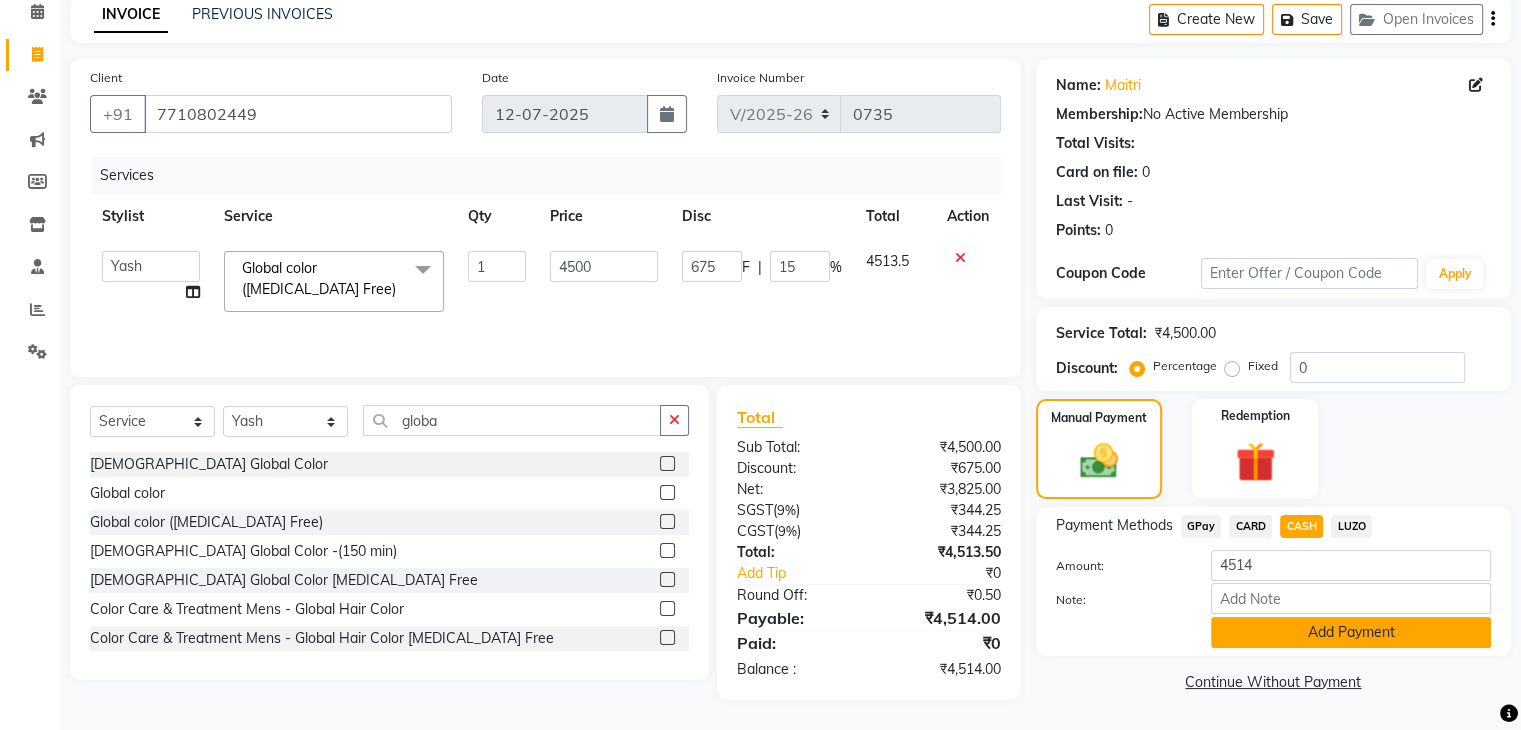 click on "Add Payment" 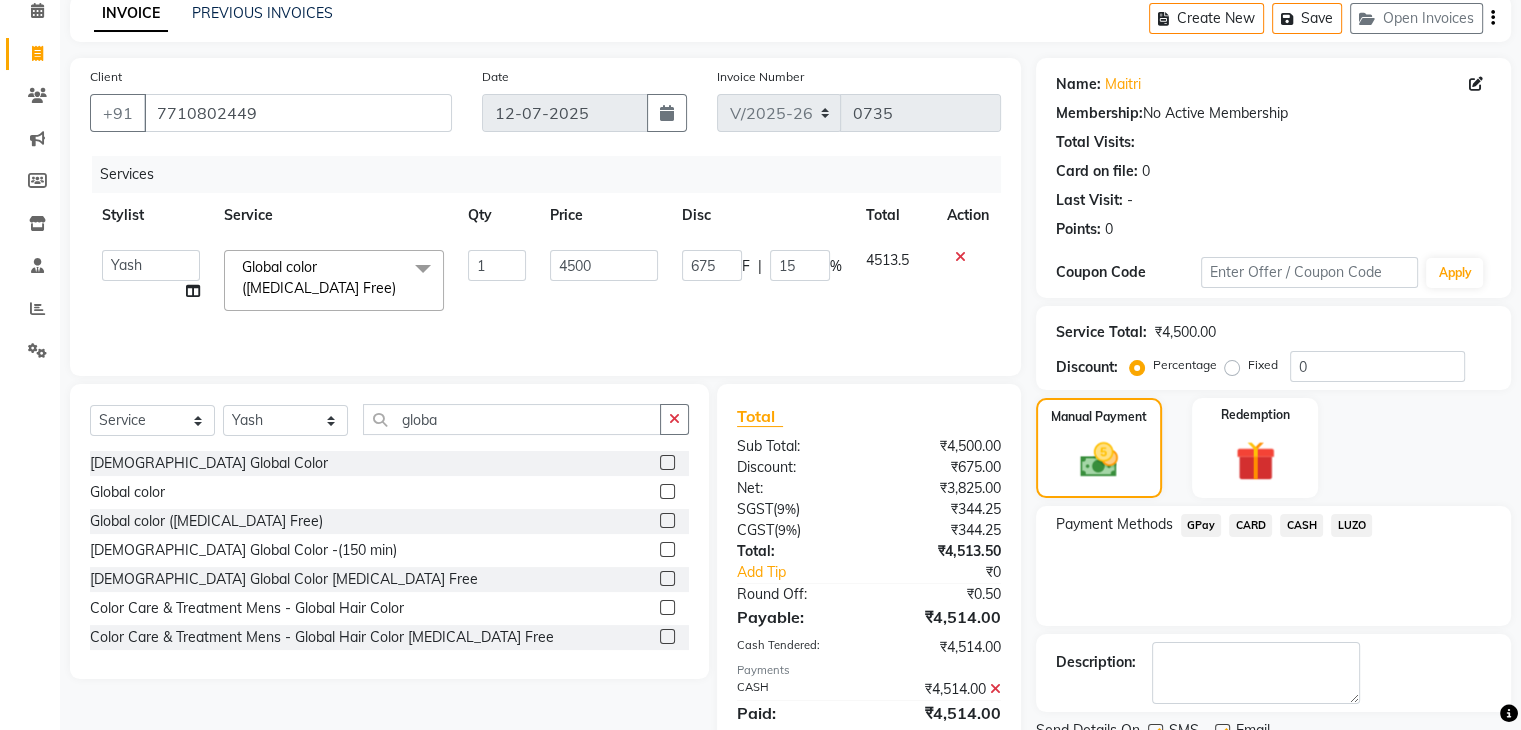 scroll, scrollTop: 171, scrollLeft: 0, axis: vertical 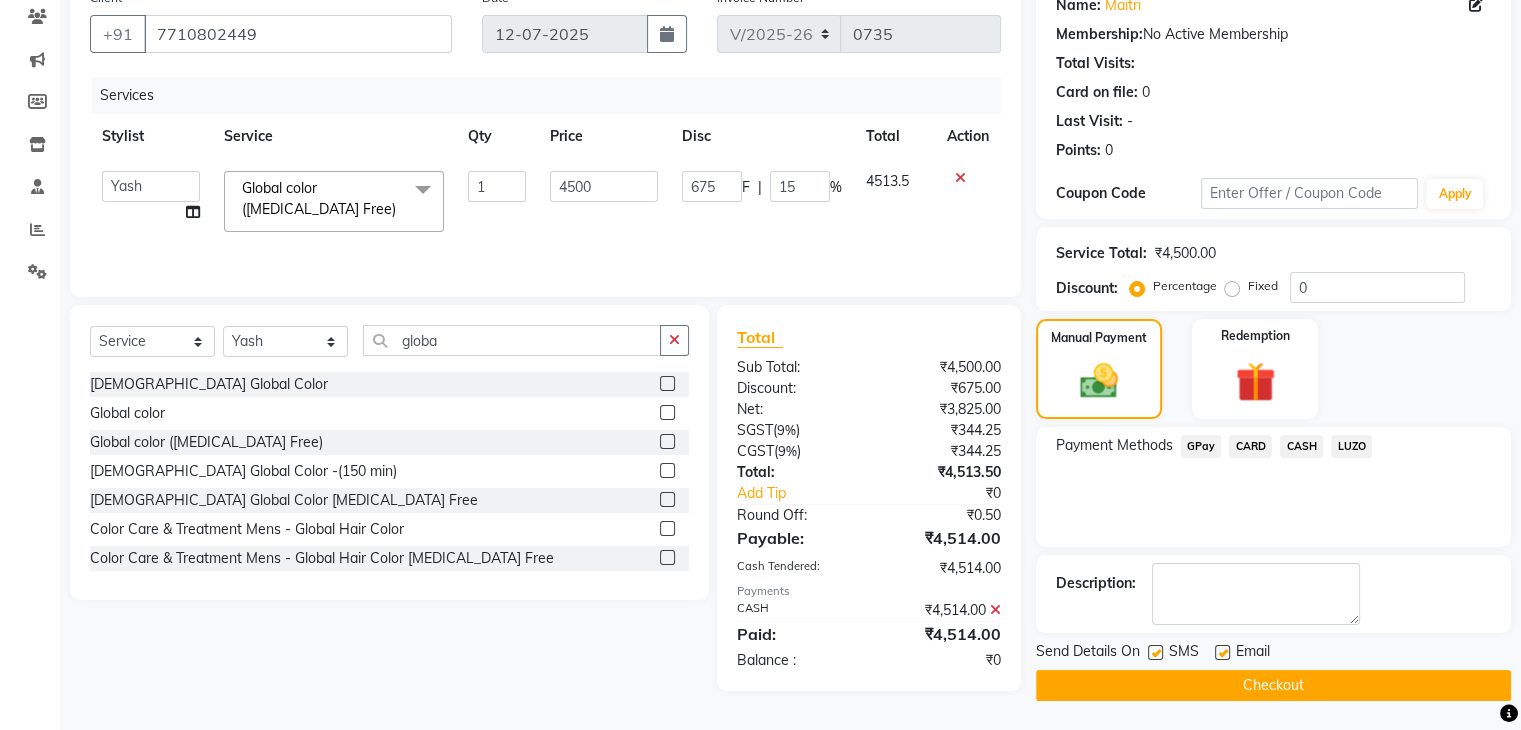 click on "Checkout" 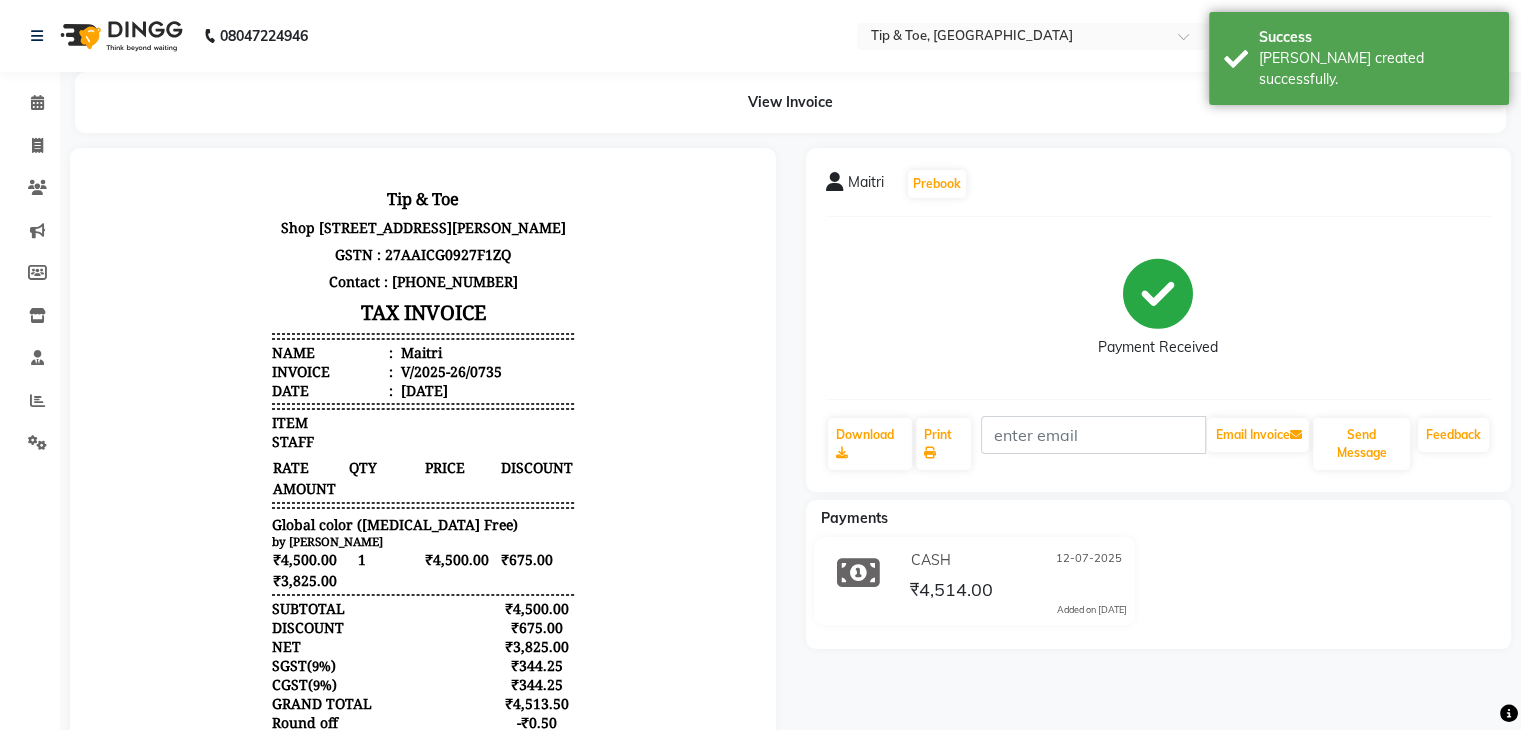 scroll, scrollTop: 0, scrollLeft: 0, axis: both 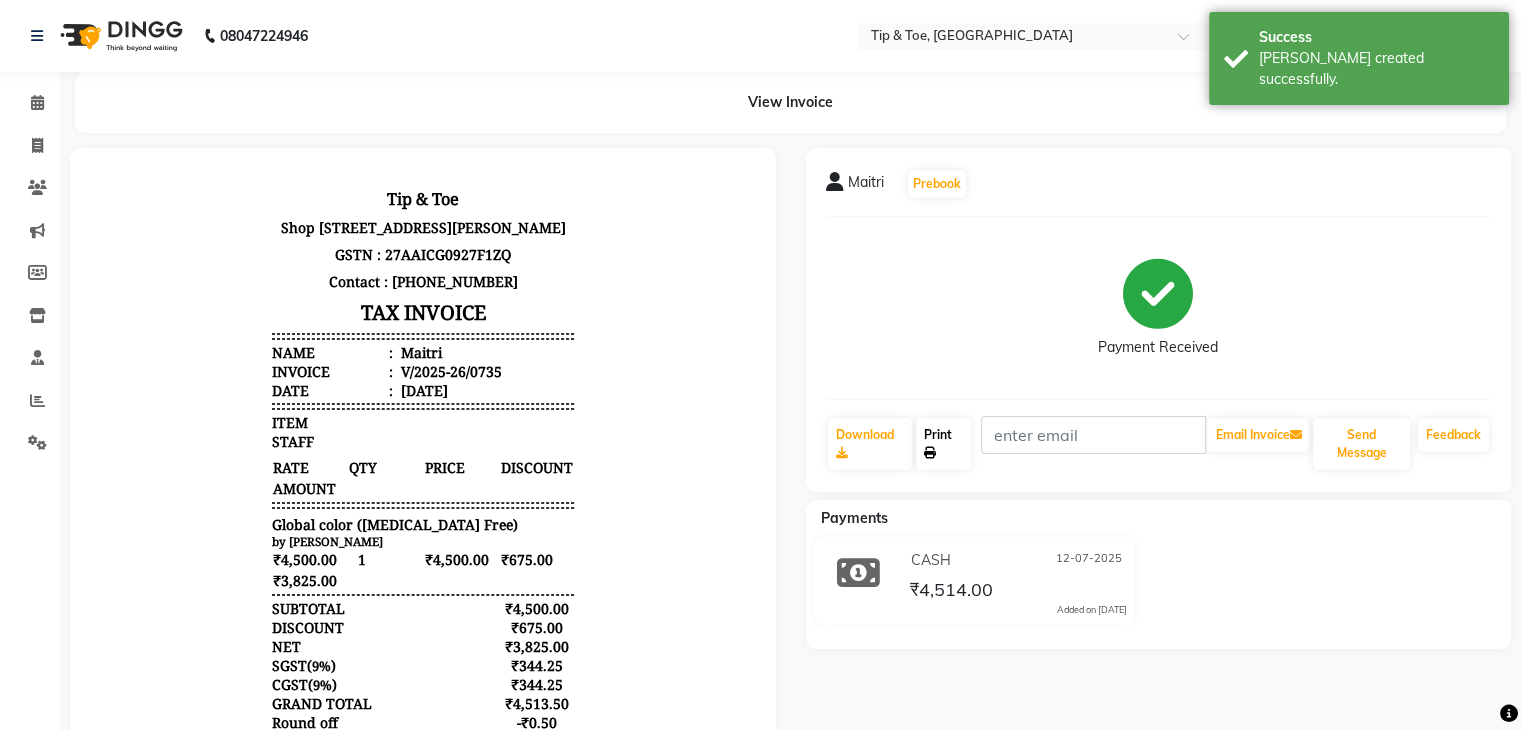 click 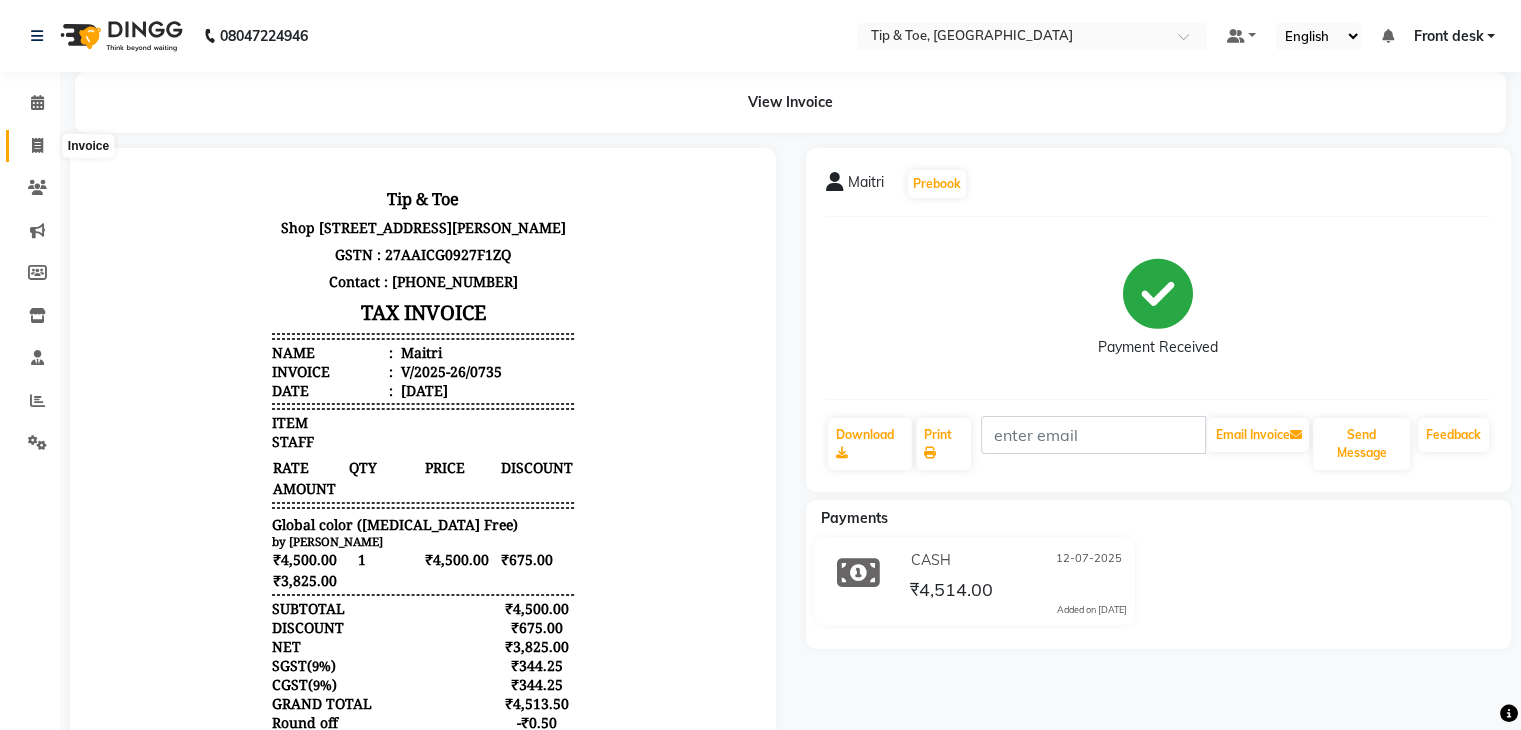 click 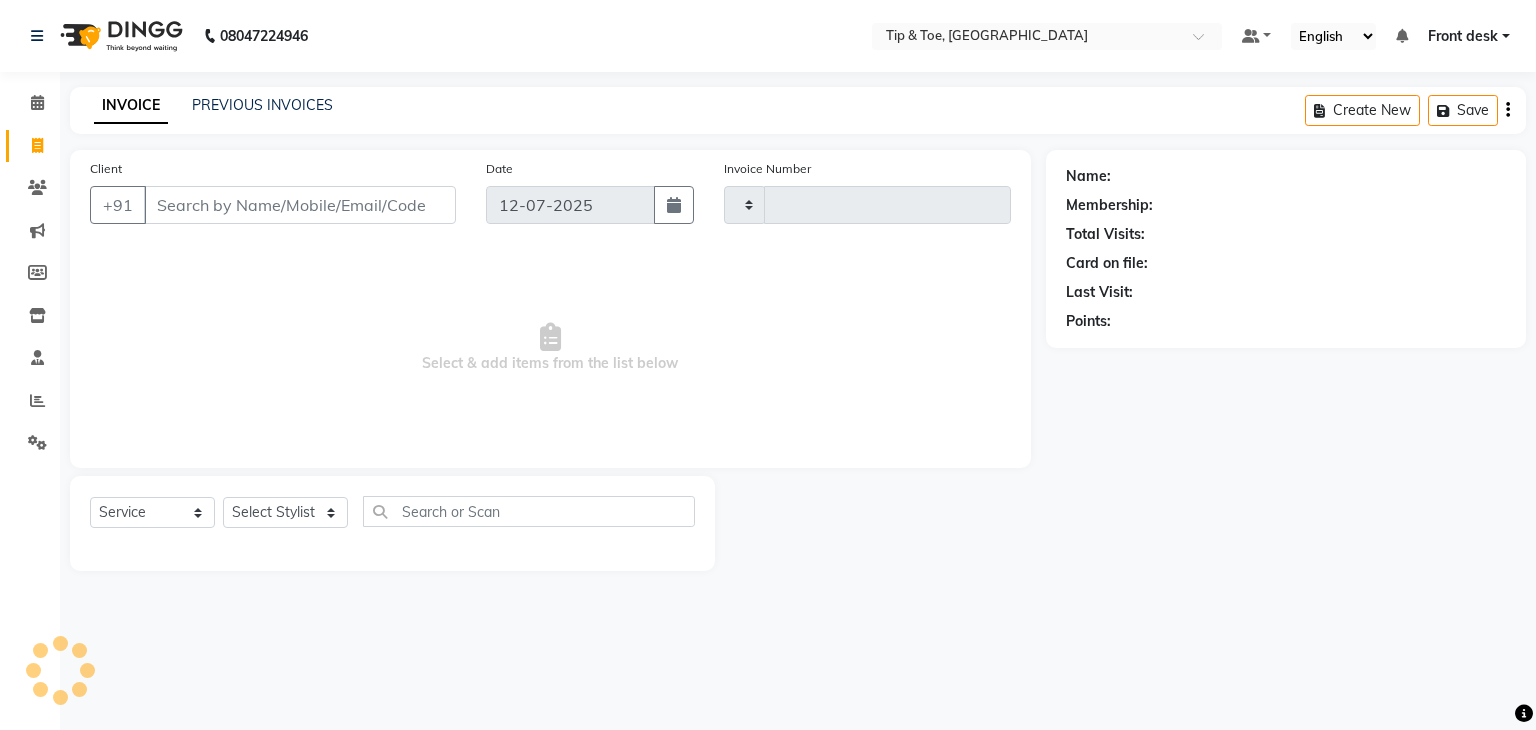 type on "0736" 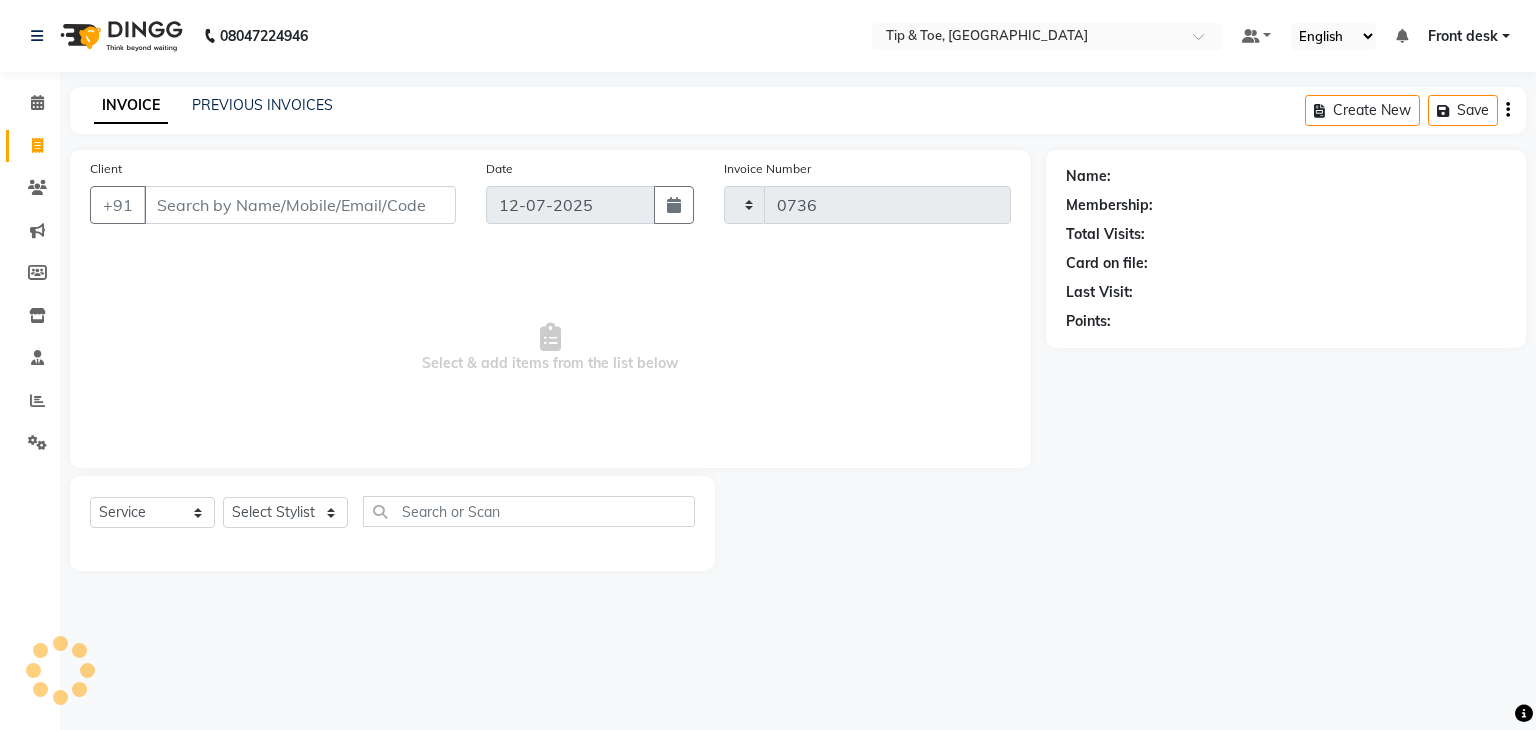 select on "5942" 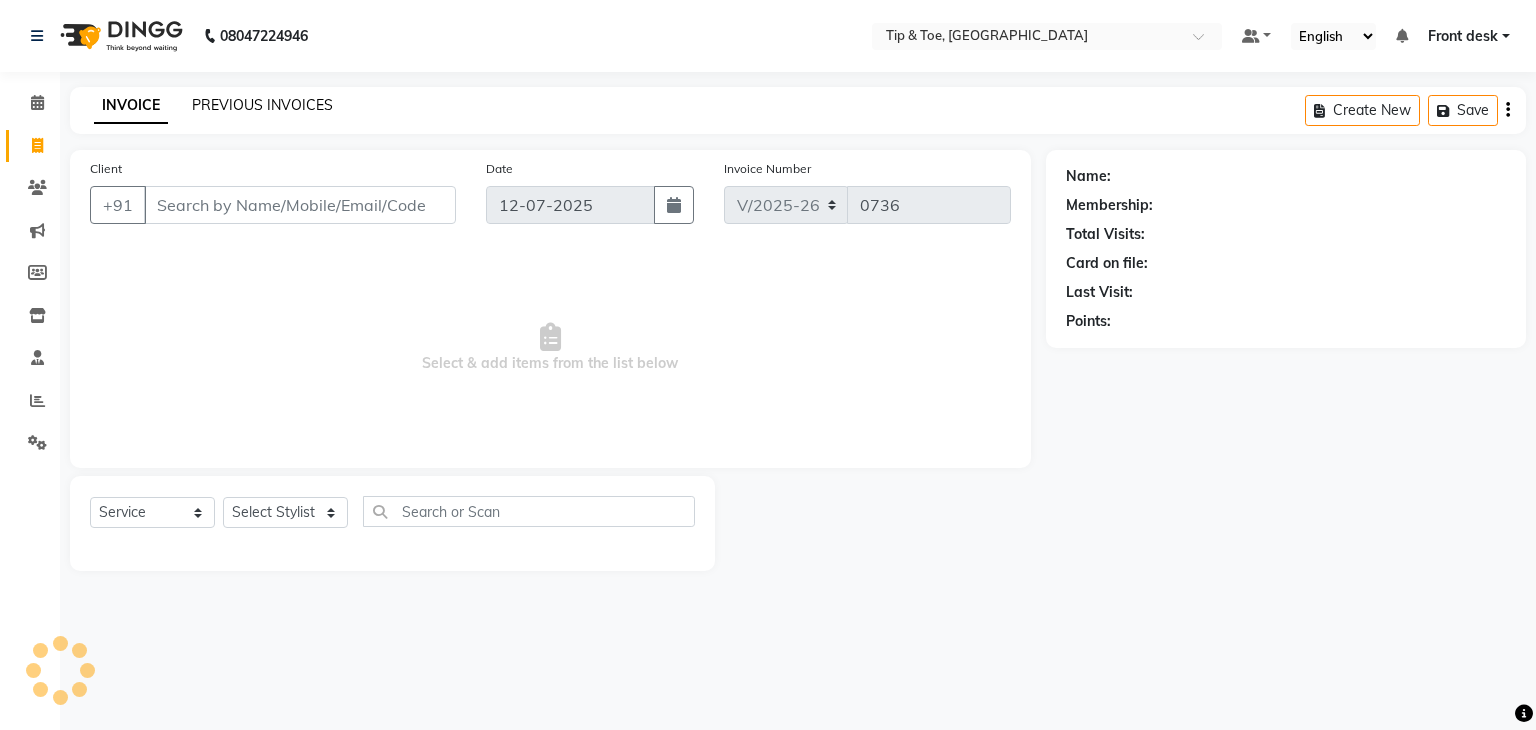 click on "PREVIOUS INVOICES" 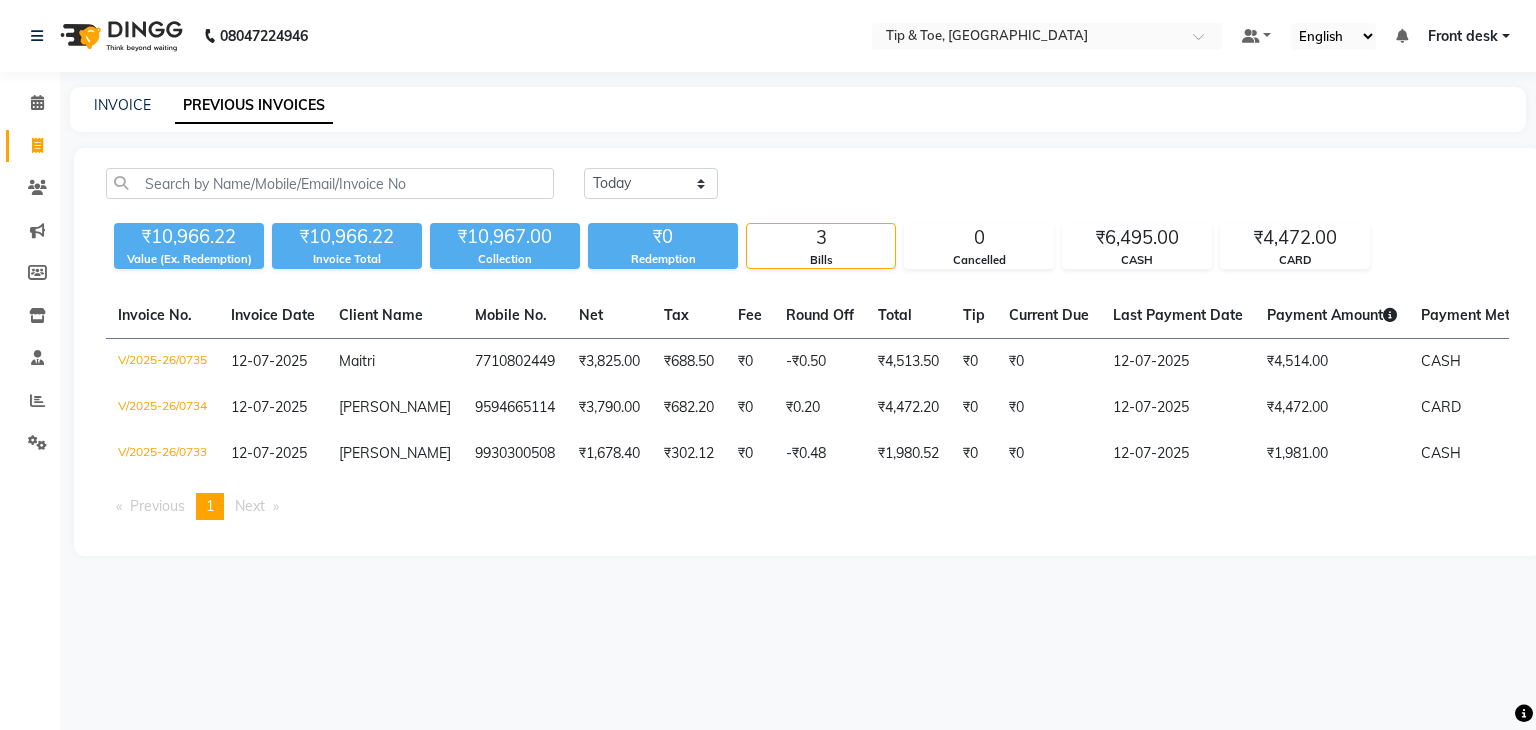 click on "Invoice No.   Invoice Date   Client Name   Mobile No.   Net   Tax   Fee   Round Off   Total   Tip   Current Due   Last Payment Date   Payment Amount   Payment Methods   Cancel Reason   Status   V/2025-26/0735  [DATE] Maitri   7710802449 ₹3,825.00 ₹688.50  ₹0  -₹0.50 ₹4,513.50 ₹0 ₹0 [DATE] ₹4,514.00  CASH - PAID  V/2025-26/0734  [DATE] [PERSON_NAME]   9594665114 ₹3,790.00 ₹682.20  ₹0  ₹0.20 ₹4,472.20 ₹0 ₹0 [DATE] ₹4,472.00  CARD - PAID  V/2025-26/0733  [DATE] [PERSON_NAME]   9930300508 ₹1,678.40 ₹302.12  ₹0  -₹0.48 ₹1,980.52 ₹0 ₹0 [DATE] ₹1,981.00  CASH - PAID  Previous  page  1 / 1  You're on page  1  Next  page" 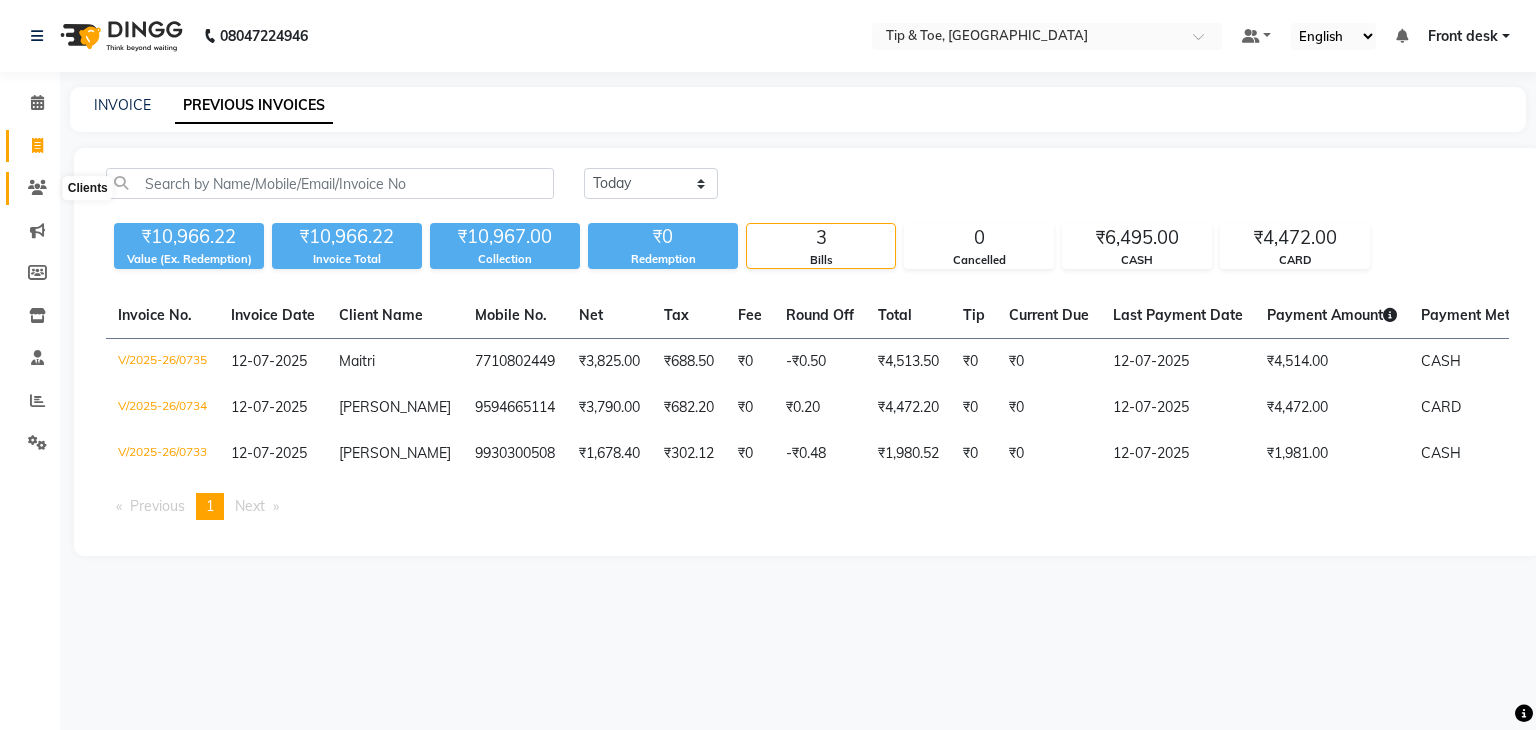 click 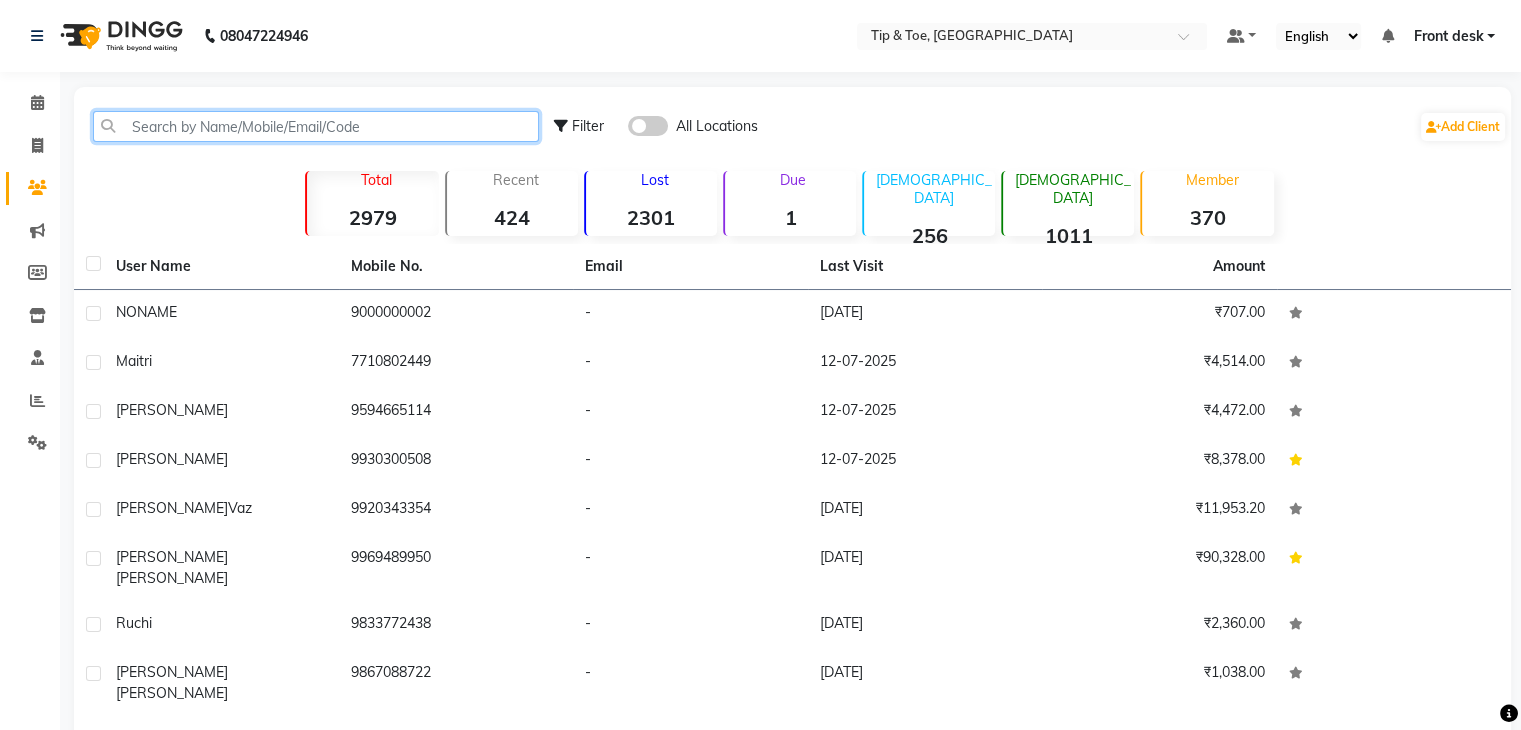 click 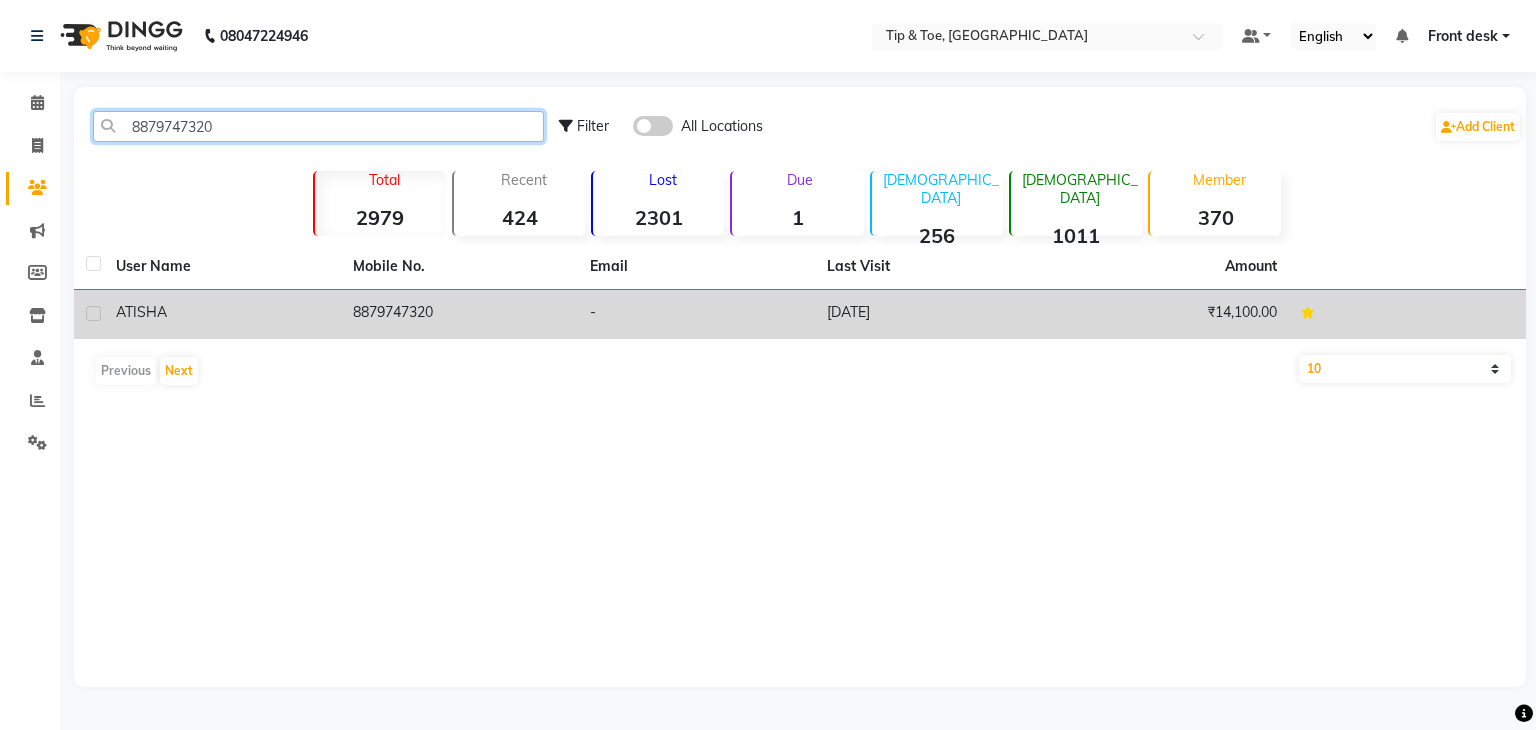 type on "8879747320" 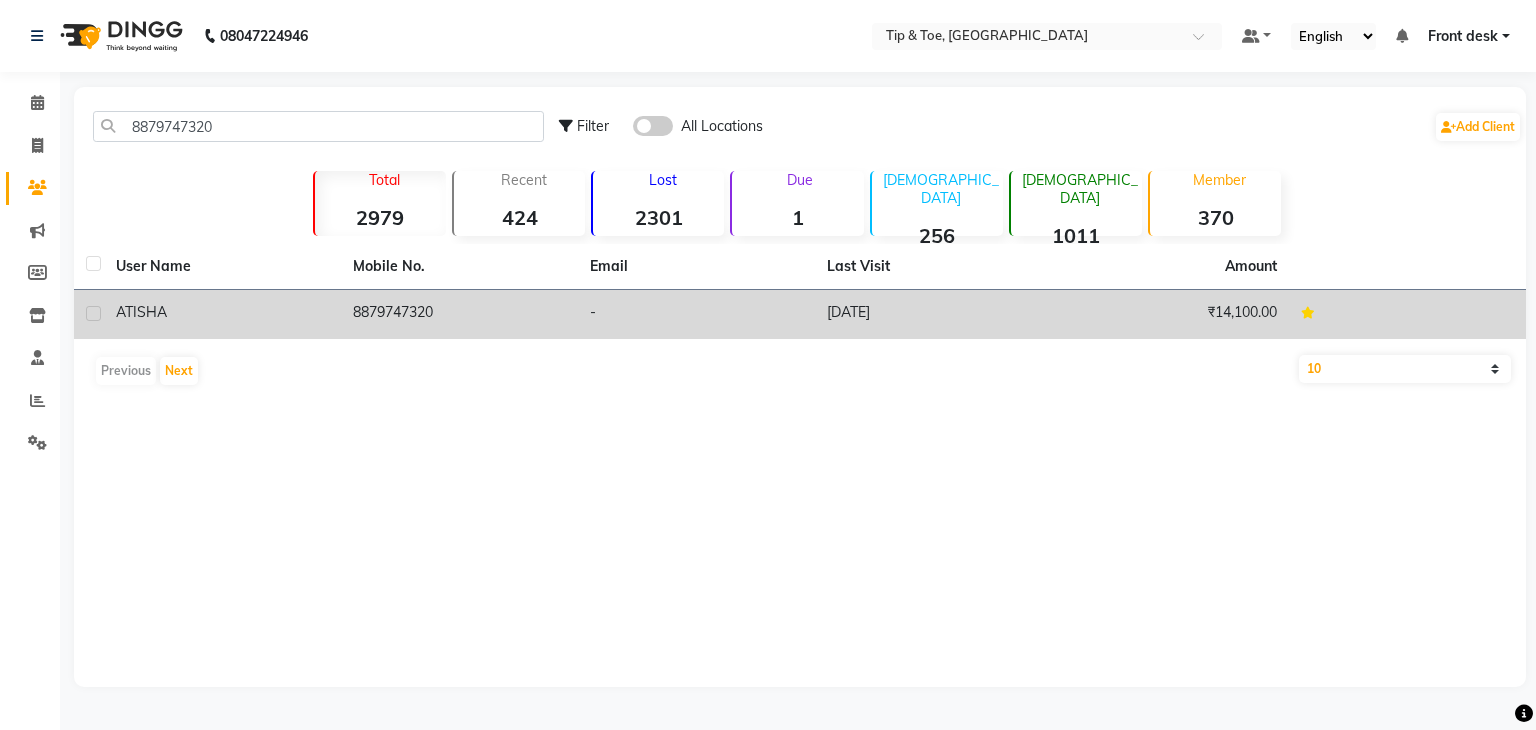 click on "ATISHA" 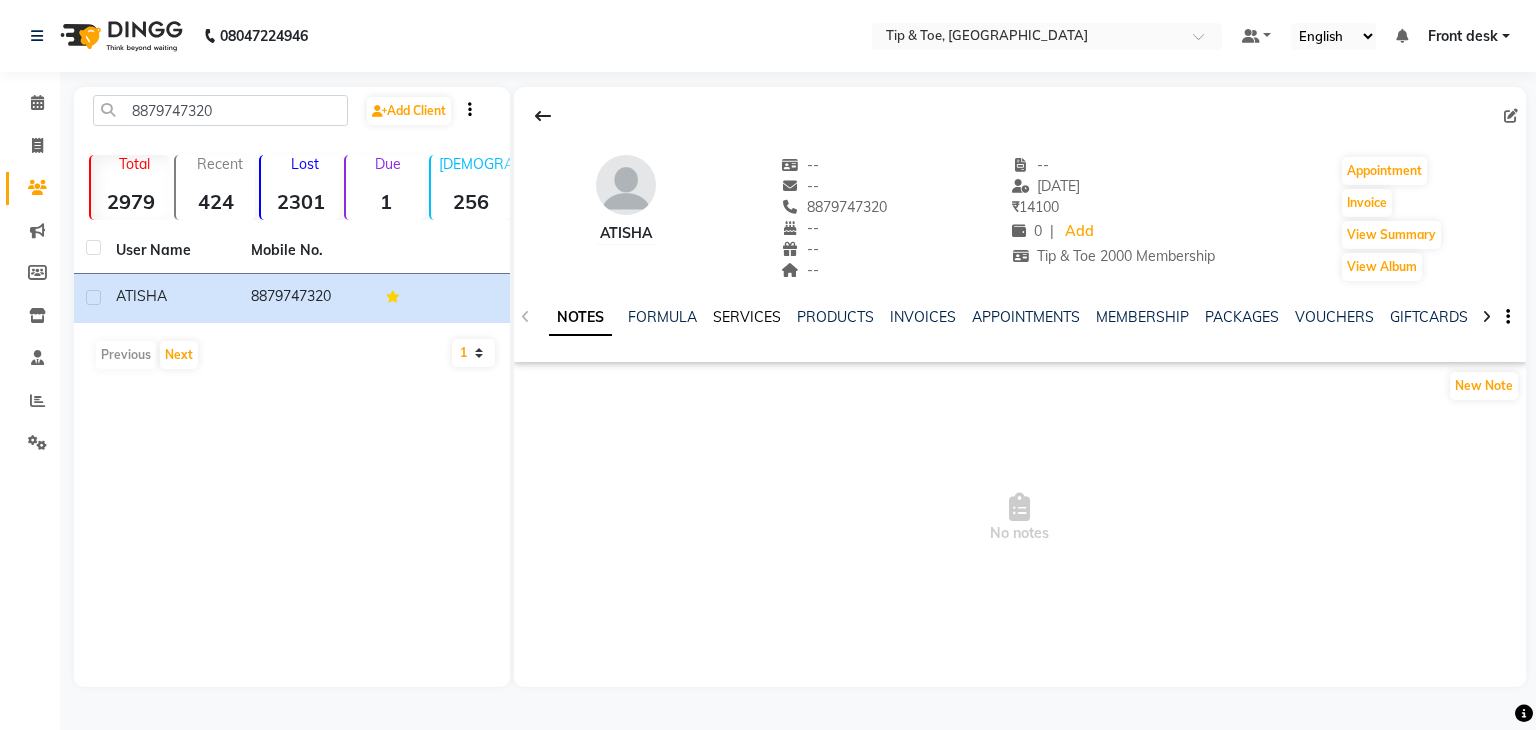 click on "SERVICES" 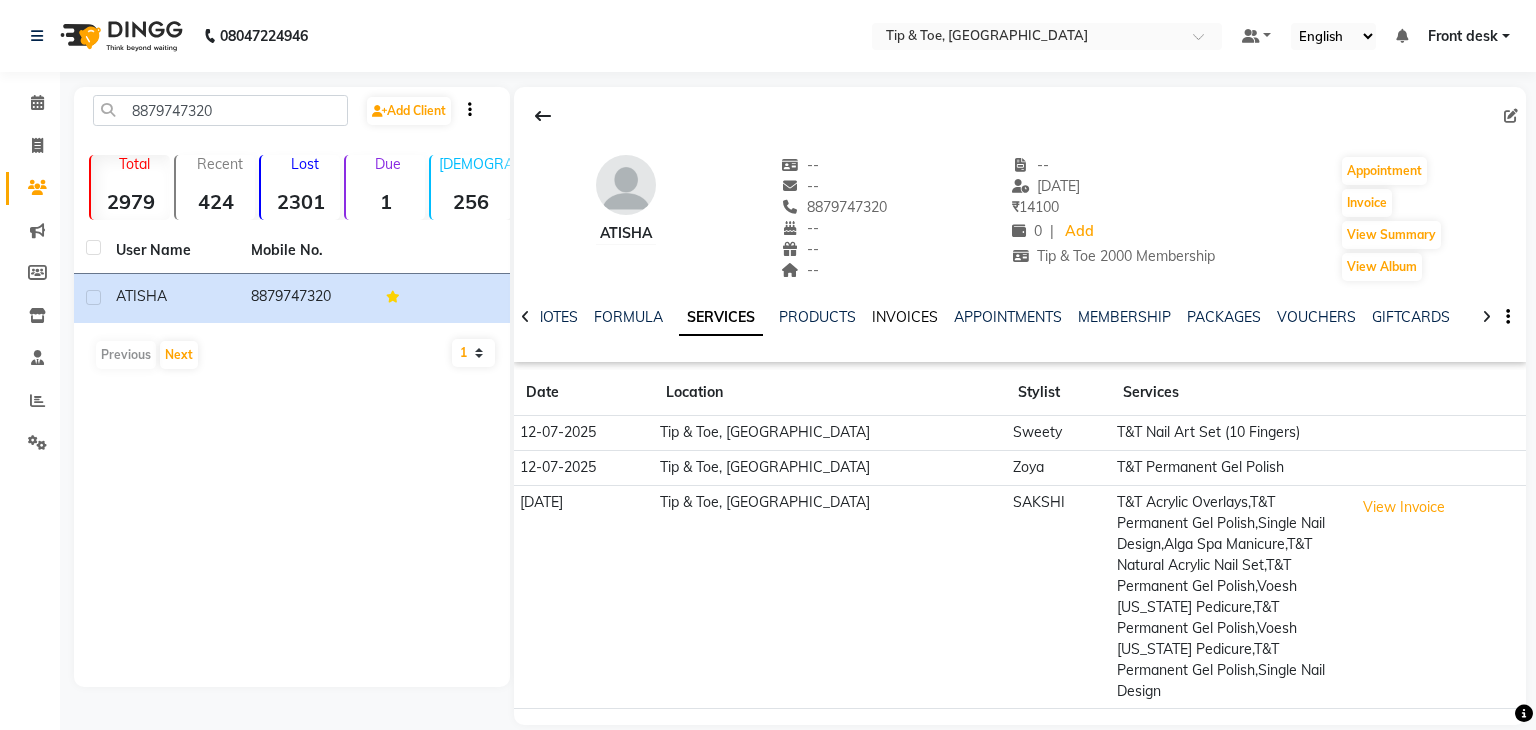 click on "INVOICES" 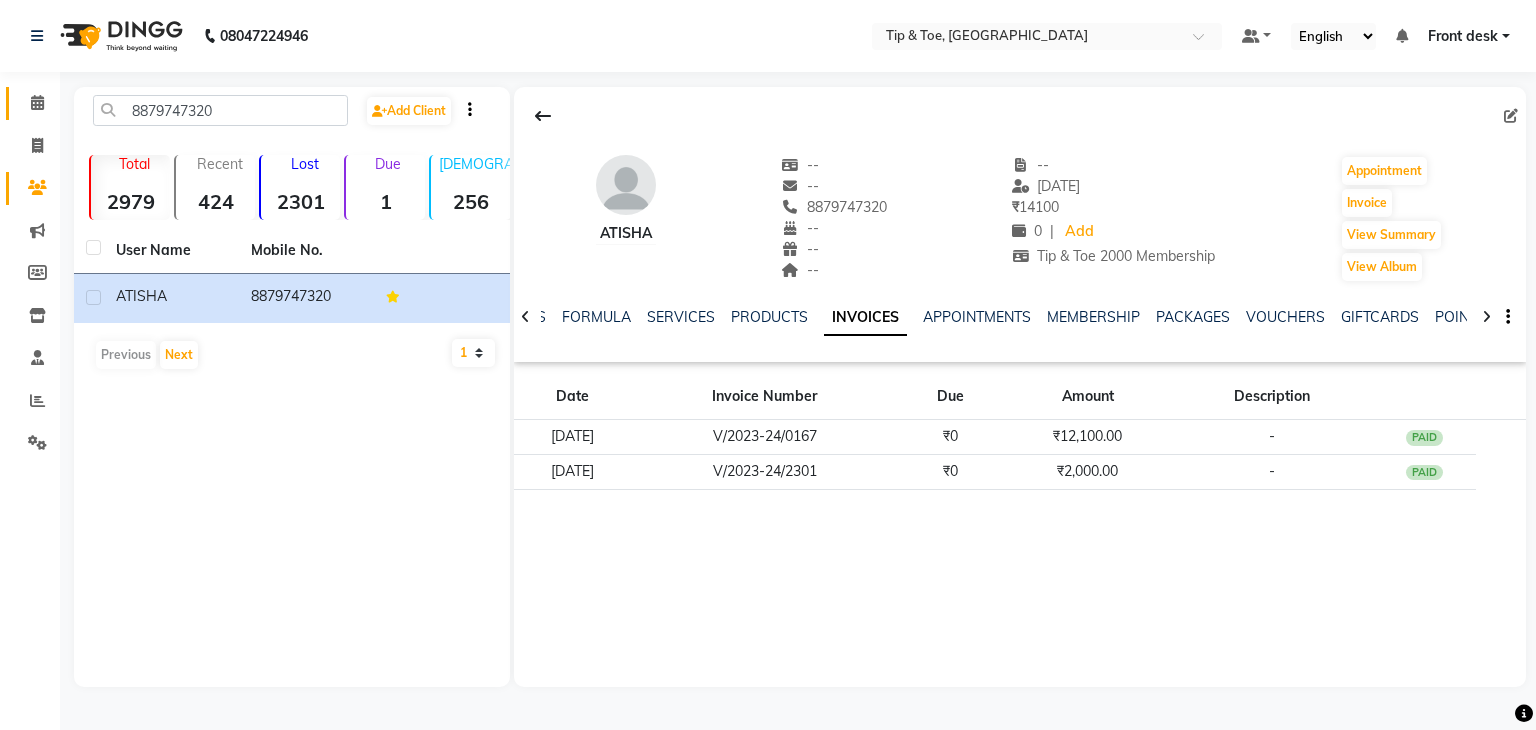 click on "Calendar" 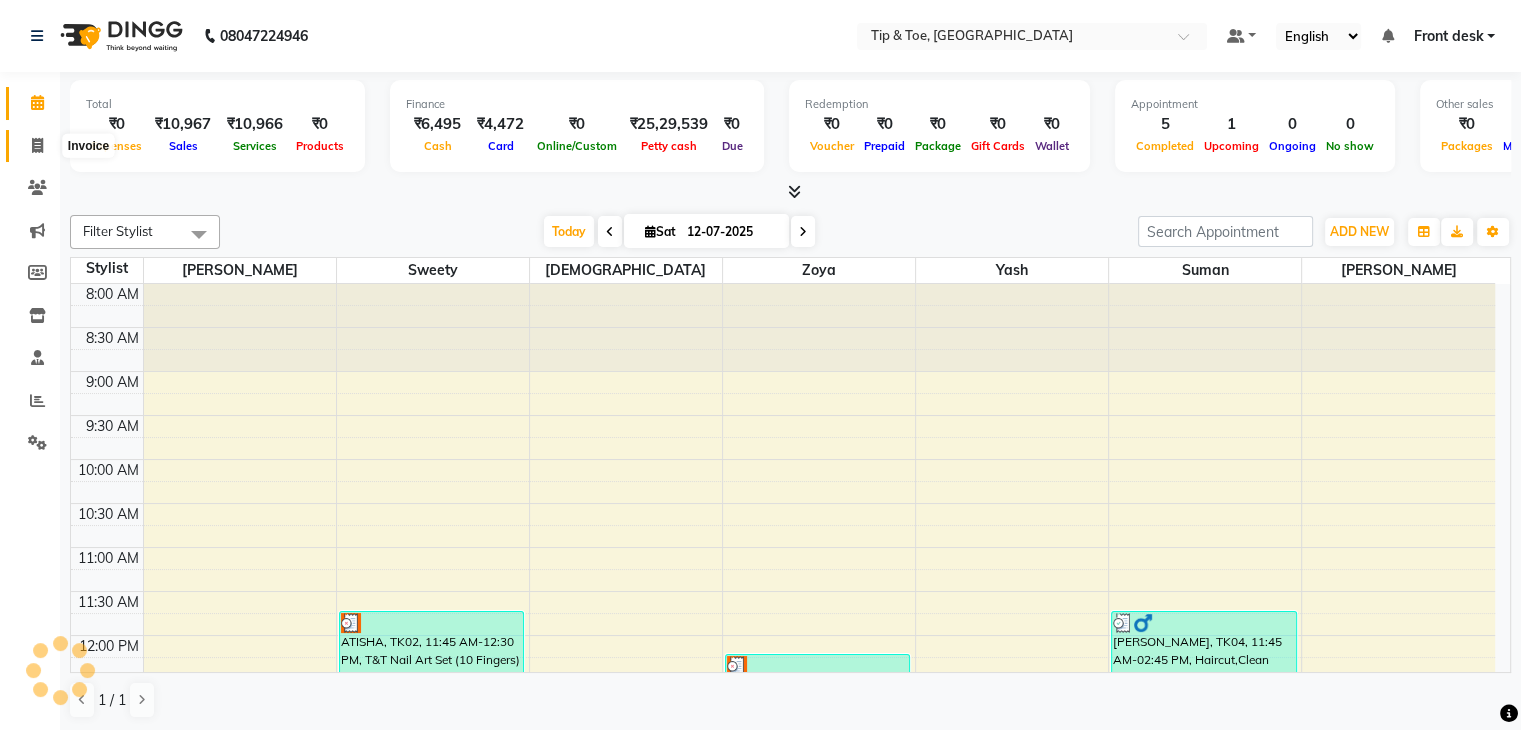 scroll, scrollTop: 699, scrollLeft: 0, axis: vertical 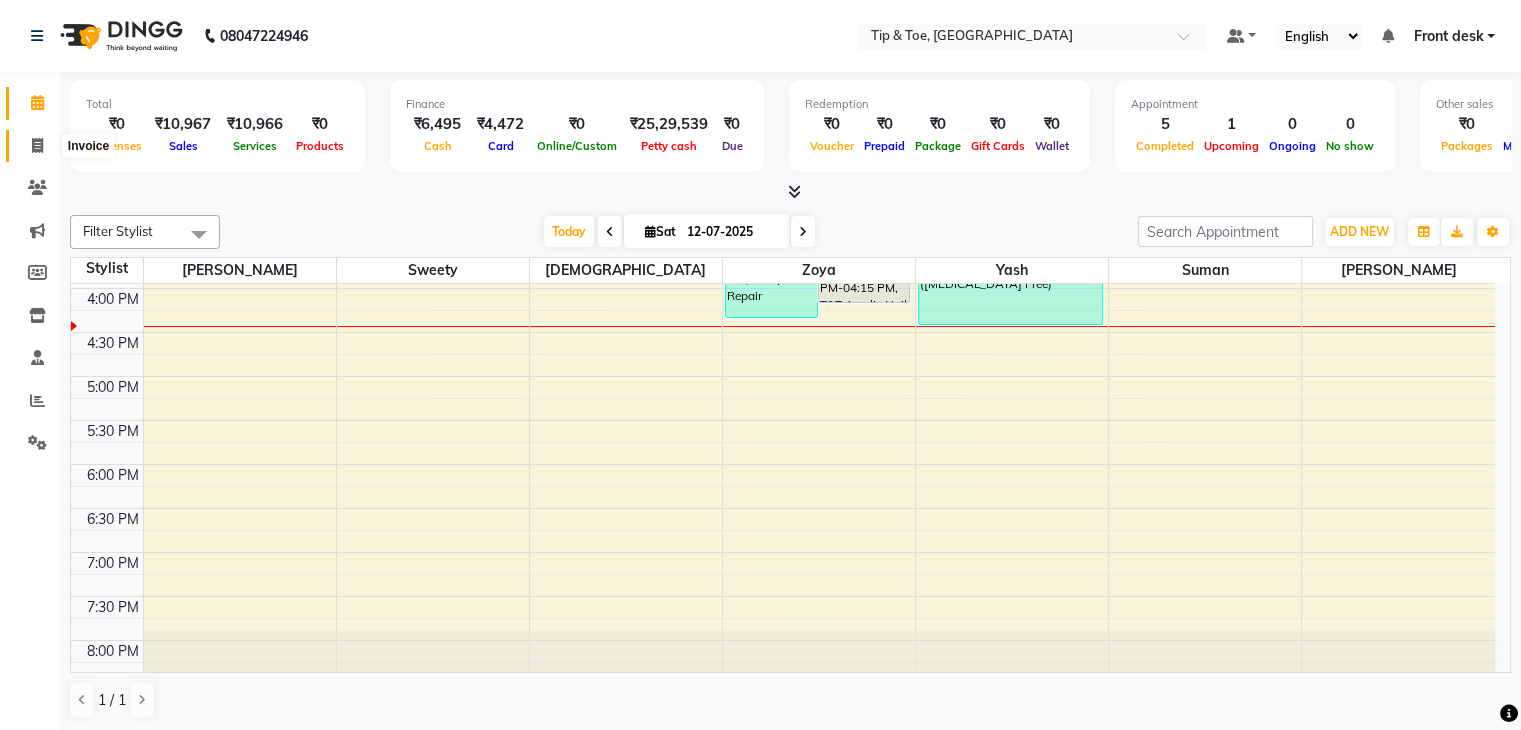 click 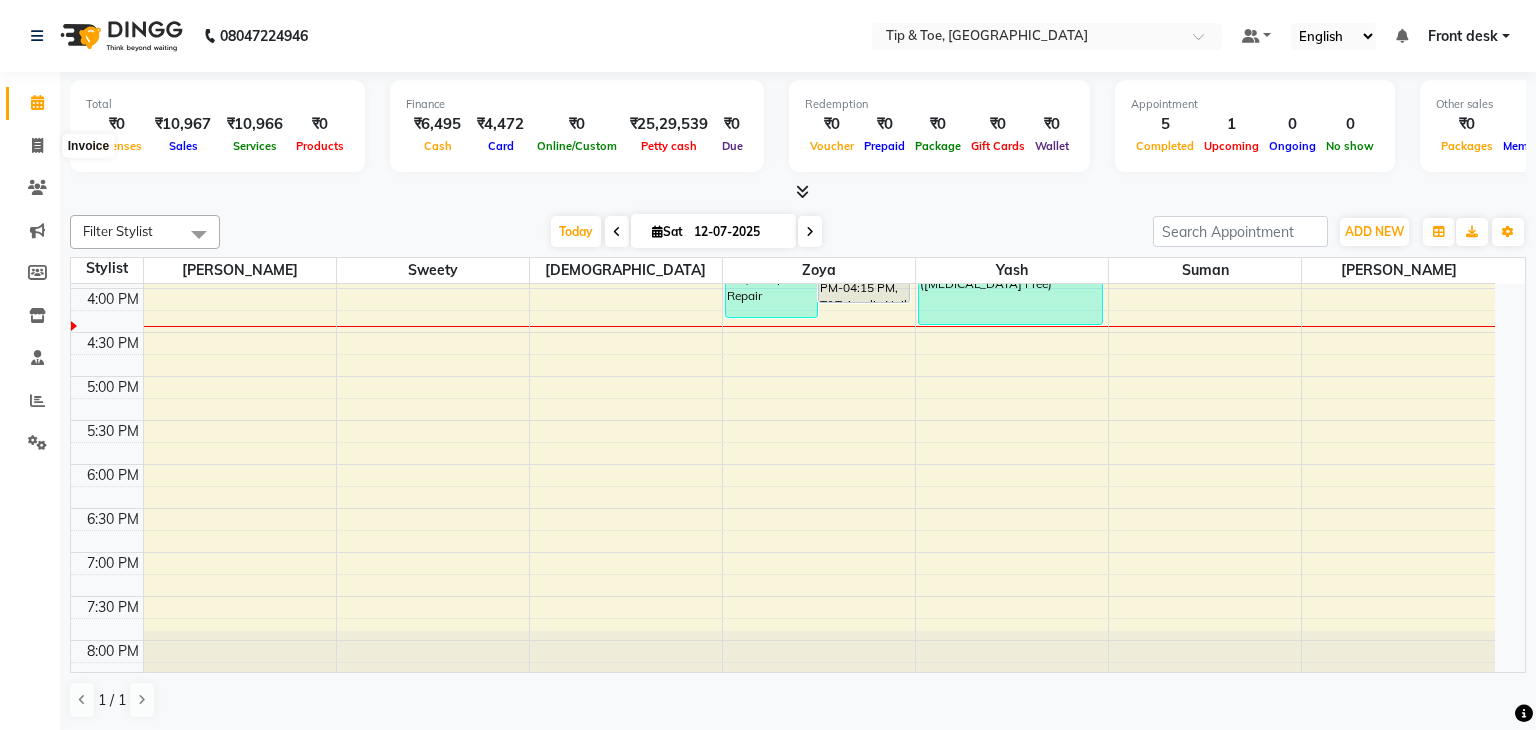 select on "5942" 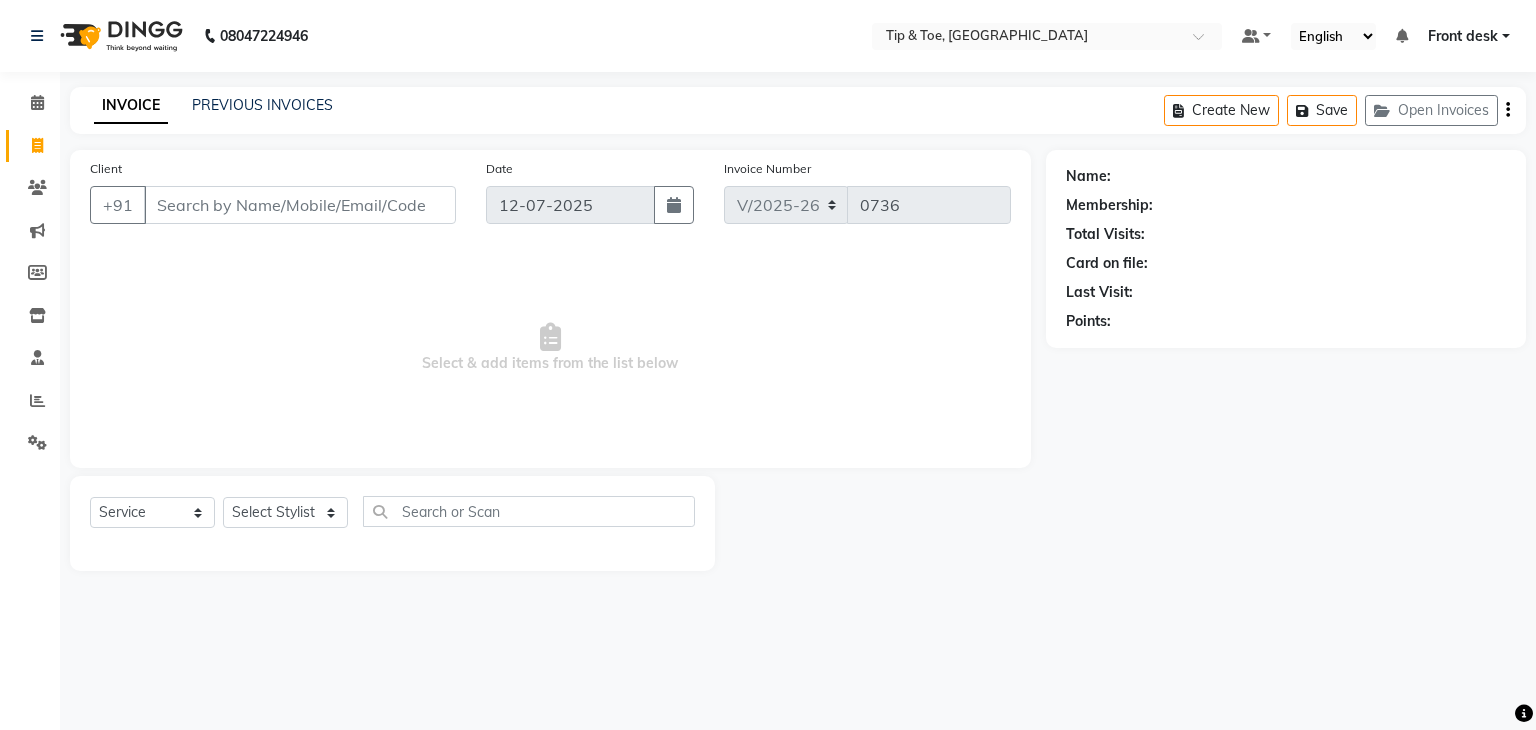 click on "Select & add items from the list below" at bounding box center (550, 348) 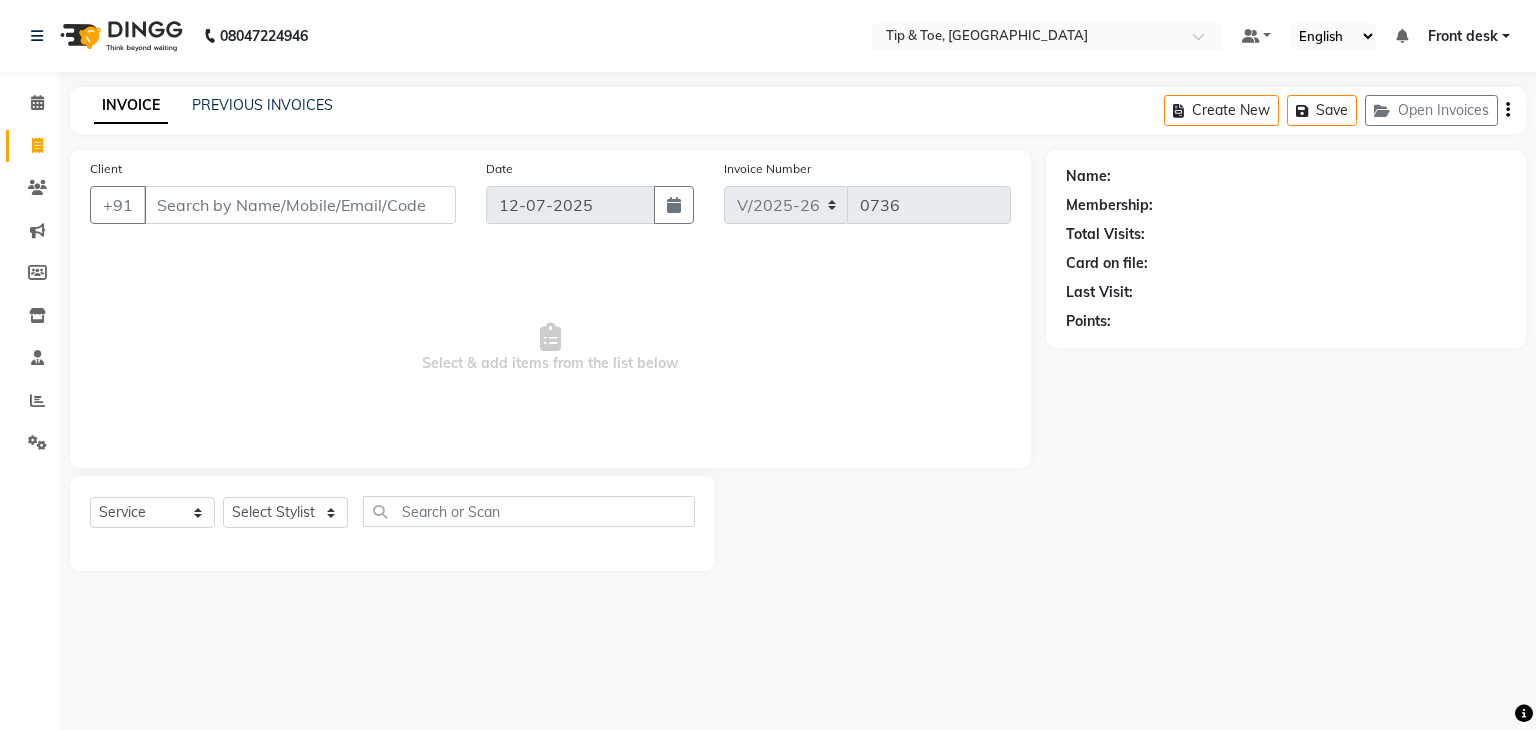 click on "Select & add items from the list below" at bounding box center (550, 348) 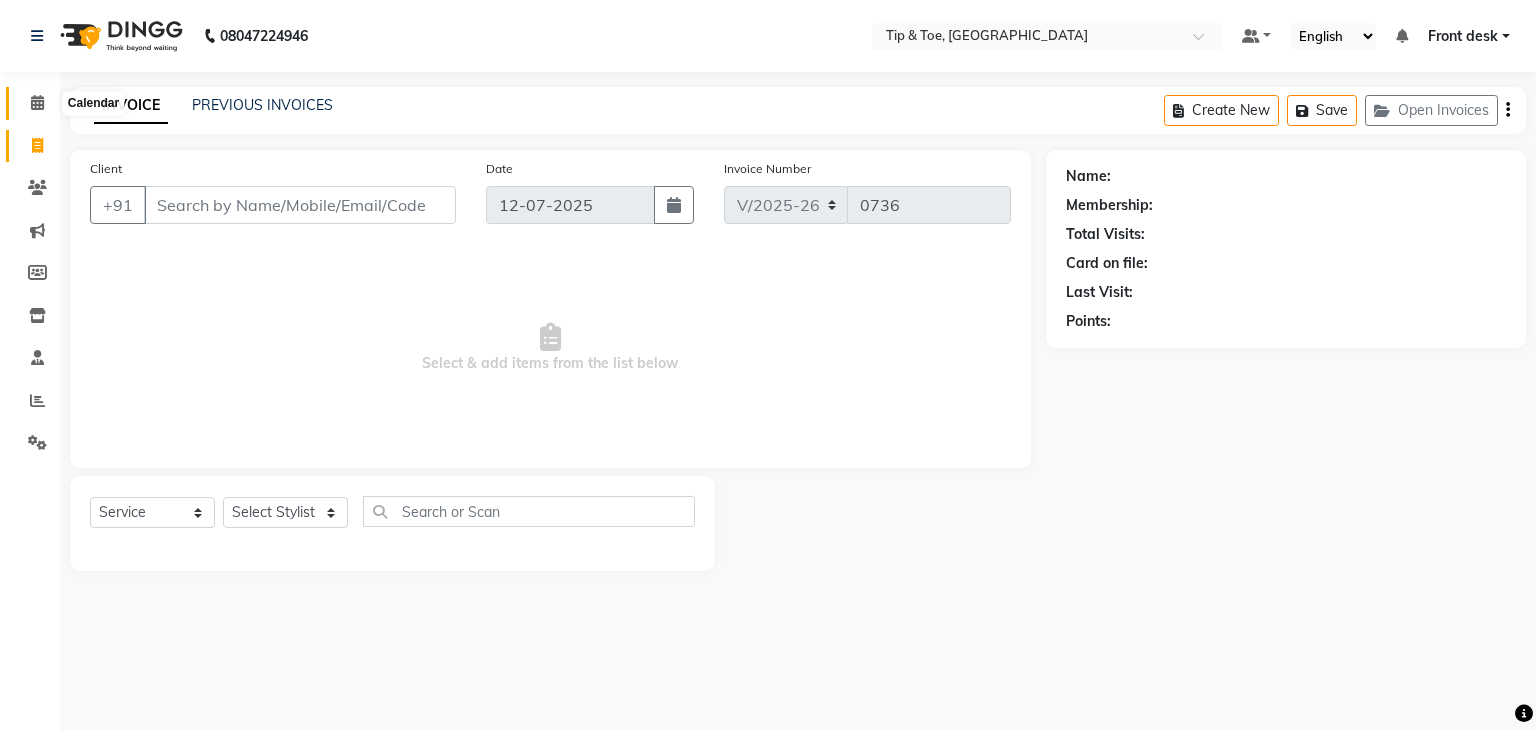 click 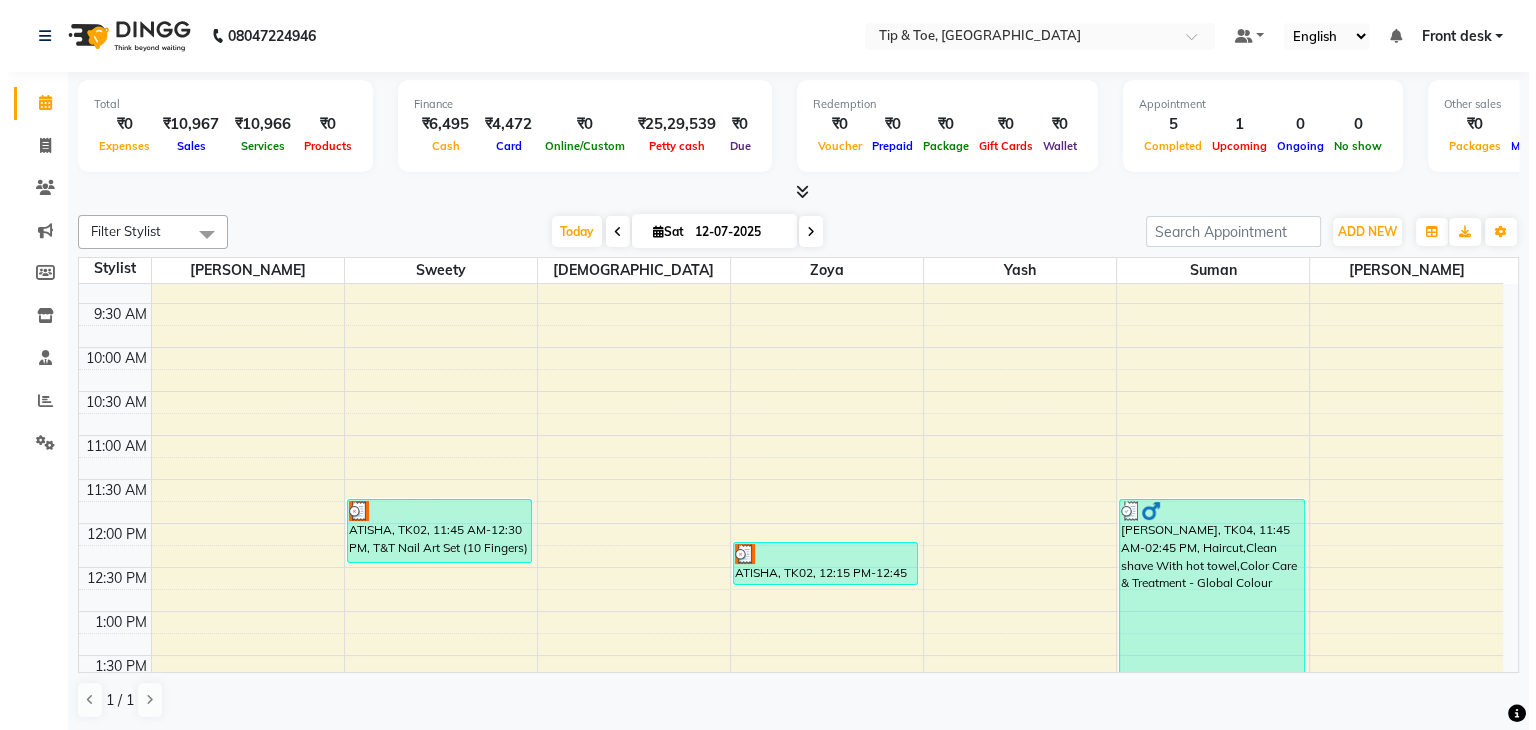 scroll, scrollTop: 100, scrollLeft: 0, axis: vertical 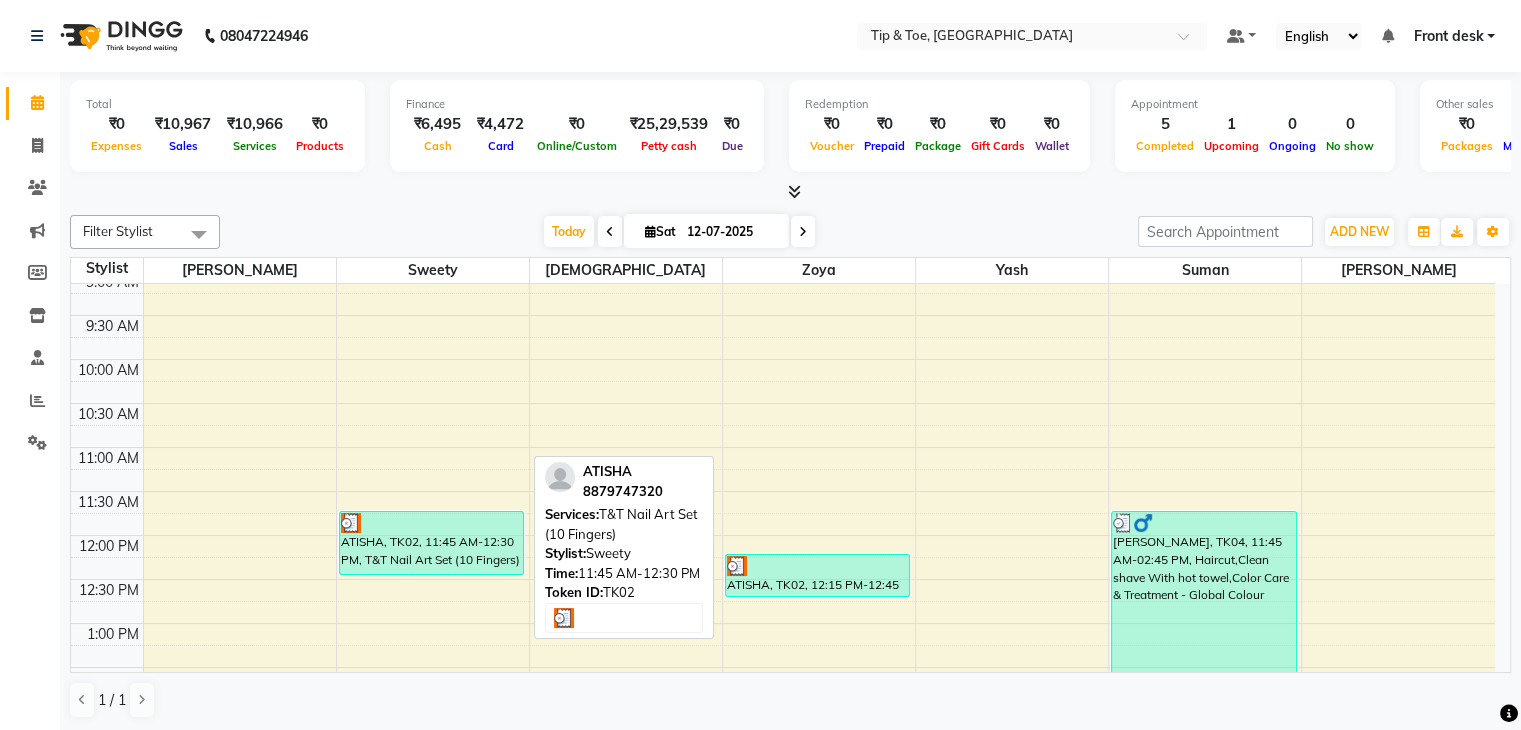 click on "ATISHA, TK02, 11:45 AM-12:30 PM, T&T Nail Art Set (10 Fingers)" at bounding box center [431, 543] 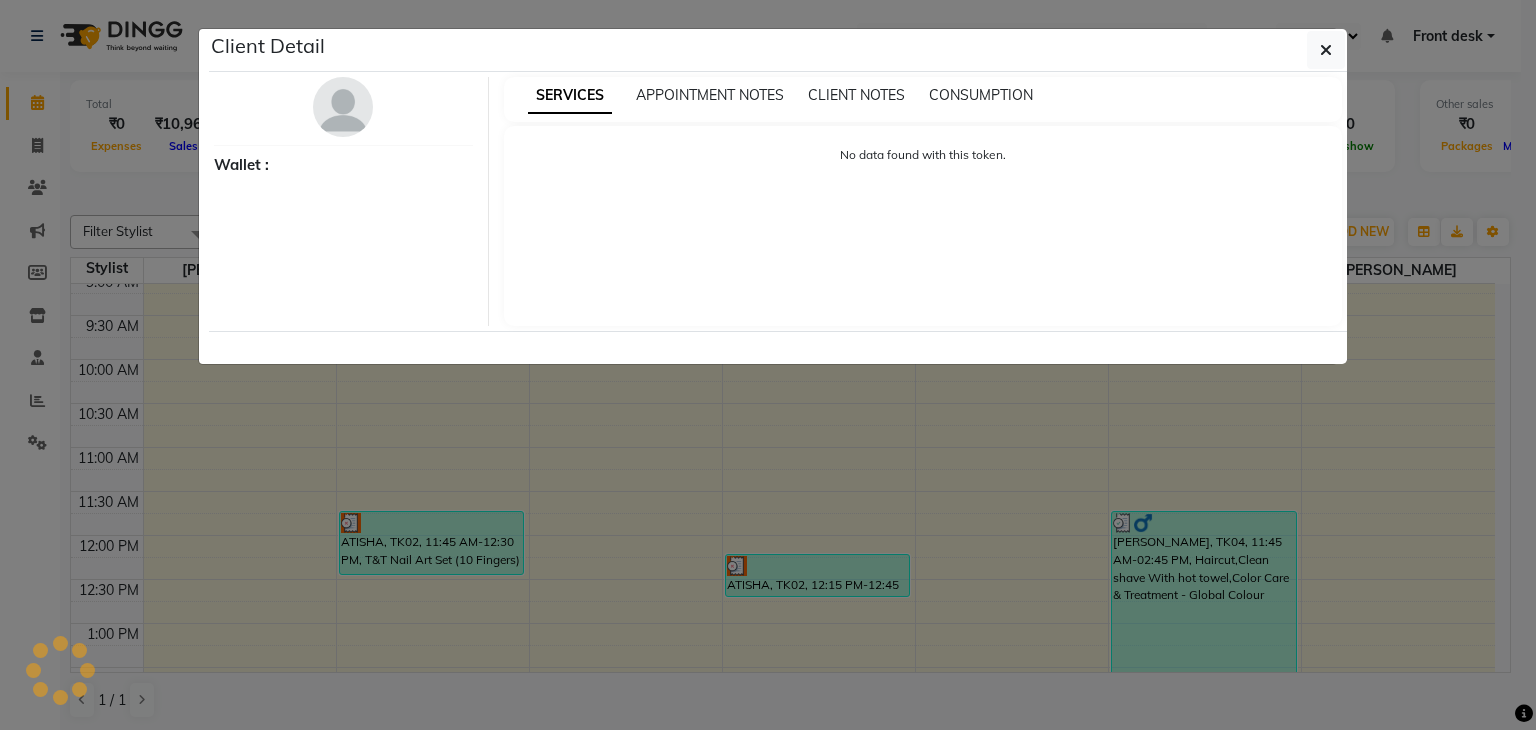 select on "3" 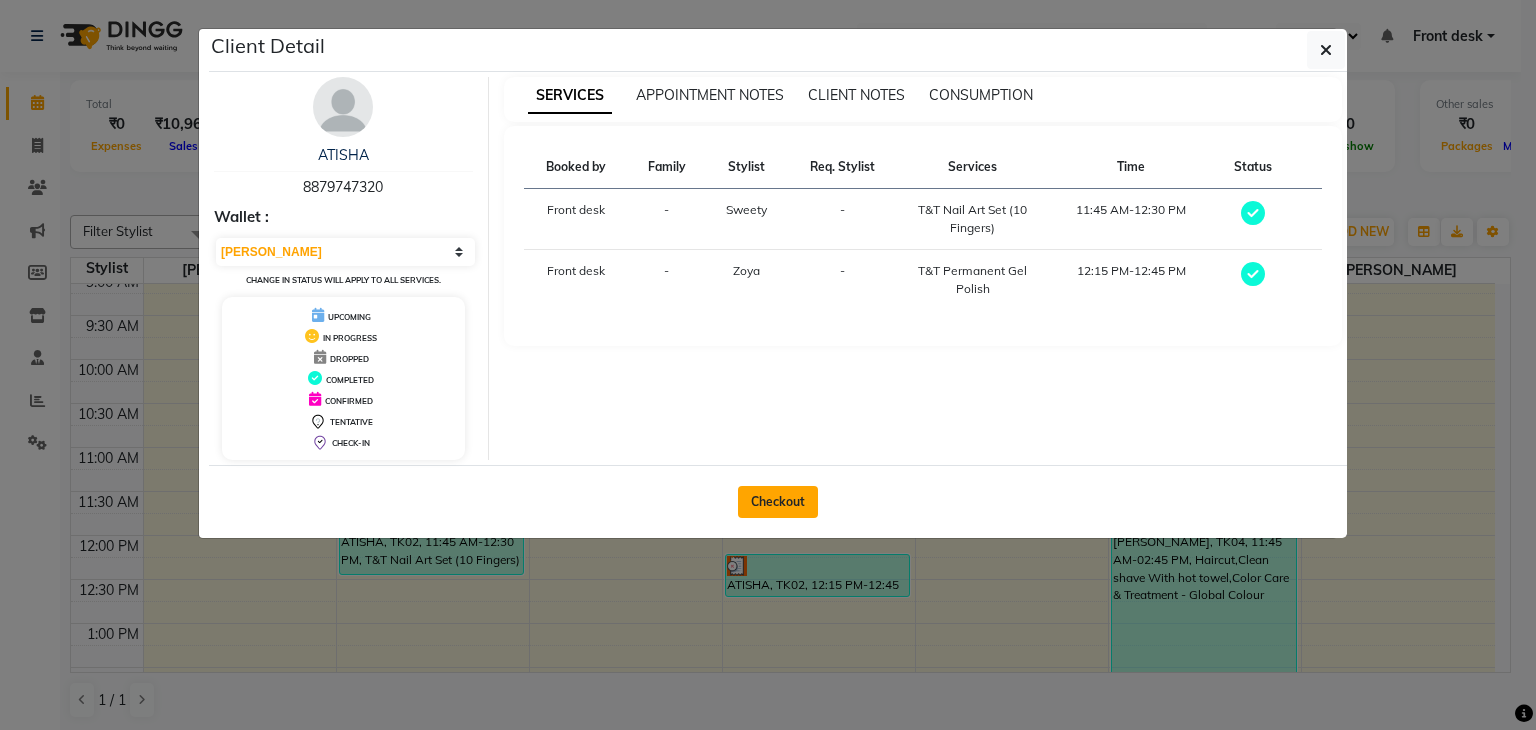 click on "Checkout" 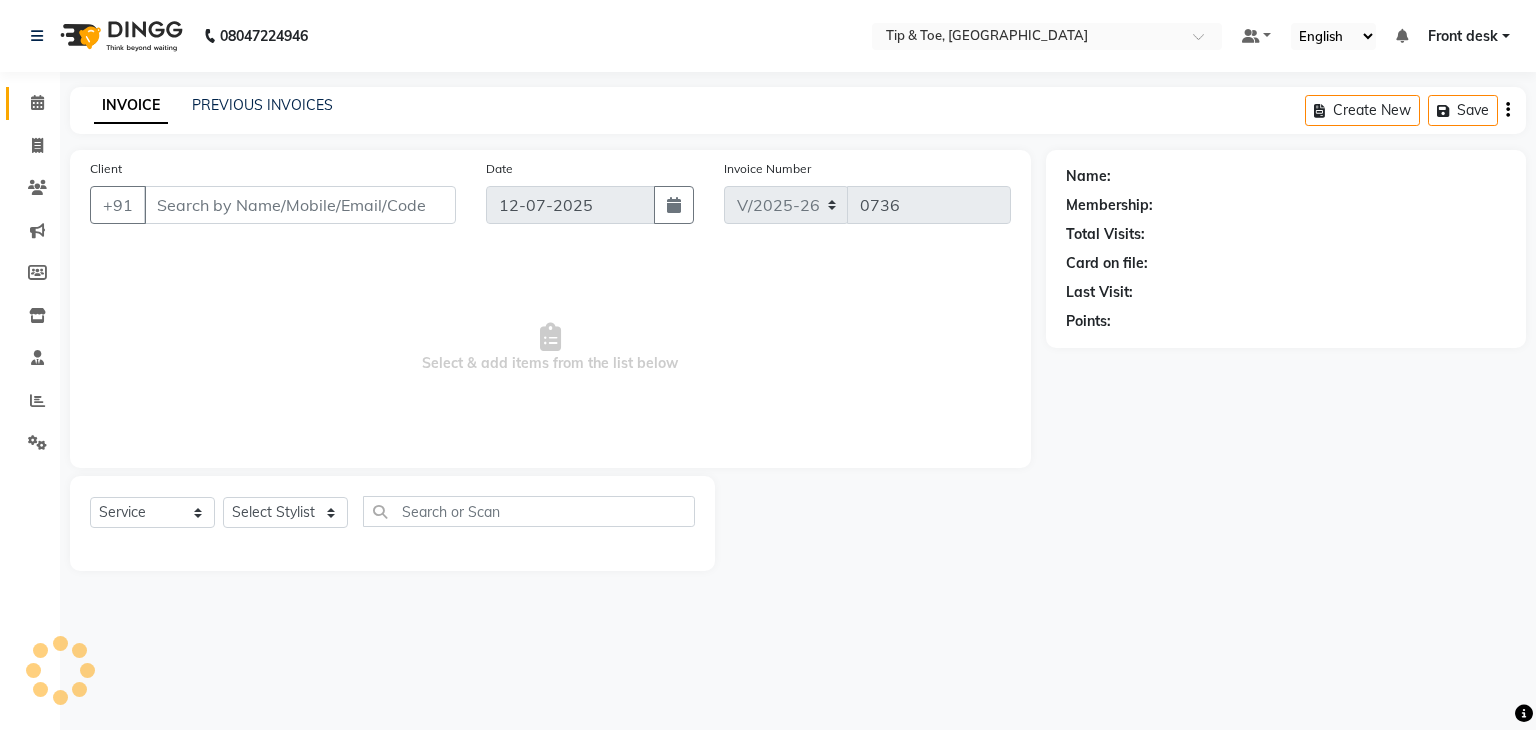 type on "8879747320" 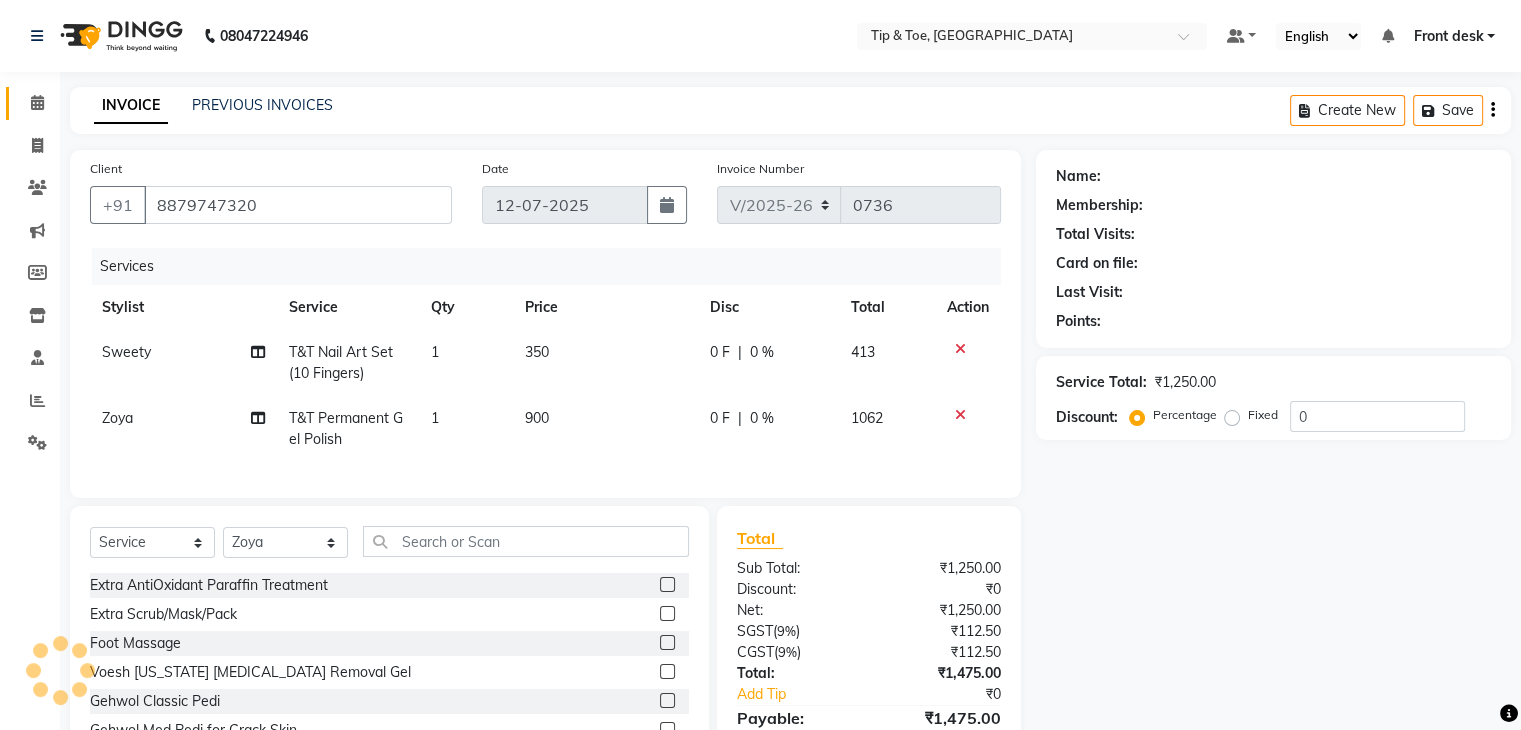 select on "1: Object" 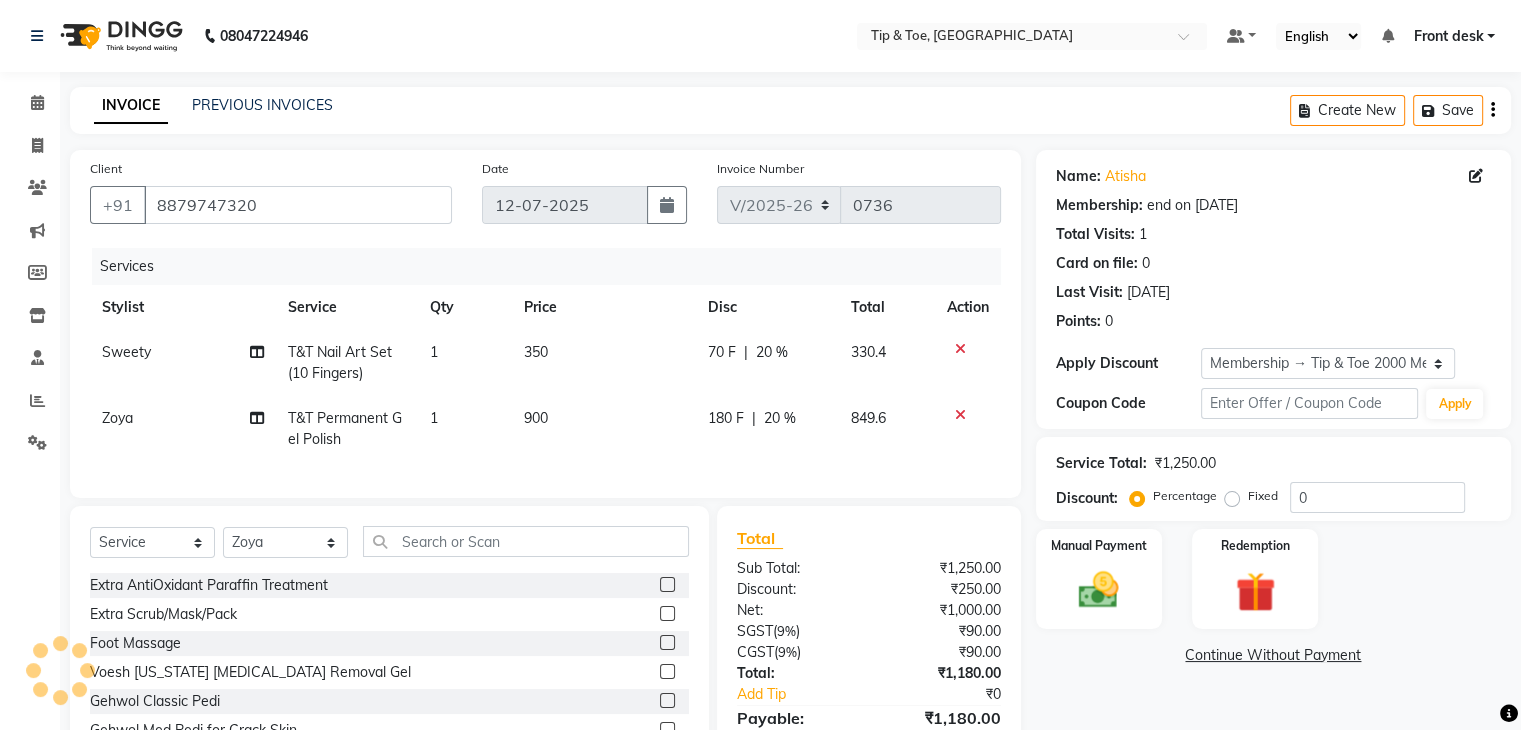 click 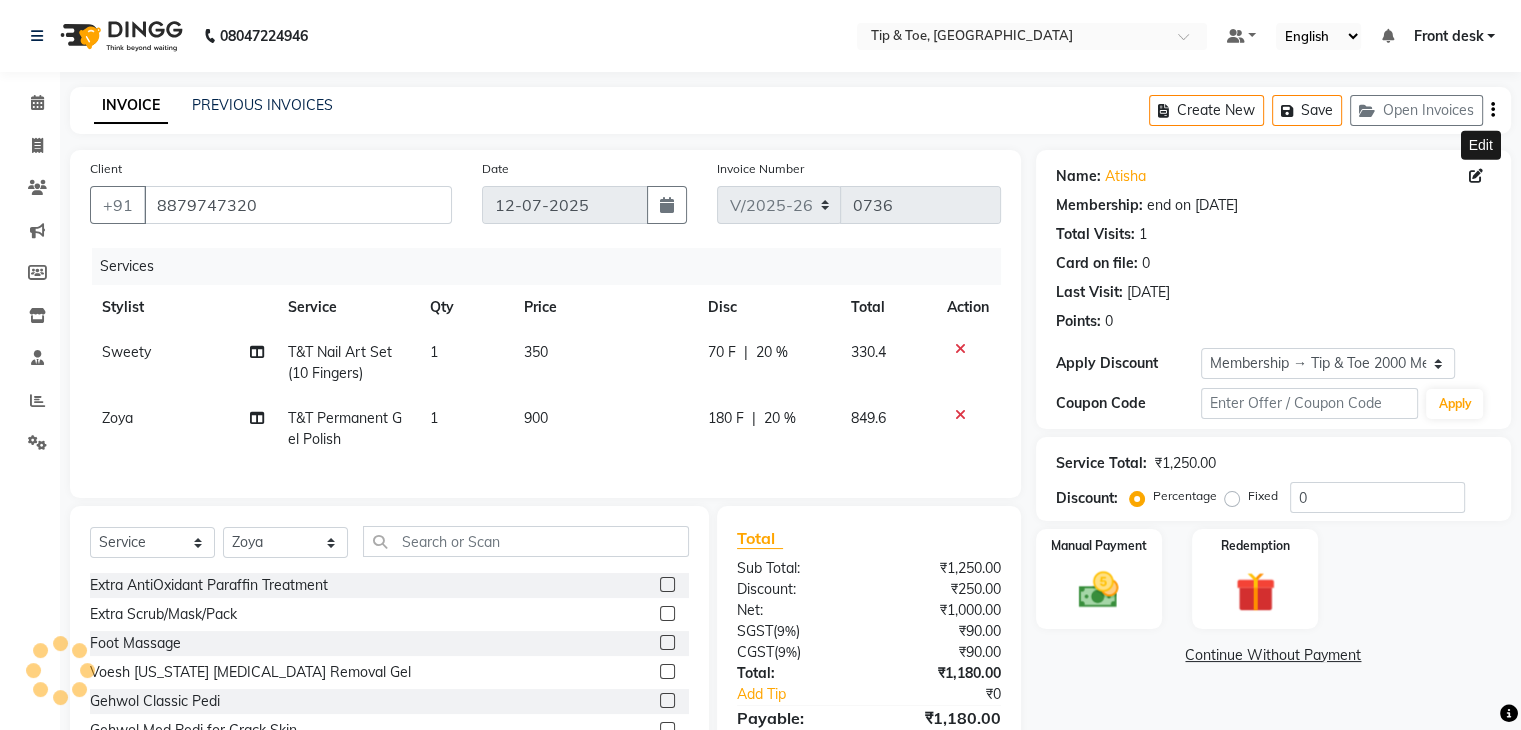 type on "20" 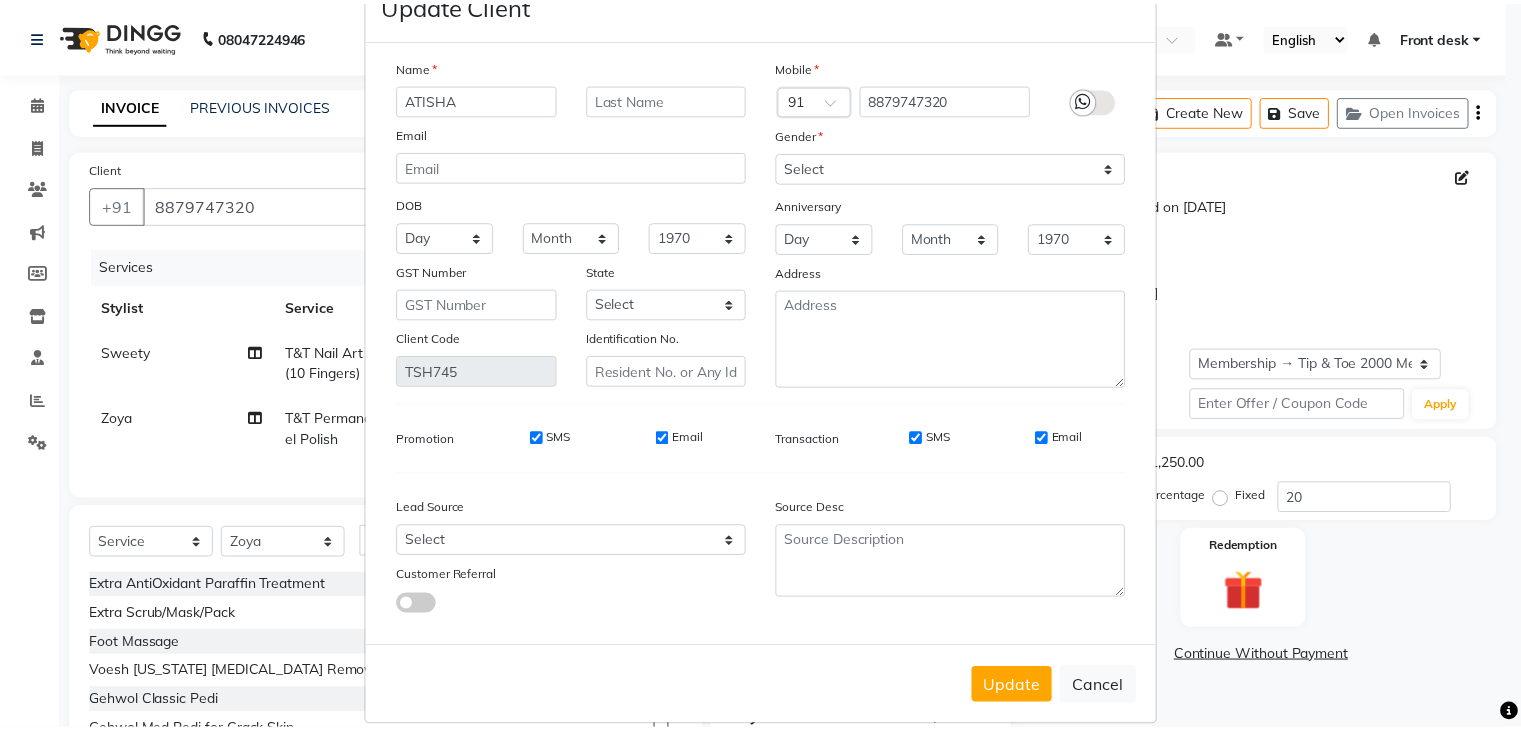 scroll, scrollTop: 92, scrollLeft: 0, axis: vertical 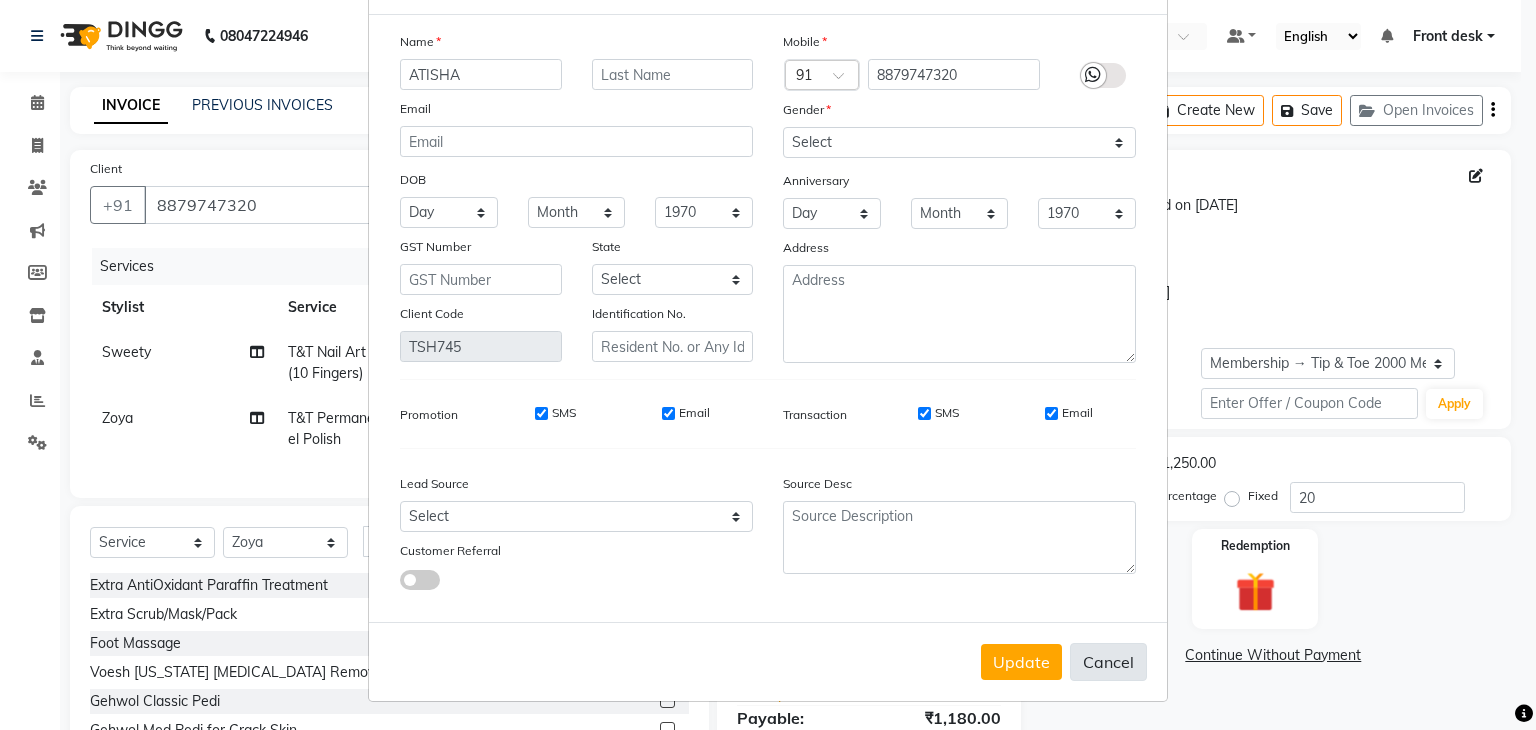 click on "Cancel" at bounding box center (1108, 662) 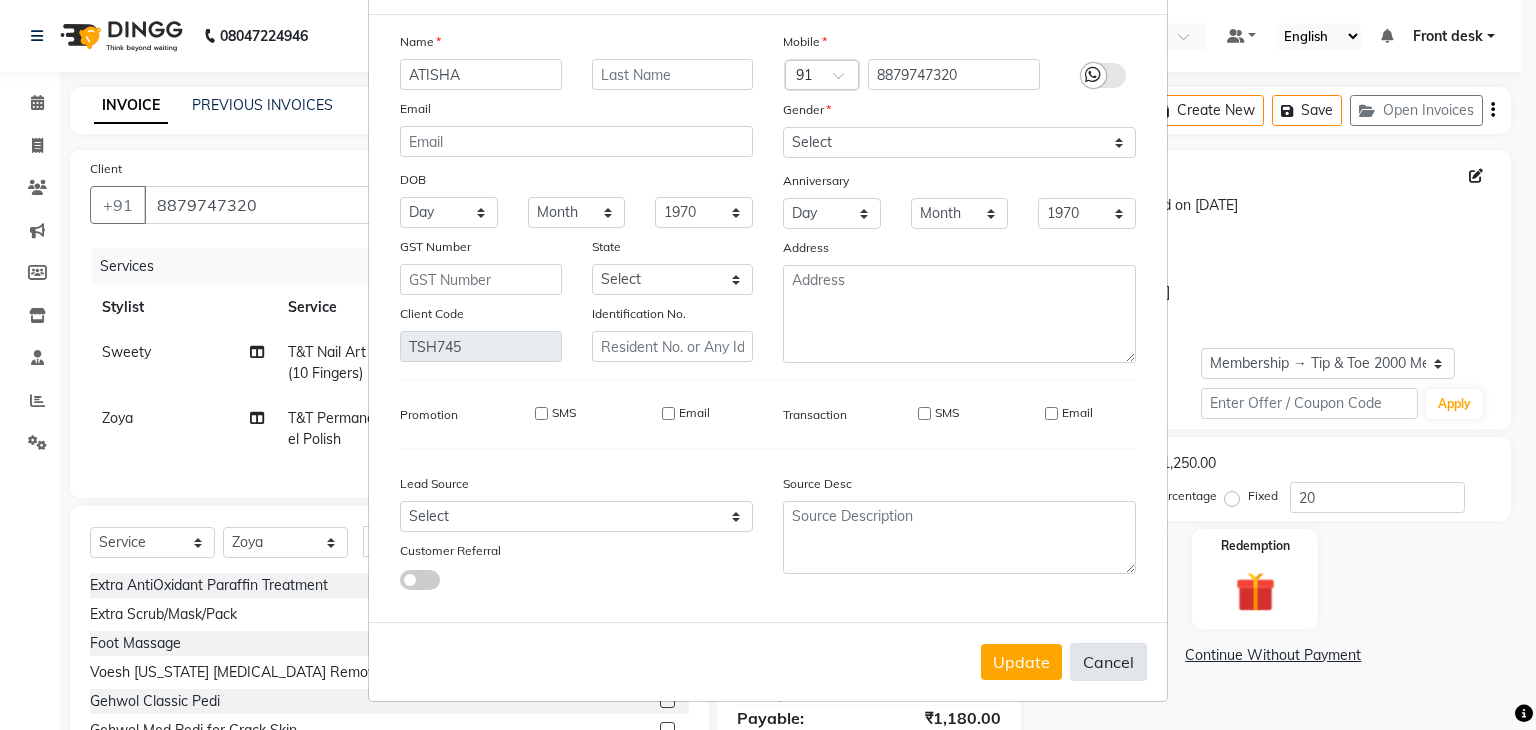 type 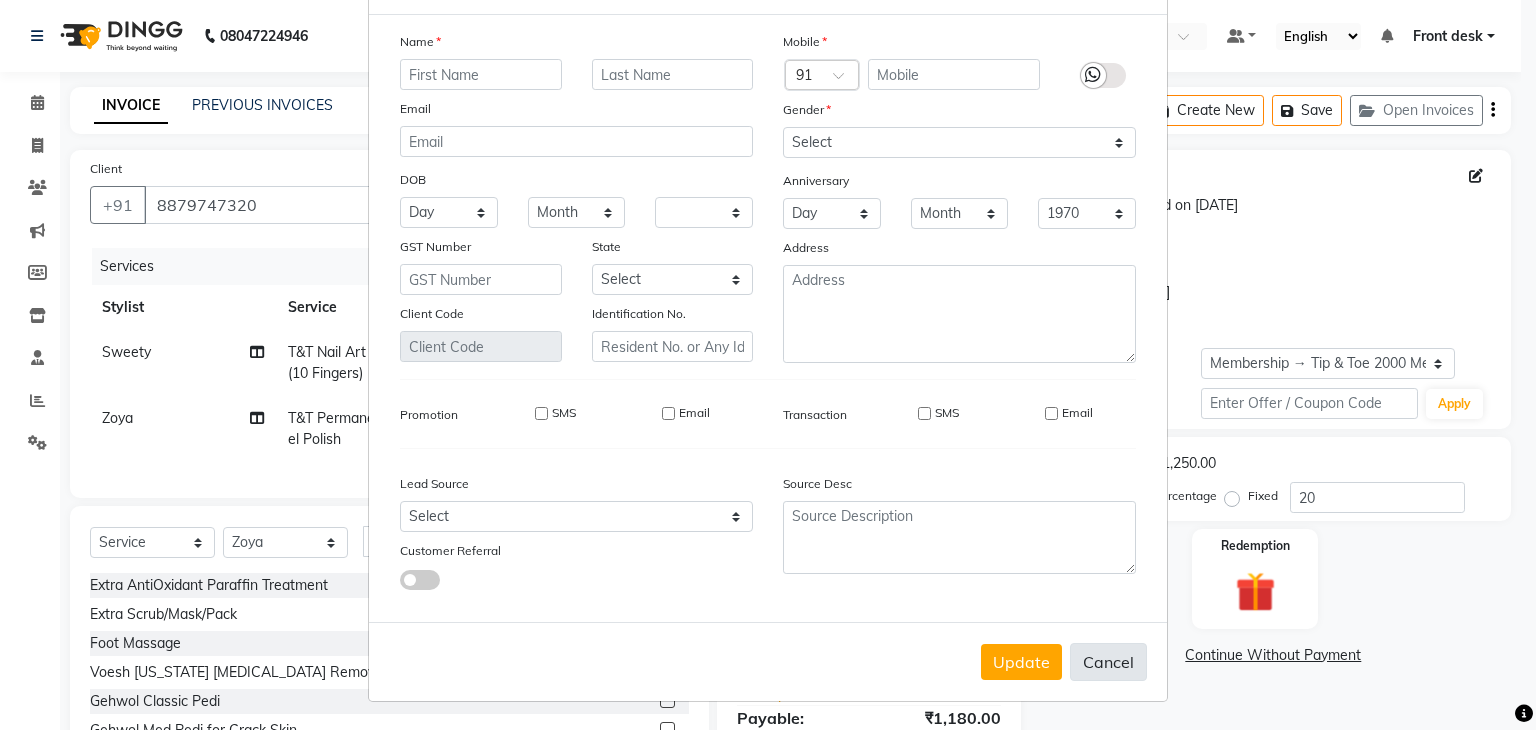 select 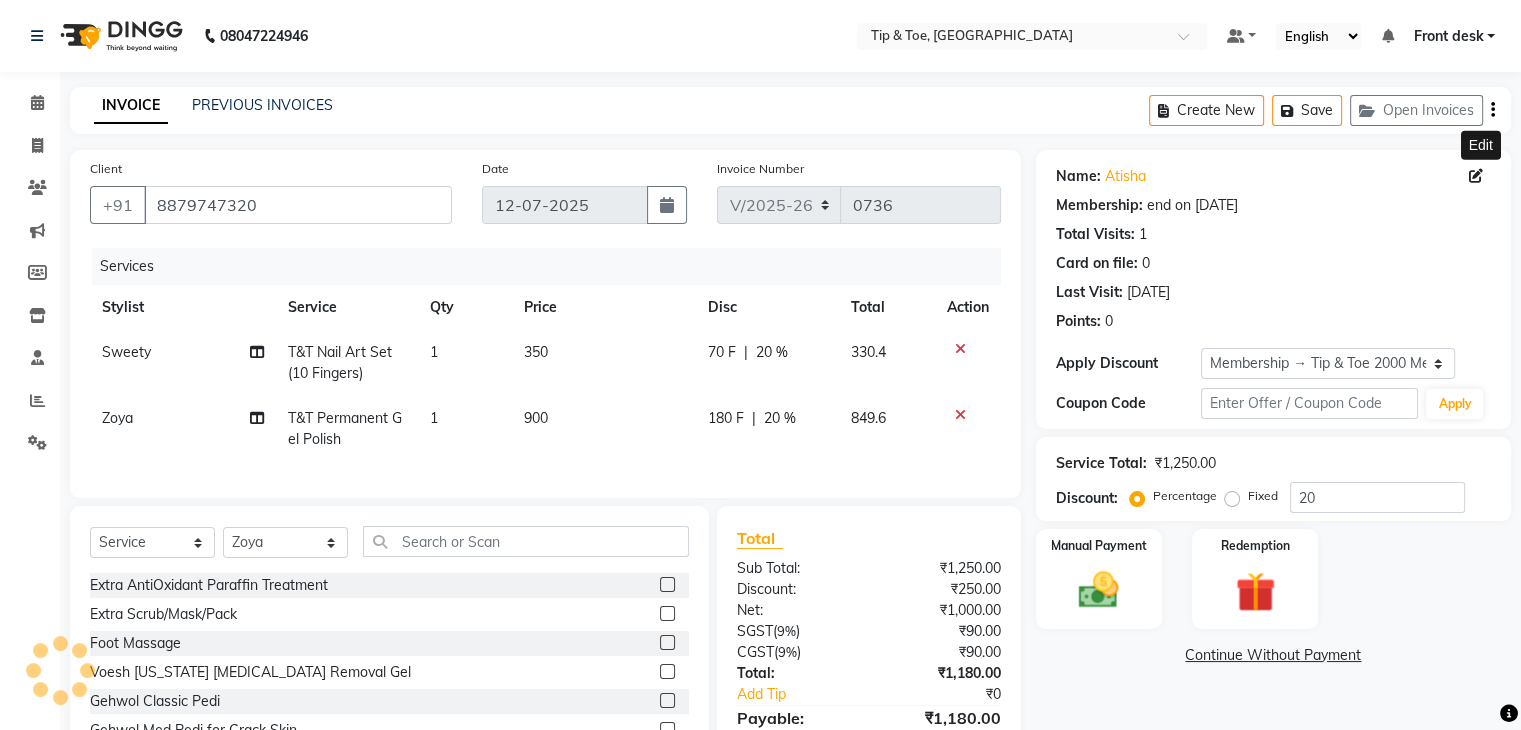 click on "Sweety" 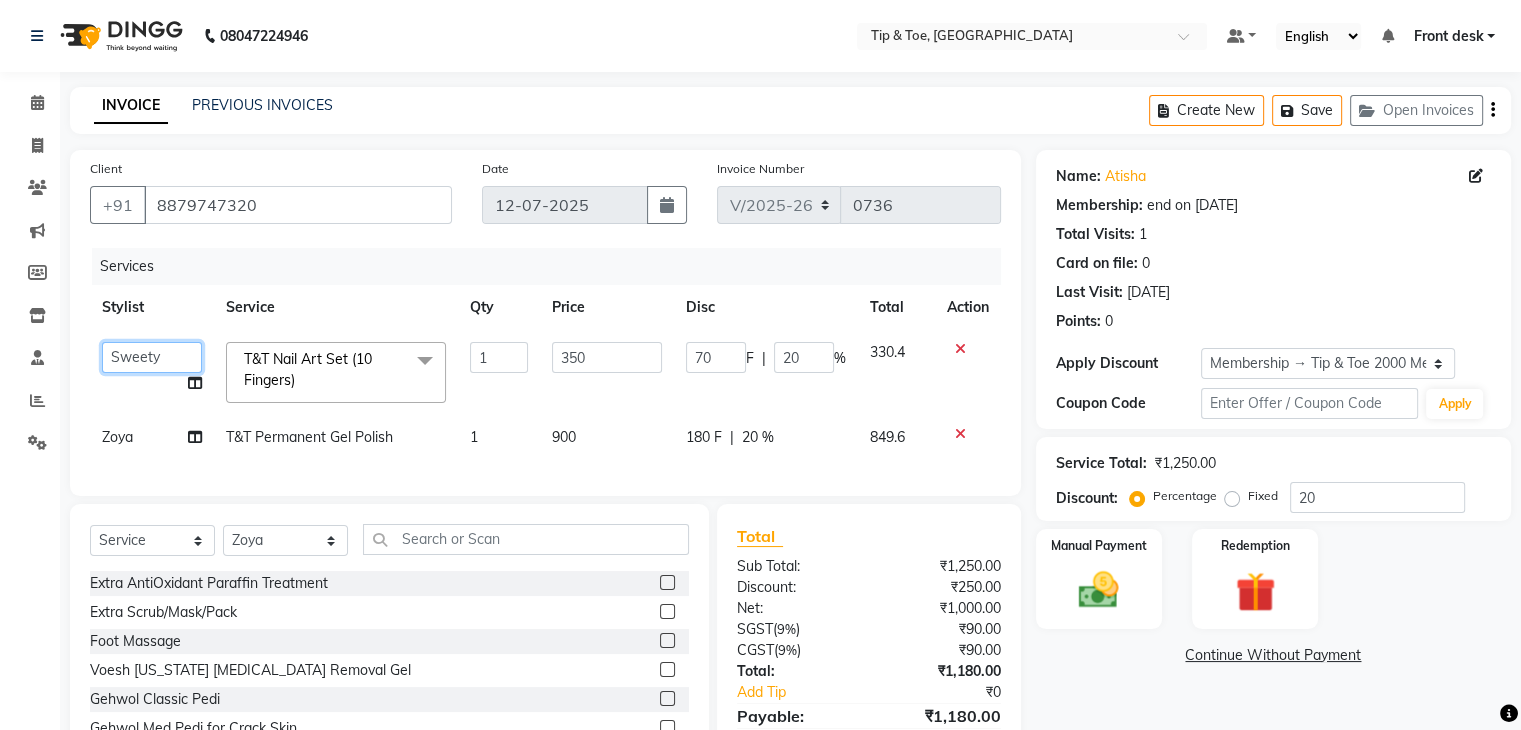 click on "[PERSON_NAME]   Front desk   [PERSON_NAME]   [PERSON_NAME]   [PERSON_NAME]    [PERSON_NAME]   [PERSON_NAME]" 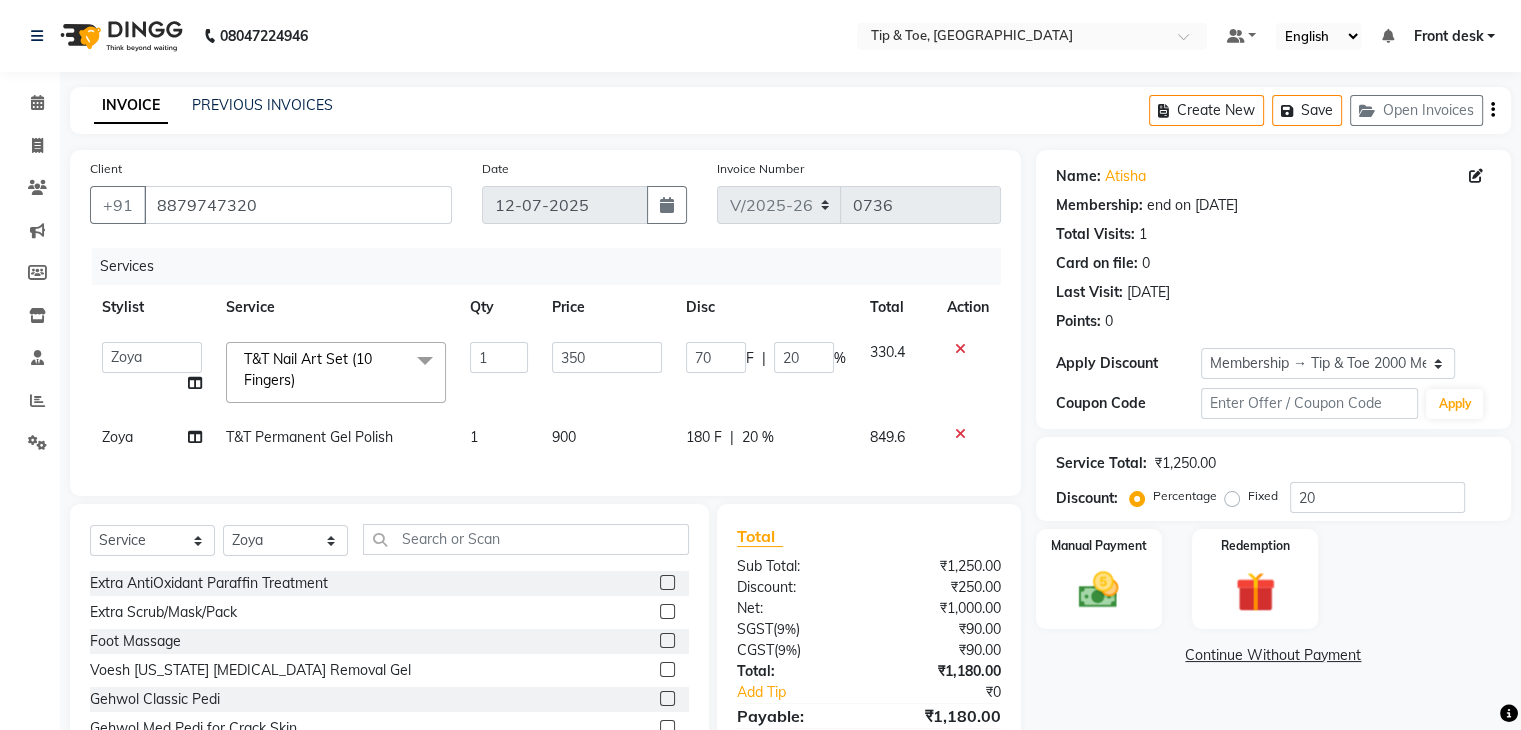 select on "67779" 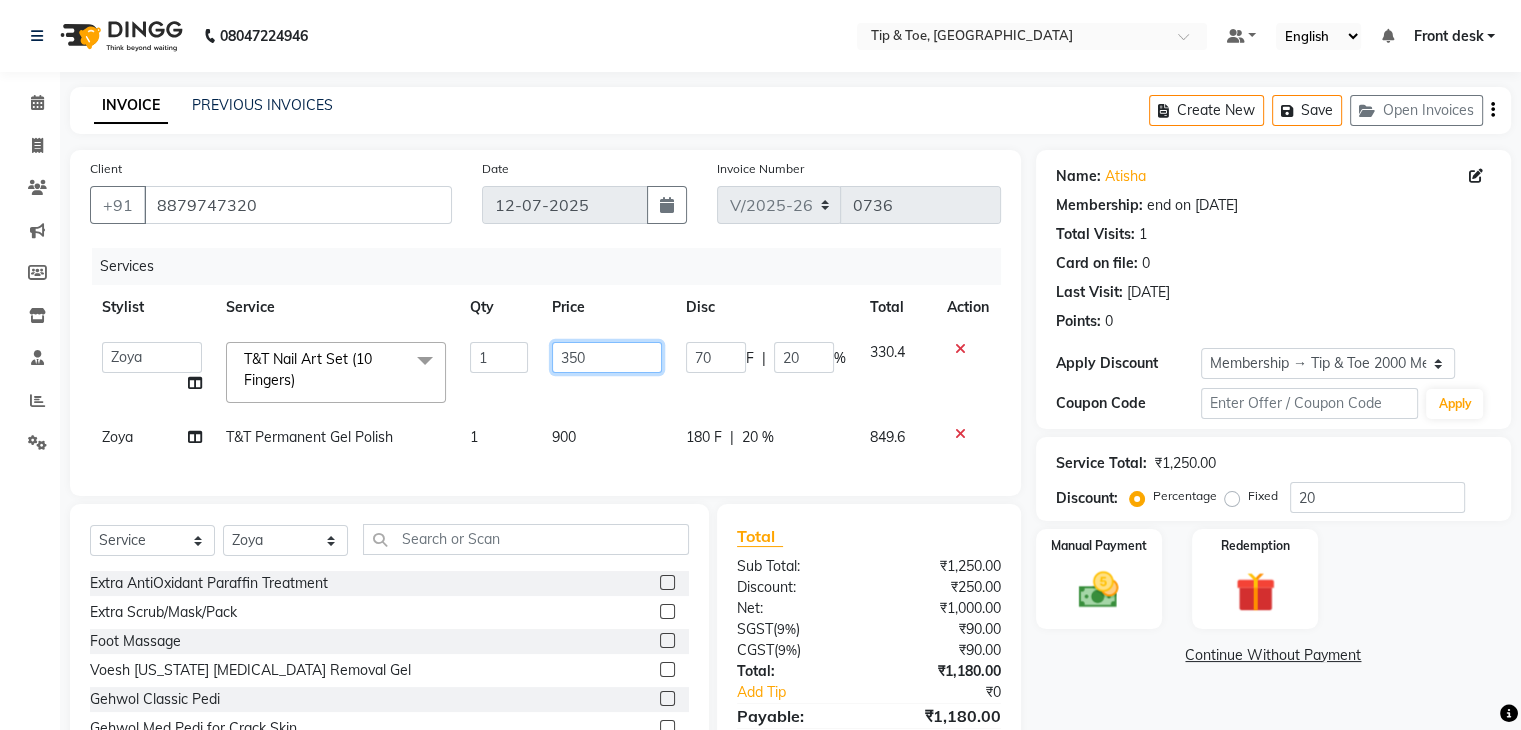 click on "350" 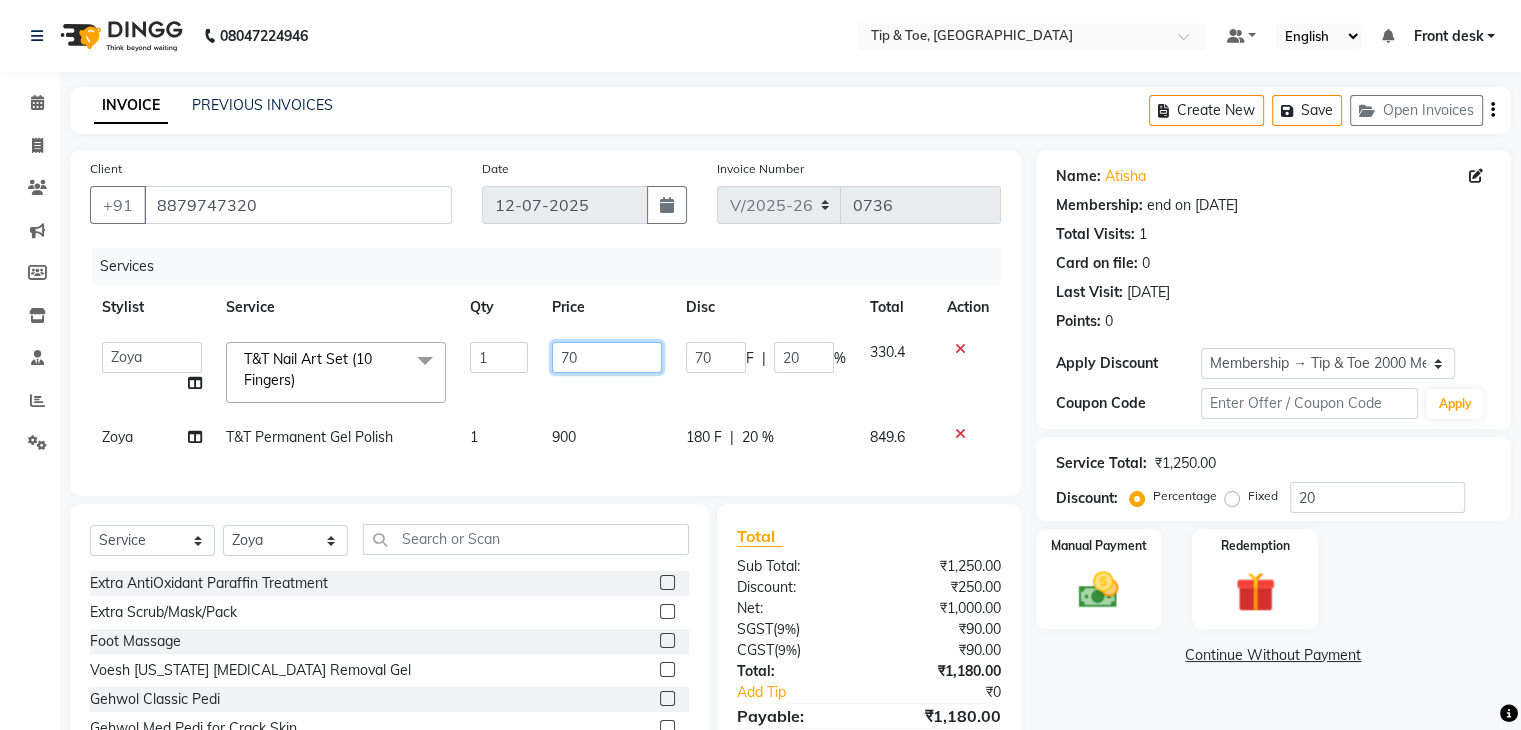 type on "700" 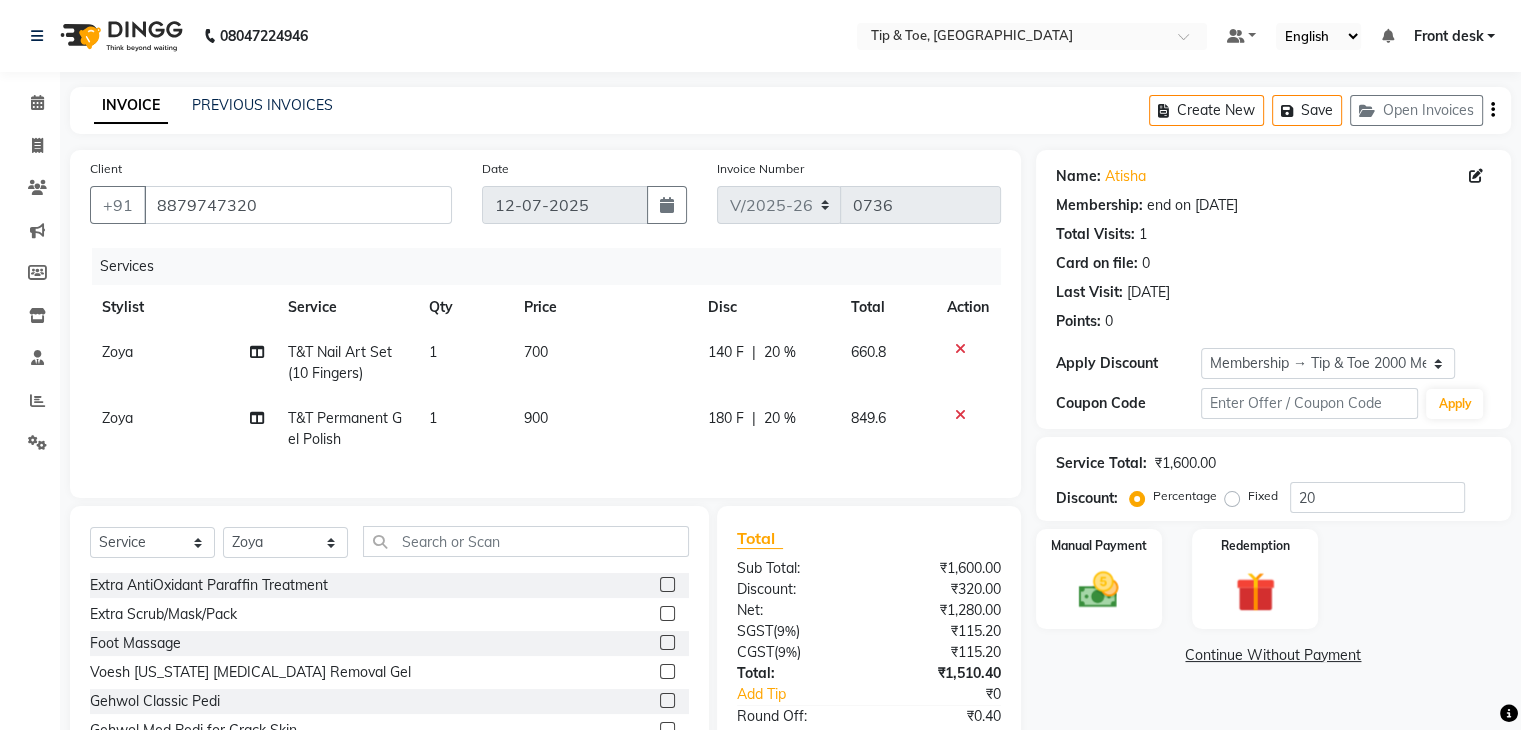 click on "900" 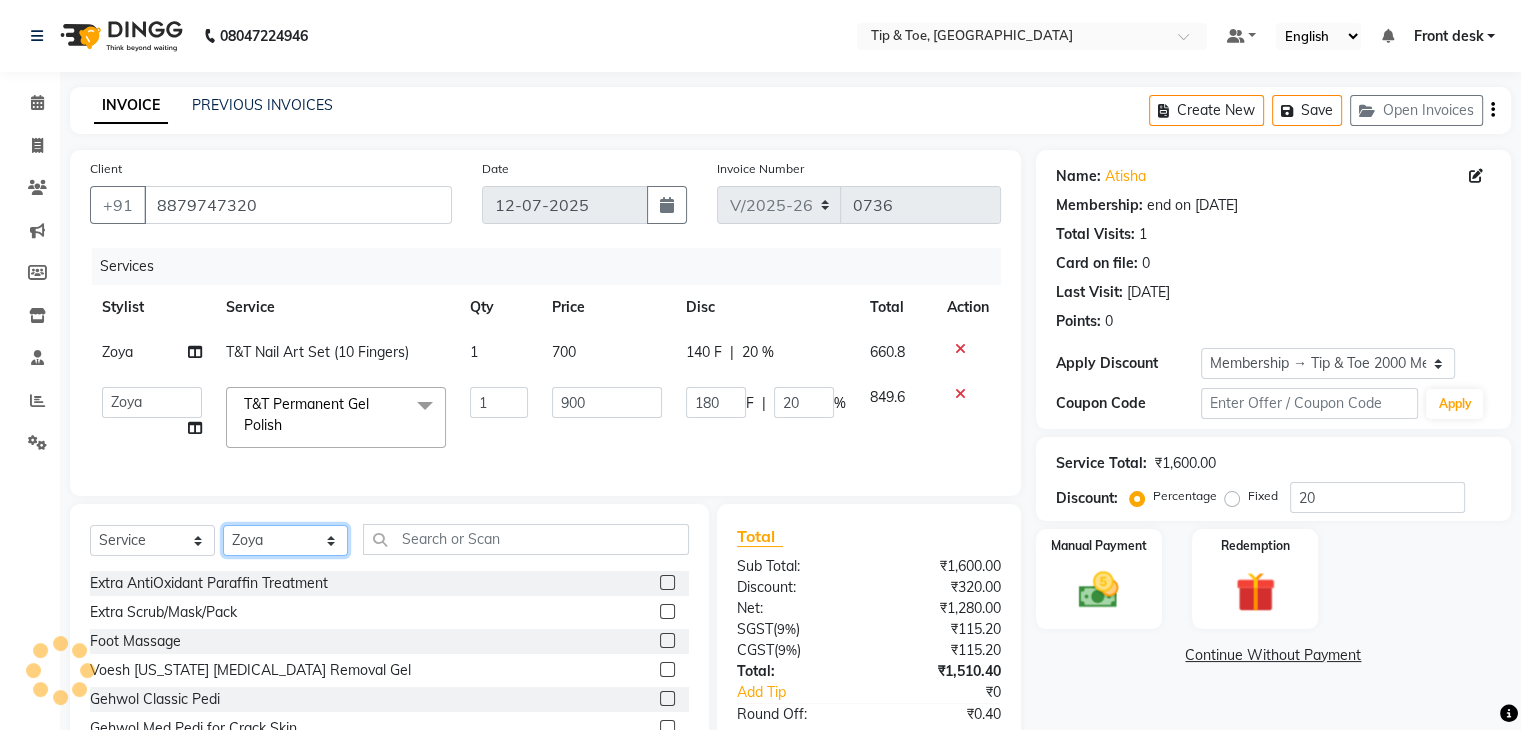 click on "Select Stylist [PERSON_NAME] Front desk [PERSON_NAME] [PERSON_NAME] [PERSON_NAME]  [PERSON_NAME] [PERSON_NAME]" 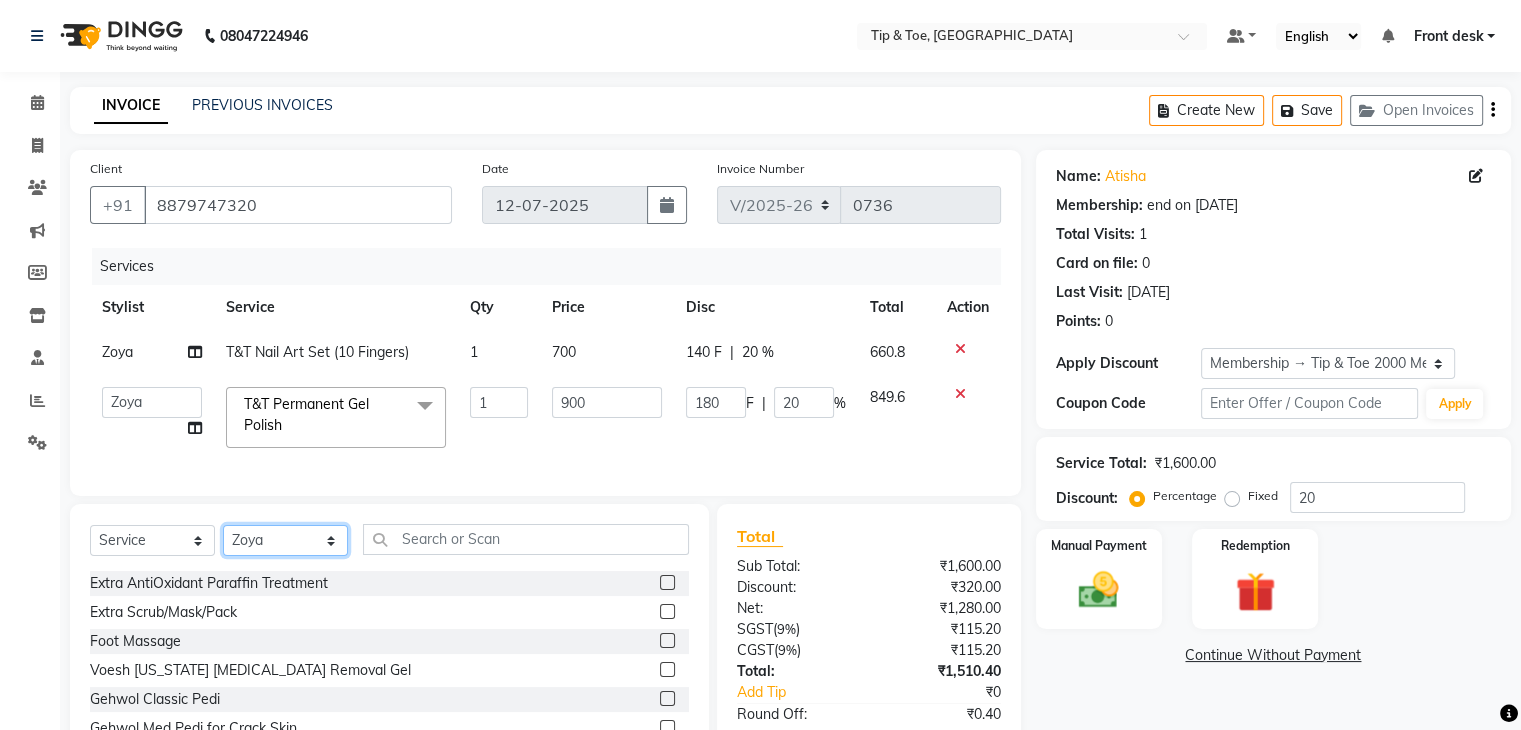 select on "63601" 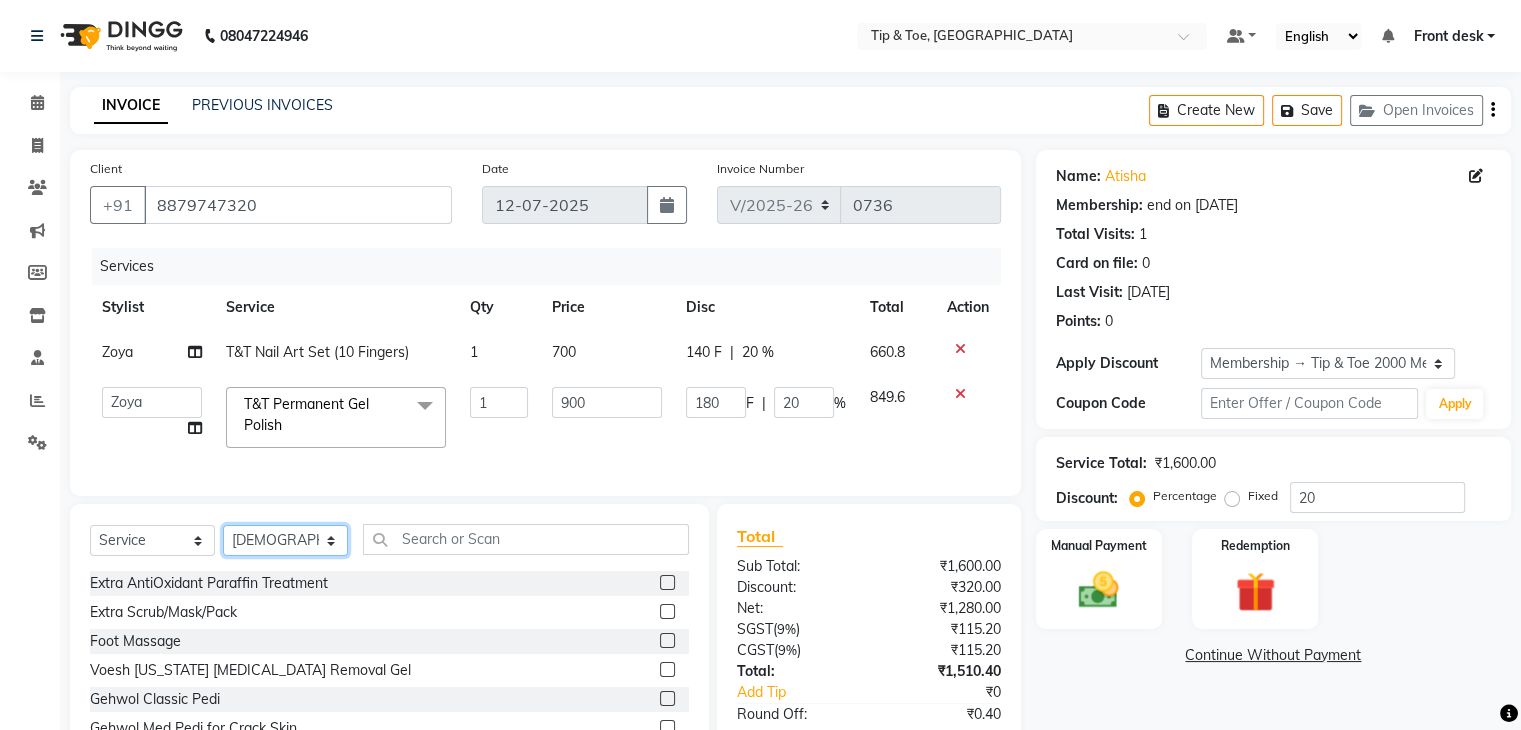 click on "Select Stylist [PERSON_NAME] Front desk [PERSON_NAME] [PERSON_NAME] [PERSON_NAME]  [PERSON_NAME] [PERSON_NAME]" 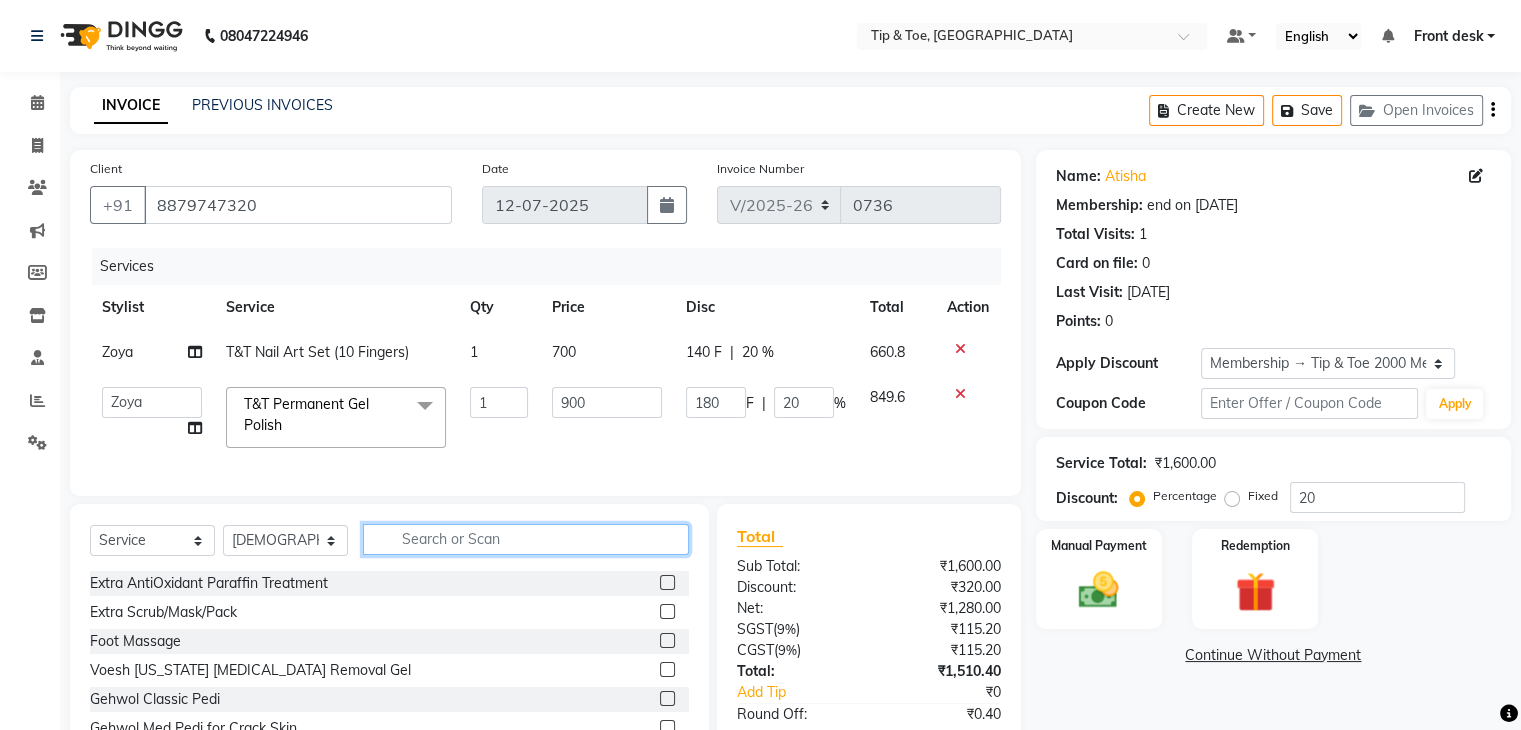 click 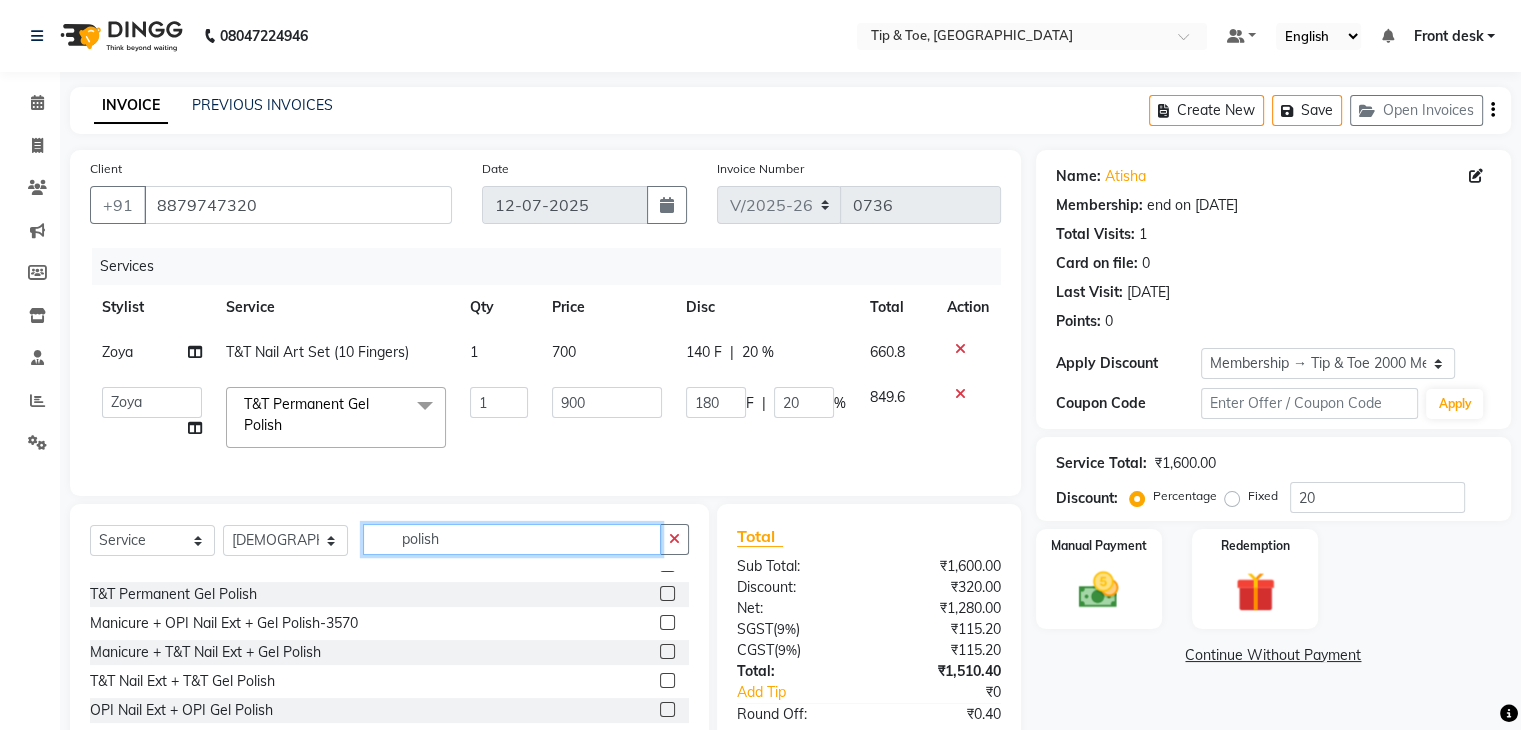 scroll, scrollTop: 400, scrollLeft: 0, axis: vertical 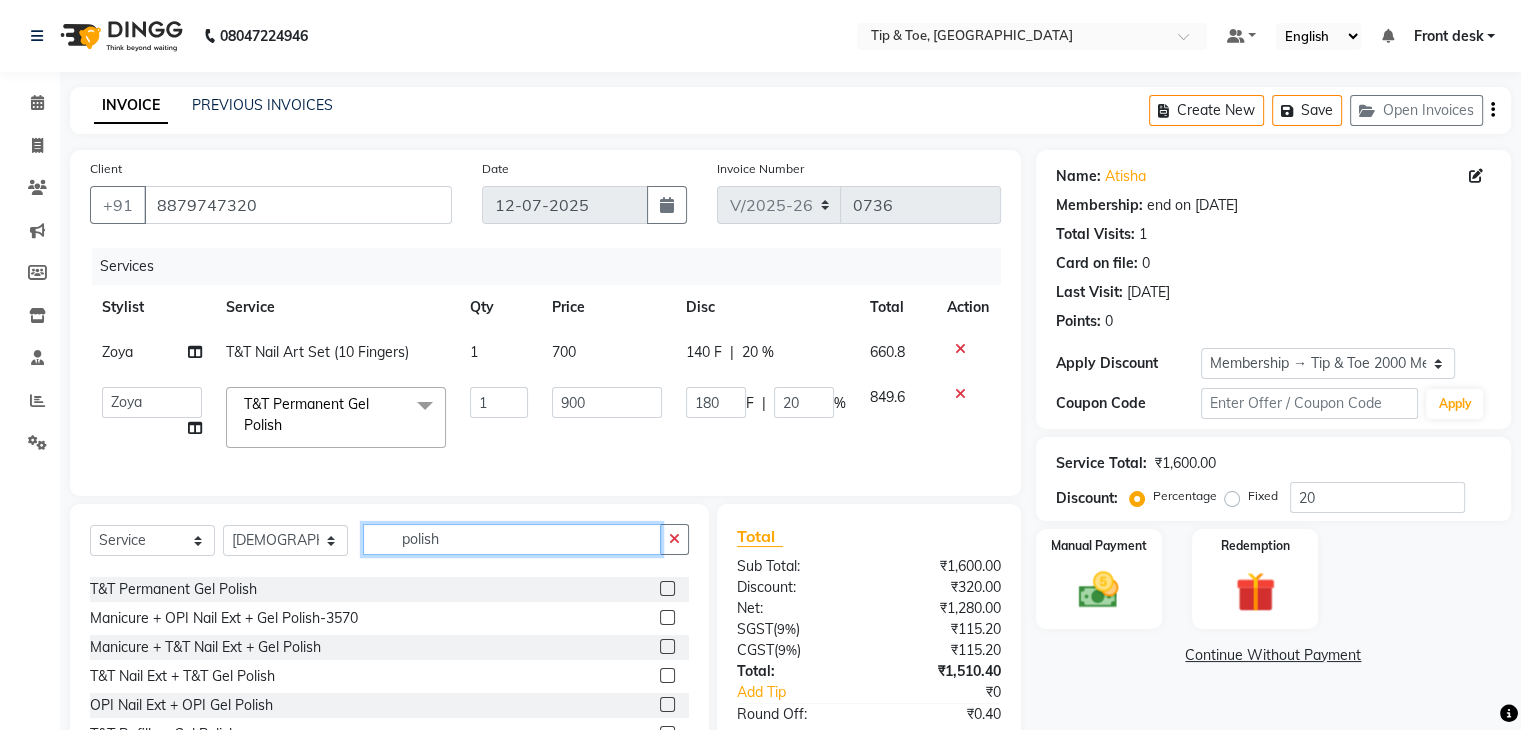 type on "polish" 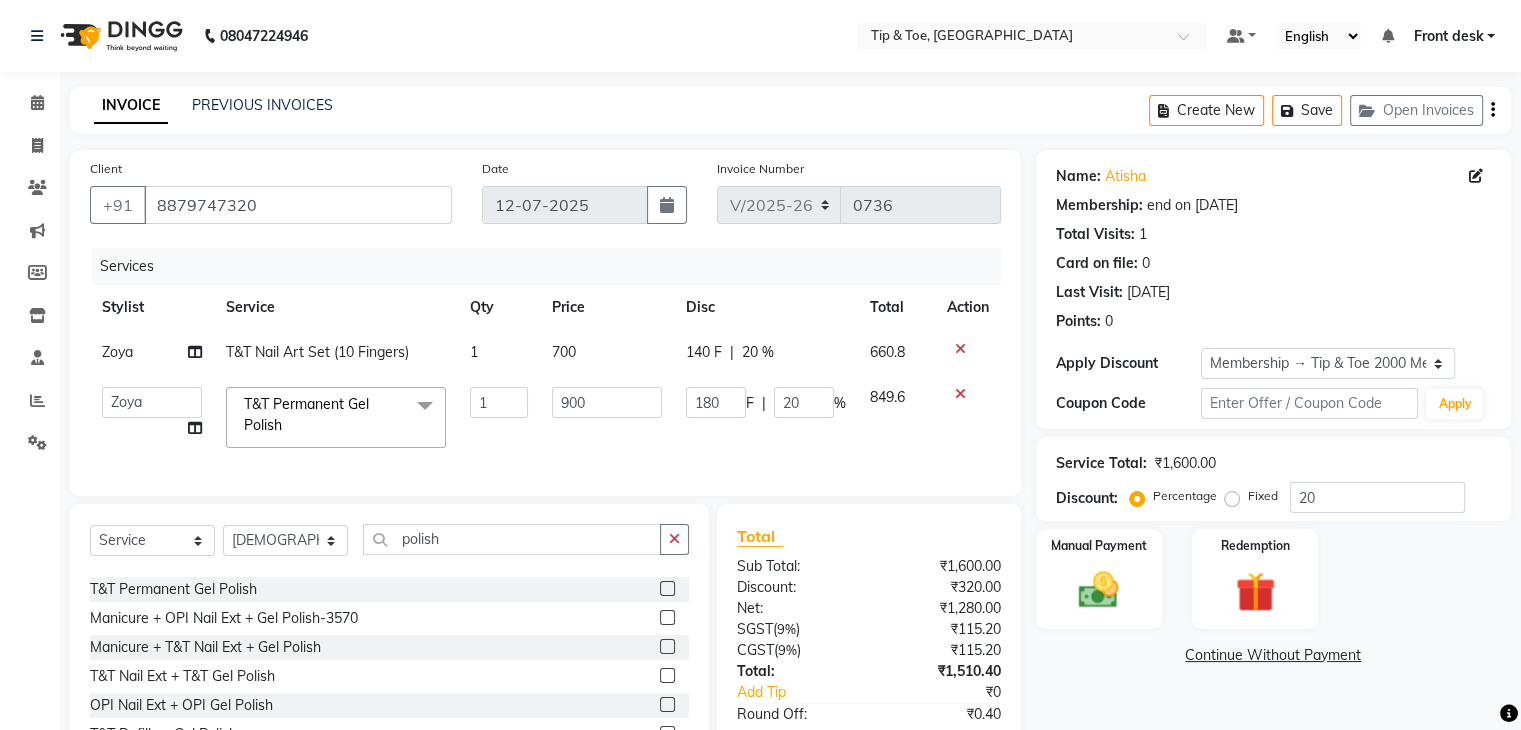 click 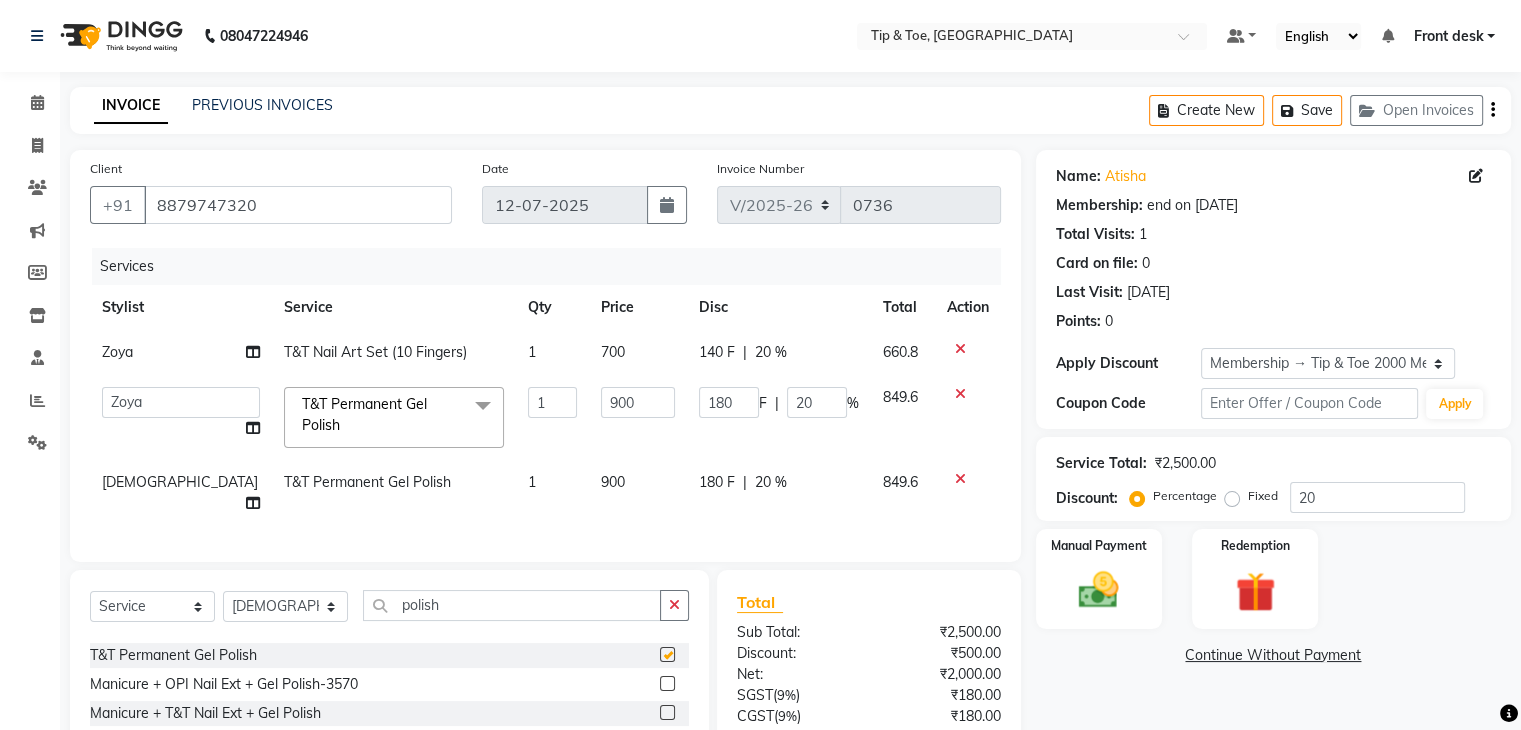 checkbox on "false" 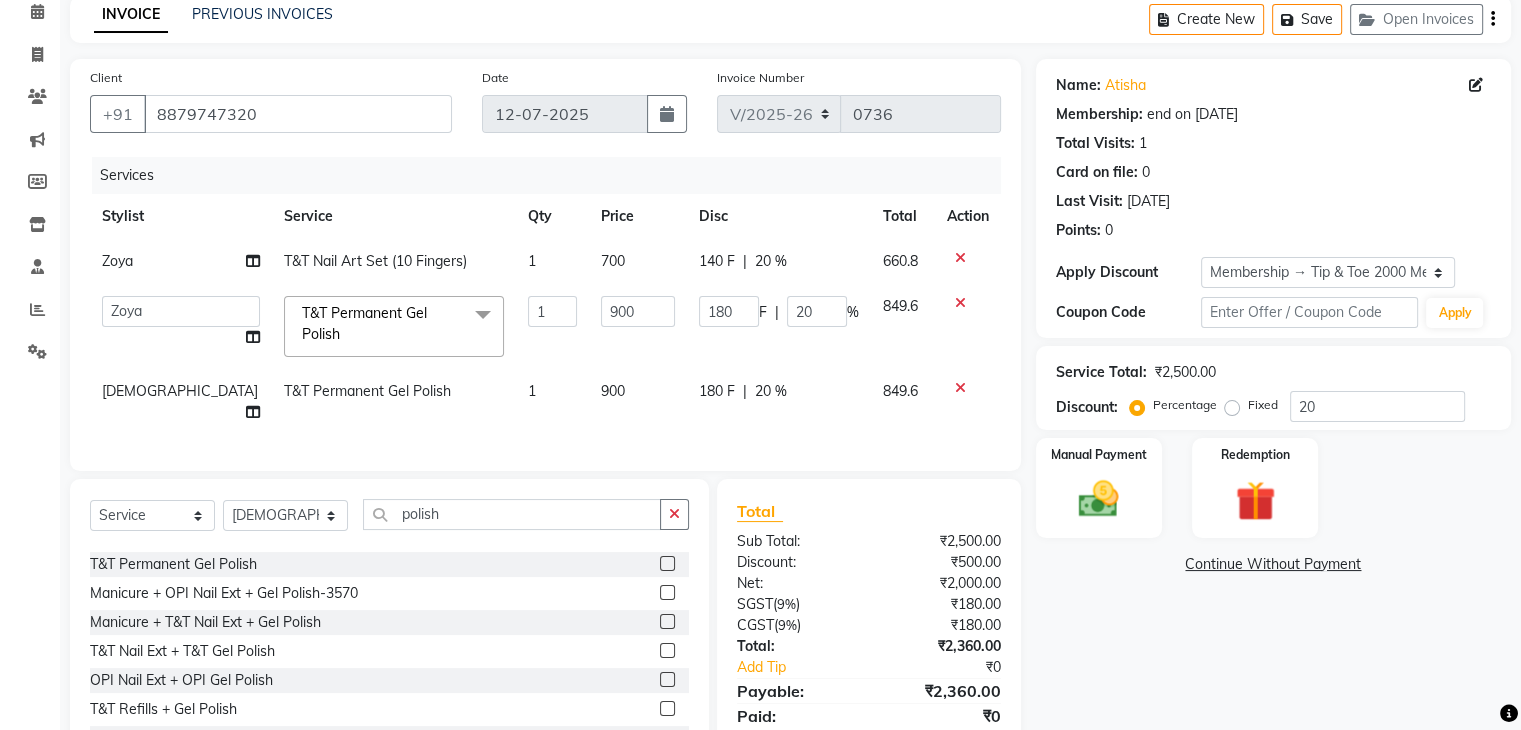 scroll, scrollTop: 160, scrollLeft: 0, axis: vertical 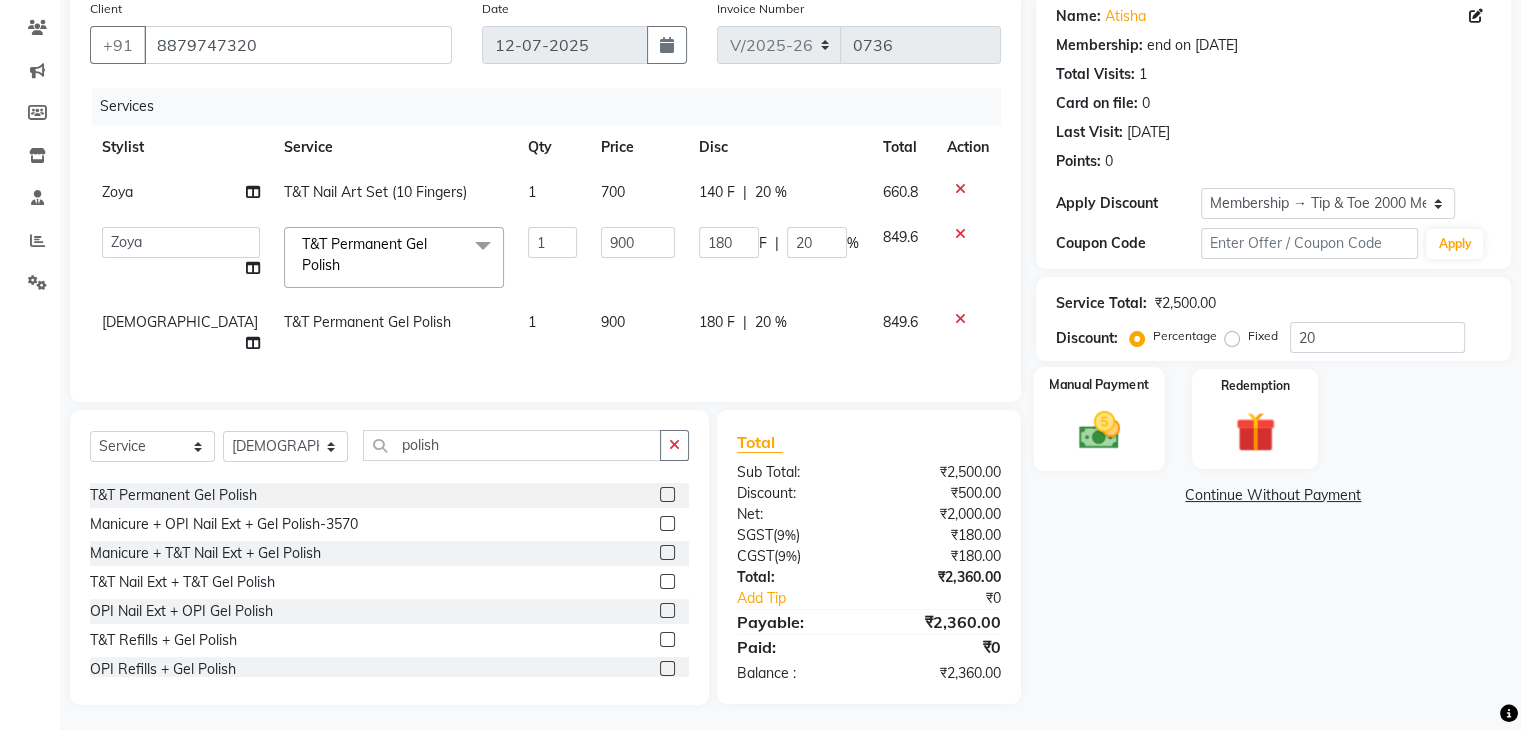 click 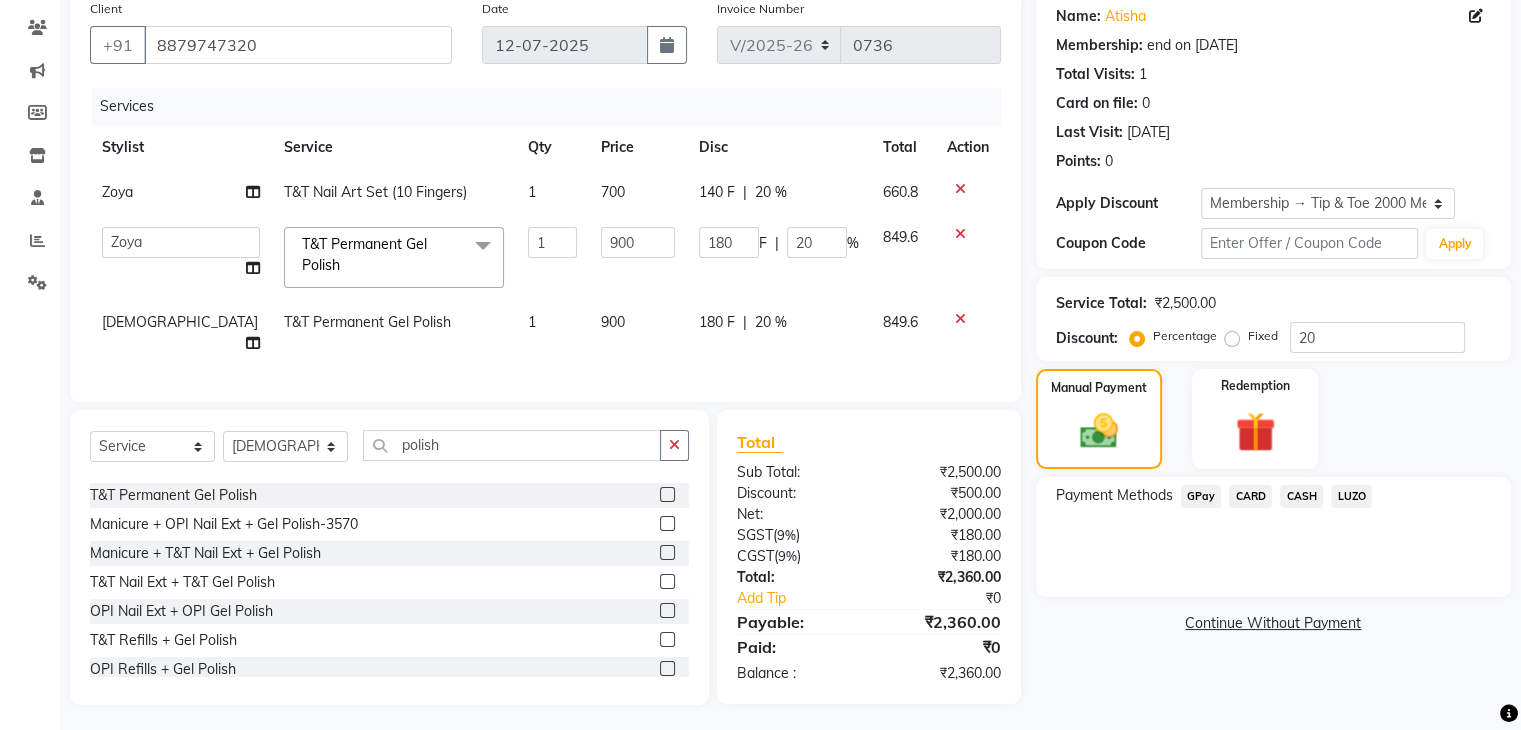 click on "CASH" 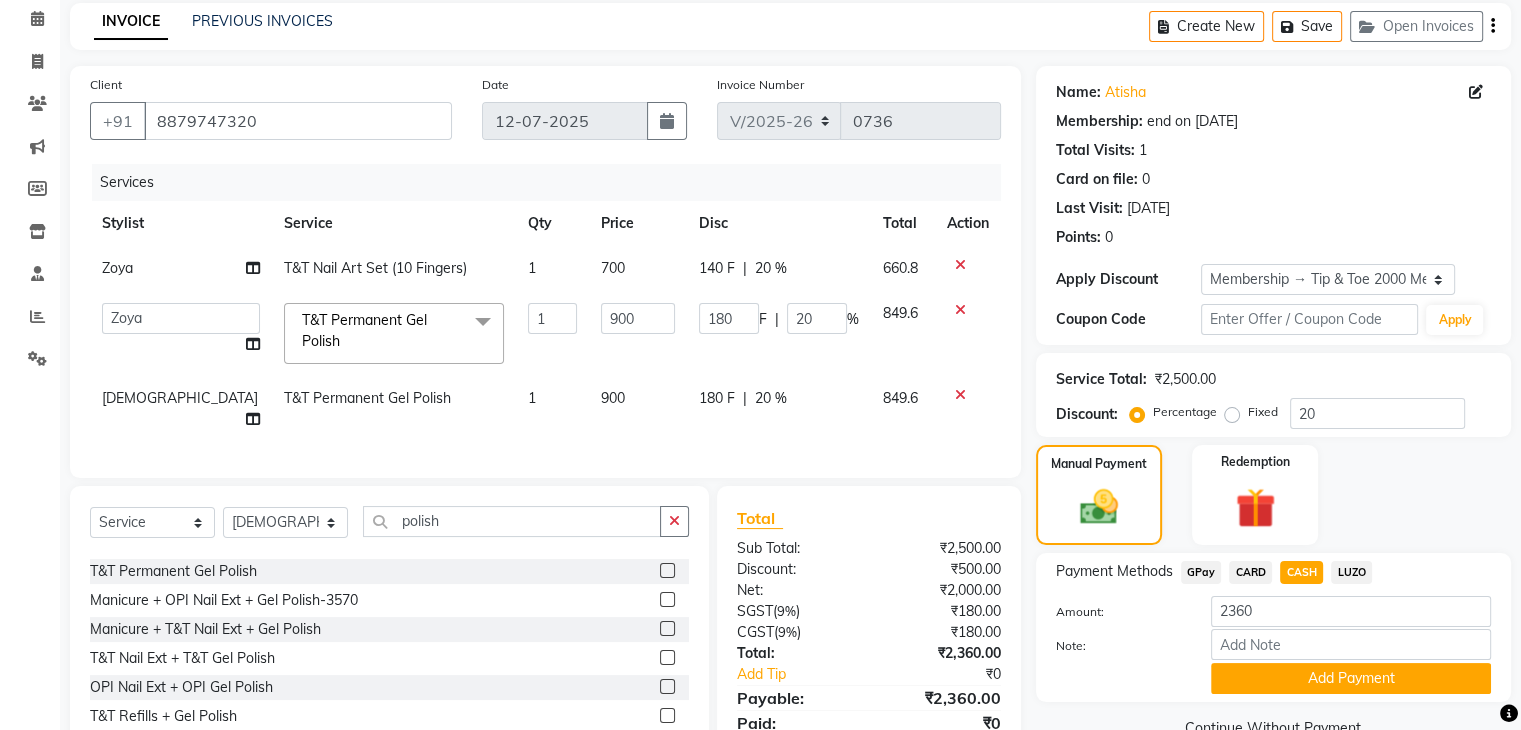 scroll, scrollTop: 160, scrollLeft: 0, axis: vertical 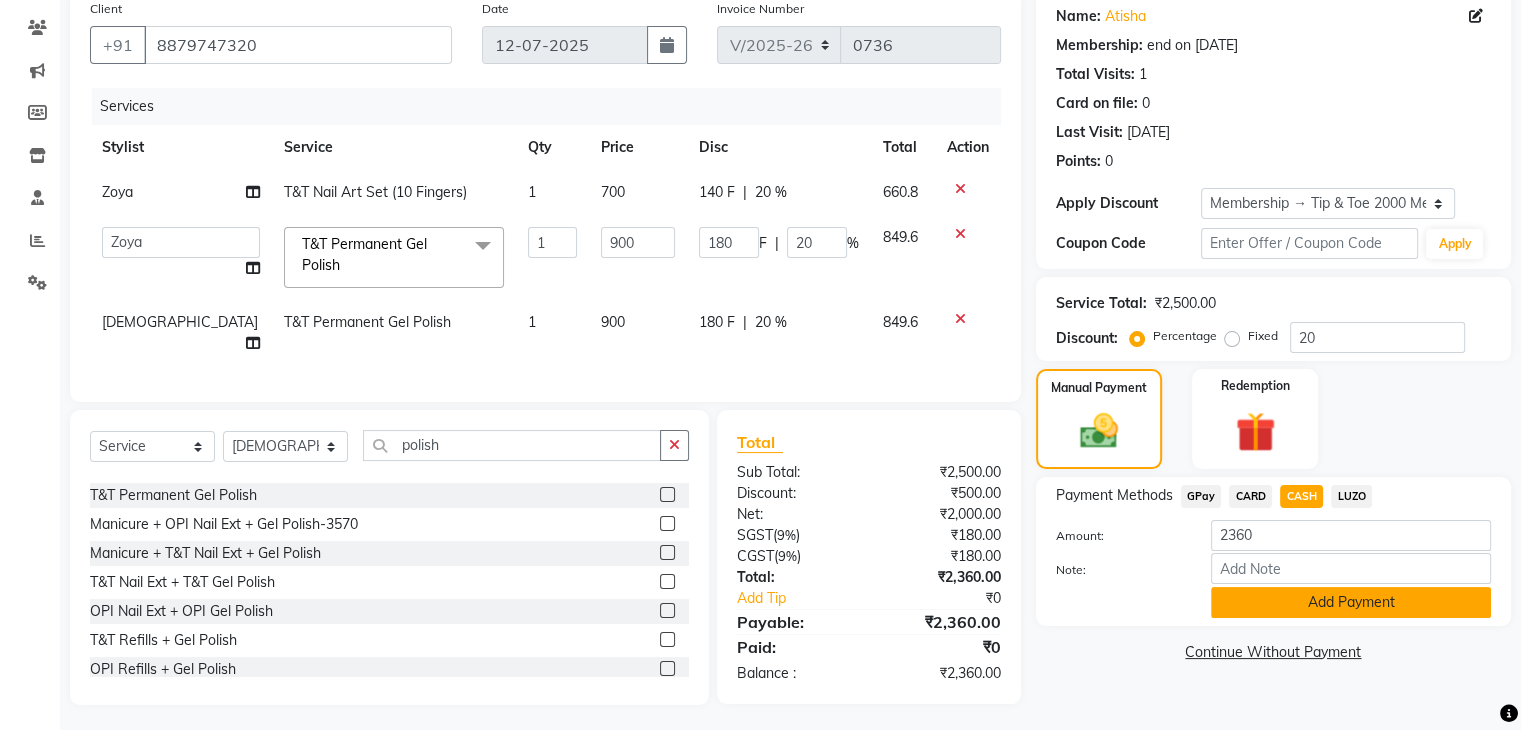 click on "Add Payment" 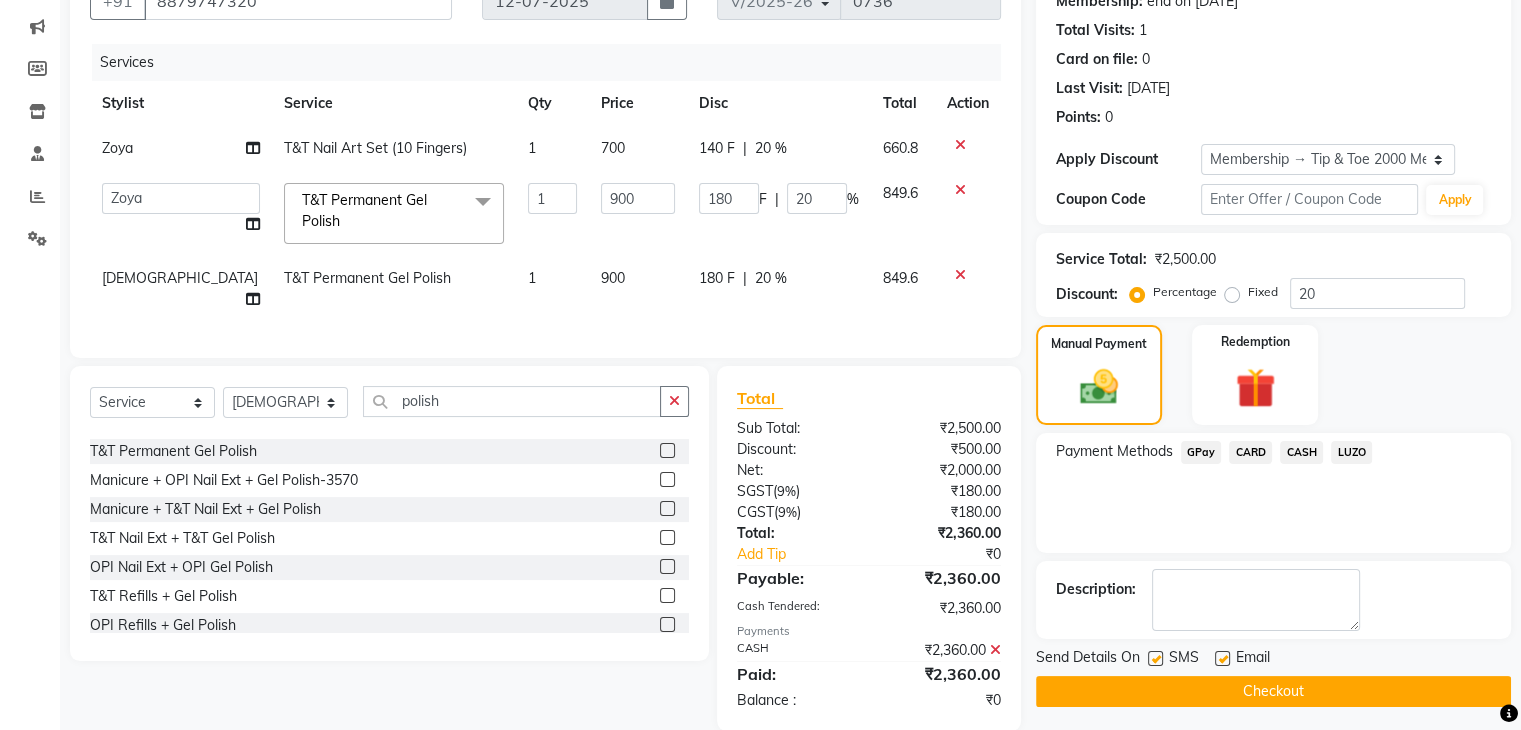scroll, scrollTop: 229, scrollLeft: 0, axis: vertical 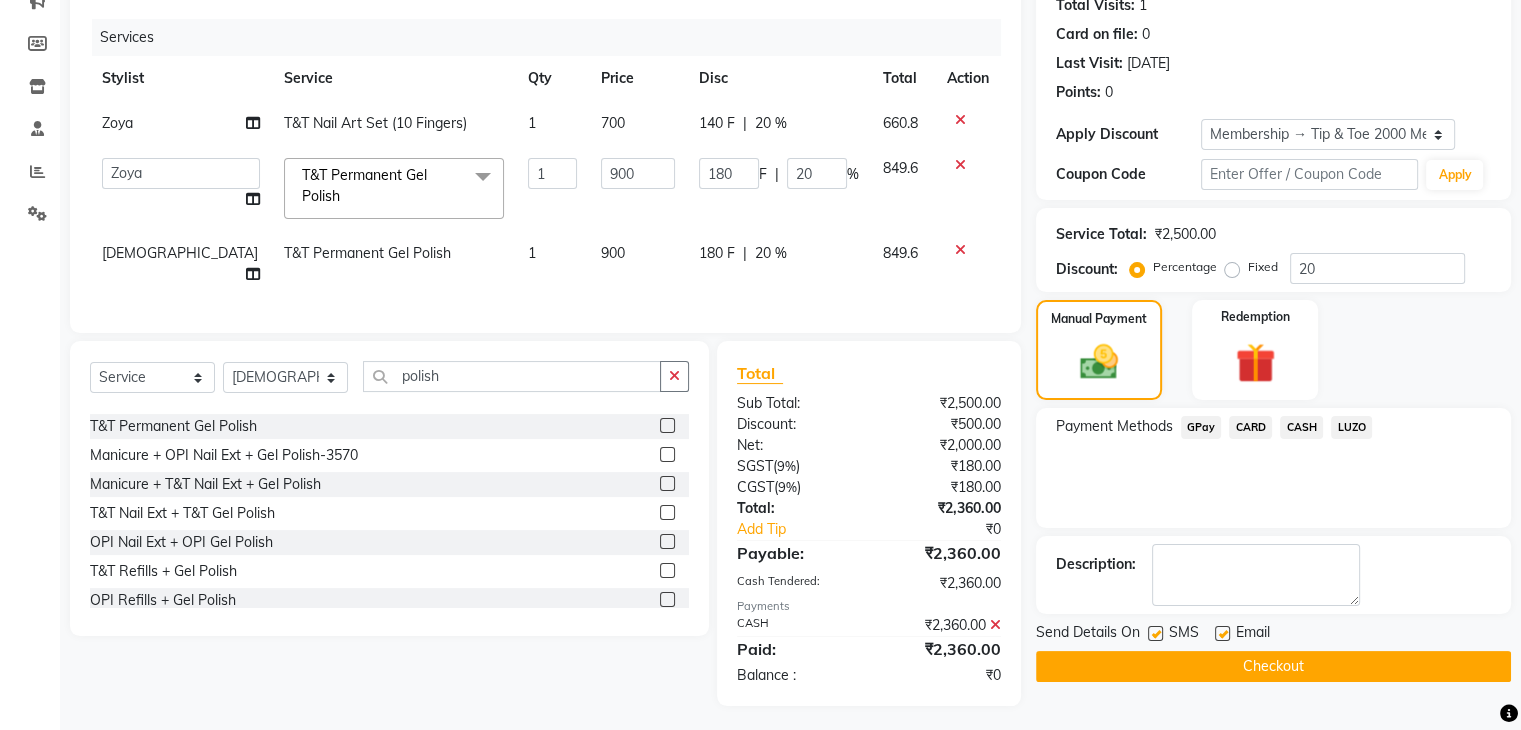 click on "Checkout" 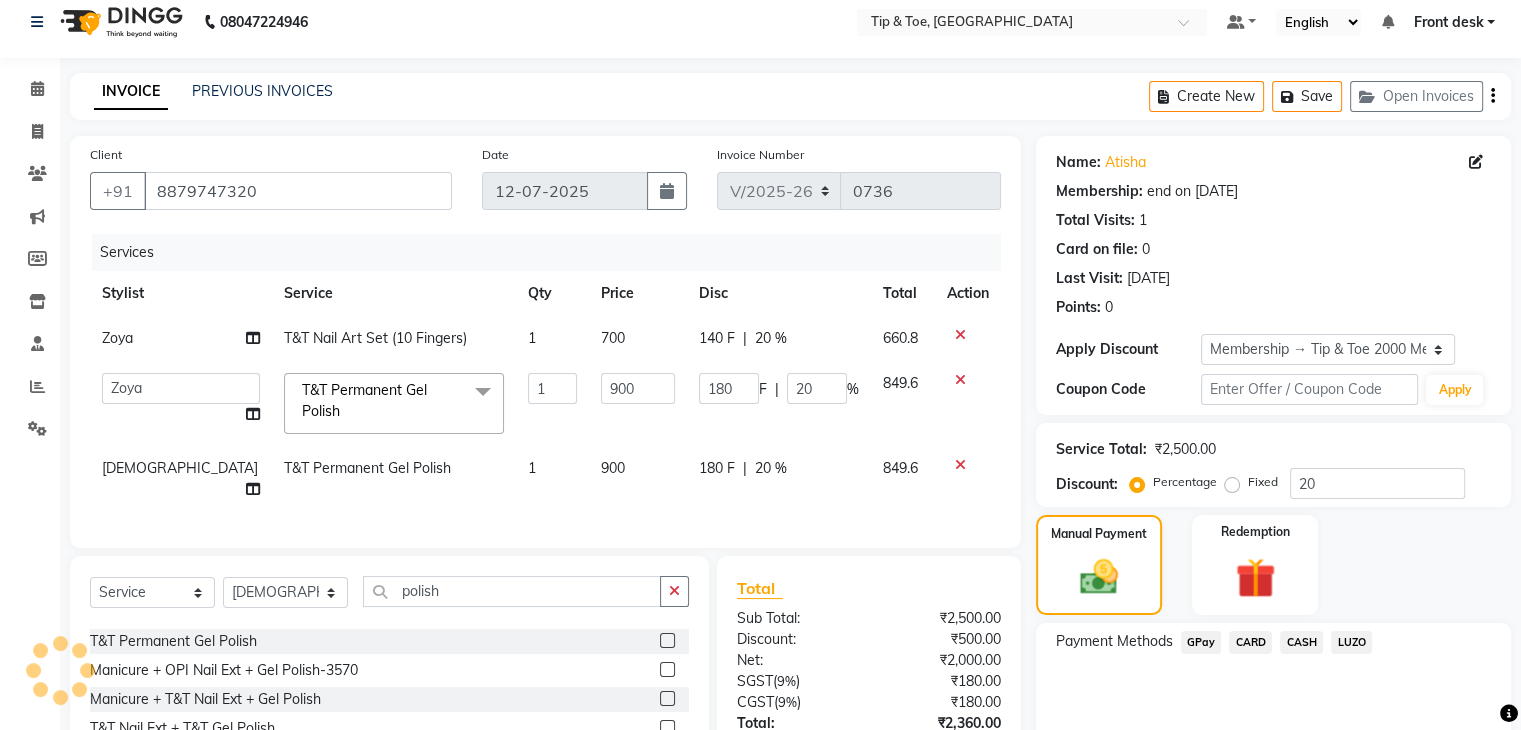 scroll, scrollTop: 0, scrollLeft: 0, axis: both 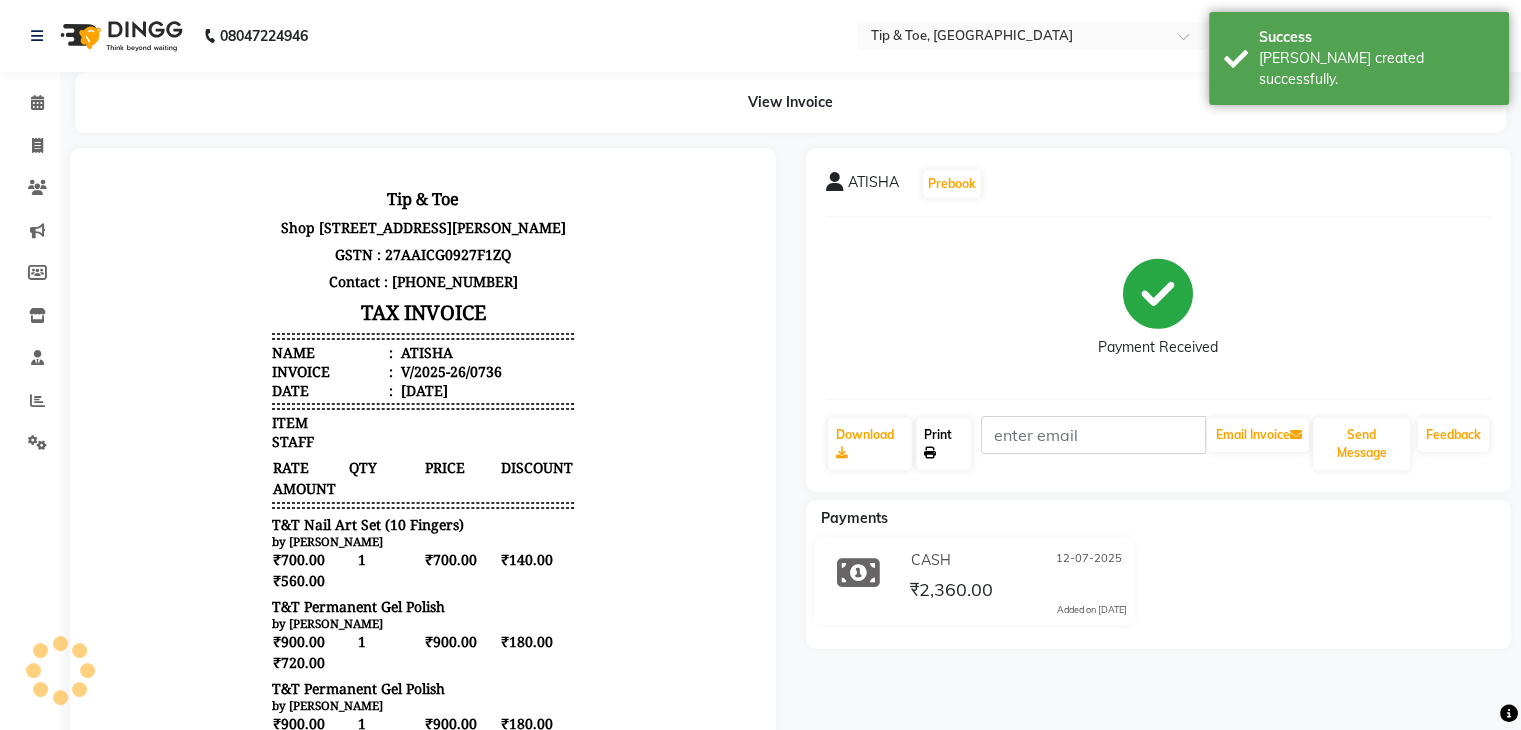 click on "Print" 